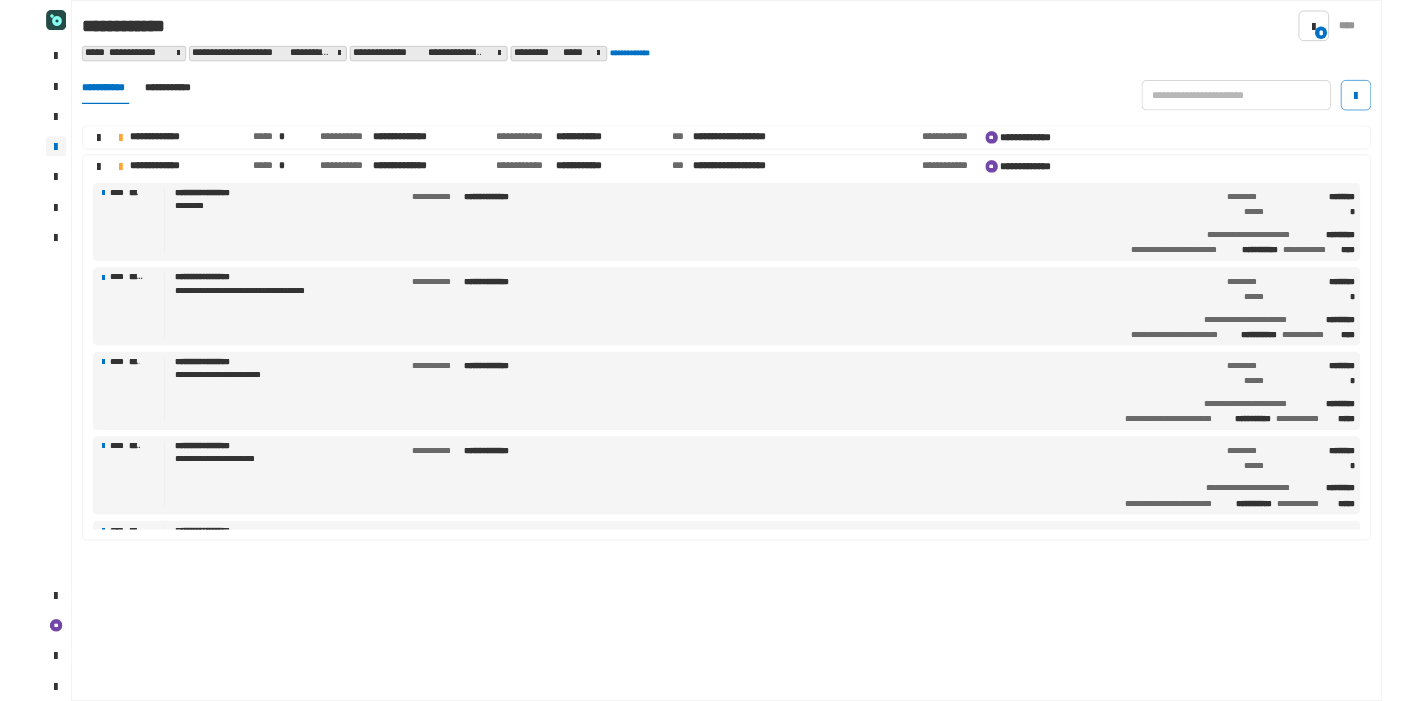 scroll, scrollTop: 0, scrollLeft: 0, axis: both 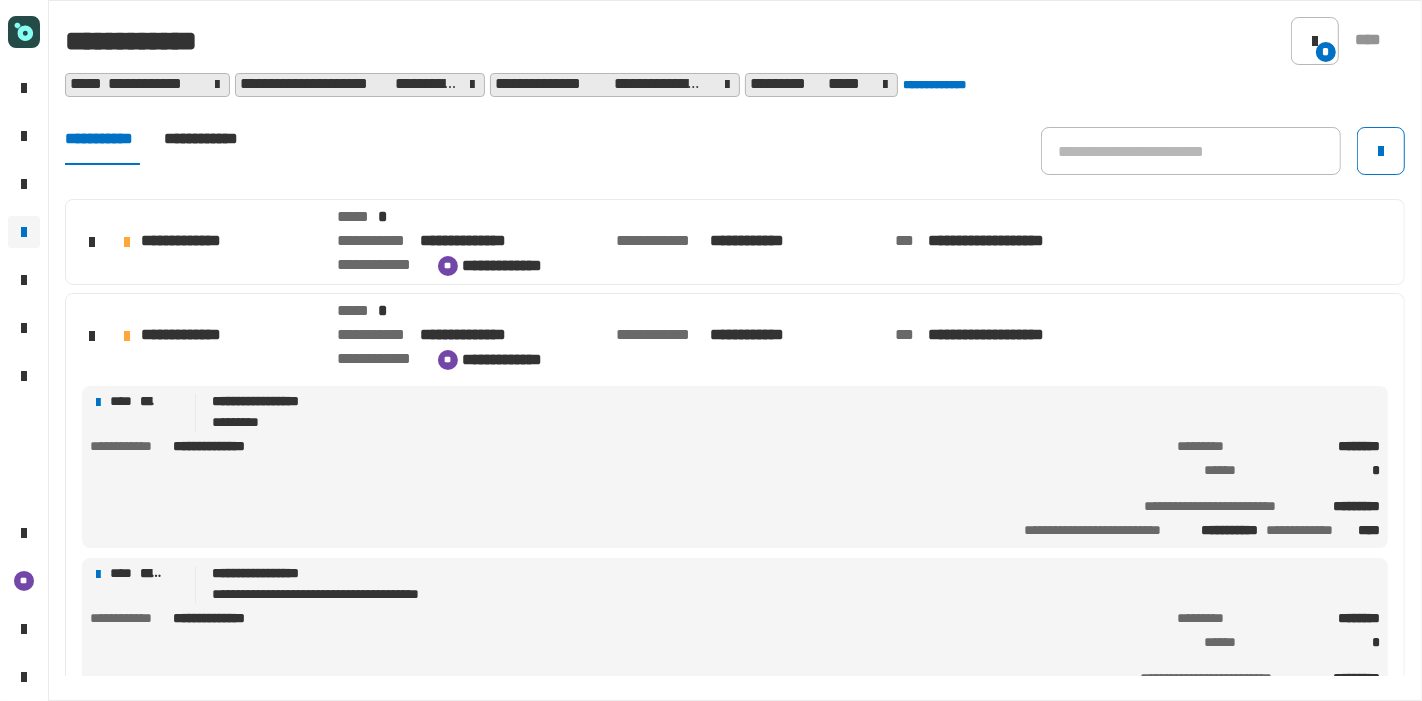 click on "[FIRST] [LAST] [ADDRESS] [CITY] [STATE] [ZIPCODE] [COUNTRY] [PHONE] [EMAIL]" 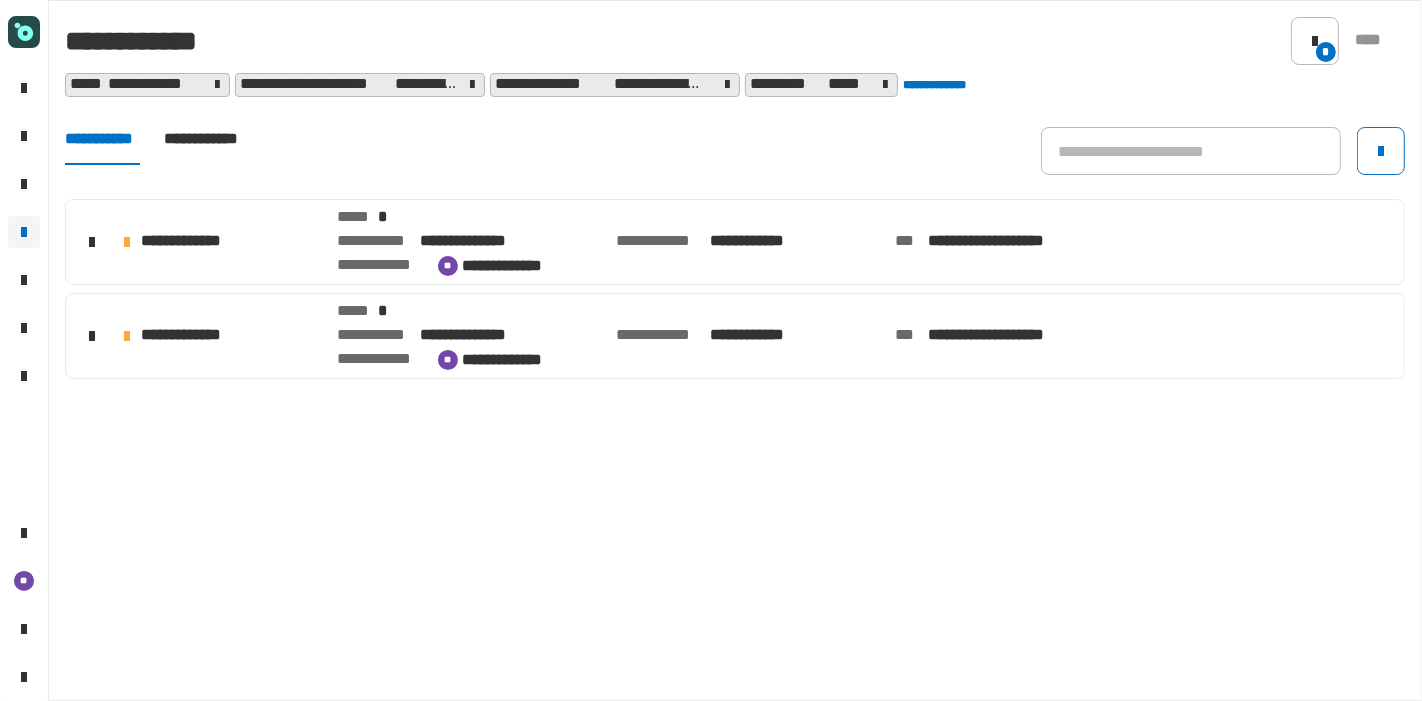 click on "[FIRST] [LAST] [ADDRESS] [CITY] [STATE] [ZIPCODE] [COUNTRY] [PHONE] [EMAIL]" 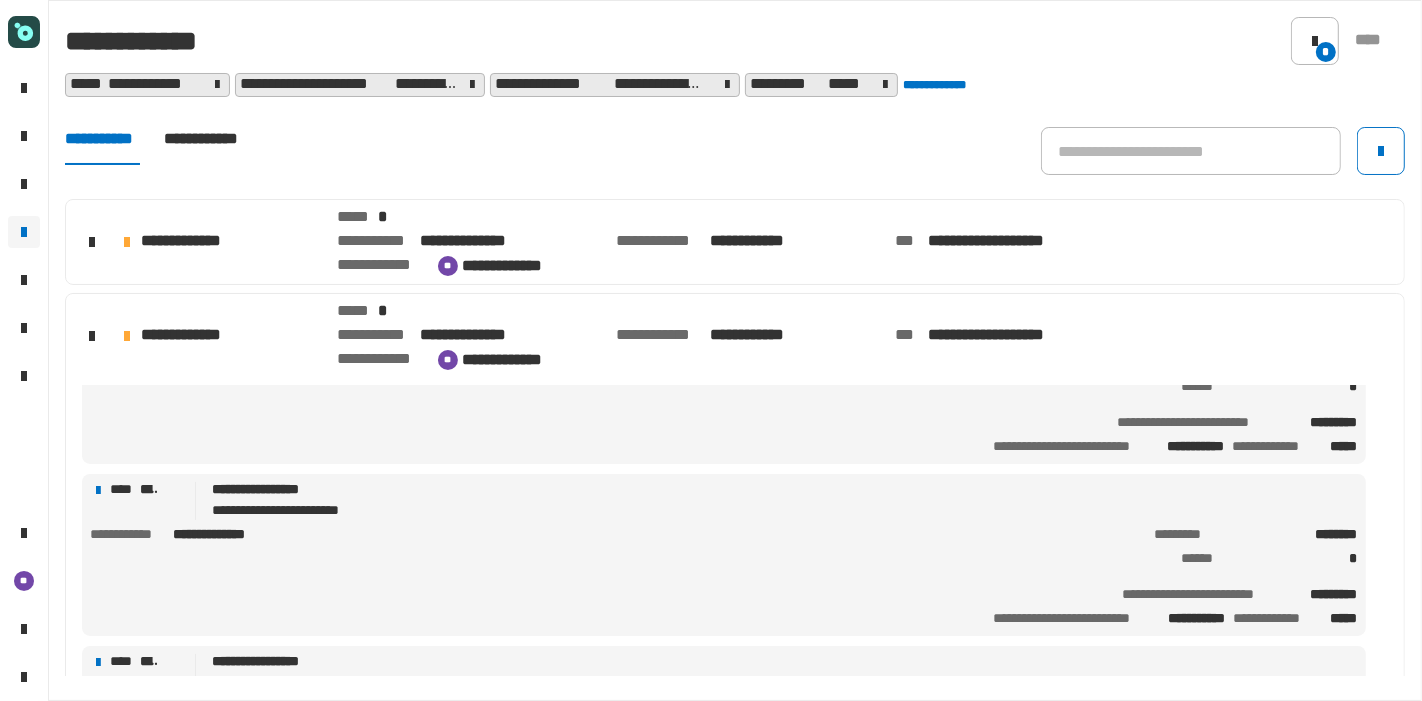 scroll, scrollTop: 471, scrollLeft: 0, axis: vertical 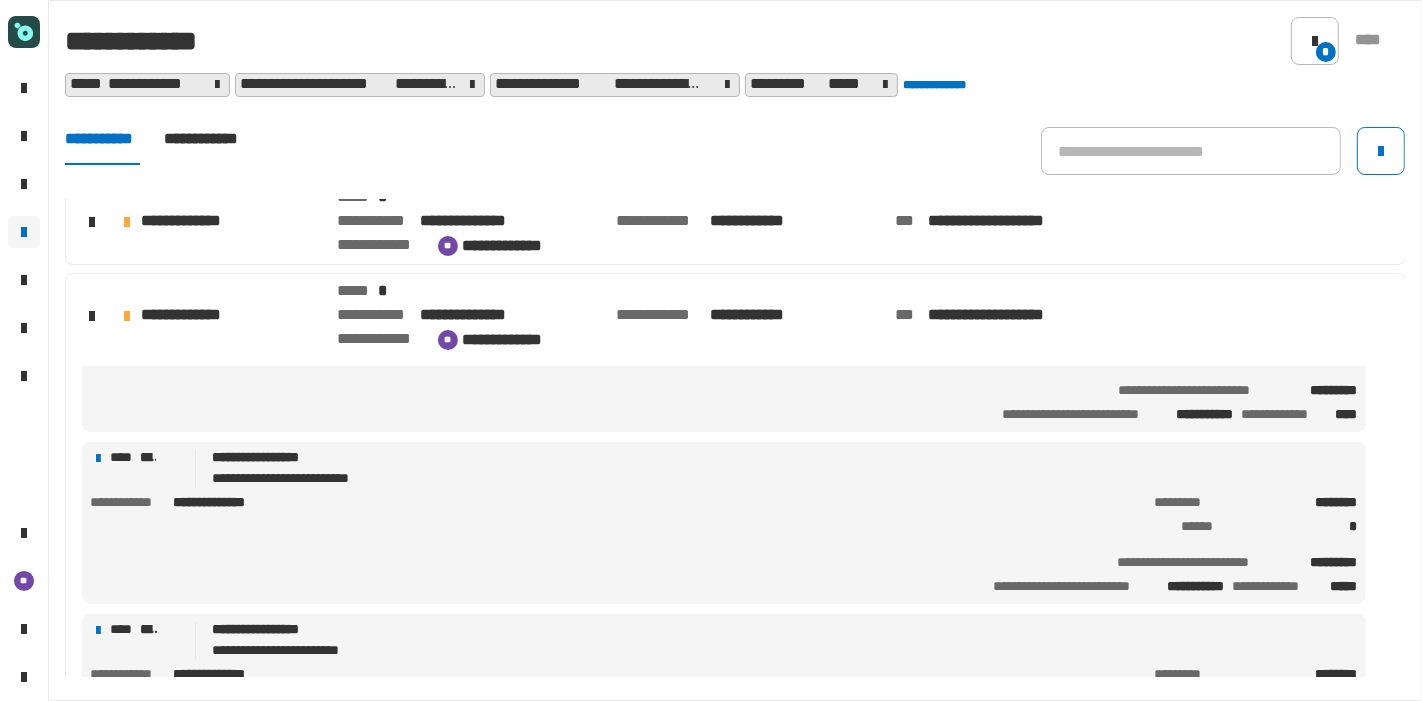 click on "[FIRST] [LAST]" 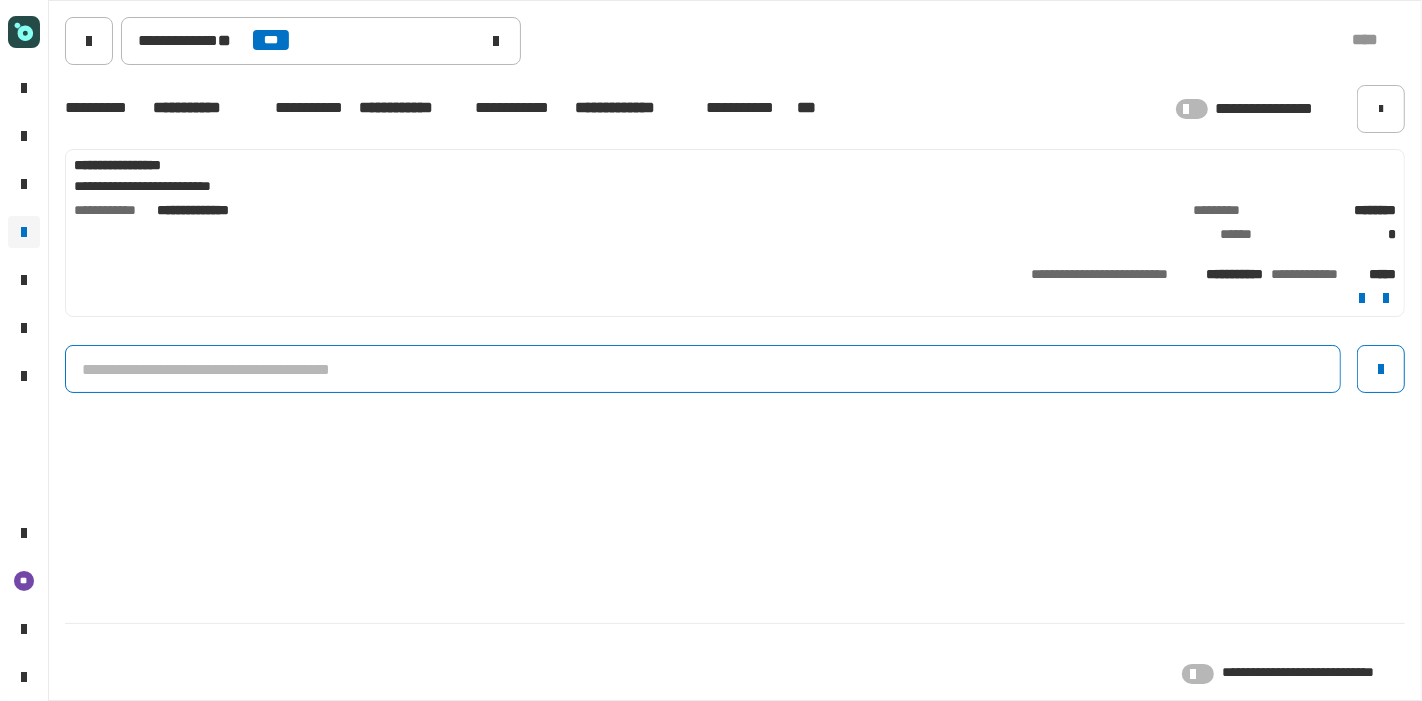 click 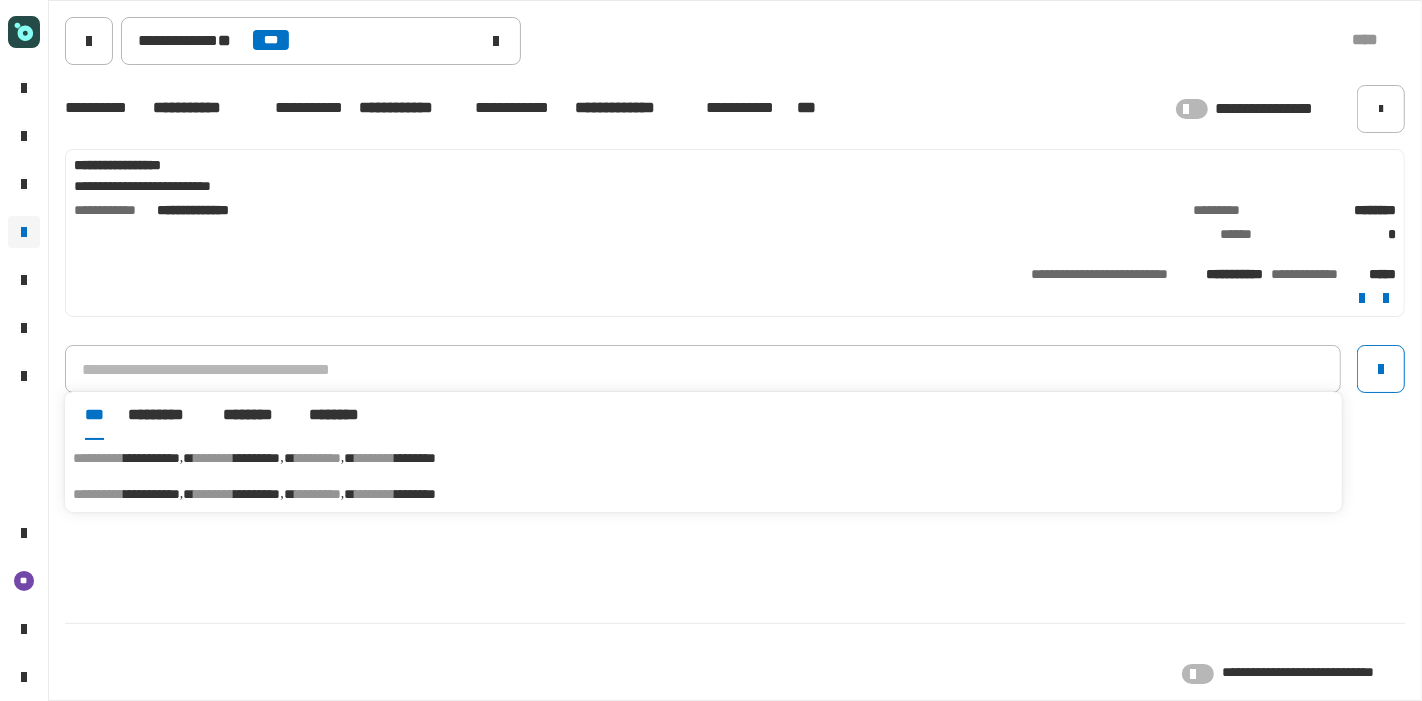 click on "********" at bounding box center [375, 458] 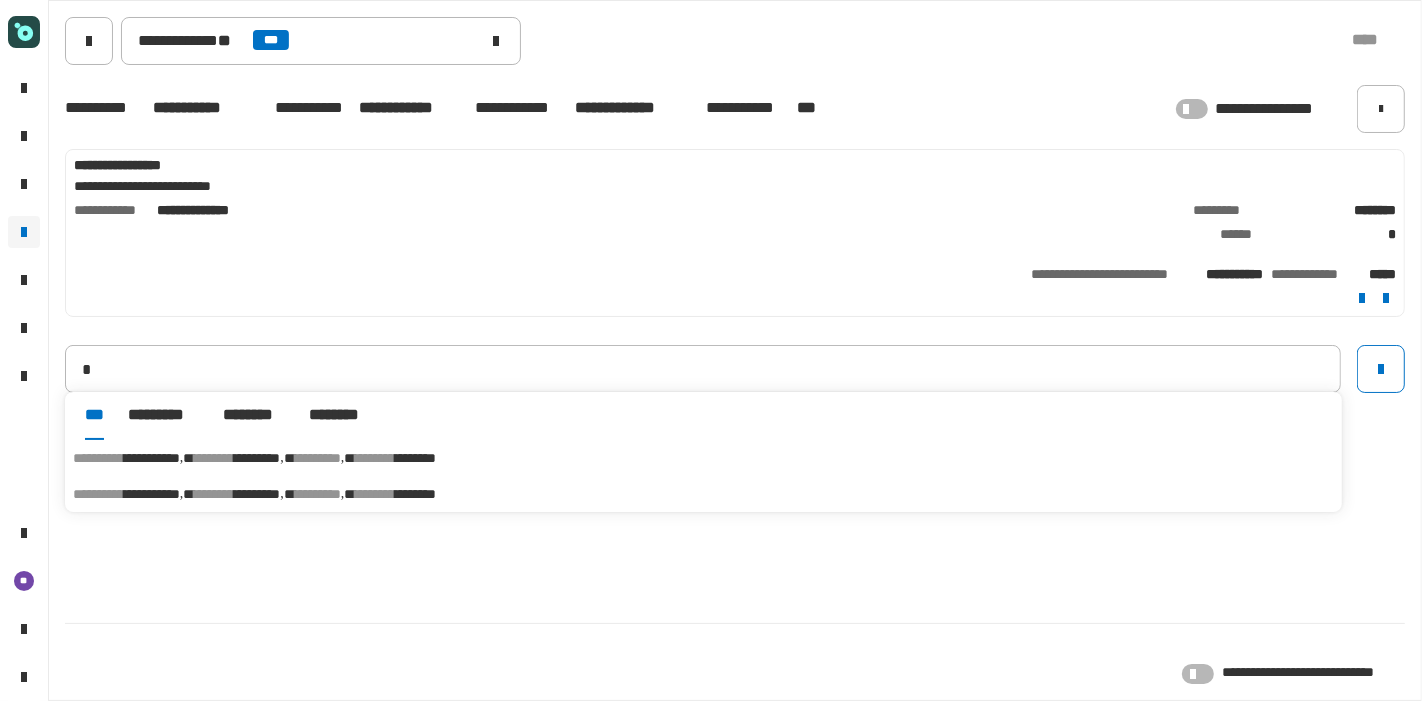 type on "**********" 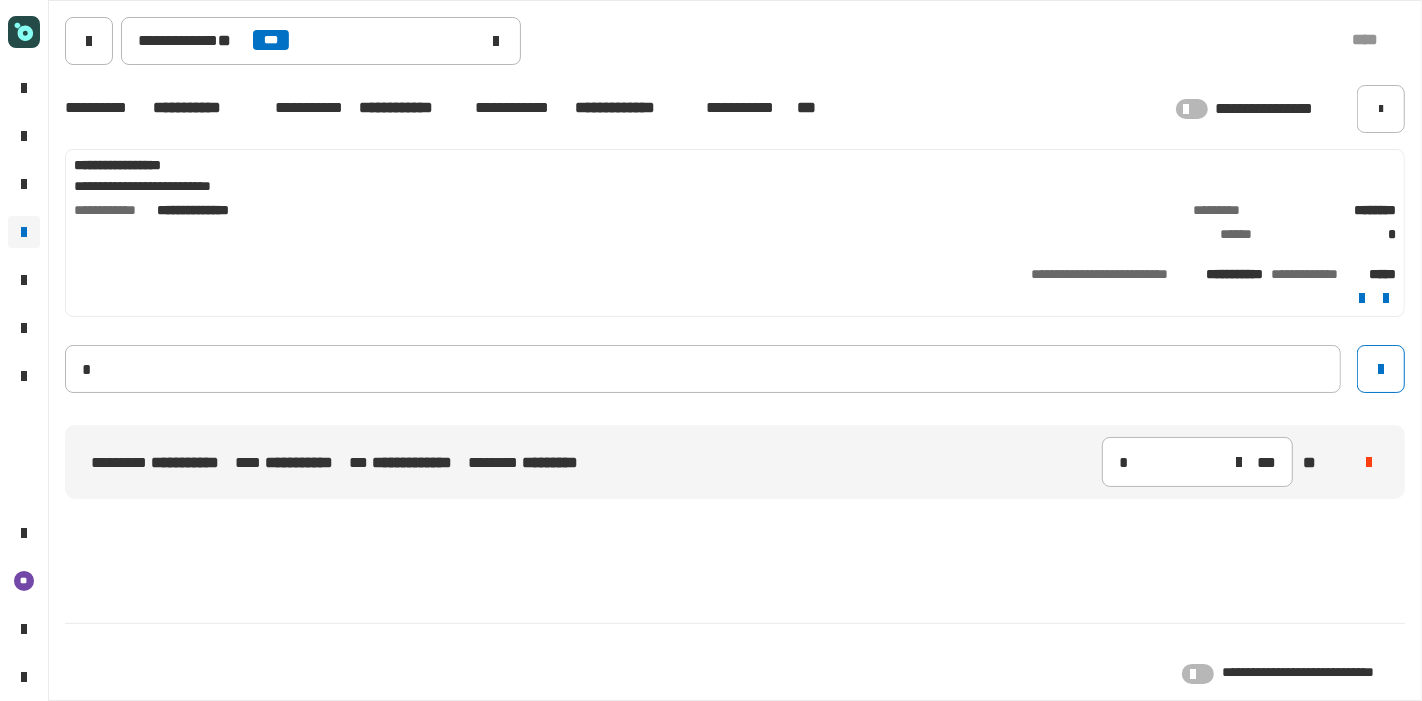 type 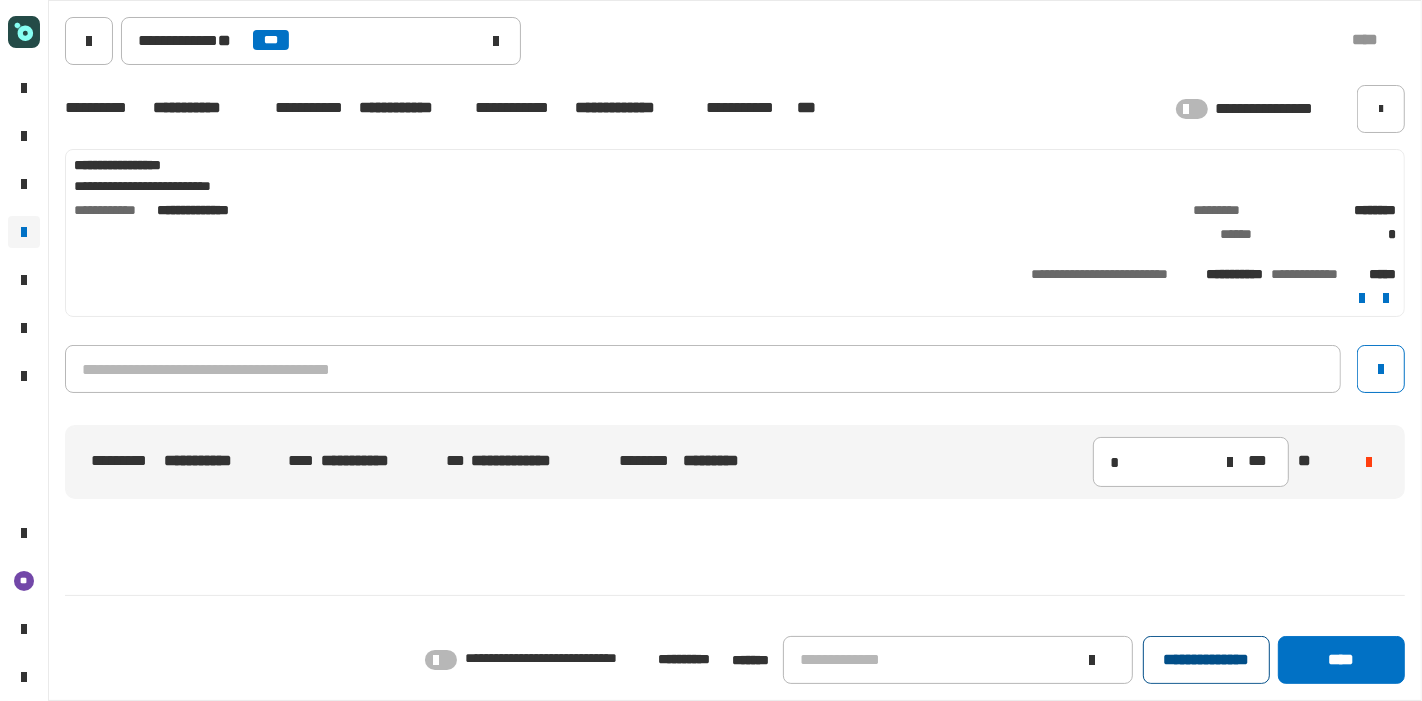 click on "**********" 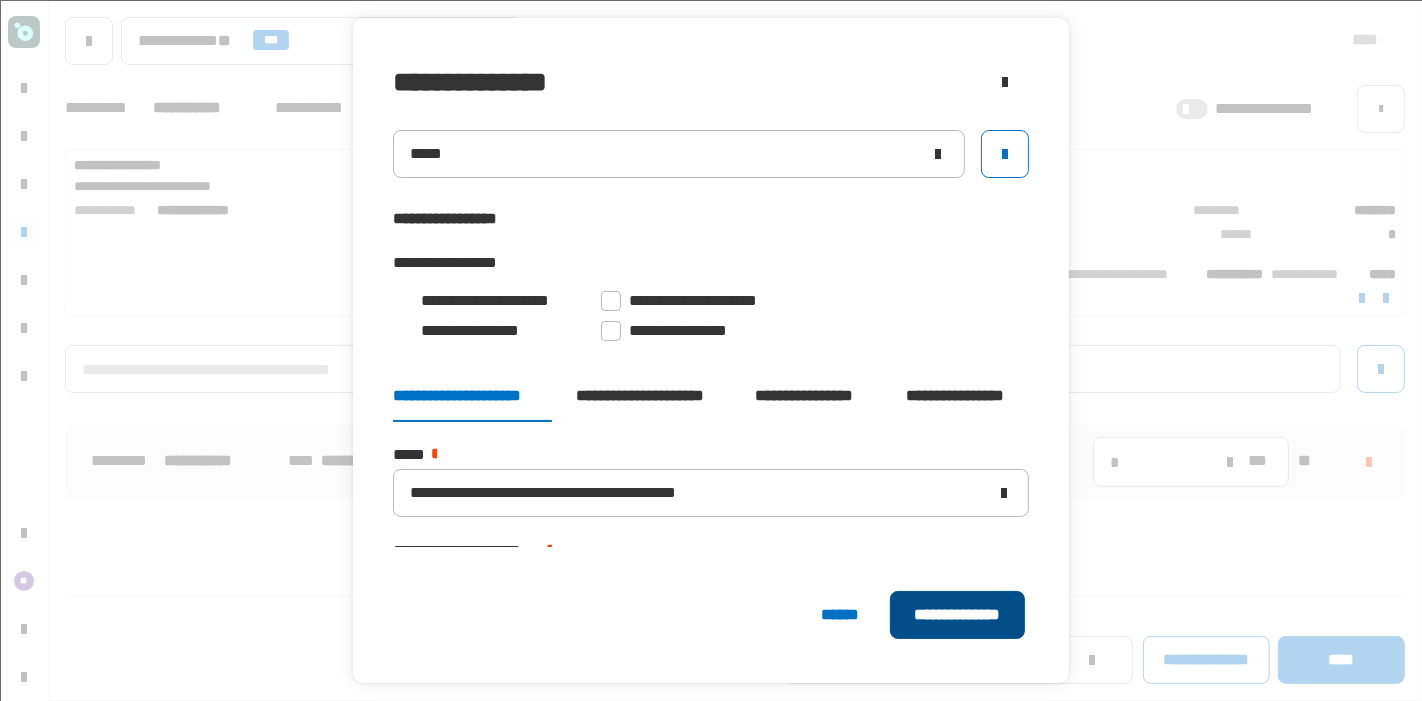 click on "**********" 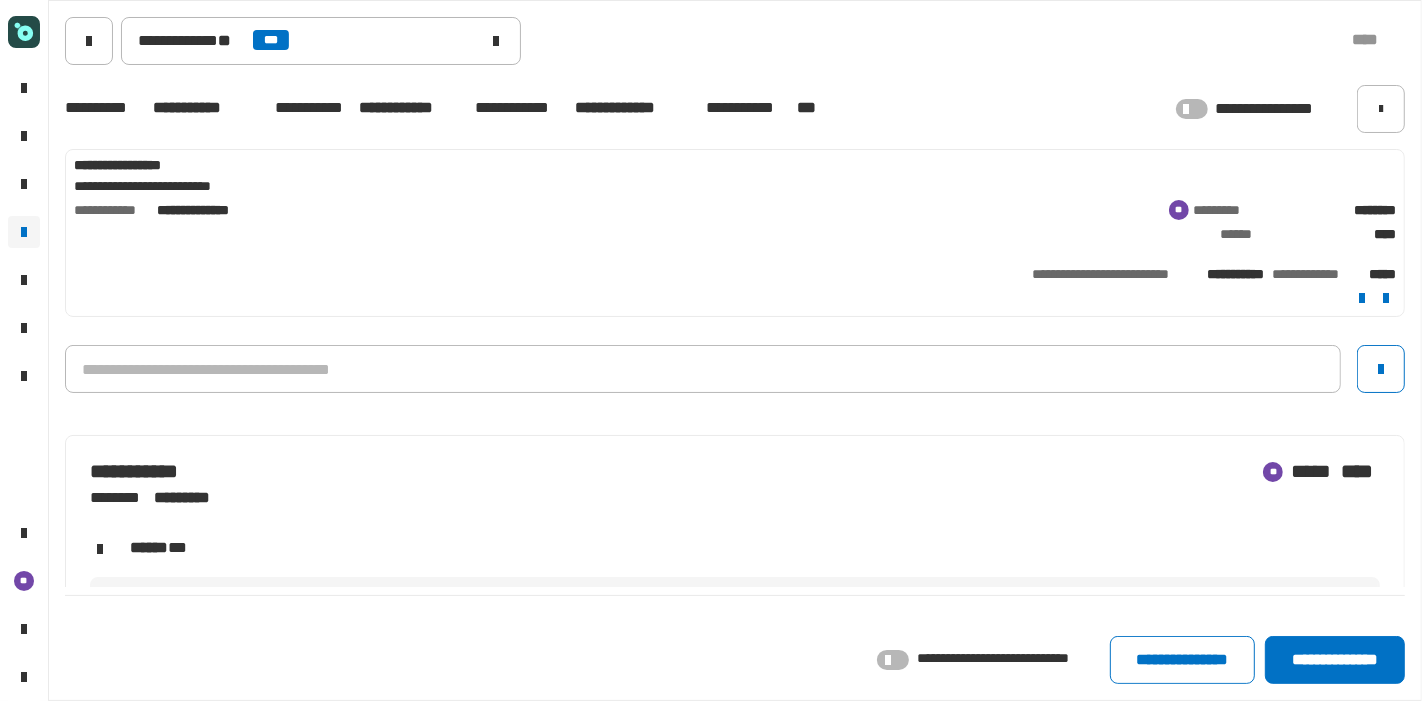 click on "[FIRST] [LAST] [ADDRESS] [CITY] [STATE] [ZIPCODE] [COUNTRY] [PHONE] [EMAIL] [SSN] [CREDITCARD] [BIRTHDATE]" 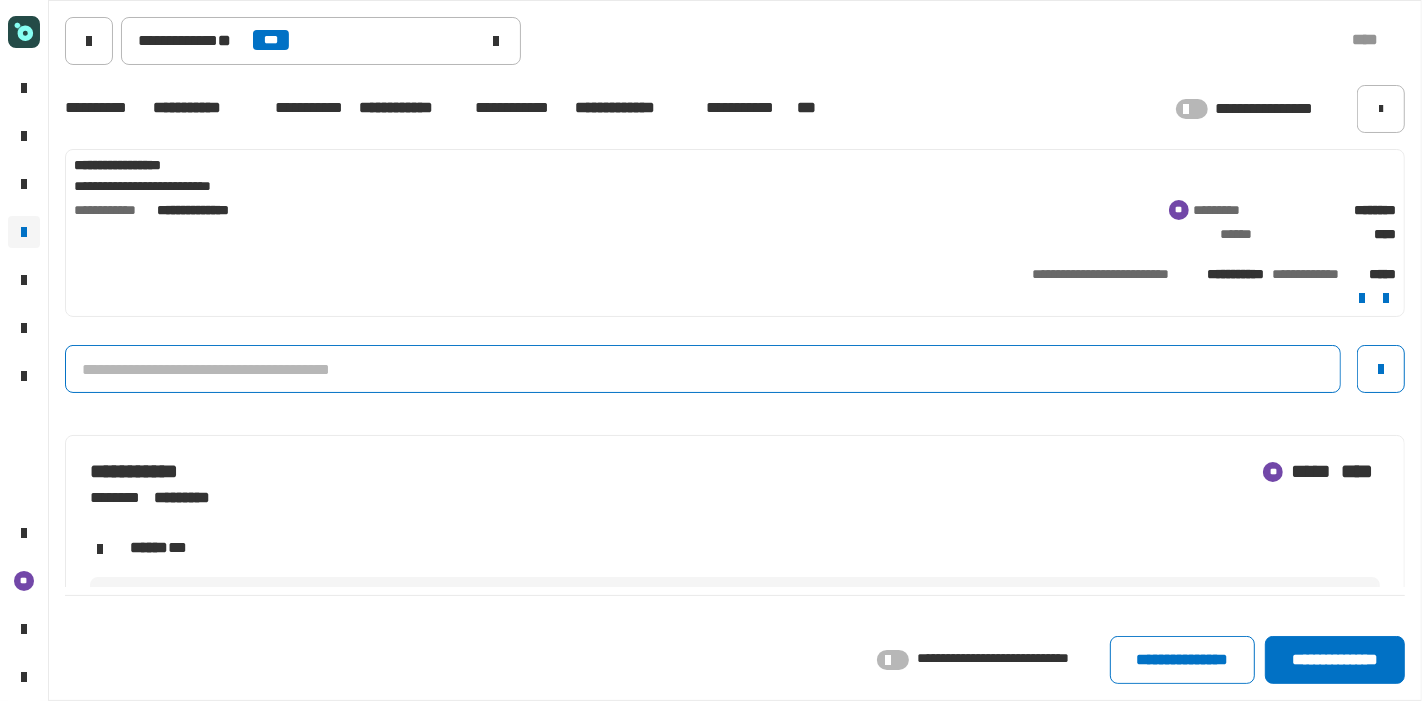 click 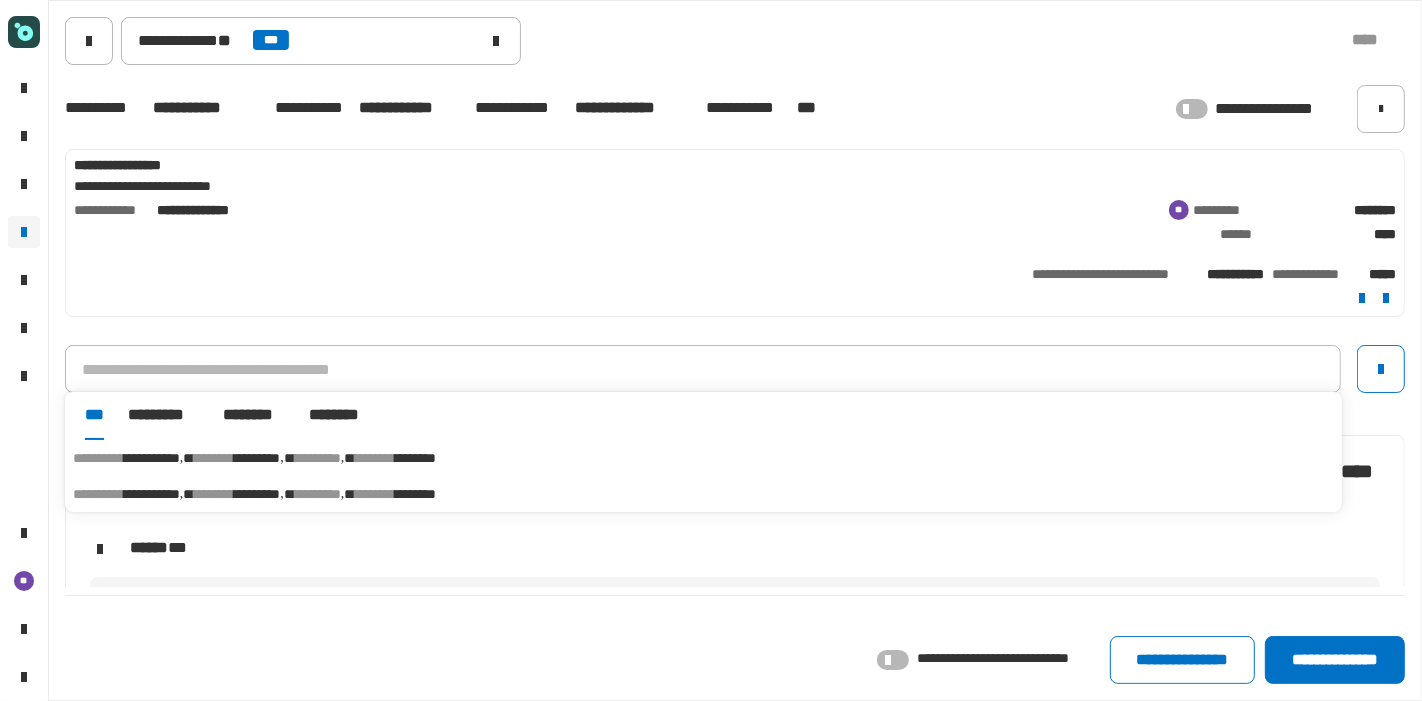 click on "**********" 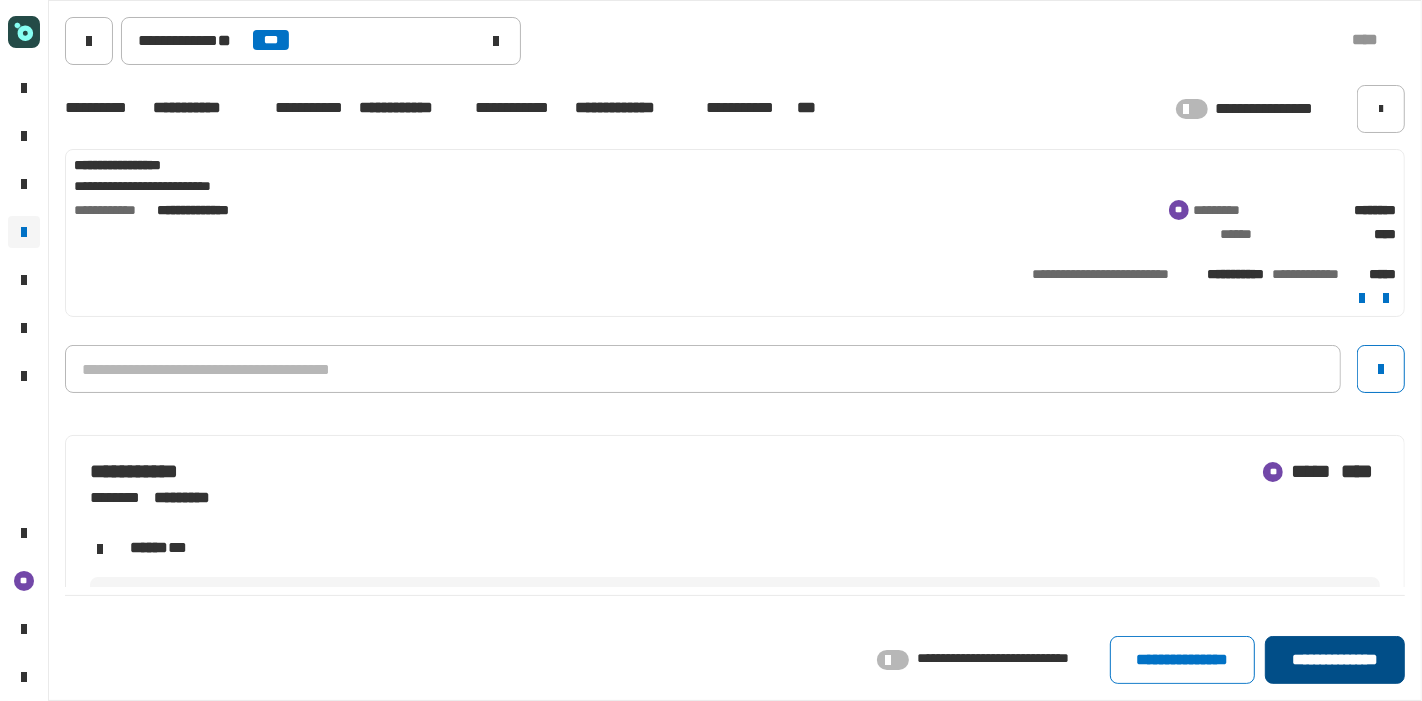 click on "**********" 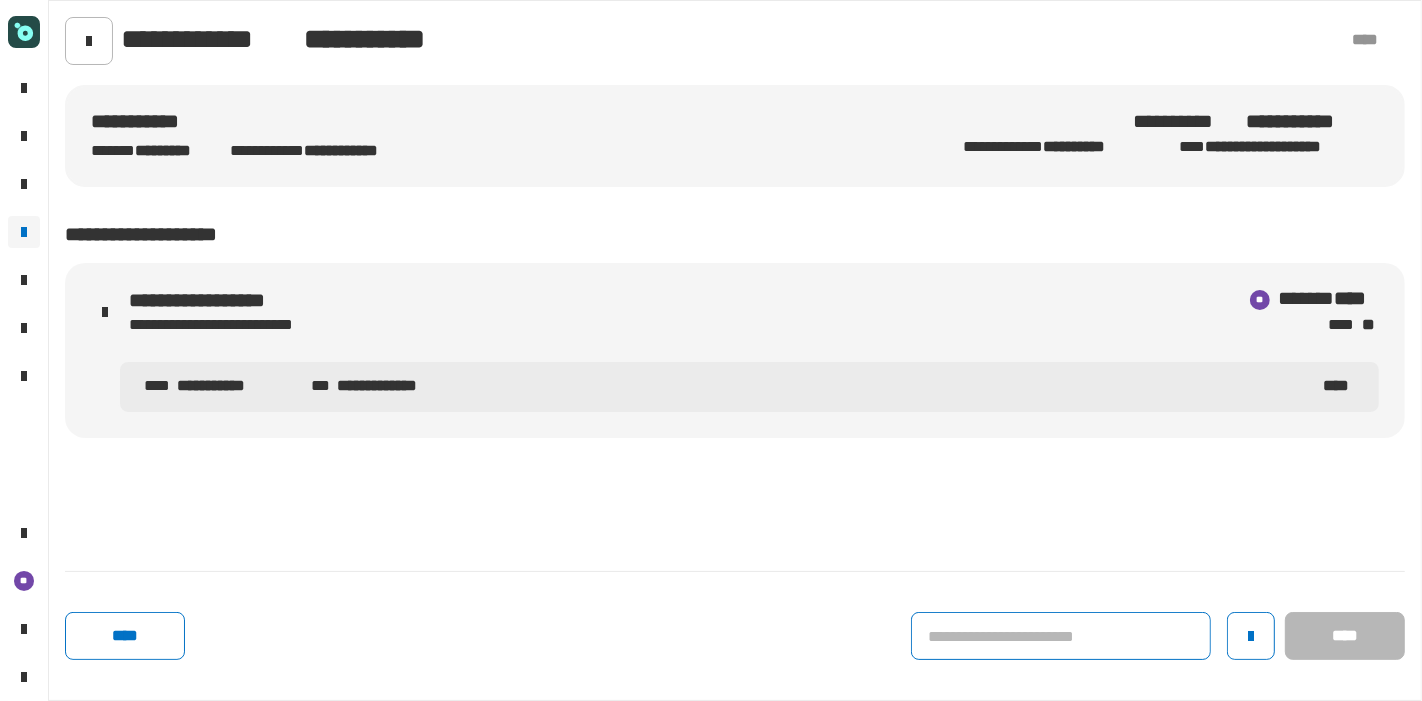 click 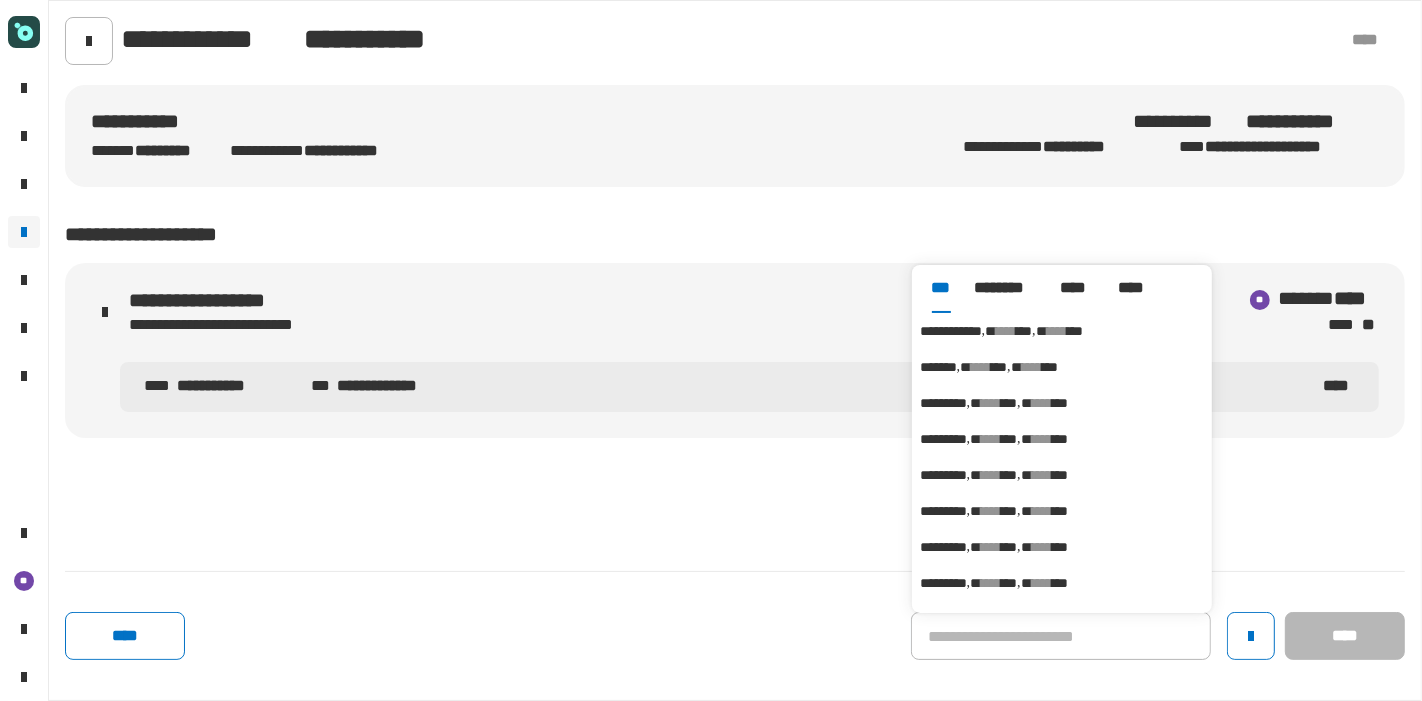 click on "[FIRST] [LAST] [ADDRESS] [CITY] [STATE]" at bounding box center (1062, 331) 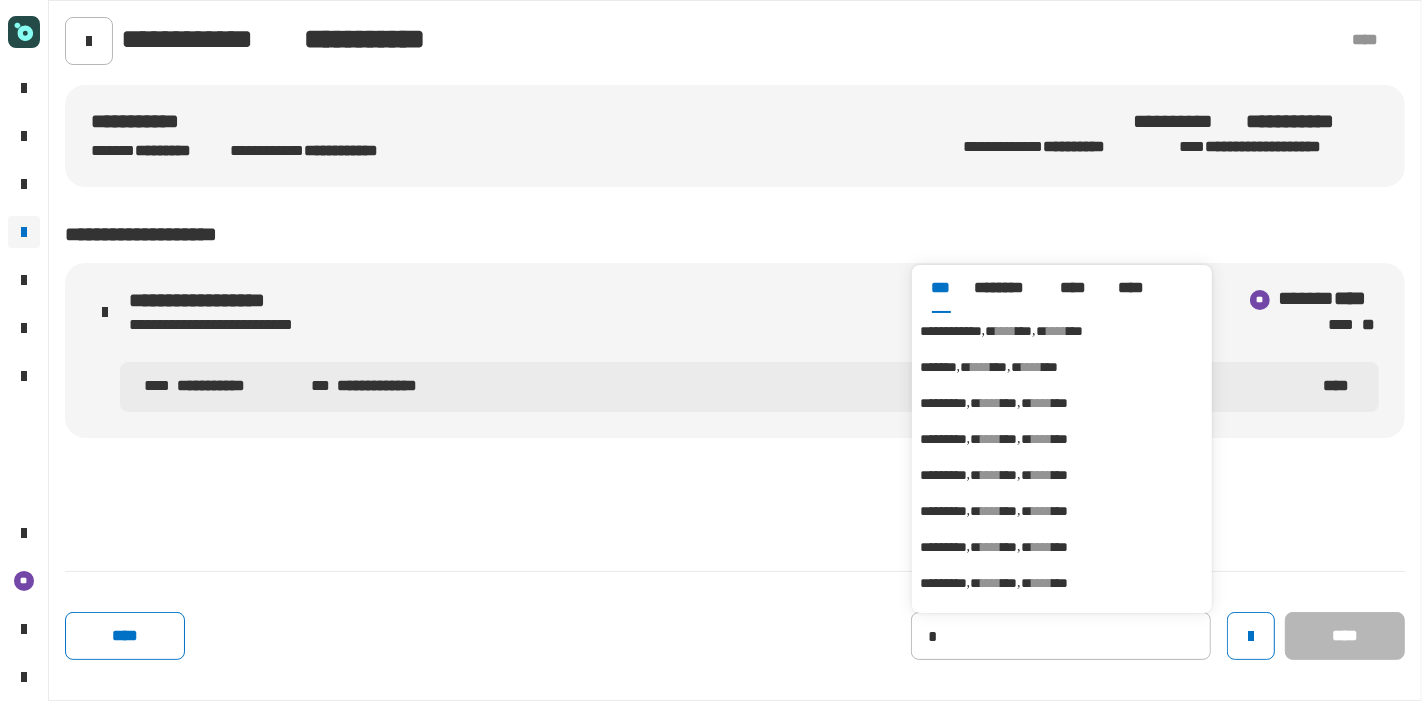 type on "**********" 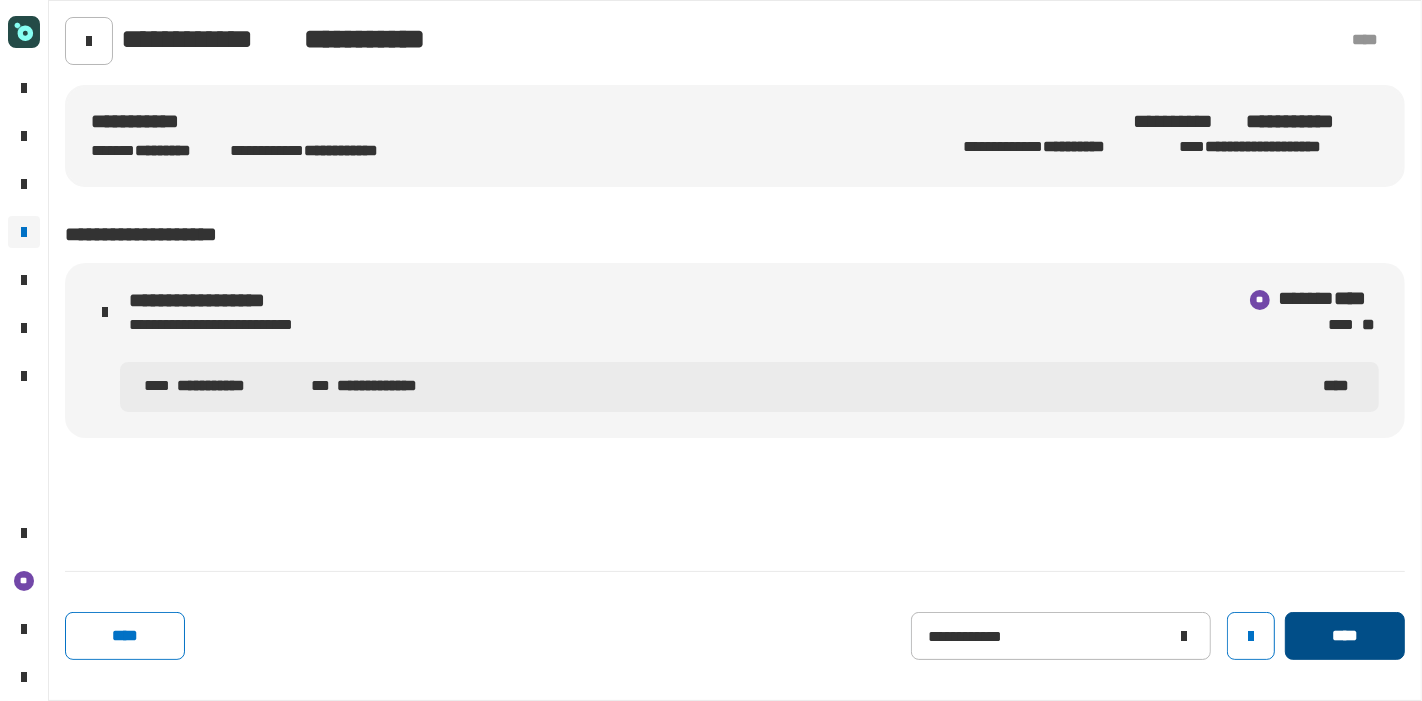 click on "****" 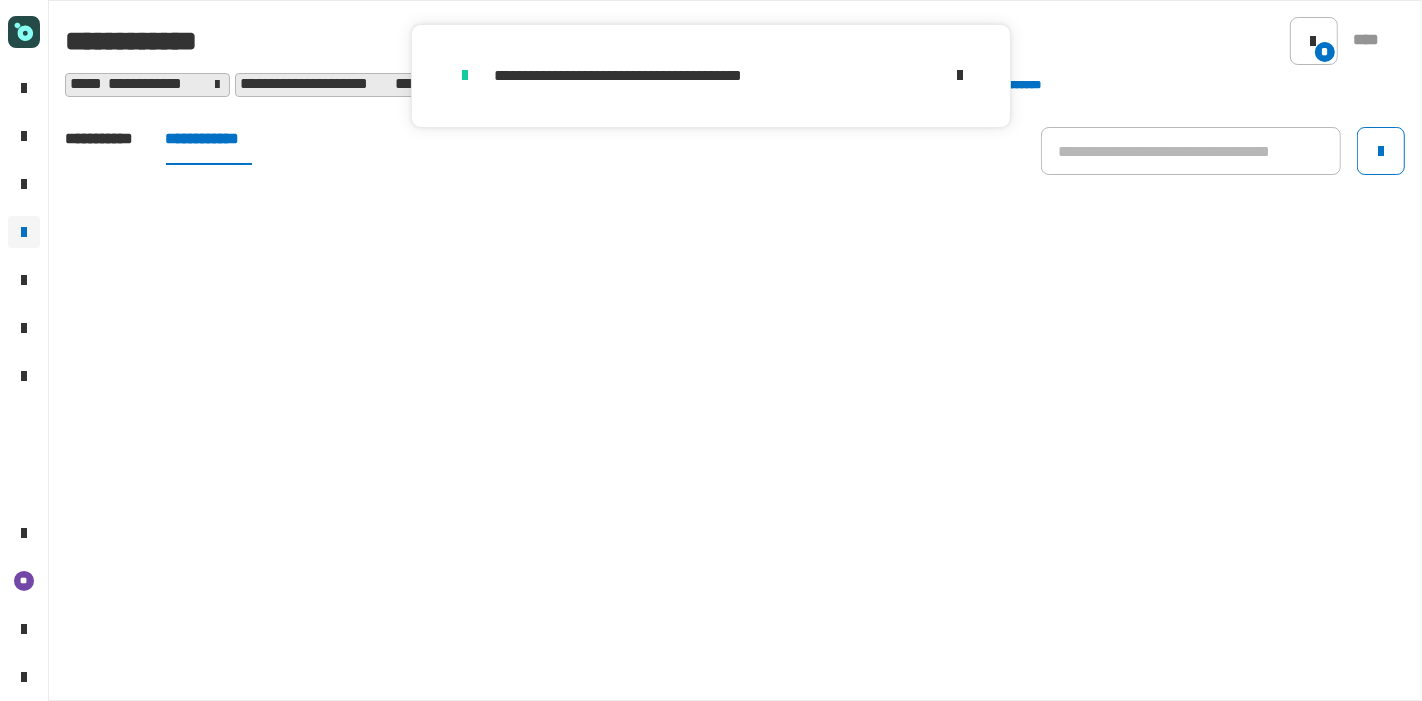 click on "**********" 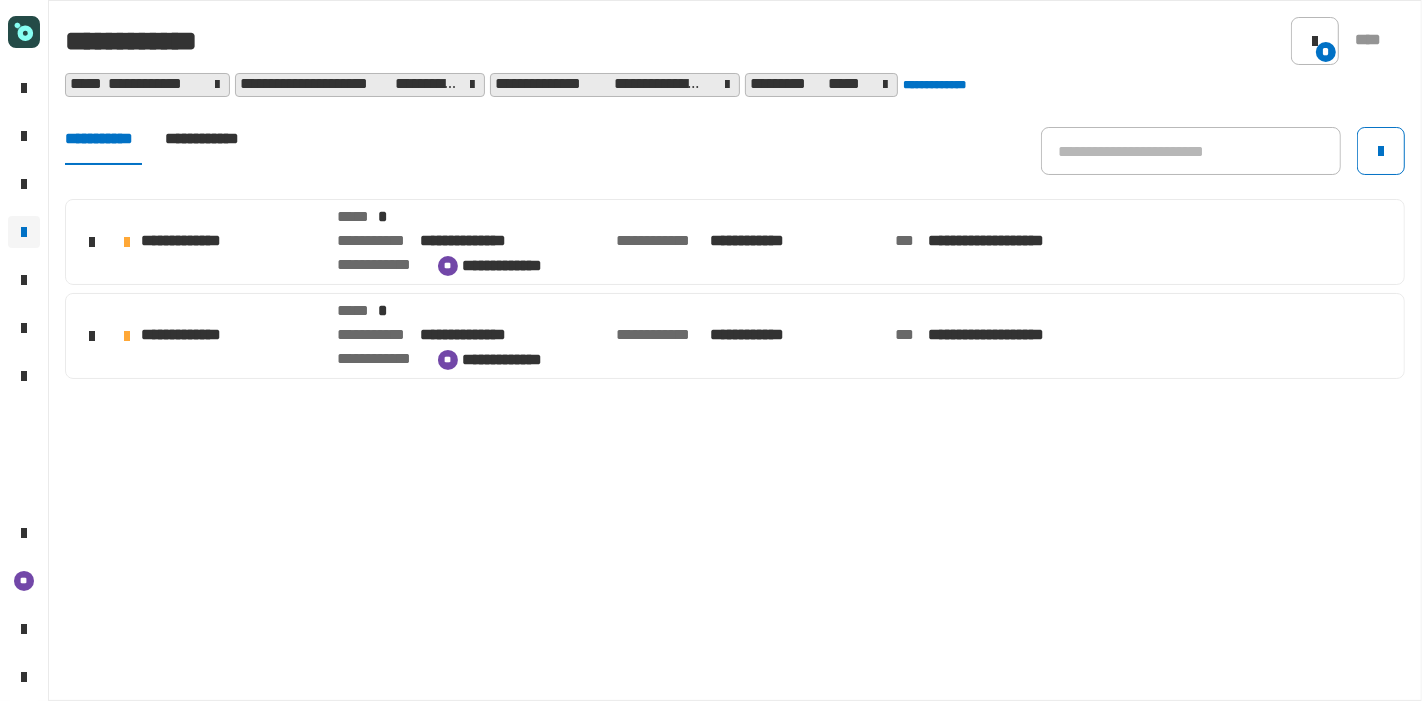 click on "**********" 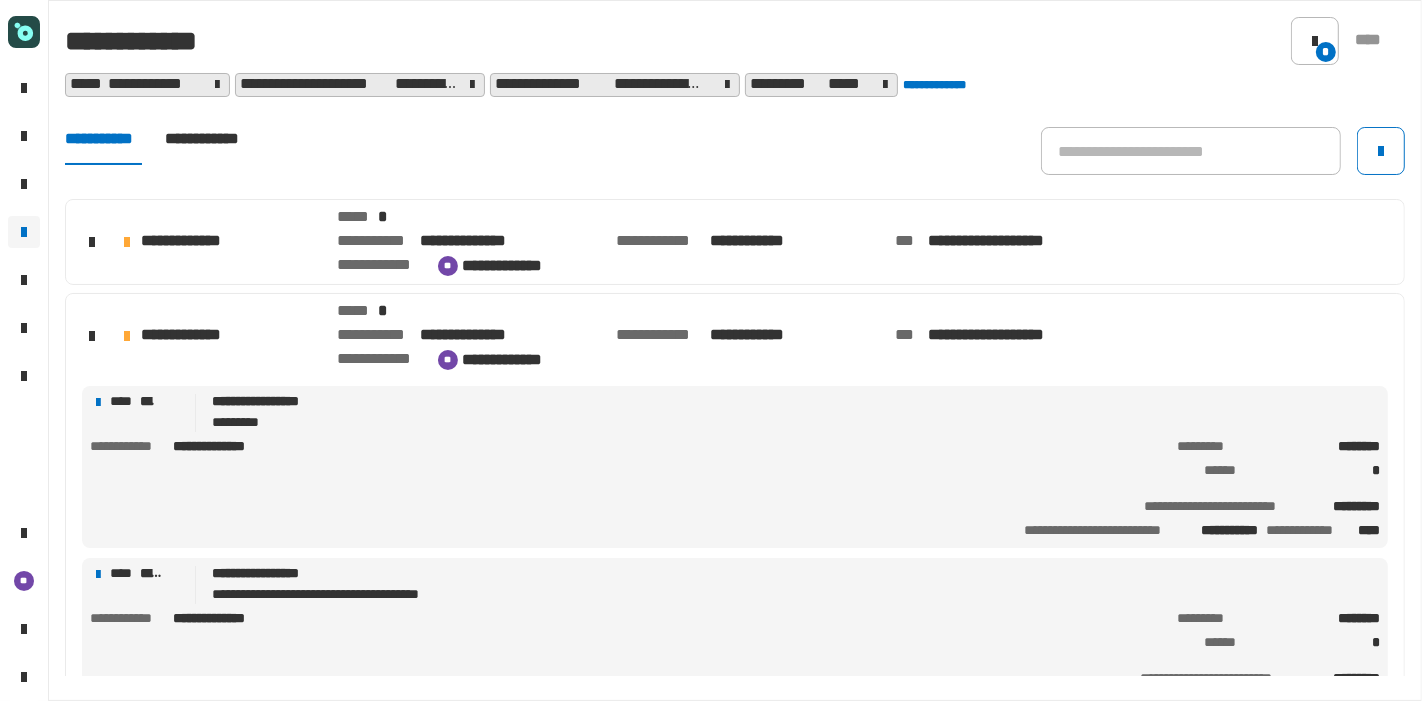 scroll, scrollTop: 300, scrollLeft: 0, axis: vertical 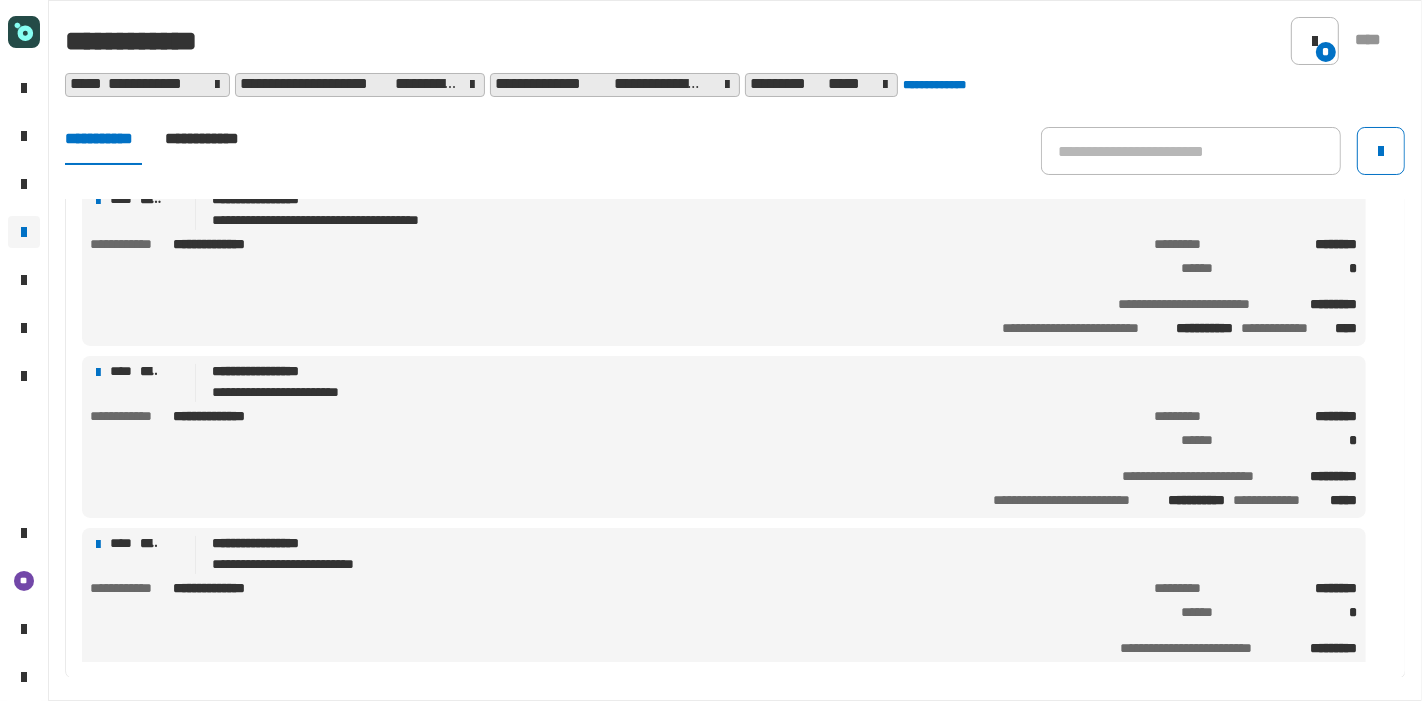 click on "[FIRST] [LAST] [ADDRESS] [CITY] [STATE] [ZIPCODE] [COUNTRY] [PHONE] [EMAIL] [SSN] [CREDITCARD] [BIRTHDATE]" 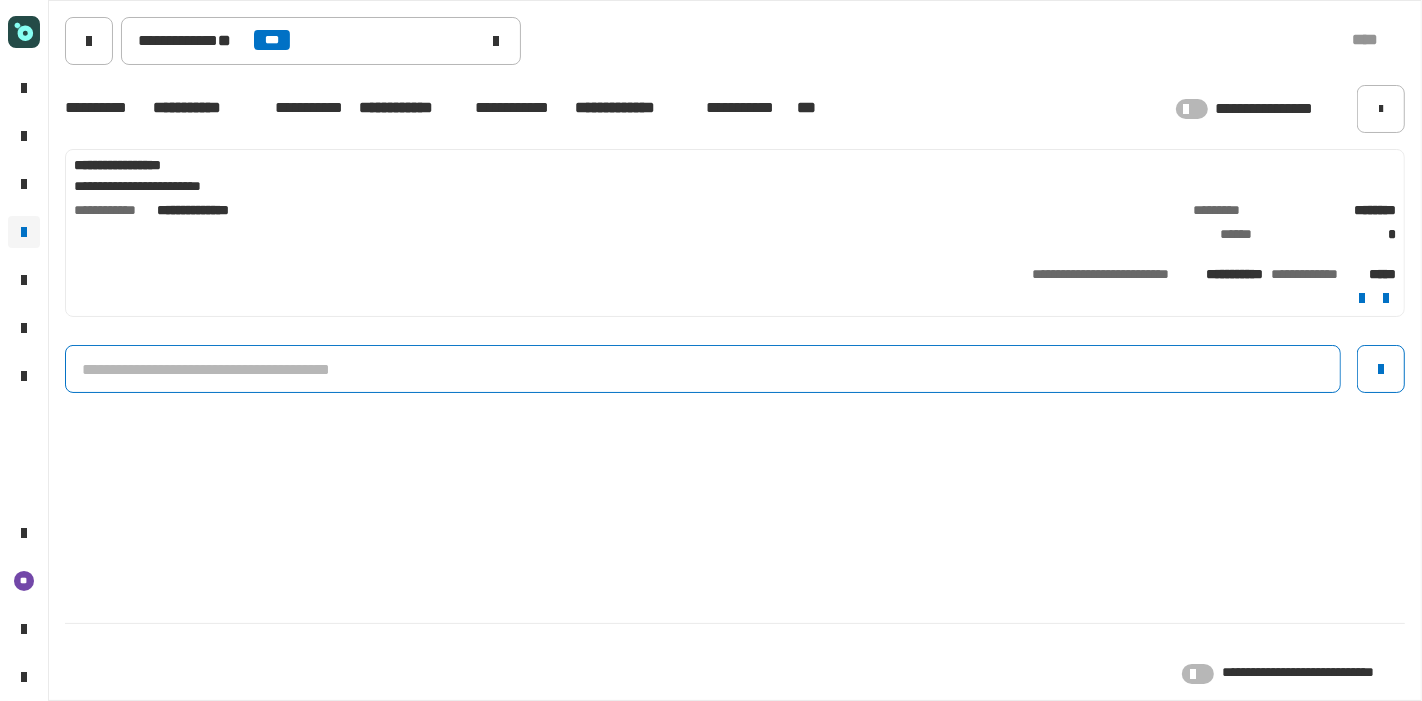 click 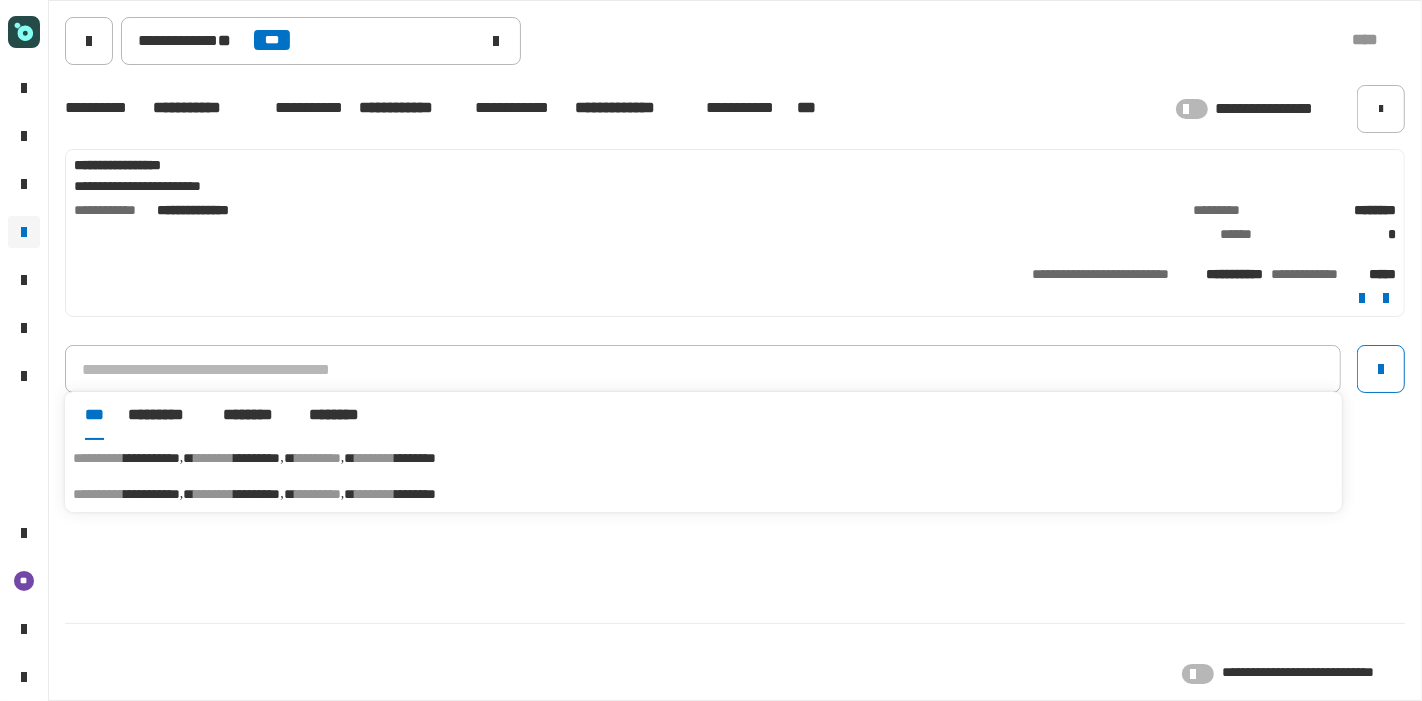 click on "********" at bounding box center (415, 458) 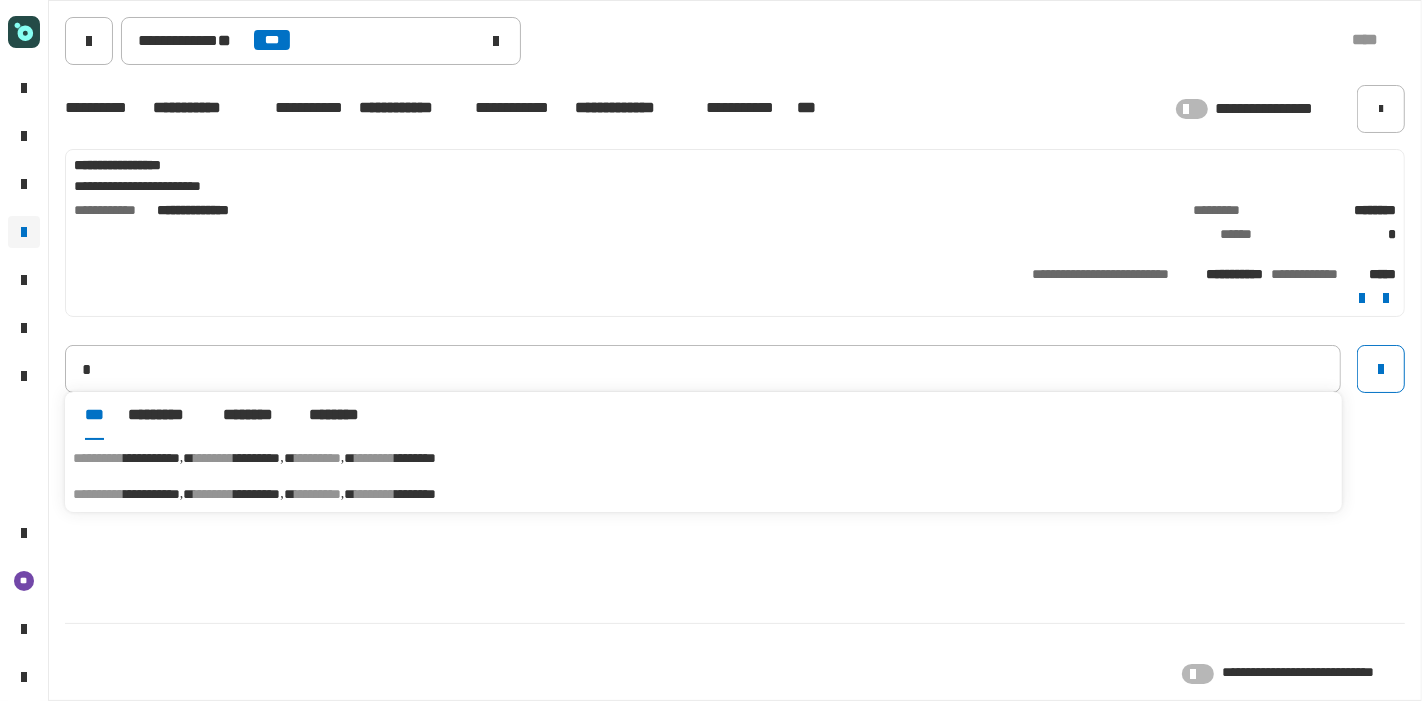 type on "**********" 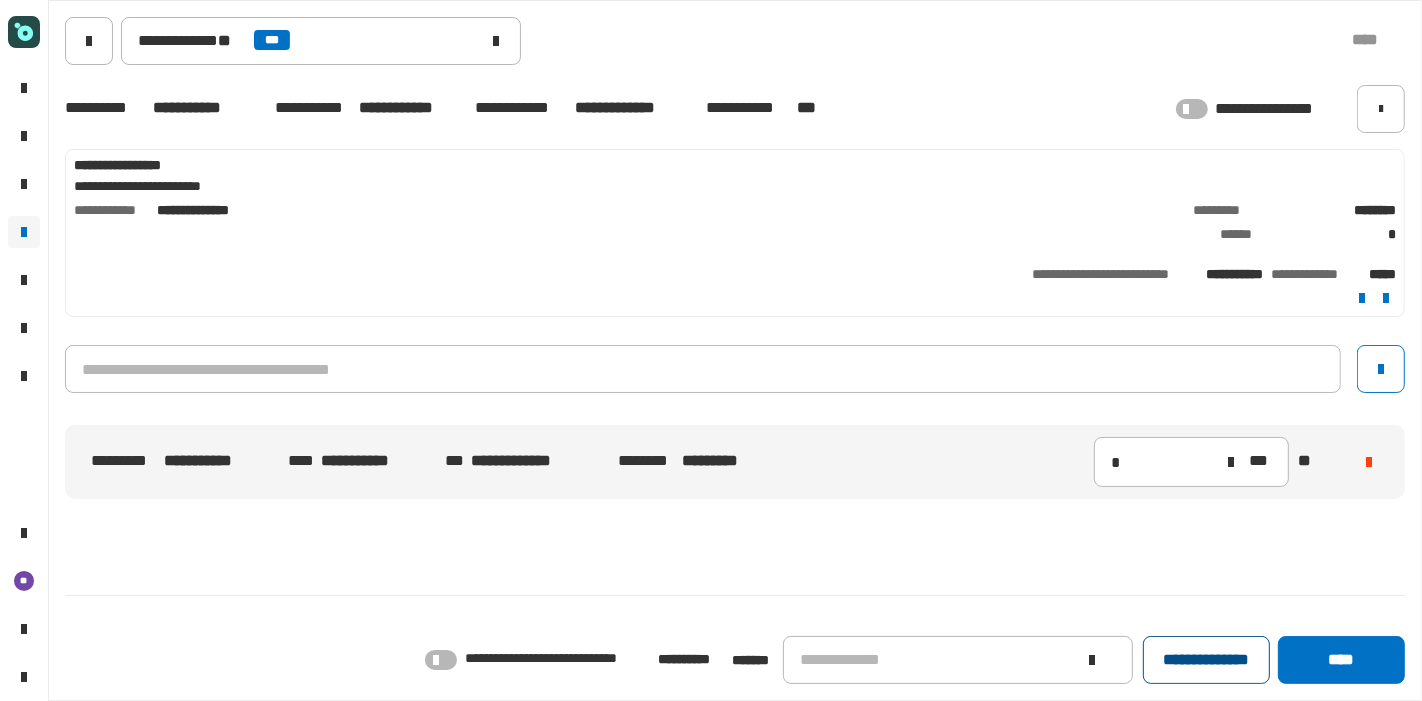 click on "**********" 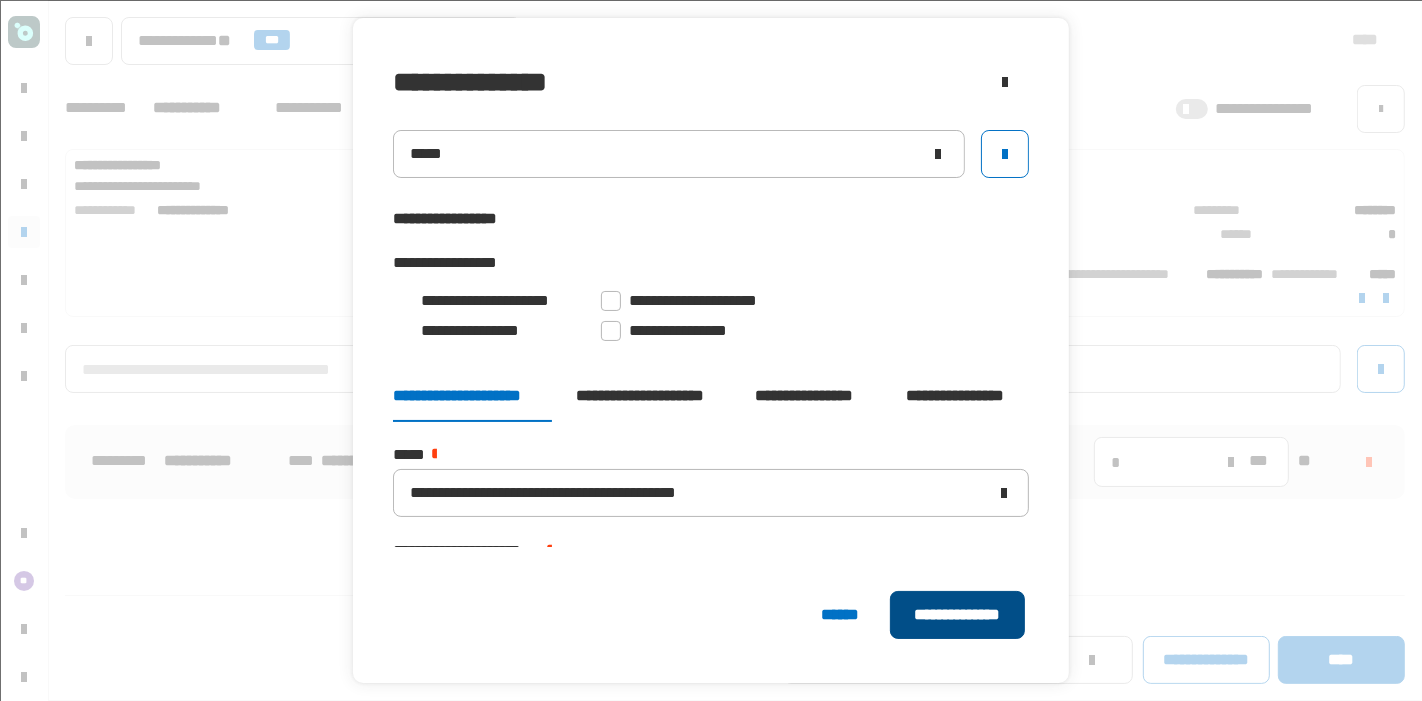 click on "**********" 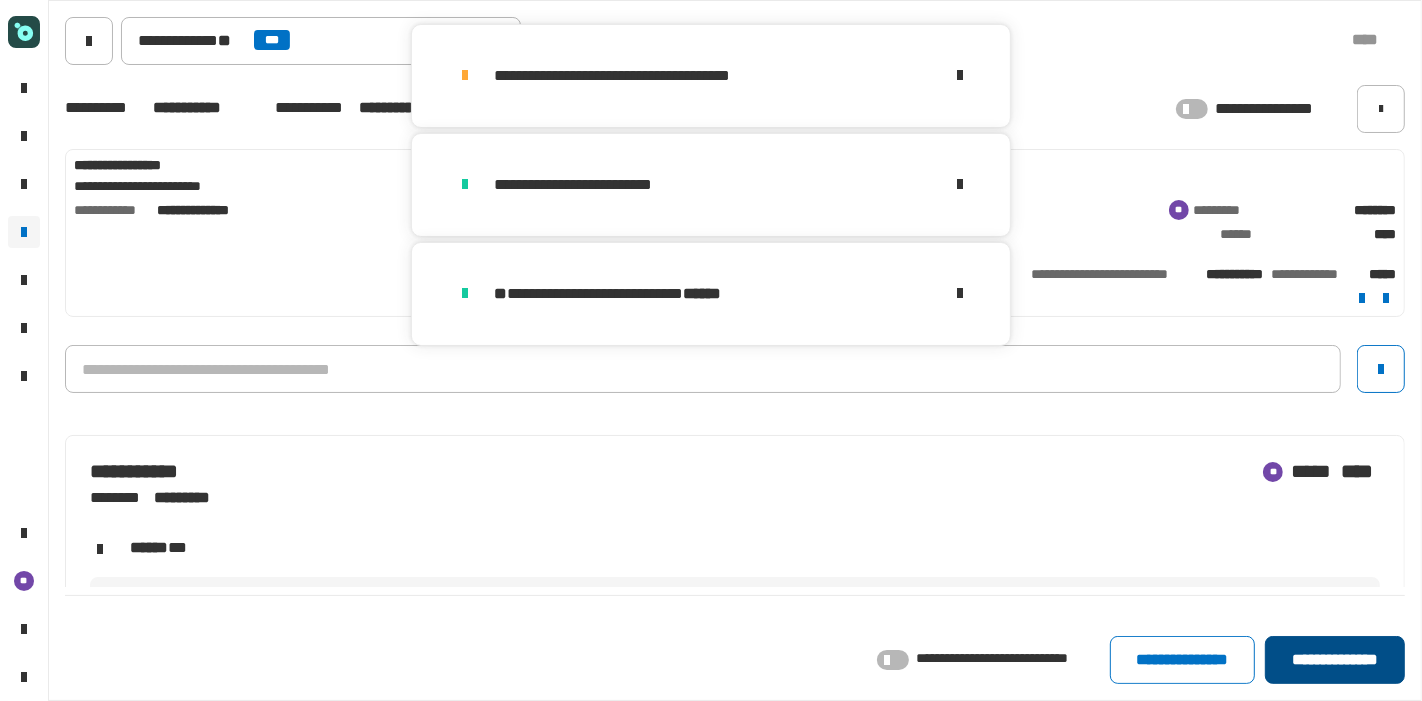 click on "**********" 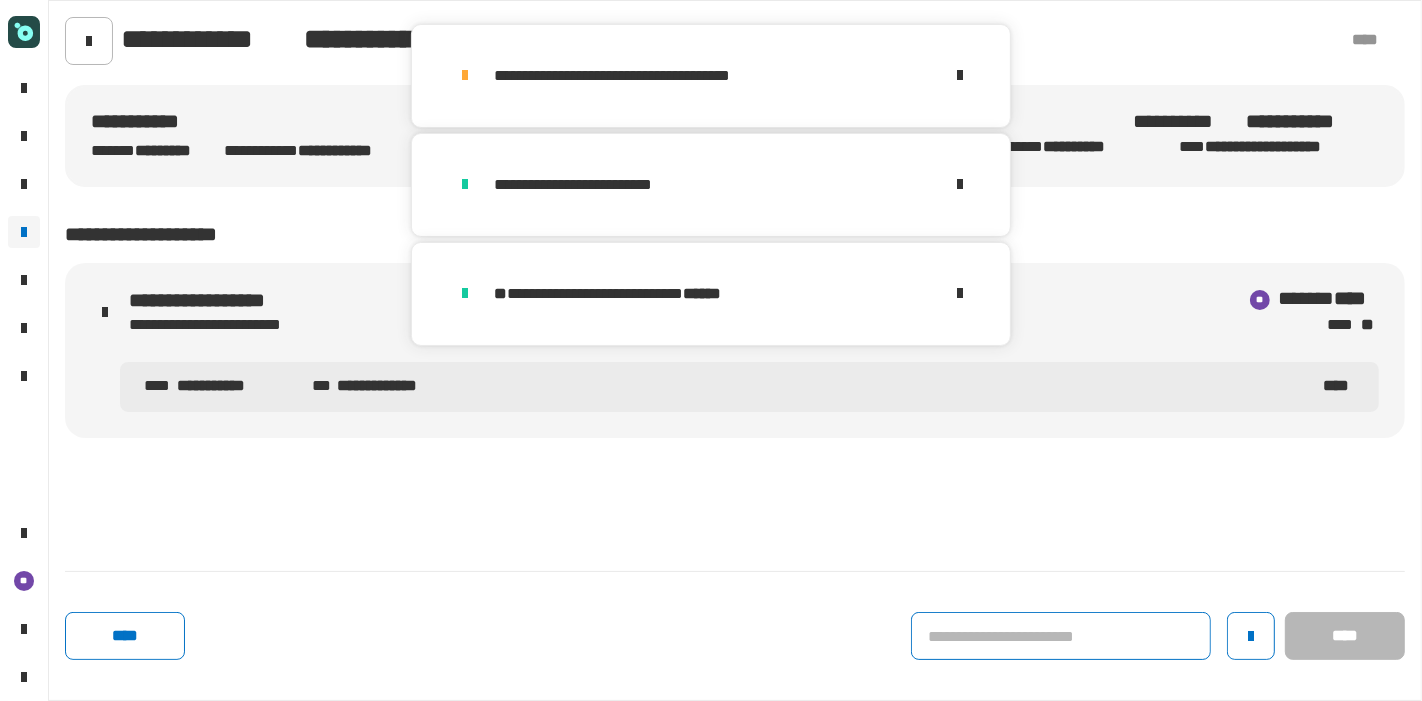 click 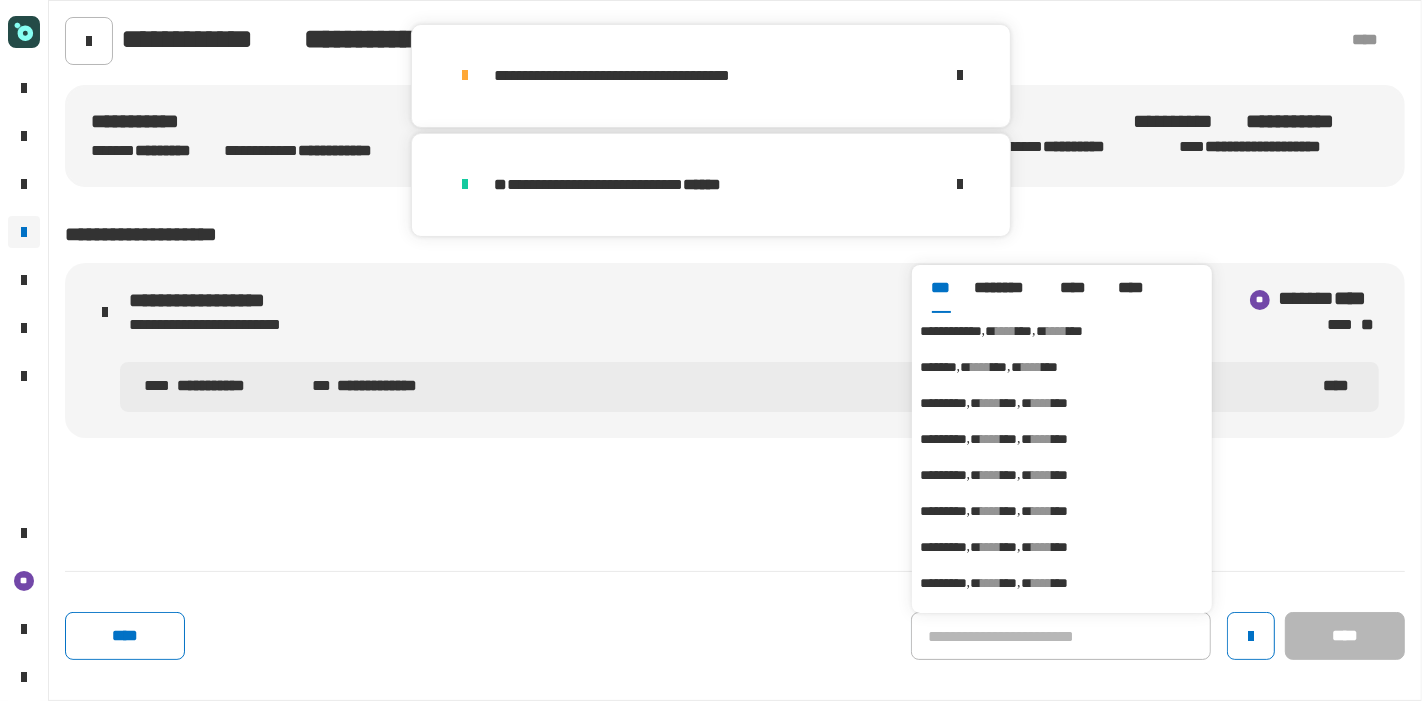 click on "****" at bounding box center [1006, 331] 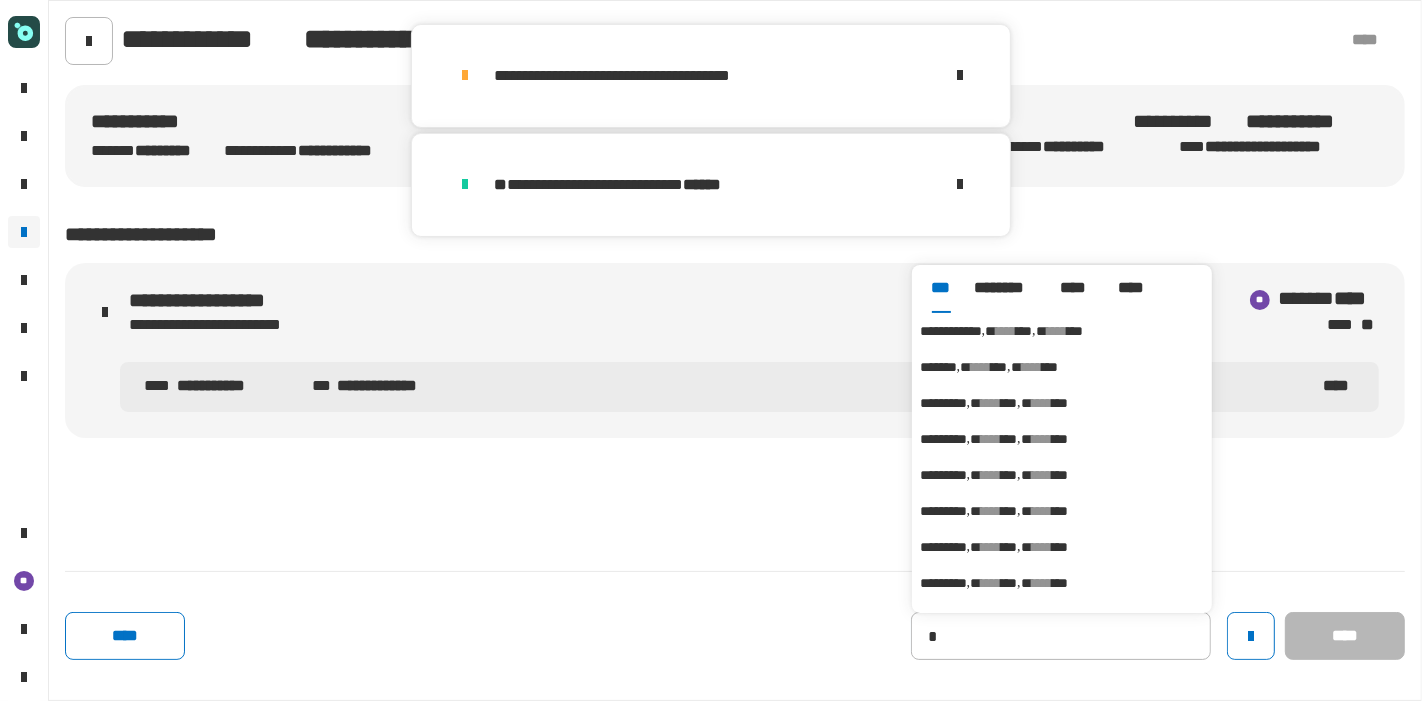 type on "**********" 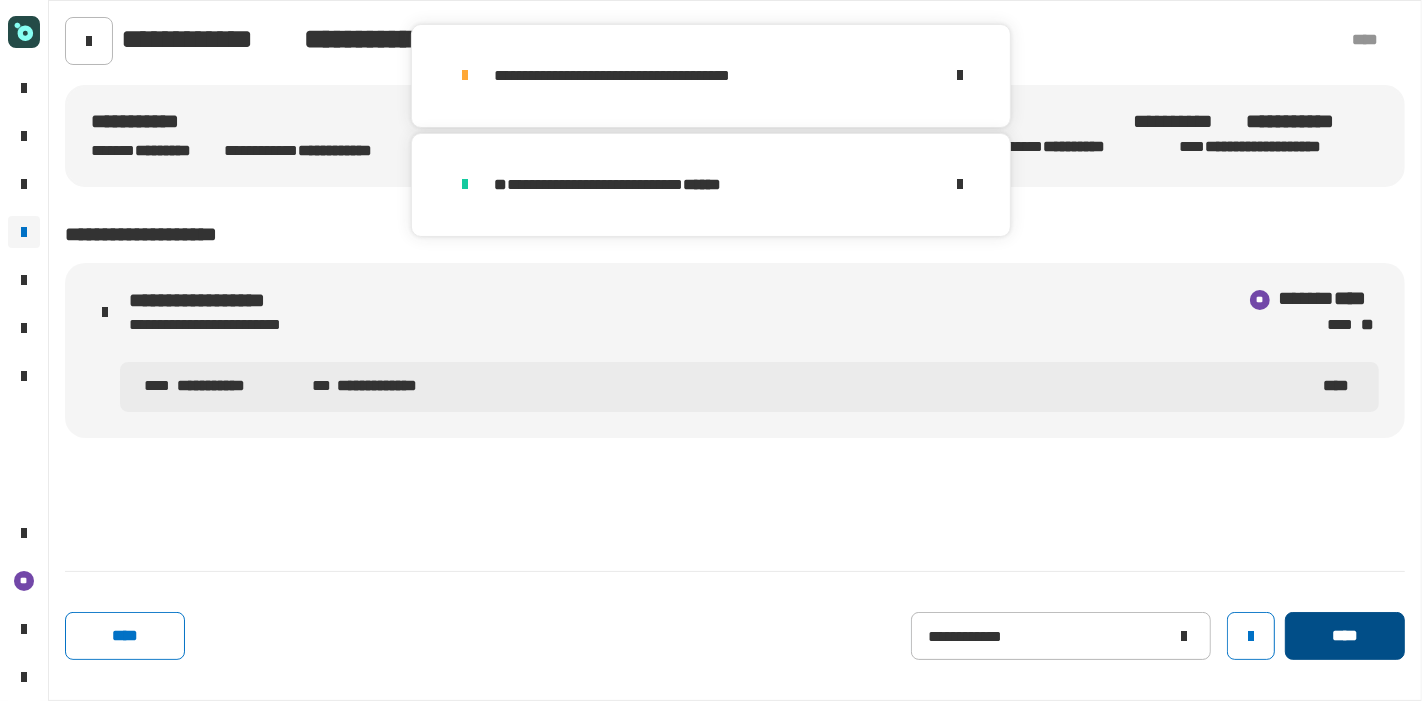 click on "****" 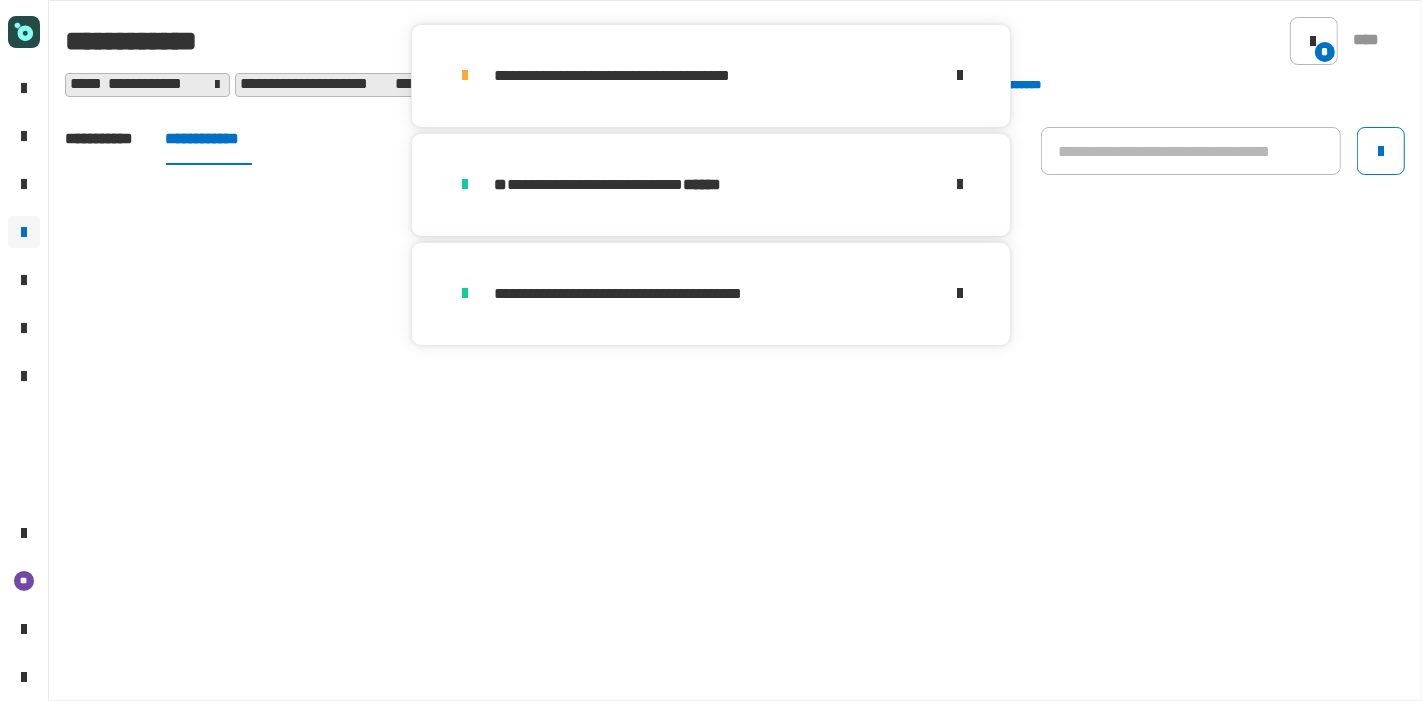 click on "**********" 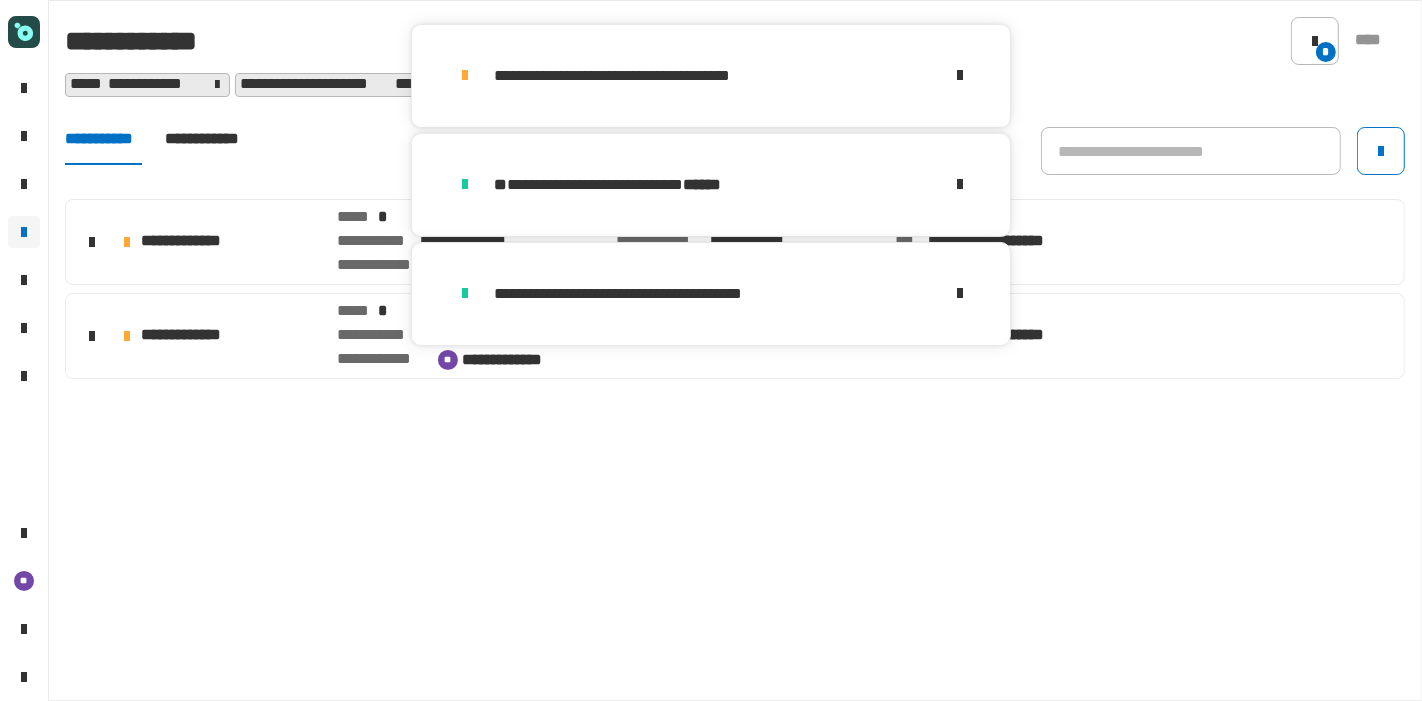 click on "[FIRST] [LAST] [ADDRESS] [CITY] [STATE] [ZIPCODE] [COUNTRY] [PHONE] [EMAIL]" 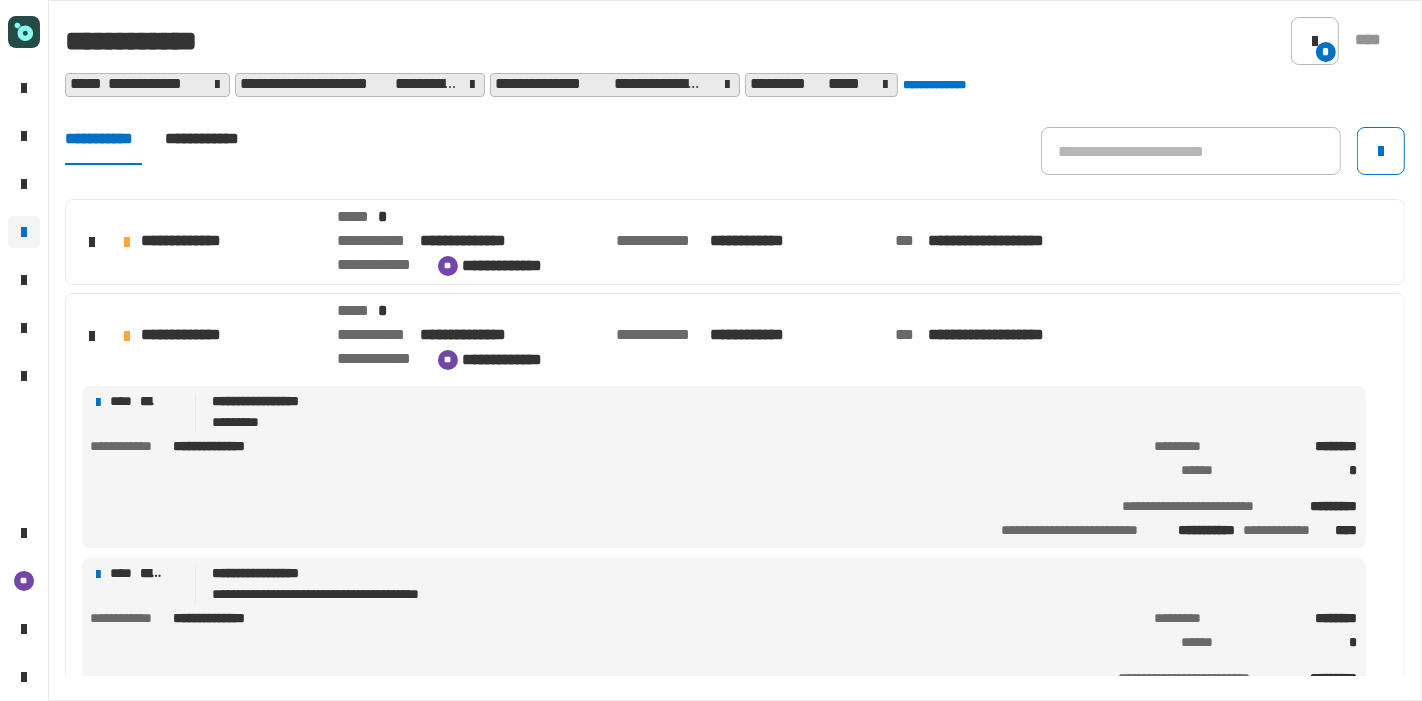 scroll, scrollTop: 128, scrollLeft: 0, axis: vertical 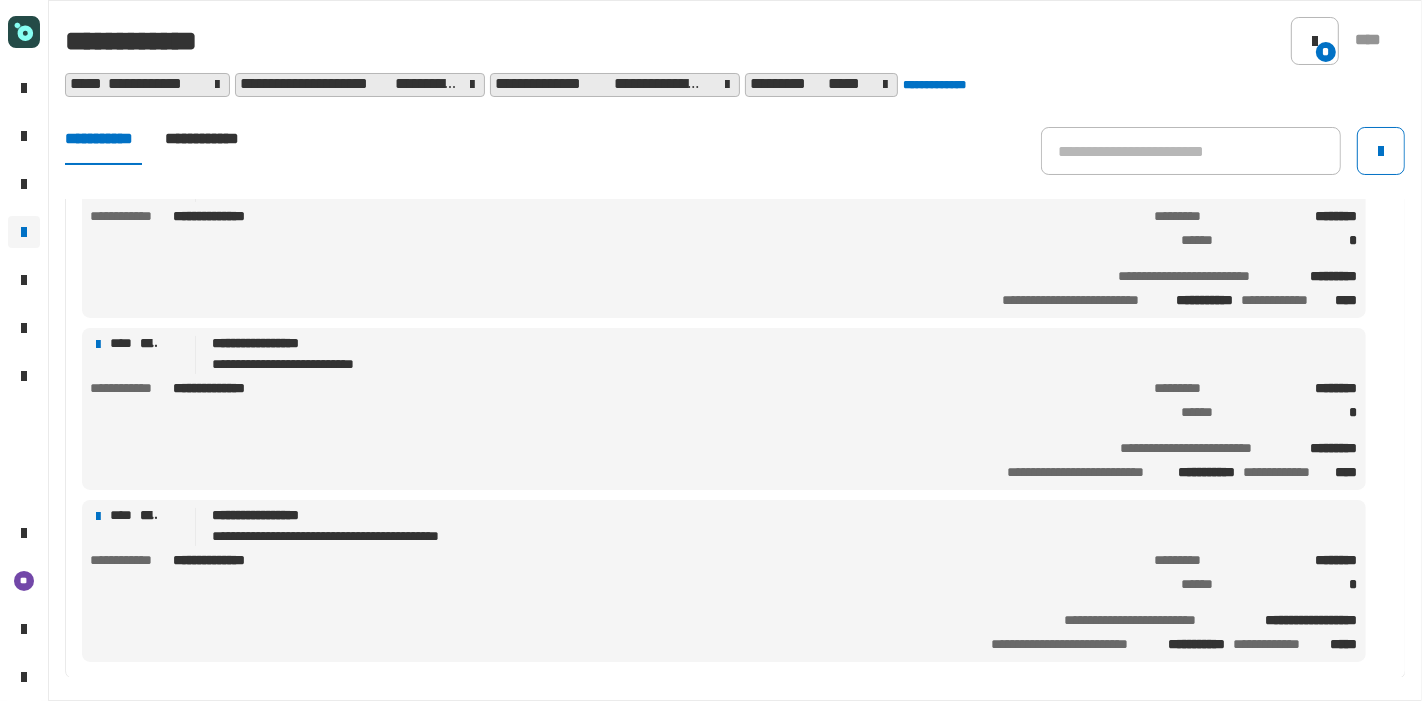 drag, startPoint x: 694, startPoint y: 549, endPoint x: 546, endPoint y: 552, distance: 148.0304 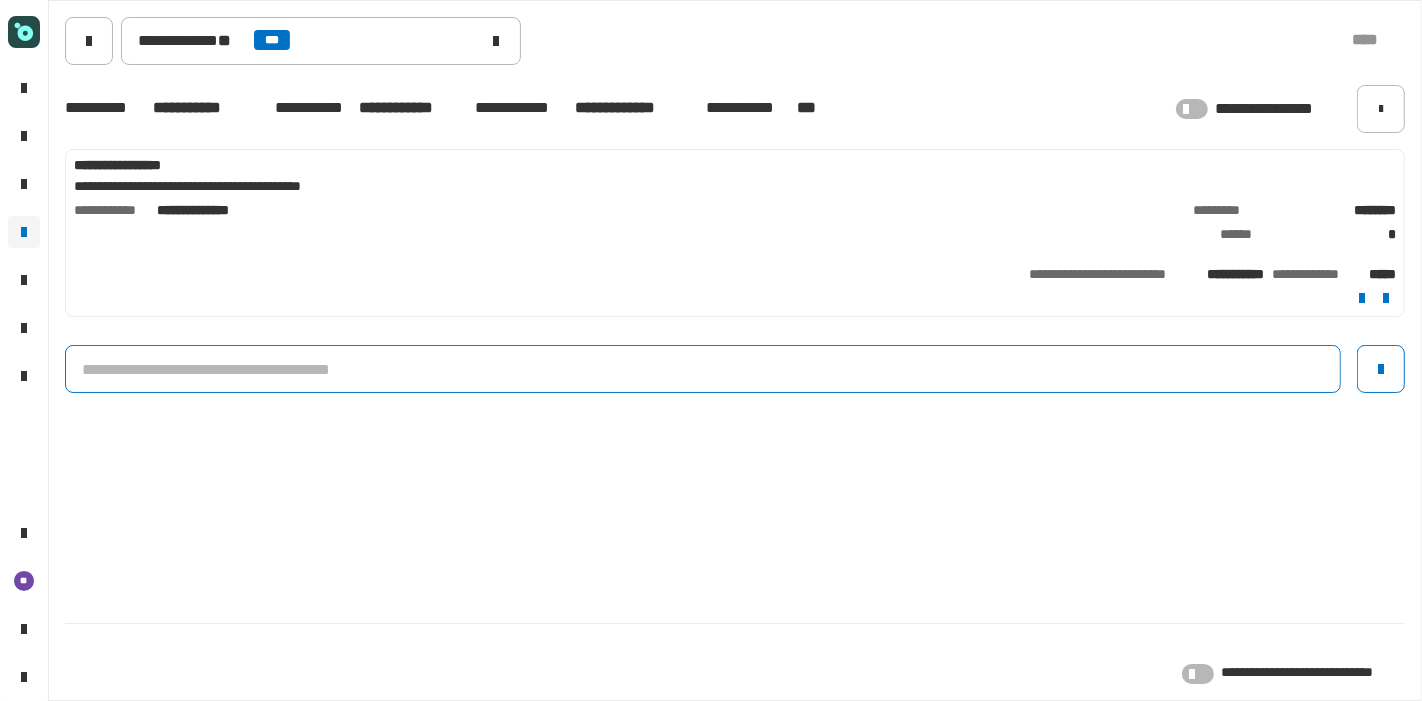 click 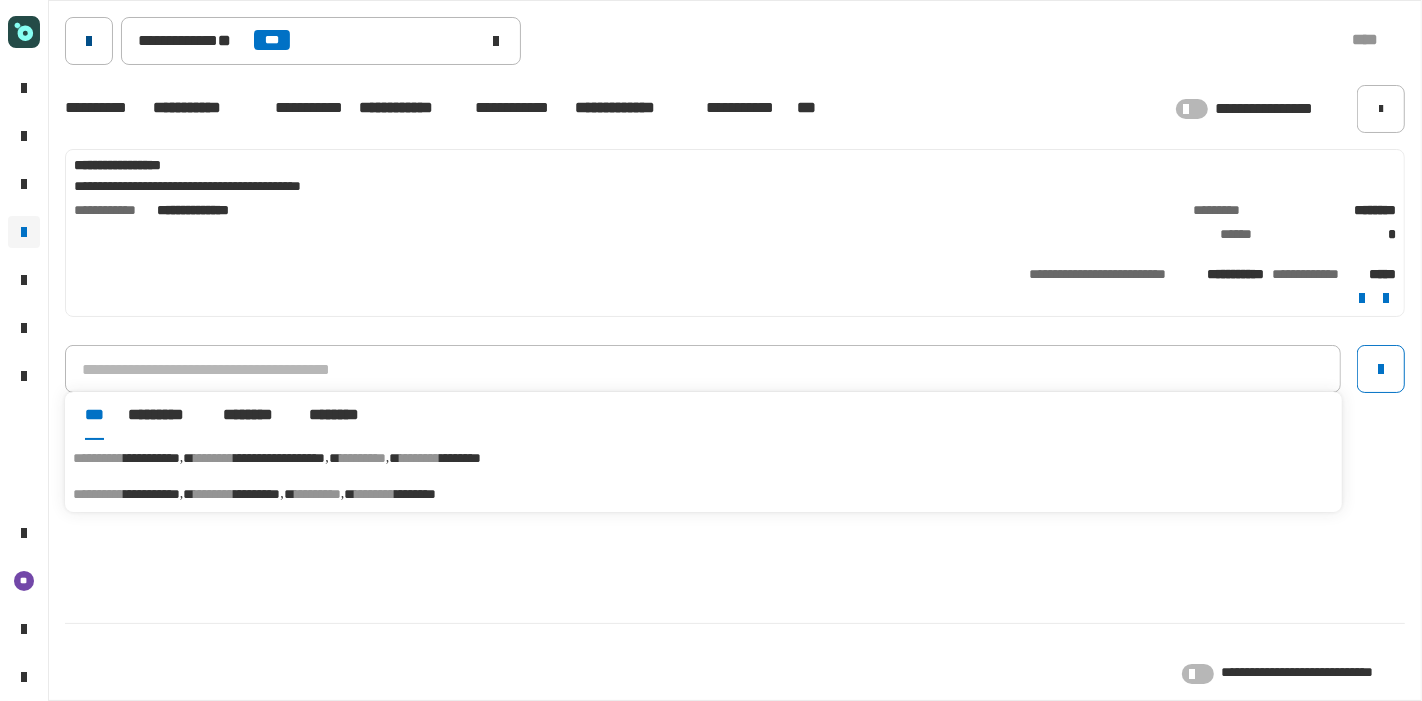 click 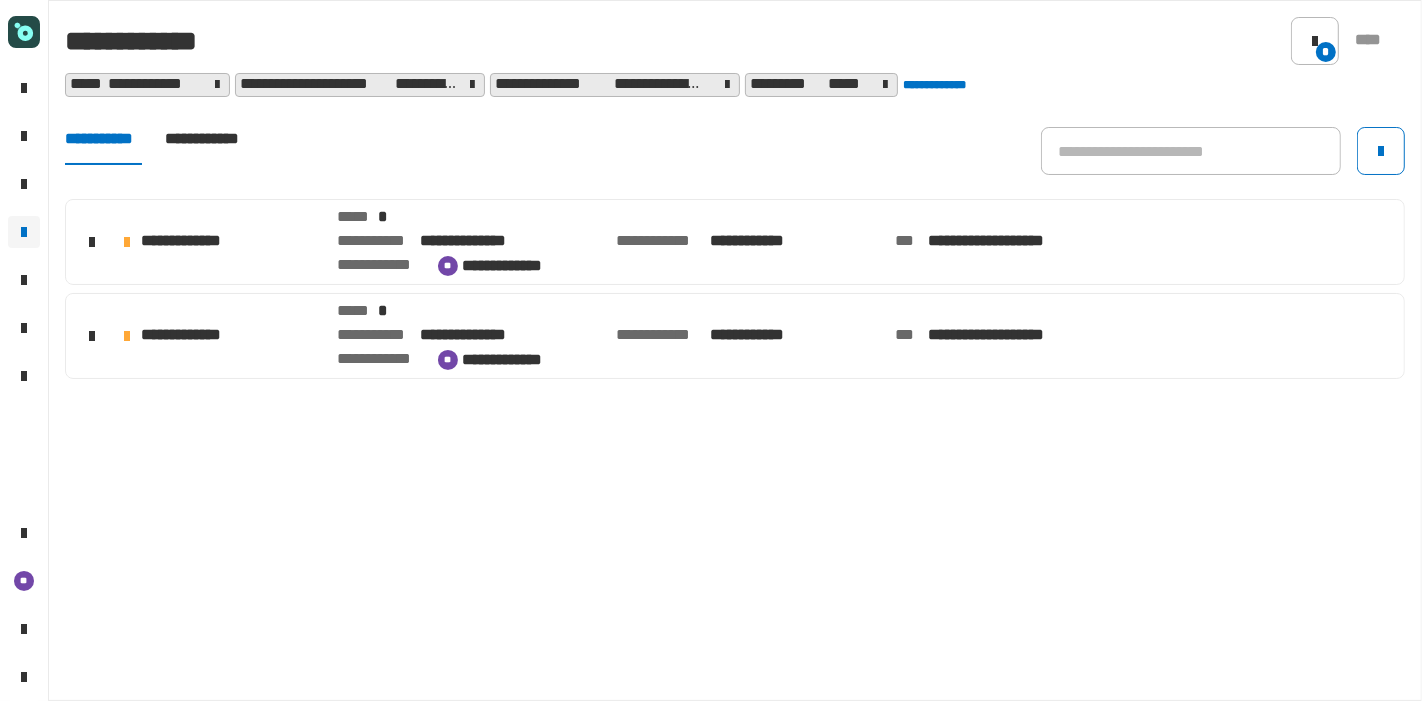 click on "**********" 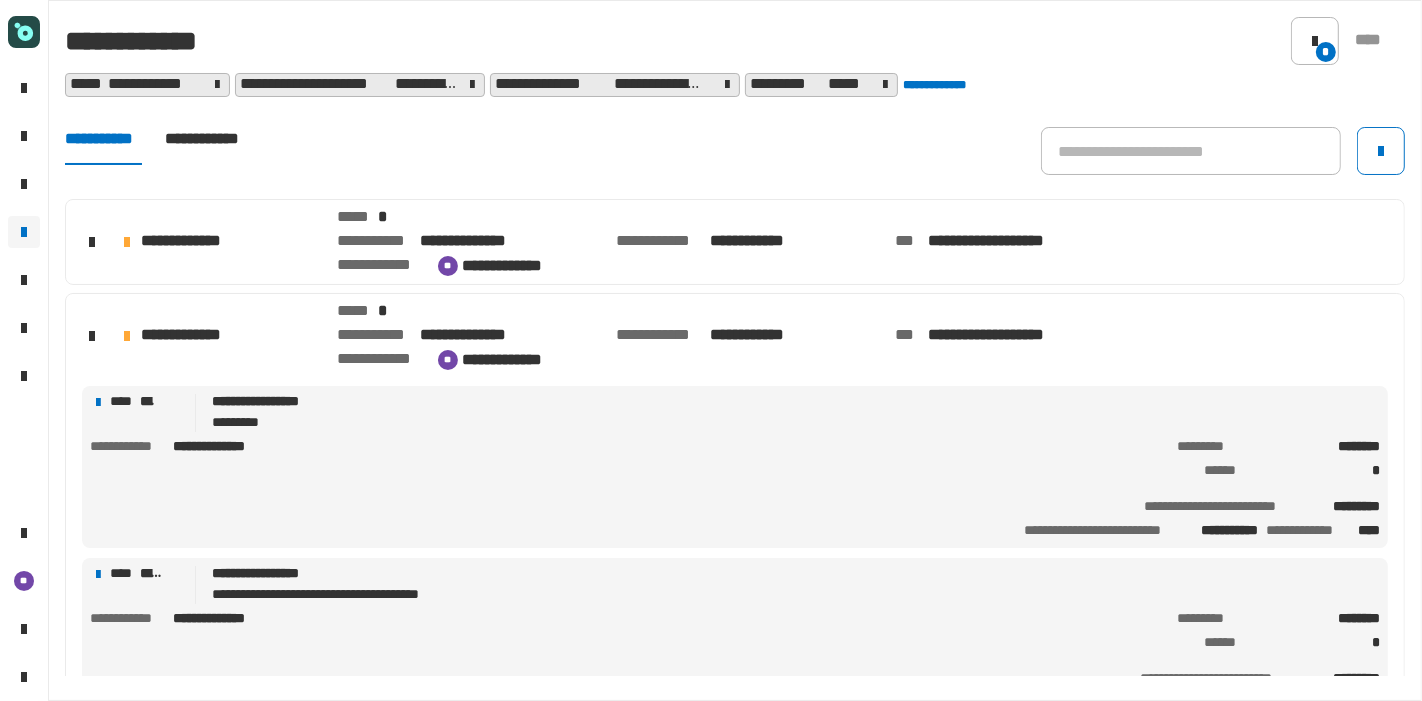 scroll, scrollTop: 128, scrollLeft: 0, axis: vertical 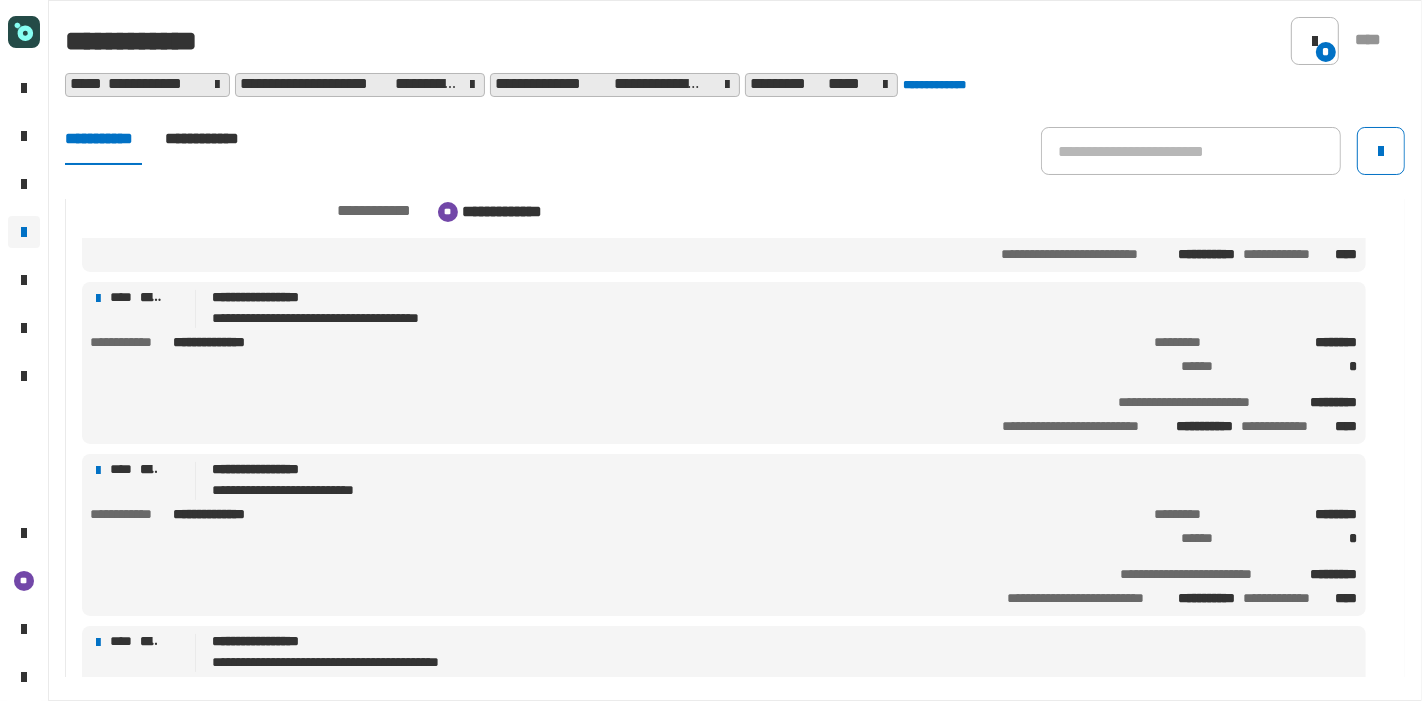 drag, startPoint x: 403, startPoint y: 361, endPoint x: 338, endPoint y: 327, distance: 73.3553 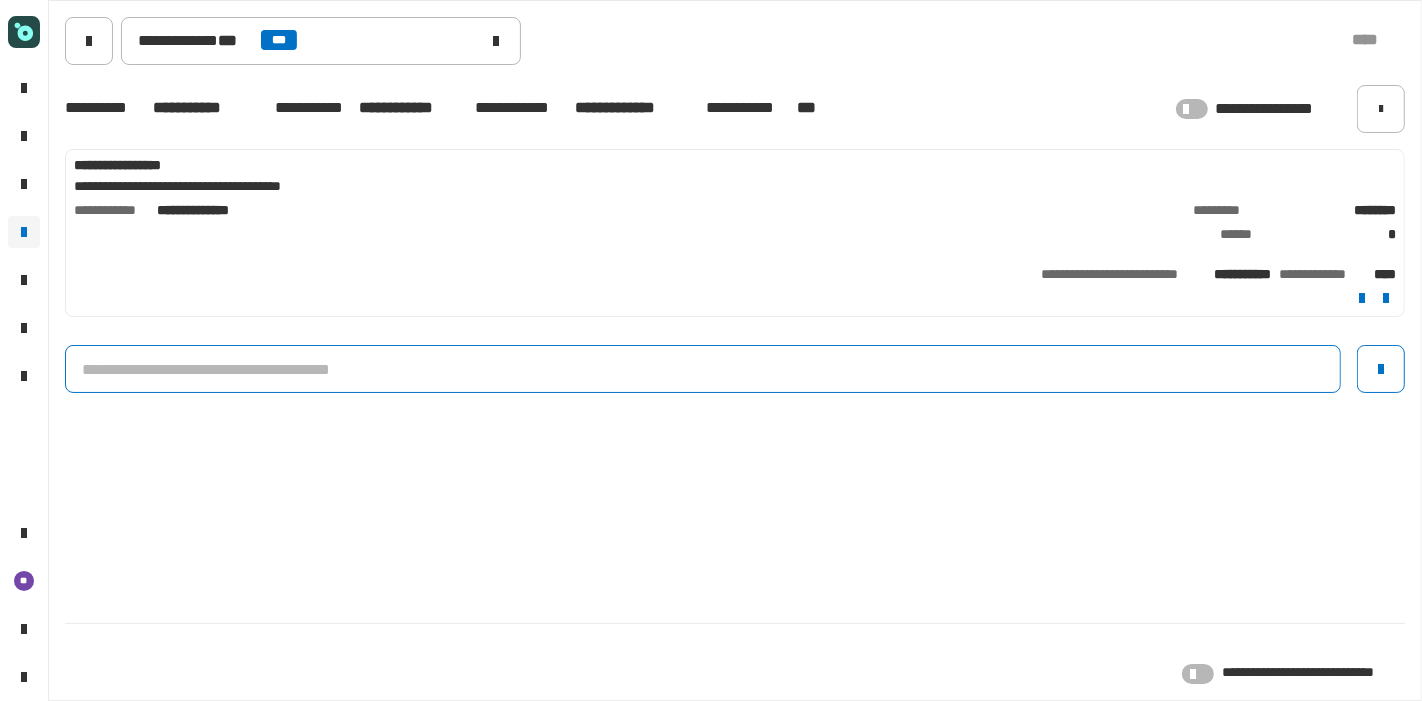 click 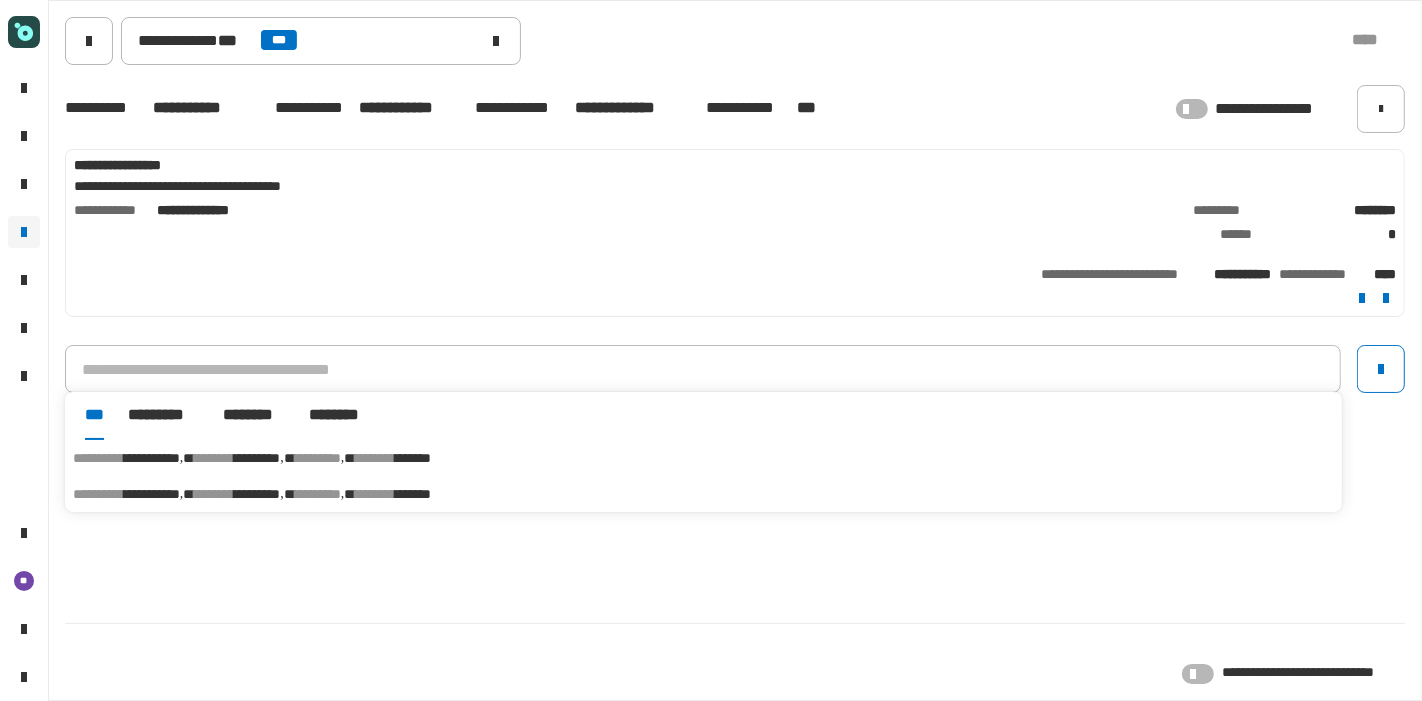 click on "[FIRST] [LAST] [ADDRESS] [CITY] [STATE] [ZIPCODE]" at bounding box center (703, 458) 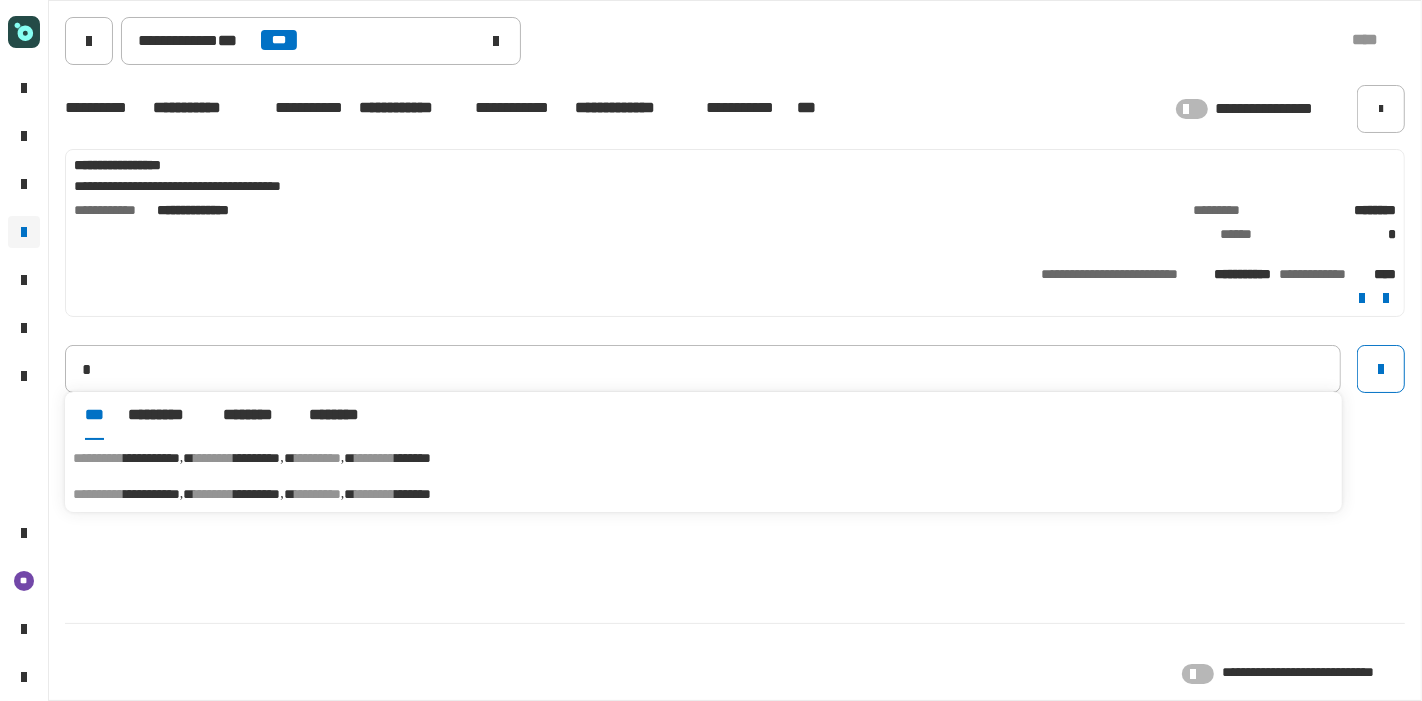 type on "**********" 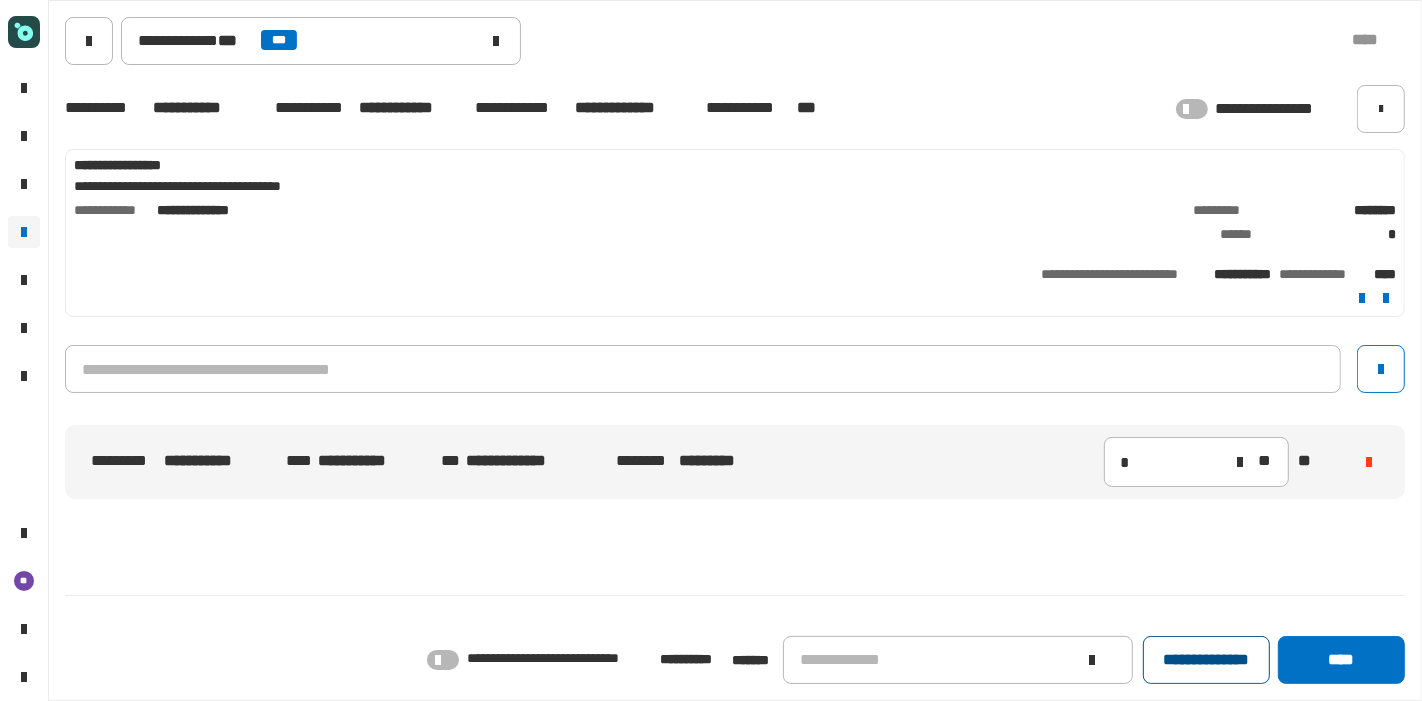 click on "**********" 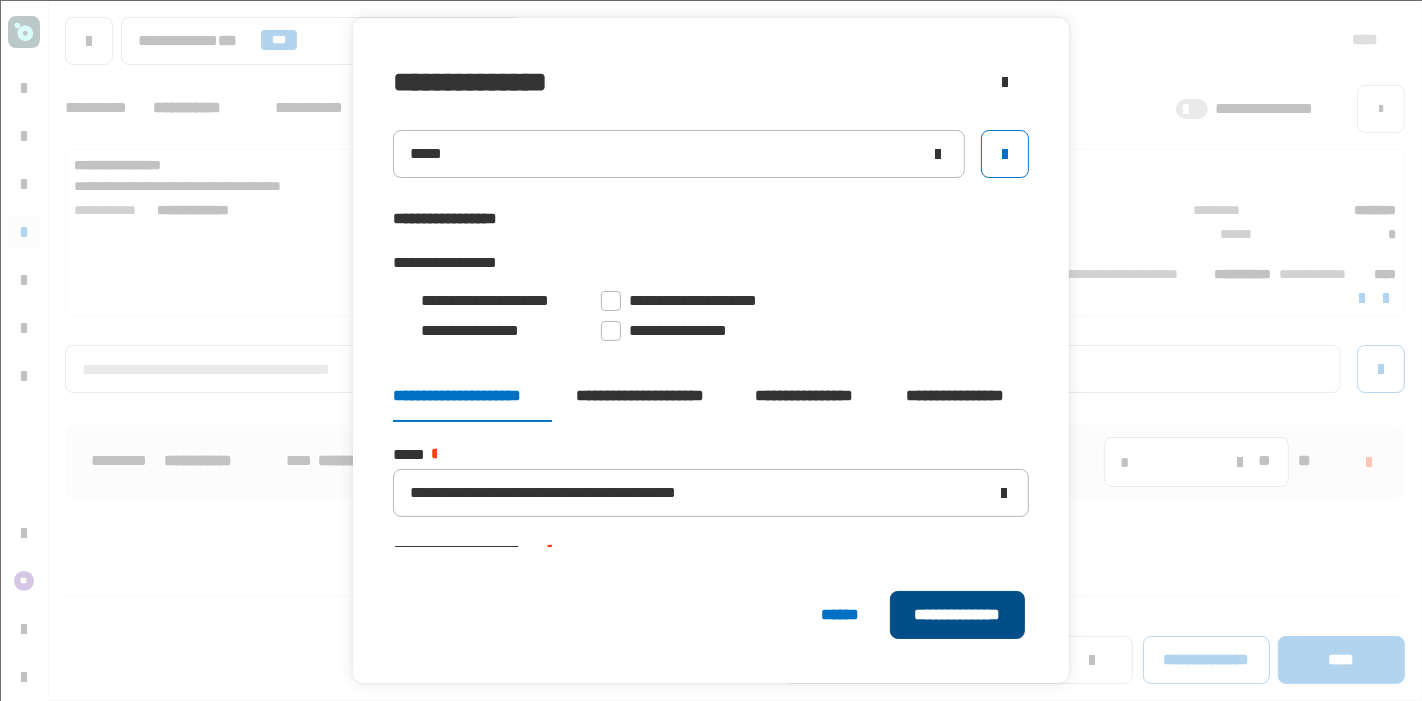click on "**********" 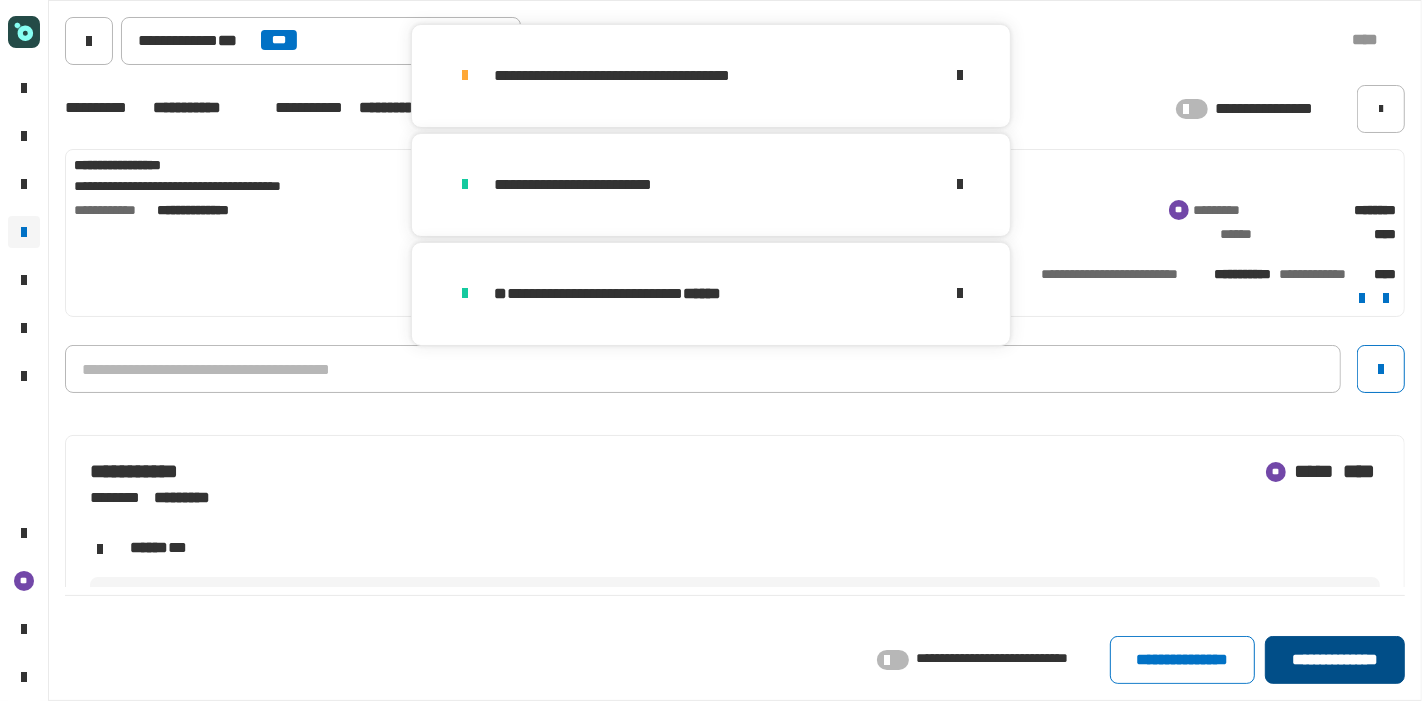 click on "**********" 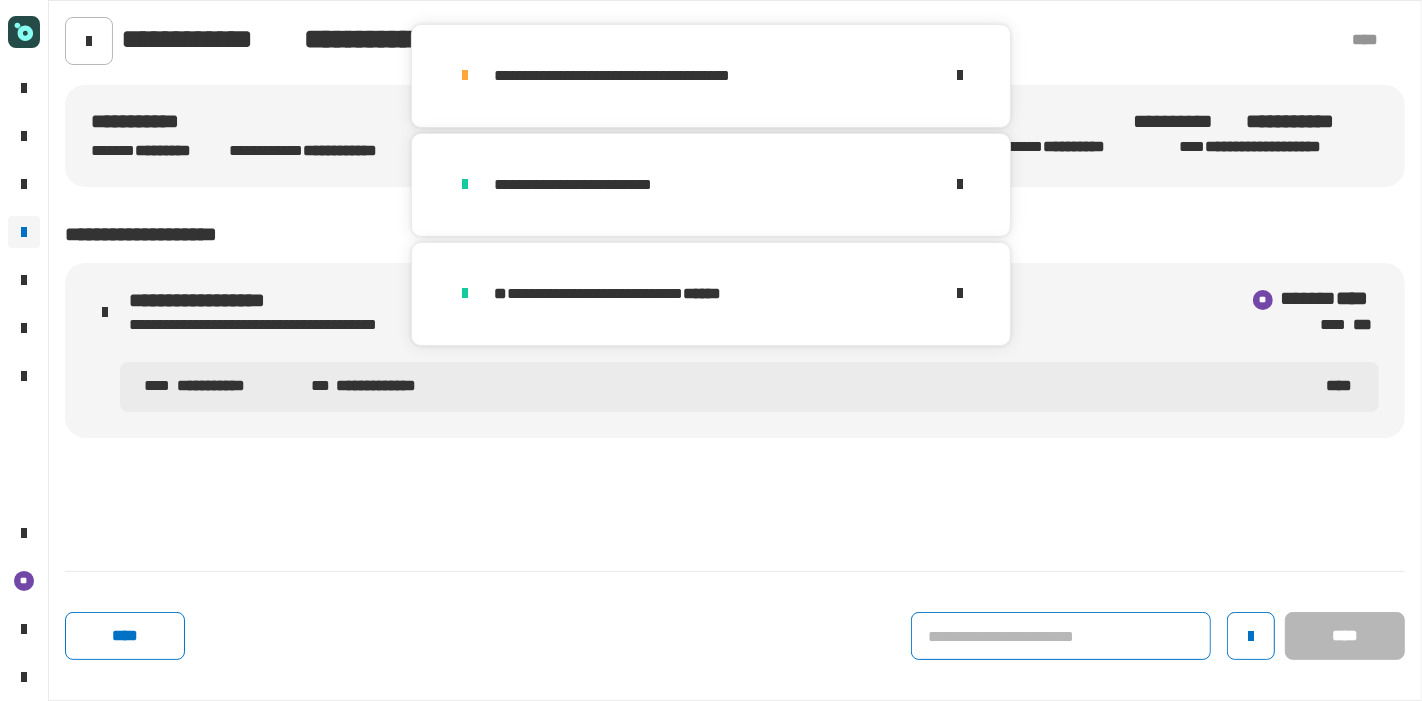 click 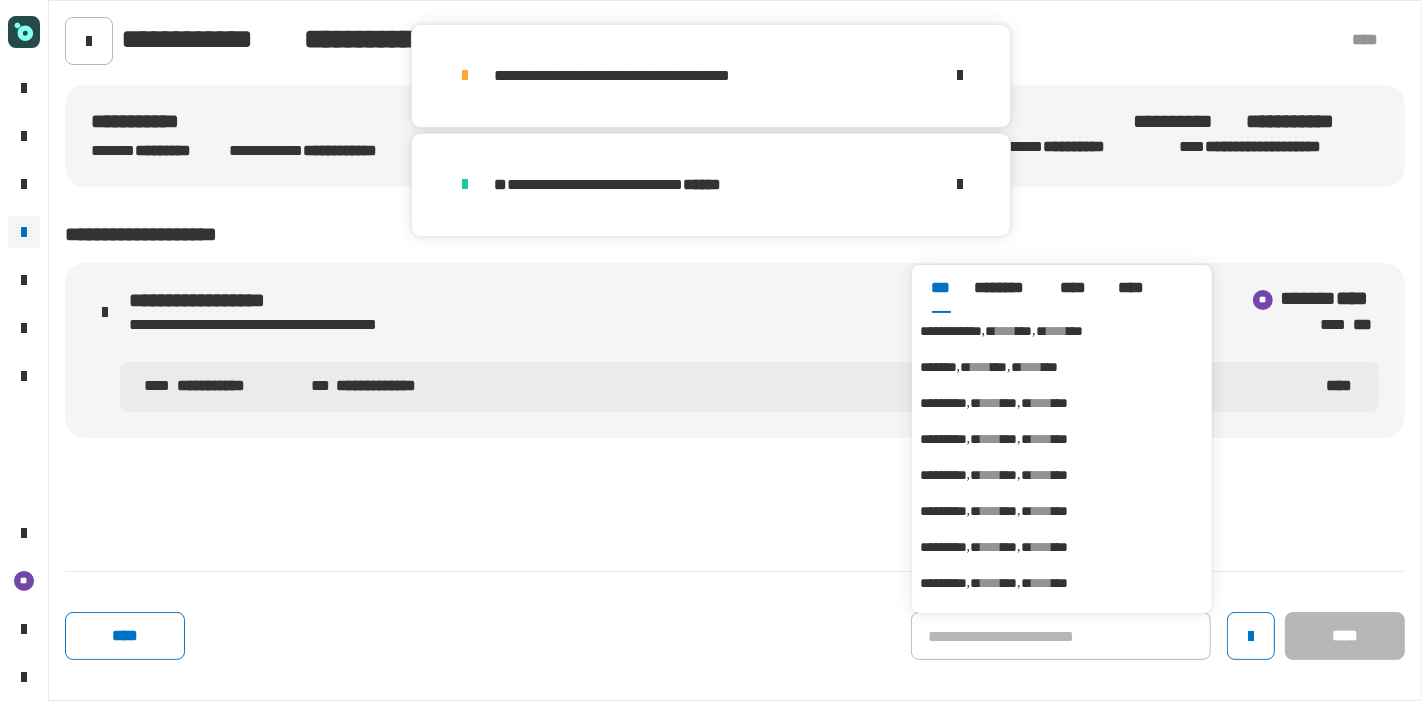click on "****" at bounding box center (1057, 331) 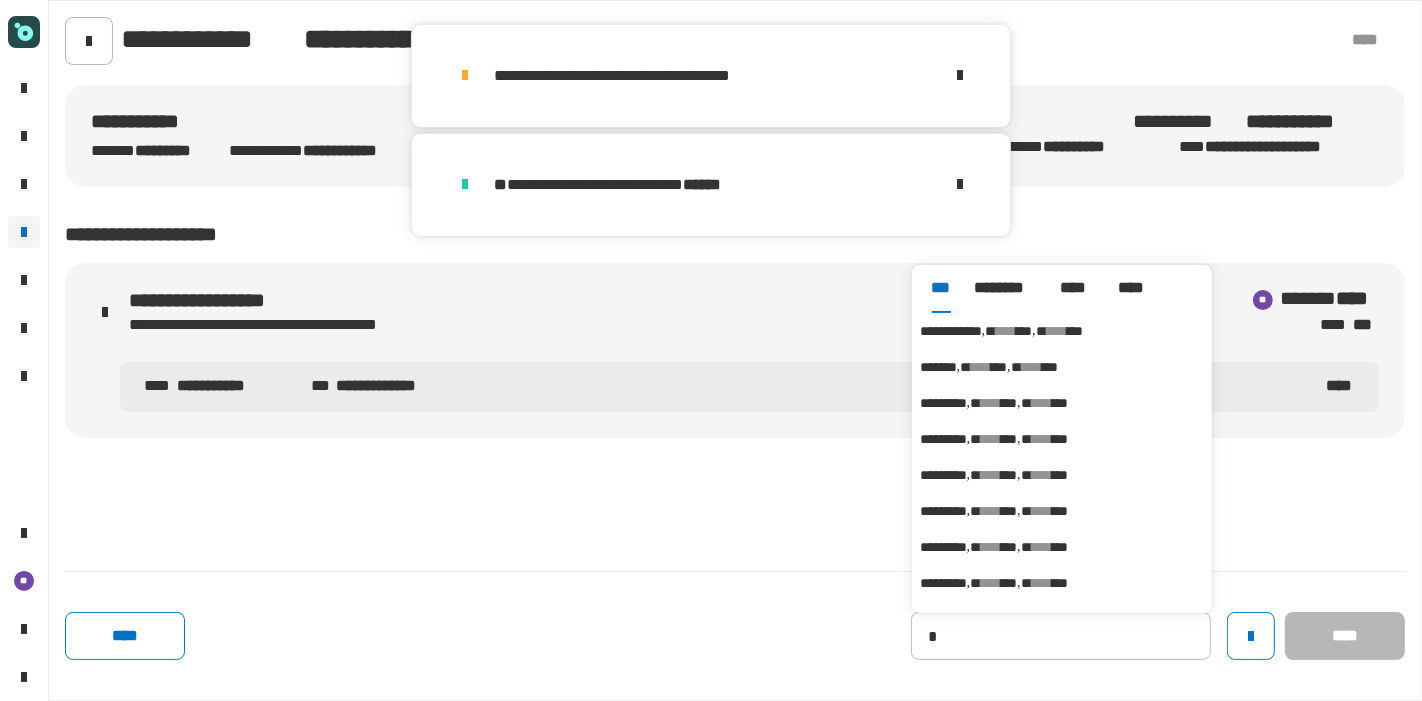 type on "**********" 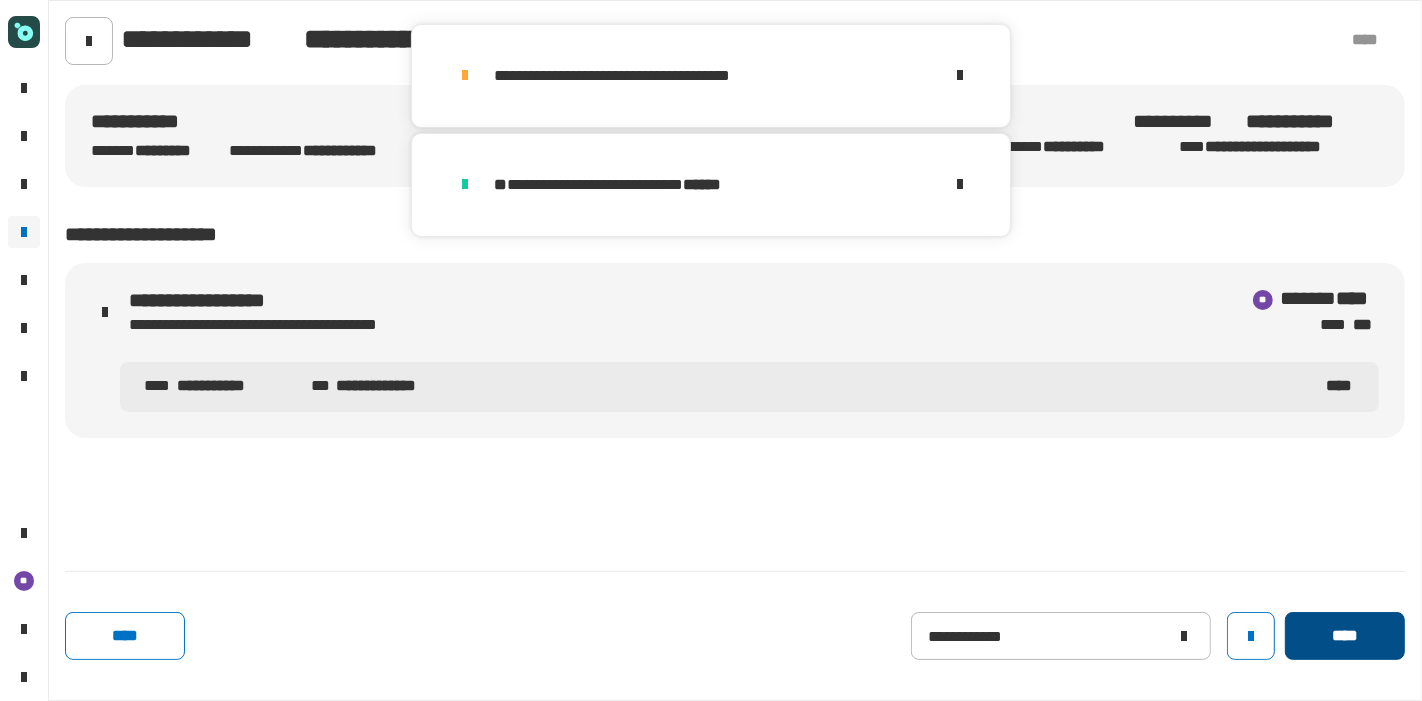 click on "****" 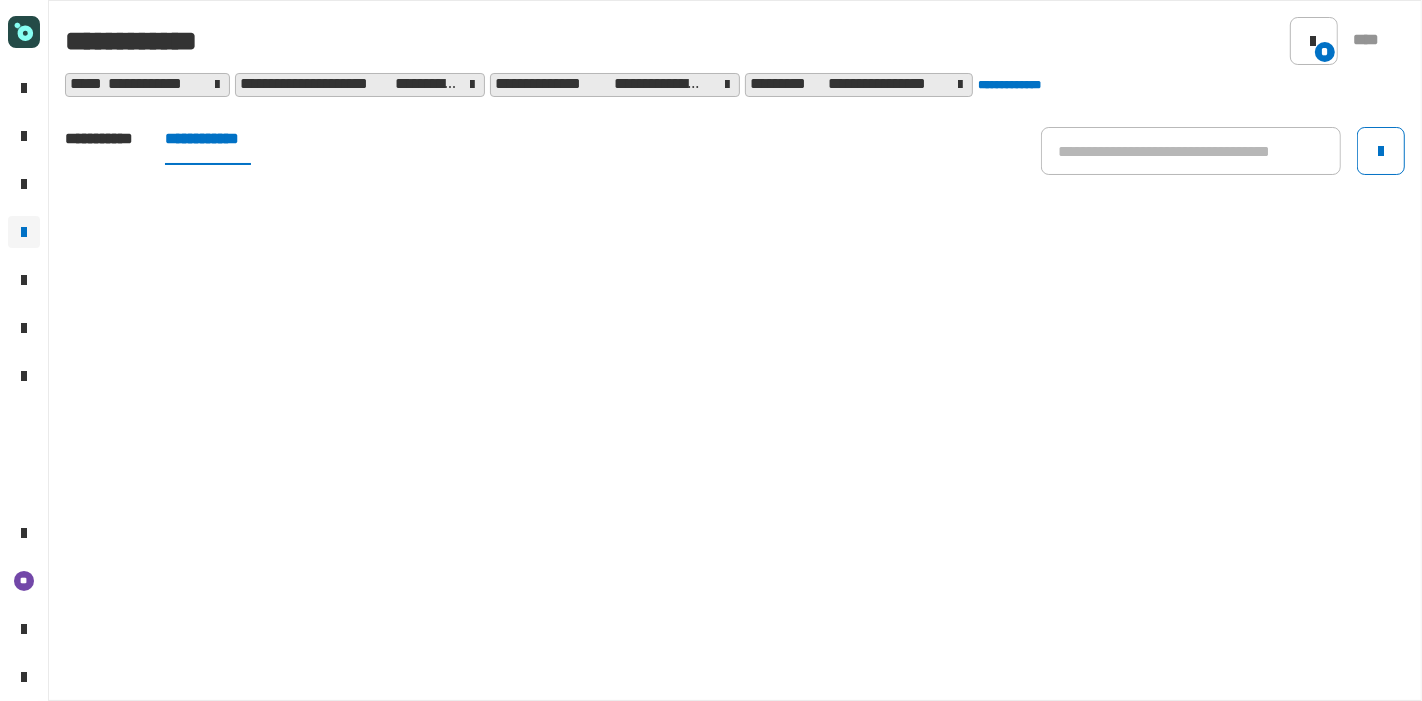 click on "**********" 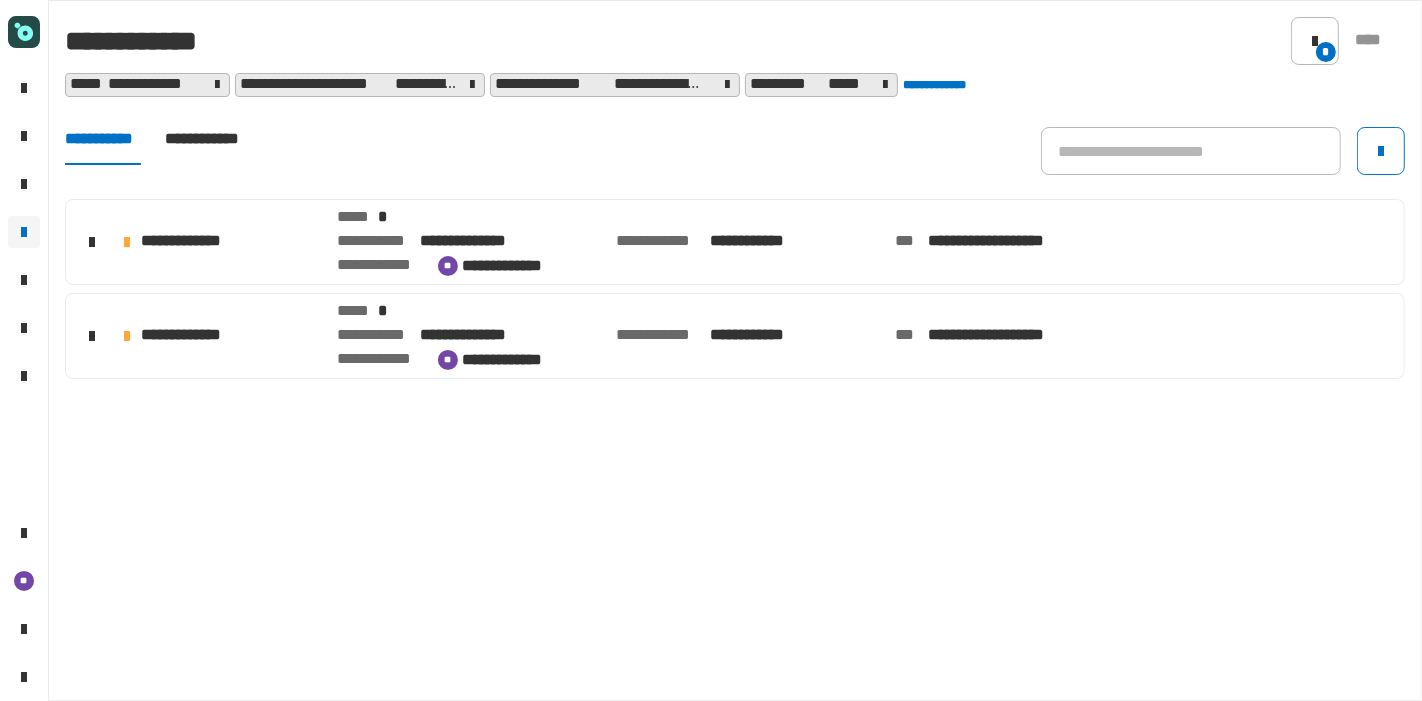 click on "**********" 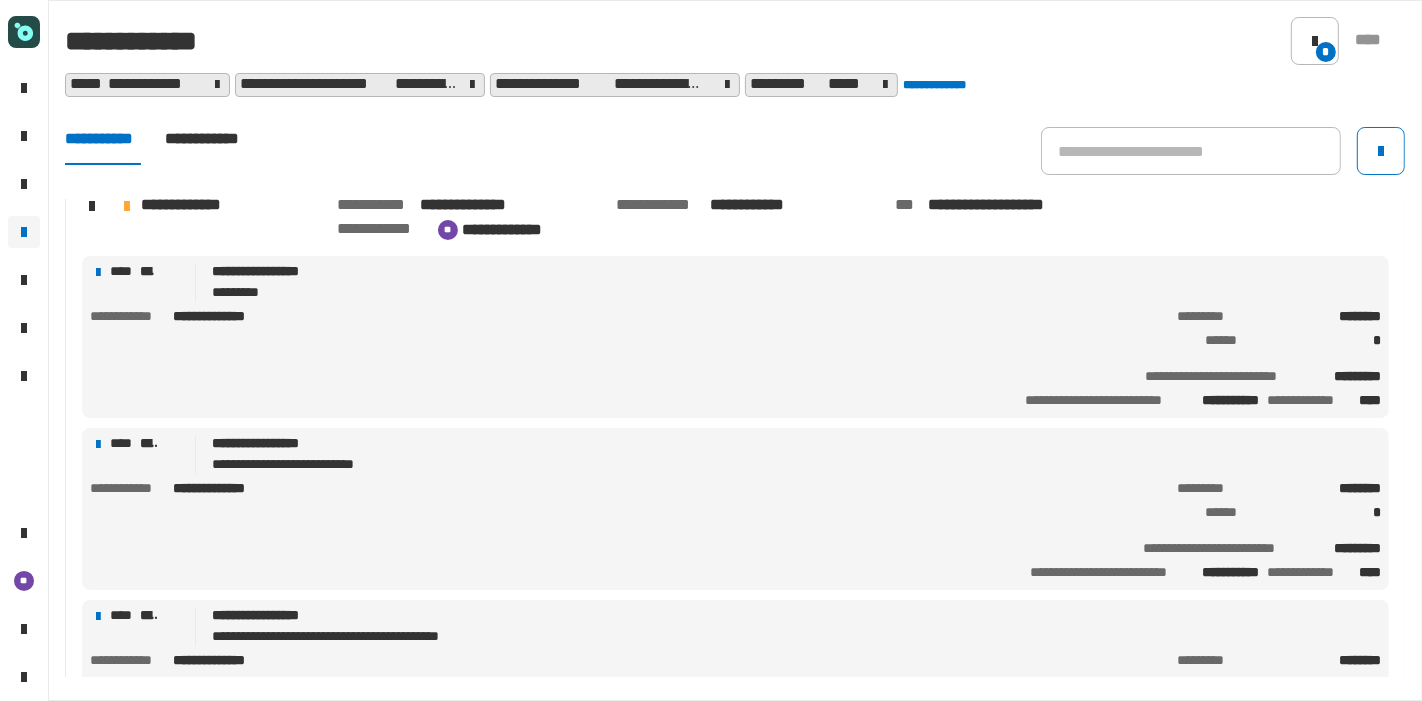 scroll, scrollTop: 230, scrollLeft: 0, axis: vertical 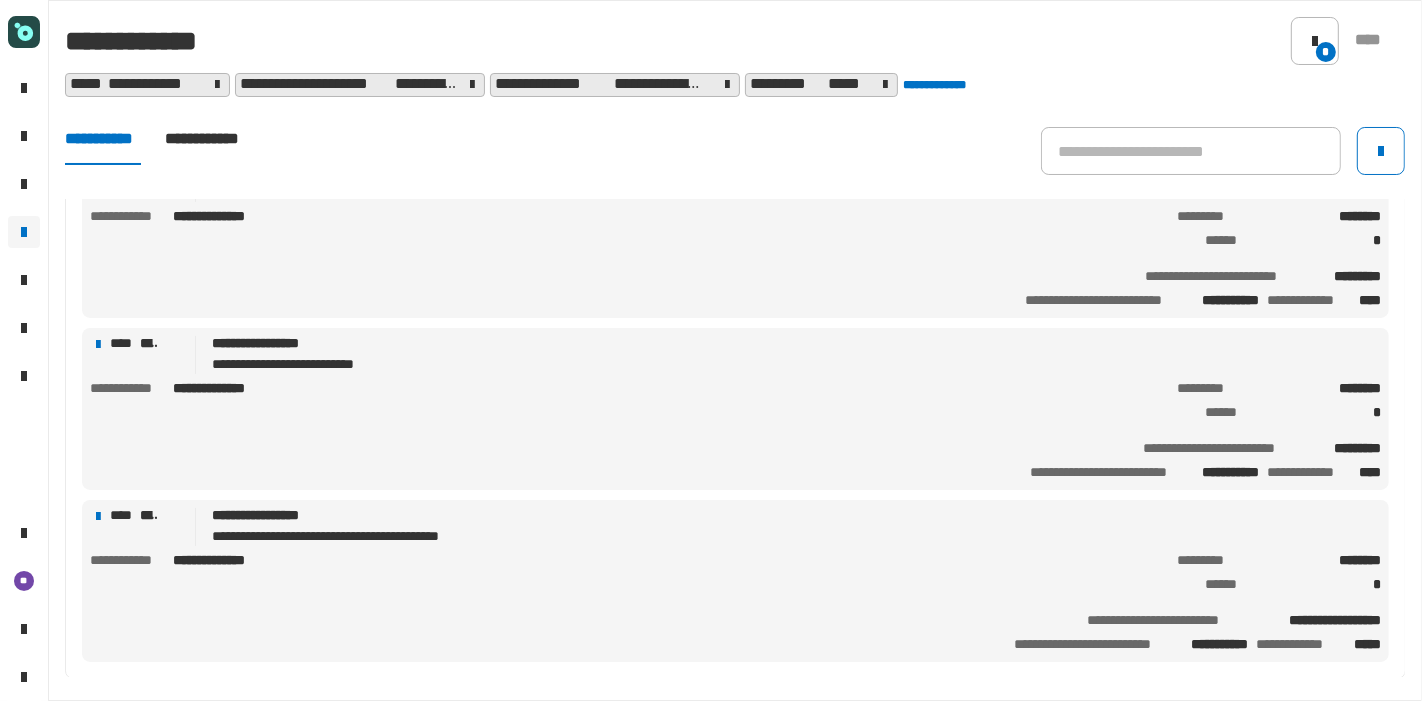 click on "**********" 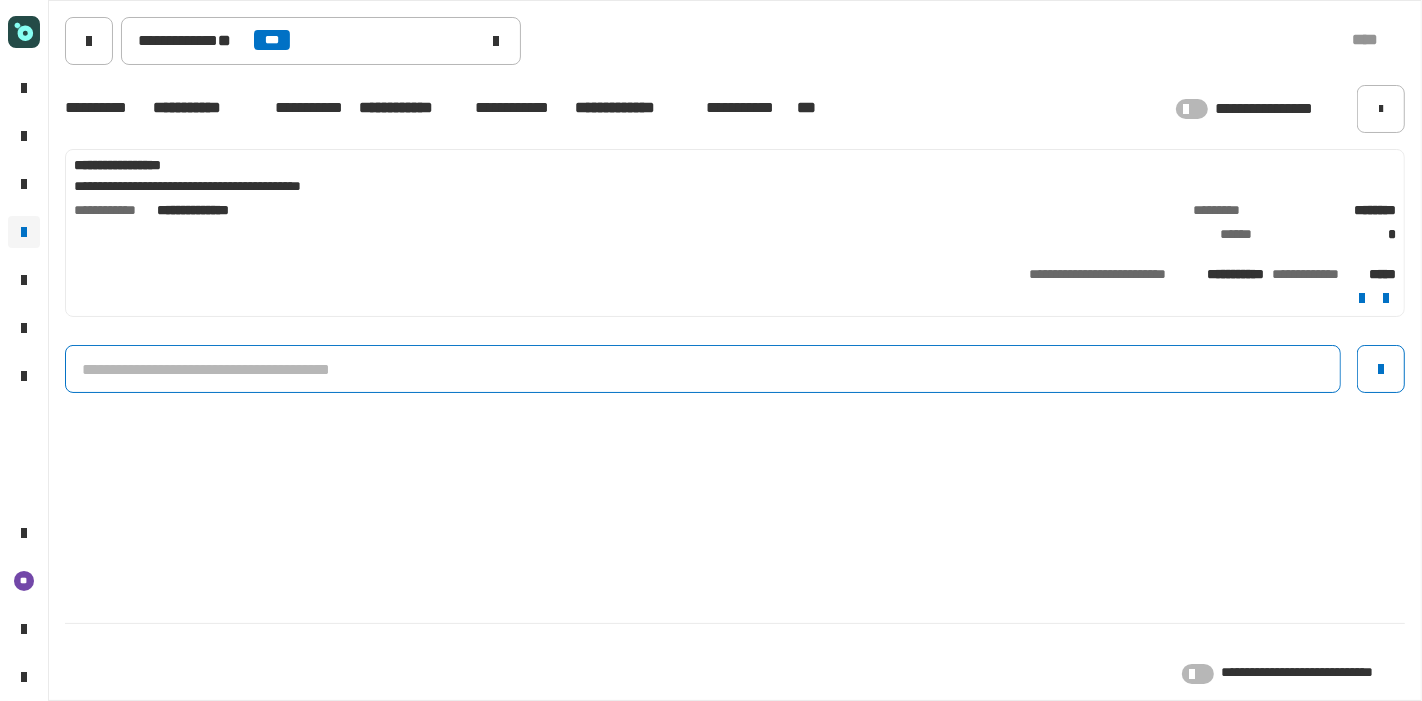 click 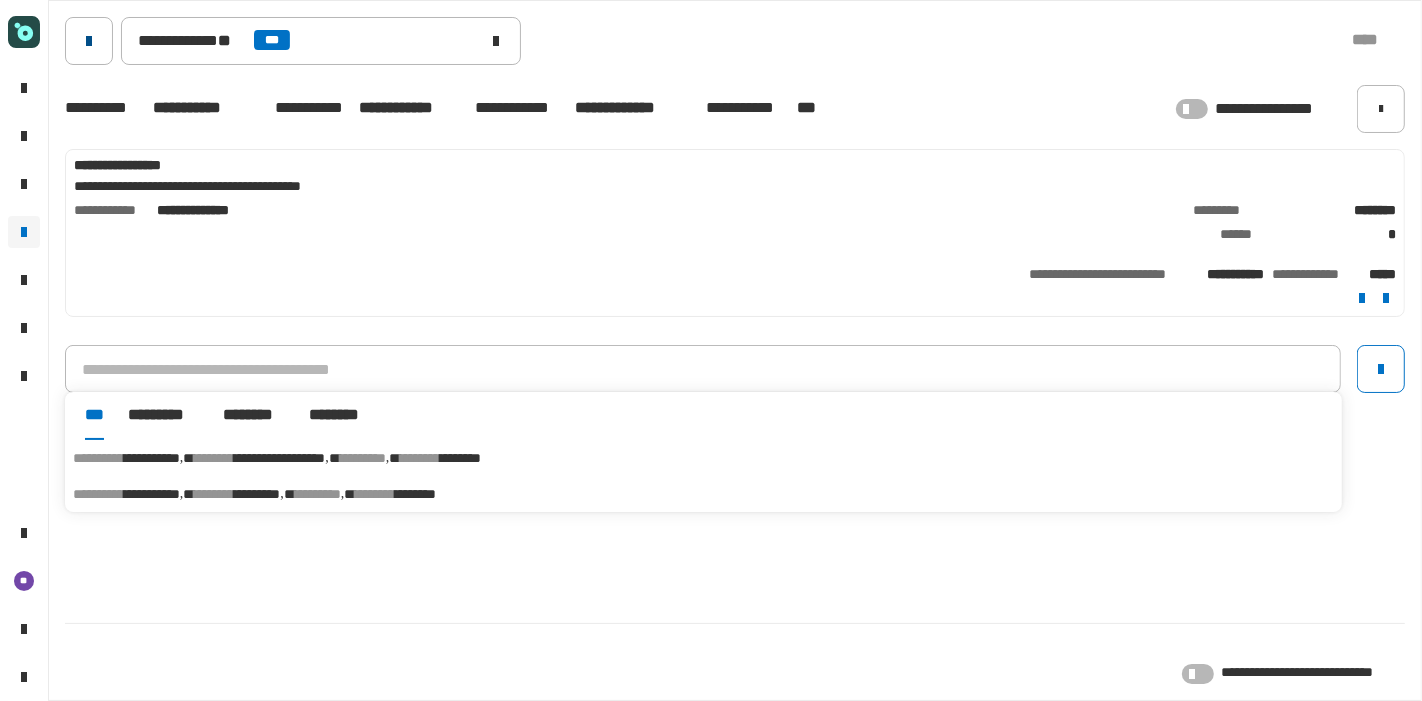 click 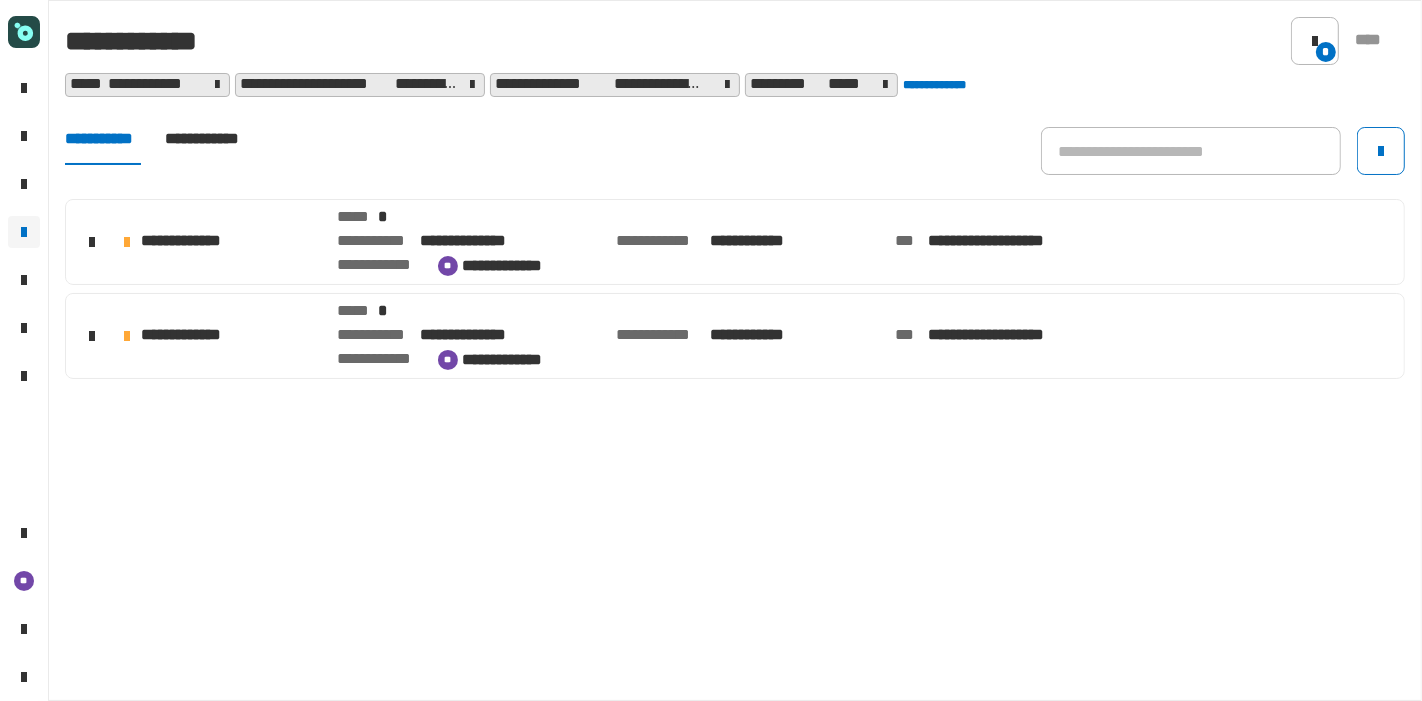 click on "[FIRST] [LAST] [ADDRESS] [CITY] [STATE] [ZIPCODE] [COUNTRY] [PHONE] [EMAIL]" 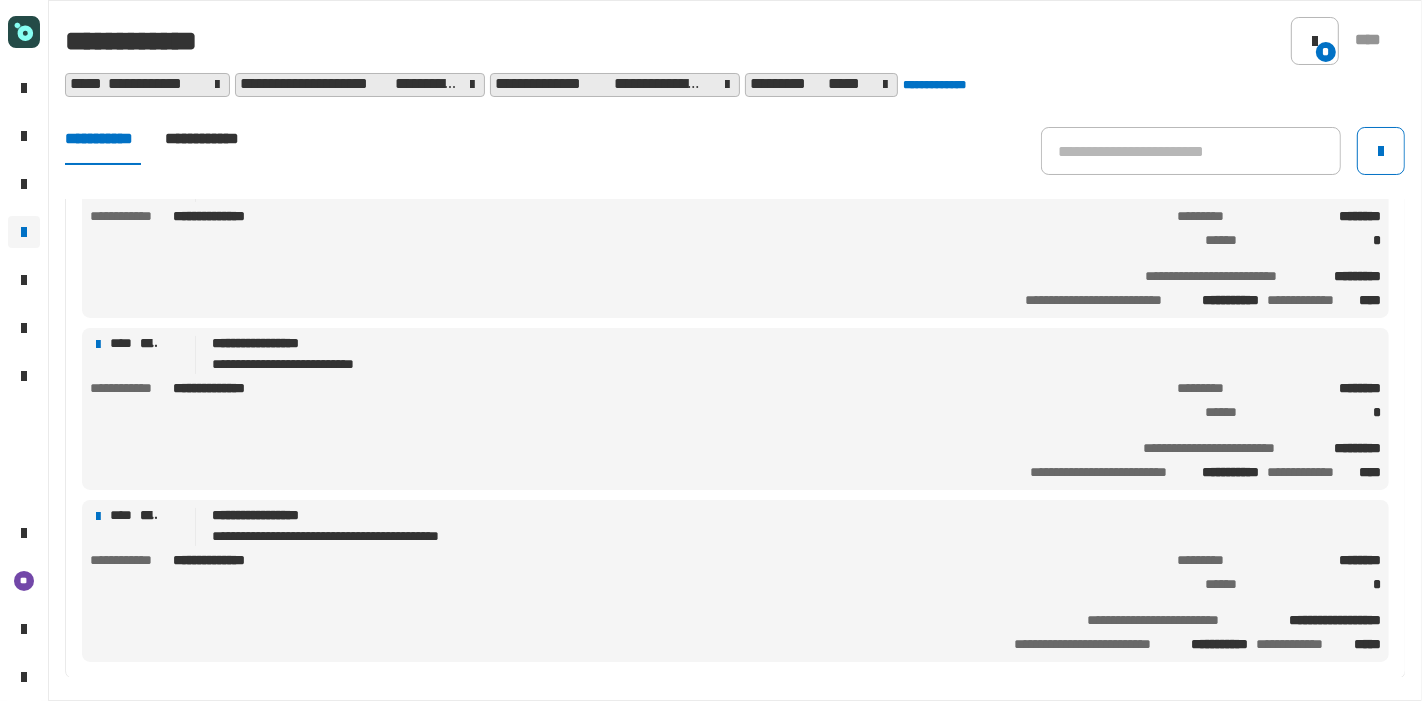 scroll, scrollTop: 160, scrollLeft: 0, axis: vertical 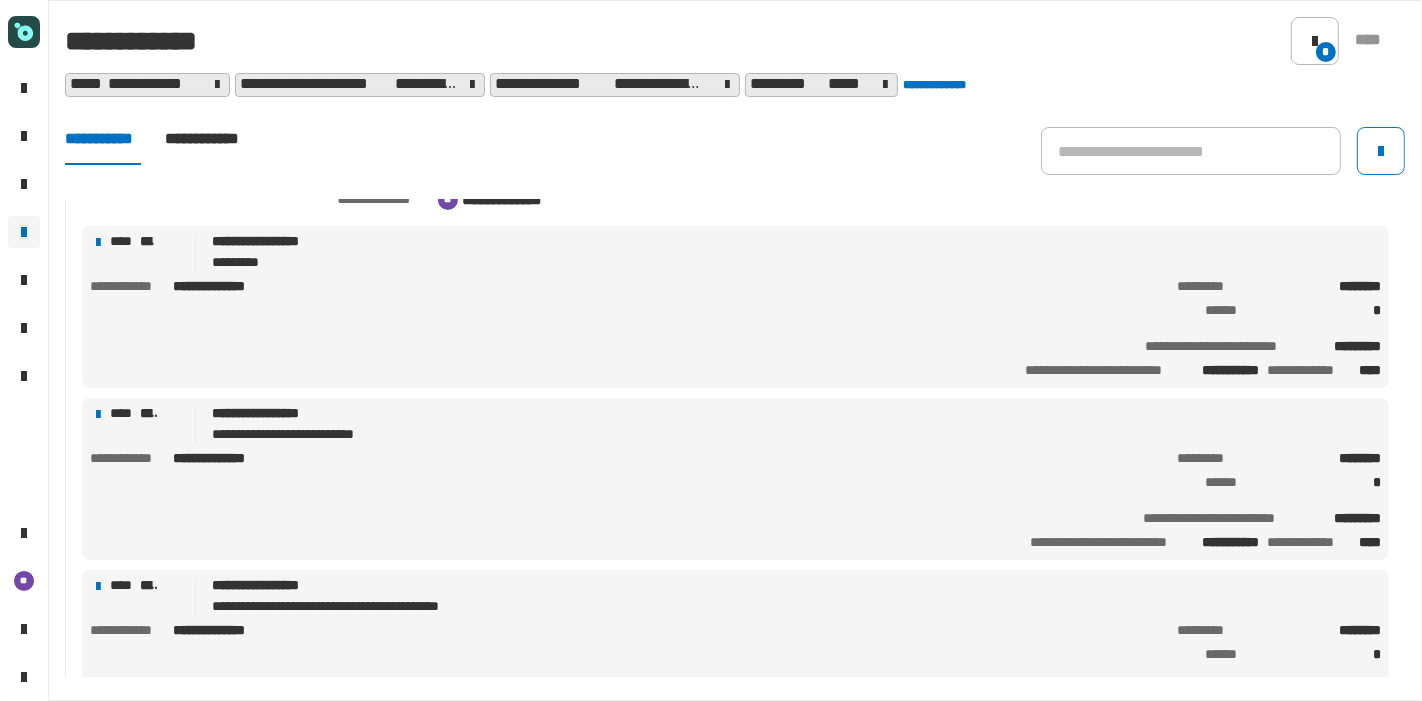 click on "**********" 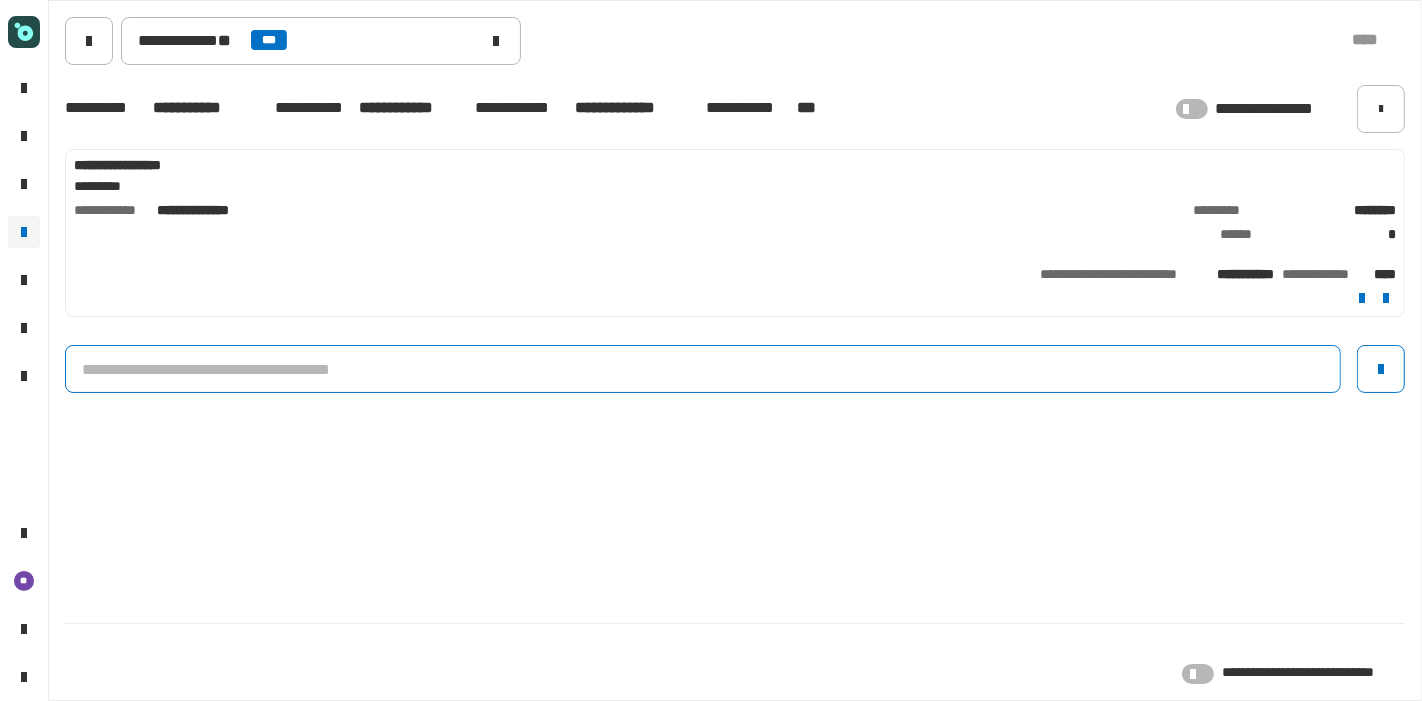 click 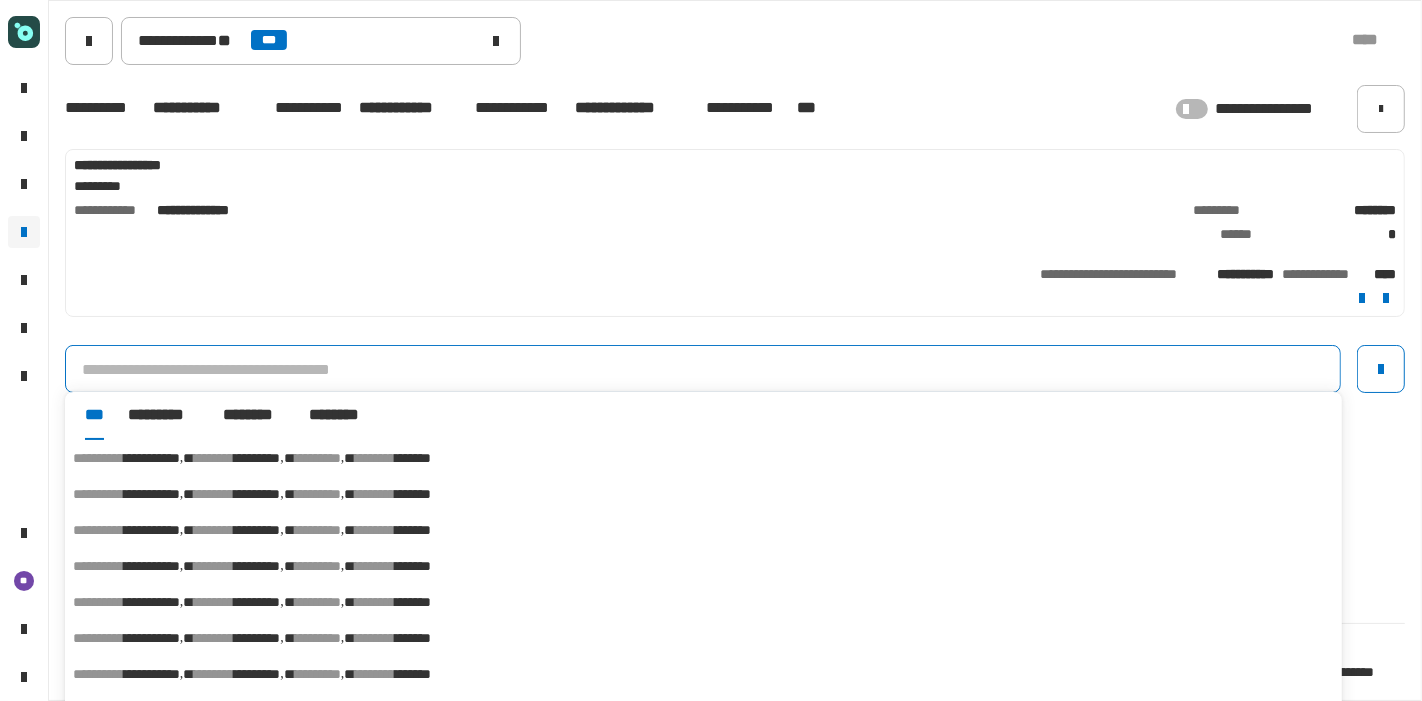paste on "**********" 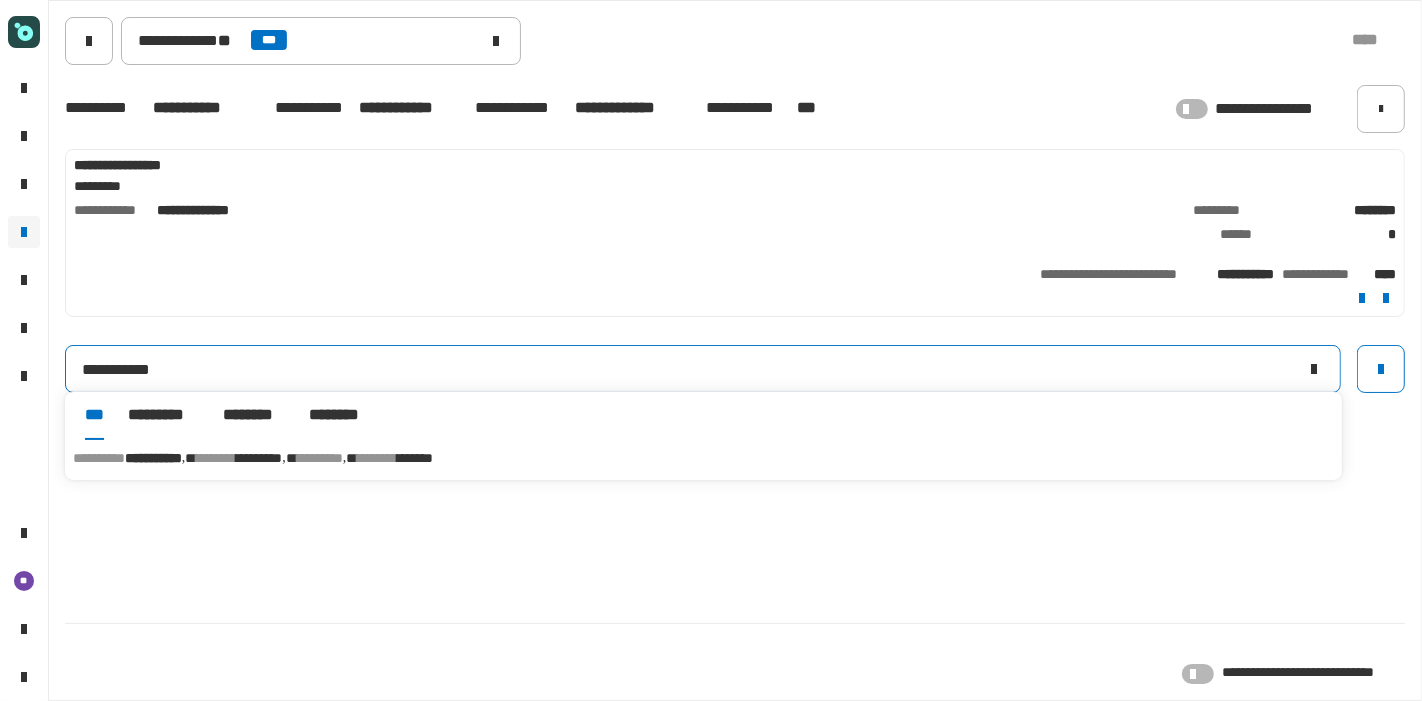 type on "**********" 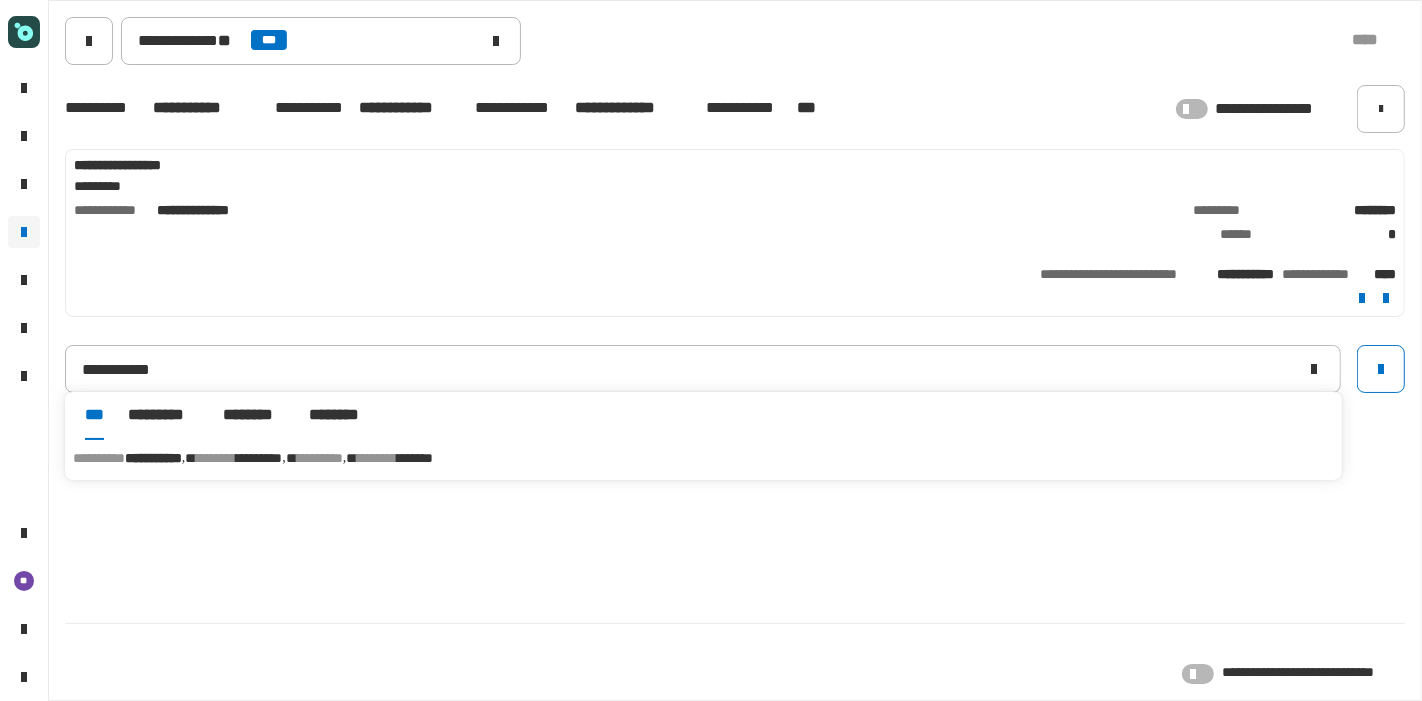 click on "*******" at bounding box center (415, 458) 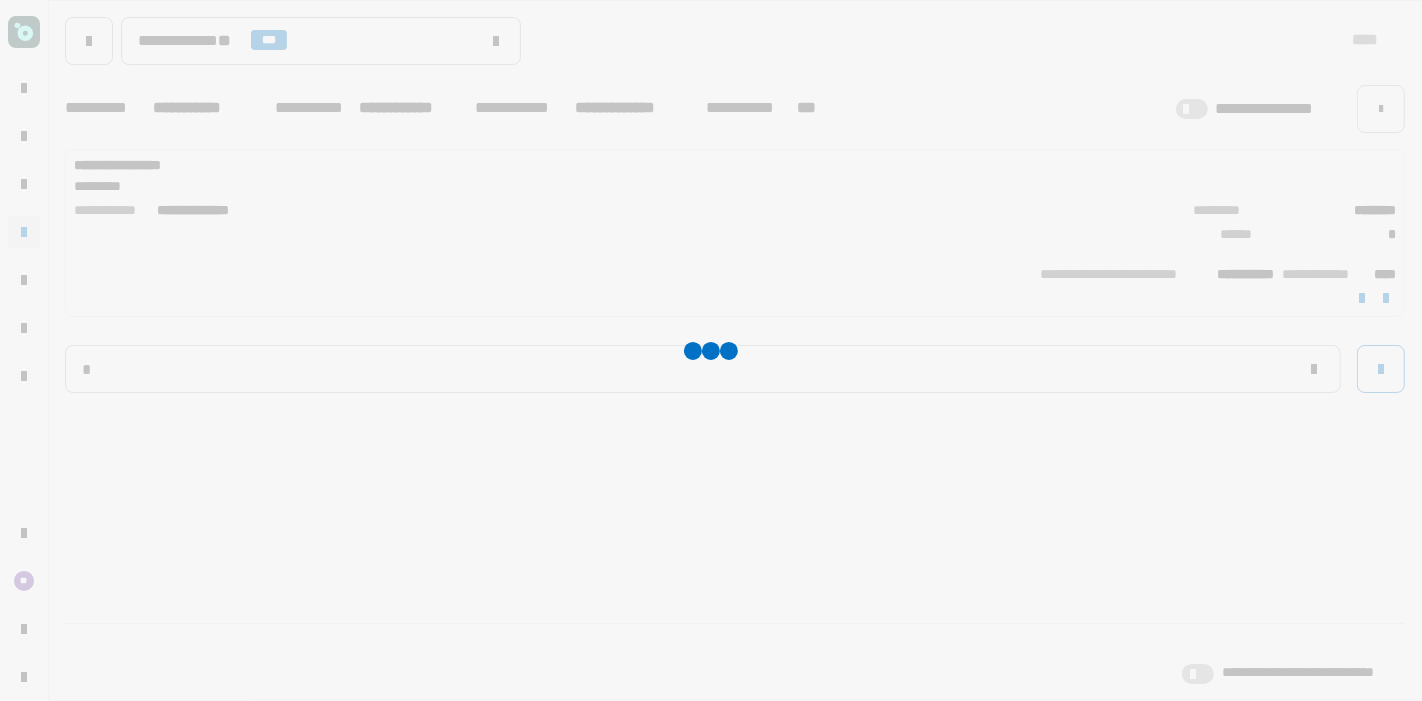 type 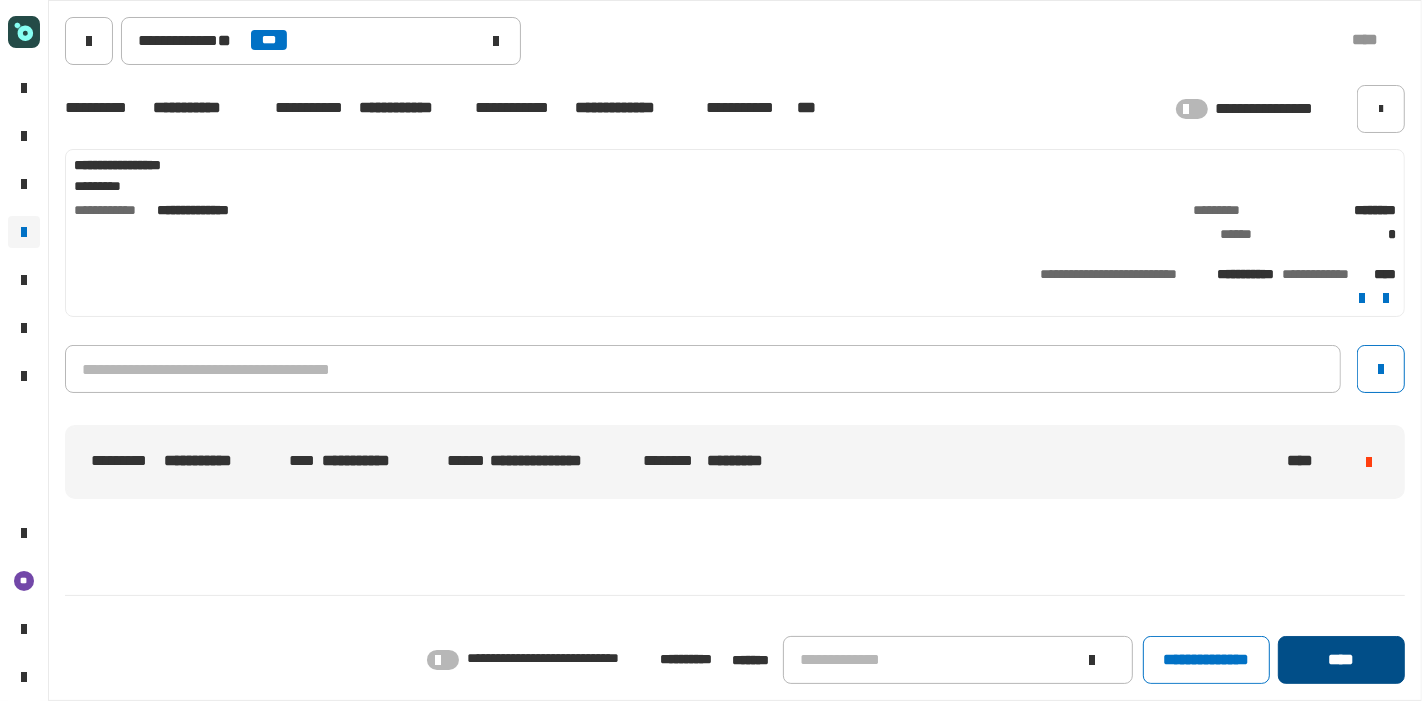 click on "****" 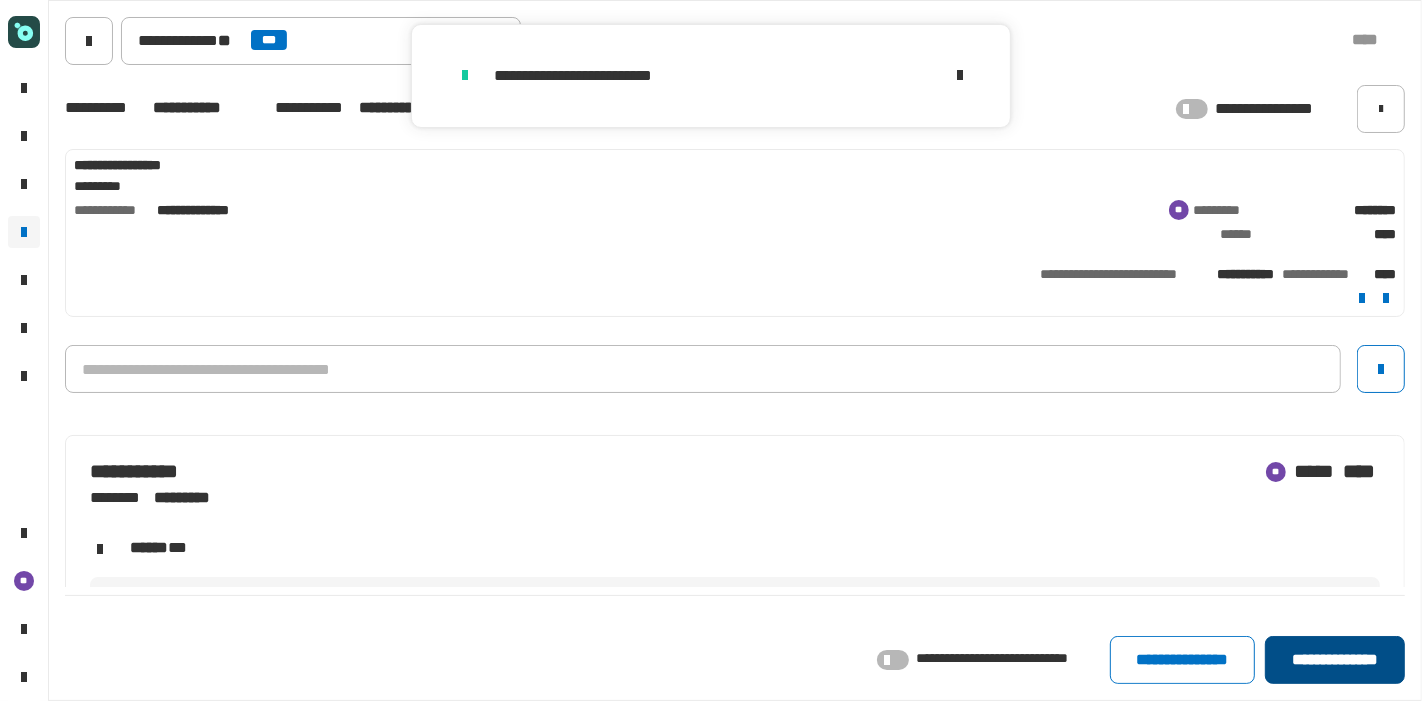 click on "**********" 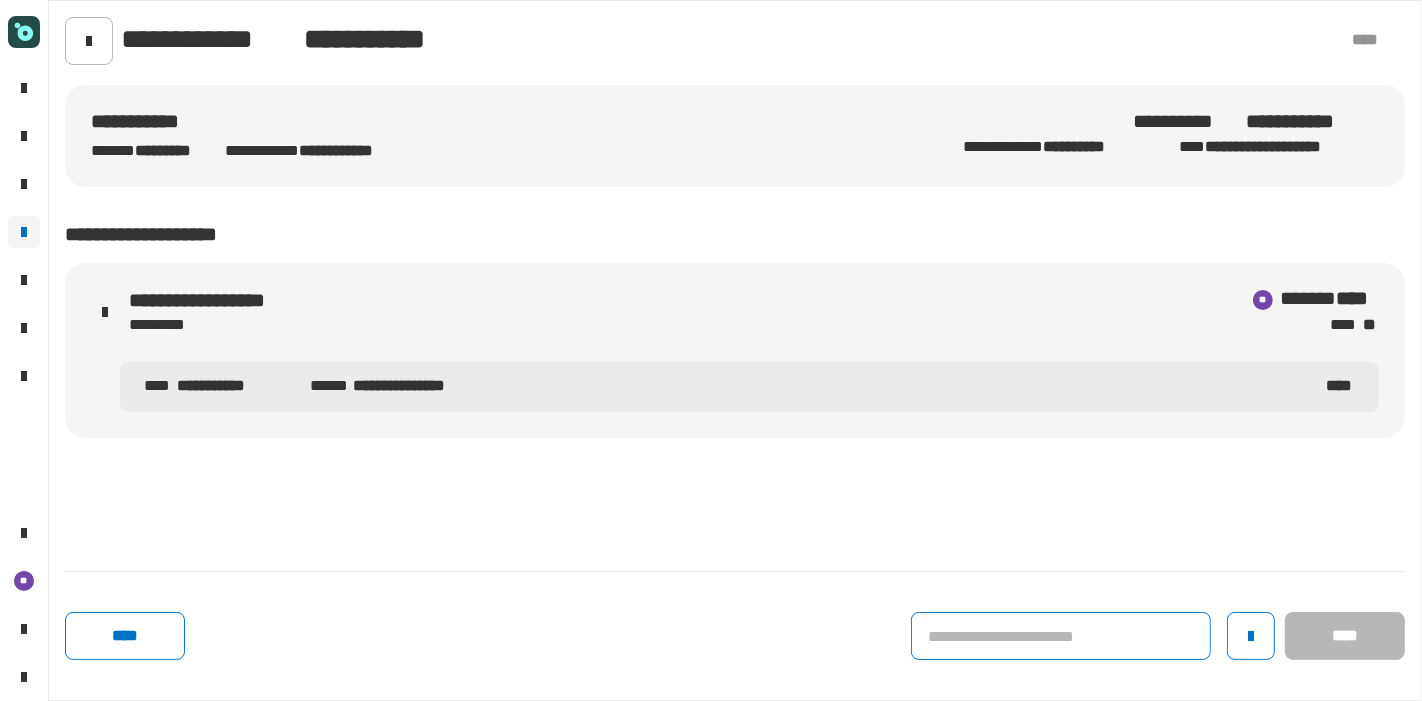 click 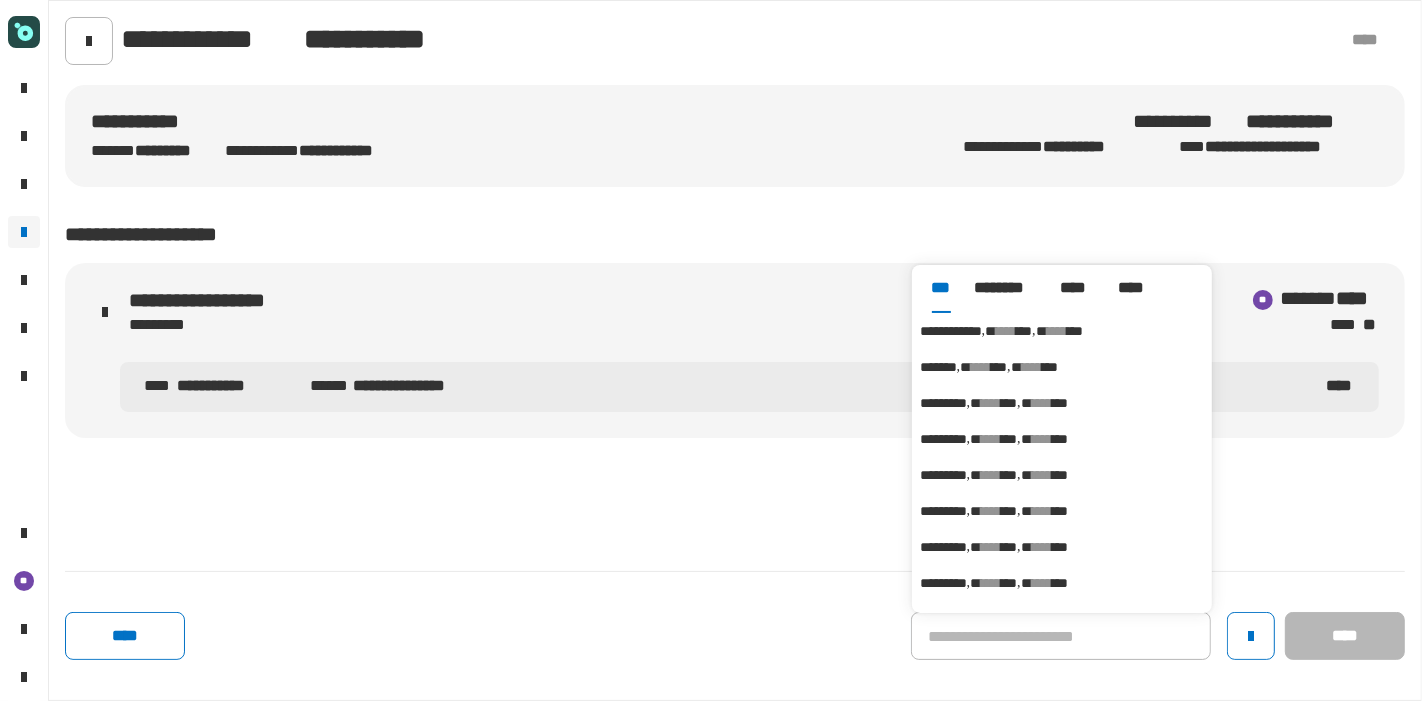 click on "**********" at bounding box center (951, 331) 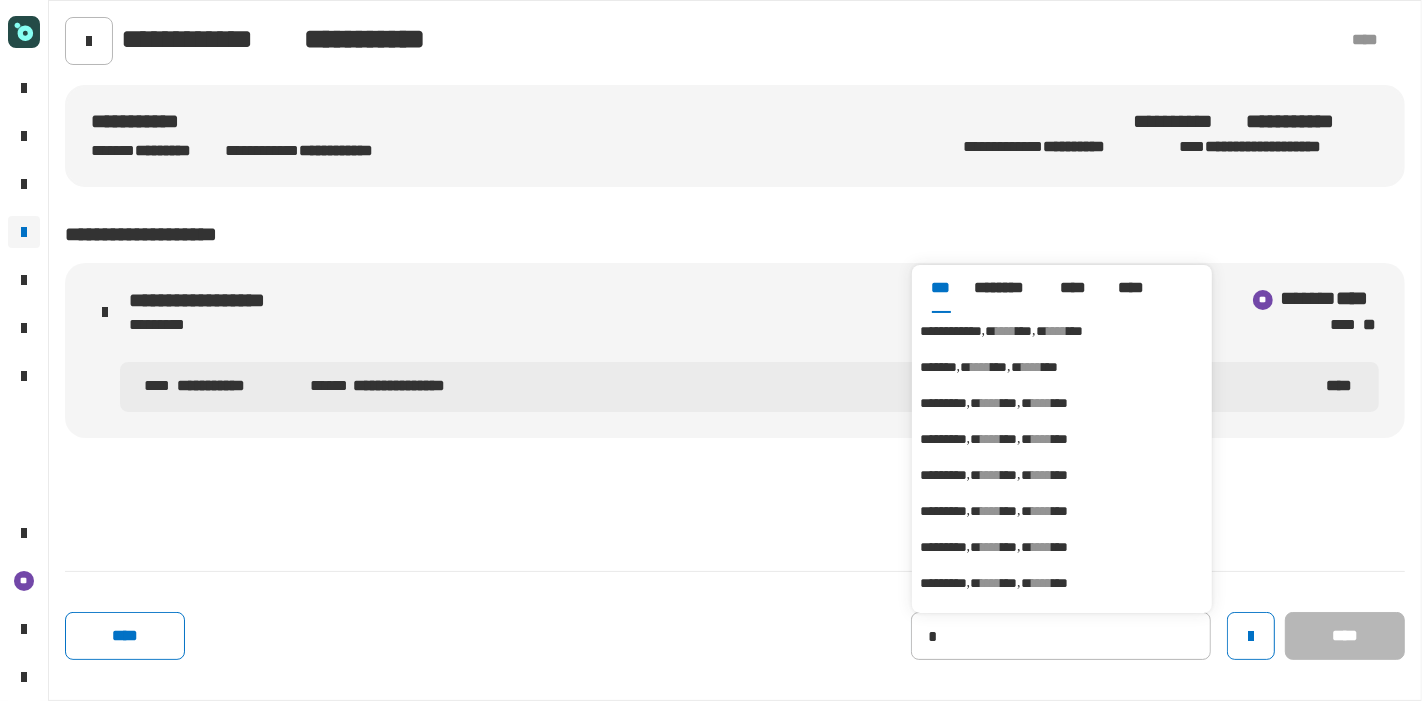 type on "**********" 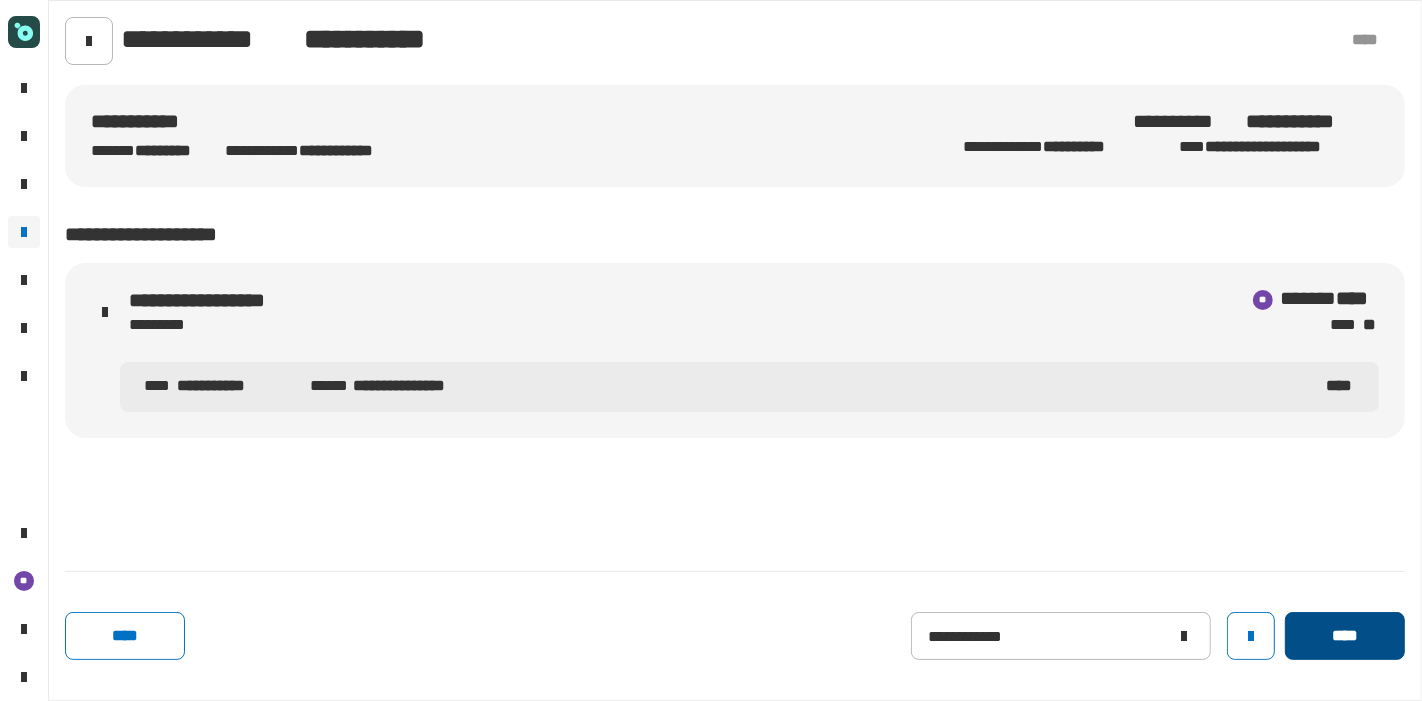 click on "****" 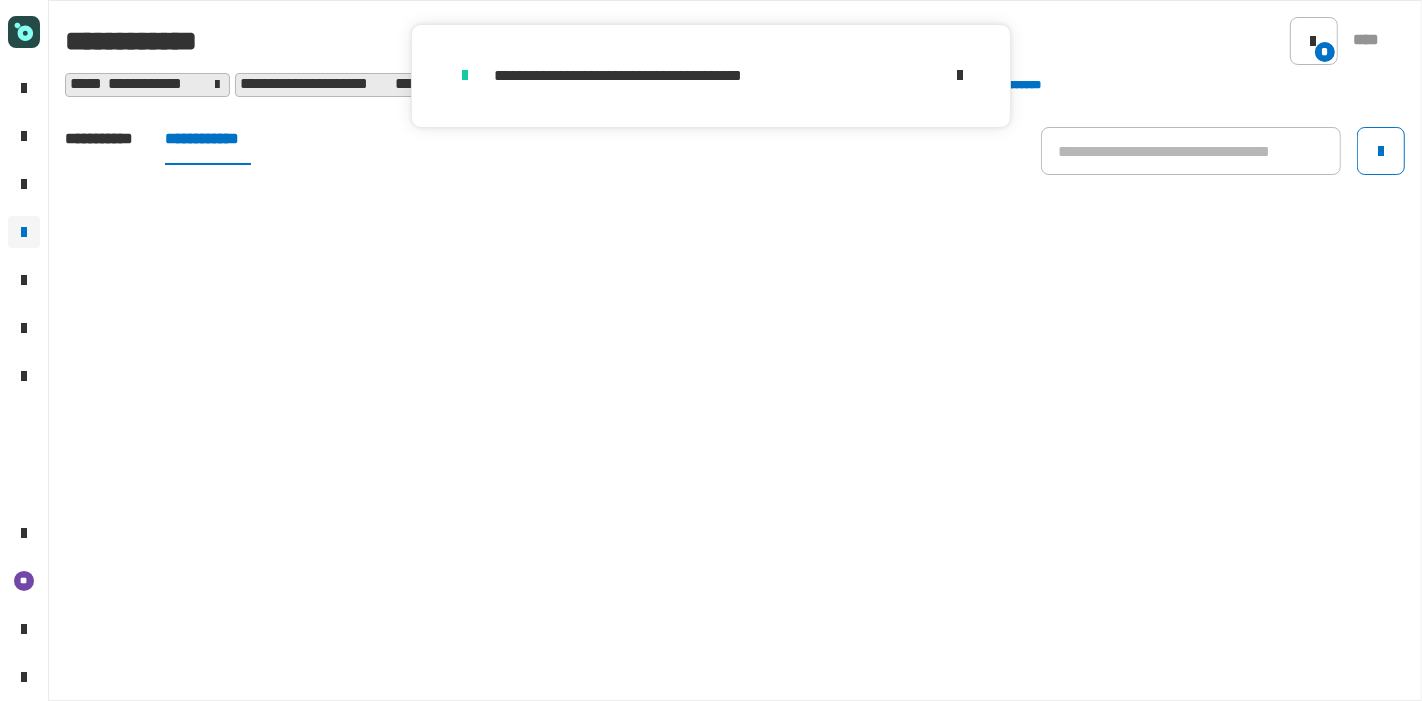 click on "[FIRST] [LAST] [ADDRESS] [CITY] [STATE] [ZIPCODE] [COUNTRY] [PHONE] [EMAIL] [SSN] [CREDITCARD] [BIRTHDATE] [ADDRESS] [CITY] [STATE] [ZIPCODE]" 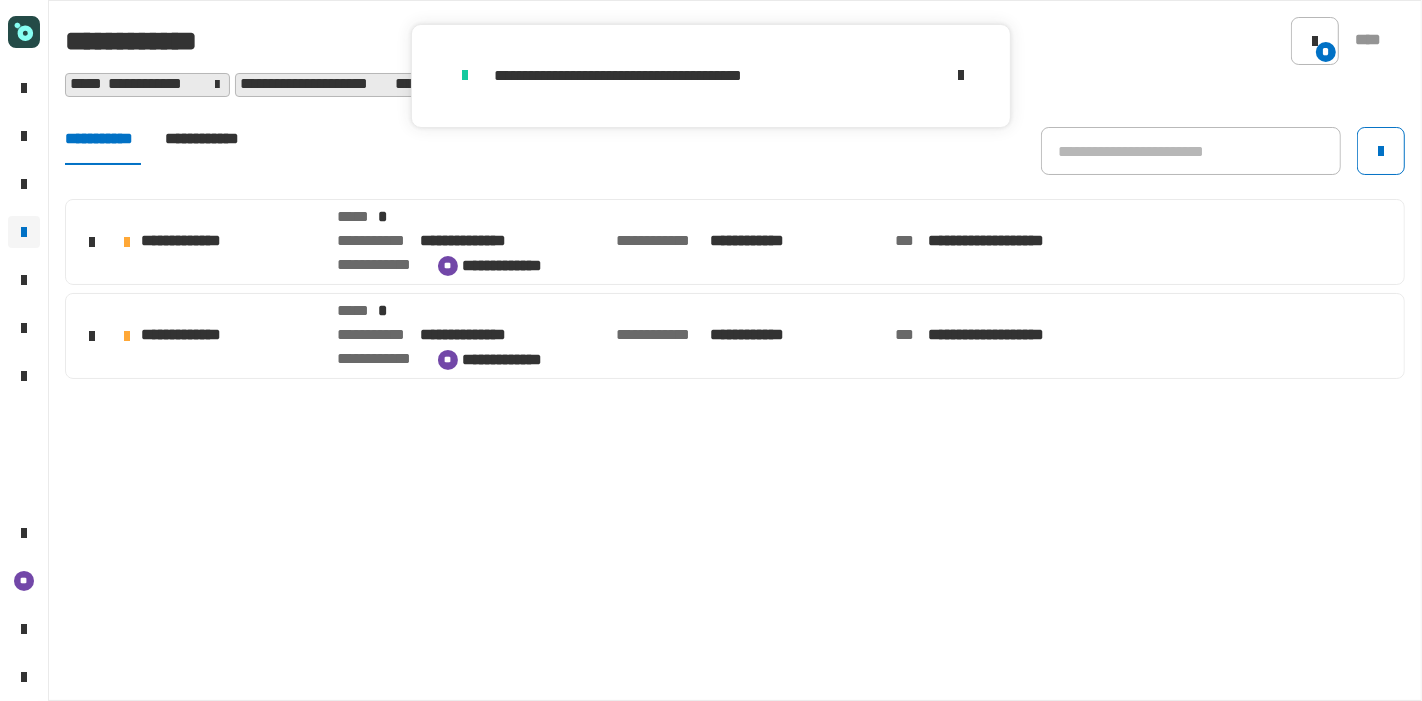 click on "**********" 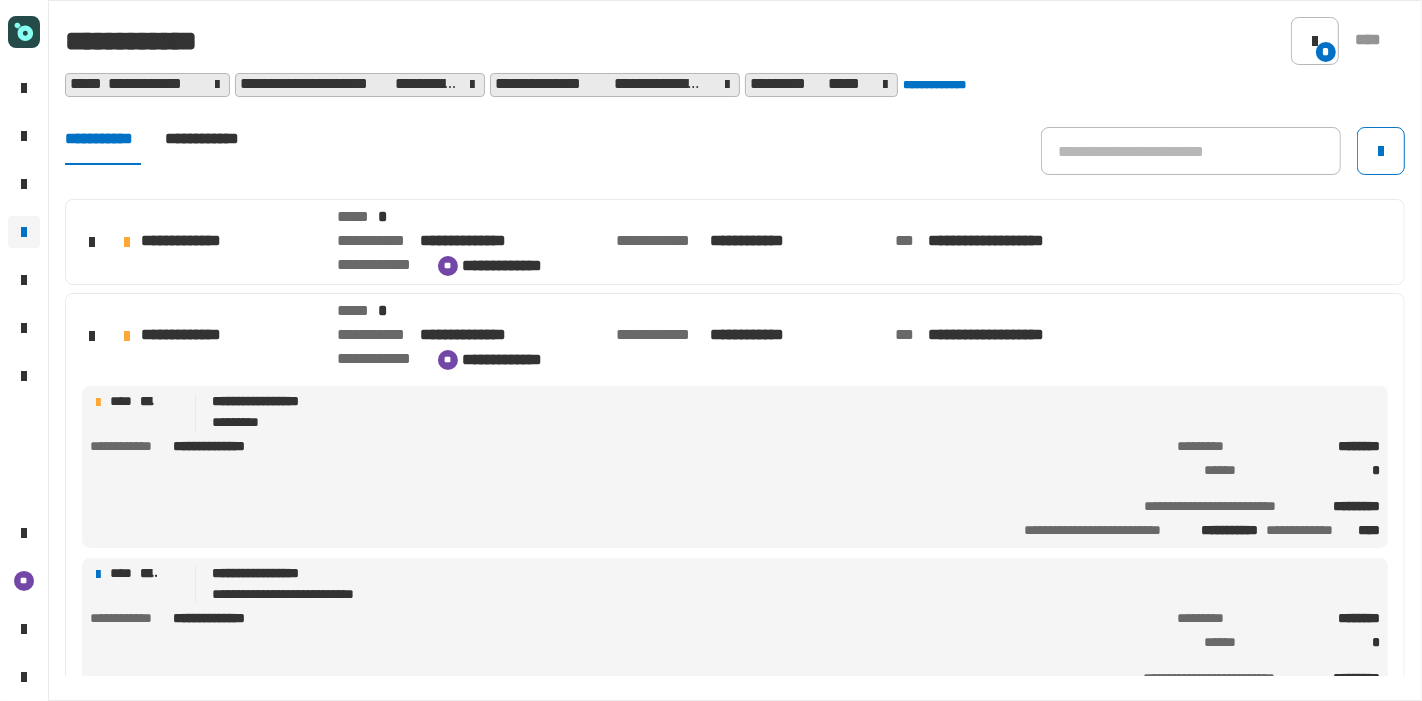 scroll, scrollTop: 86, scrollLeft: 0, axis: vertical 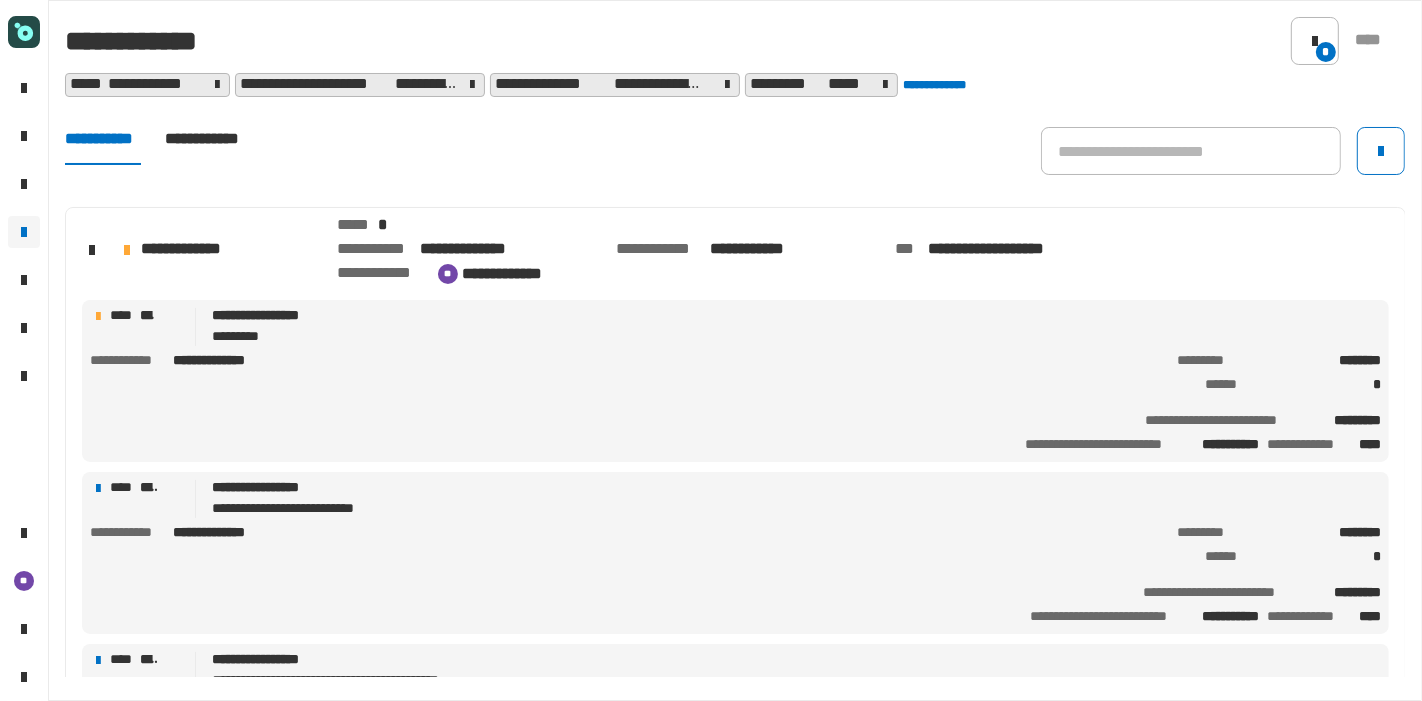 click on "**********" 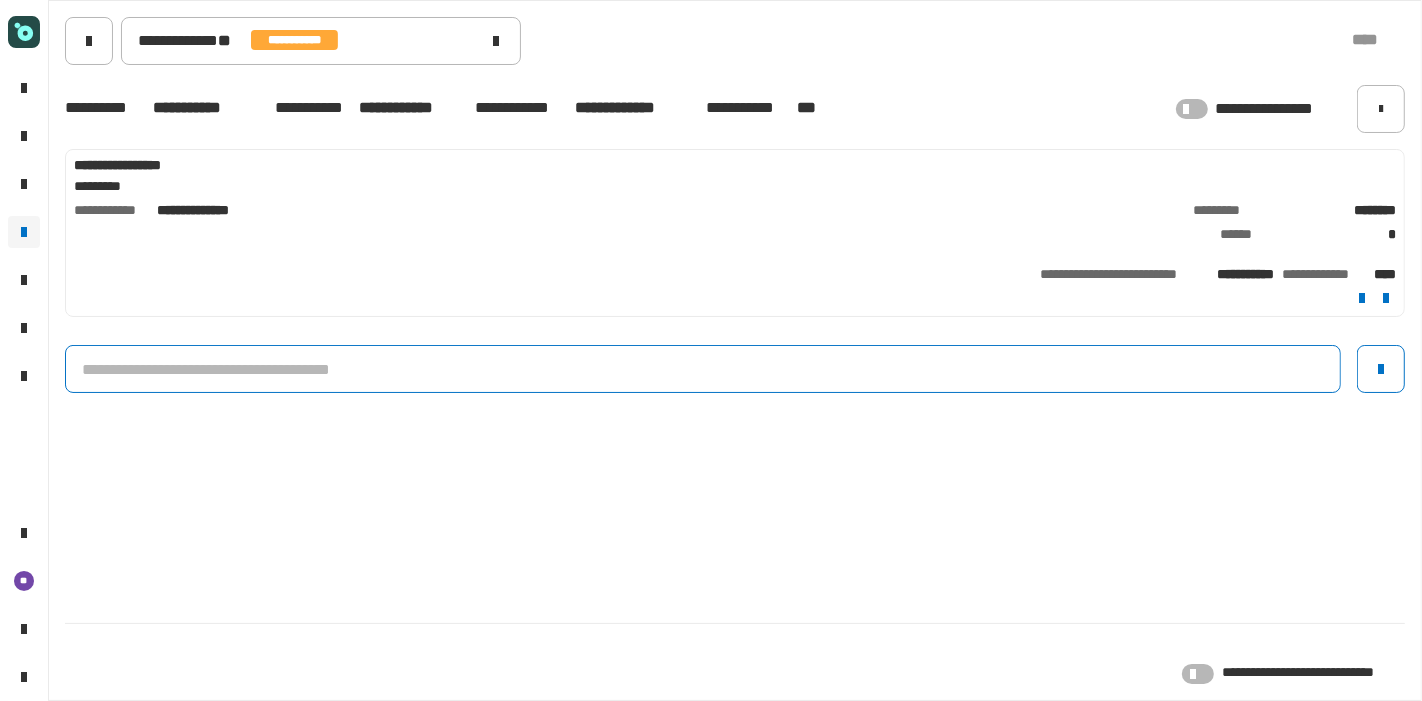 click 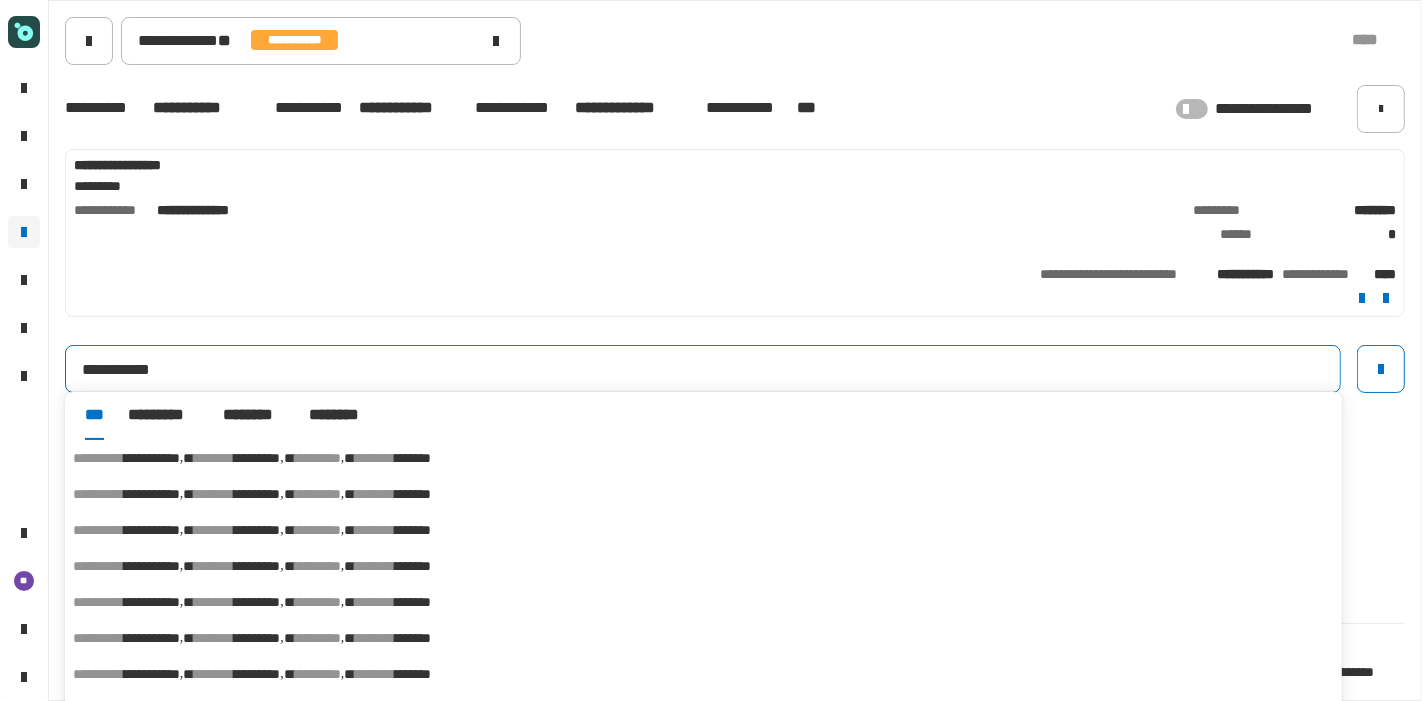 type on "**********" 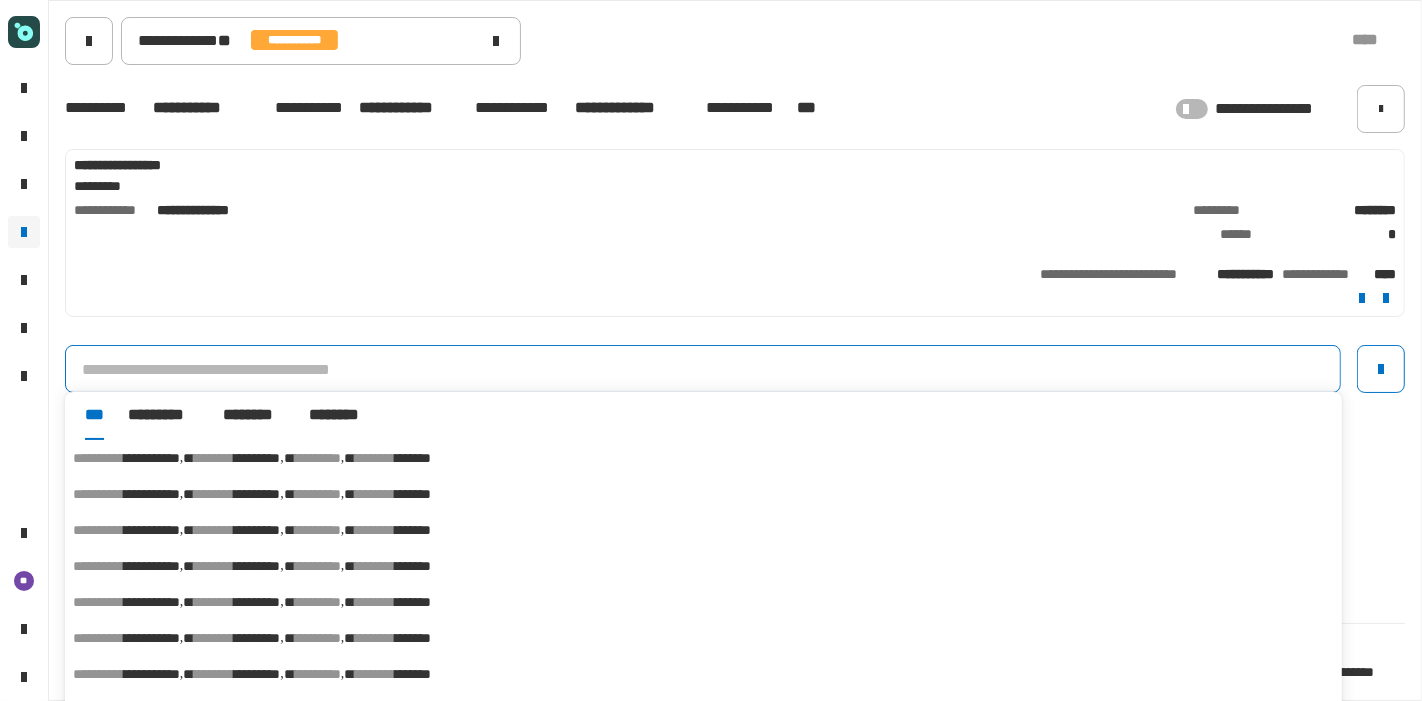 paste on "**********" 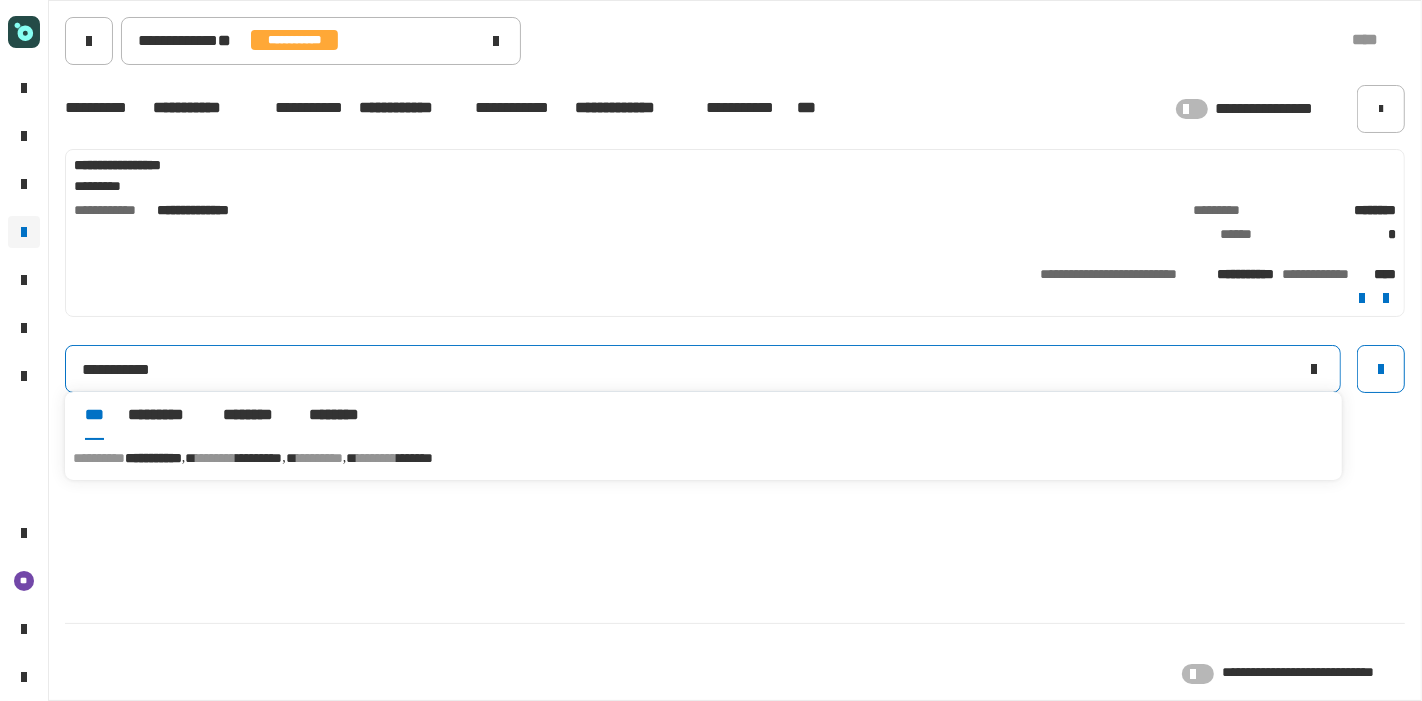 type on "**********" 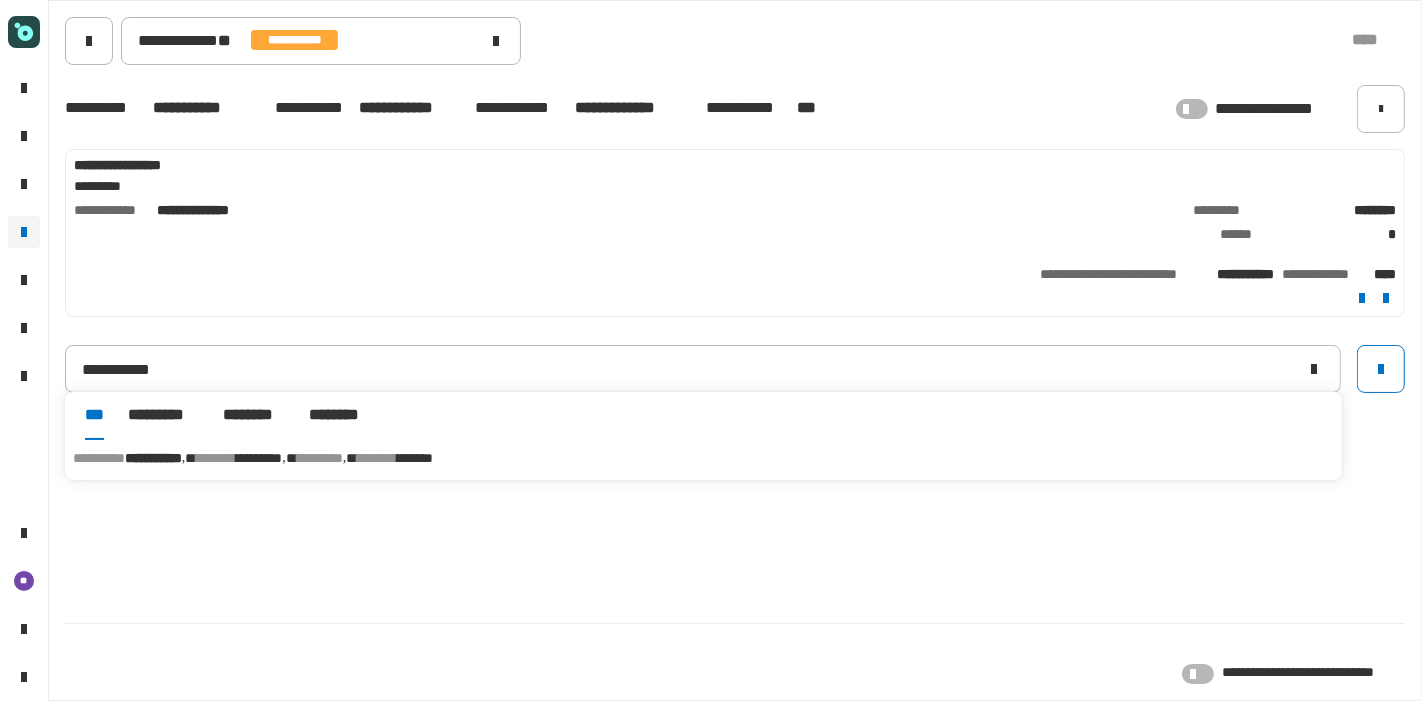 click on "[FIRST] [LAST] [ADDRESS] [CITY] [STATE] [ZIPCODE]" at bounding box center (703, 458) 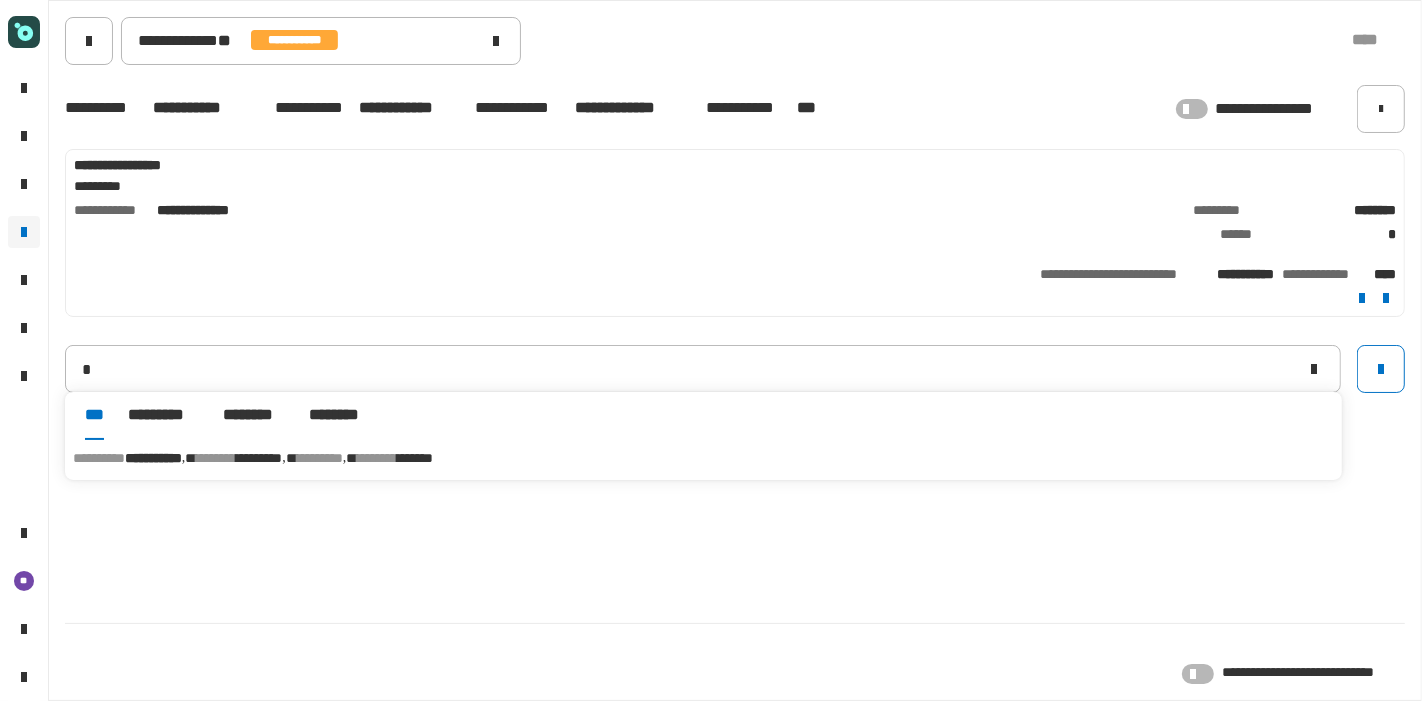 type 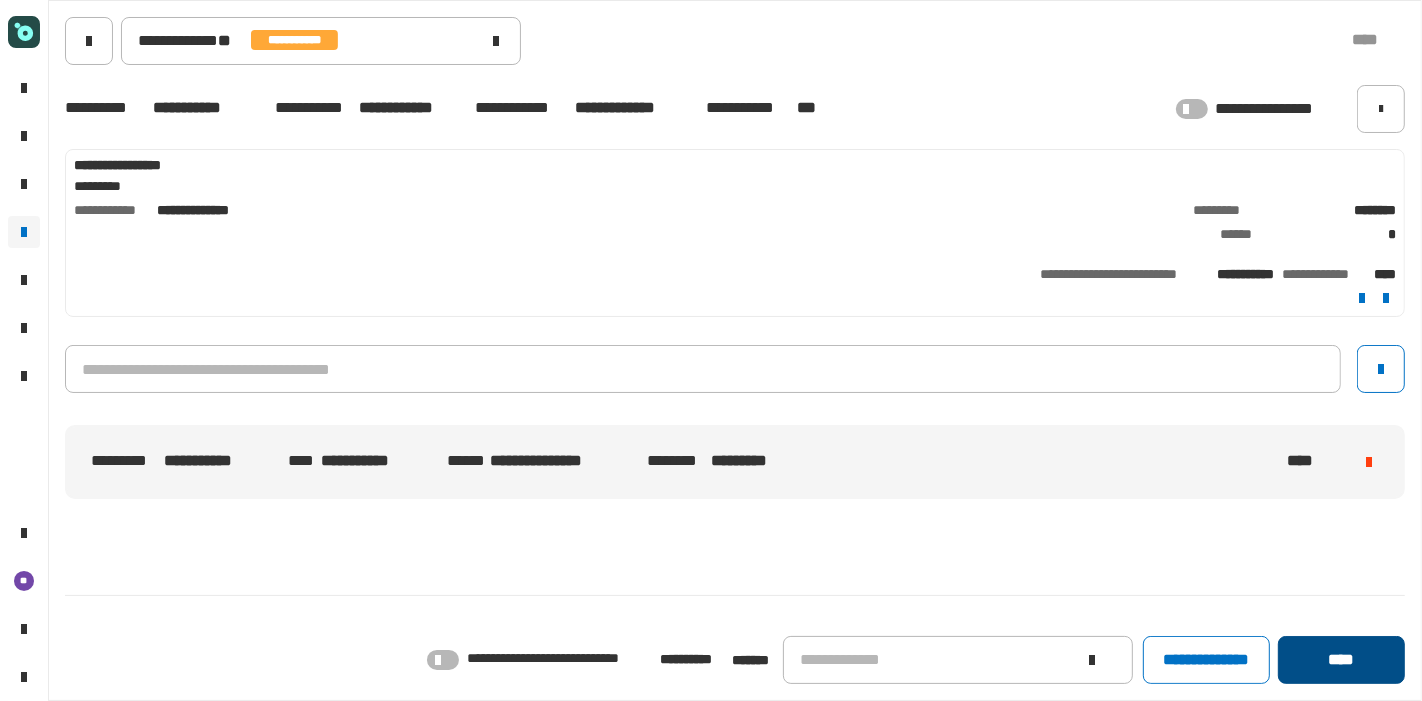 click on "****" 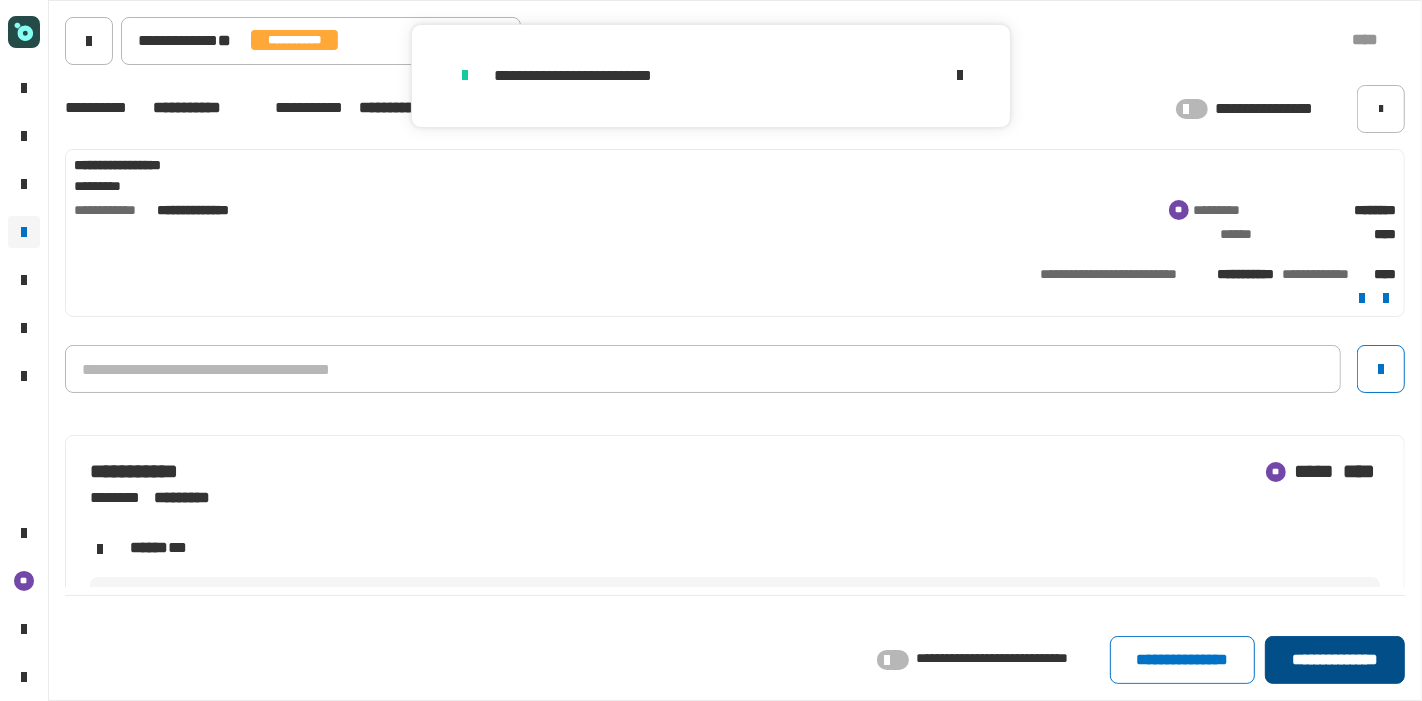 click on "**********" 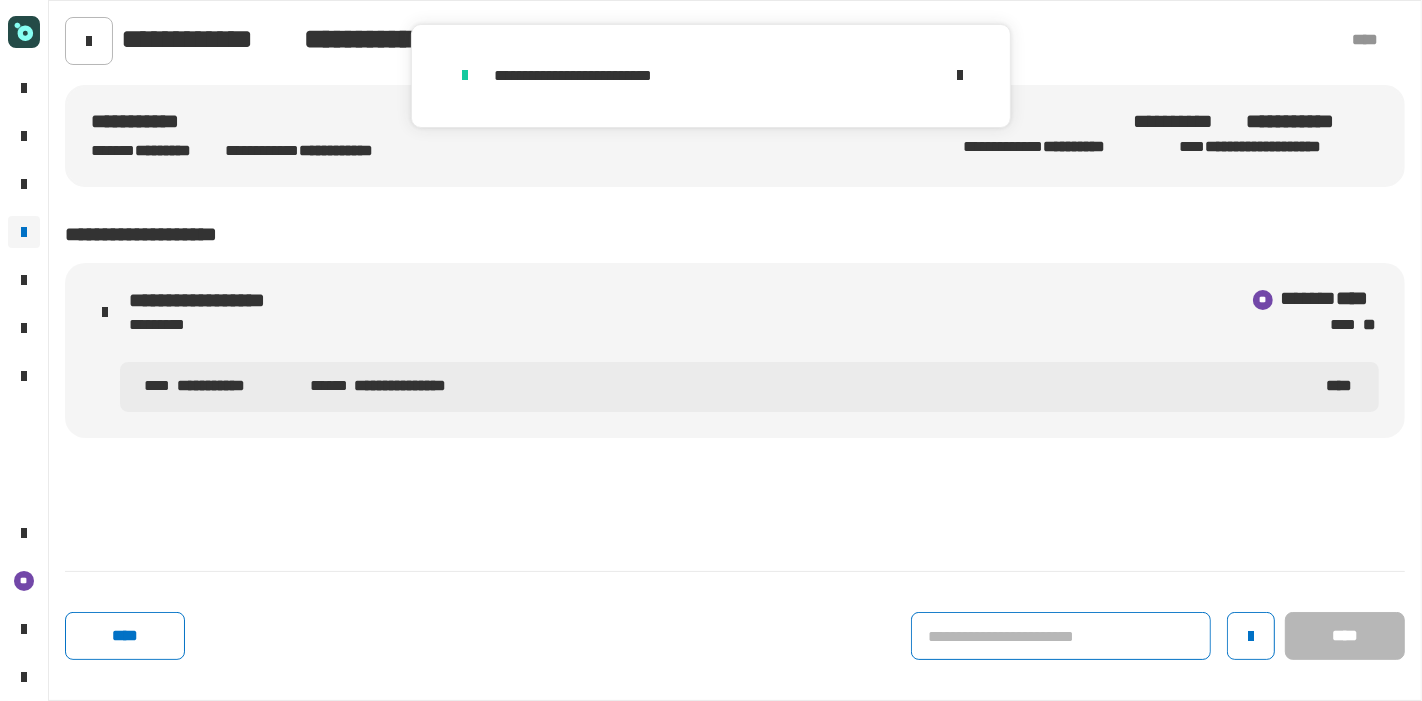 click 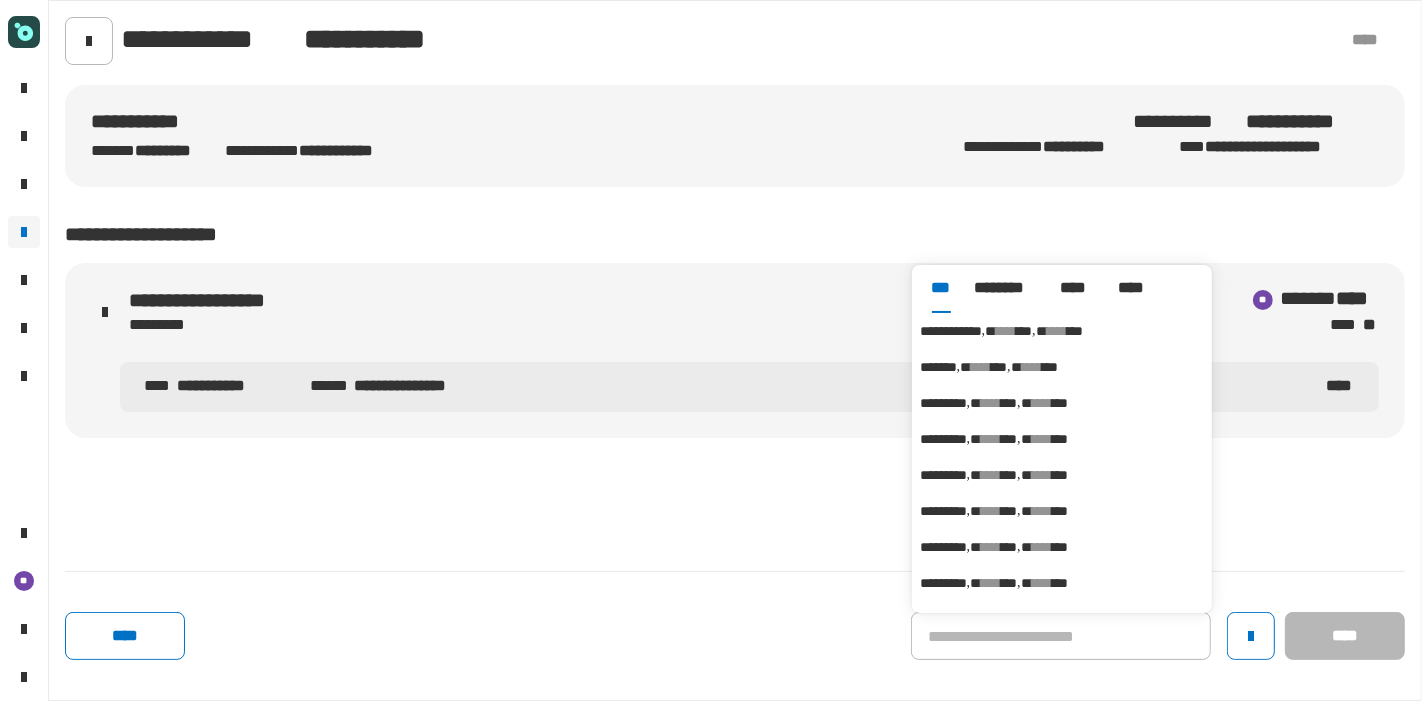 click on "****" at bounding box center (1006, 331) 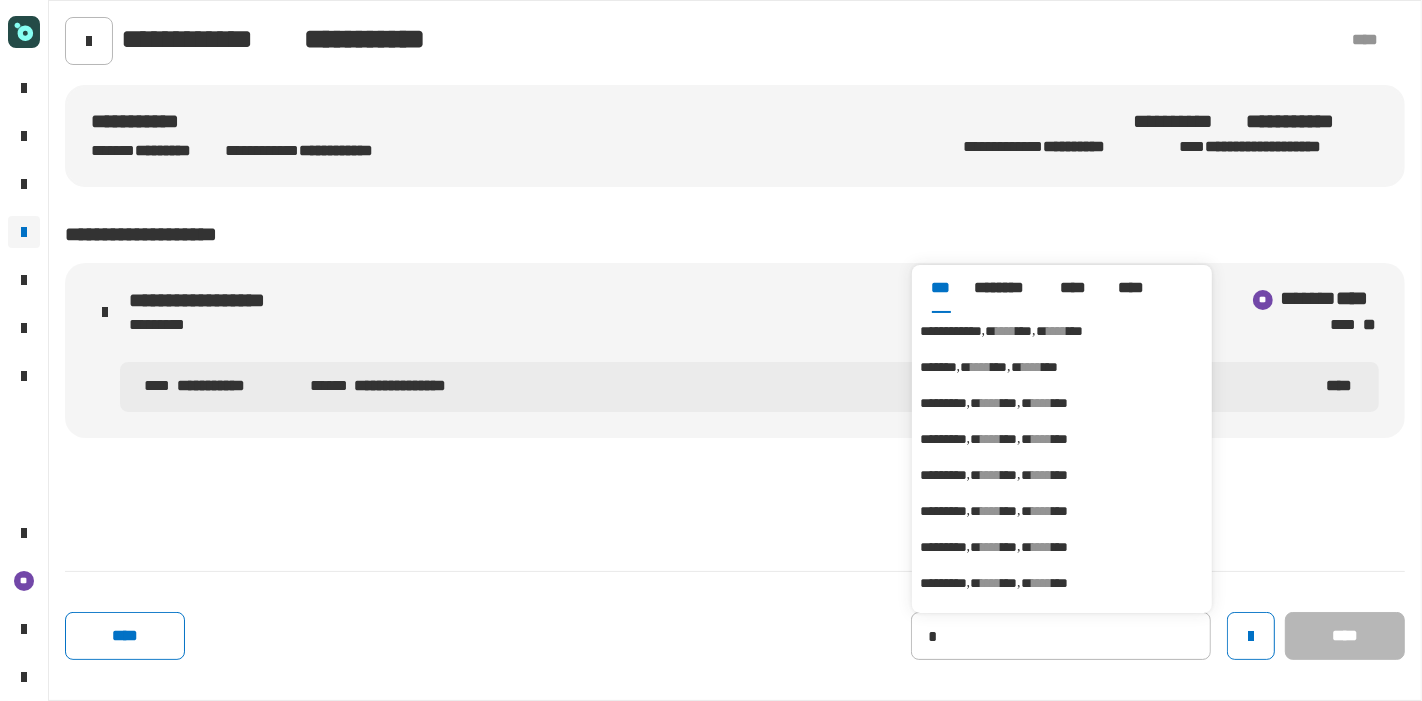 type on "**********" 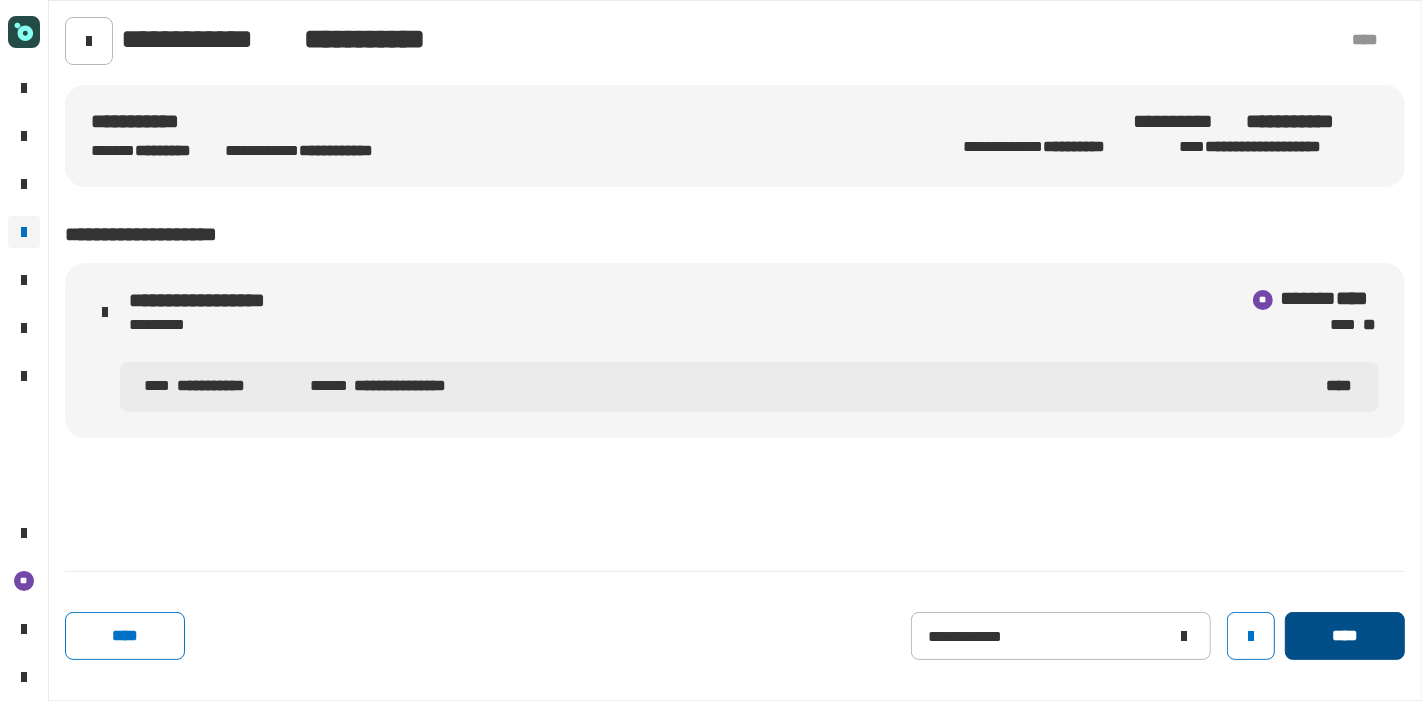 click on "****" 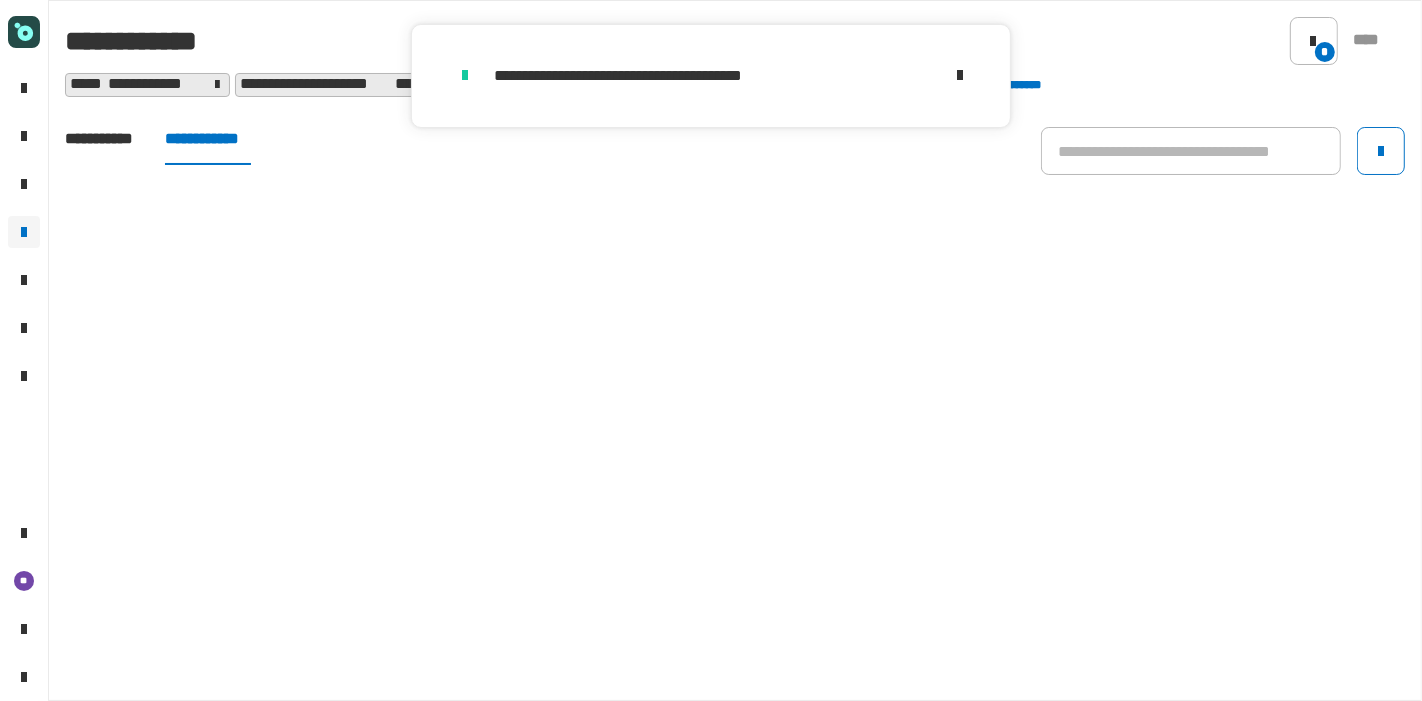 click on "**********" 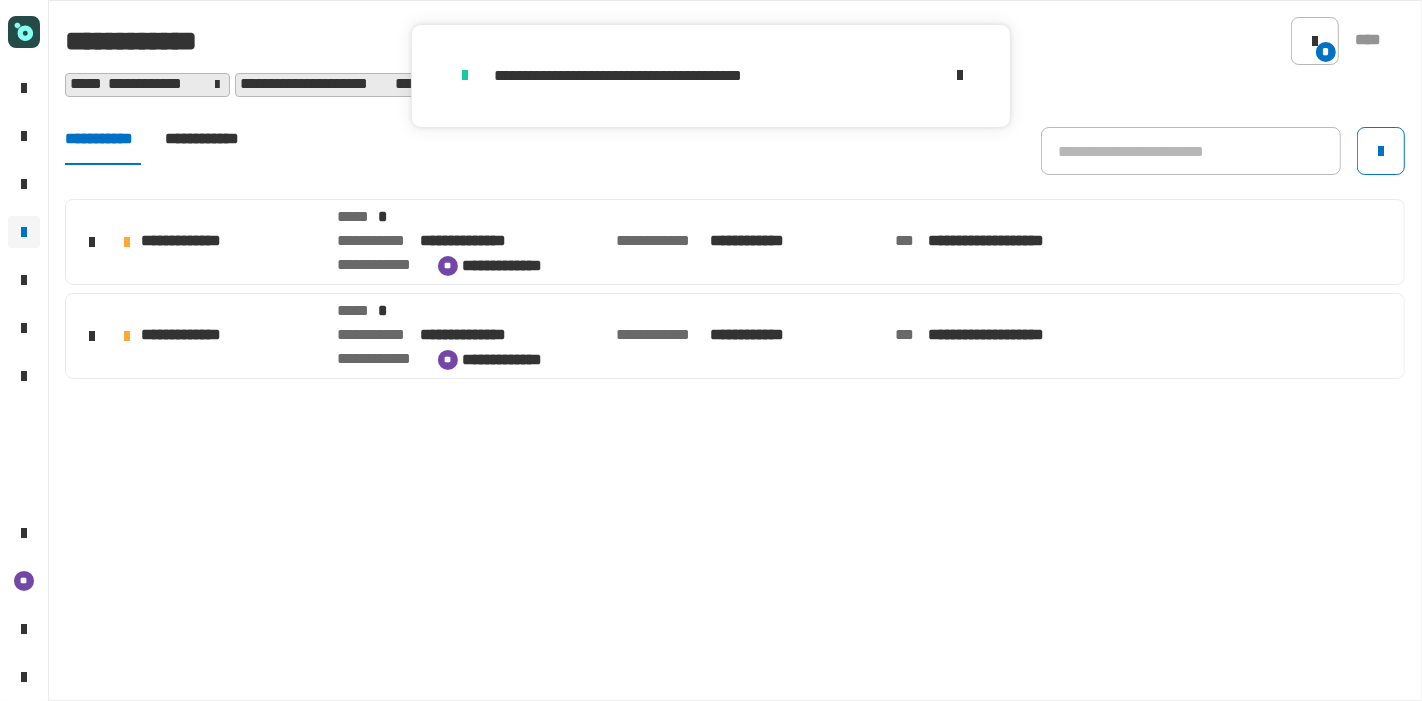 click on "[FIRST] [LAST] [ADDRESS] [CITY] [STATE] [ZIPCODE] [COUNTRY] [PHONE] [EMAIL]" 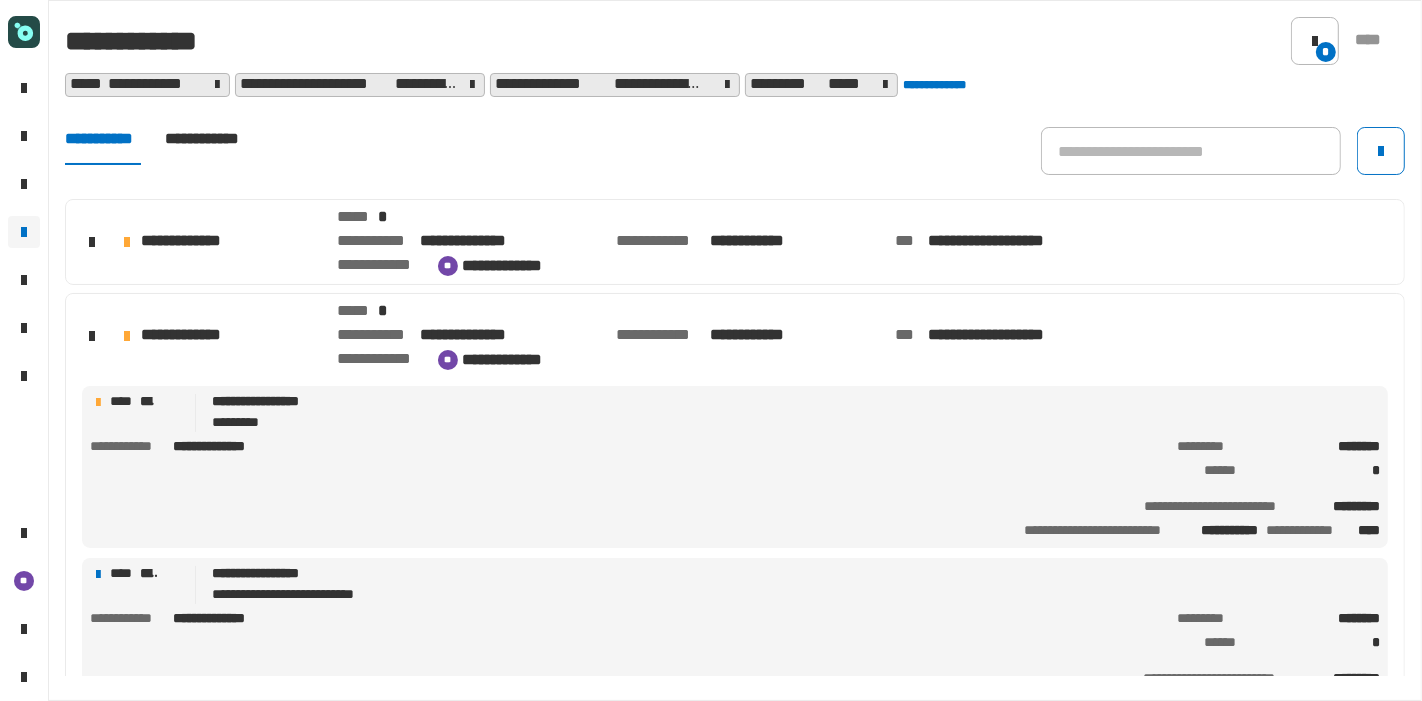 click on "**********" 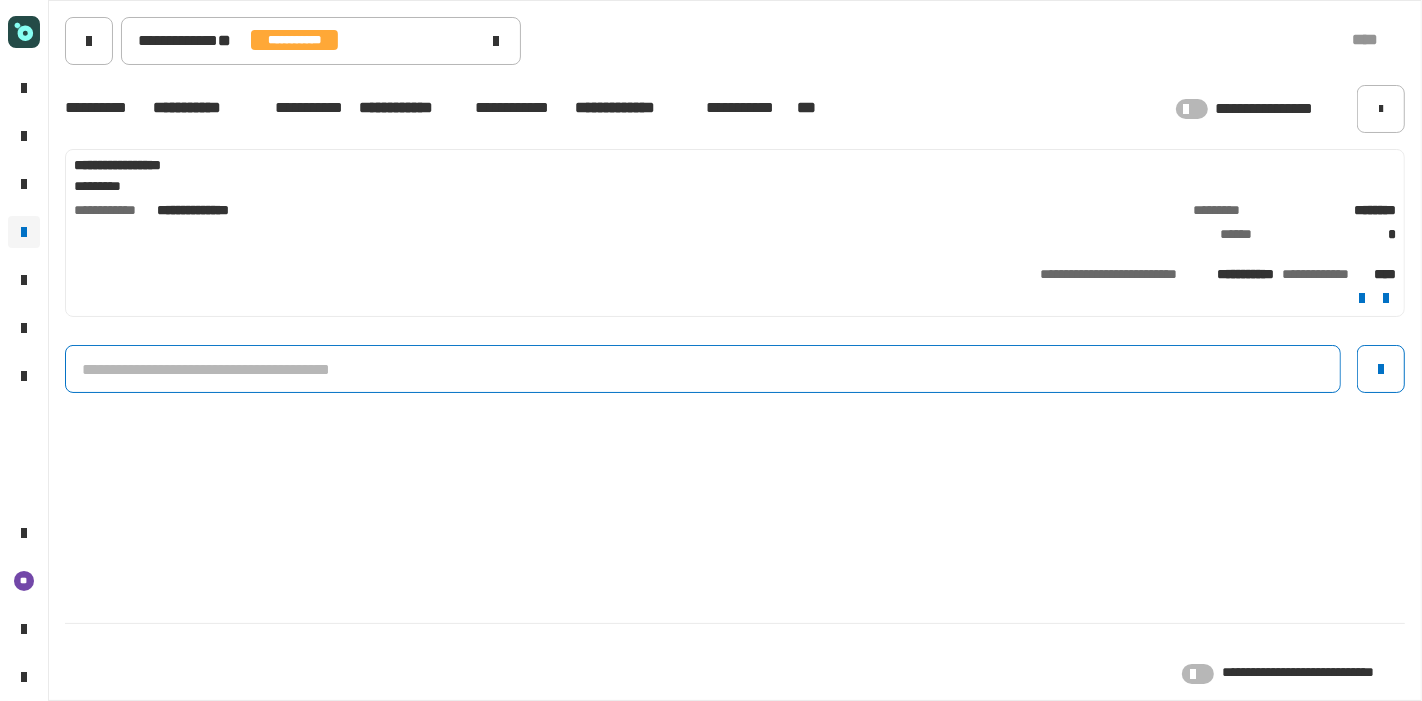 click 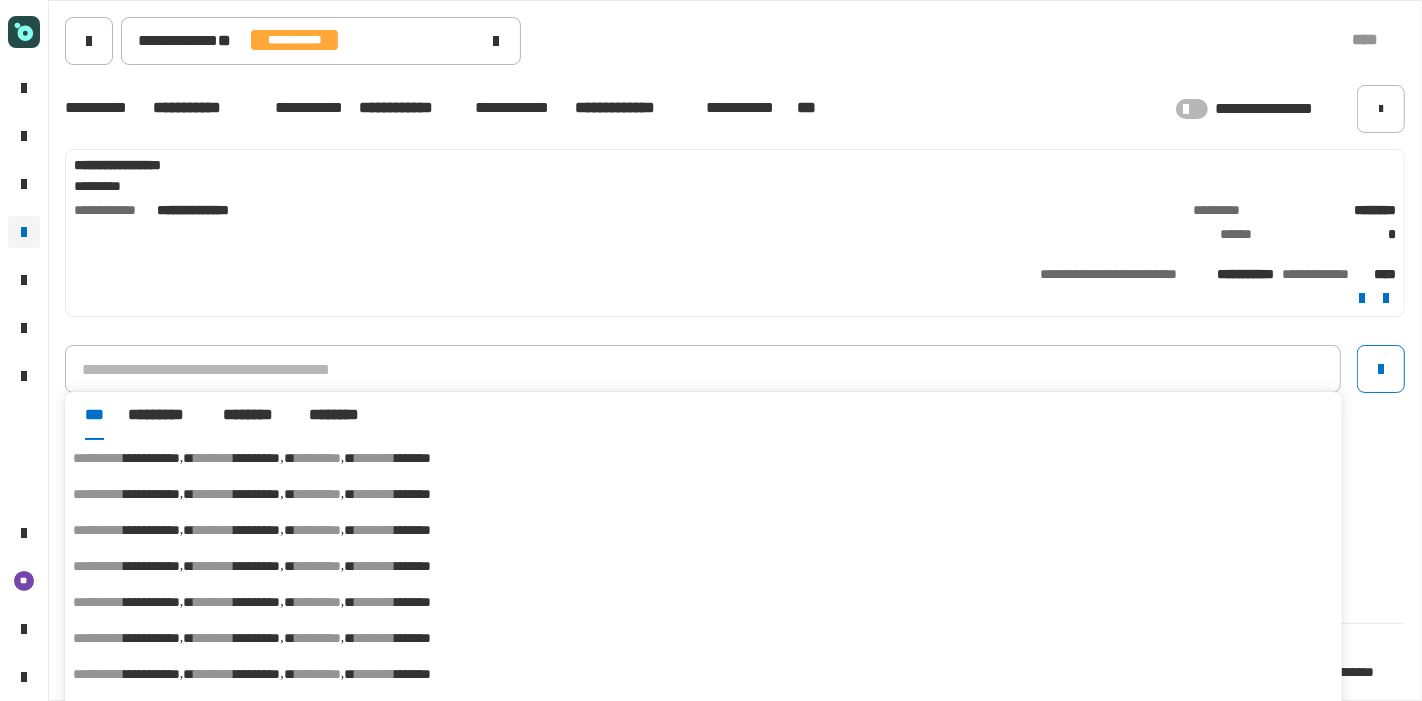 click on "[FIRST] [LAST] [ADDRESS] [CITY] [STATE] [ZIPCODE] [COUNTRY] [PHONE] [EMAIL] [SSN] [CREDITCARD] [BIRTHDATE] [ADDRESS] [CITY] [STATE] [ZIPCODE] [COUNTRY] [PHONE] [EMAIL] [SSN] [CREDITCARD]" 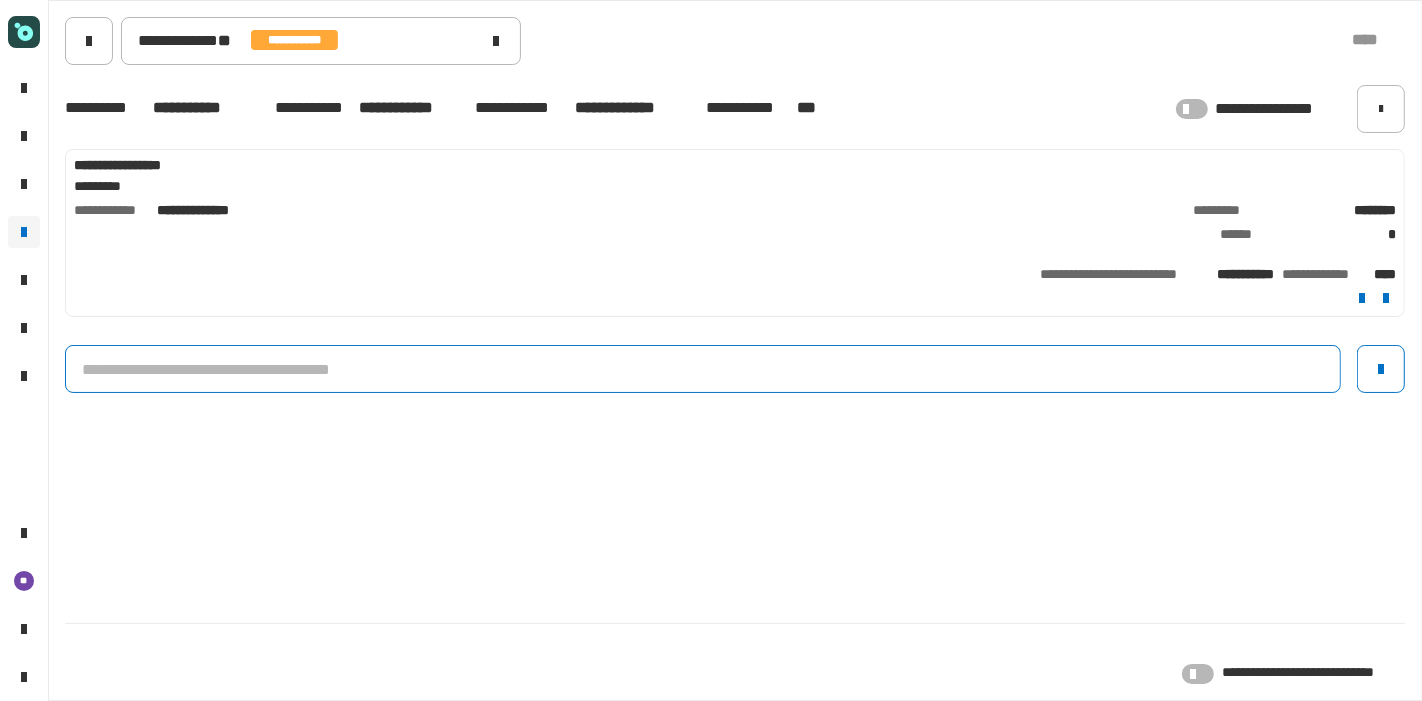 click 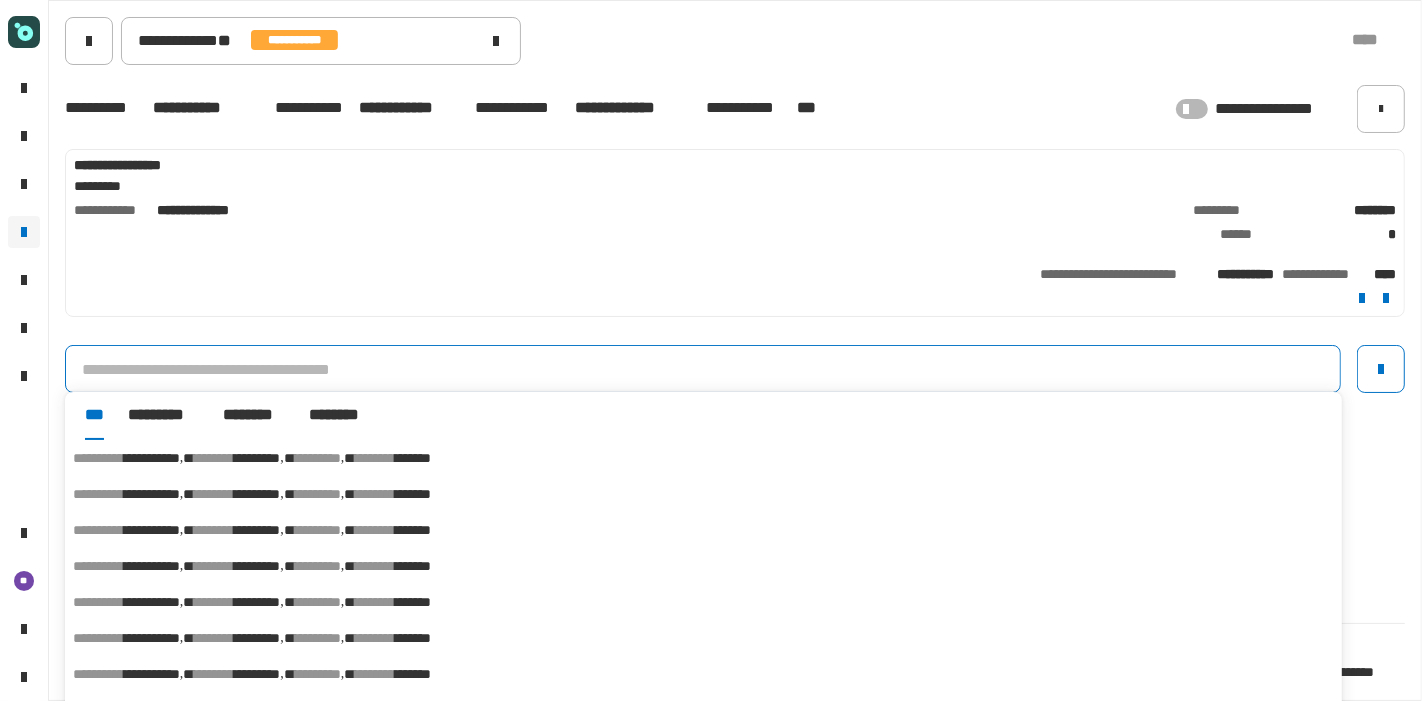 click on "[FIRST] [LAST] [ADDRESS] [CITY] [STATE] [ZIPCODE] [COUNTRY] [PHONE] [EMAIL] [SSN] [CREDITCARD] [BIRTHDATE] [ADDRESS] [CITY] [STATE] [ZIPCODE] [COUNTRY] [PHONE] [EMAIL] [SSN] [CREDITCARD]" 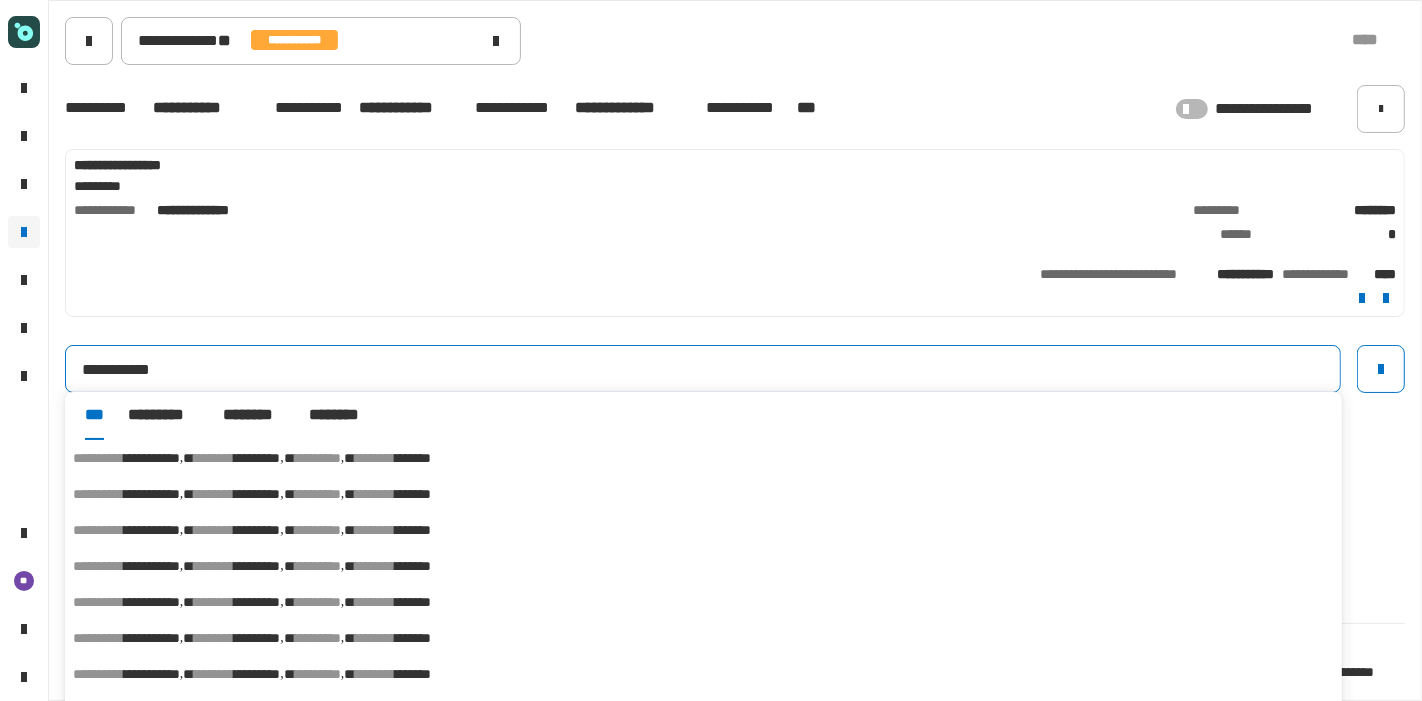 paste on "**********" 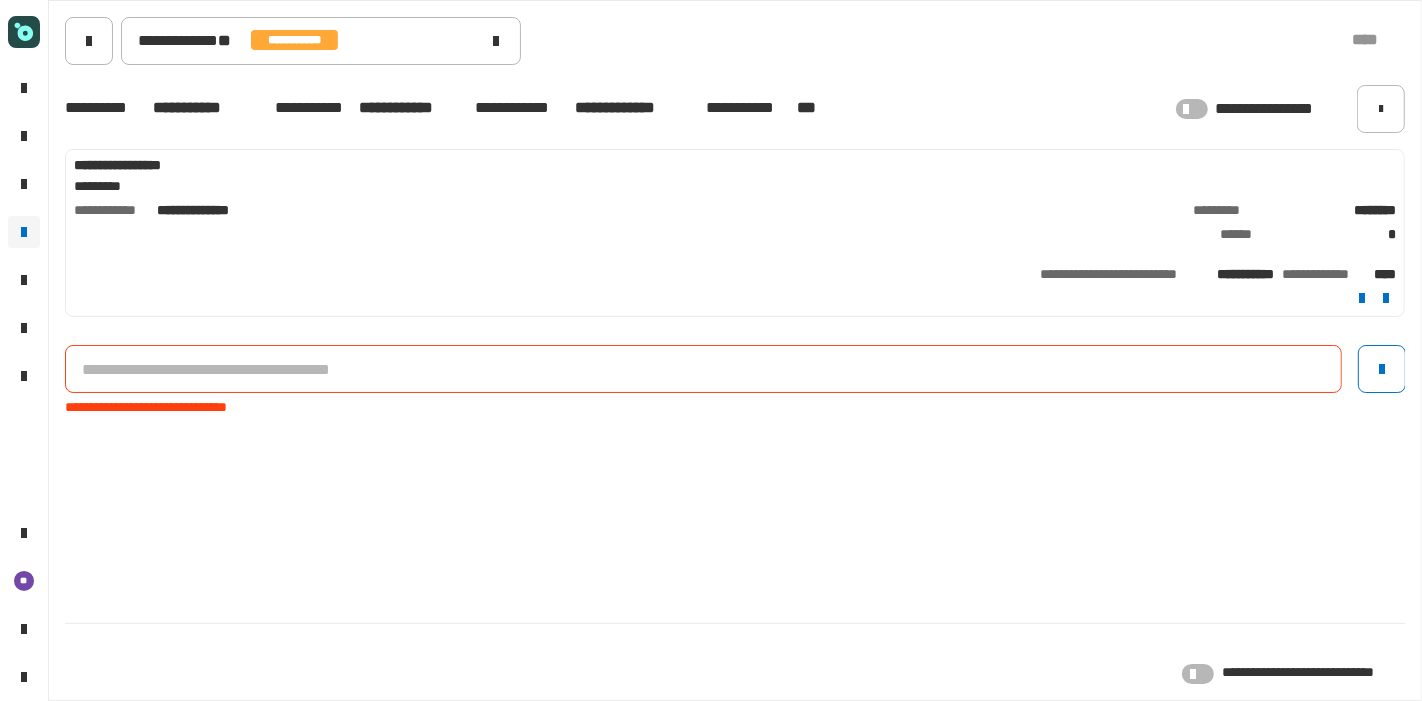 paste on "**********" 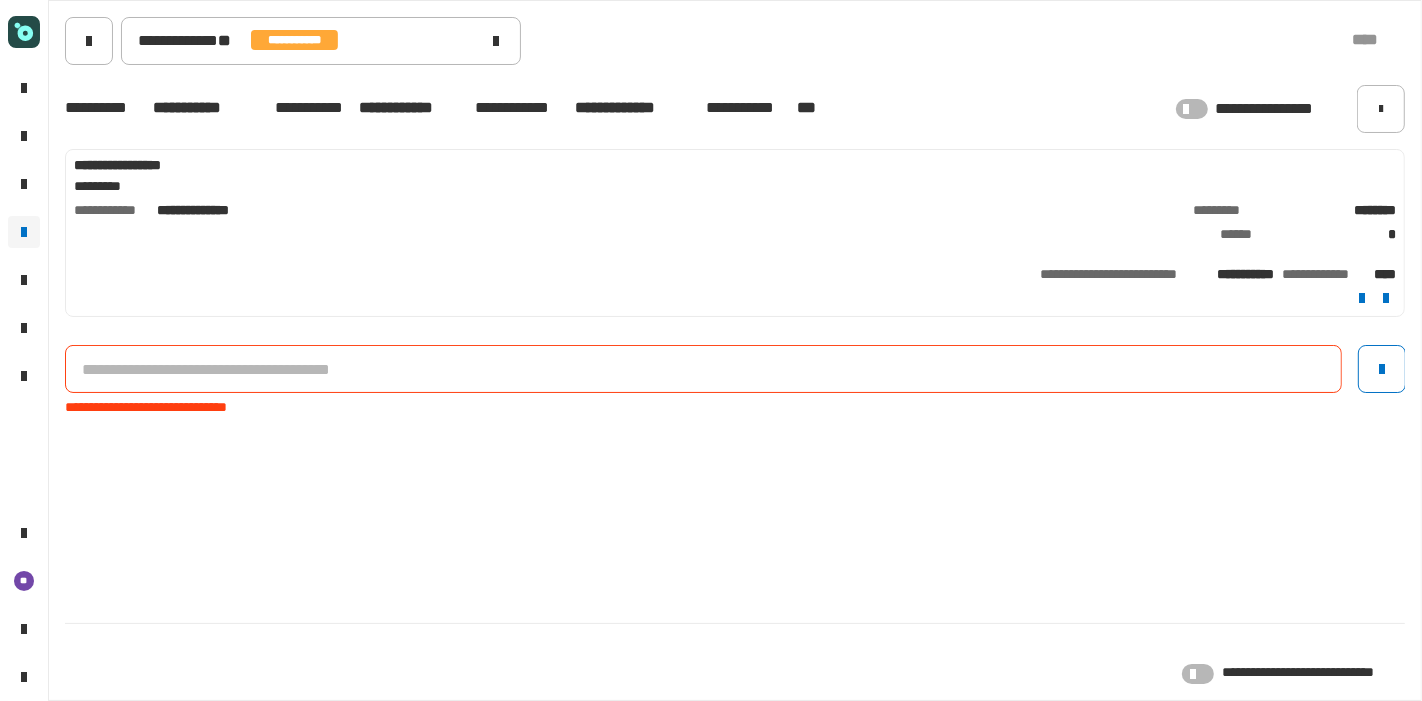 click 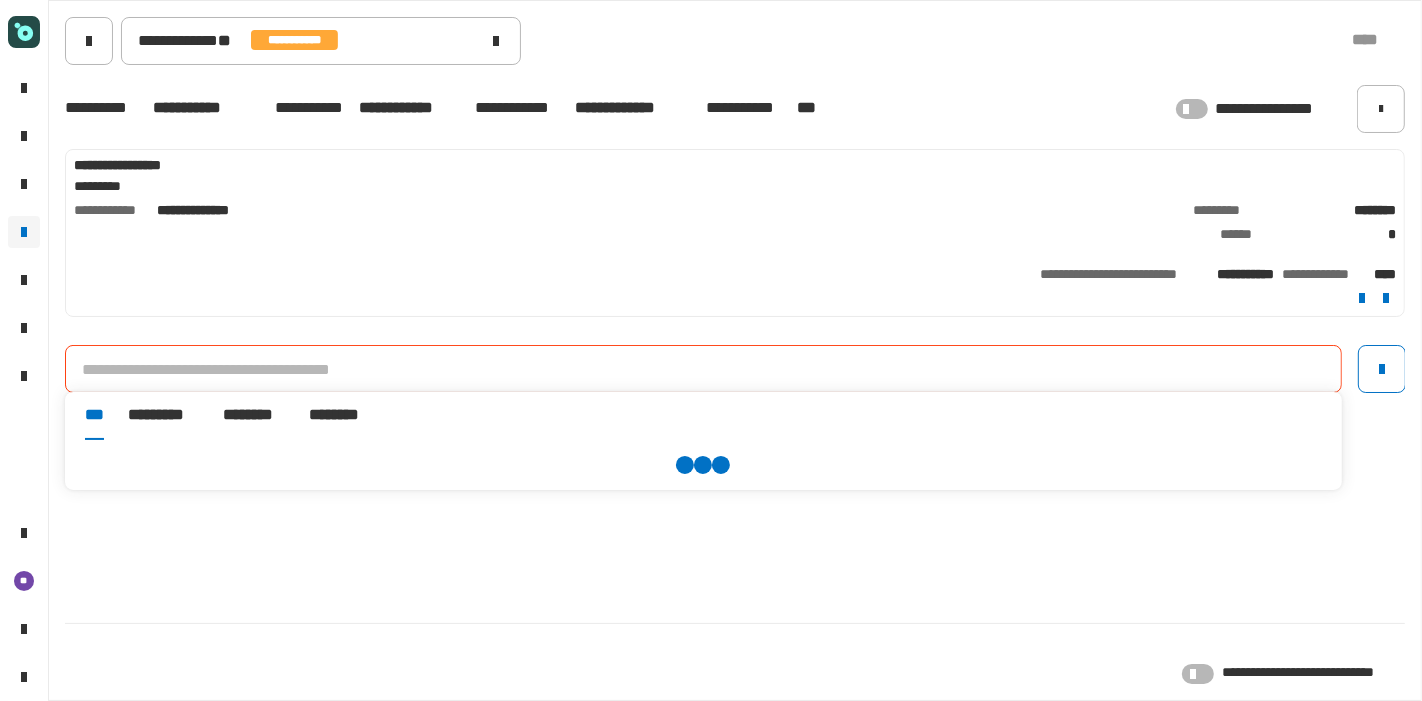 click 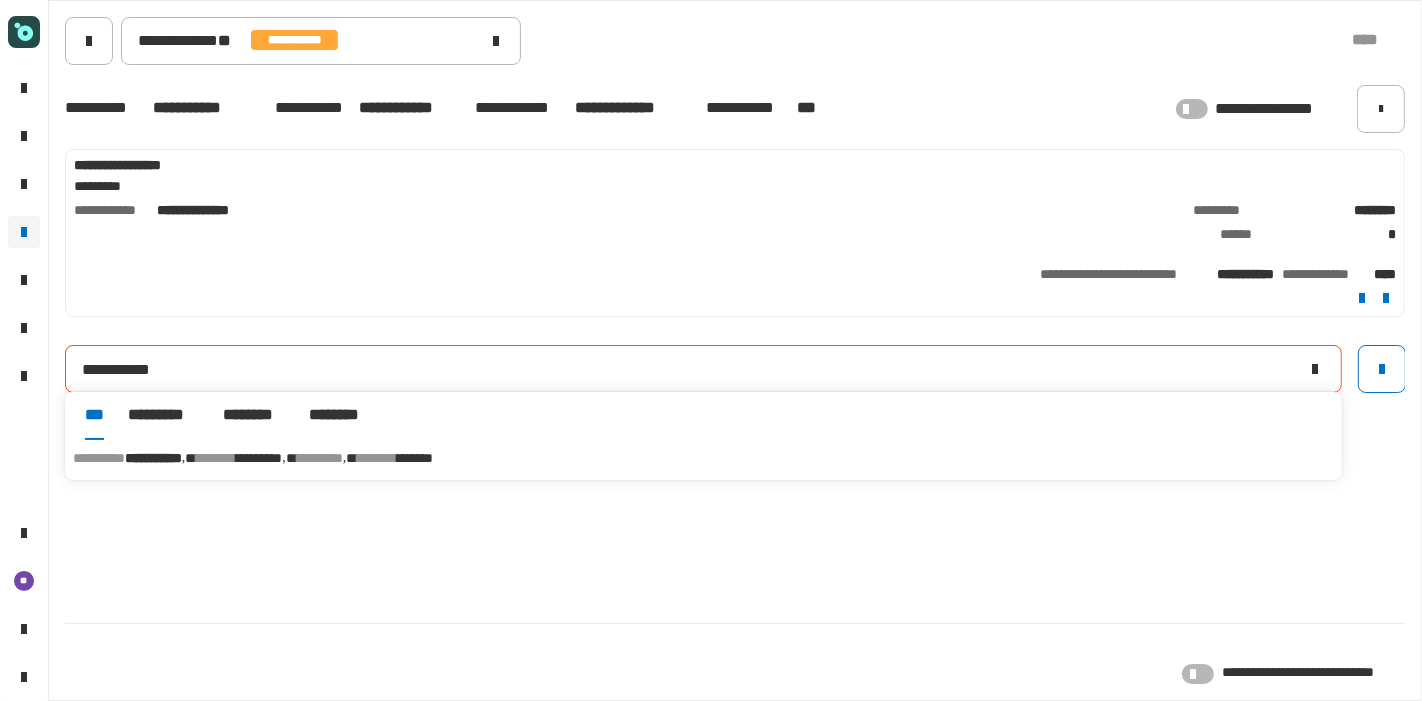 type on "**********" 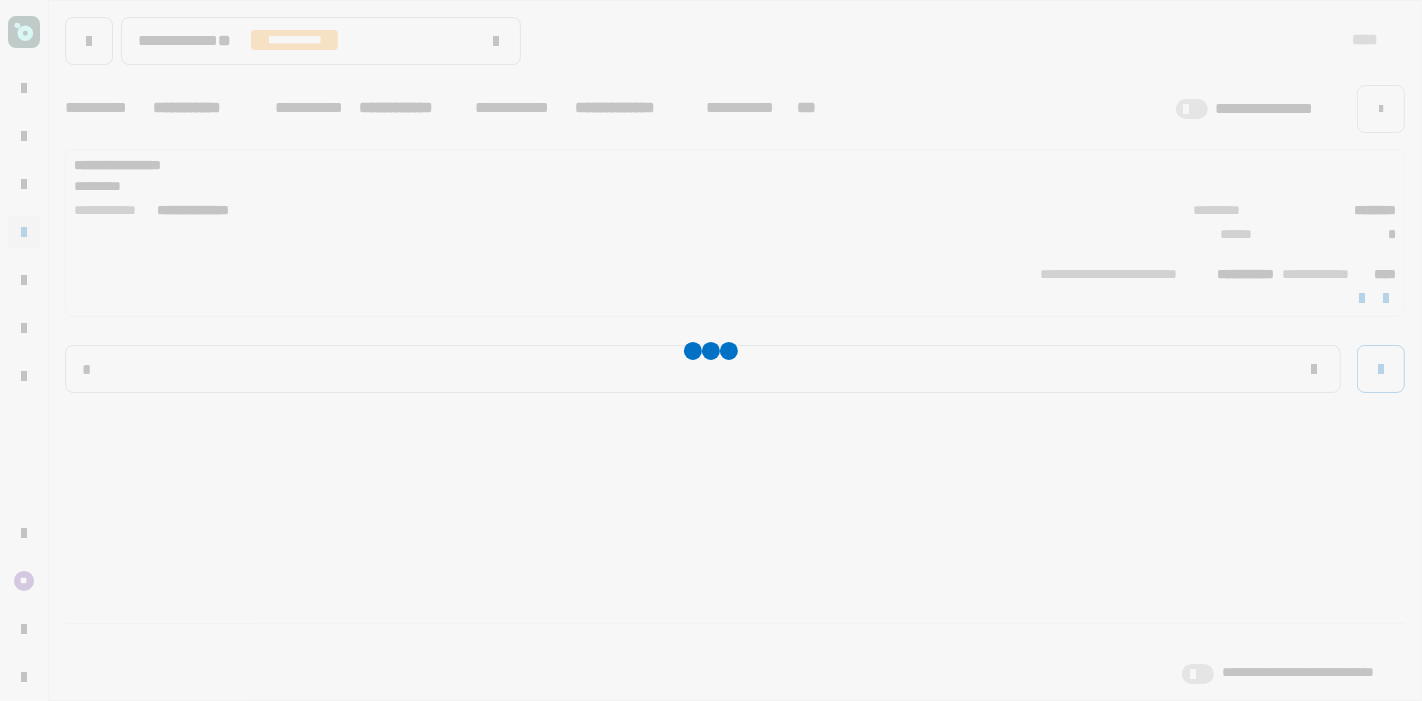 type 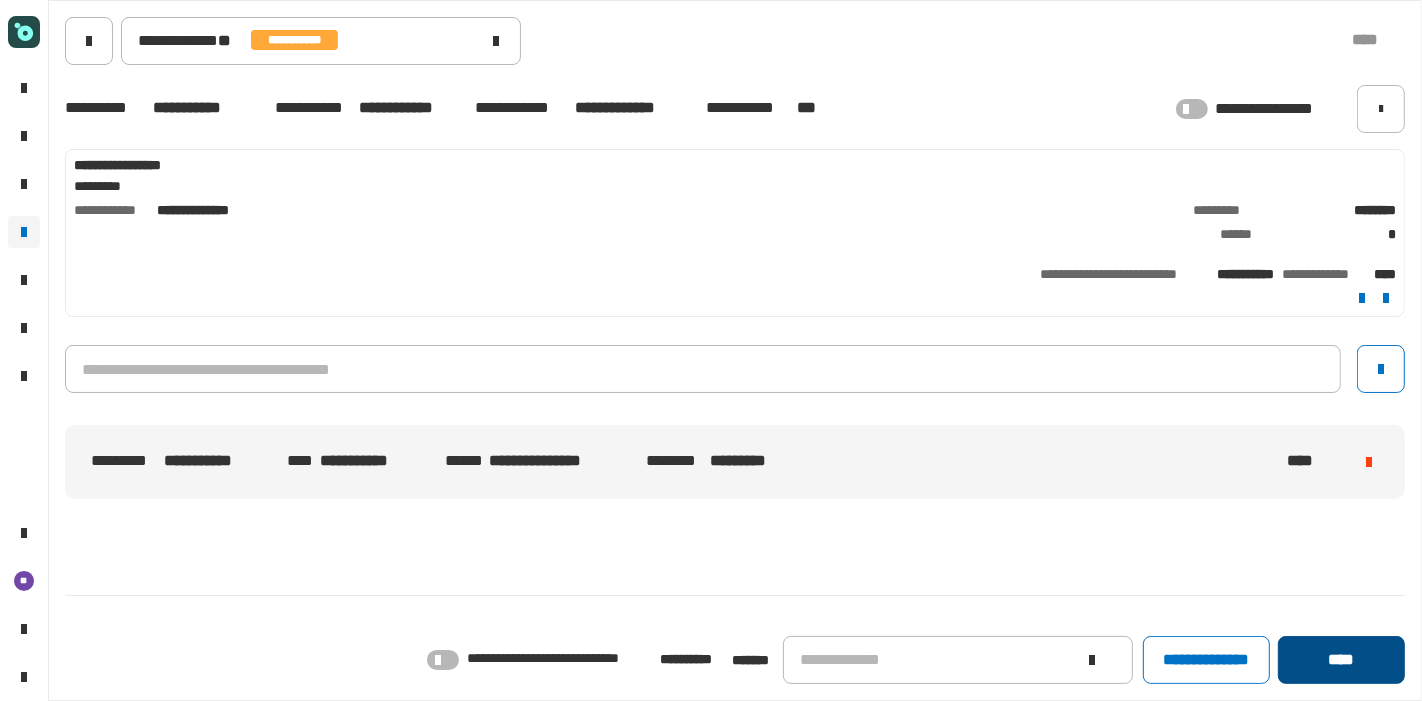 click on "****" 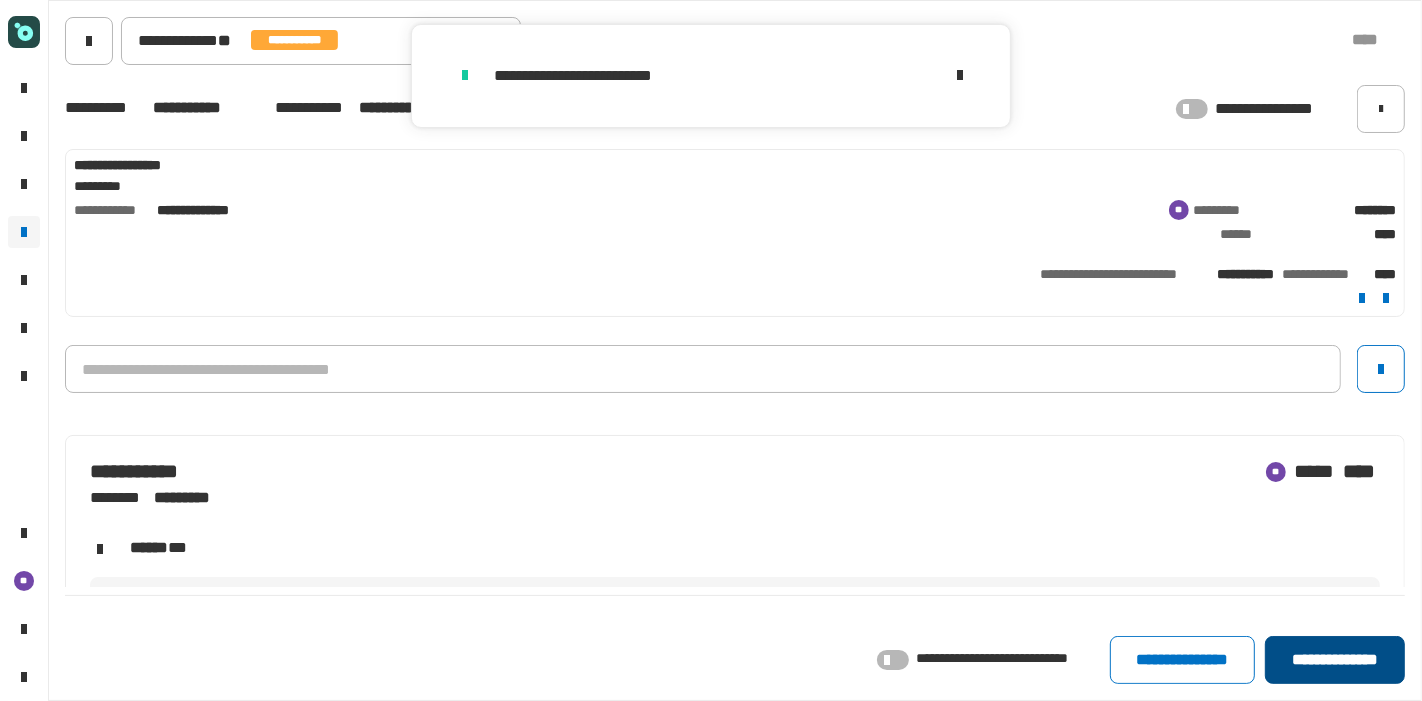 click on "**********" 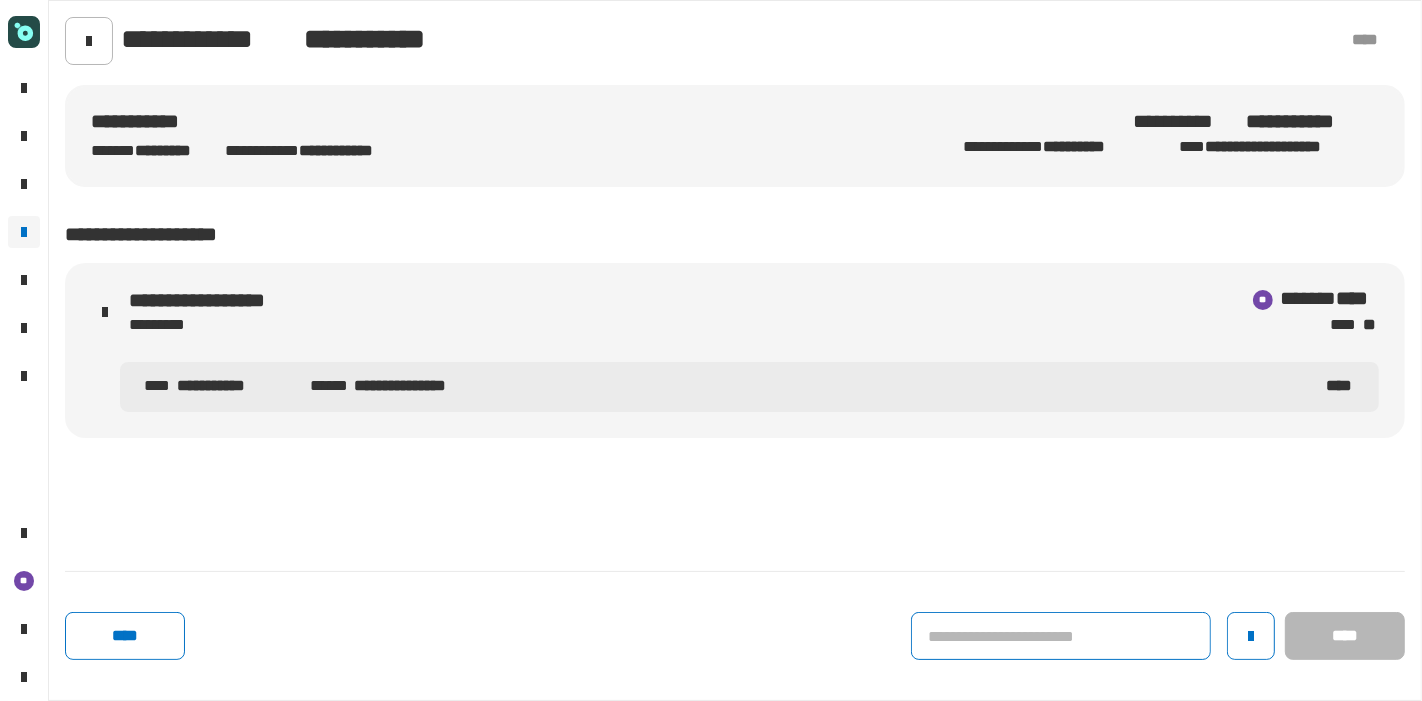 click 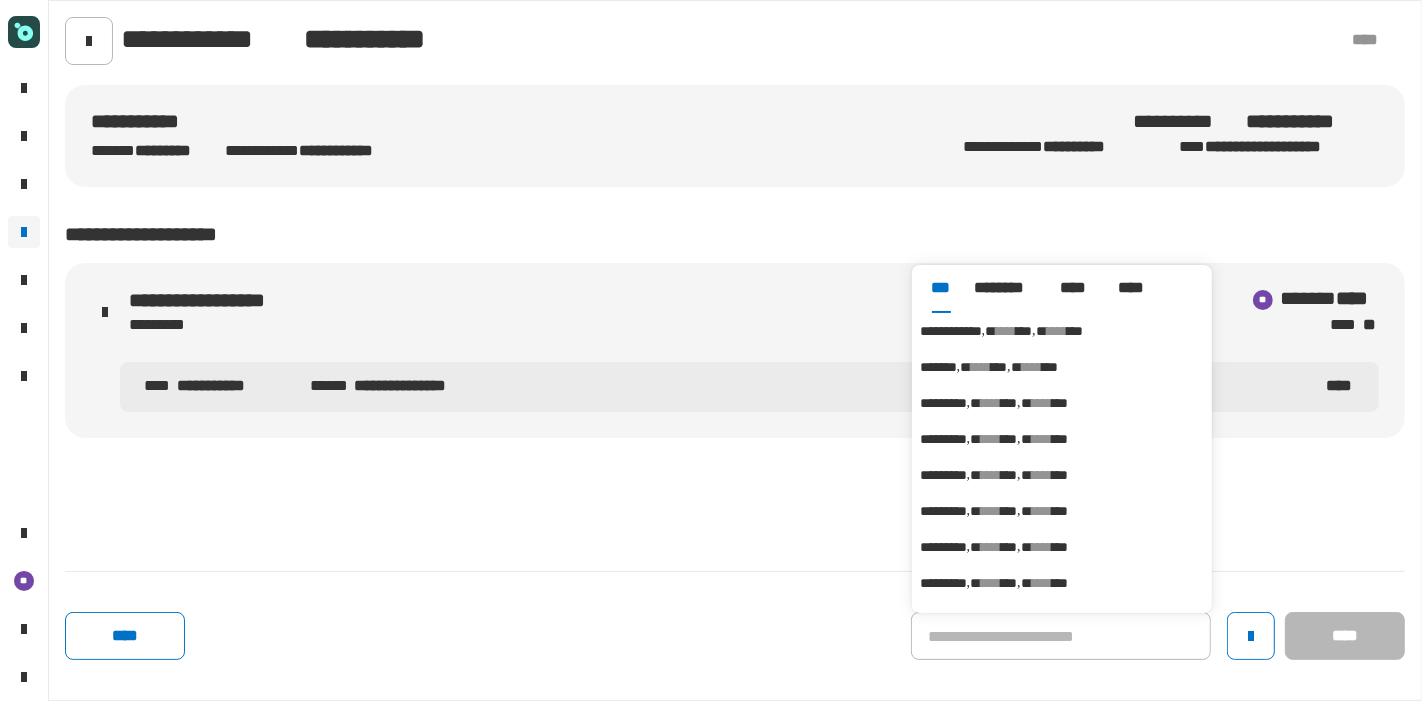 click on "[FIRST] [LAST] [ADDRESS] [CITY] [STATE]" at bounding box center (1062, 331) 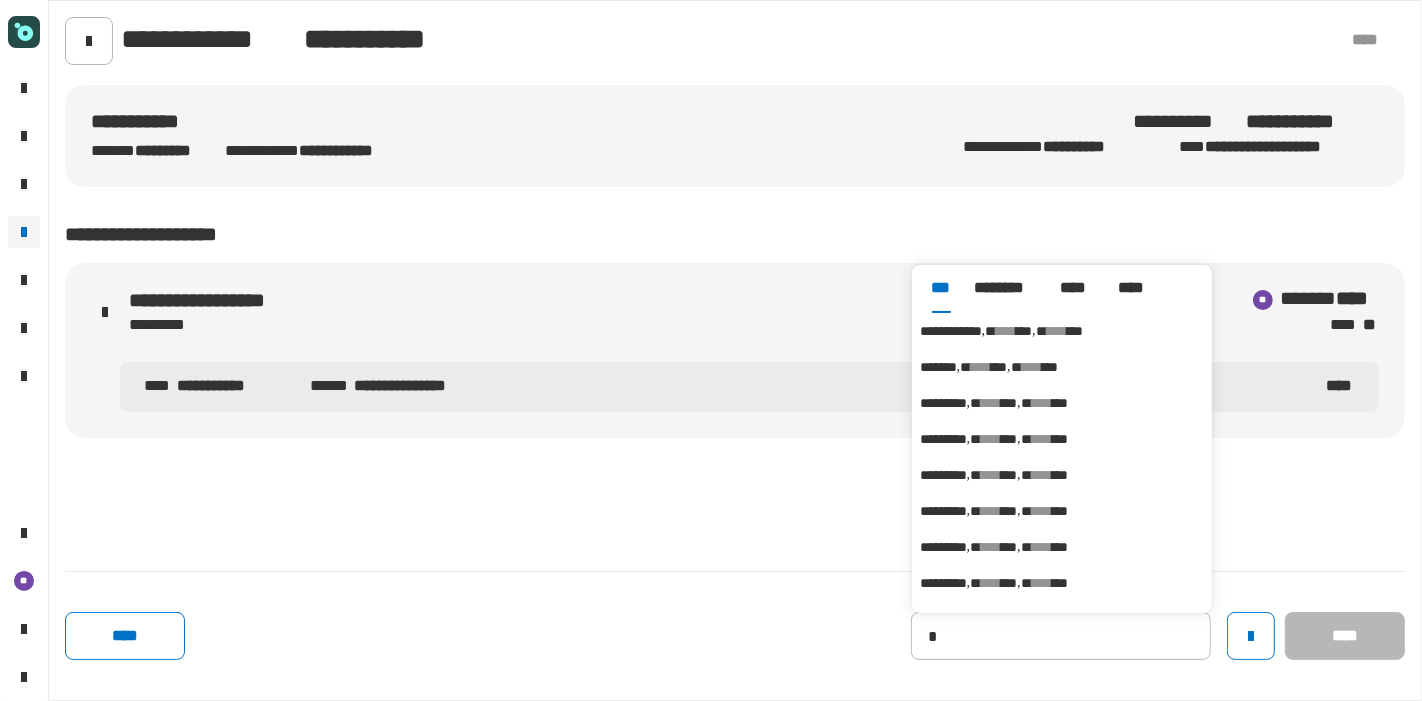 type on "**********" 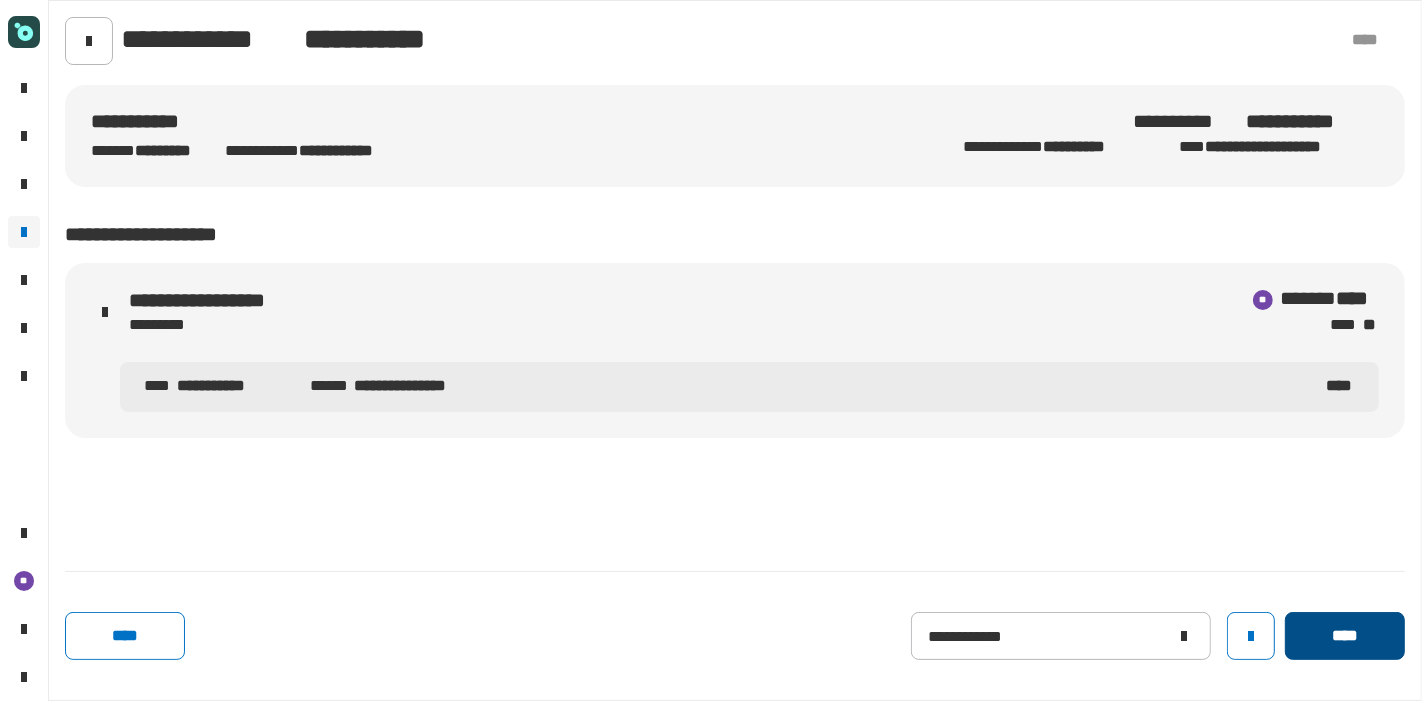 click on "****" 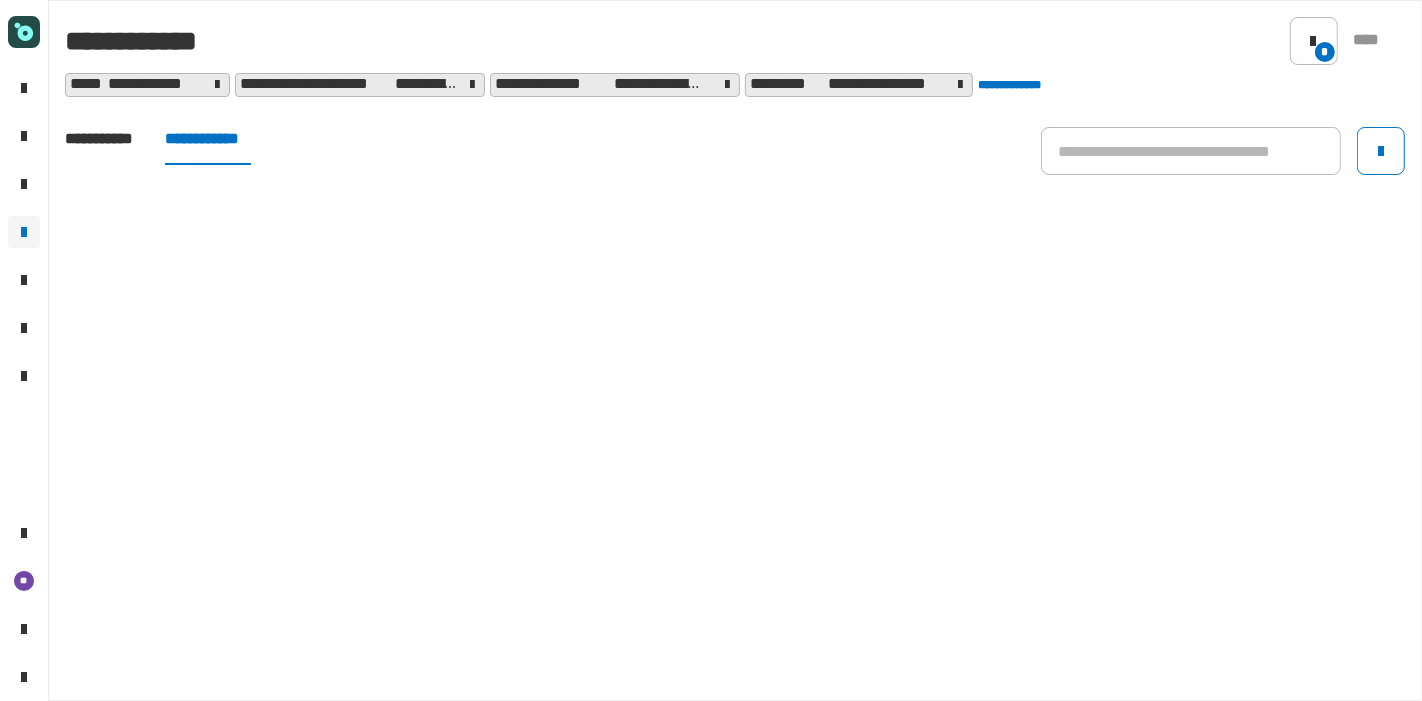 click on "**********" 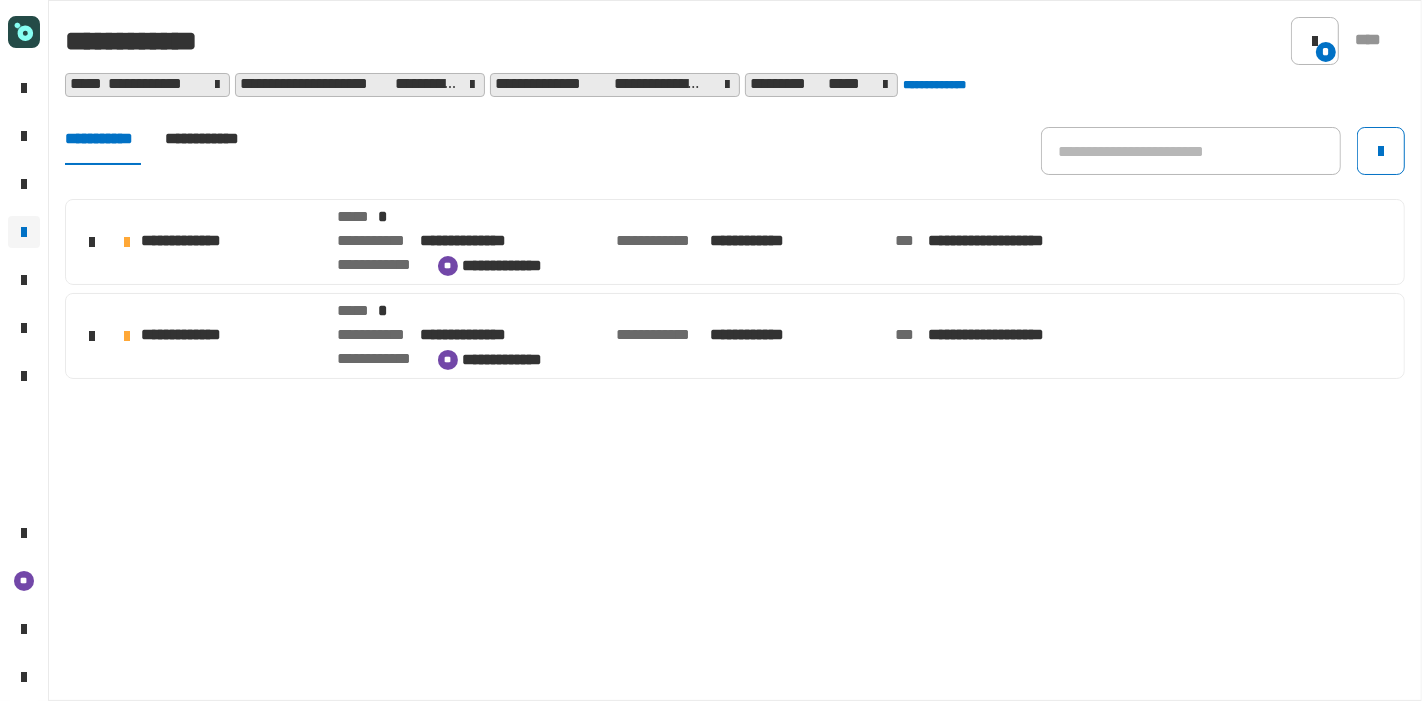 click on "**********" 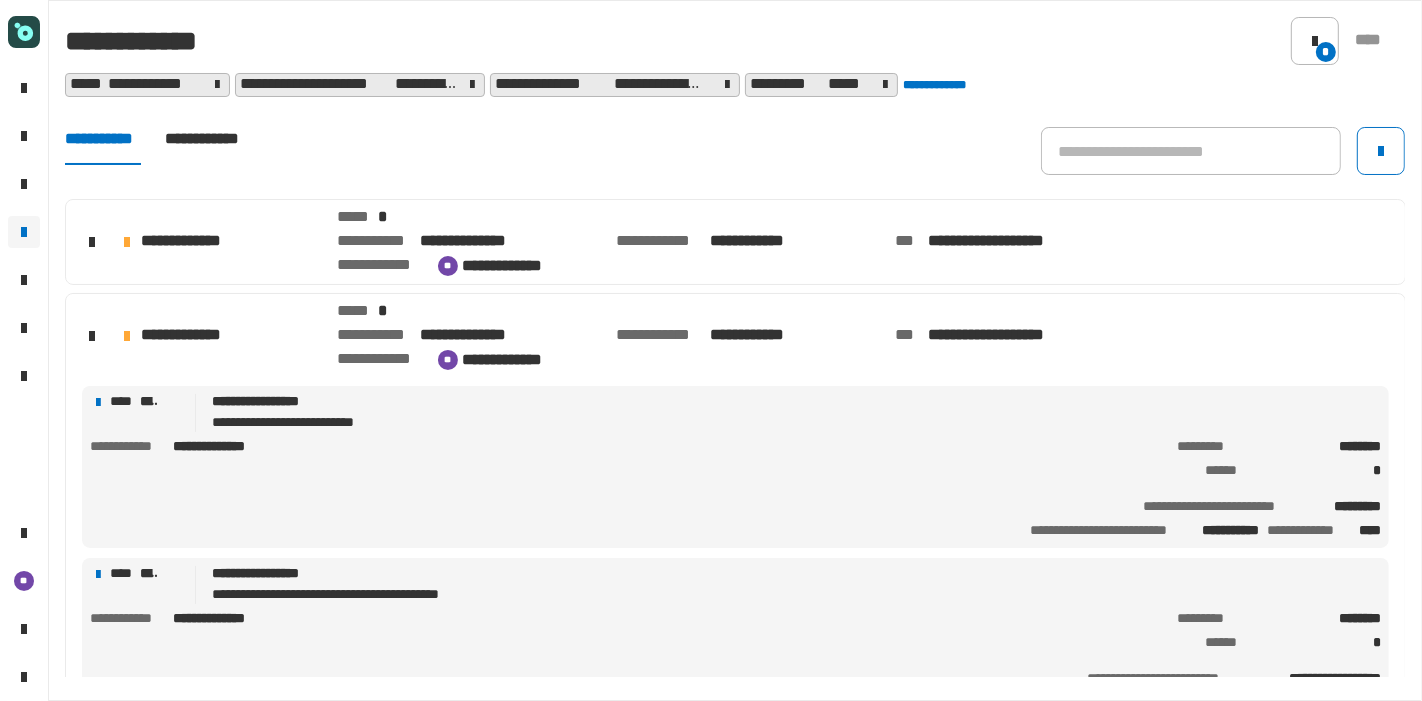 scroll, scrollTop: 58, scrollLeft: 0, axis: vertical 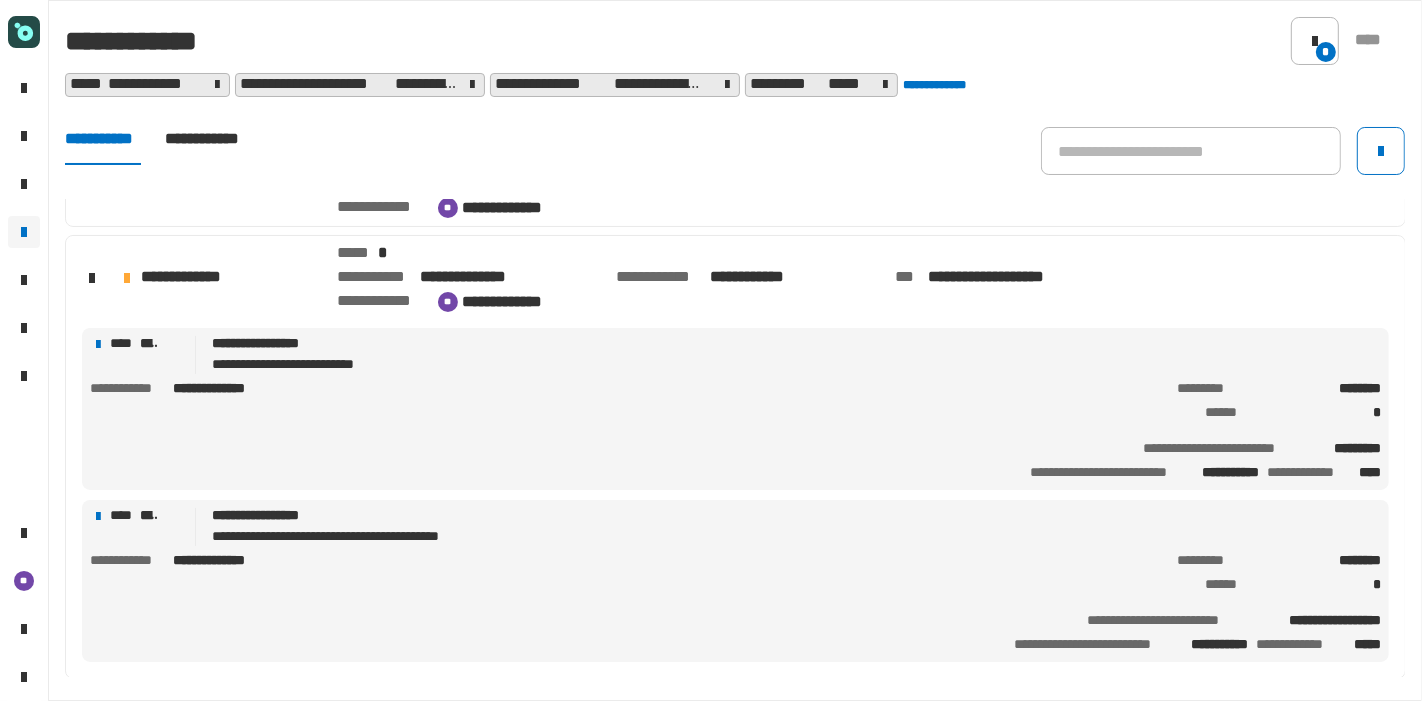 click on "**********" 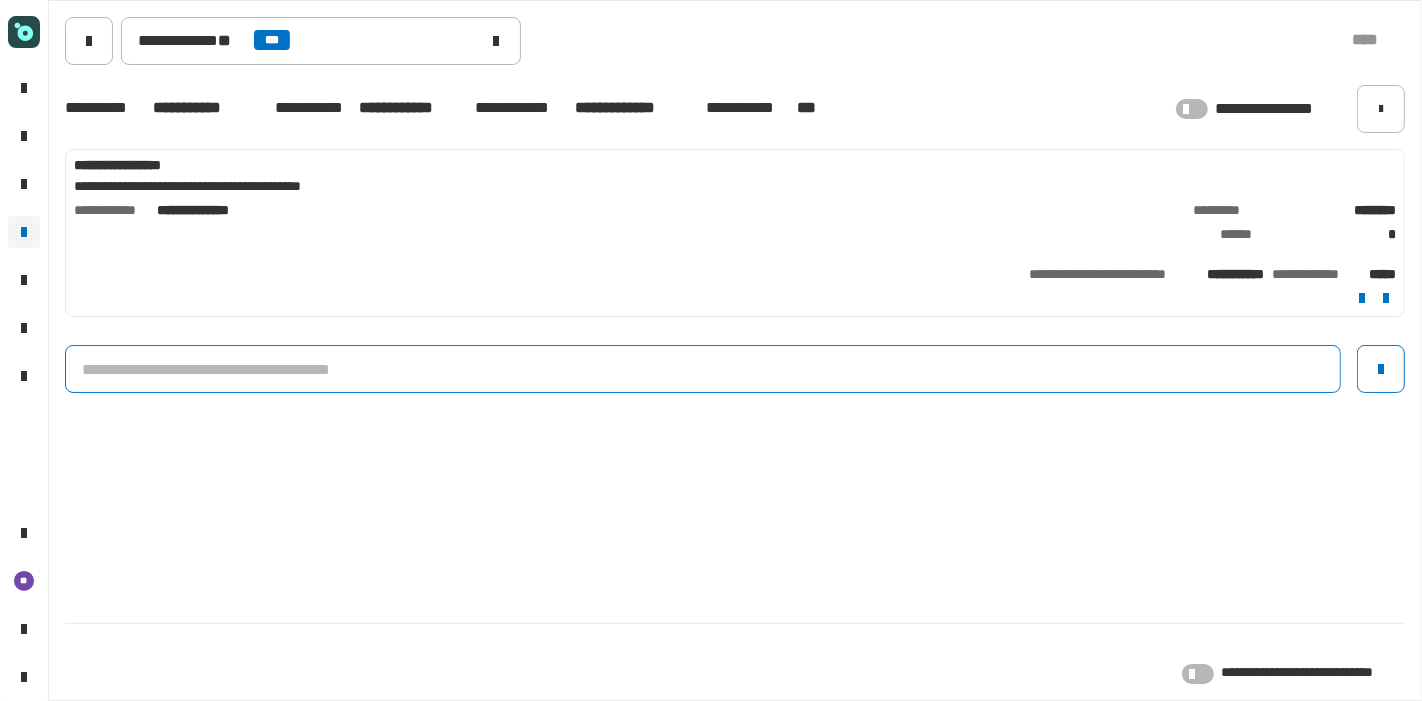 click 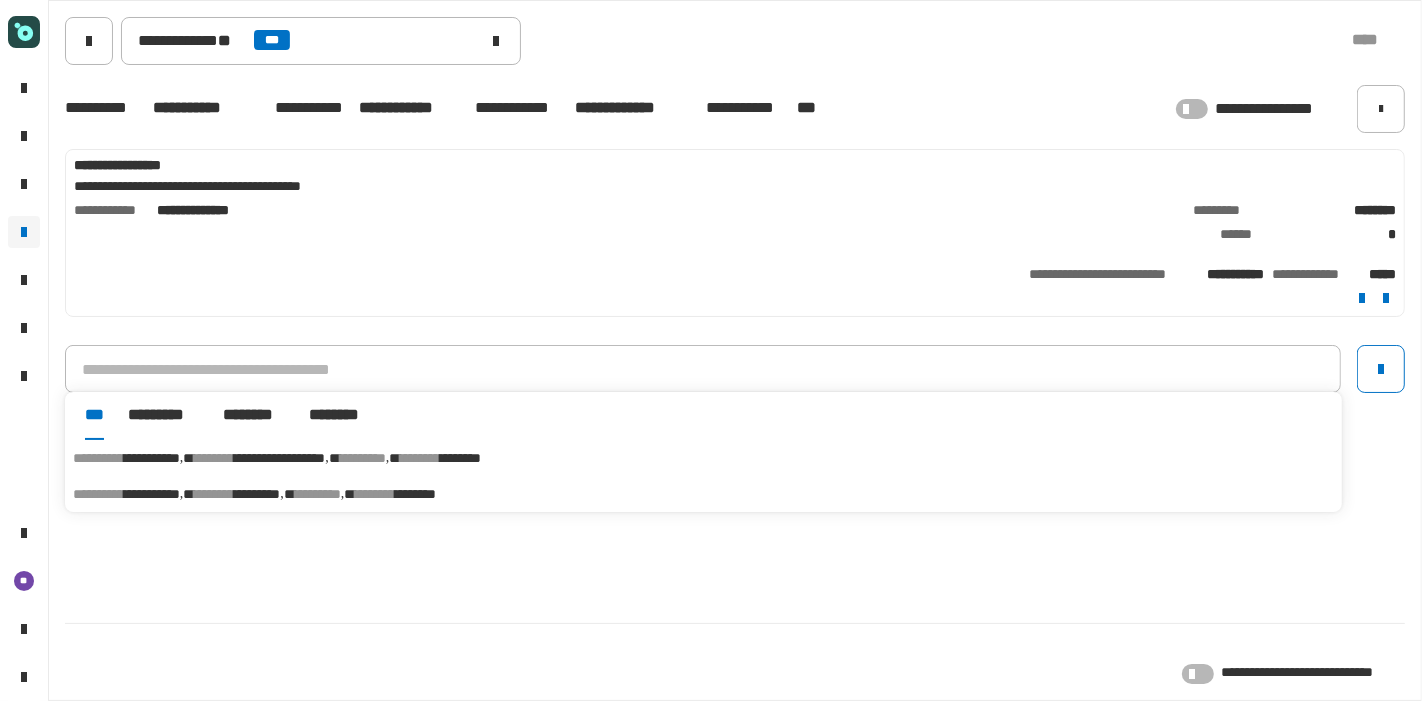 click on "[FIRST] [LAST] [ADDRESS] [CITY] [STATE] [ZIPCODE] [COUNTRY] [PHONE] [EMAIL] [SSN] [CREDITCARD] [BIRTHDATE] [ADDRESS] [CITY] [STATE] [ZIPCODE] [COUNTRY] [PHONE] [EMAIL] [SSN] [CREDITCARD]" 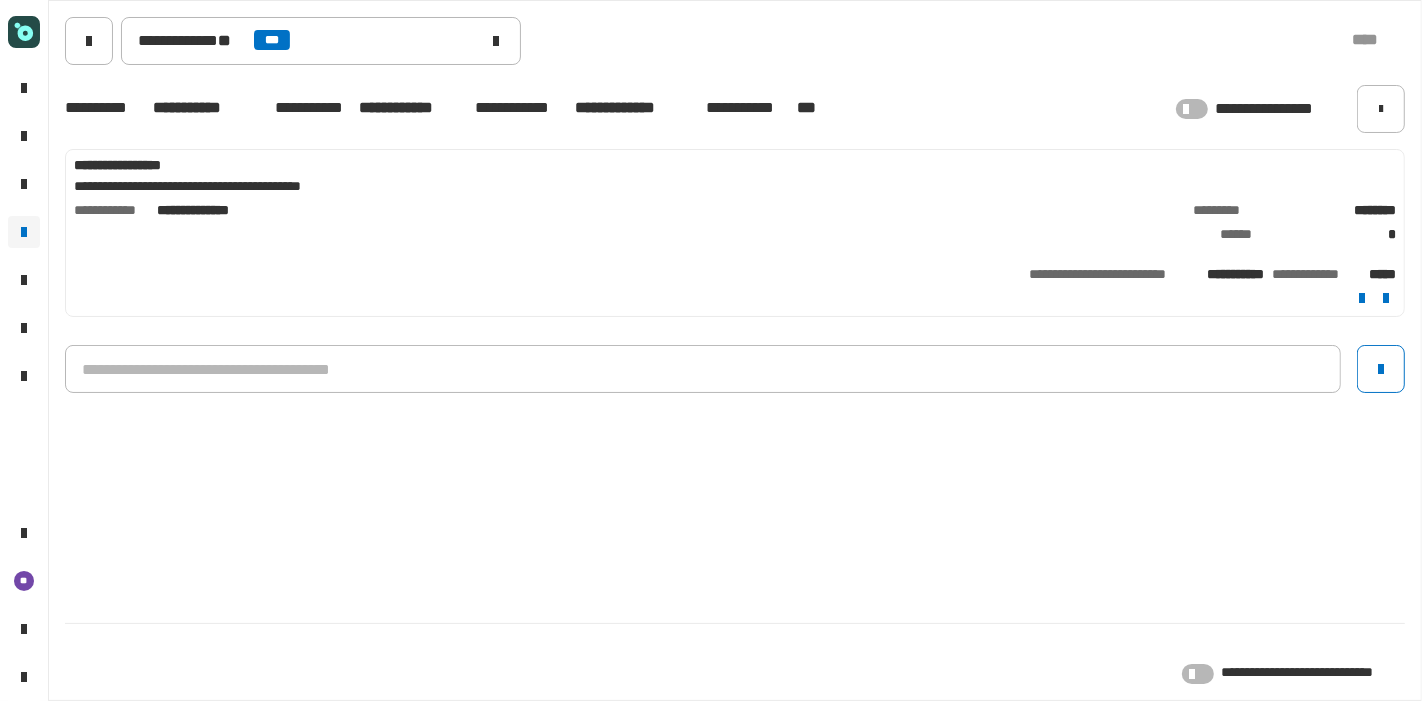 click on "**********" 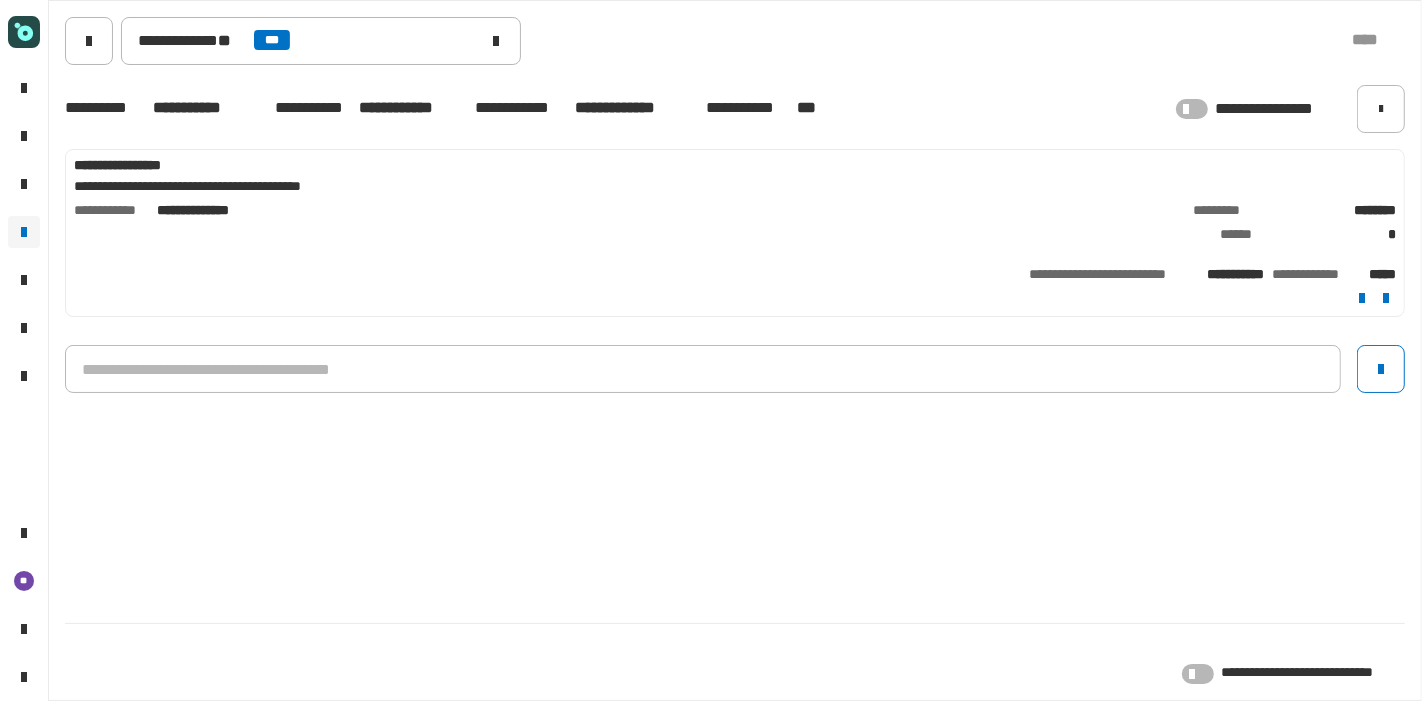 click on "[FIRST] [LAST] [ADDRESS] [CITY] [STATE] [ZIPCODE] [COUNTRY] [PHONE] [EMAIL] [SSN] [CREDITCARD] [BIRTHDATE] [ADDRESS] [CITY] [STATE] [ZIPCODE] [COUNTRY] [PHONE] [EMAIL] [SSN] [CREDITCARD]" 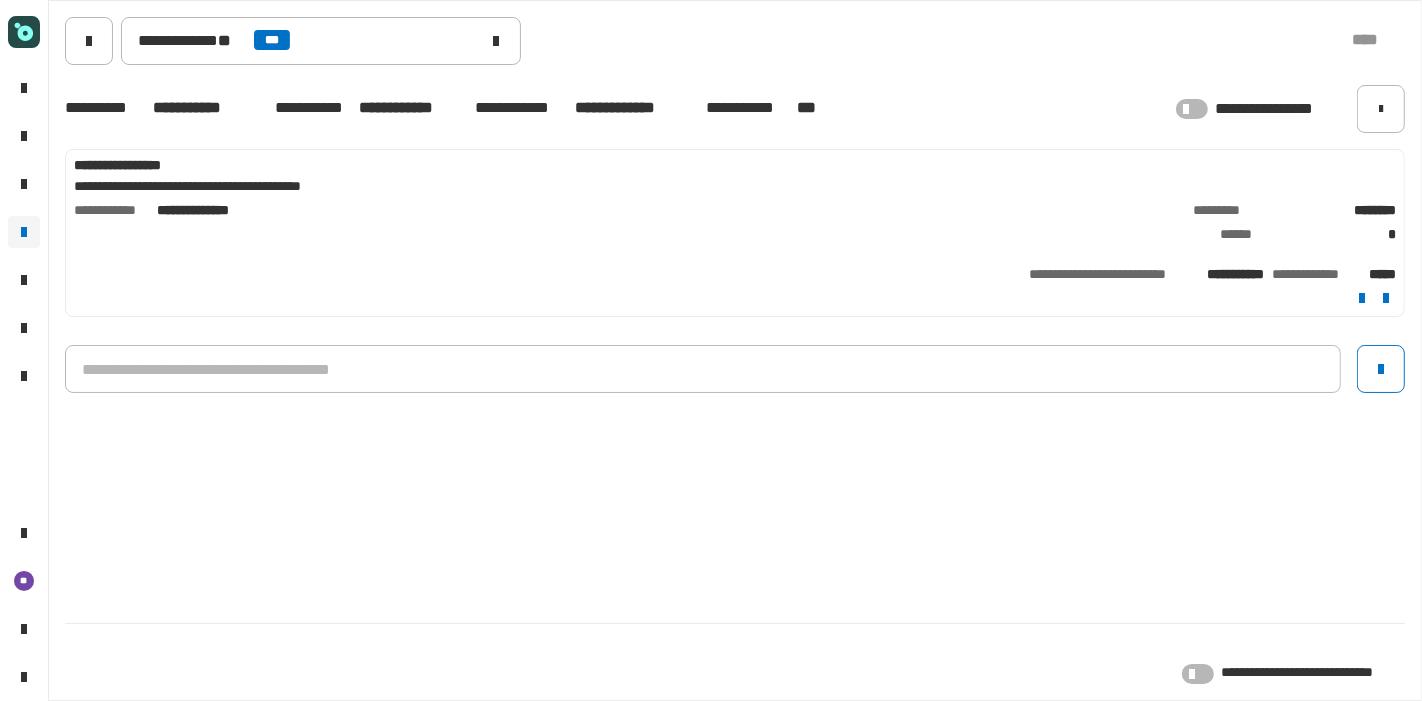 click on "[FIRST] [LAST] [ADDRESS] [CITY] [STATE] [ZIPCODE] [COUNTRY] [PHONE] [EMAIL] [SSN] [CREDITCARD] [BIRTHDATE] [ADDRESS] [CITY] [STATE] [ZIPCODE] [COUNTRY] [PHONE] [EMAIL] [SSN] [CREDITCARD]" 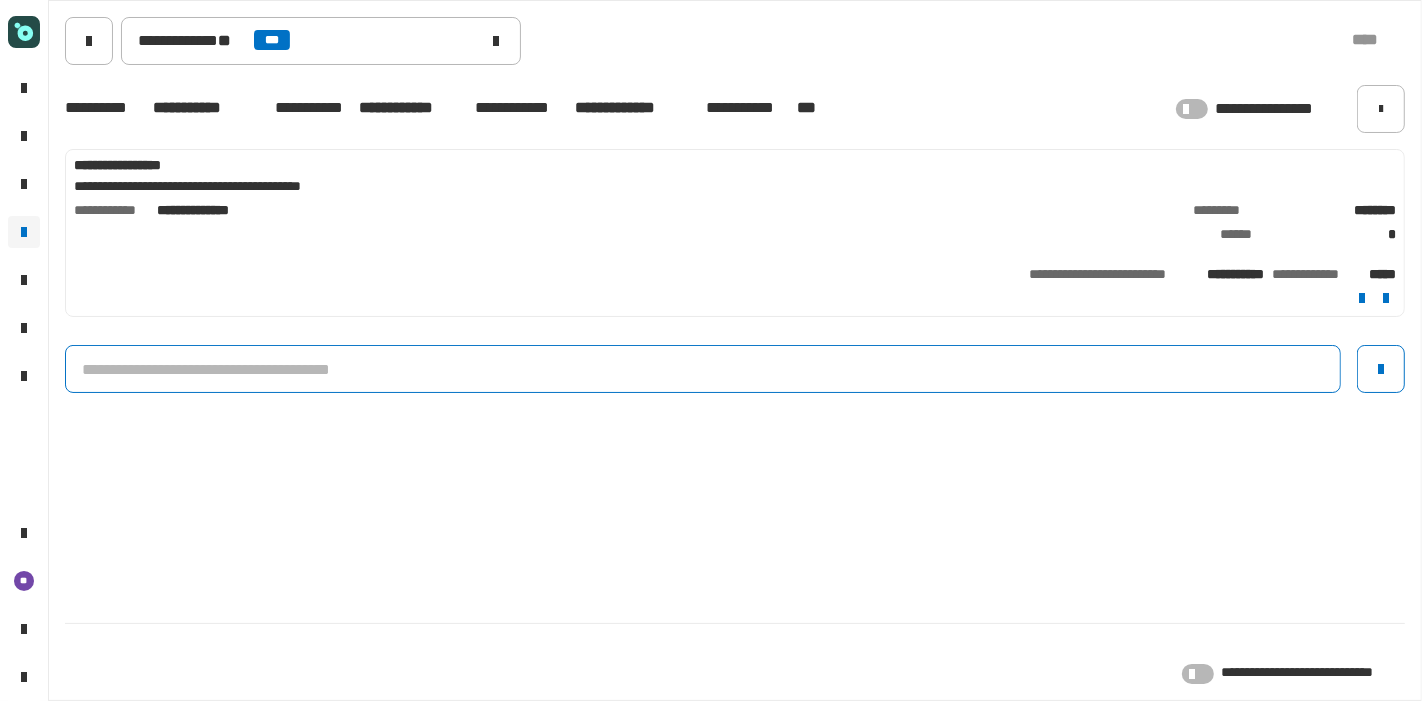 click 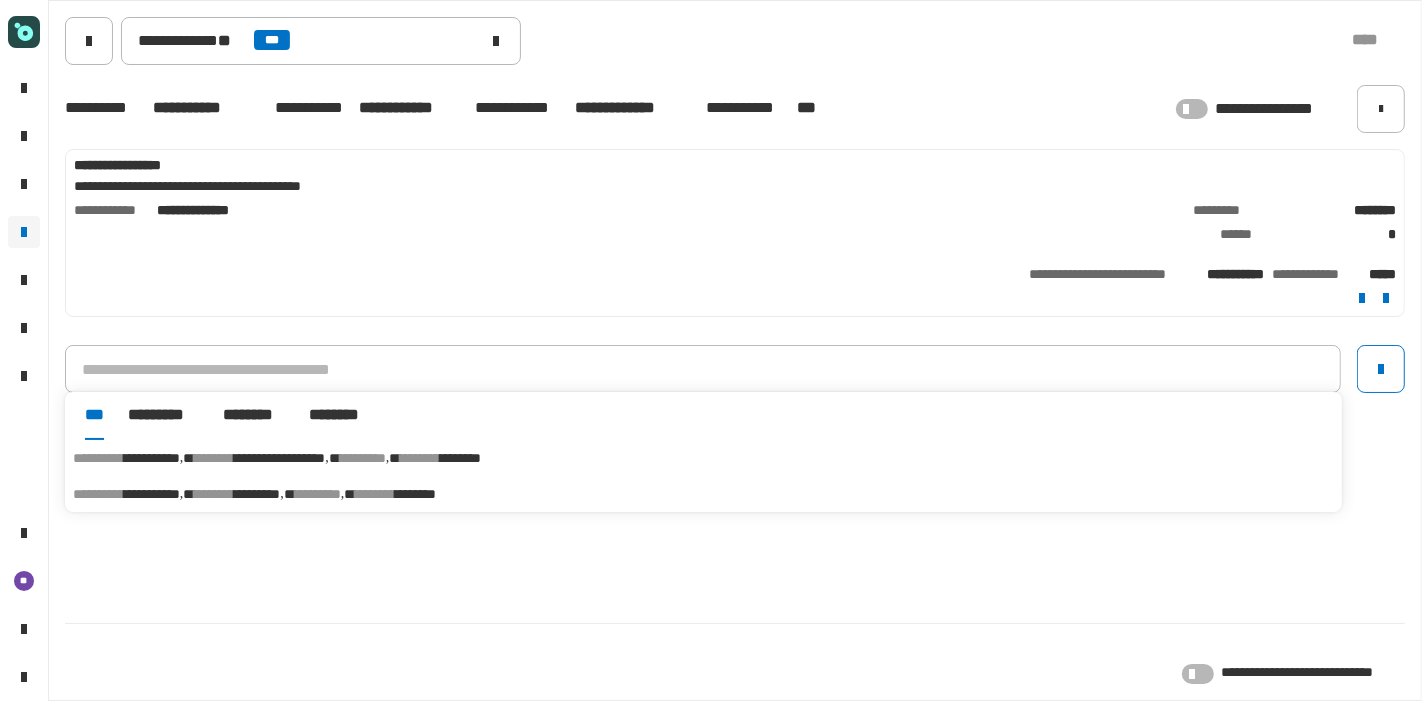 click on "********" at bounding box center (415, 494) 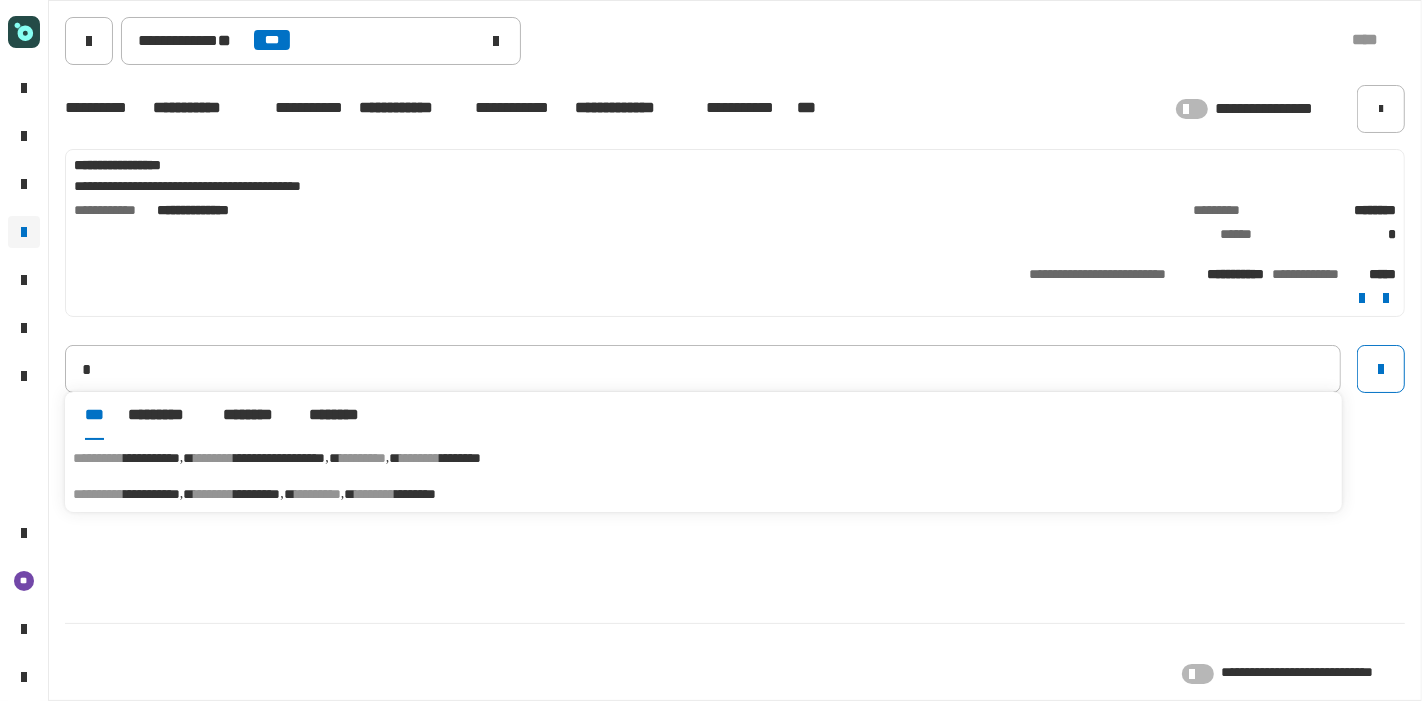 type on "**********" 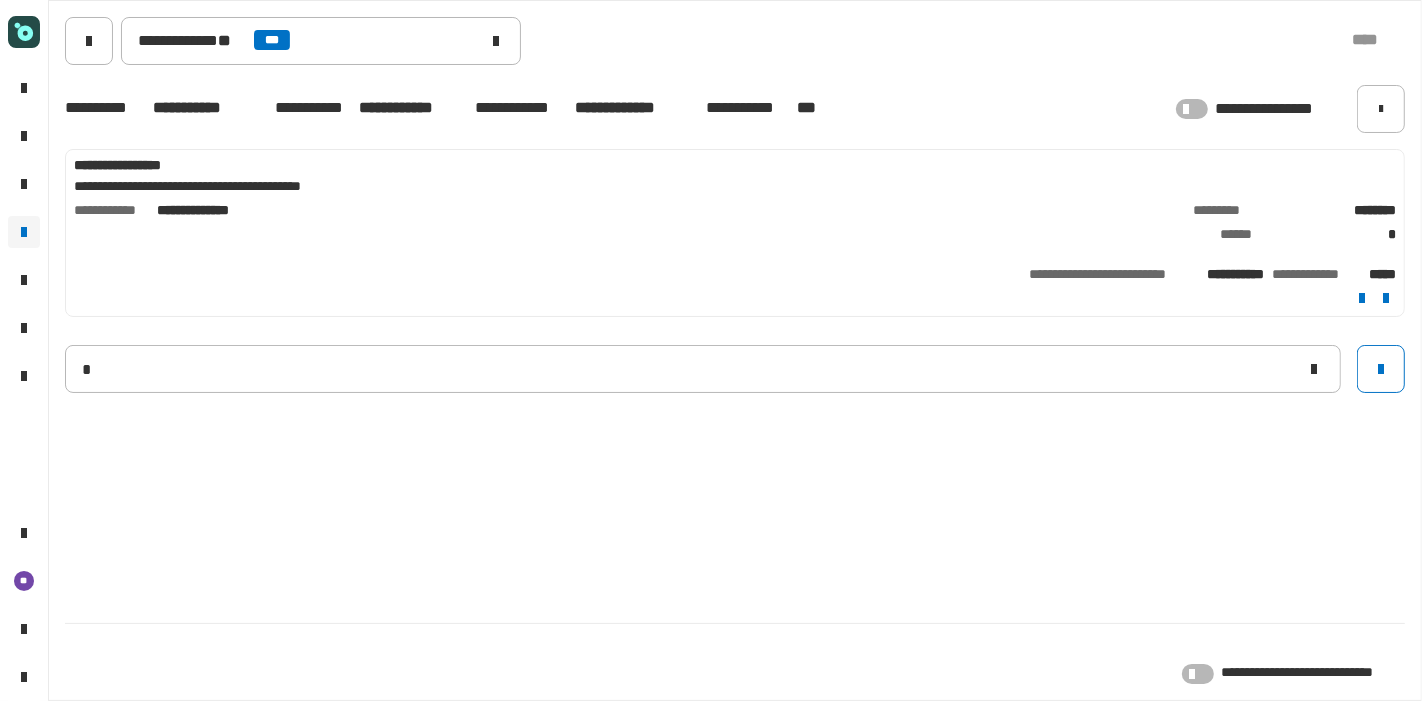 type 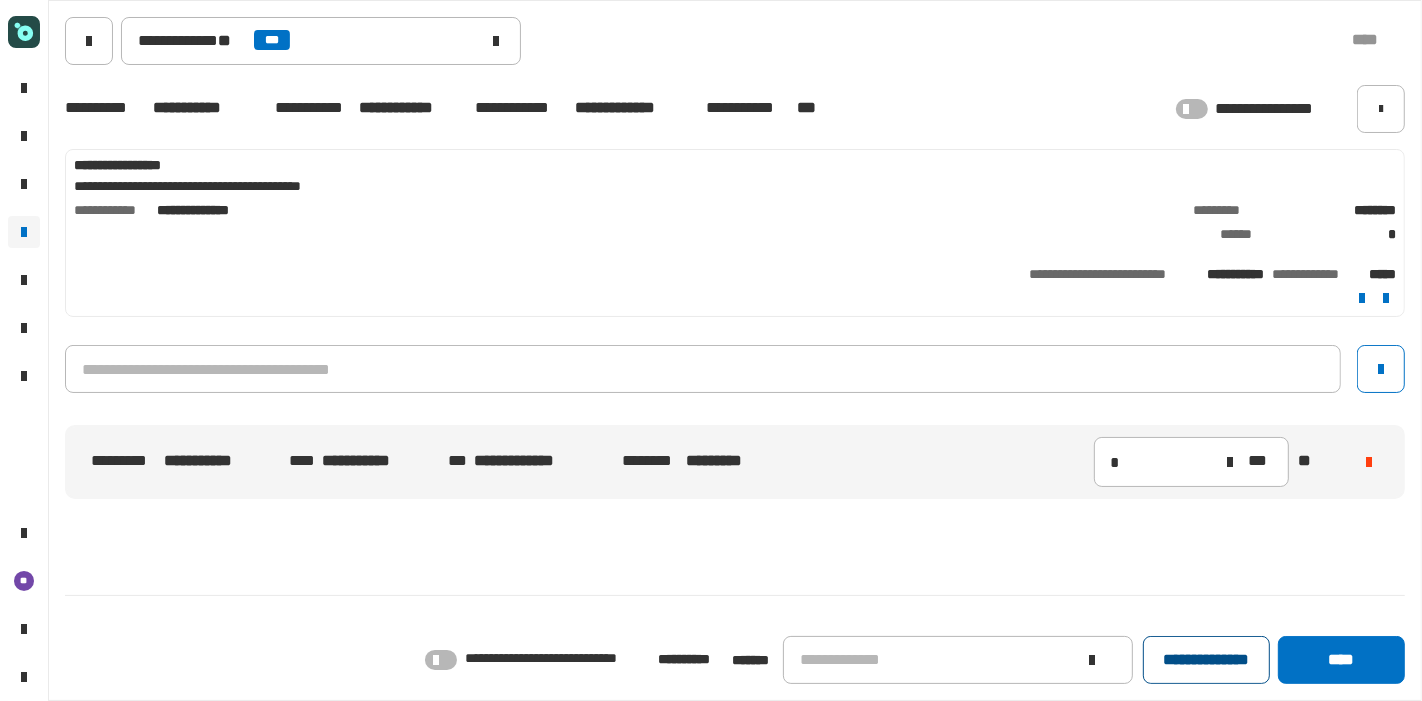 click on "**********" 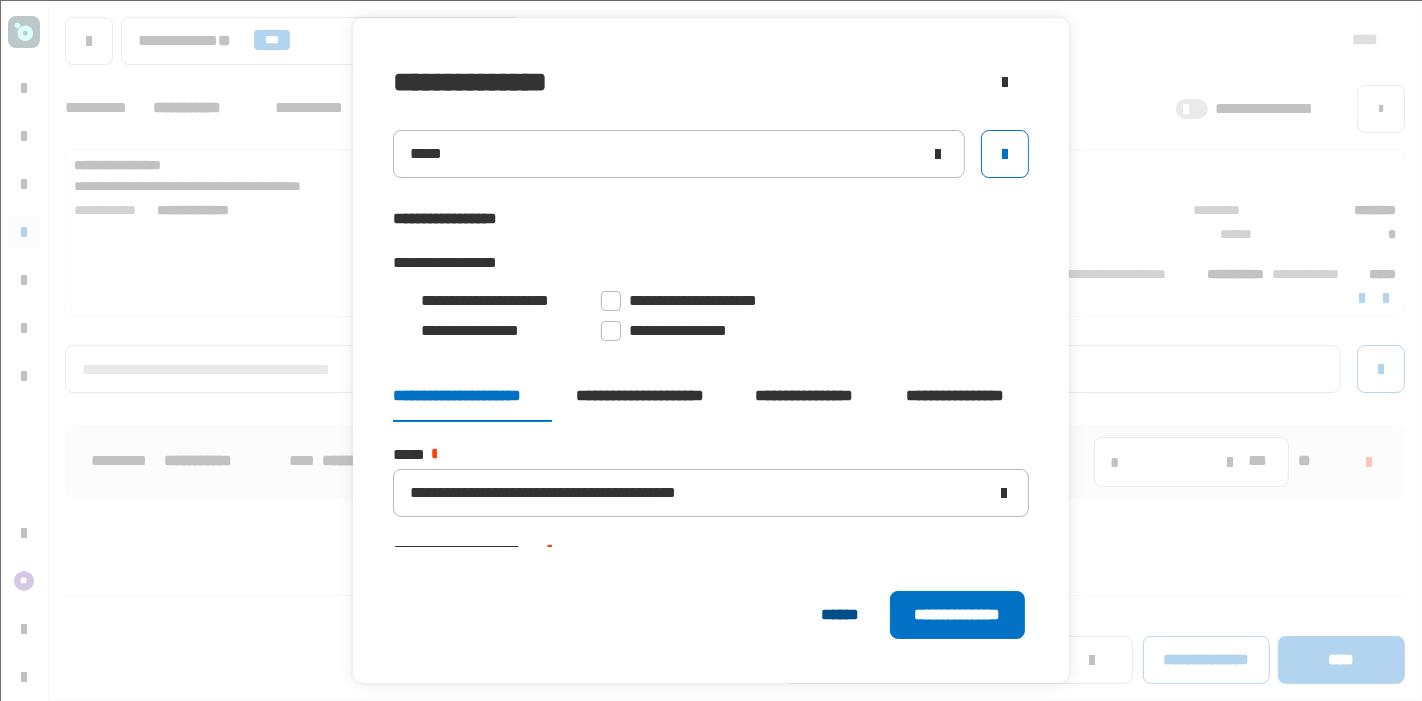 click on "******" 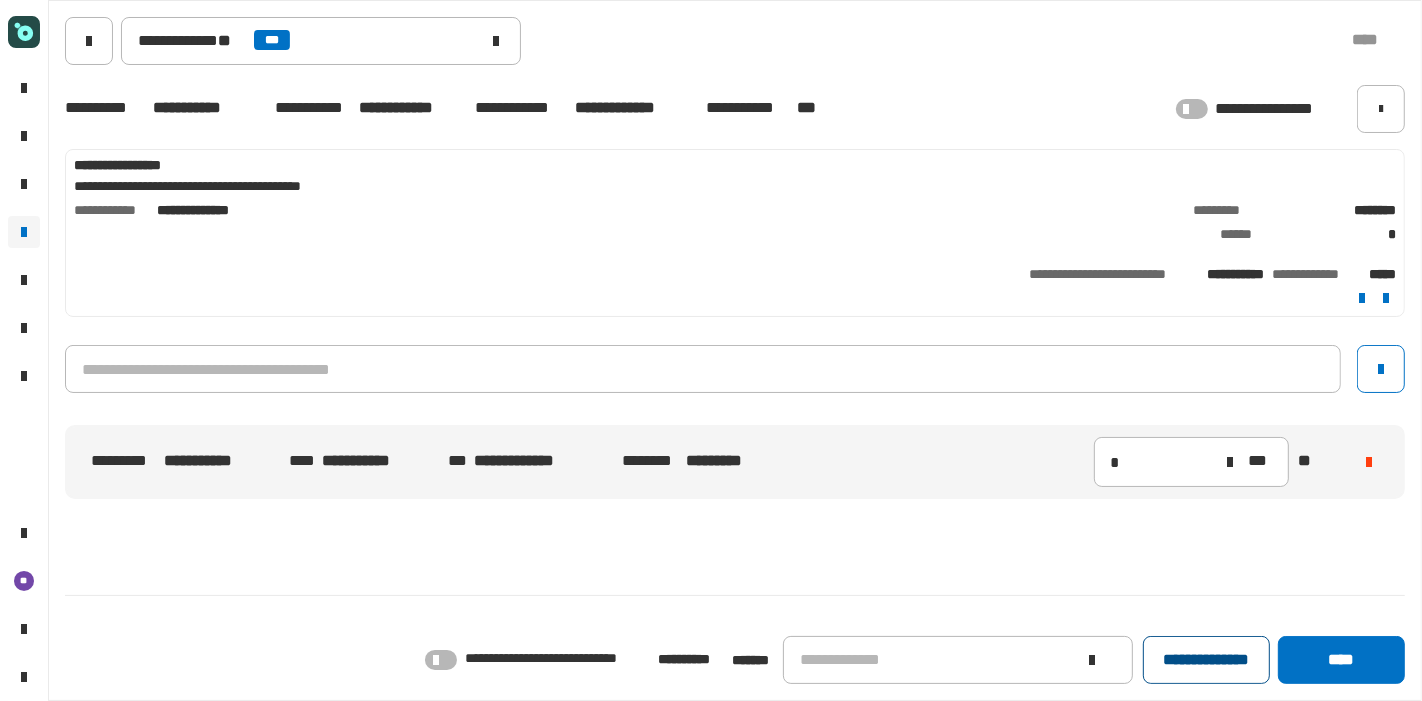 click on "**********" 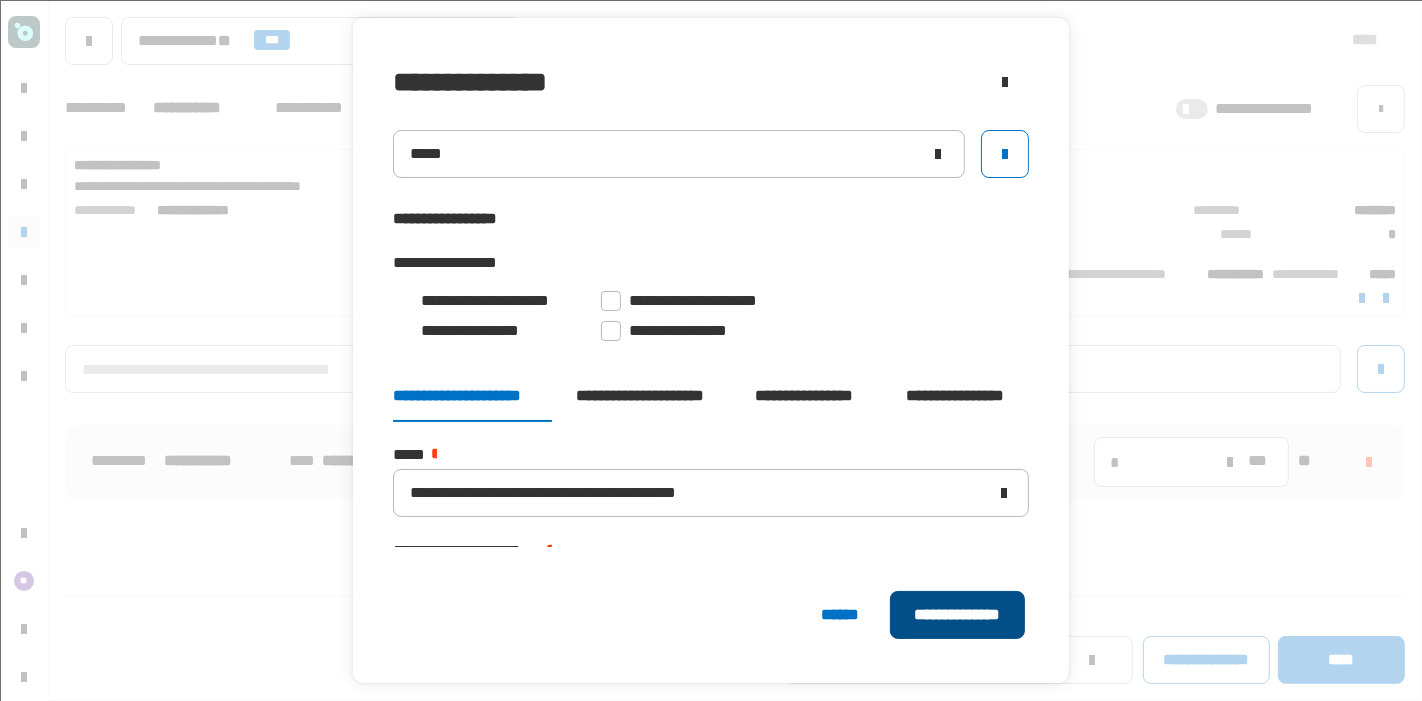 click on "**********" 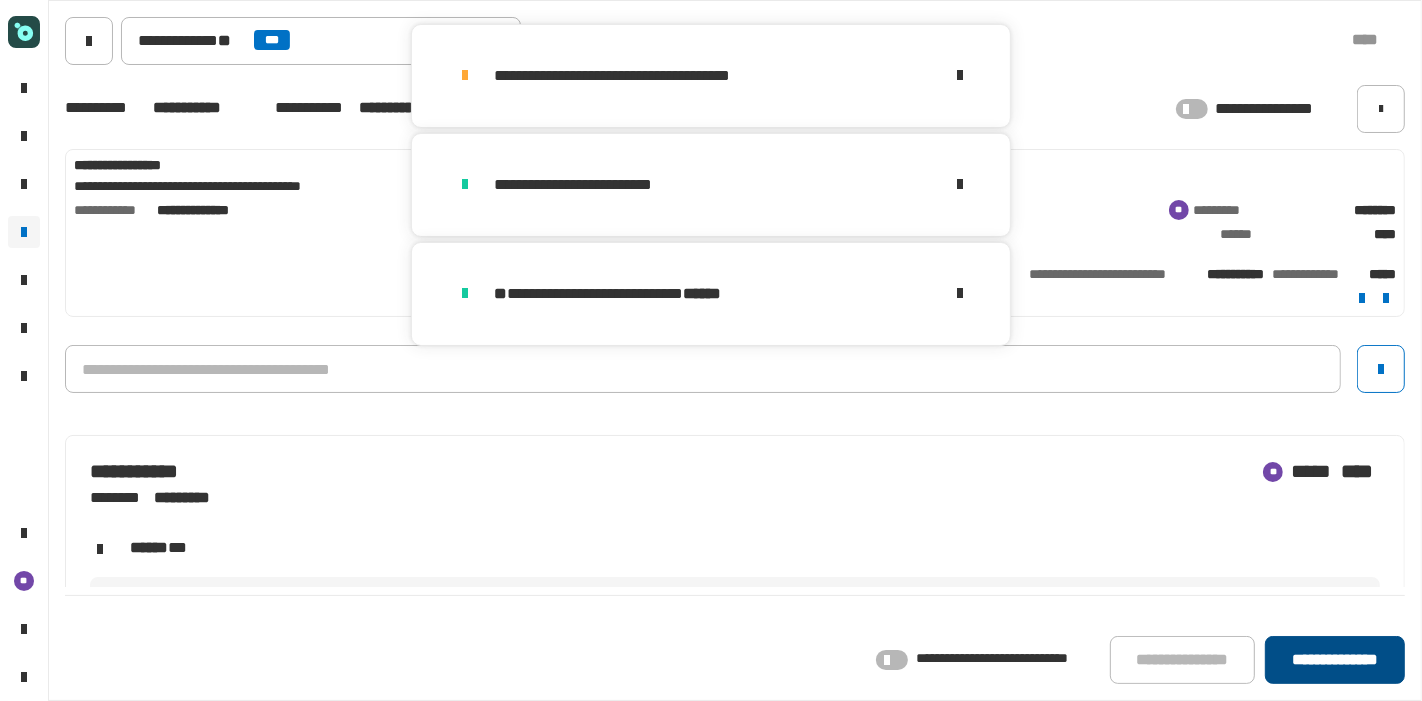 click on "**********" 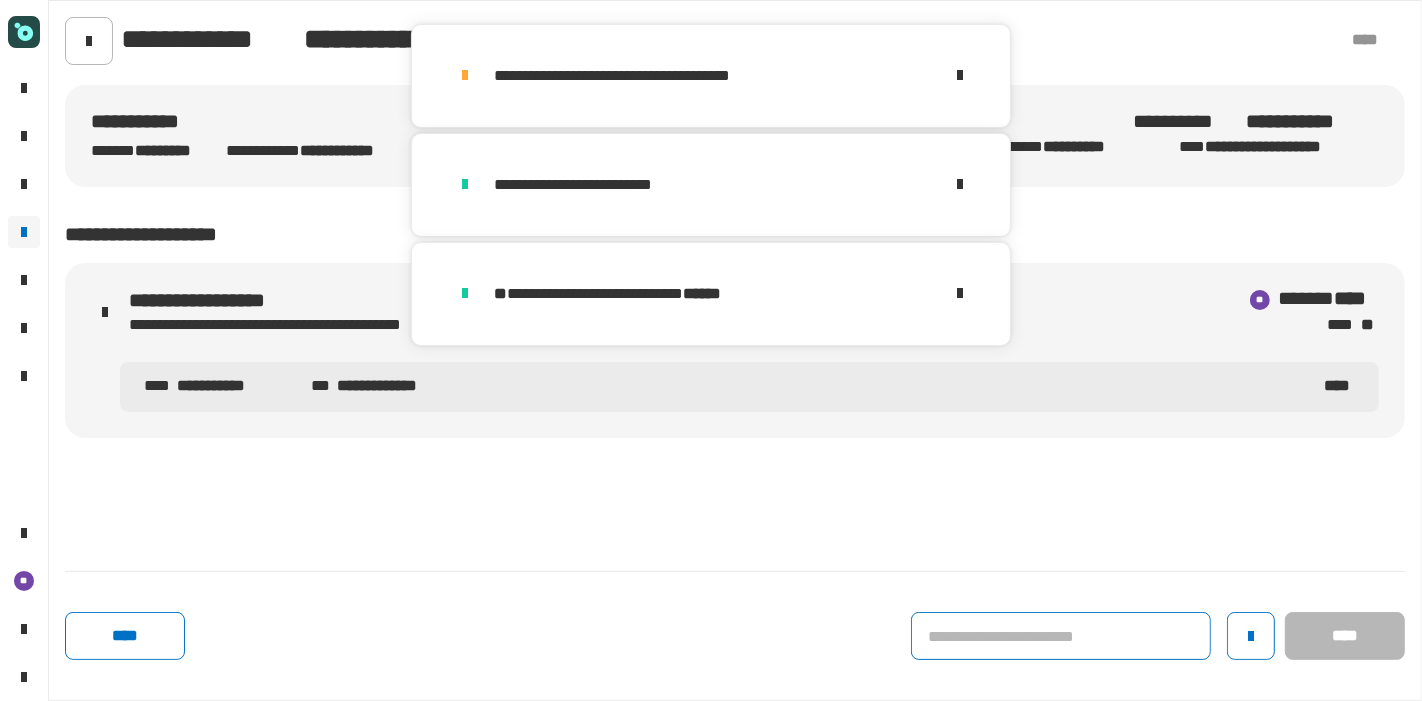 click 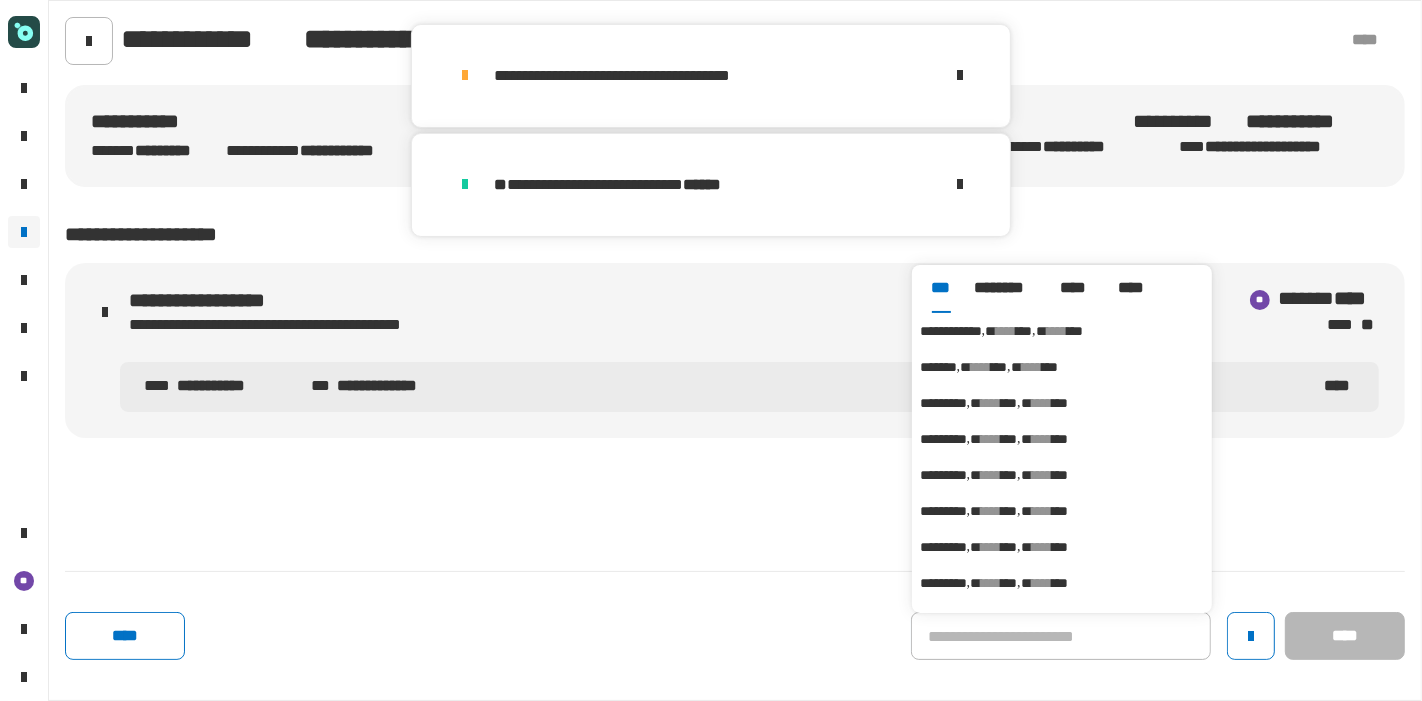 click on "[FIRST] [LAST]" at bounding box center [1021, 331] 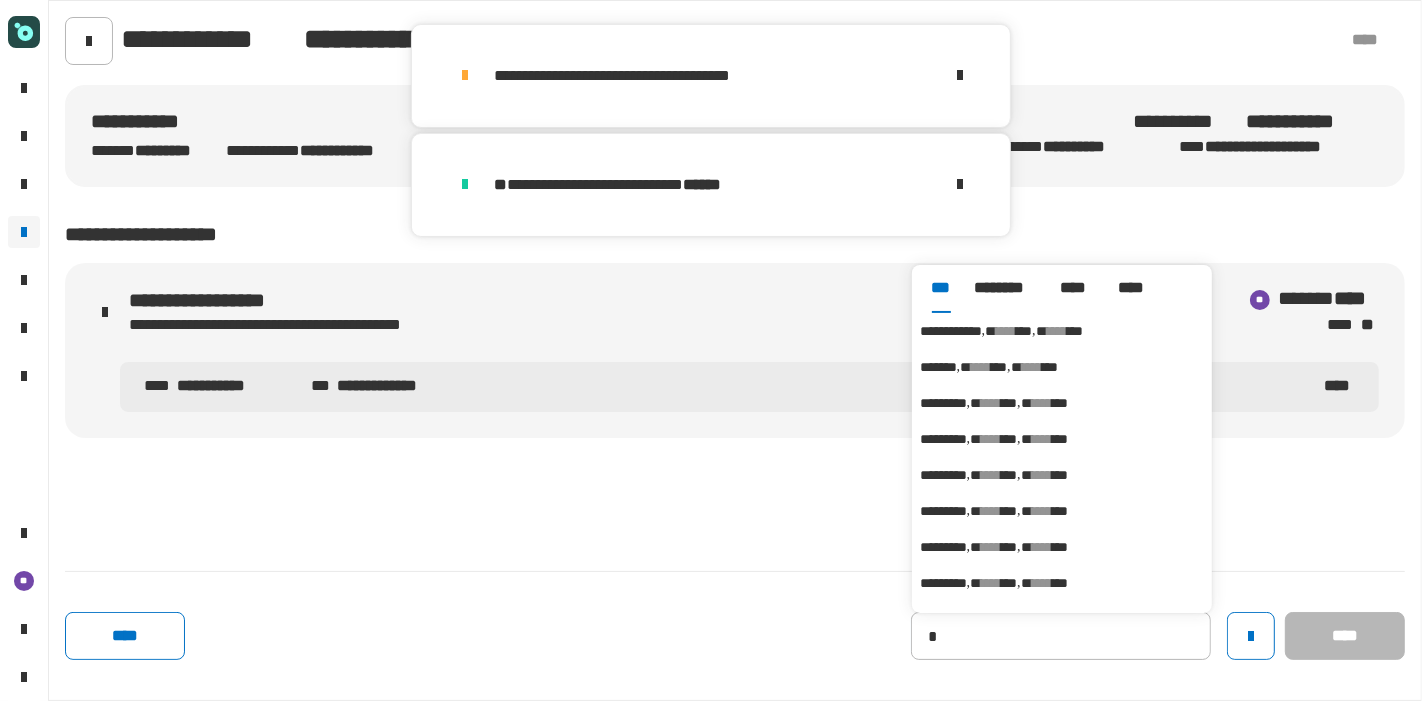 type on "**********" 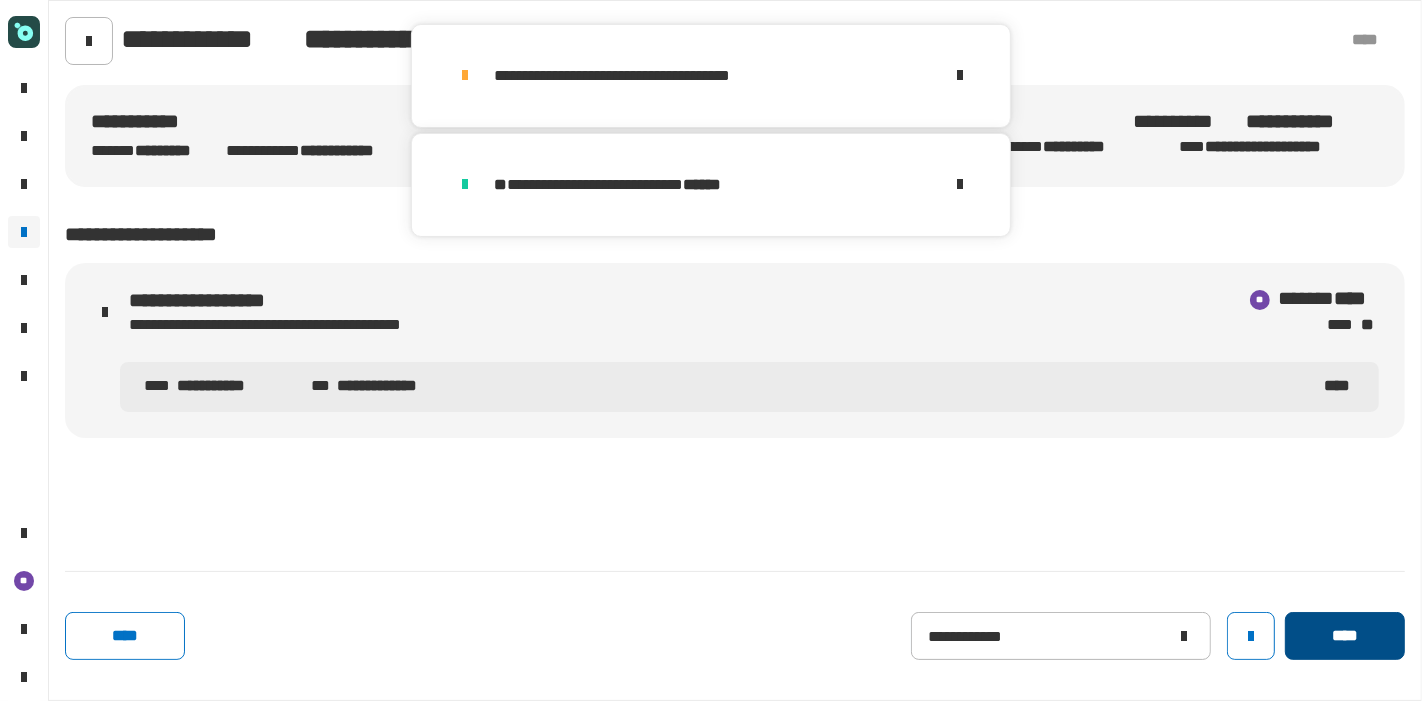 click on "****" 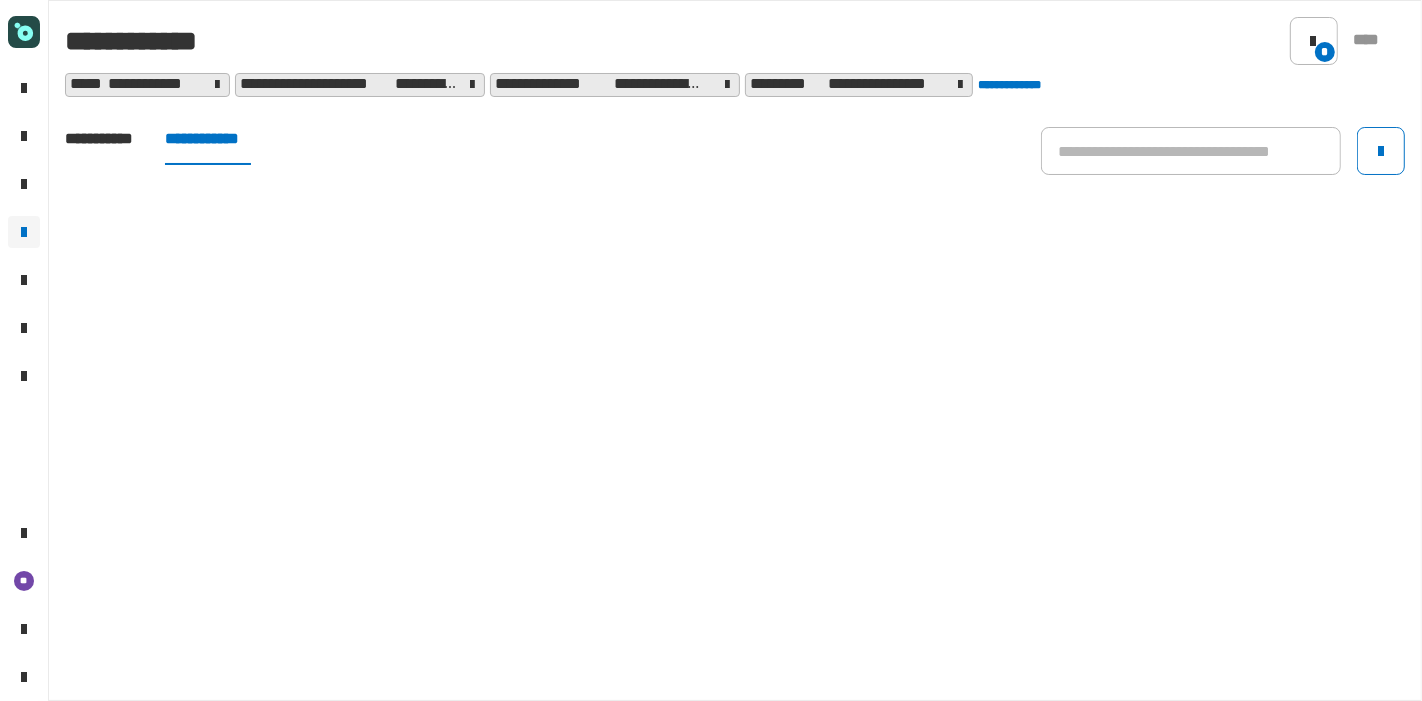 click on "**********" 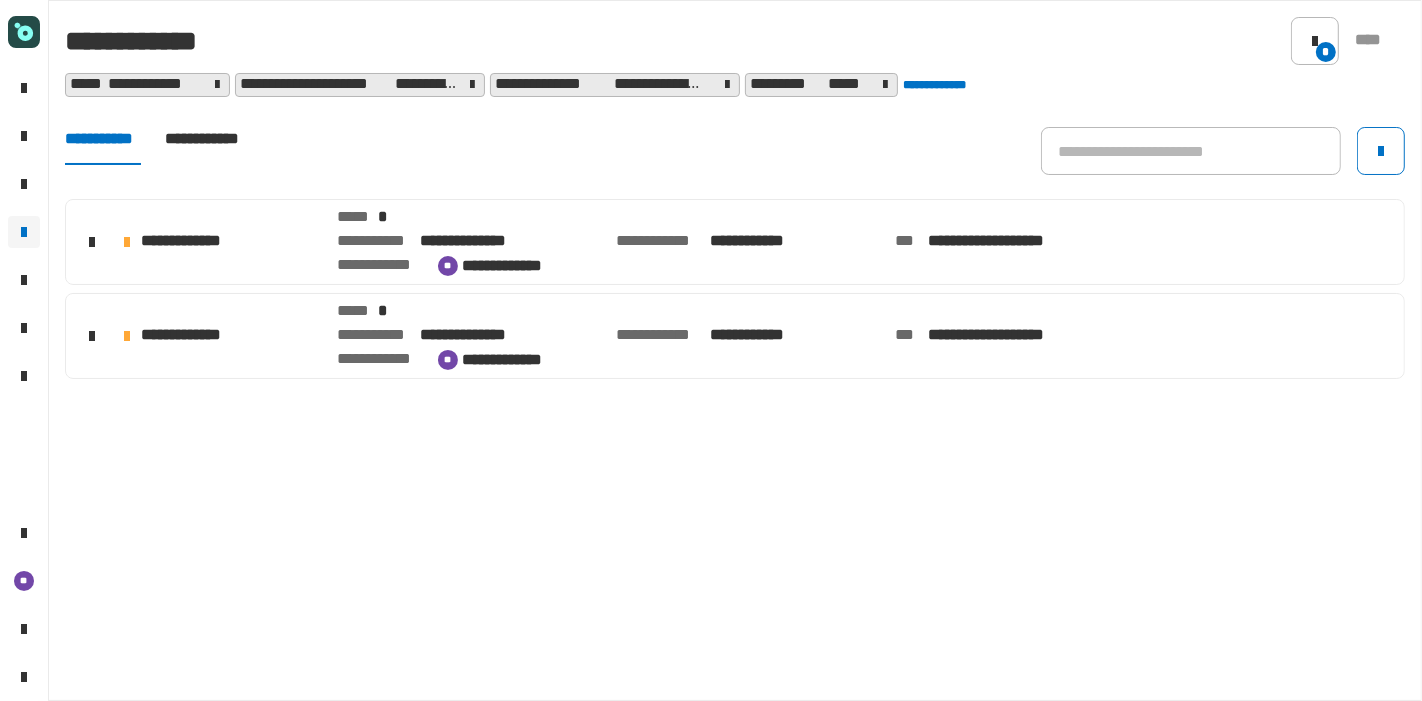 click on "[FIRST] [LAST] [ADDRESS] [CITY] [STATE] [ZIPCODE] [COUNTRY] [PHONE] [EMAIL]" 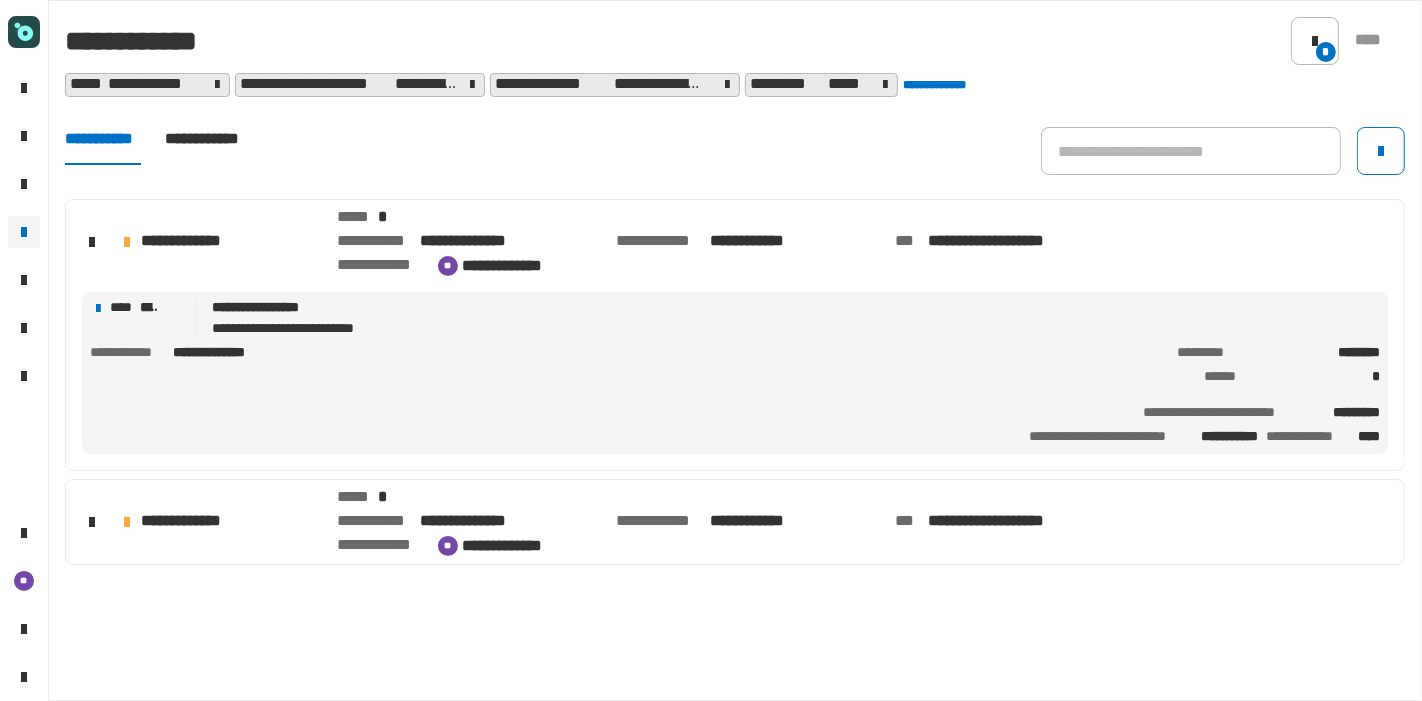 click on "[FIRST] [LAST] [ADDRESS] [CITY] [STATE] [ZIPCODE] [COUNTRY] [PHONE] [EMAIL]" 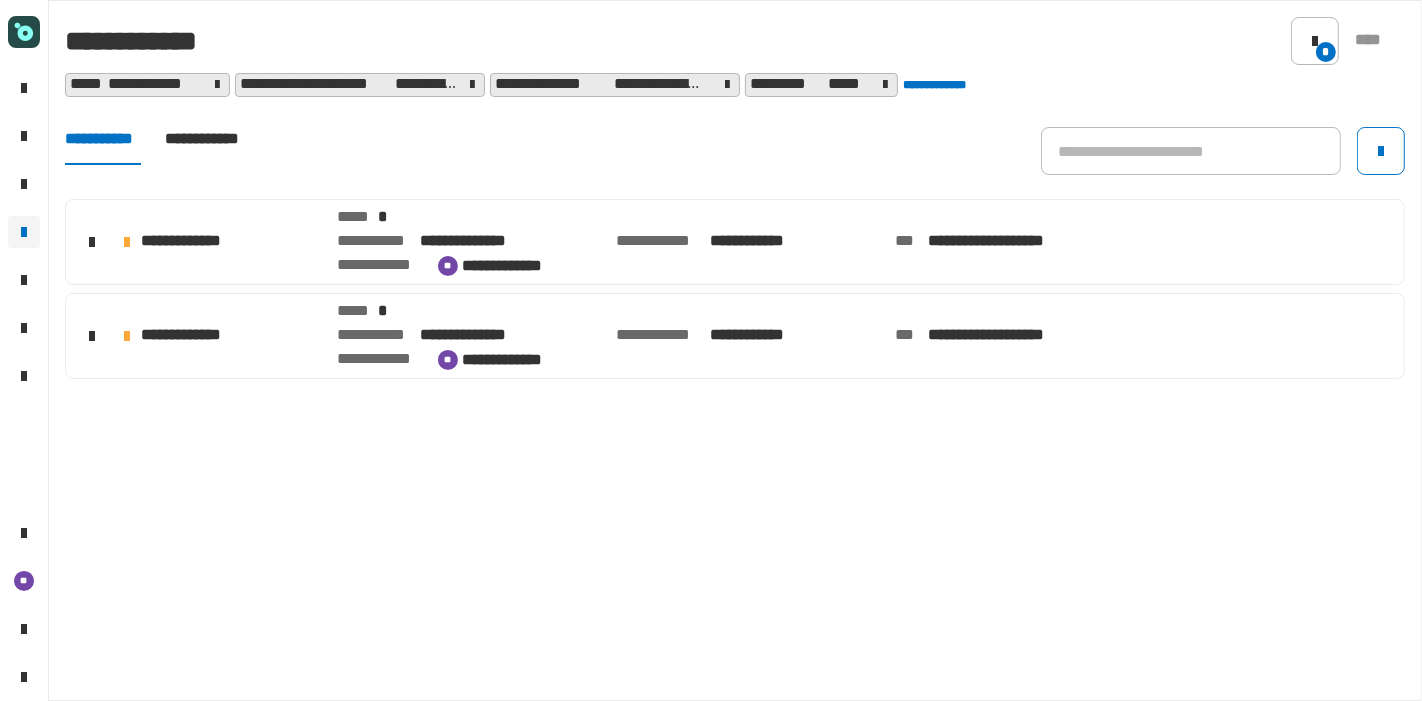 click on "**********" 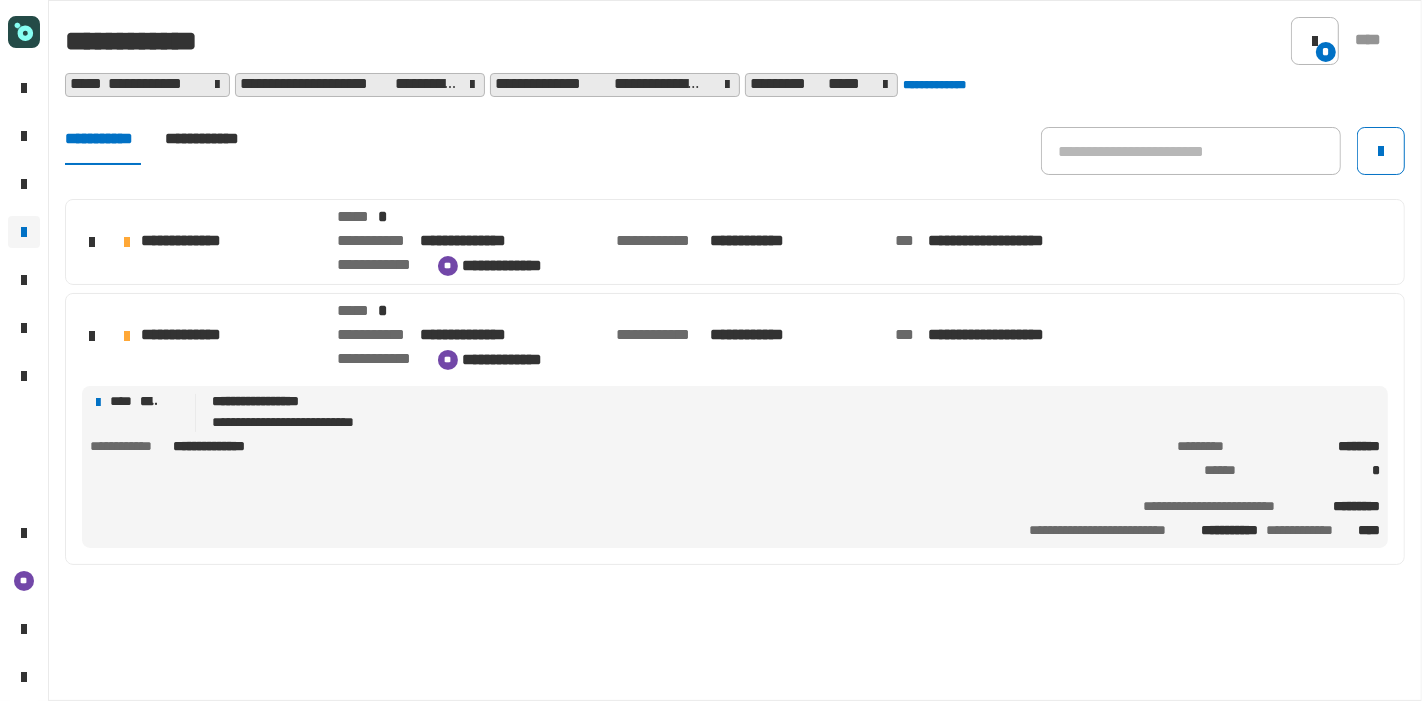 click 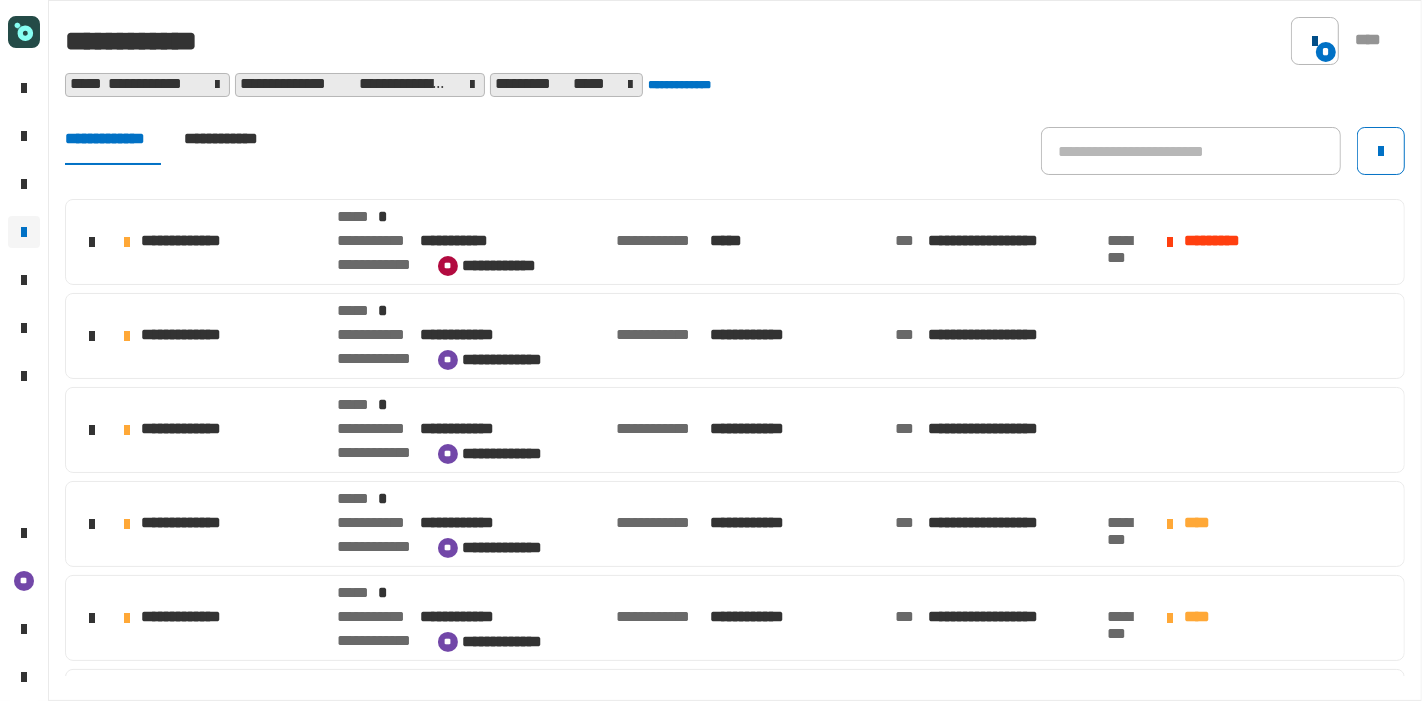 click on "*" 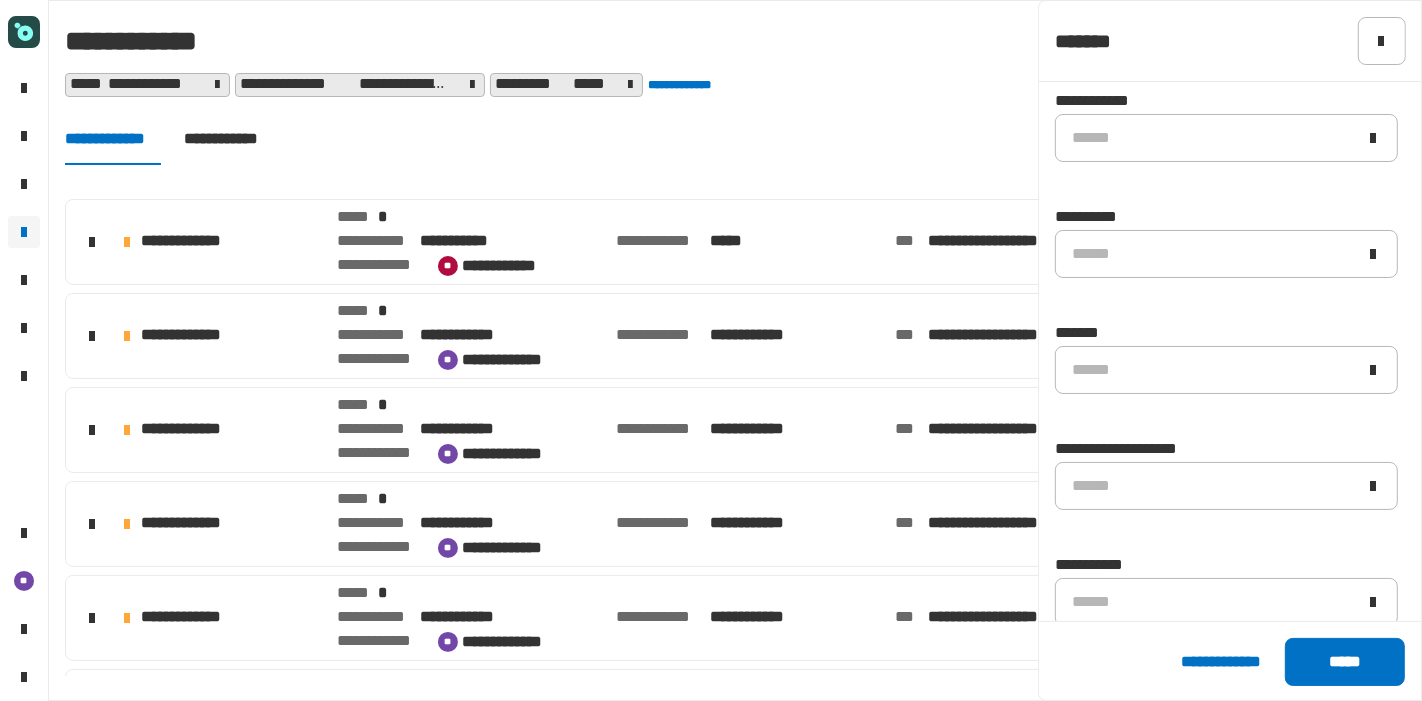 scroll, scrollTop: 593, scrollLeft: 0, axis: vertical 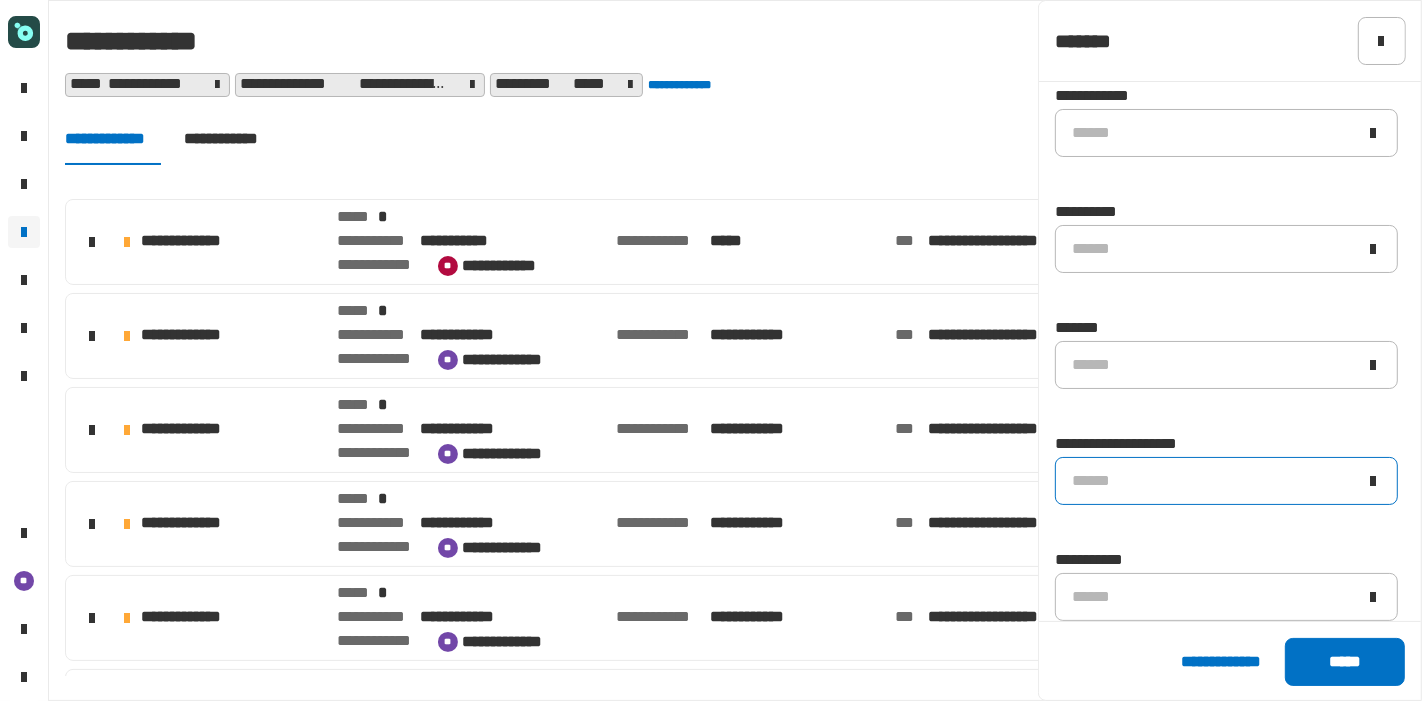 click on "******" 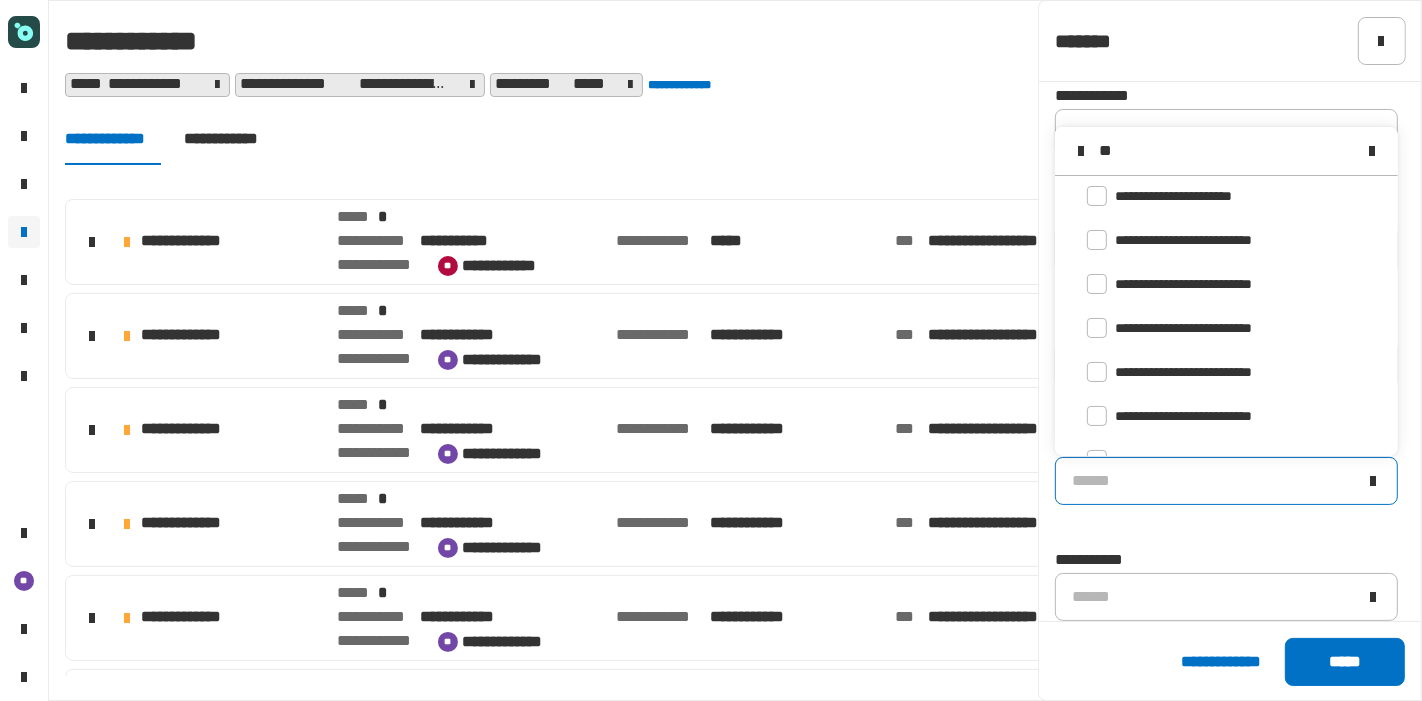scroll, scrollTop: 0, scrollLeft: 0, axis: both 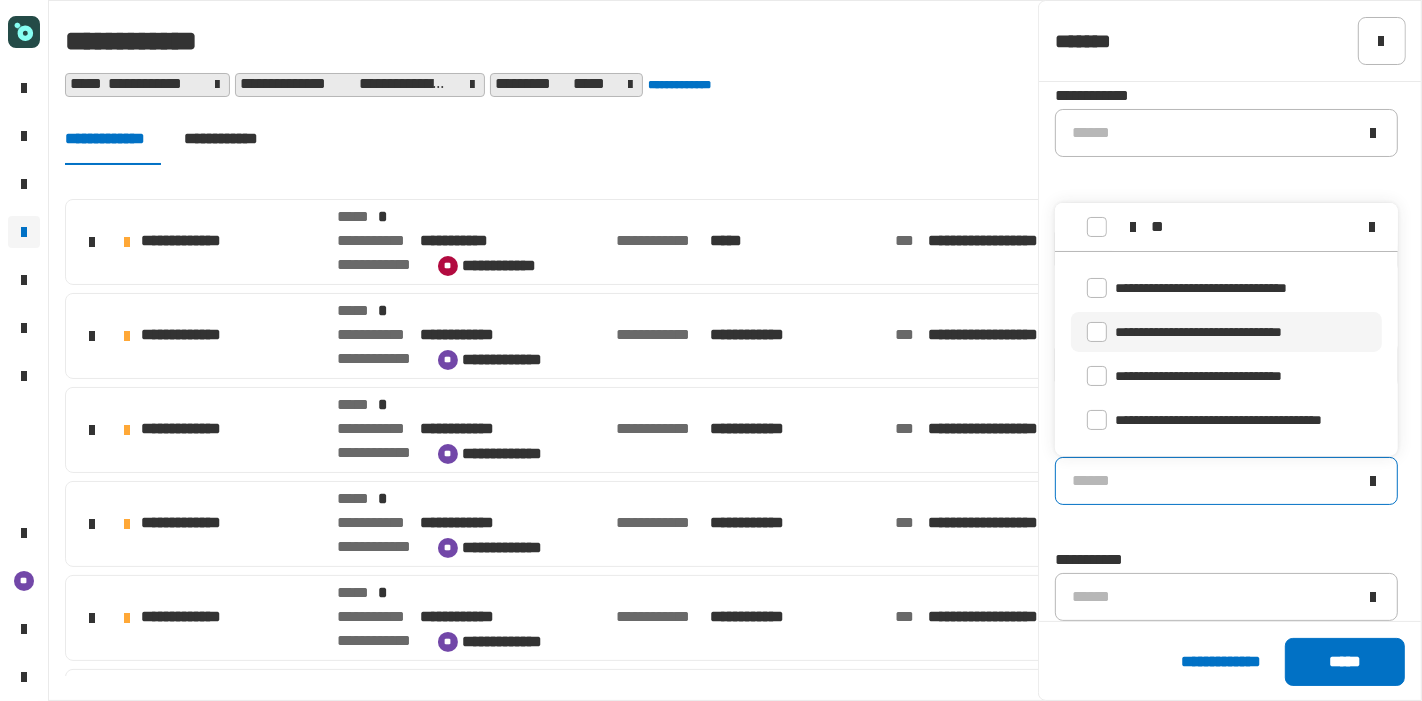 type on "**" 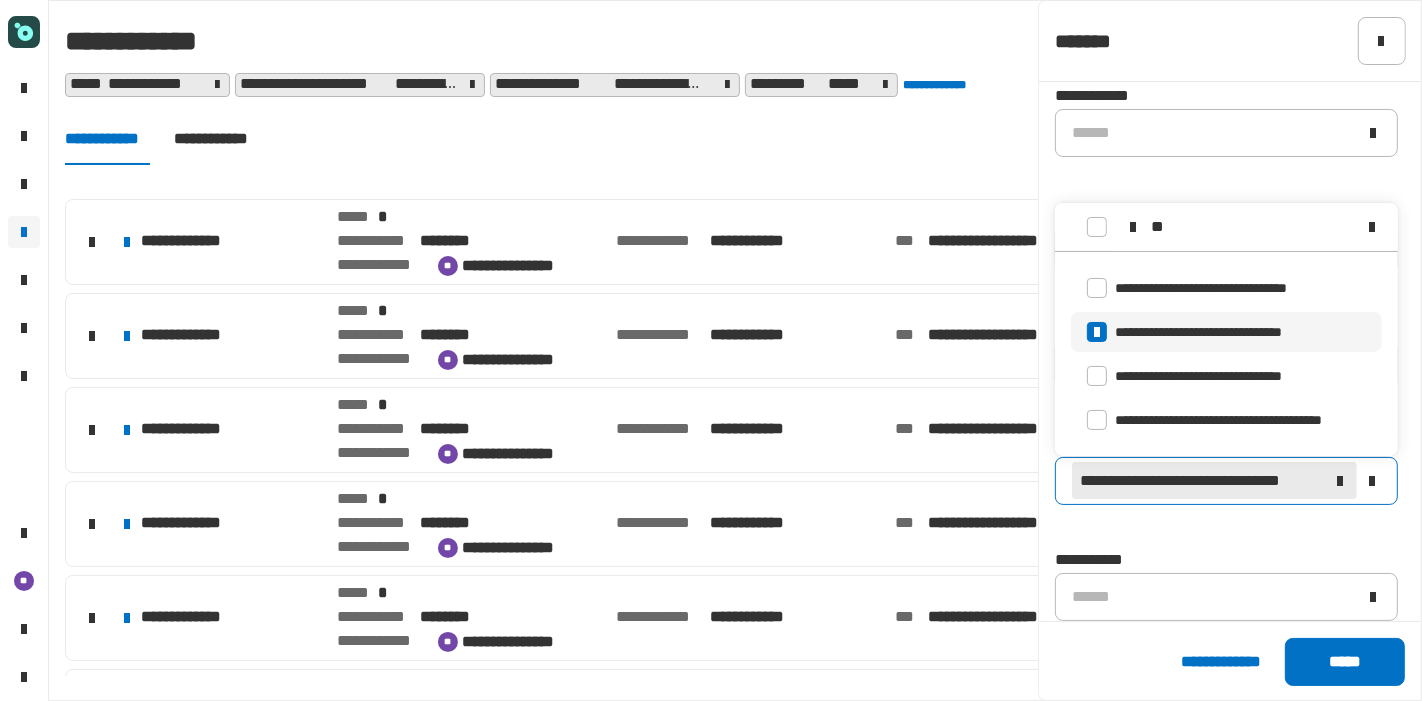 click 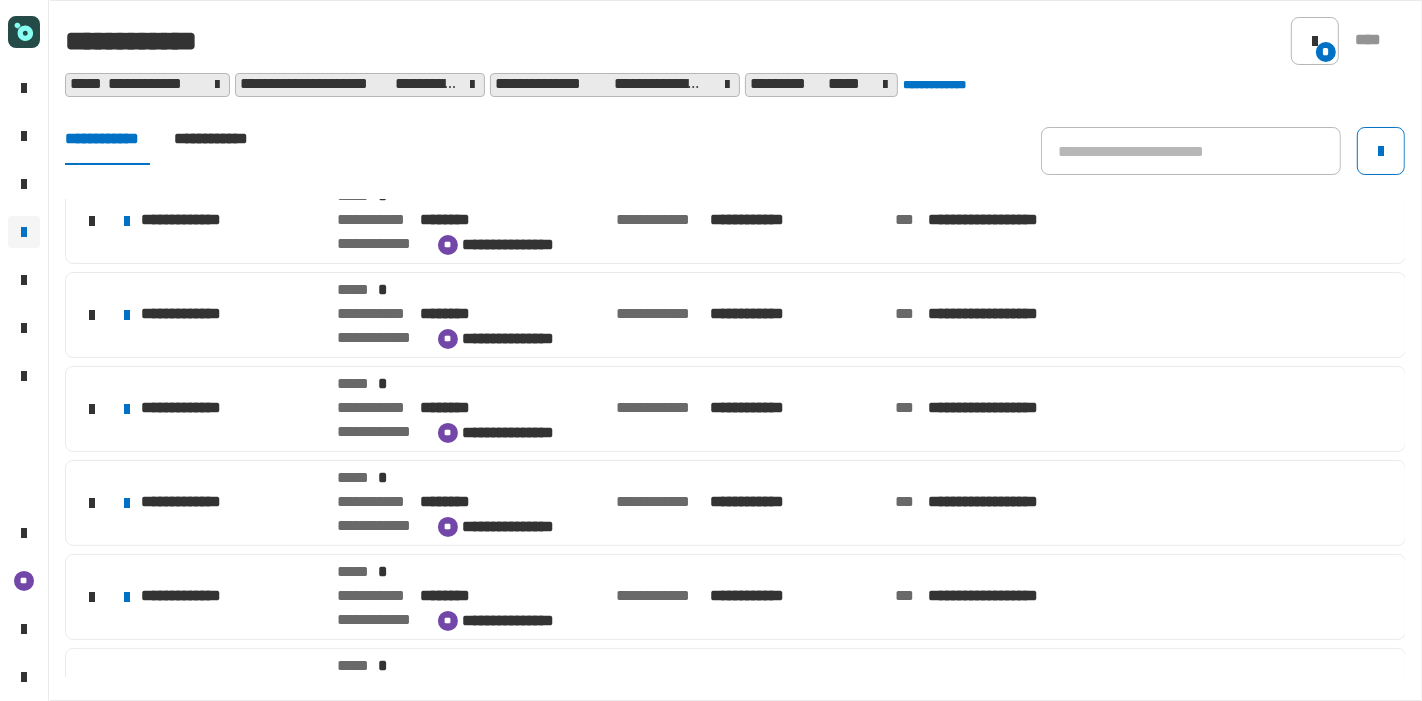 scroll, scrollTop: 0, scrollLeft: 0, axis: both 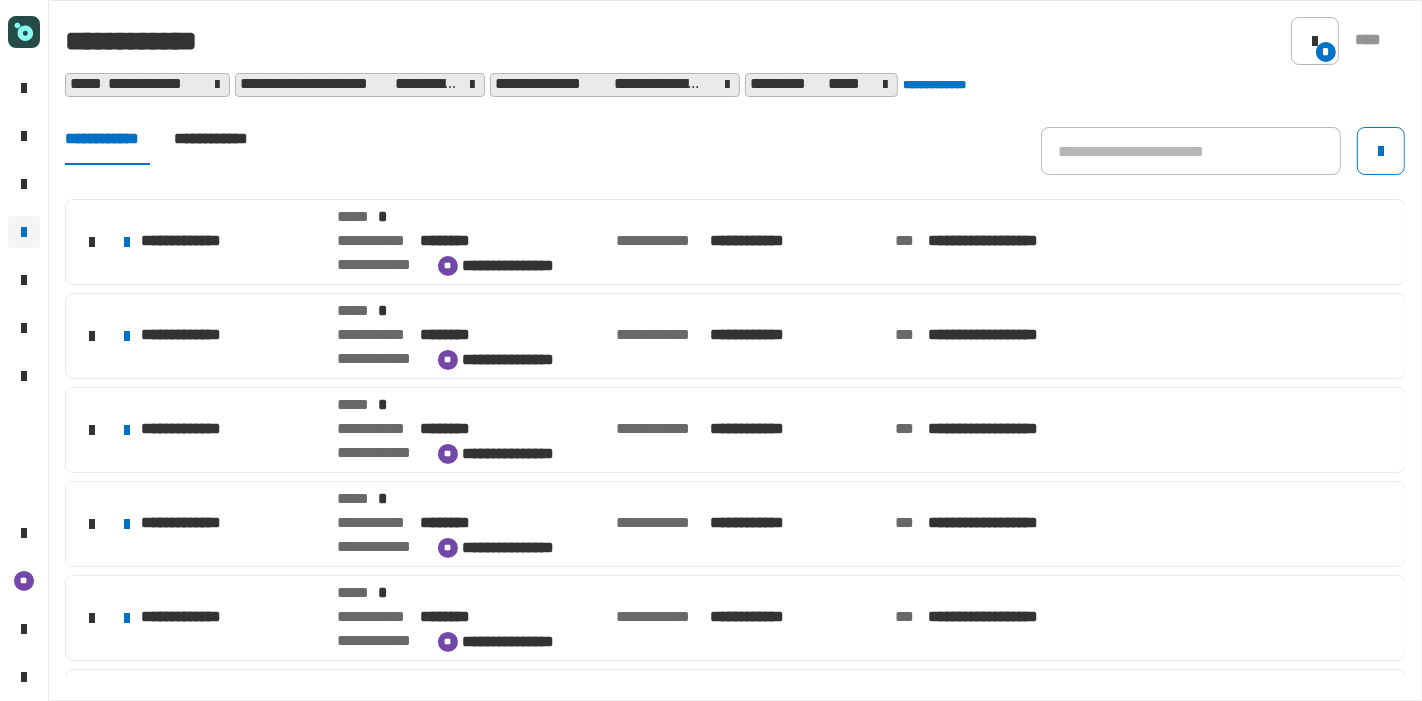 click on "********" 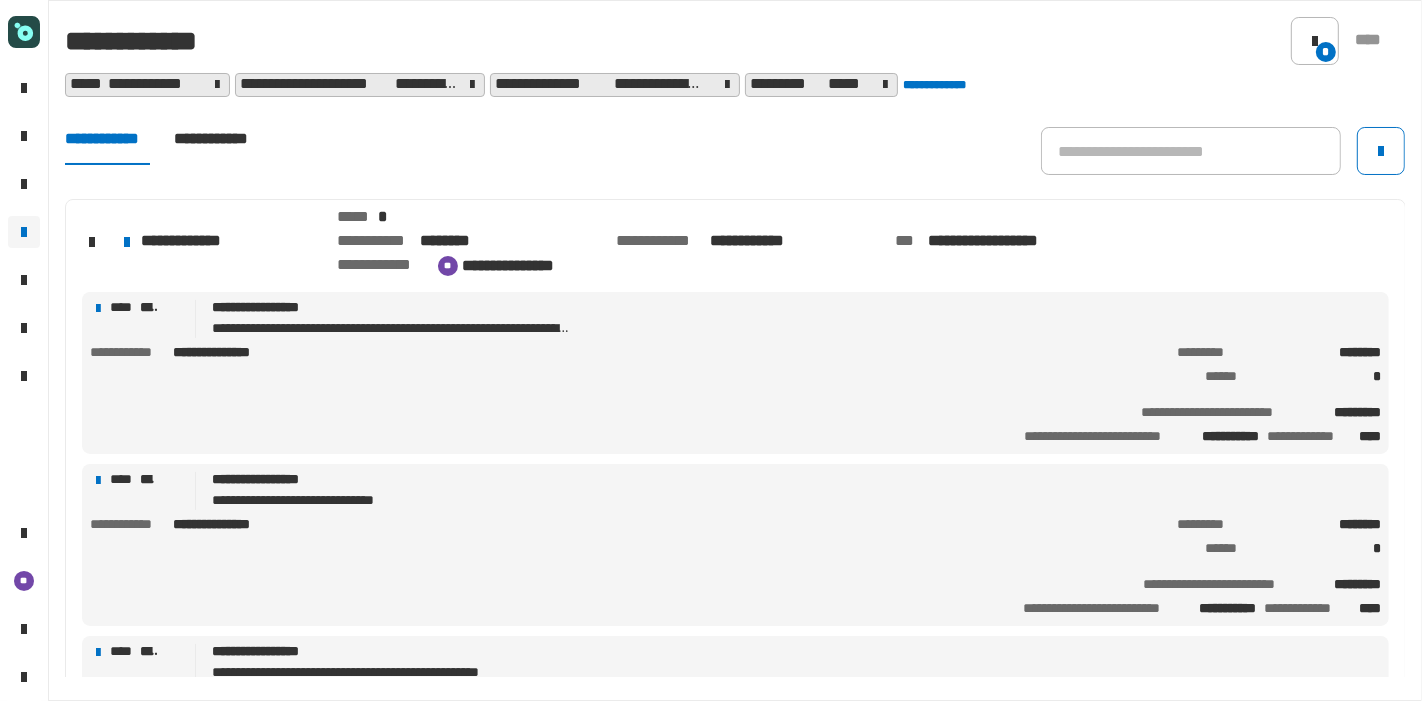 scroll, scrollTop: 128, scrollLeft: 0, axis: vertical 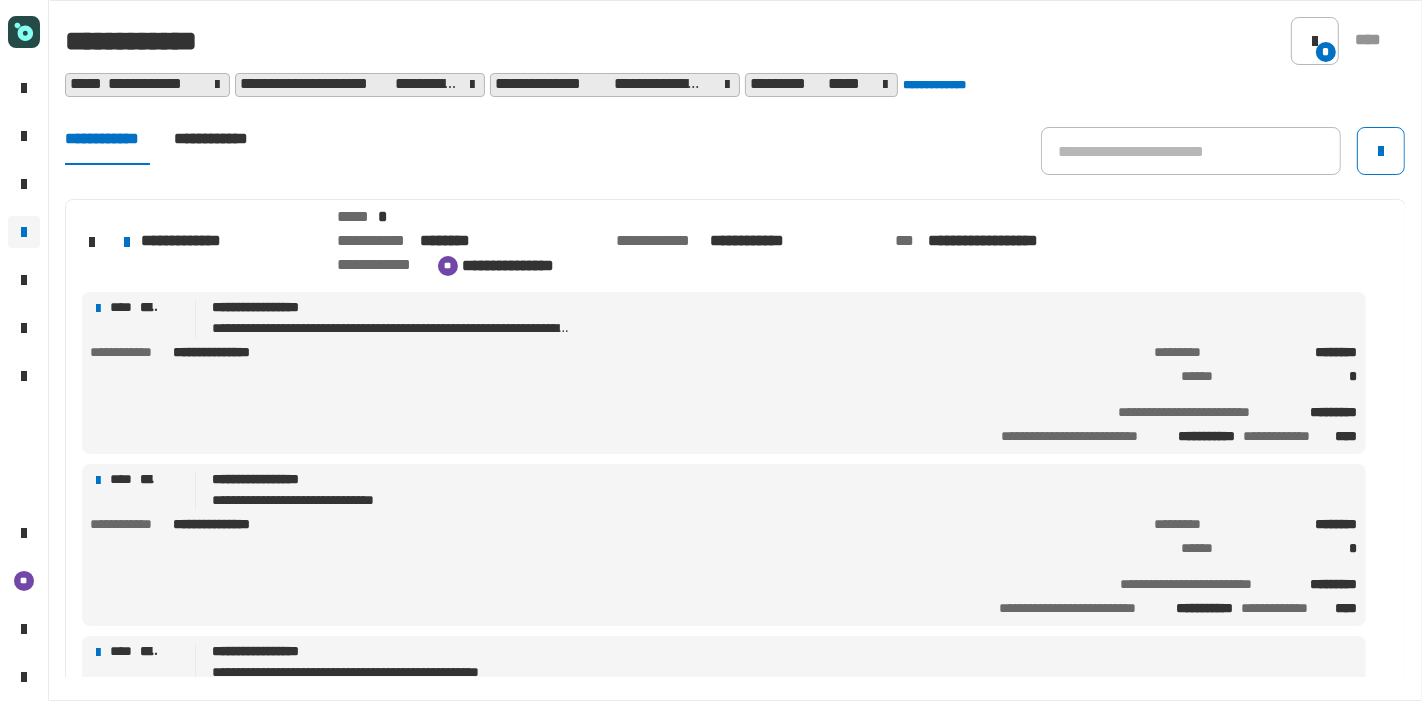 click on "[FIRST] [LAST] [EMAIL] [PHONE] [SSN] [CREDITCARD] [ADDRESS] [POSTALCODE]" 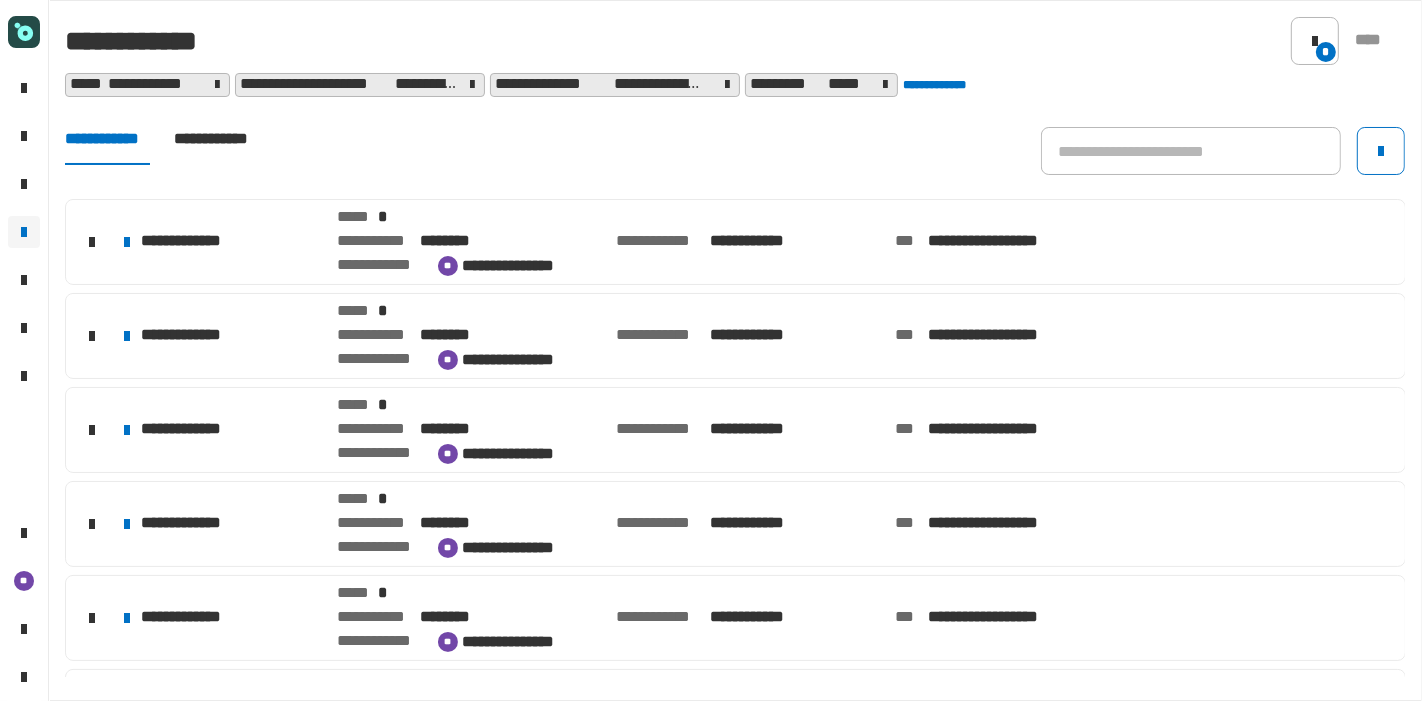 click on "**********" 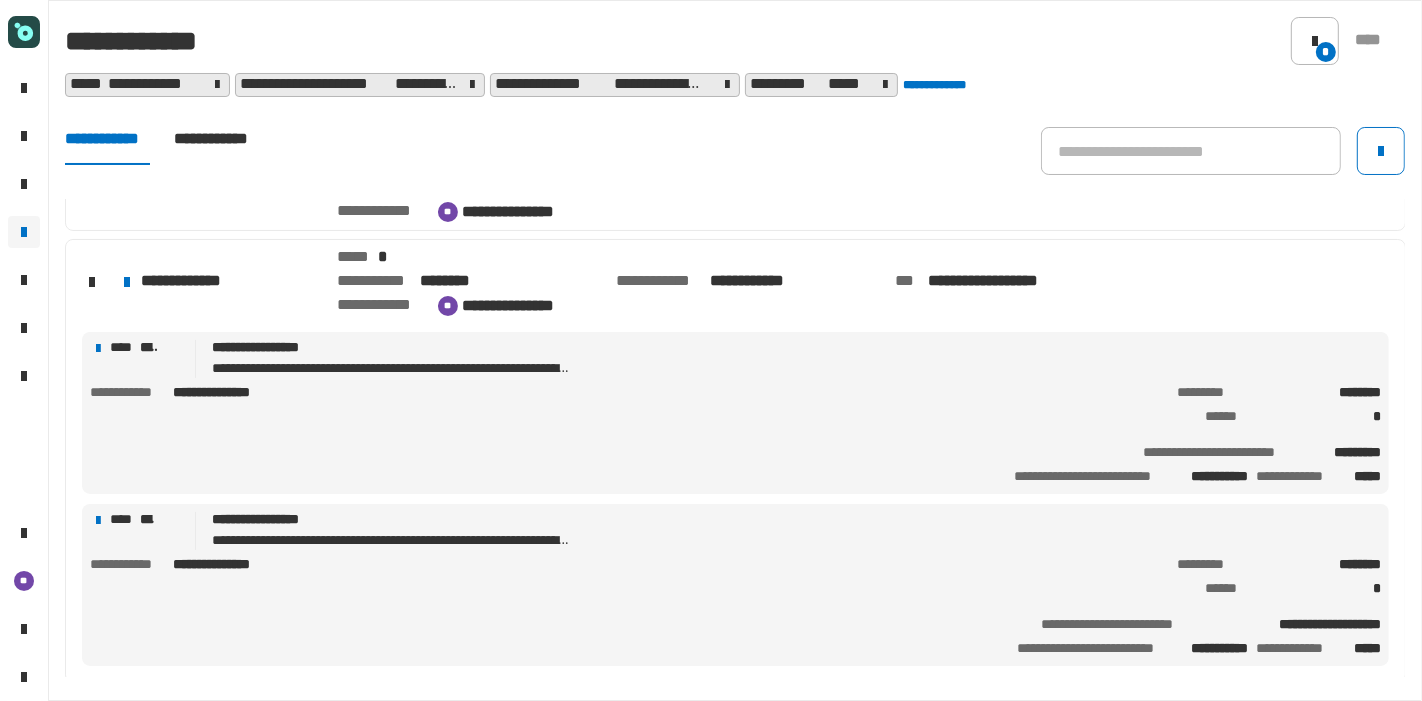 scroll, scrollTop: 55, scrollLeft: 0, axis: vertical 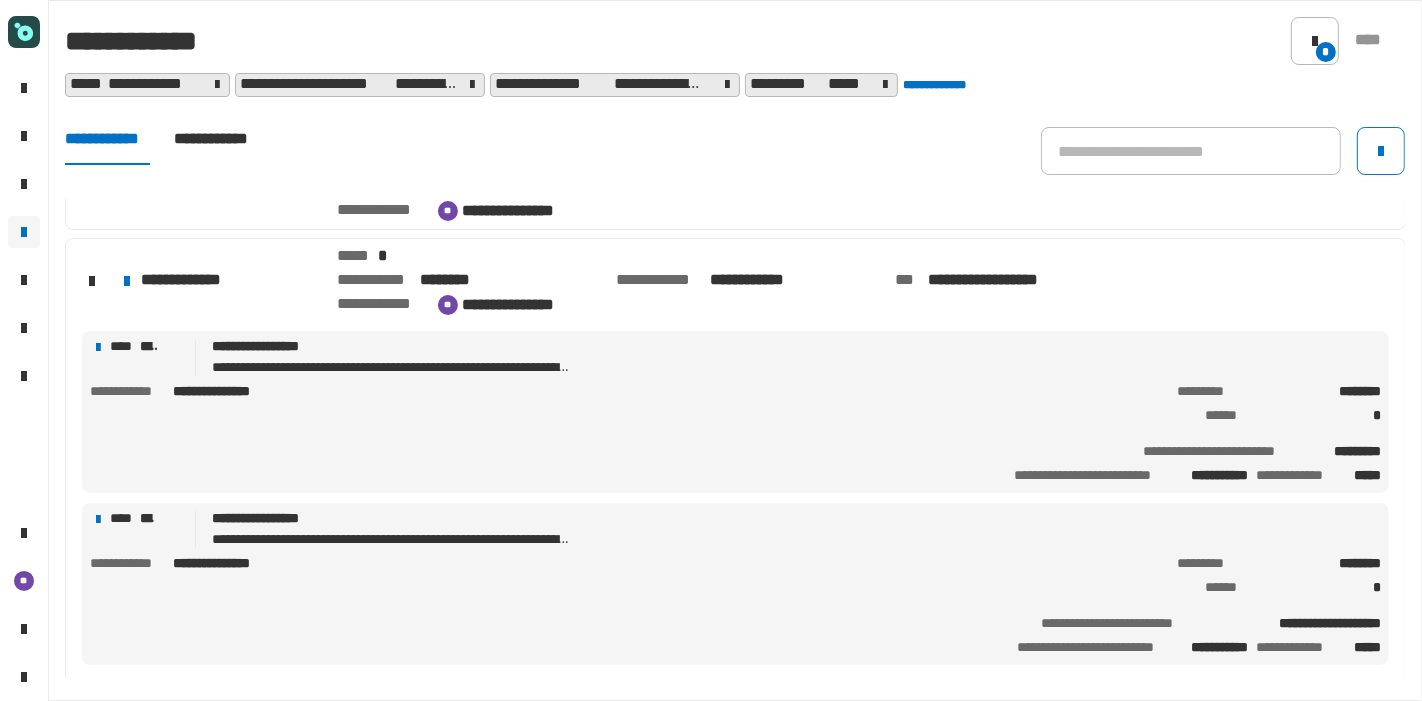 click on "********" 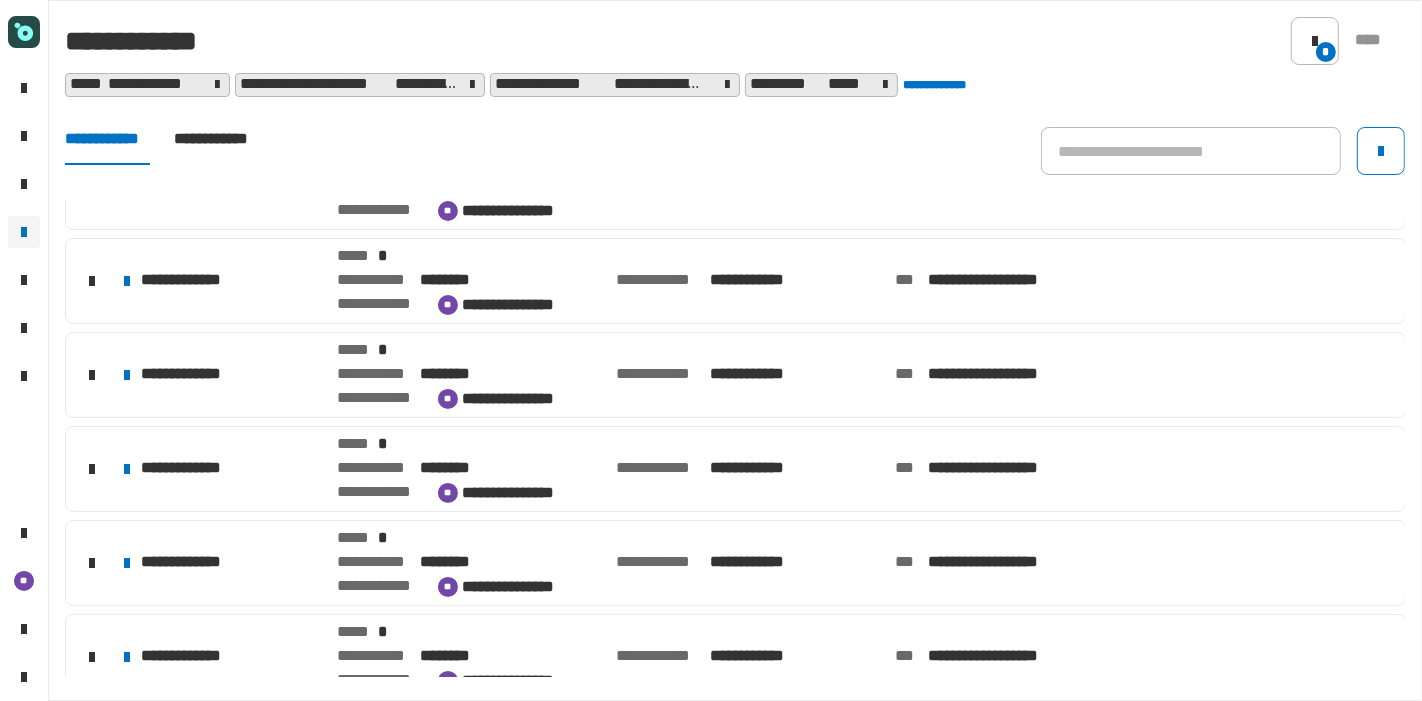 click on "**********" 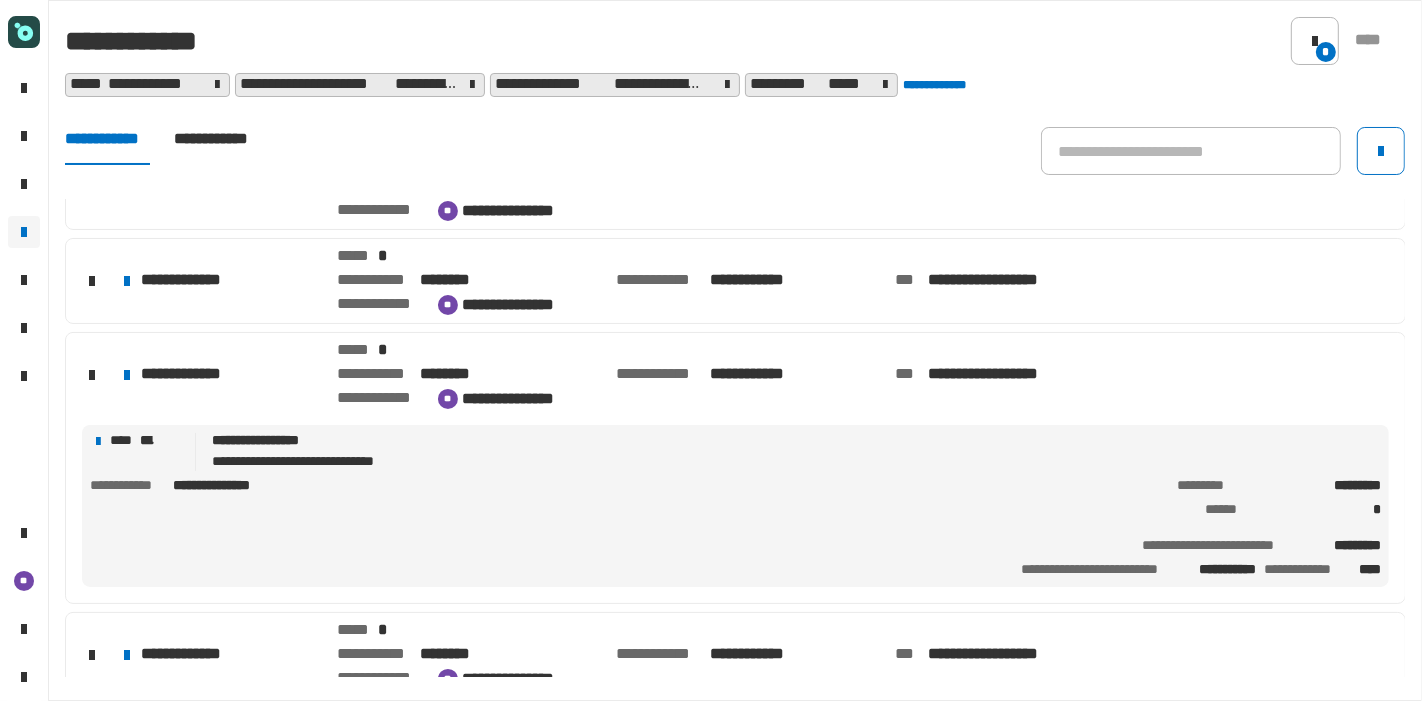 click on "[FIRST] [LAST]" 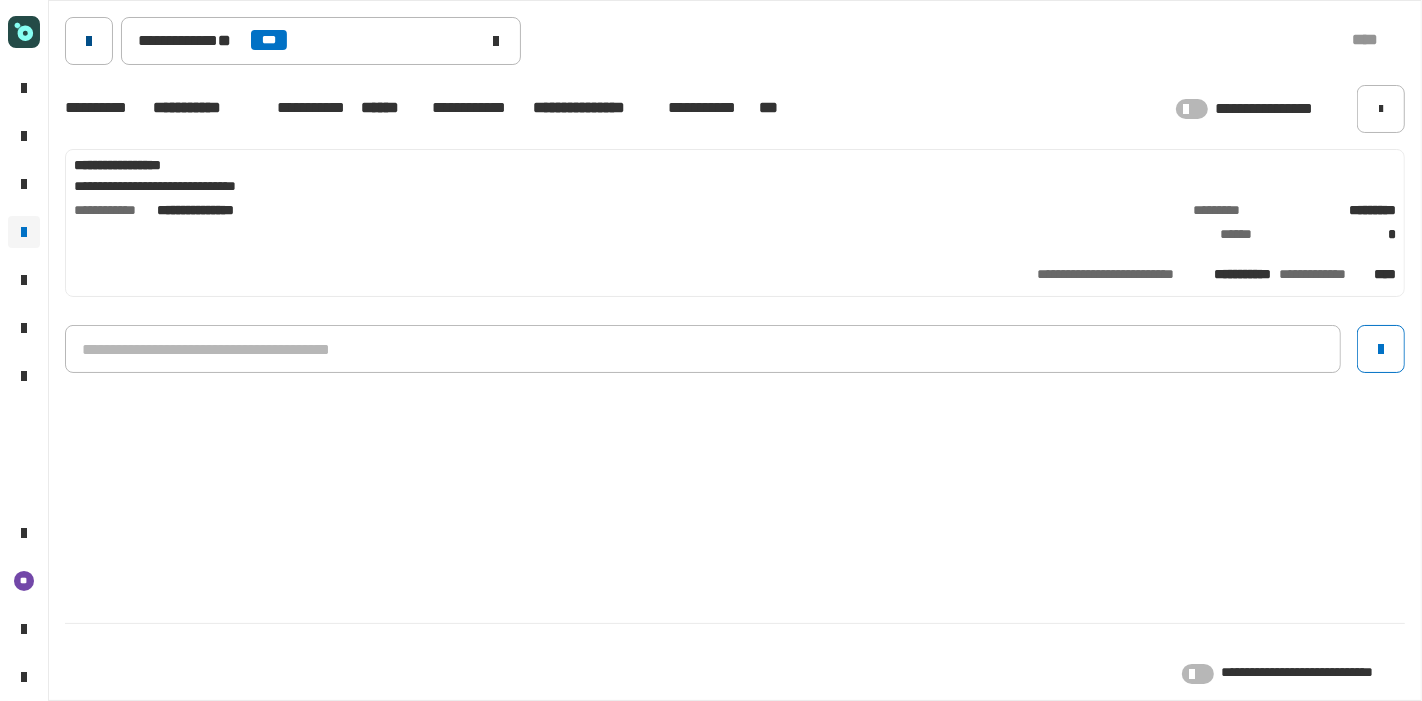 click 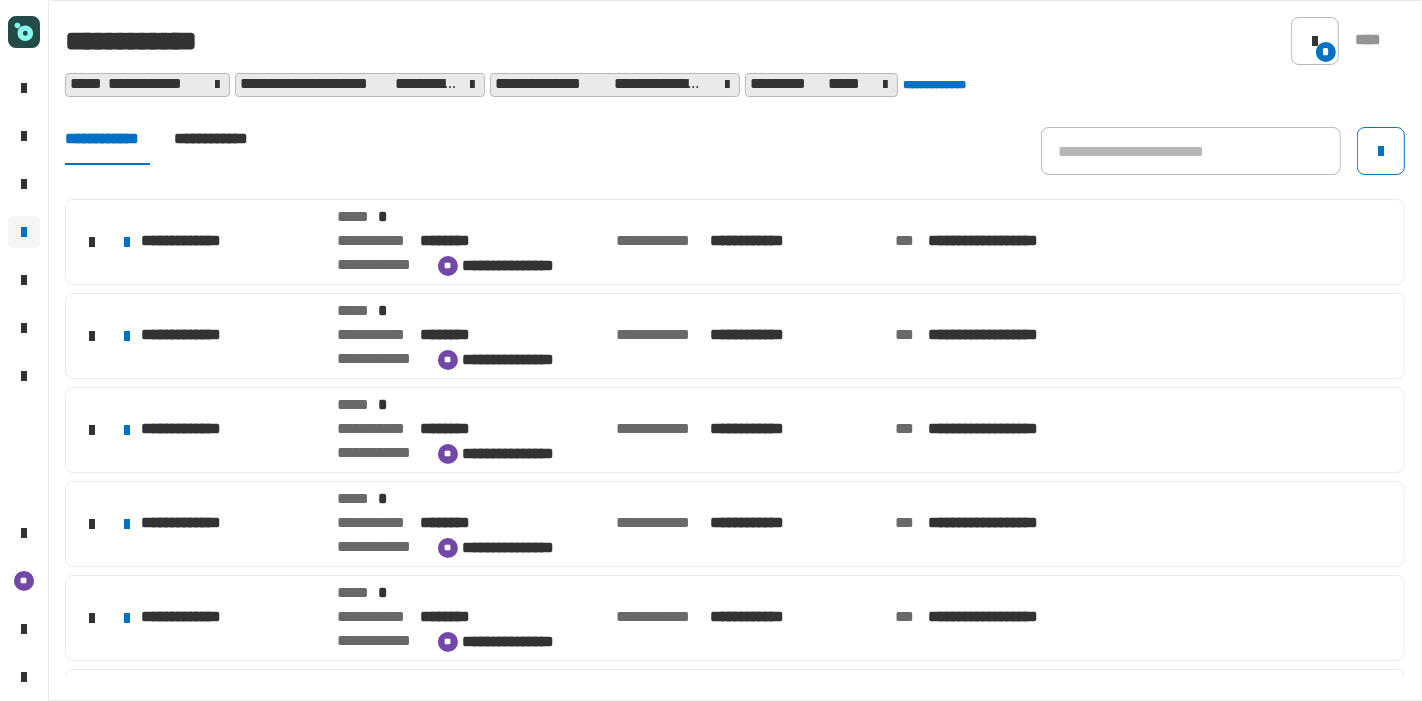 click on "[FIRST] [LAST] [ADDRESS] [CITY] [STATE] [ZIPCODE] [COUNTRY] [PHONE] [SSN] [CREDITCARD]" 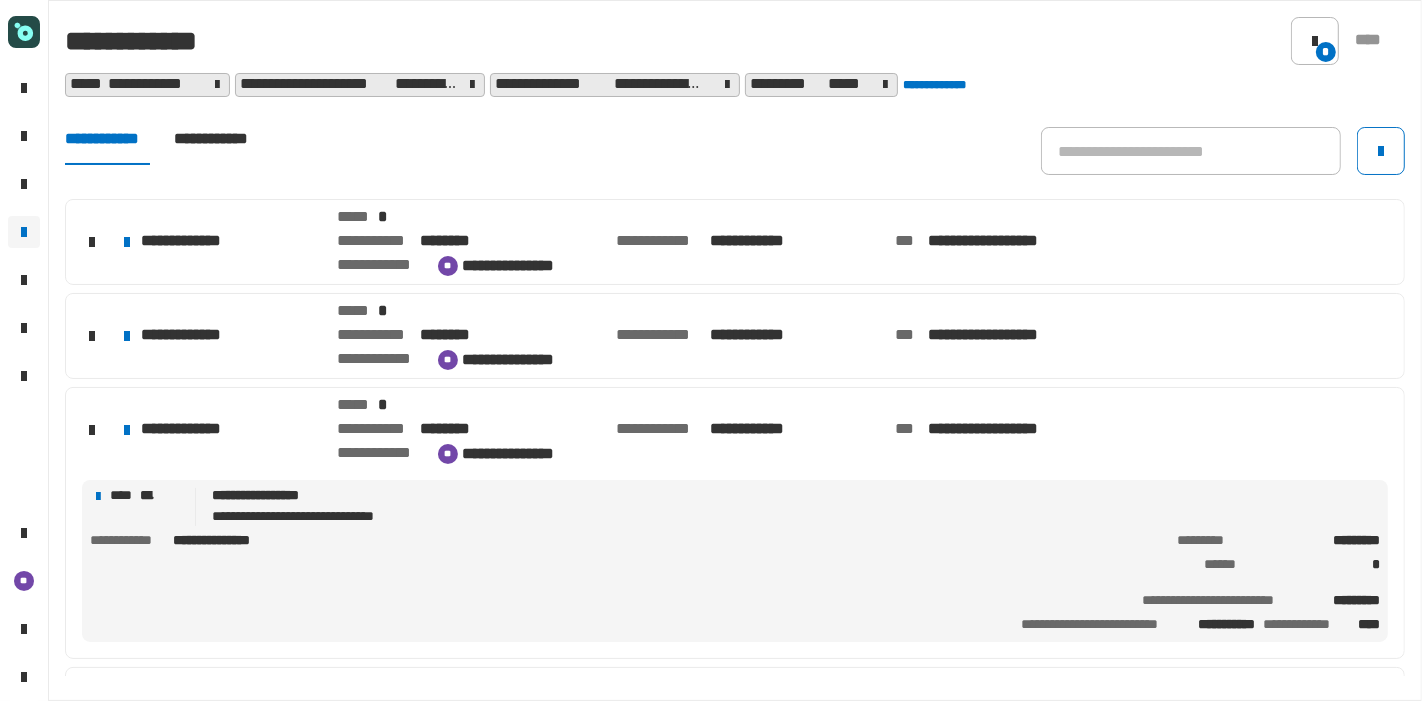 click on "[FIRST] [LAST] [ADDRESS] [CITY] [STATE]" 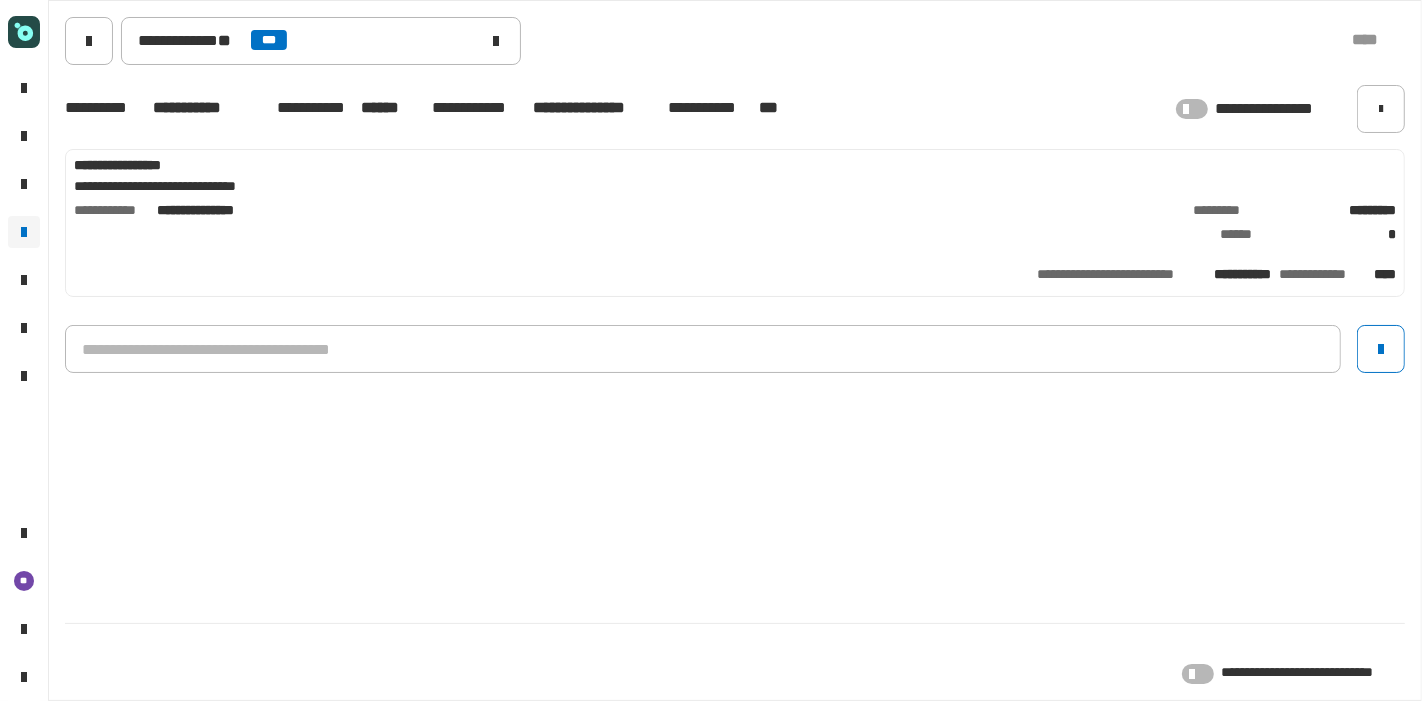 click 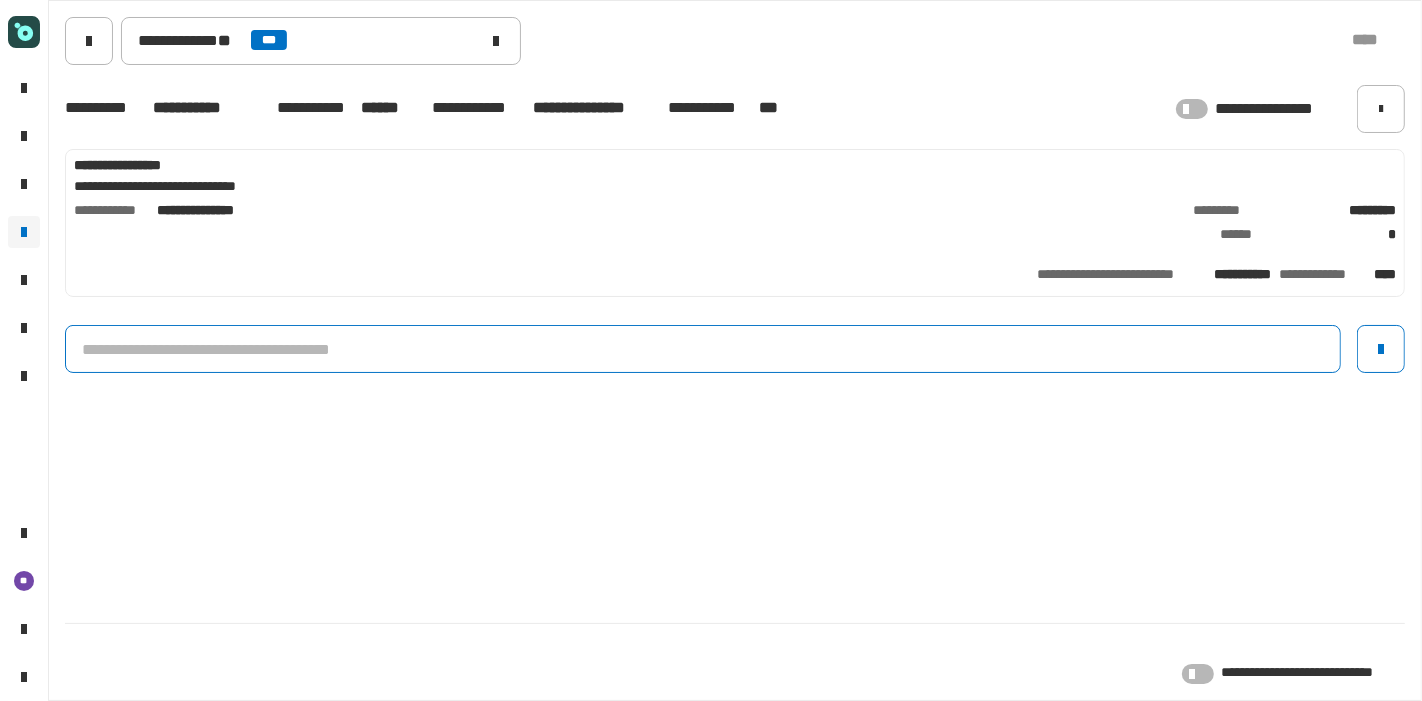 click 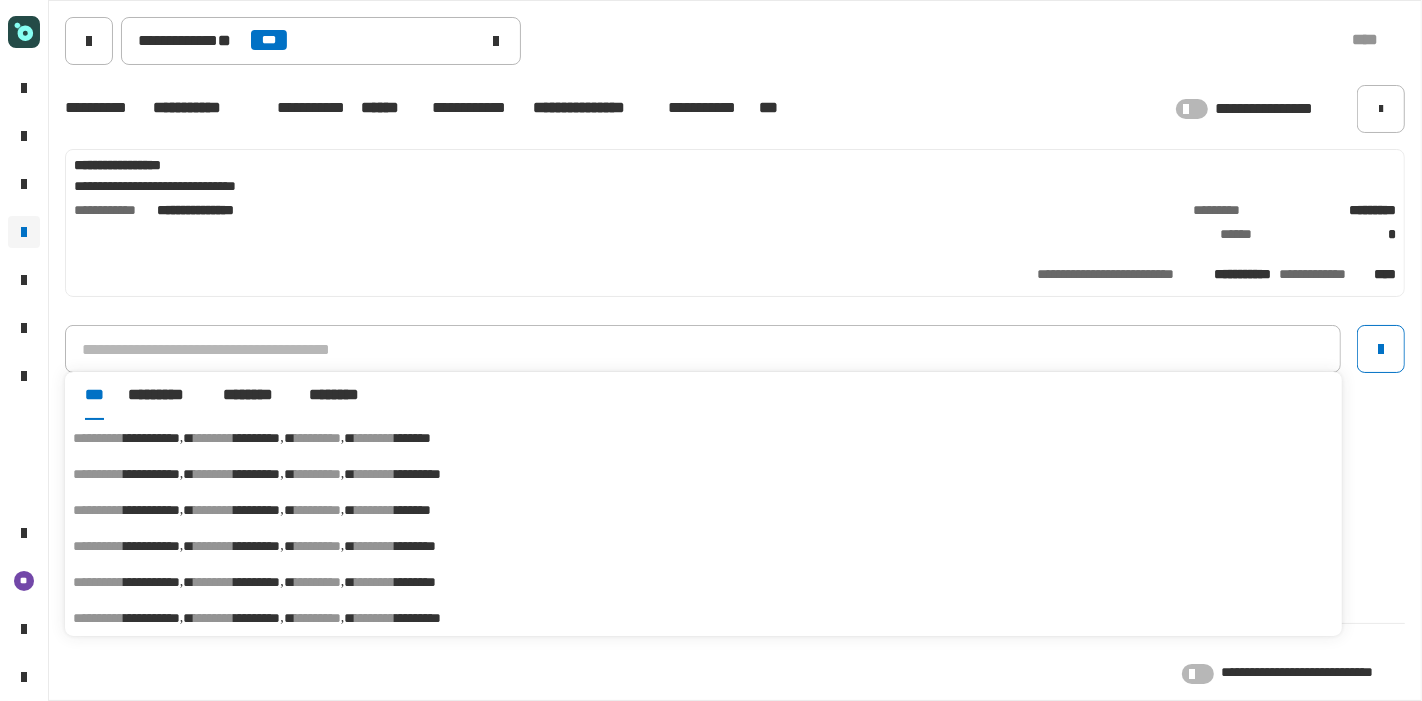 click on "*********" at bounding box center (418, 474) 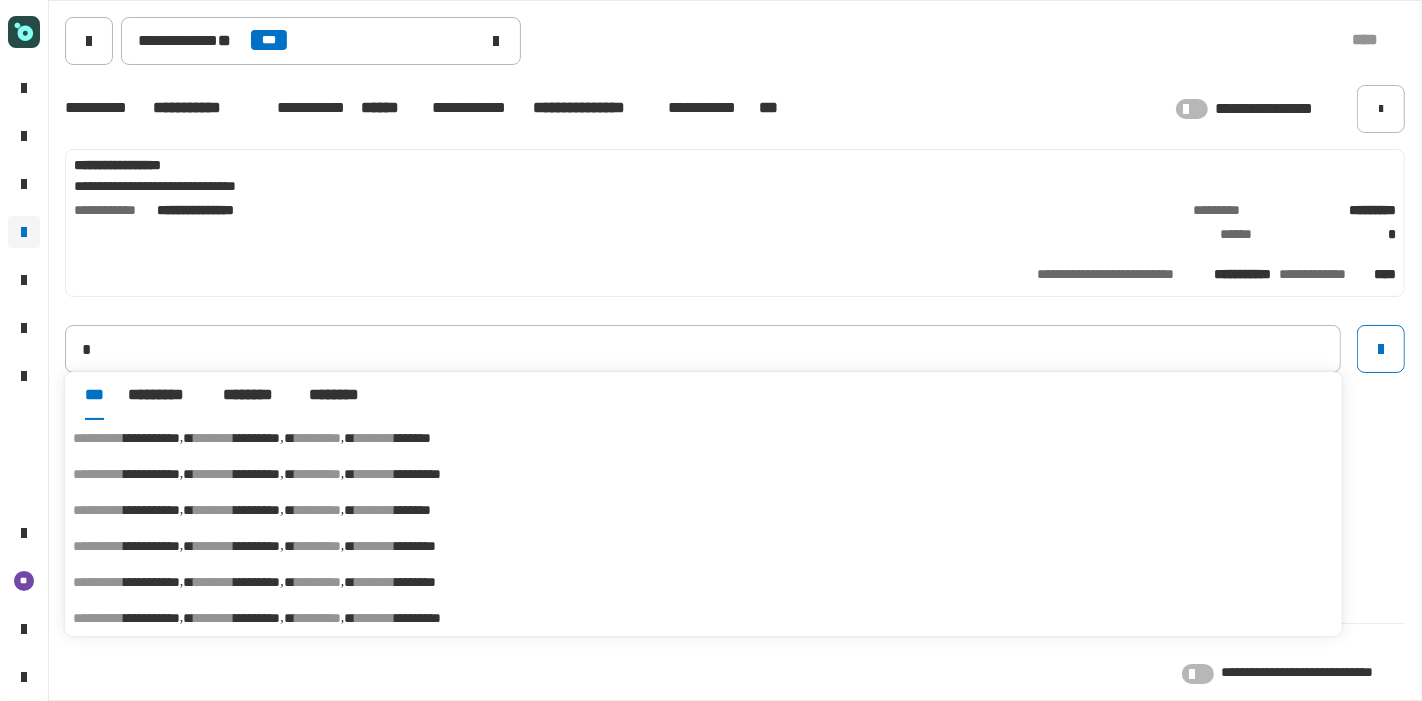 type on "**********" 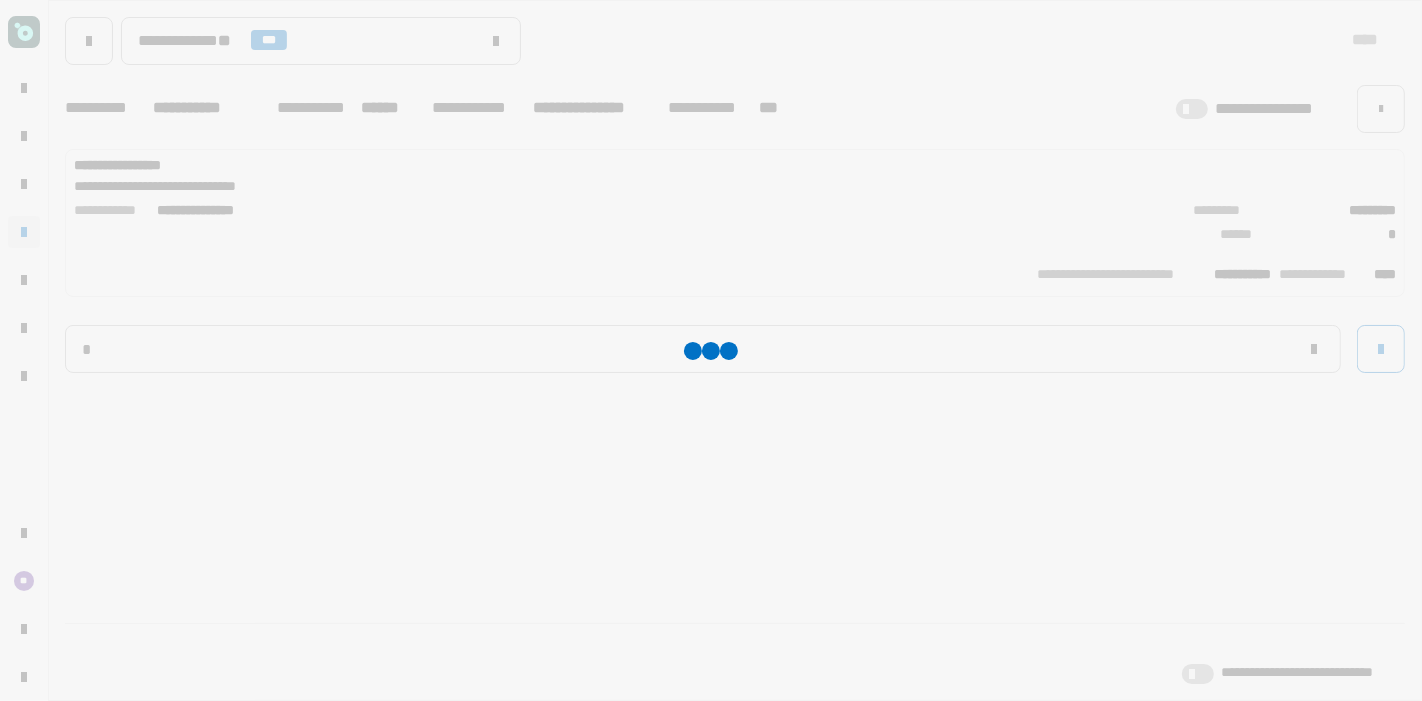 type 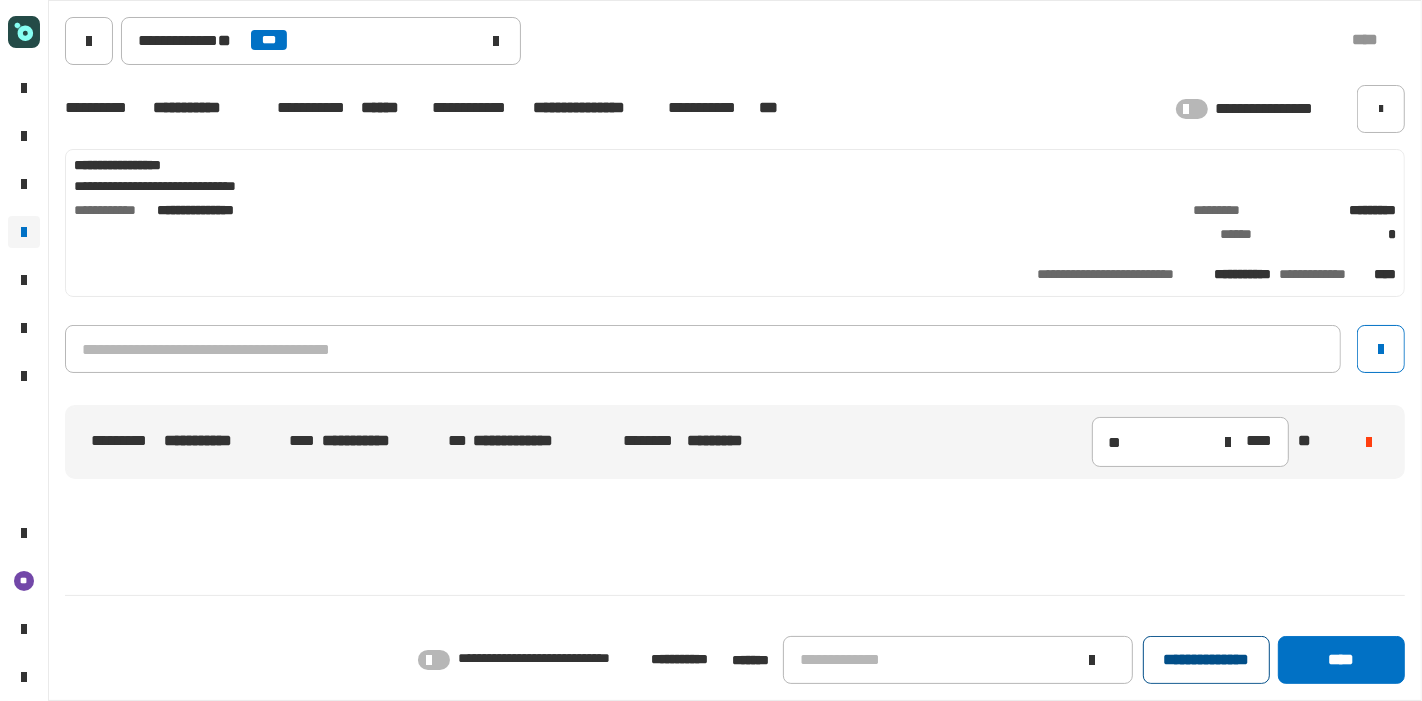 click on "**********" 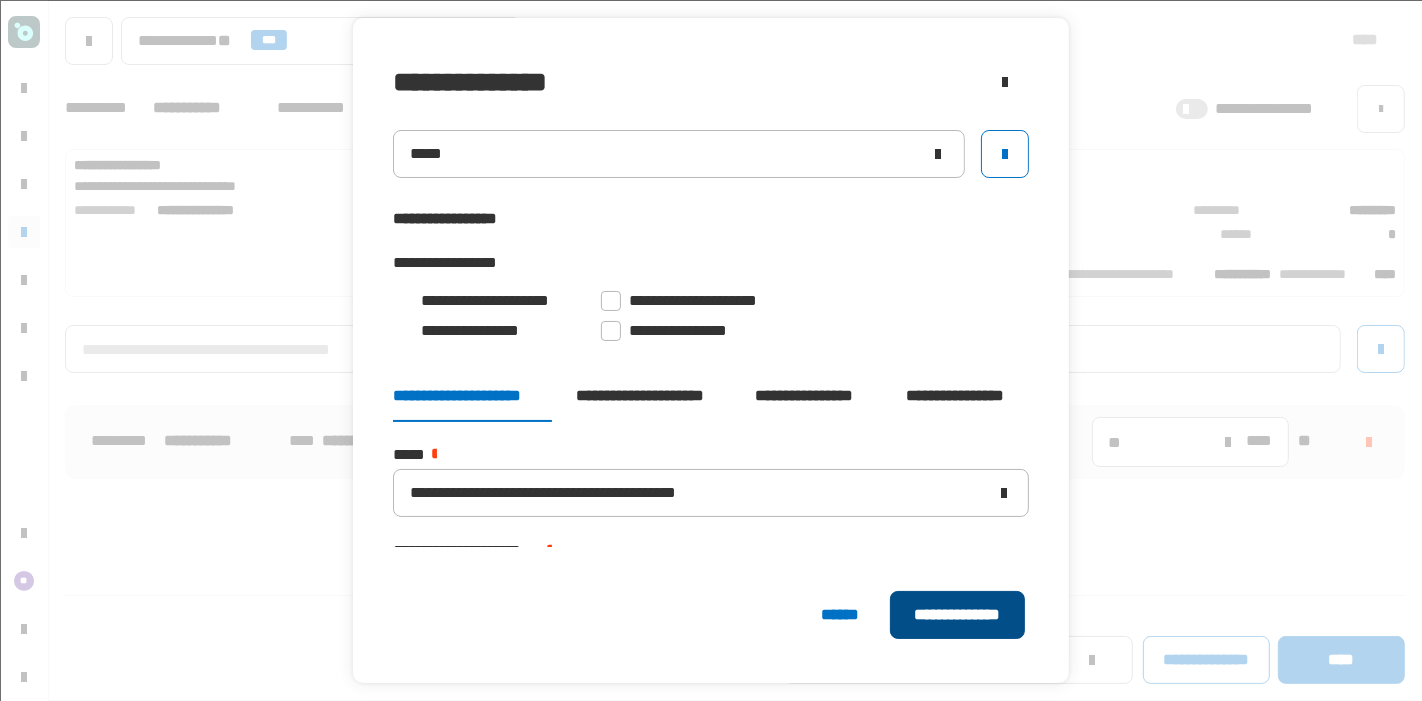 click on "**********" 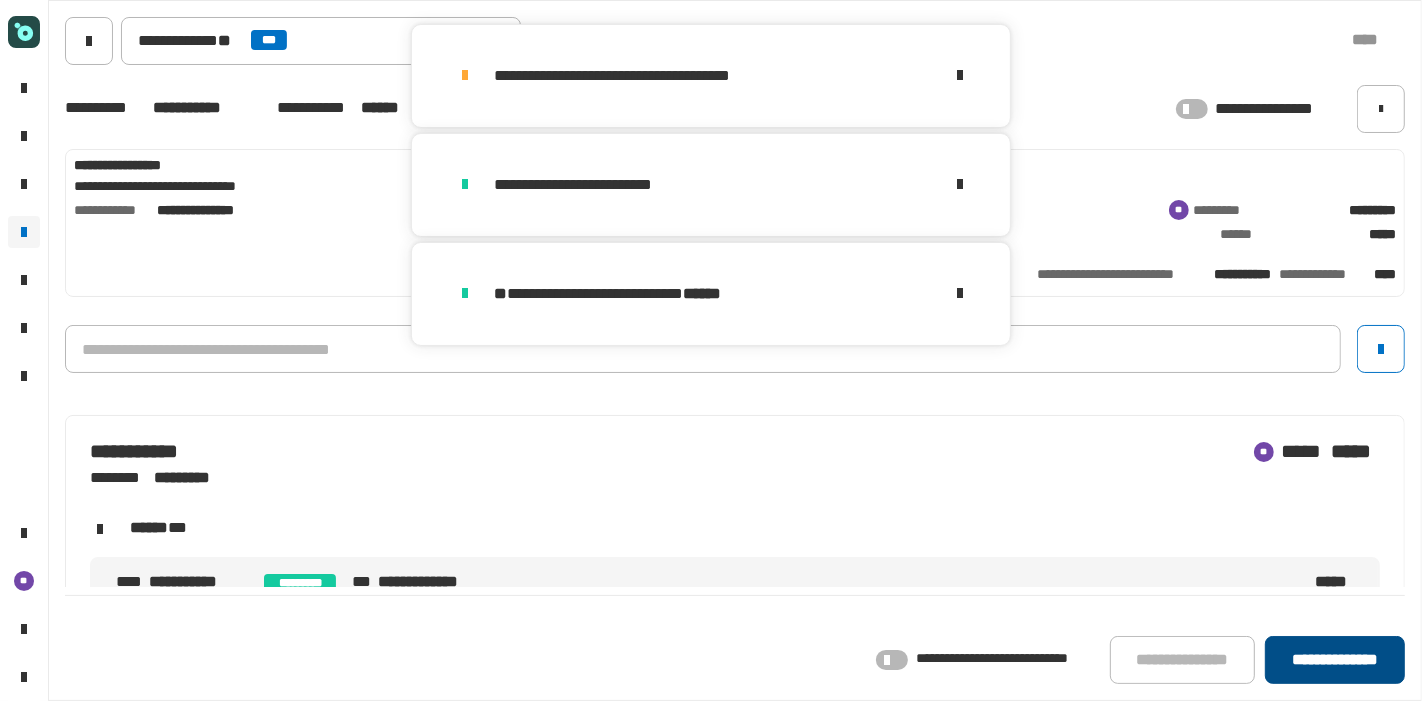click on "**********" 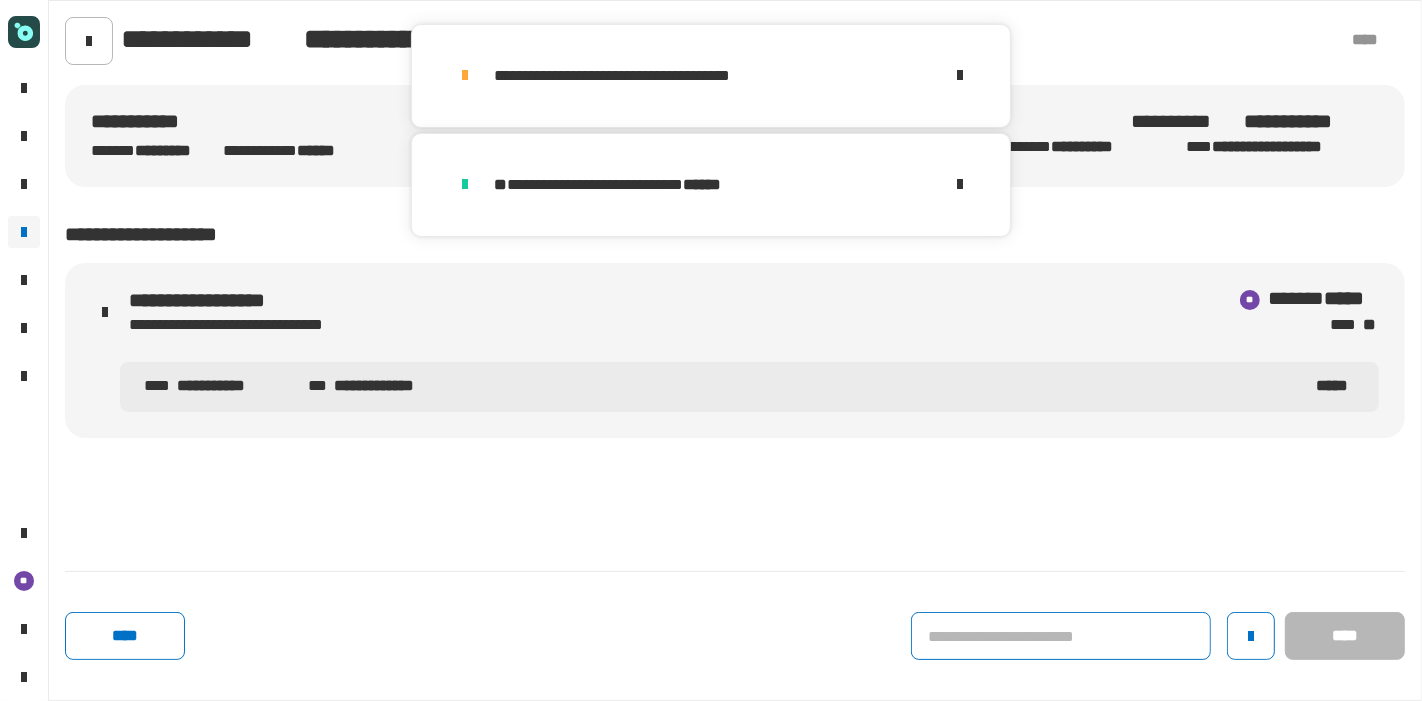 click 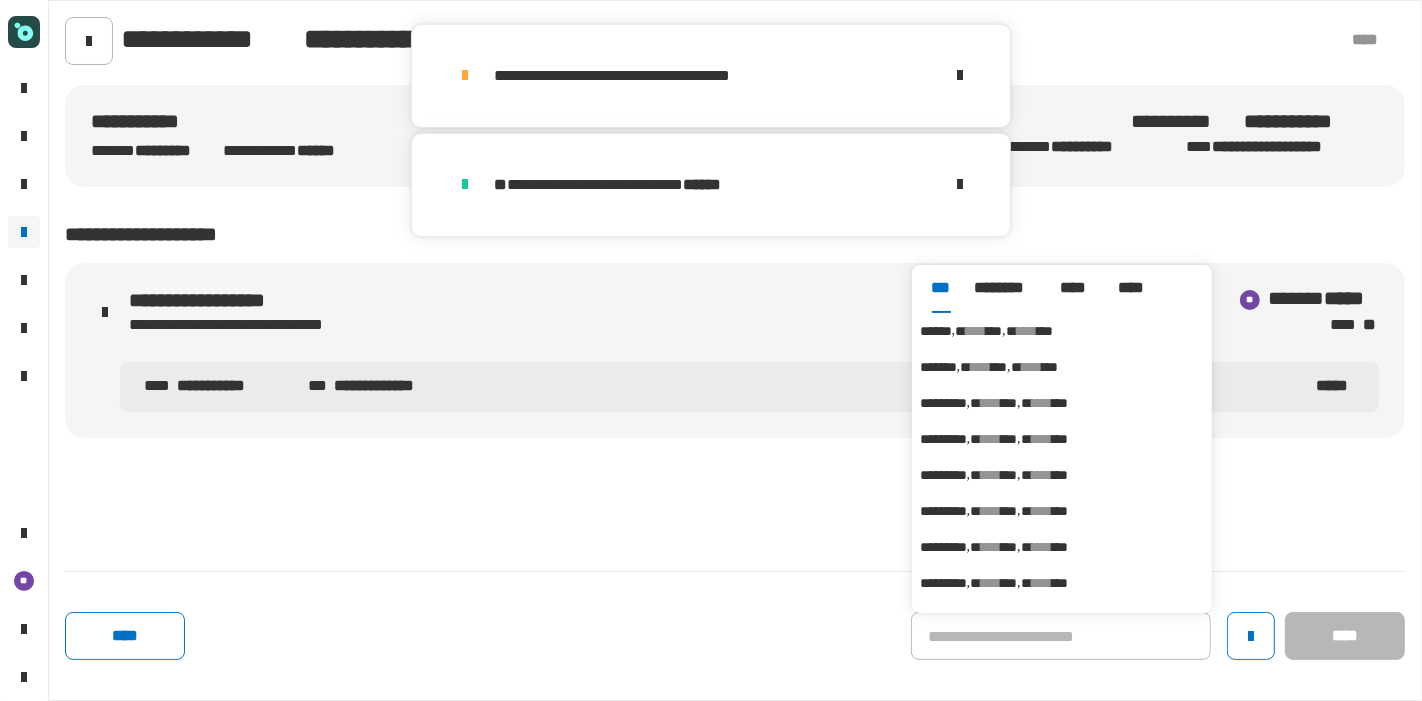 click on "****** **** *** **** ***" at bounding box center [1062, 331] 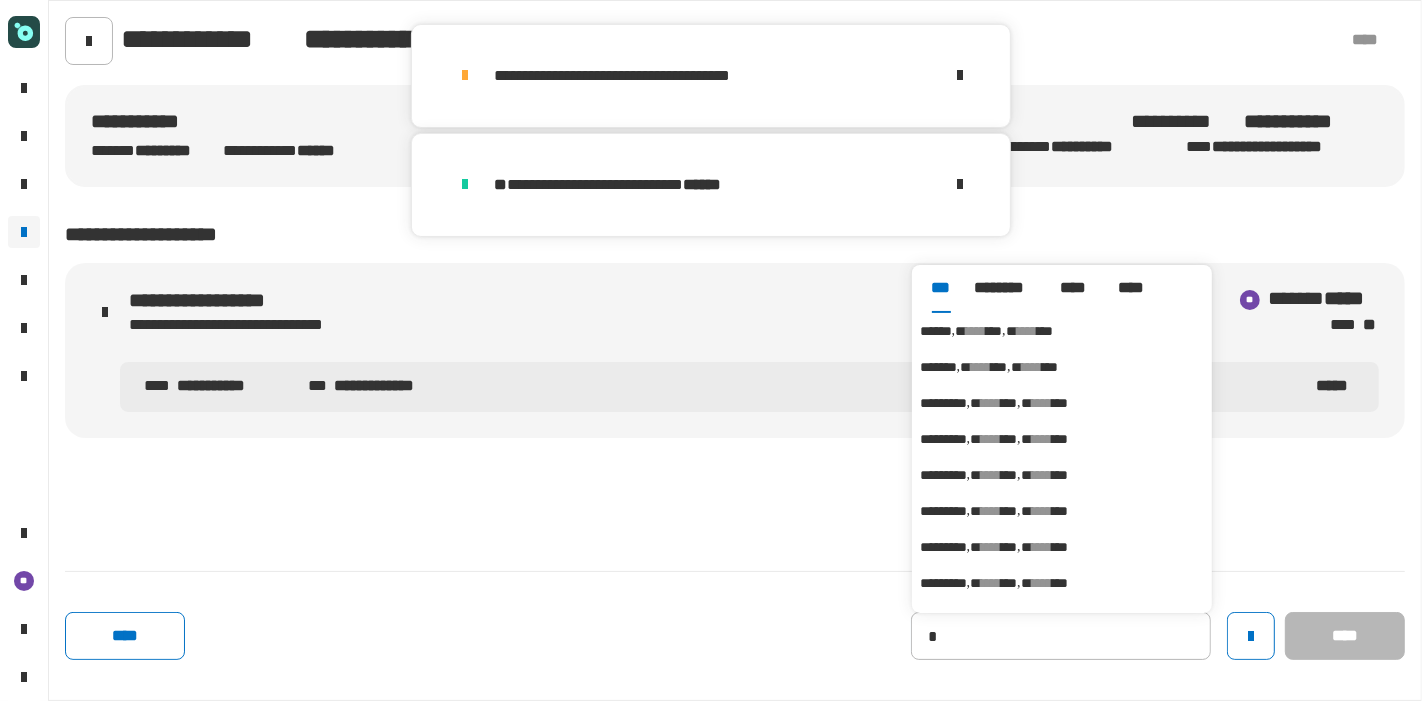 type on "******" 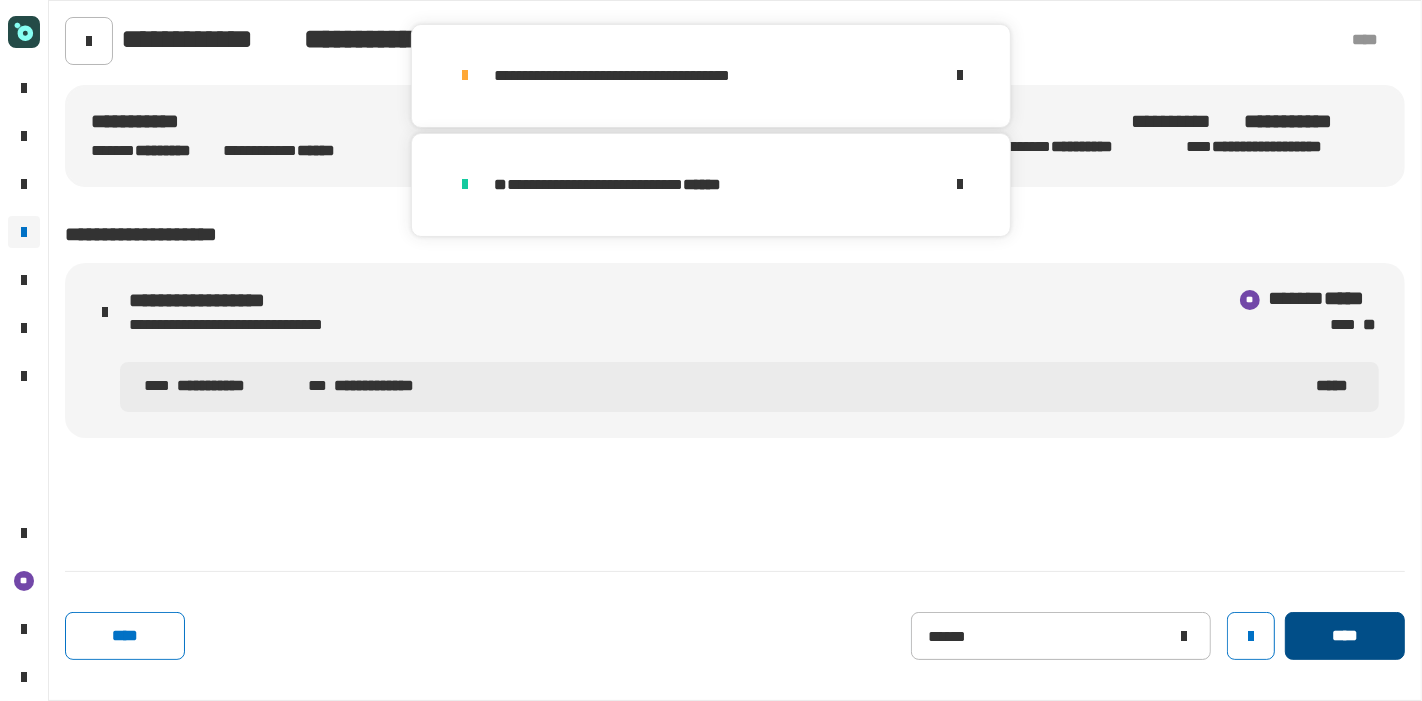 click on "****" 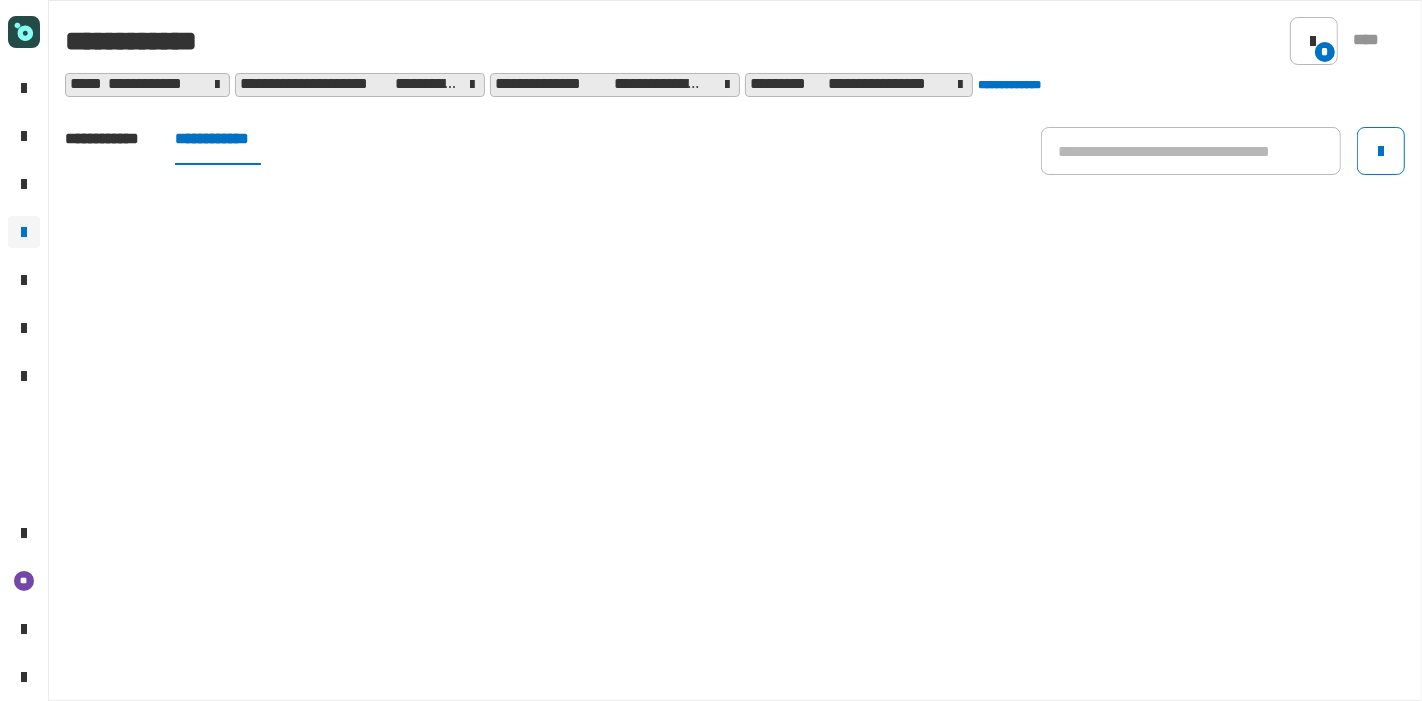 click on "**********" 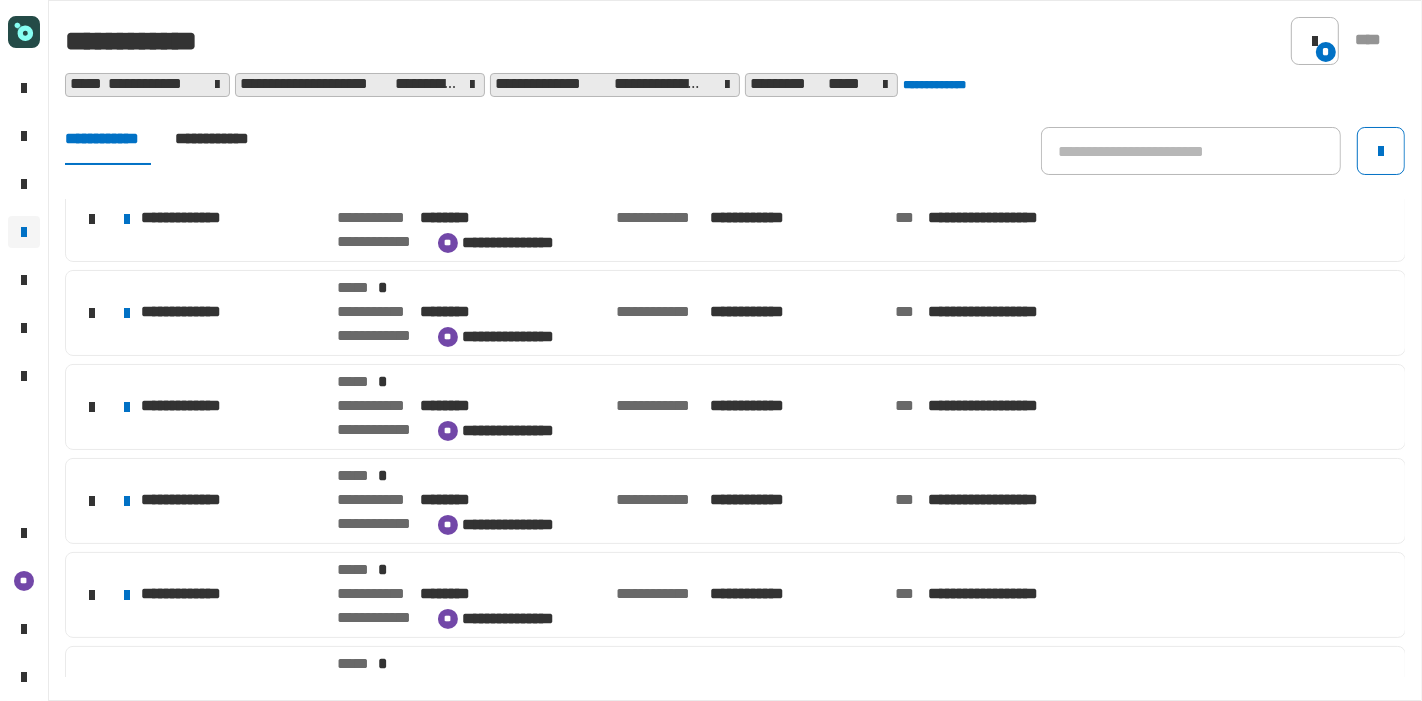 scroll, scrollTop: 120, scrollLeft: 0, axis: vertical 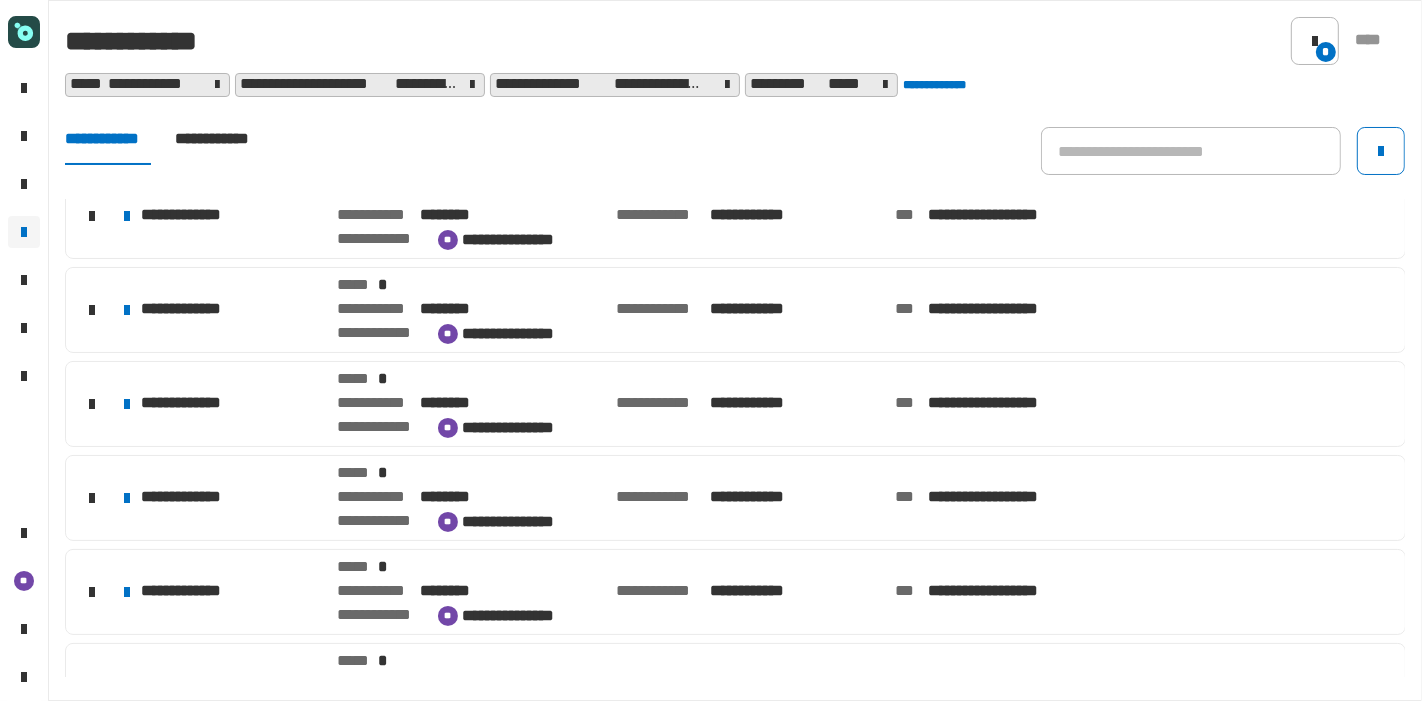 click on "**********" 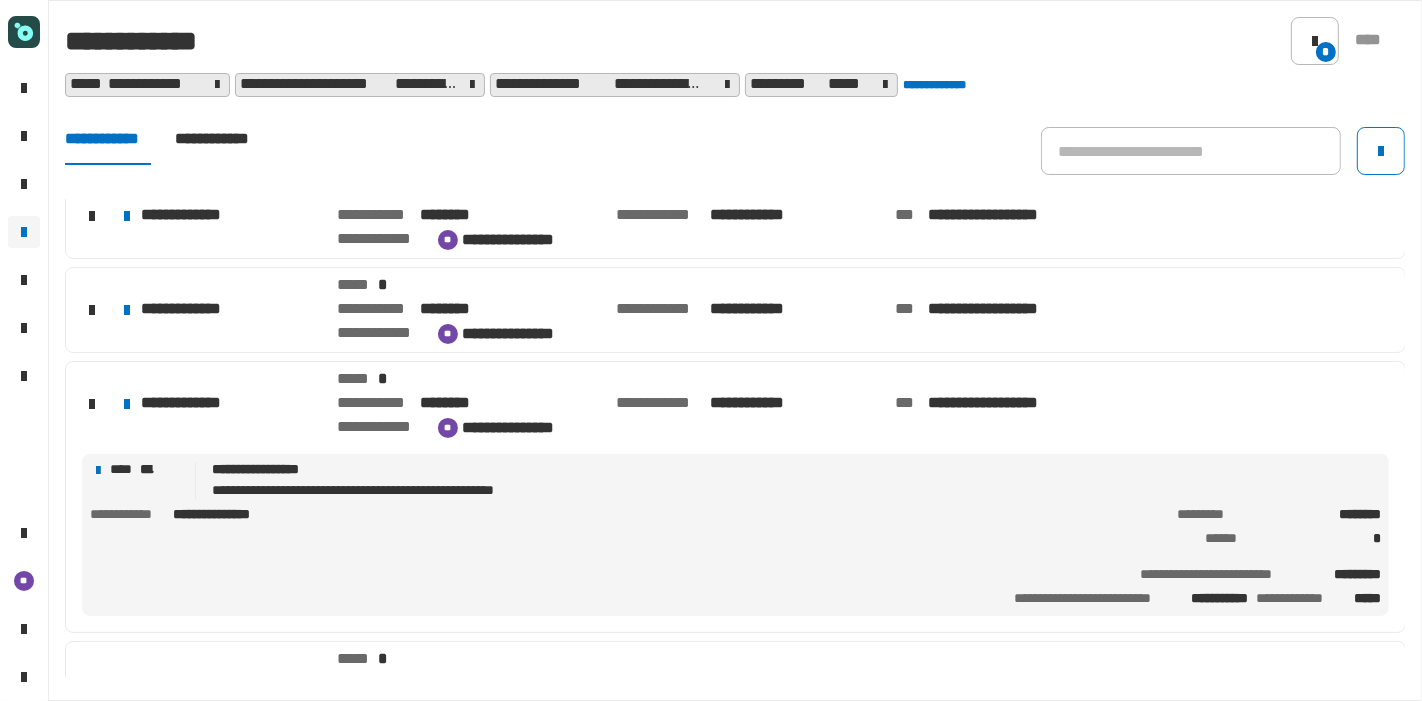 click on "[FIRST] [LAST]" 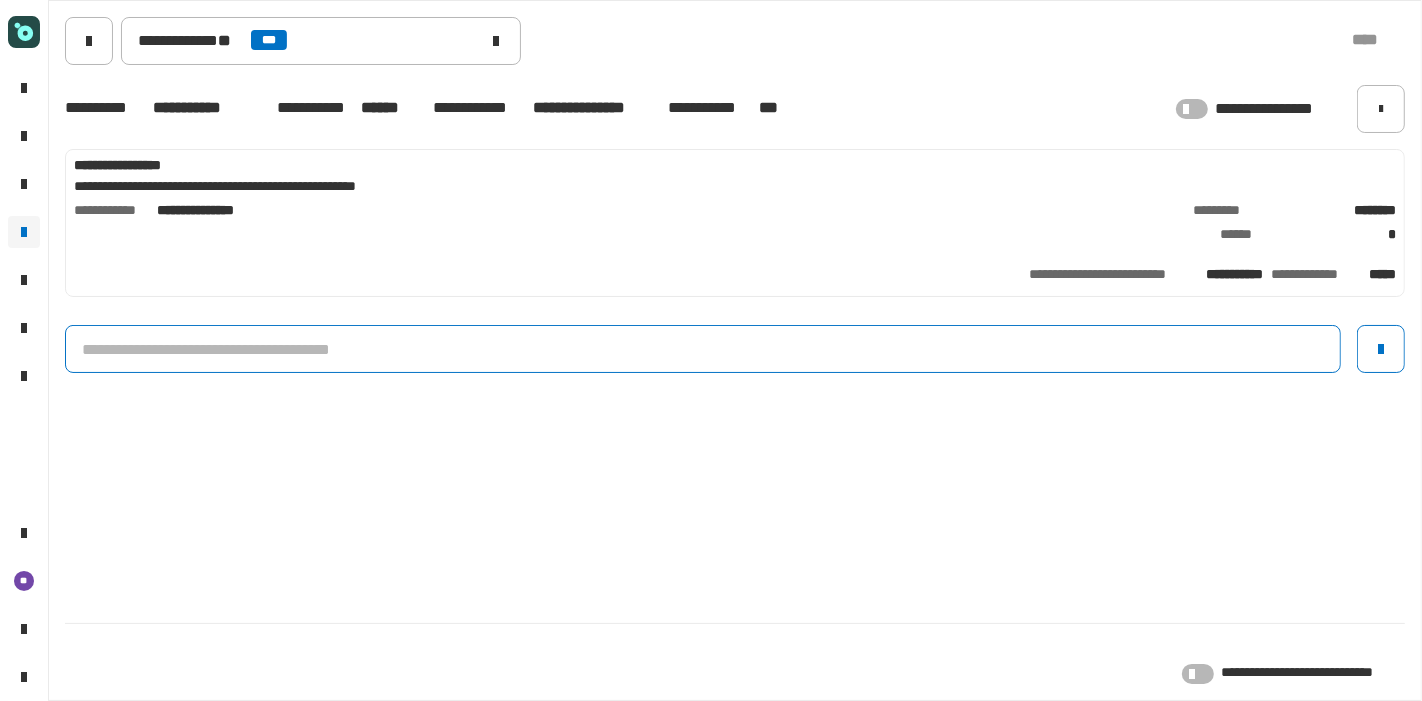 click 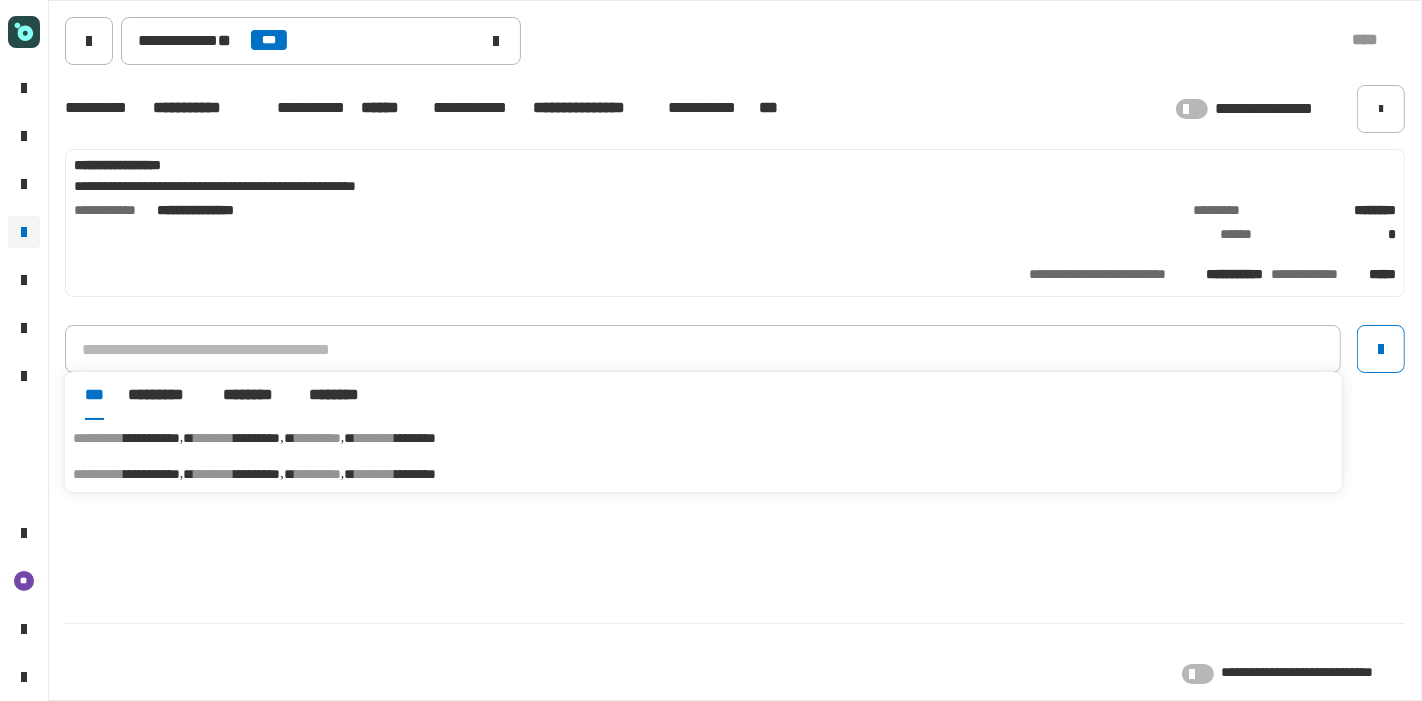 click on "********" at bounding box center [415, 438] 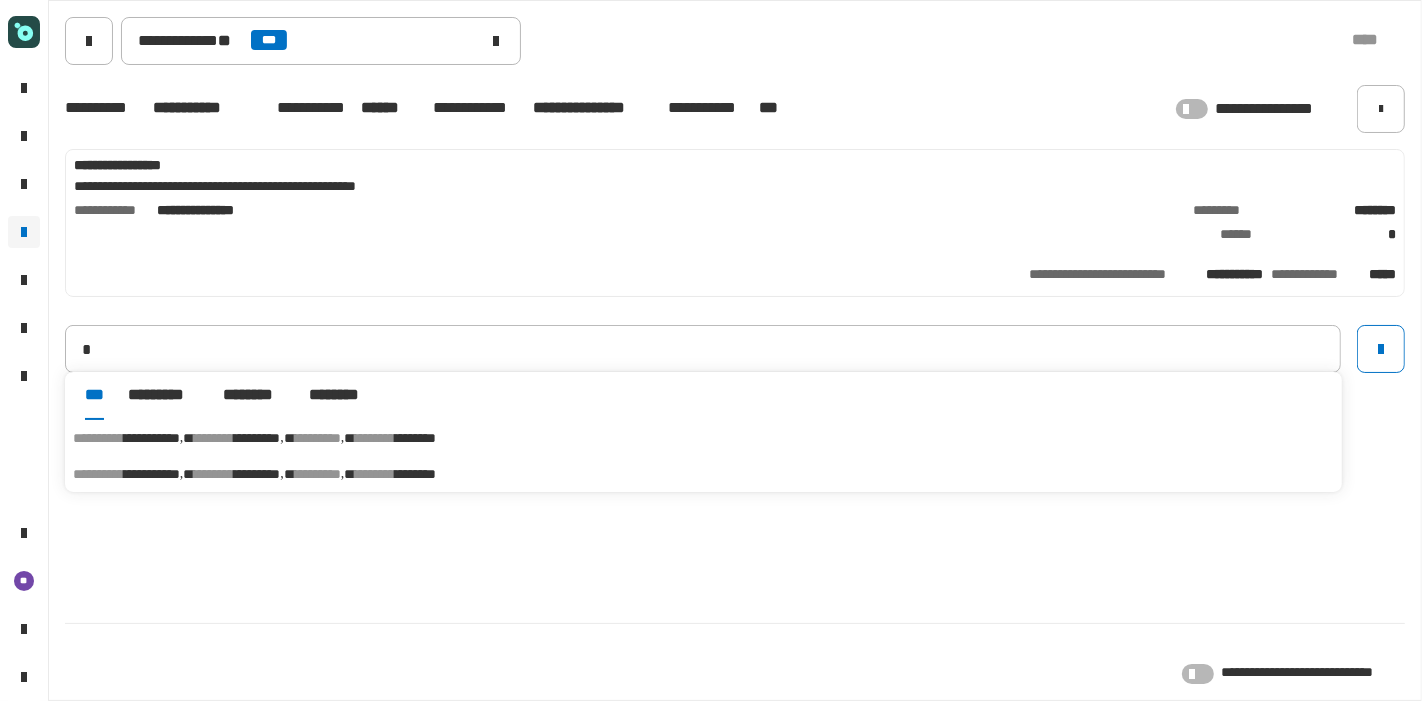 type on "**********" 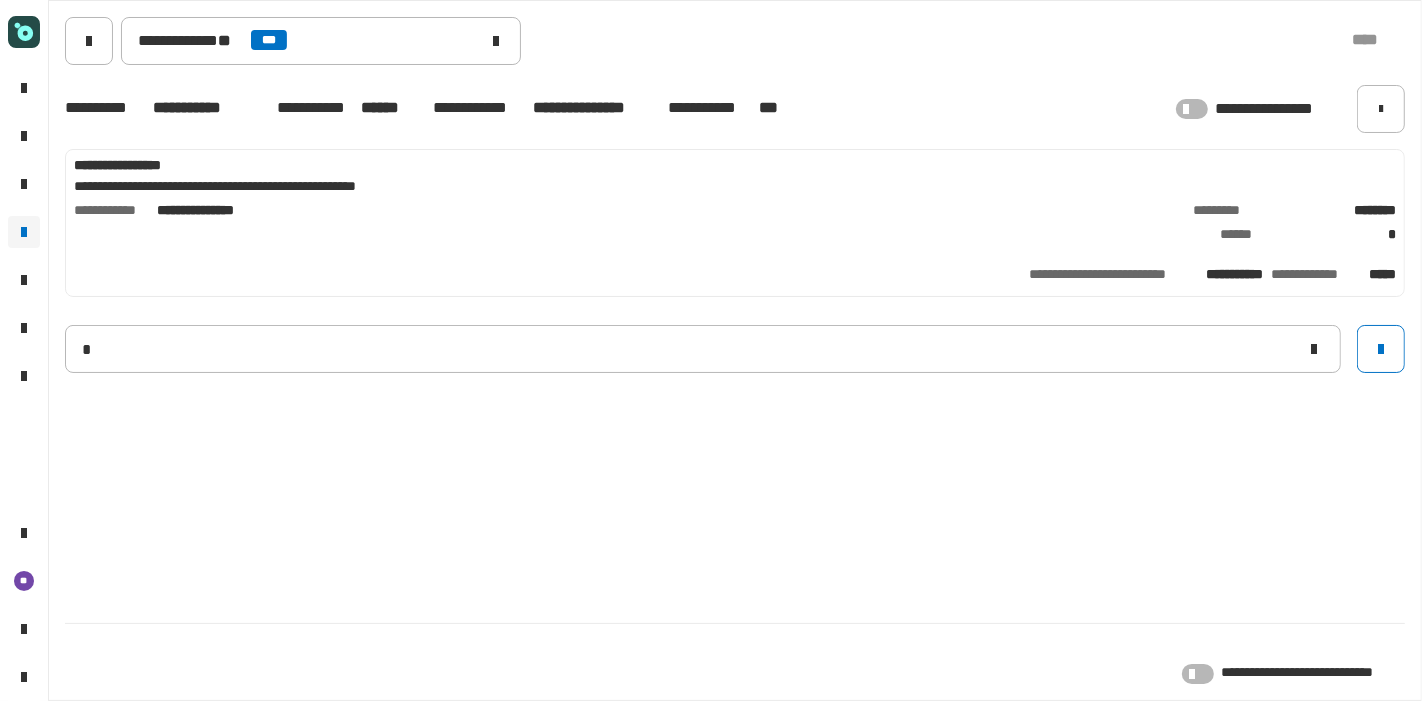 type 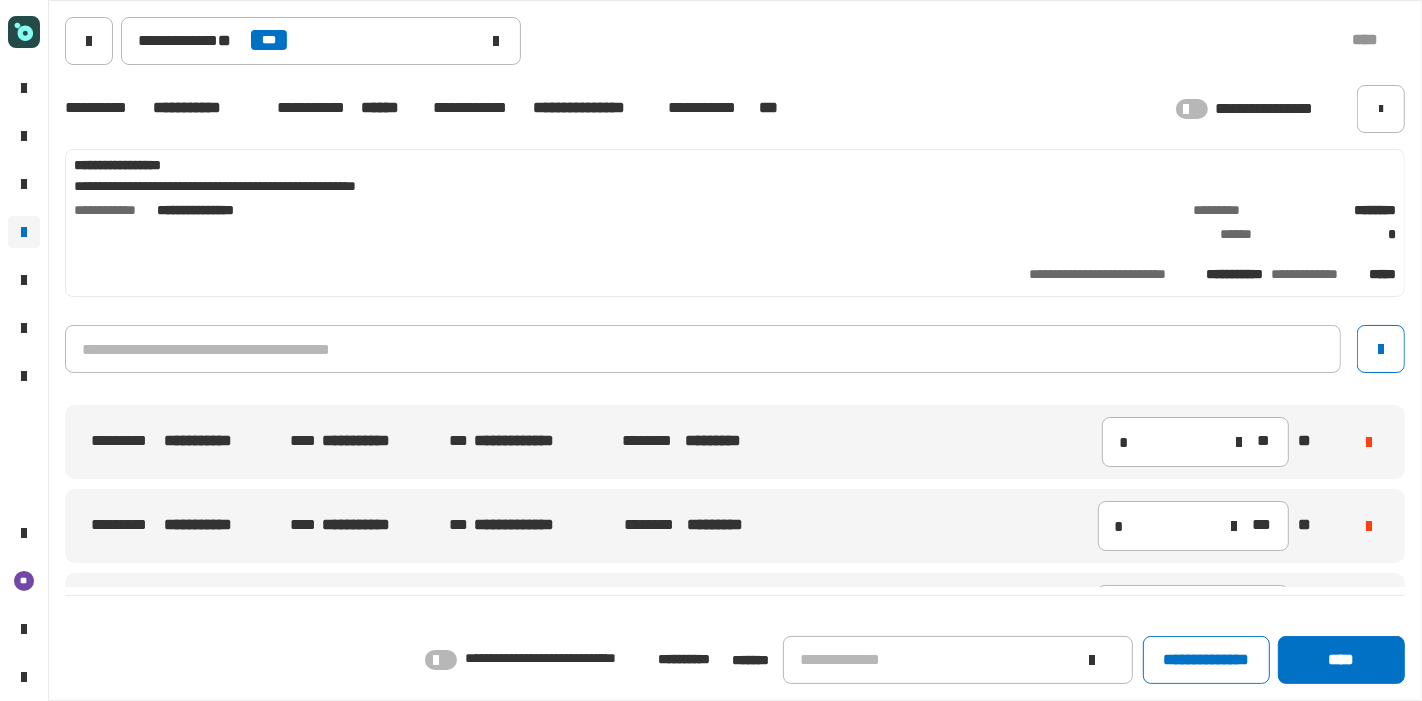 click on "[FIRST] [LAST] [ADDRESS] [CITY] [STATE] [ZIPCODE] [COUNTRY] [PHONE]" 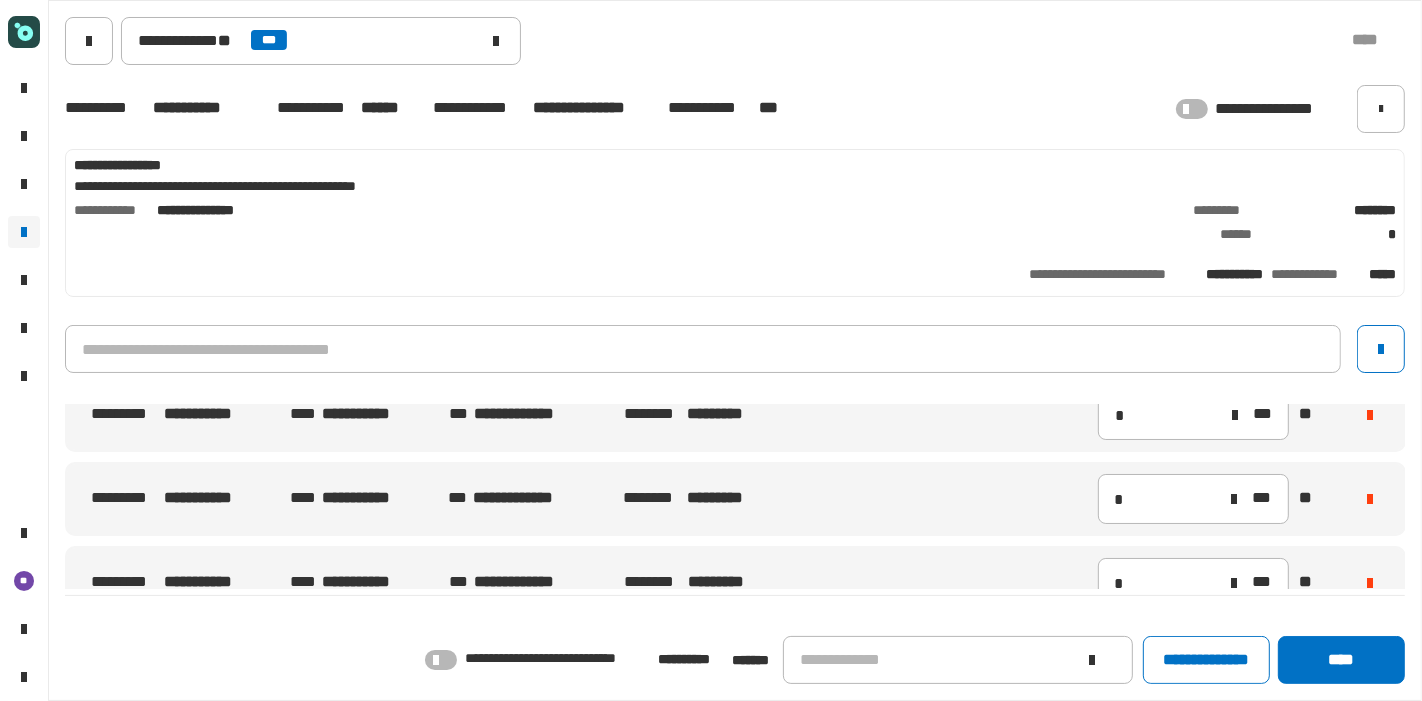 scroll, scrollTop: 104, scrollLeft: 0, axis: vertical 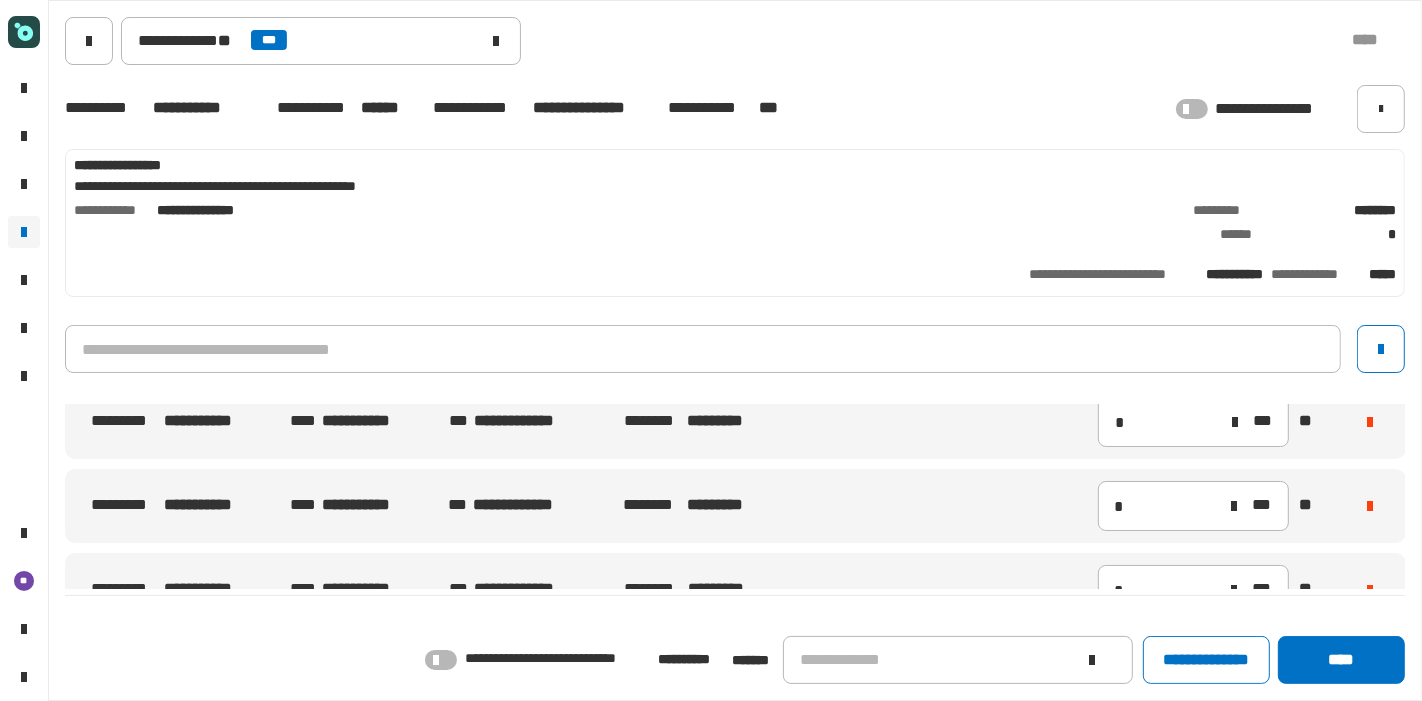 click 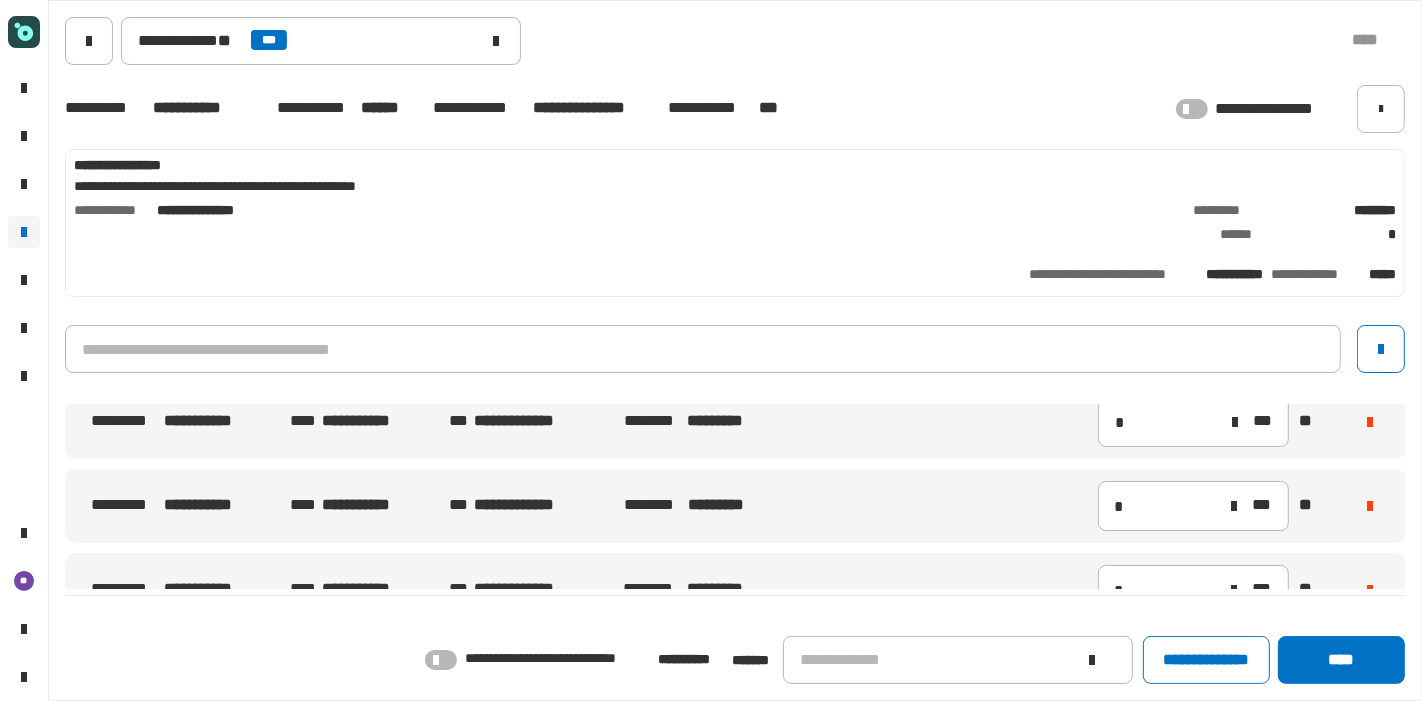 click 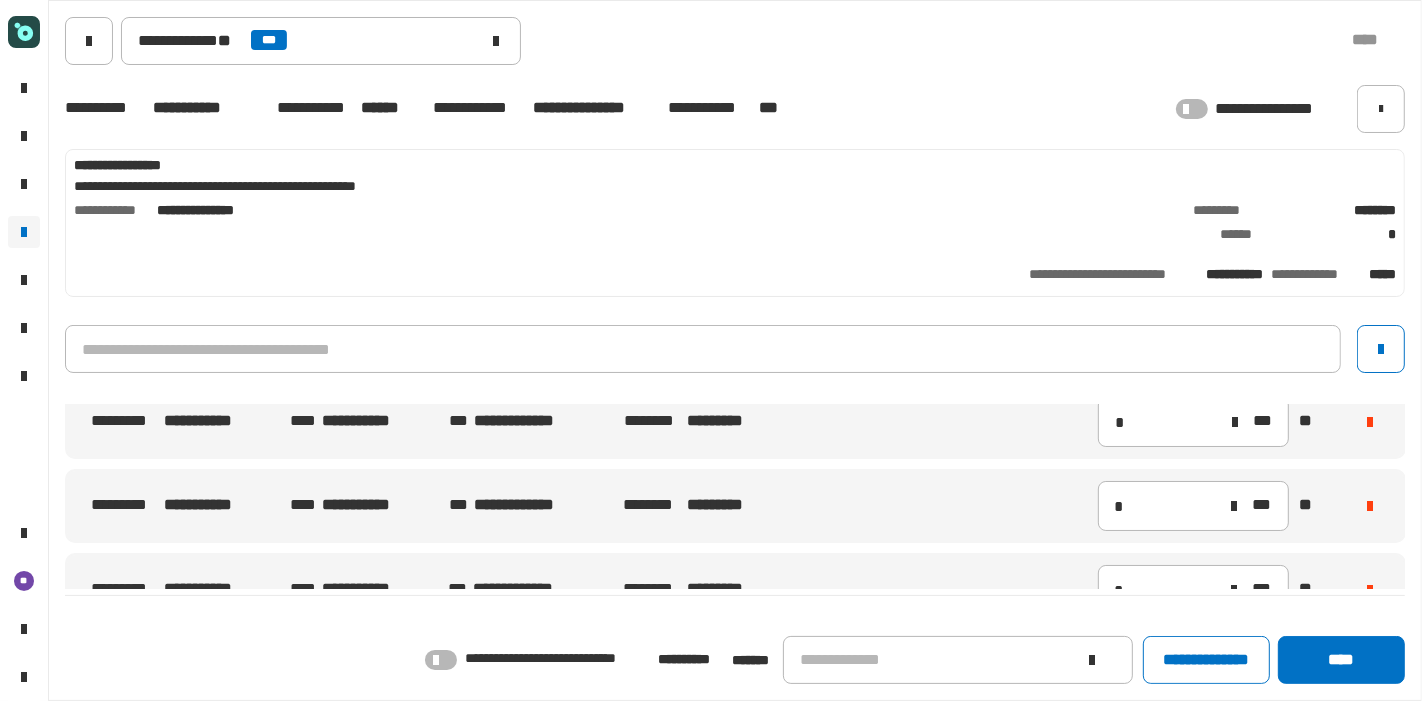 click 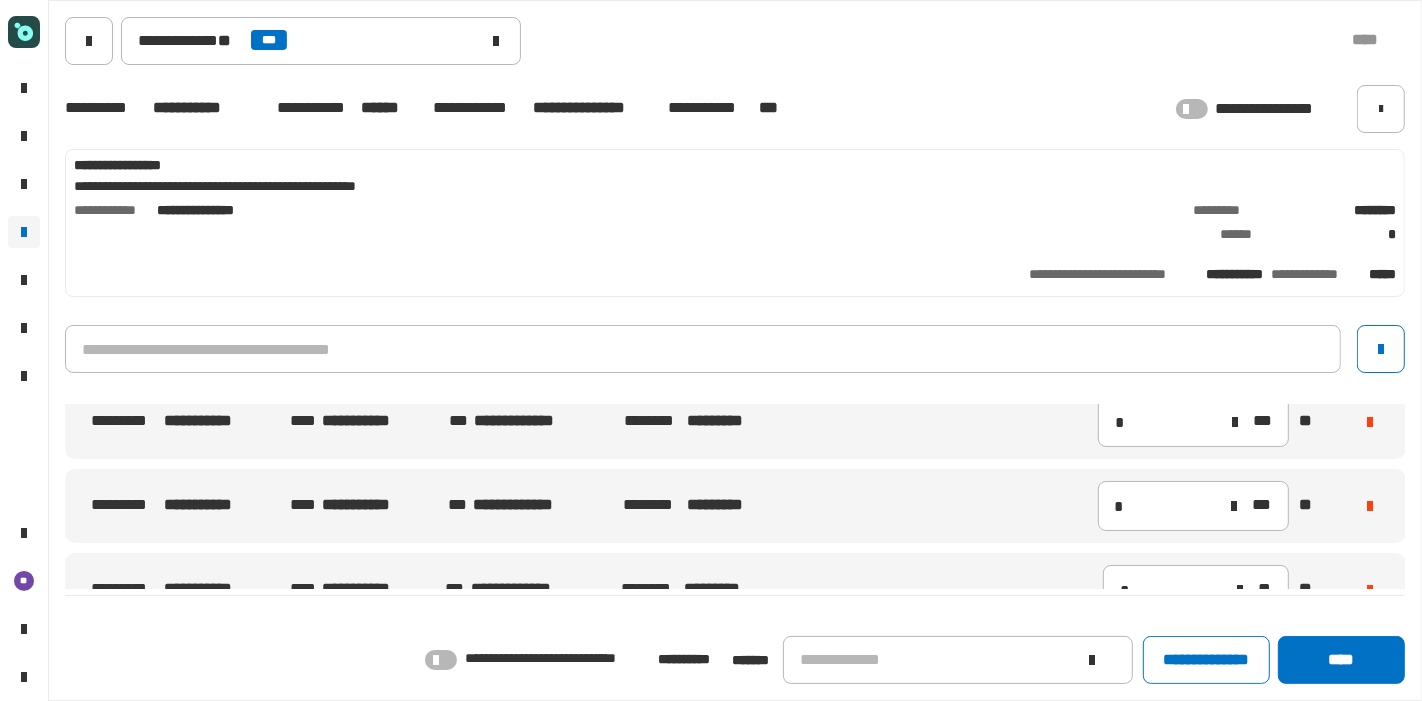click 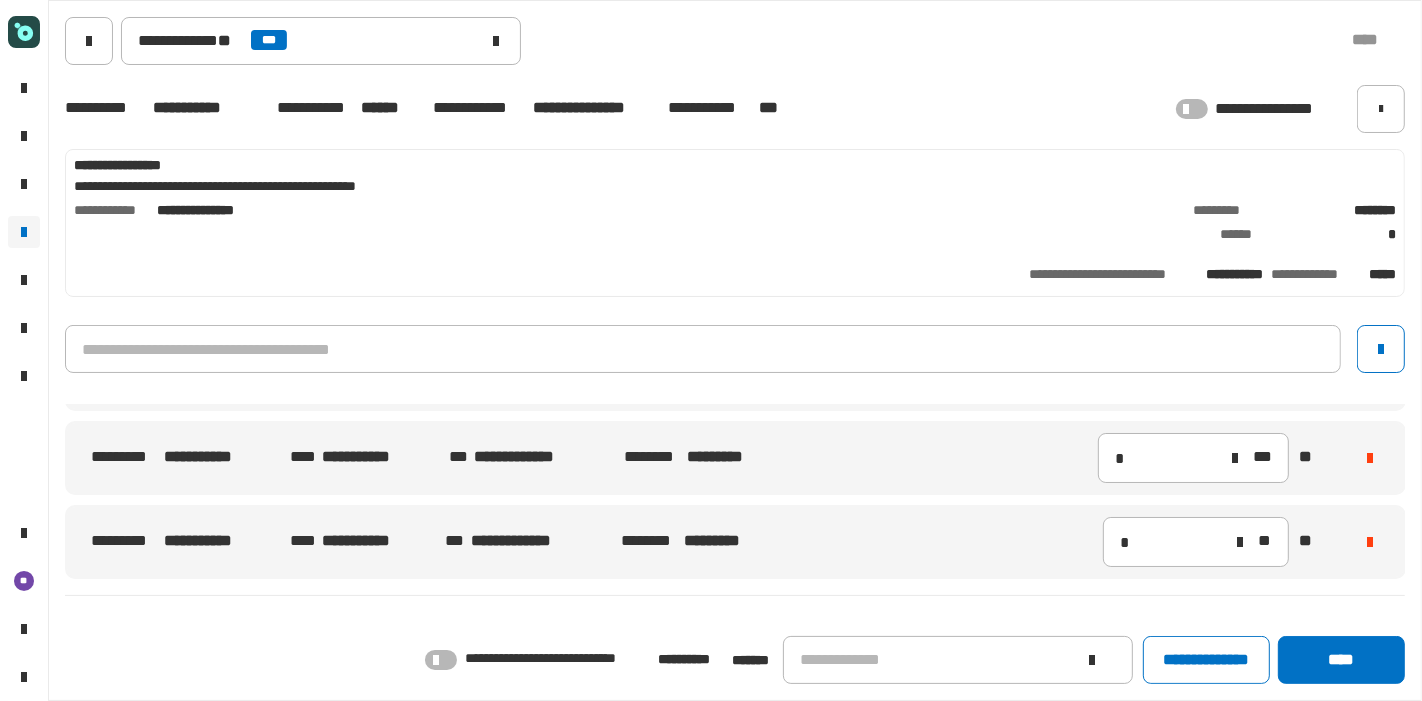 scroll, scrollTop: 68, scrollLeft: 0, axis: vertical 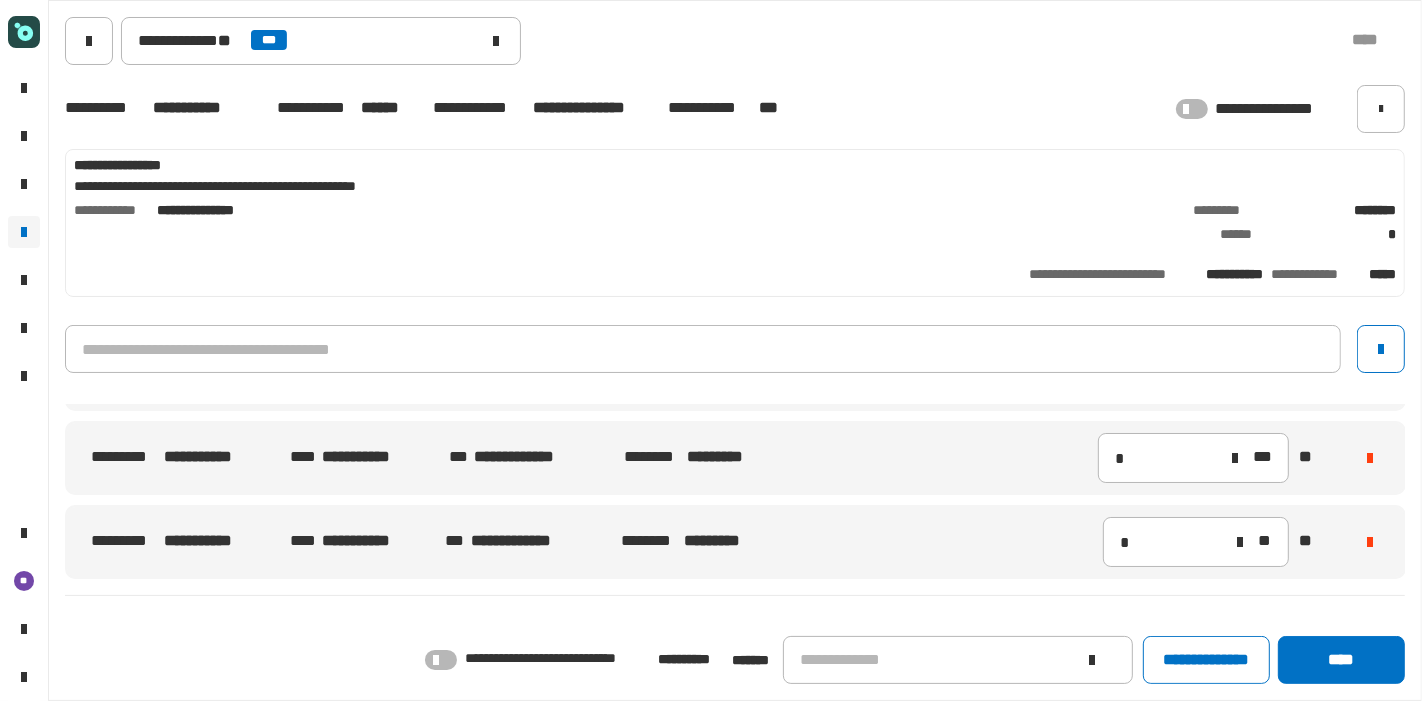click 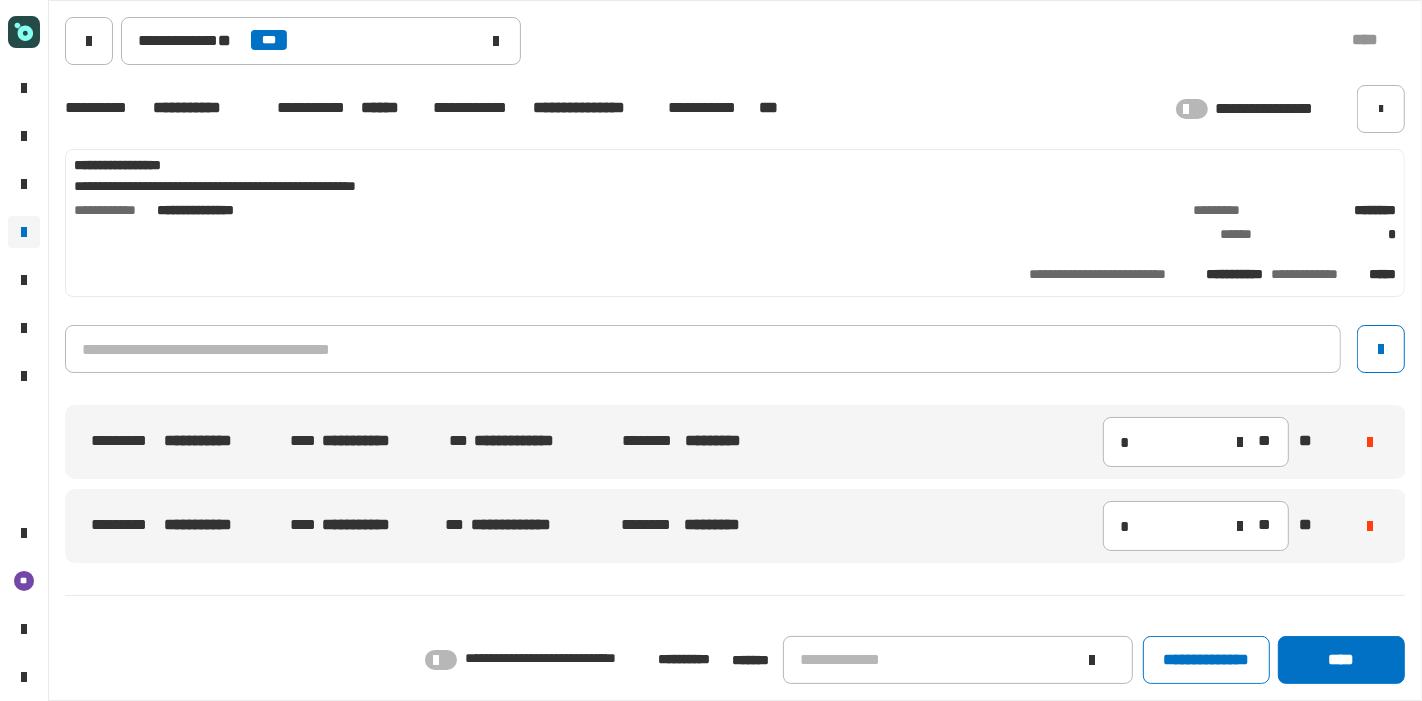 type on "*" 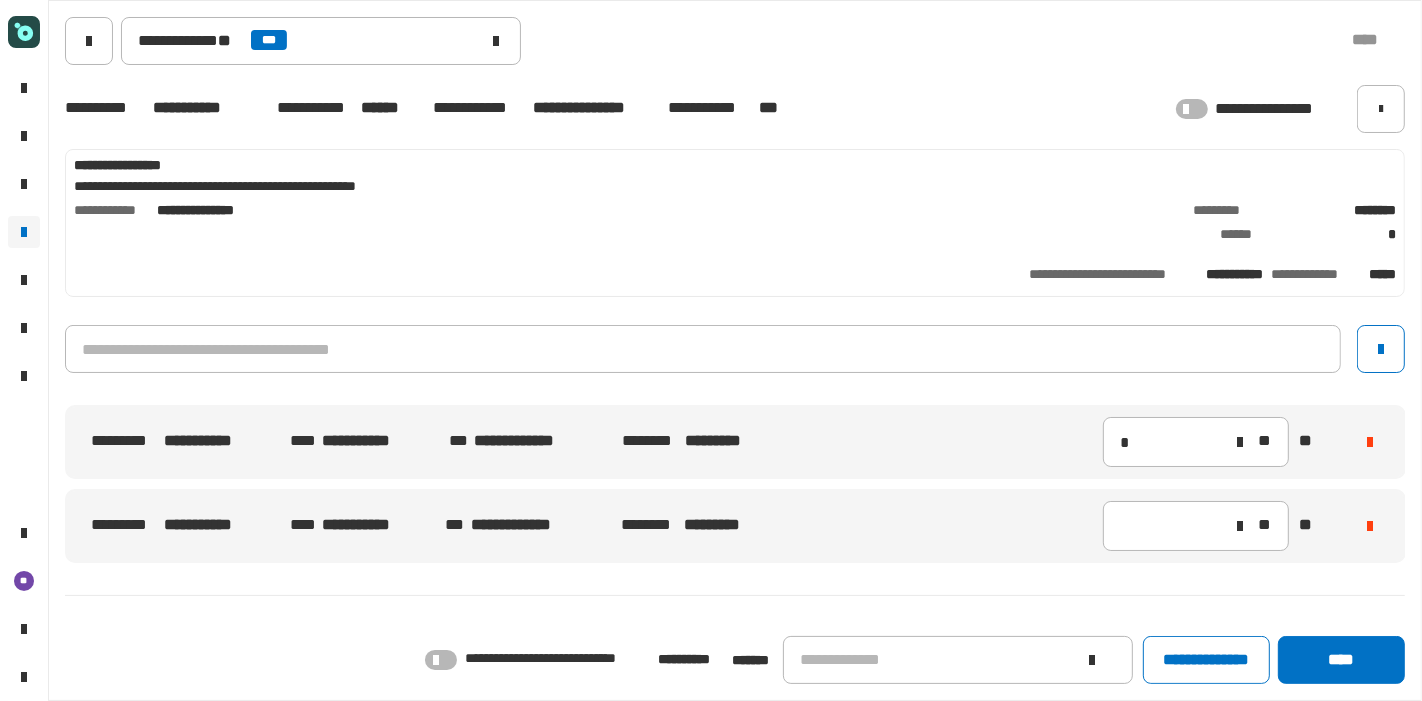 type on "*" 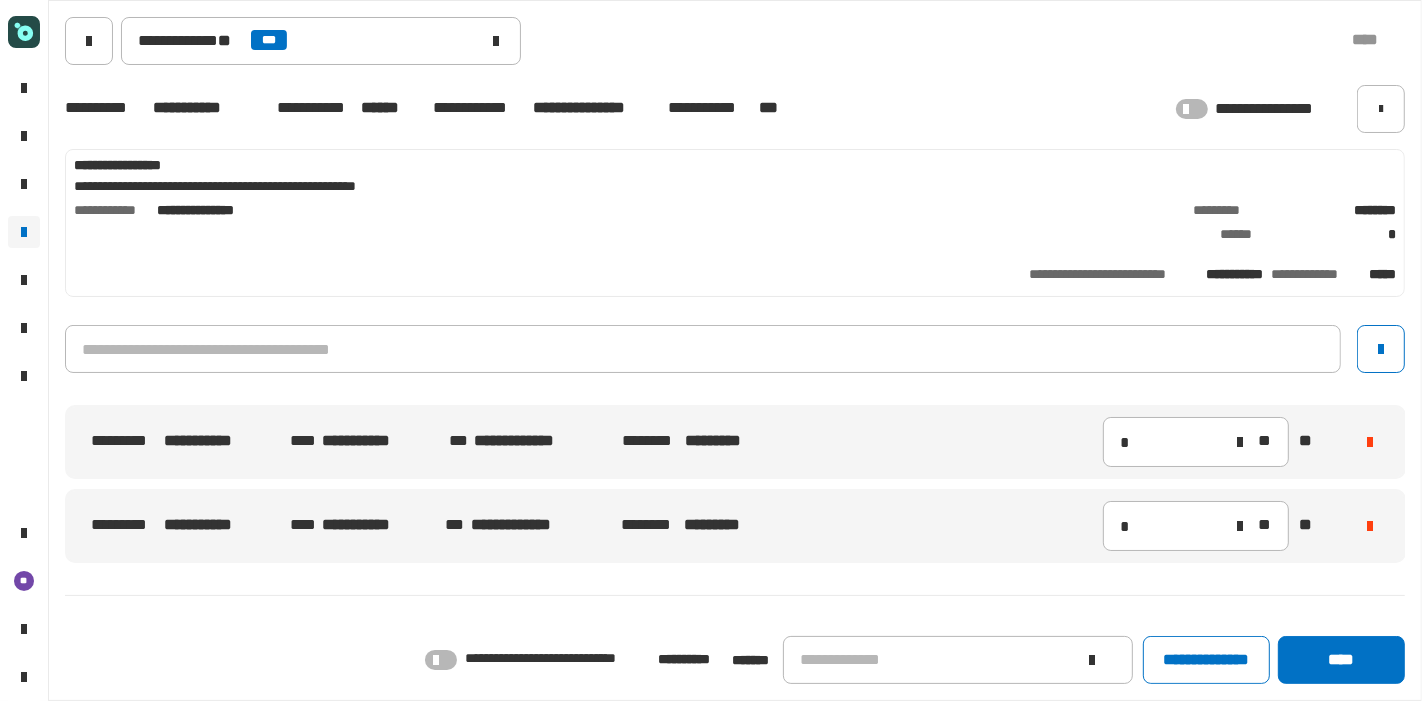 scroll, scrollTop: 0, scrollLeft: 0, axis: both 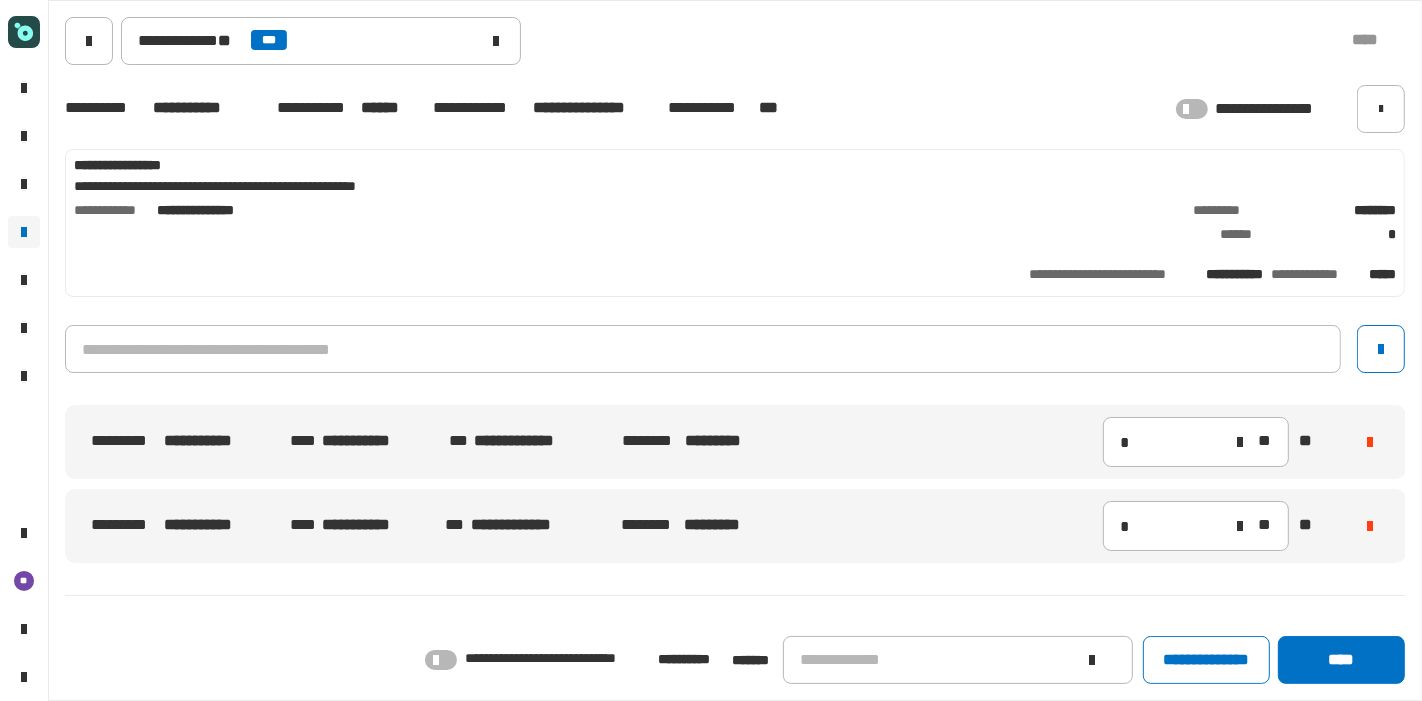 click 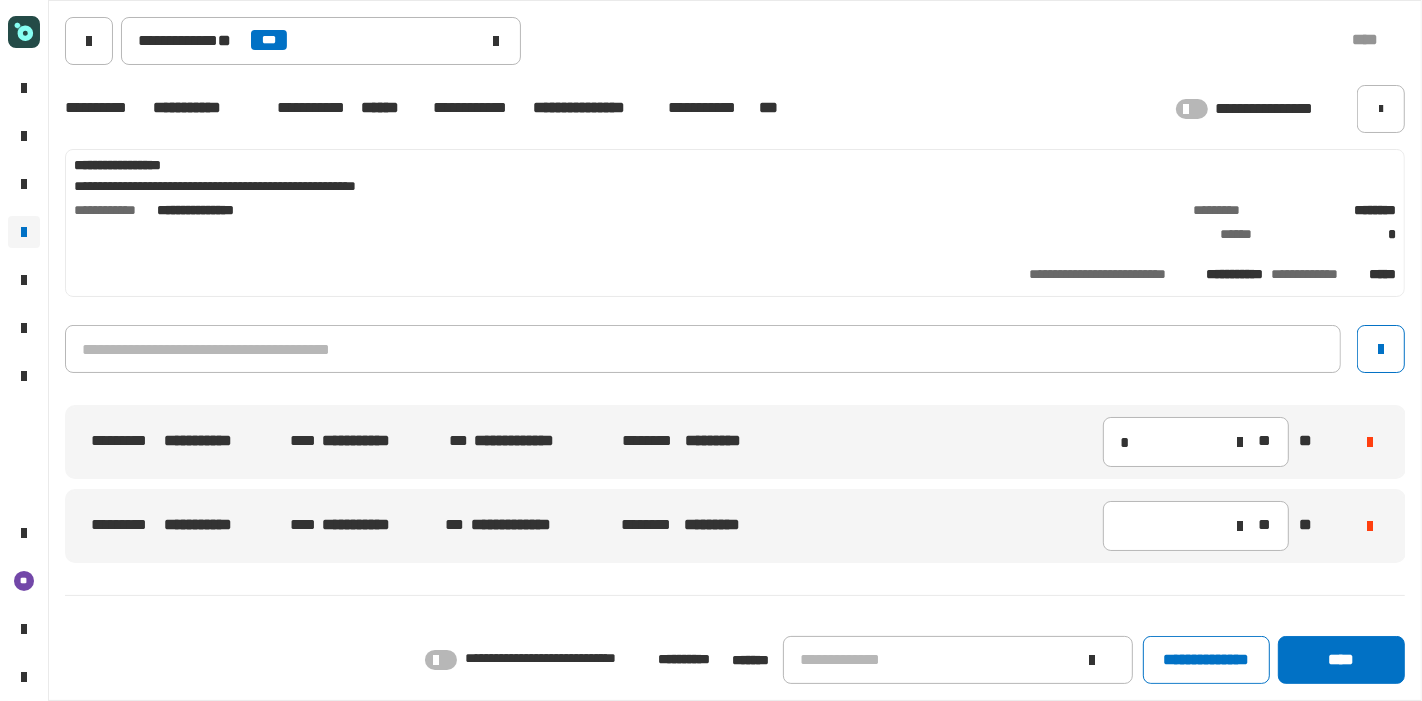 type on "*" 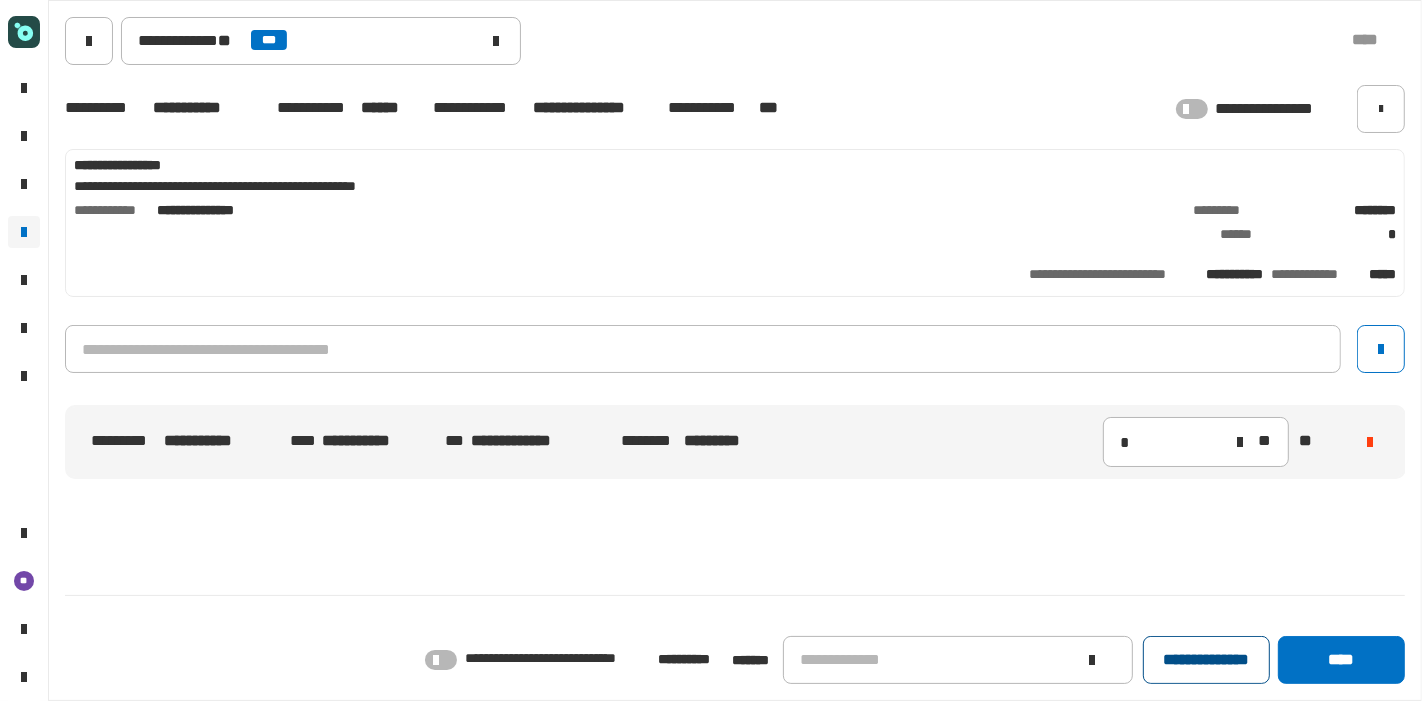 click on "**********" 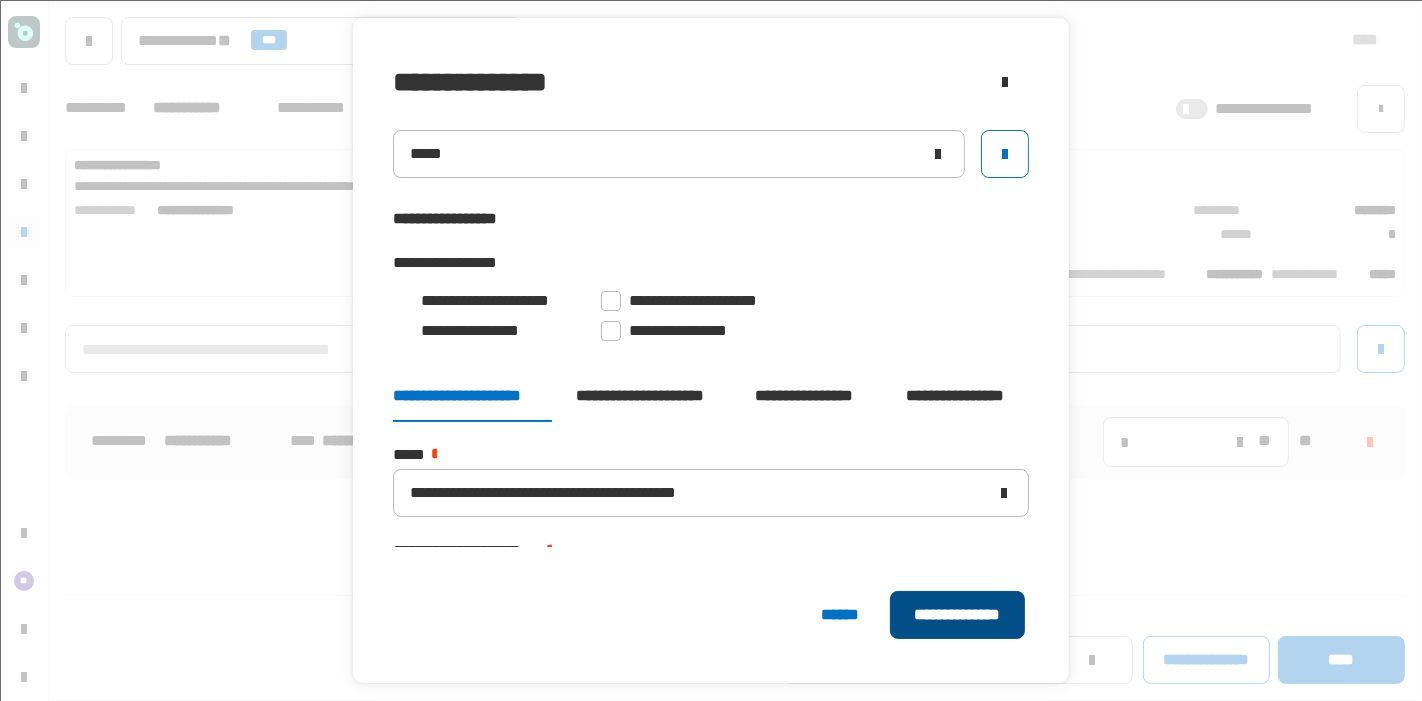 click on "**********" 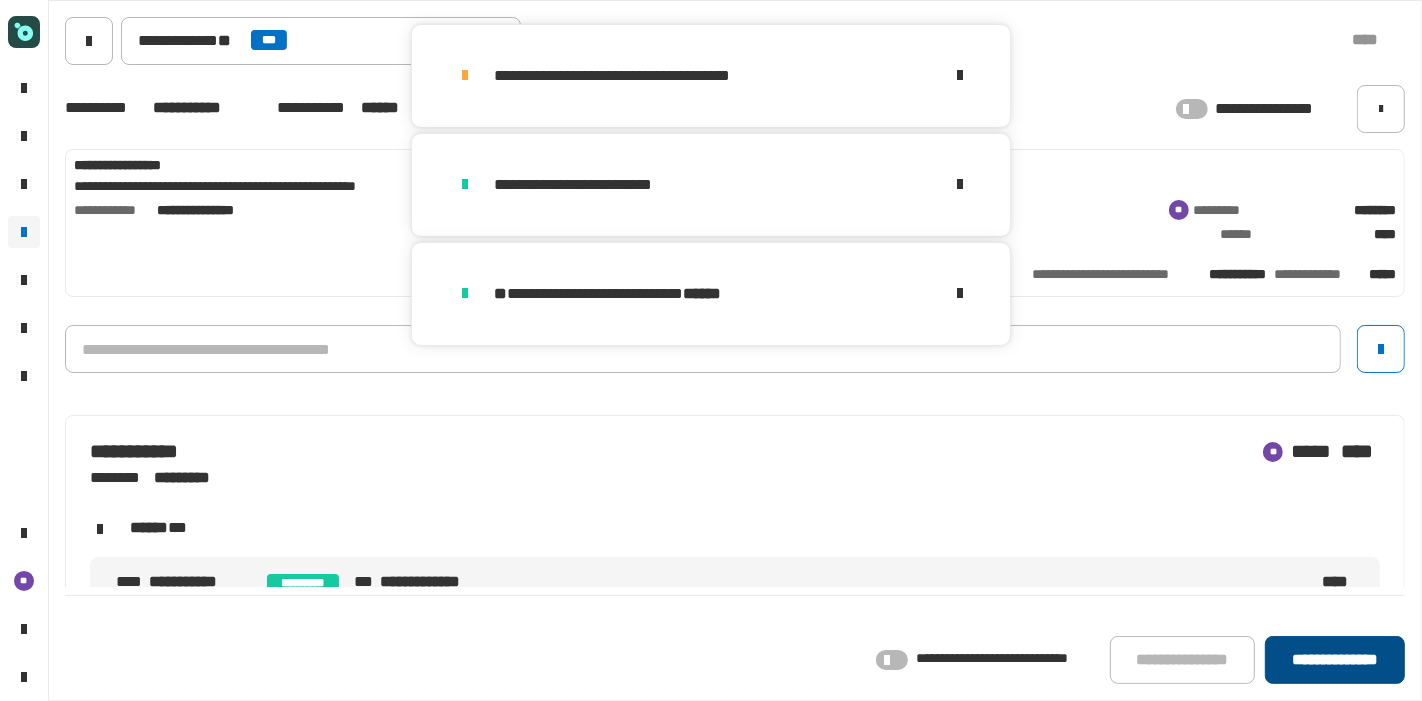 click on "**********" 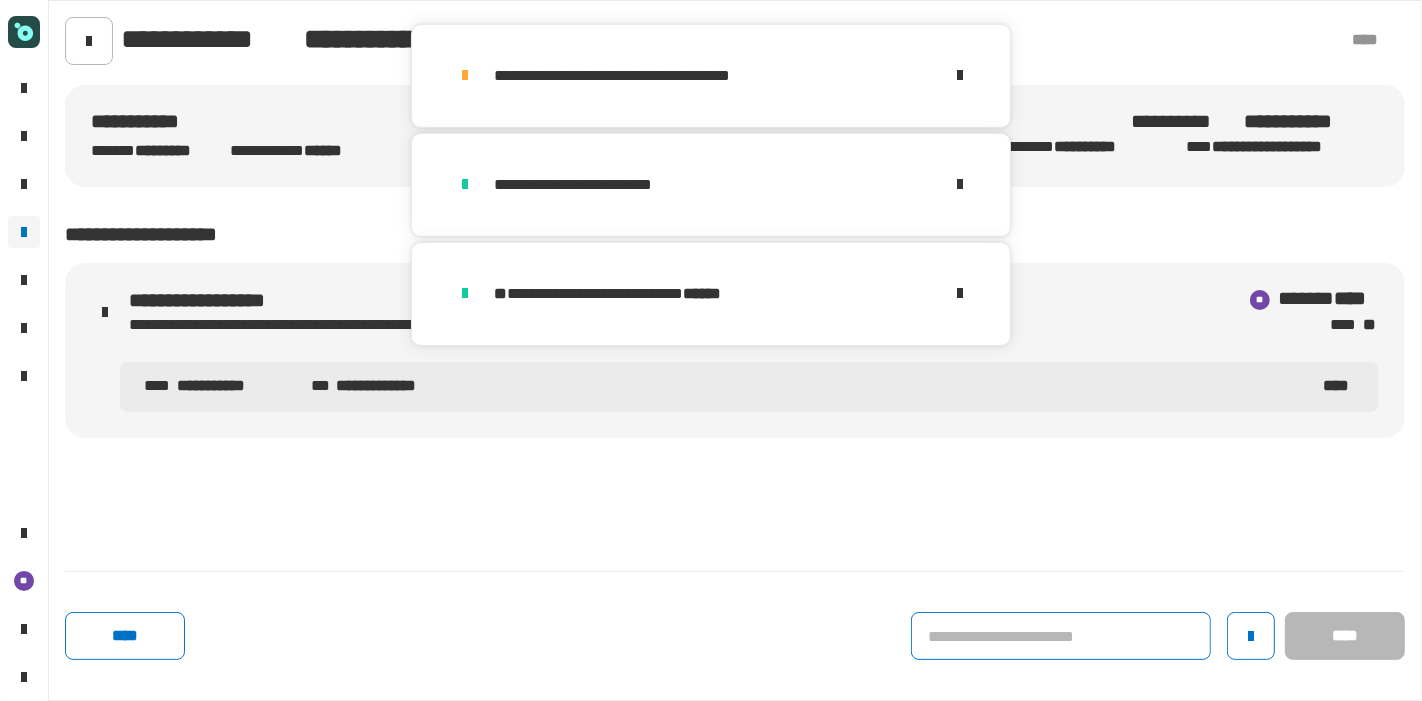 click 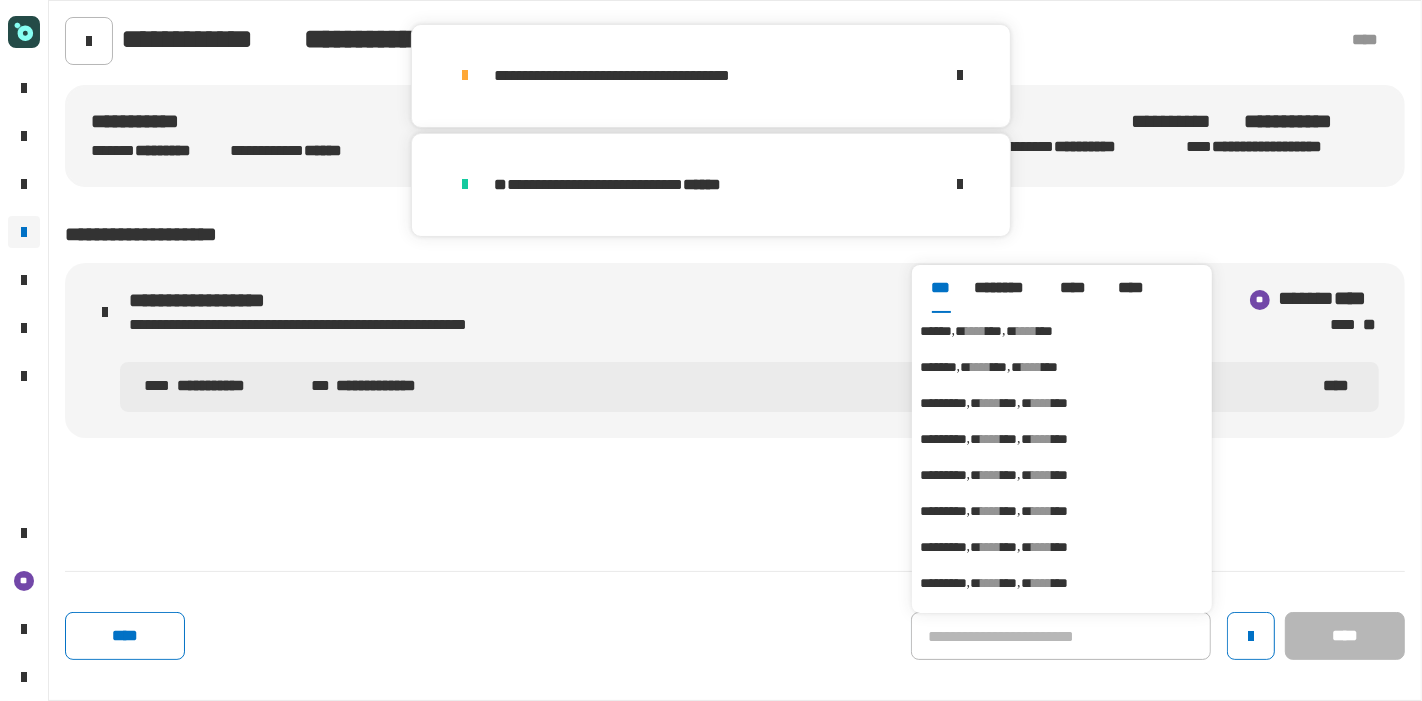 click on "****** **** *** **** ***" at bounding box center (1062, 331) 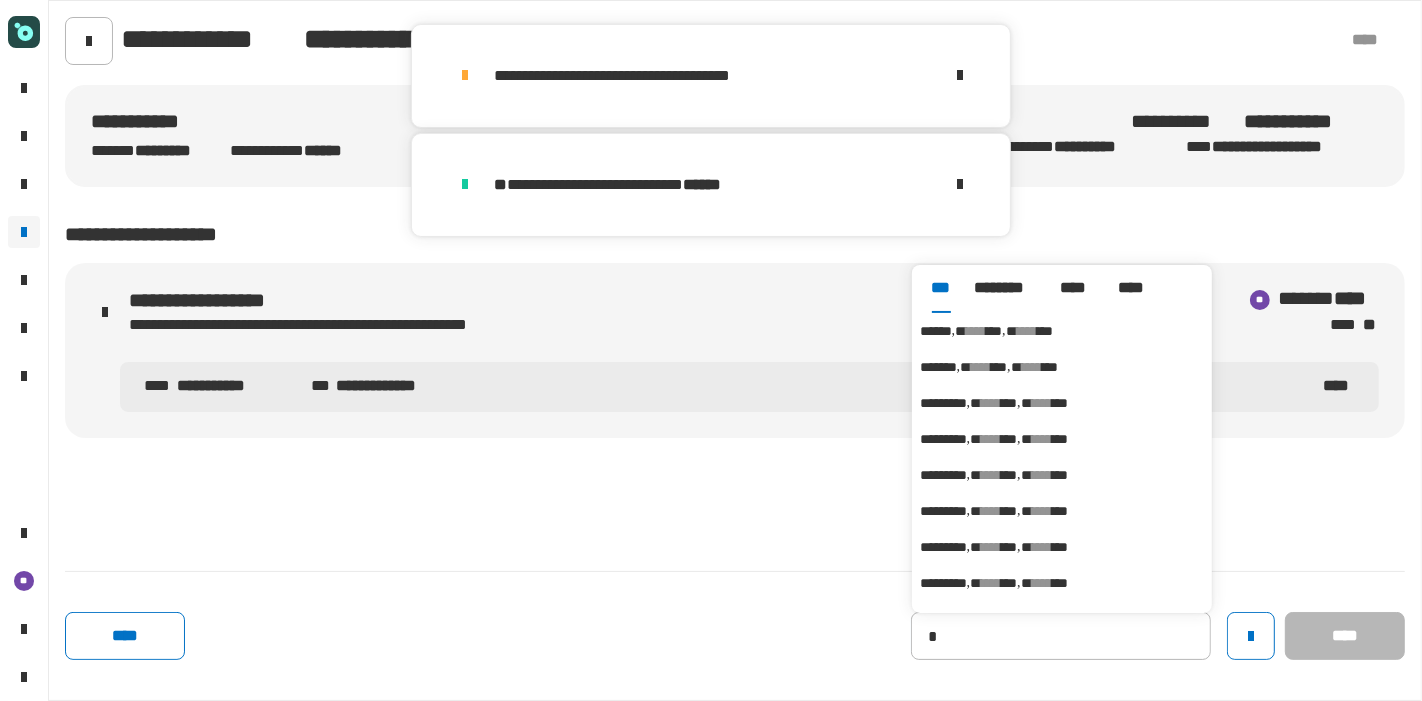 type on "******" 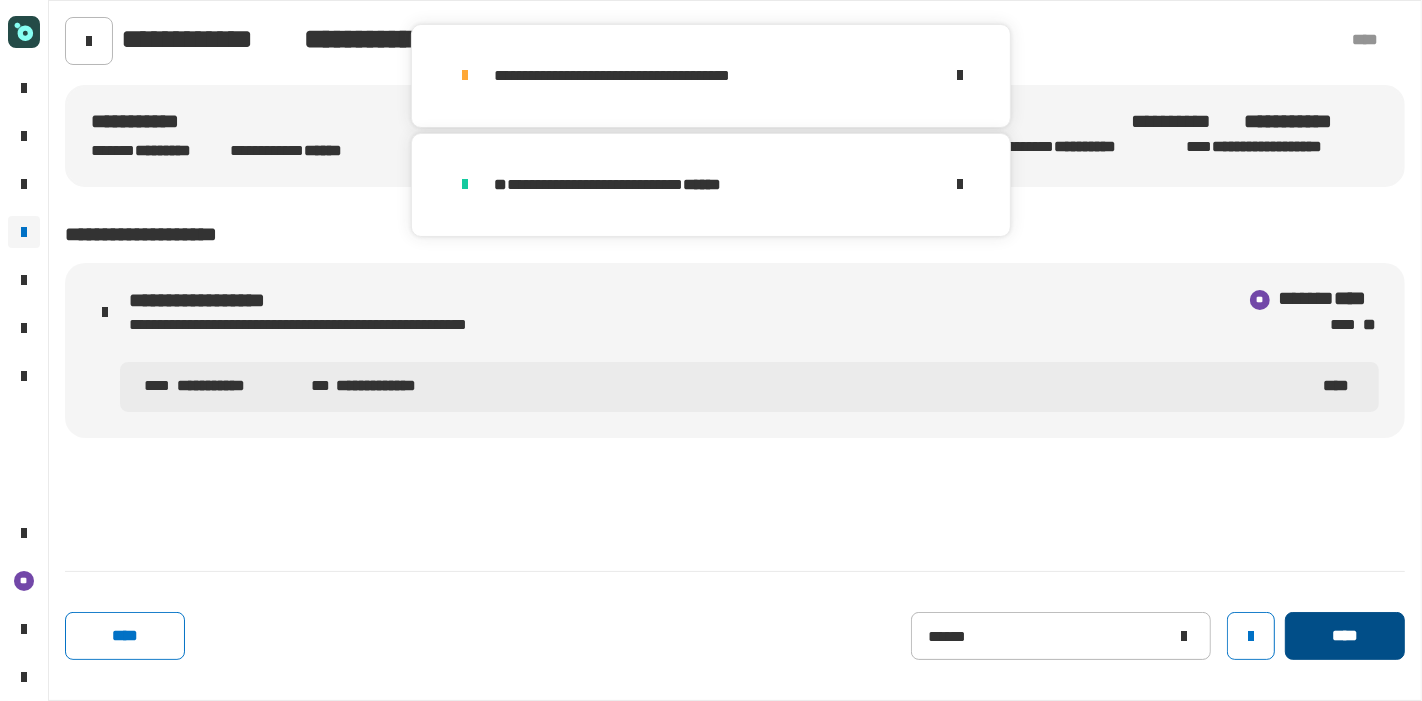 click on "****" 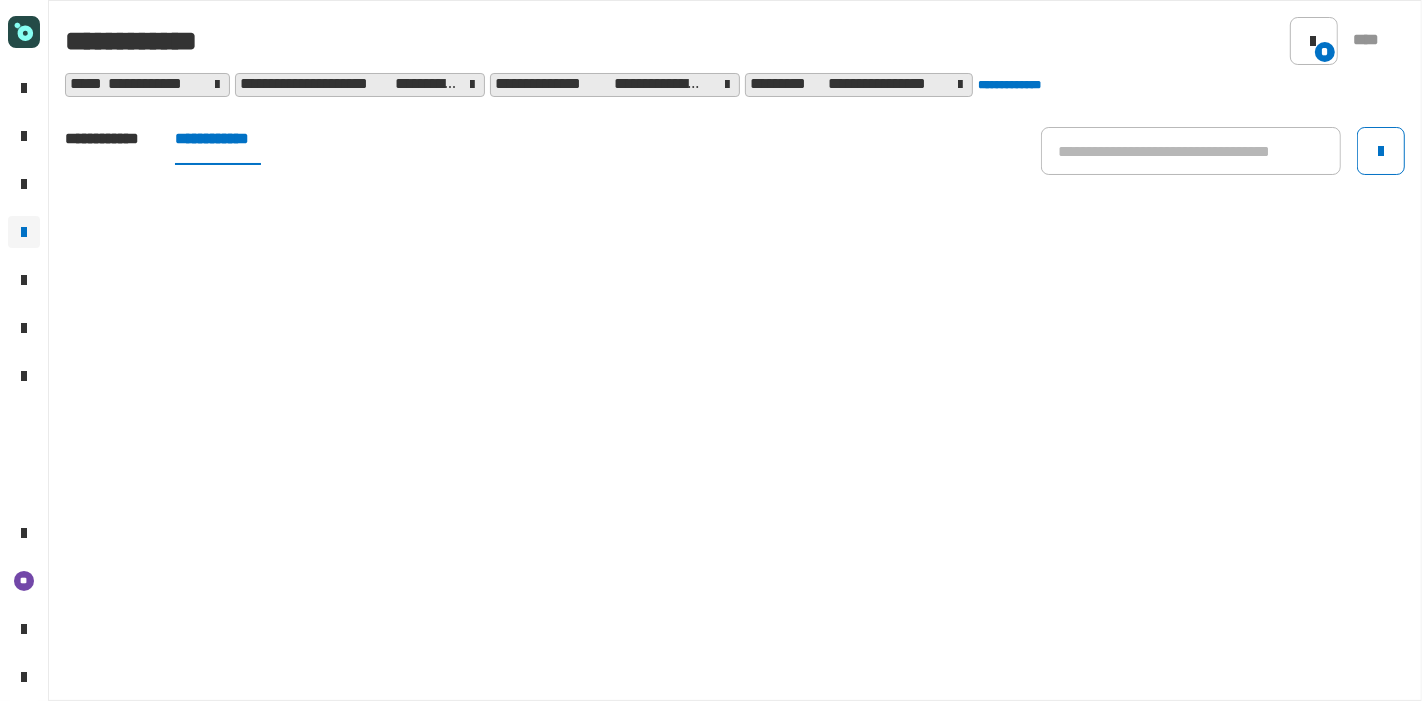 click on "**********" 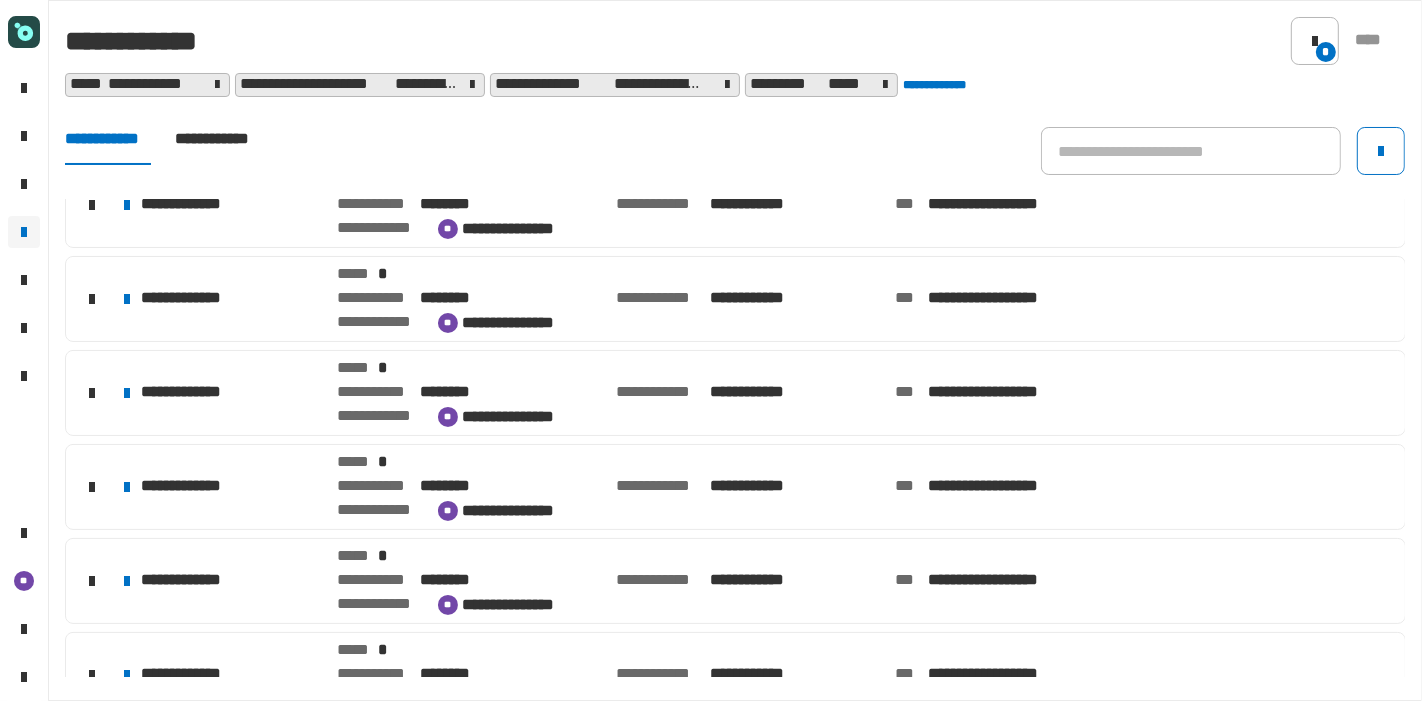 scroll, scrollTop: 1008, scrollLeft: 0, axis: vertical 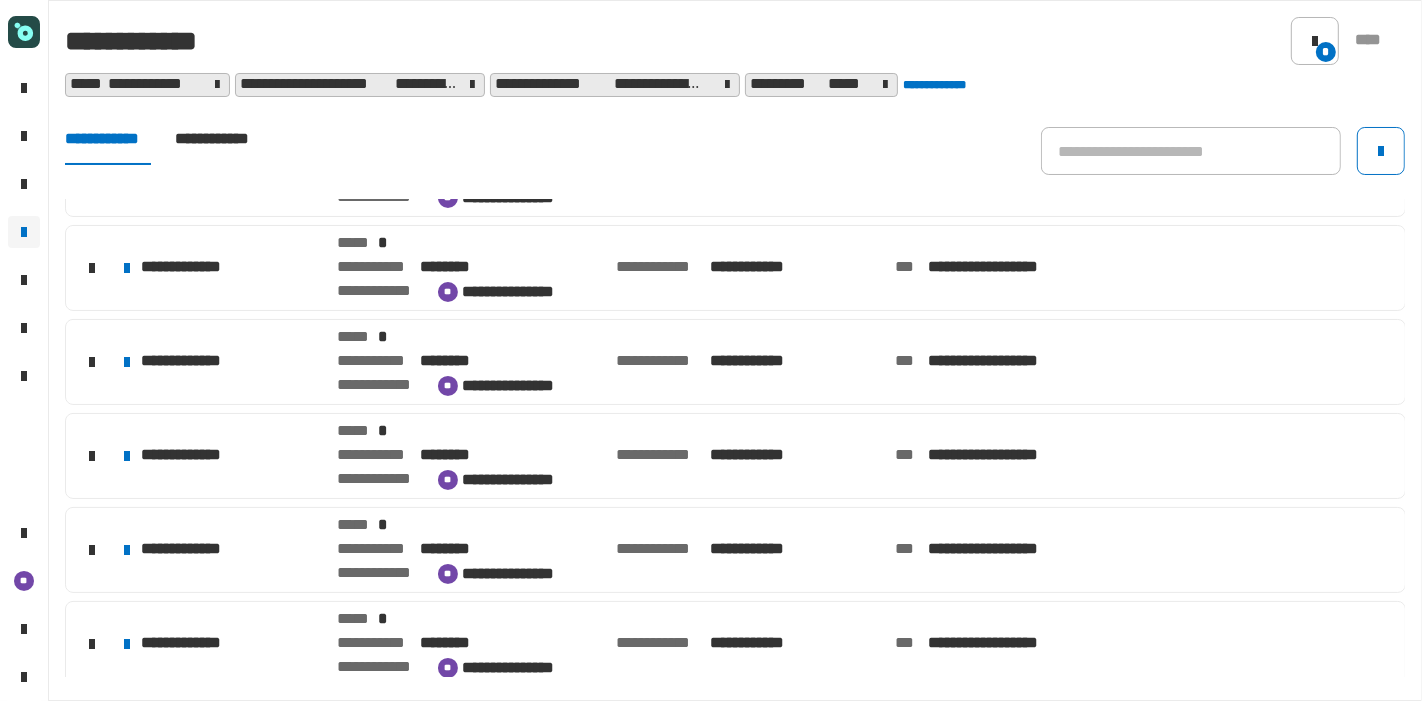 click on "**********" 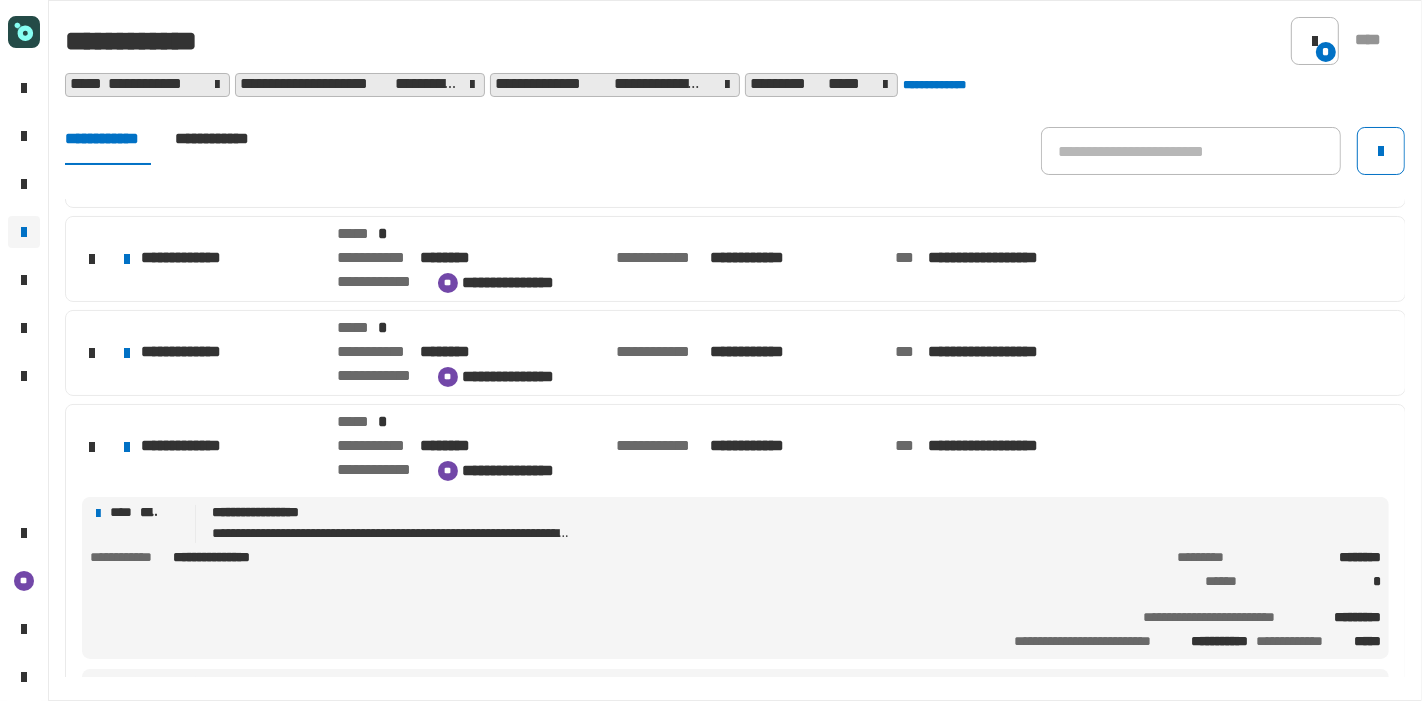 click on "**********" 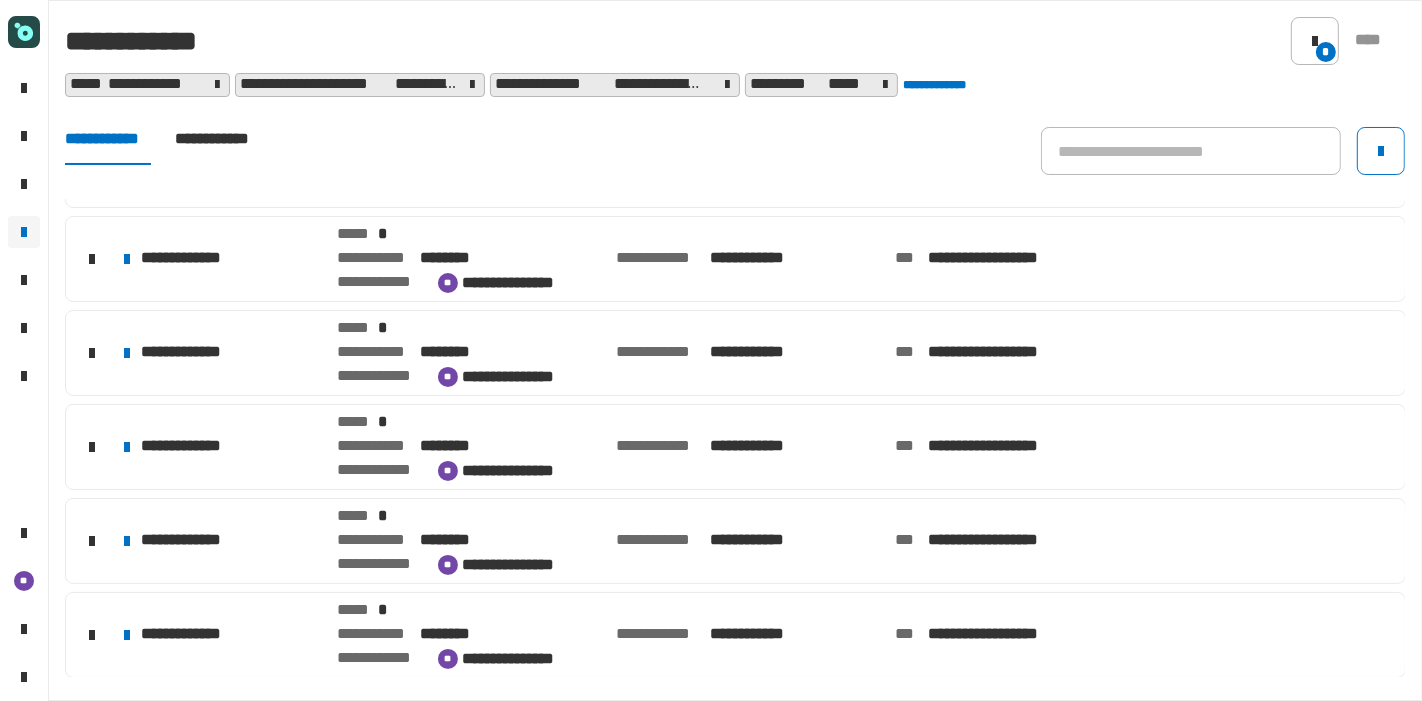 scroll, scrollTop: 1009, scrollLeft: 0, axis: vertical 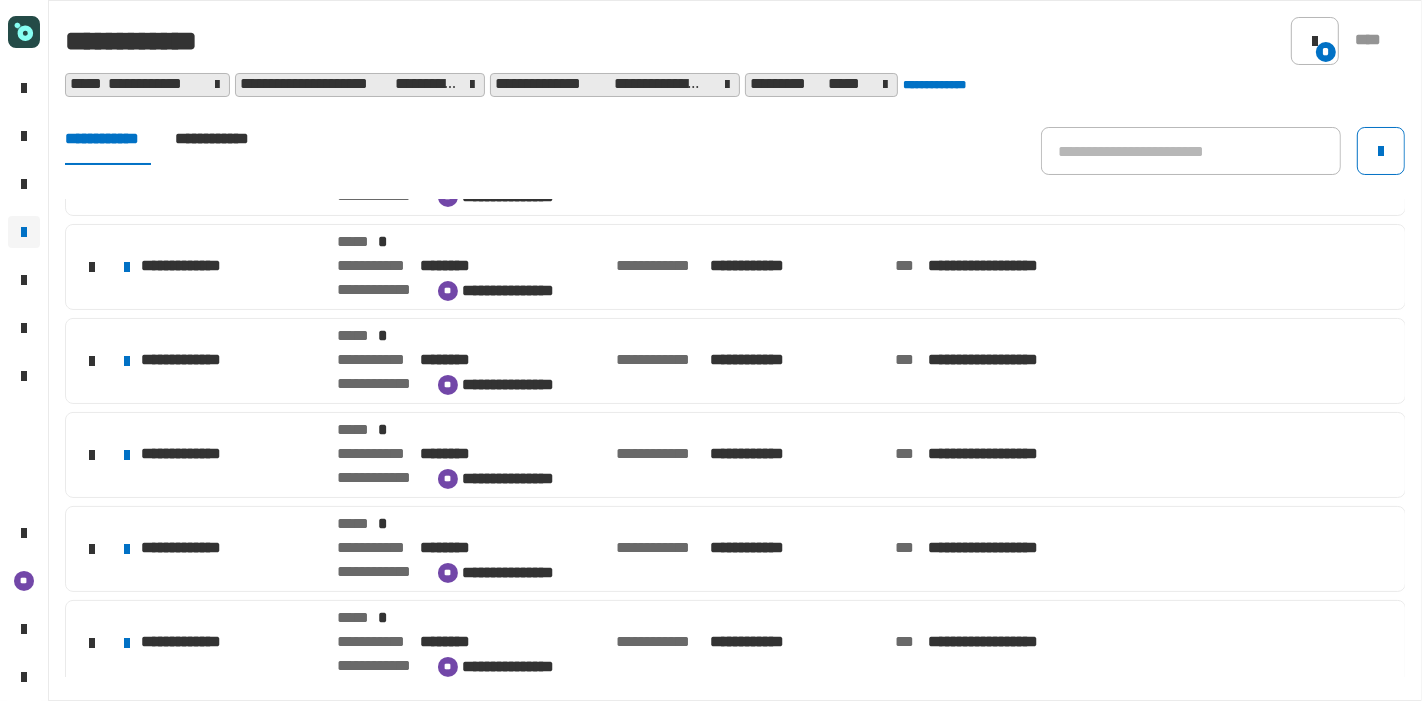 click on "[FIRST] [LAST] [ADDRESS] [CITY] [STATE] [ZIPCODE] [COUNTRY] [PHONE] [SSN] [CREDITCARD]" 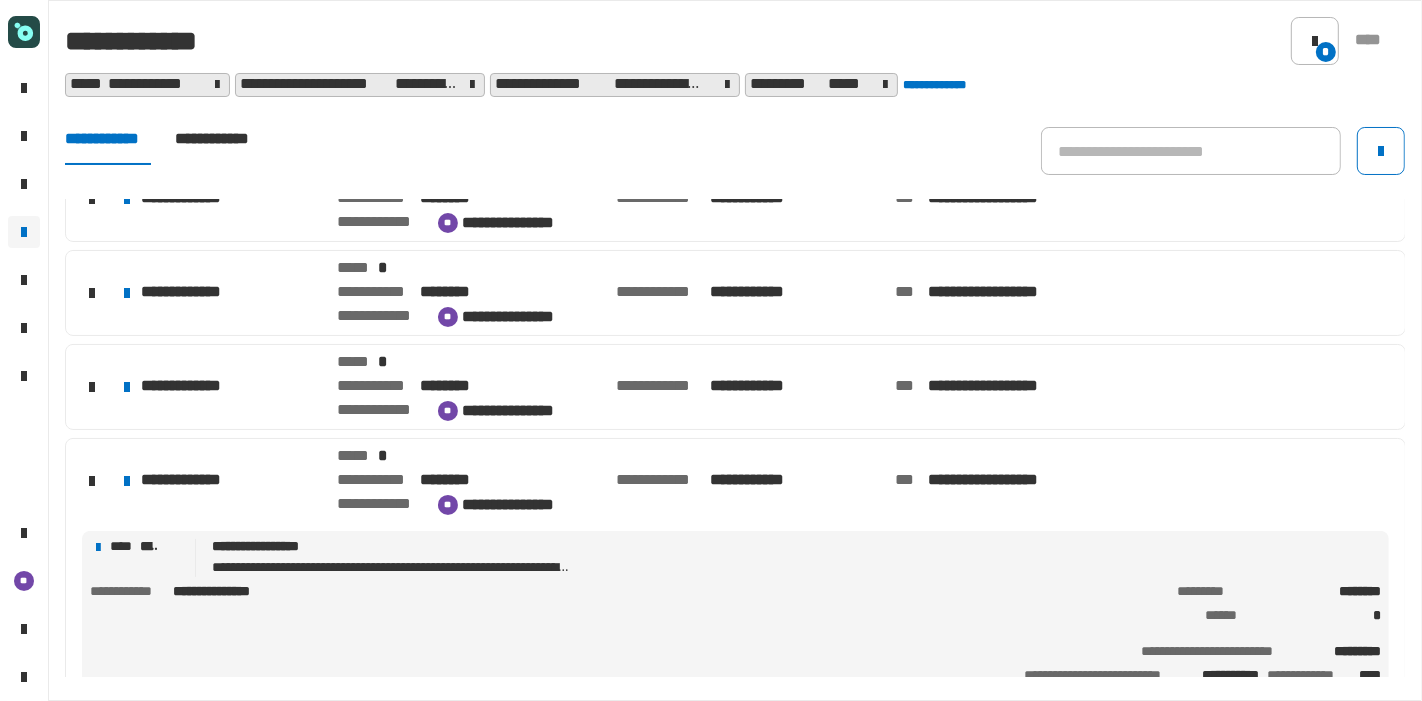 scroll, scrollTop: 1077, scrollLeft: 0, axis: vertical 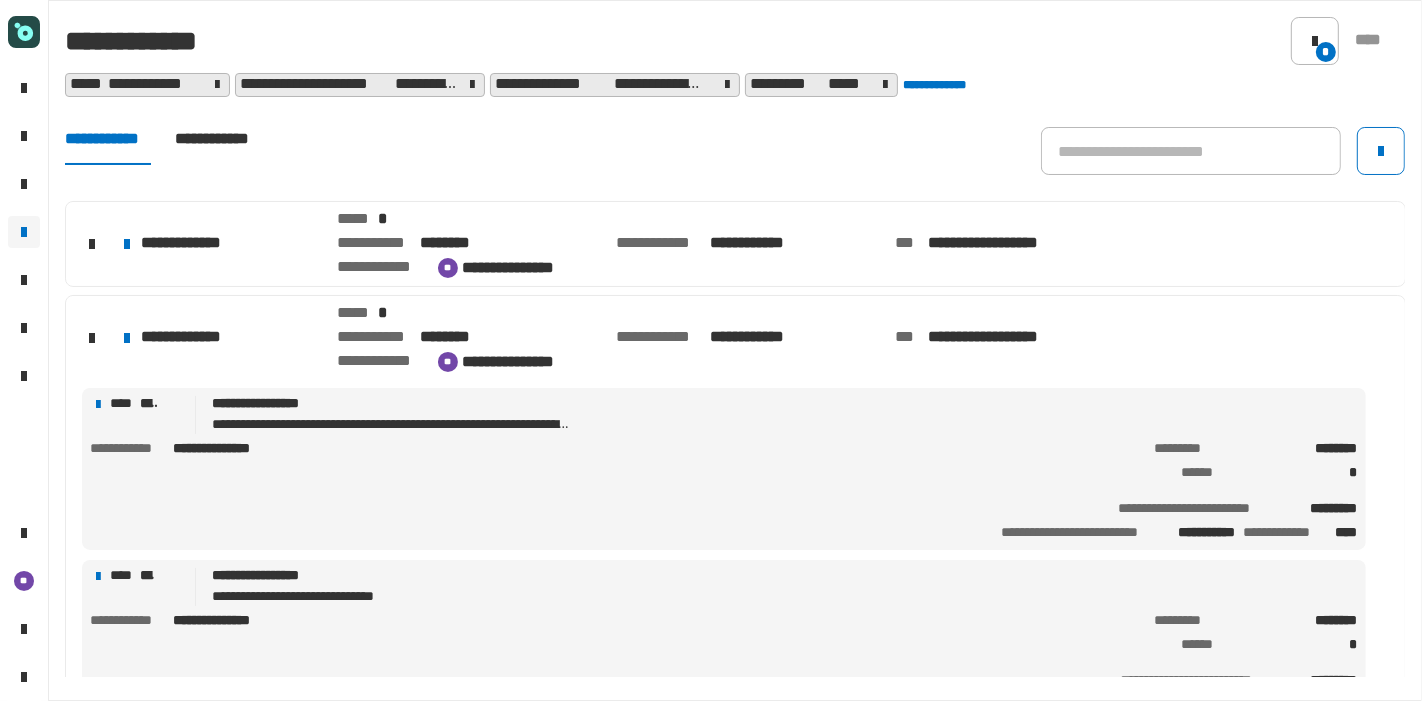 click on "[FIRST] [LAST] [ADDRESS] [CITY] [STATE] [ZIPCODE] [COUNTRY] [PHONE] [SSN] [CREDITCARD]" 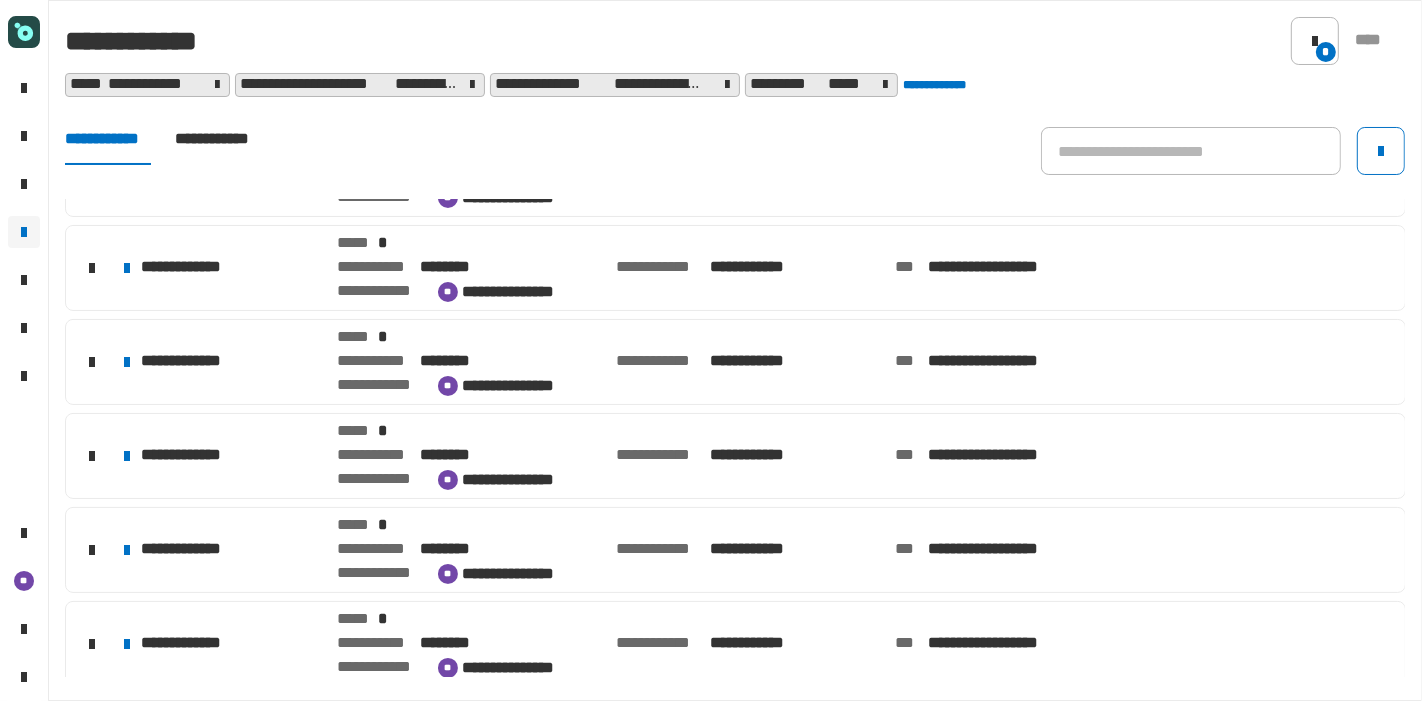 click on "[FIRST] [LAST] [ADDRESS] [CITY] [STATE] [ZIPCODE] [COUNTRY] [PHONE] [SSN] [CREDITCARD]" 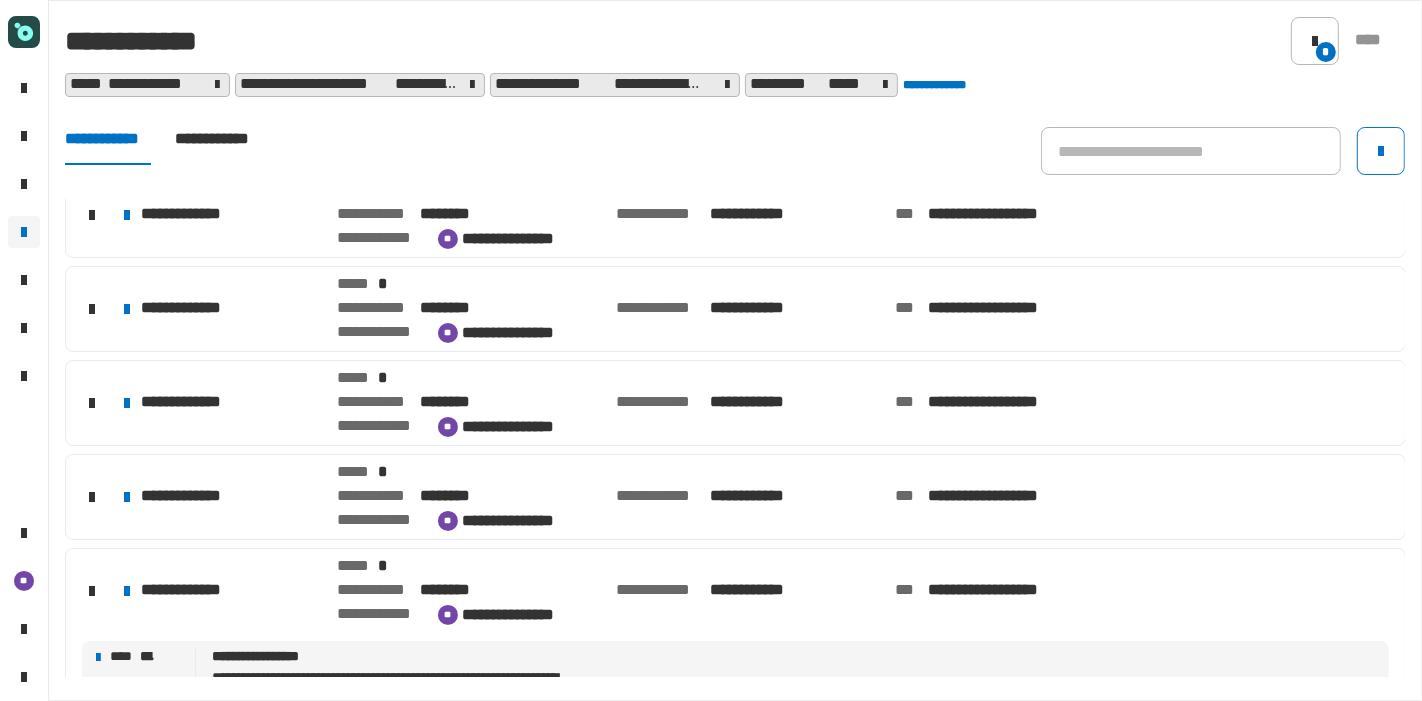 scroll, scrollTop: 1194, scrollLeft: 0, axis: vertical 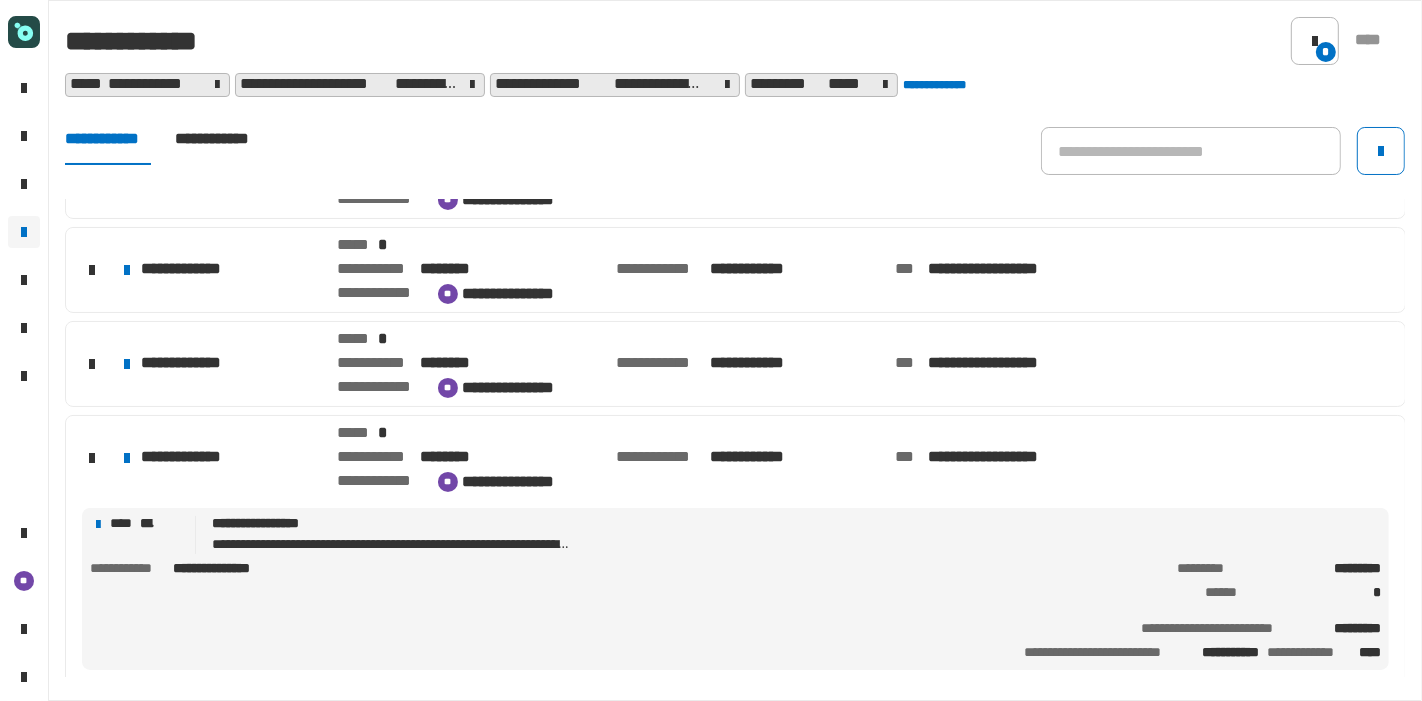 click on "[FIRST] [LAST]" 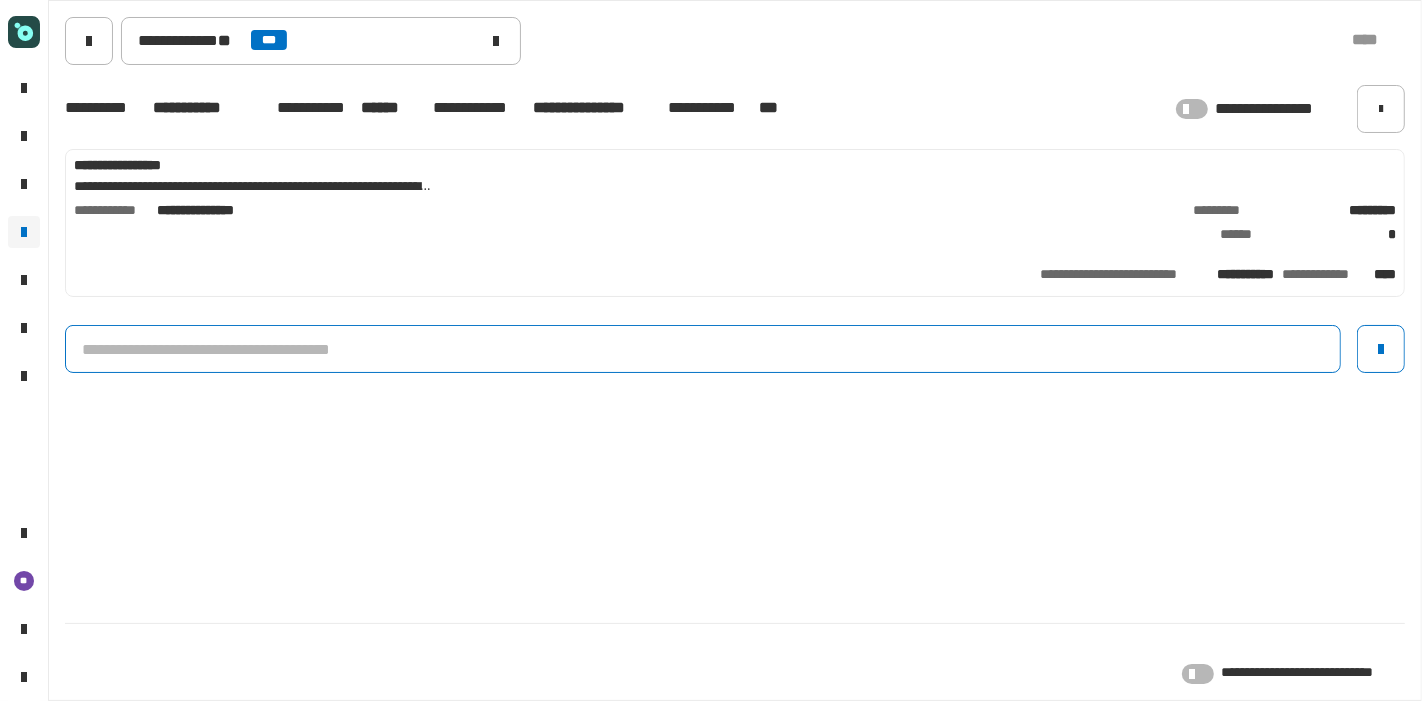 click 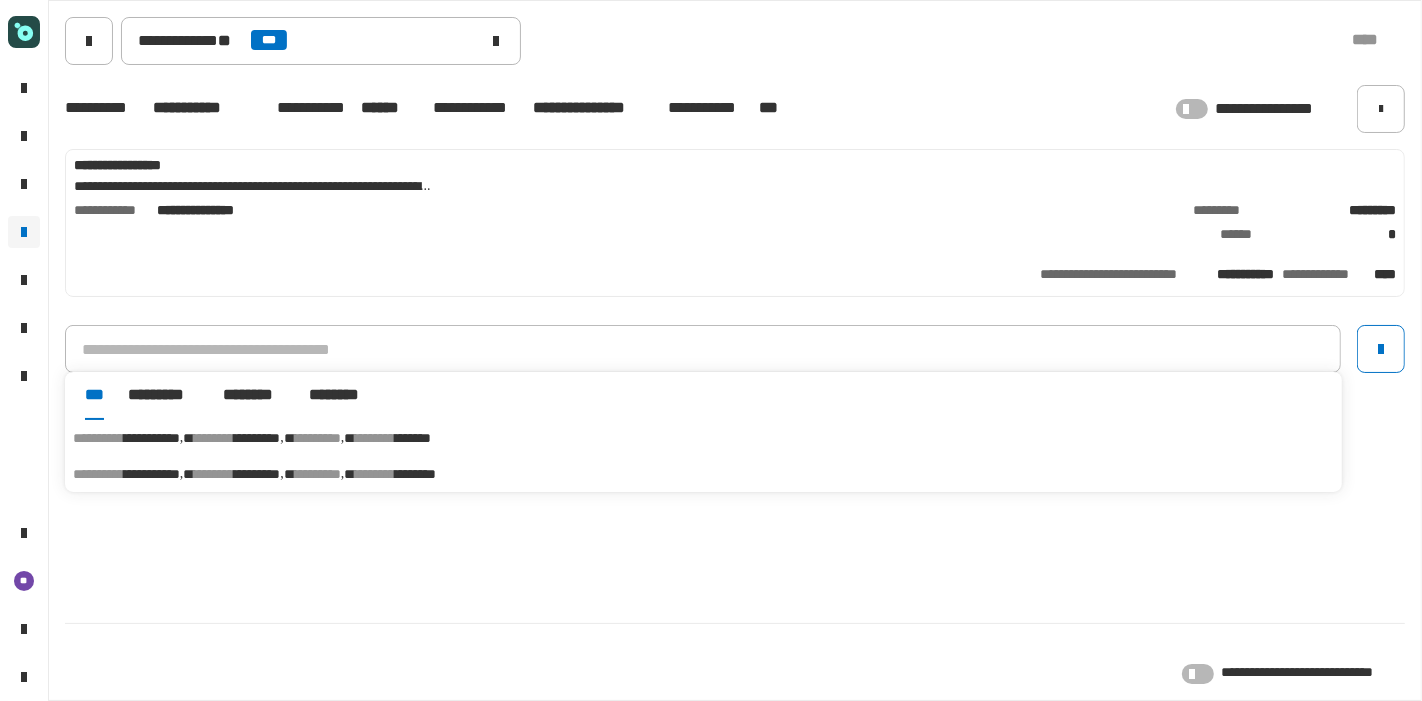 click on "[FIRST] [LAST] [ADDRESS] [CITY] [STATE] [ZIPCODE]" at bounding box center (703, 474) 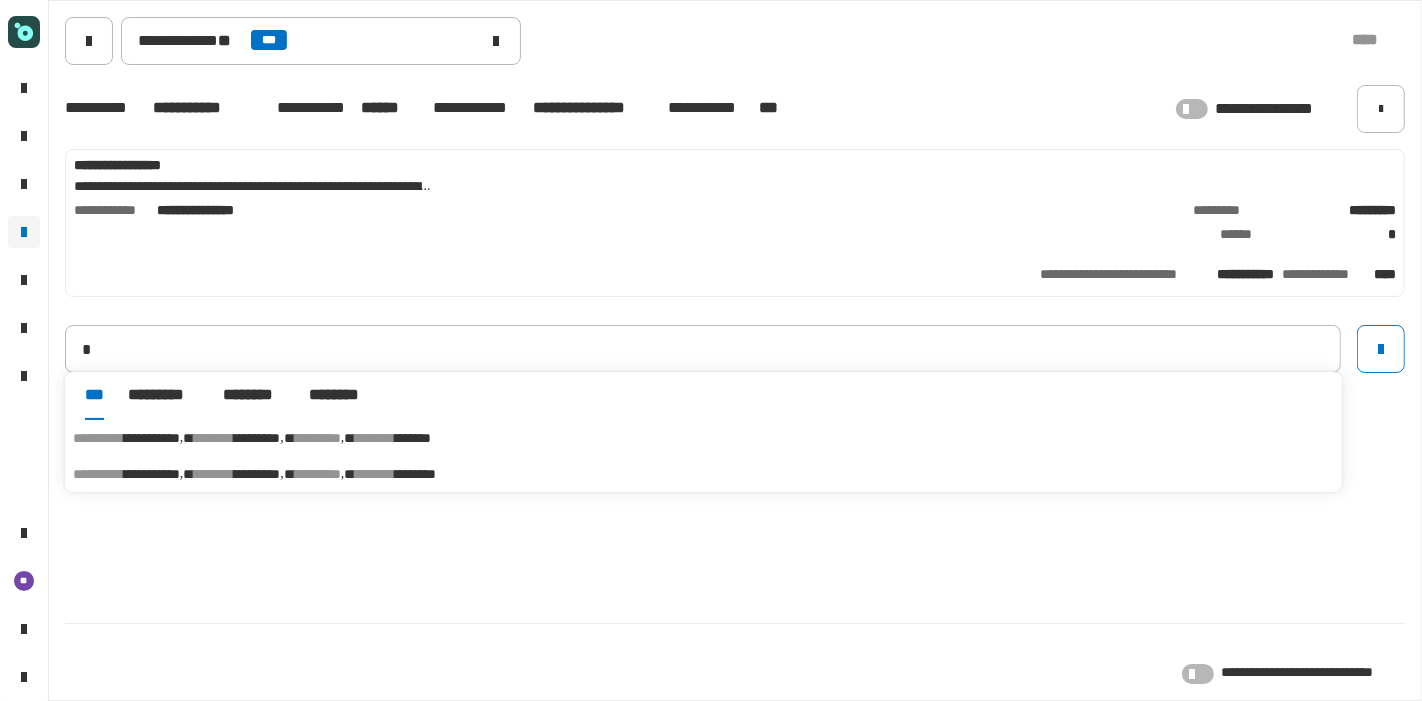 type on "**********" 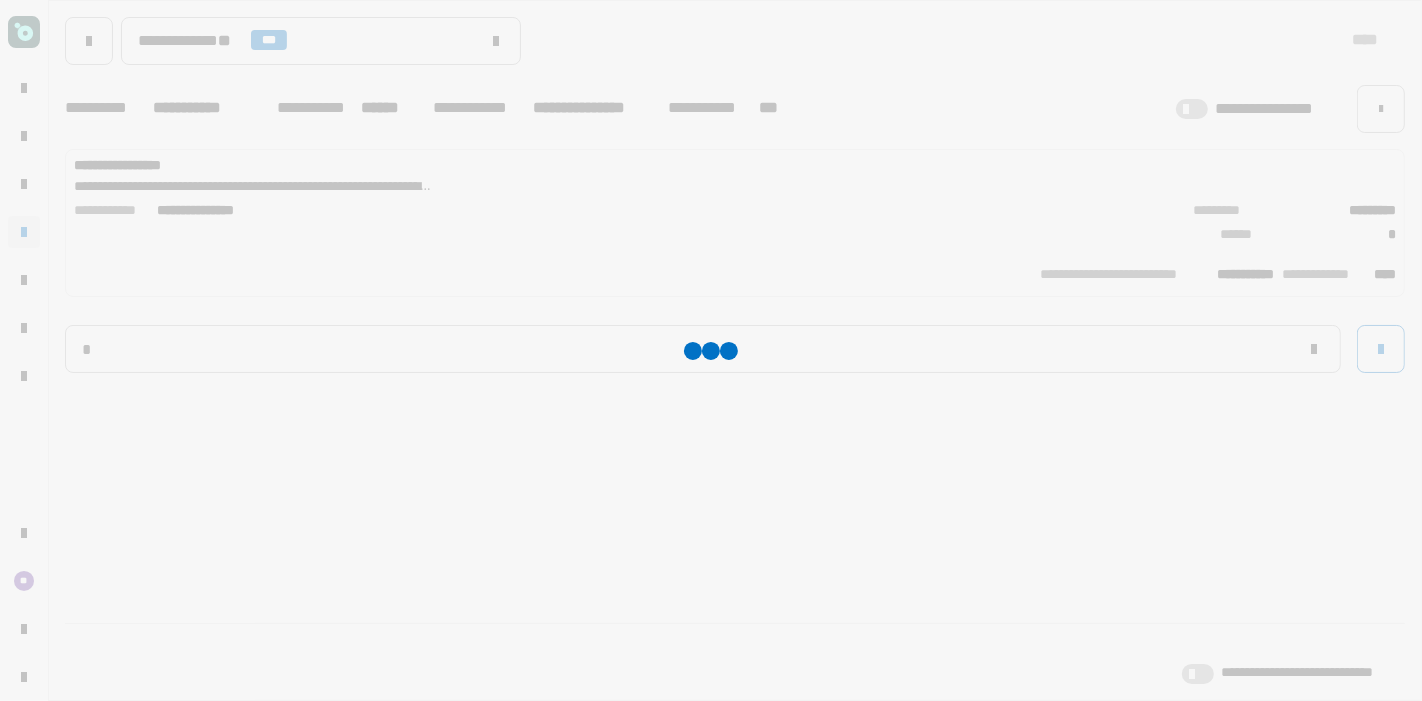 type 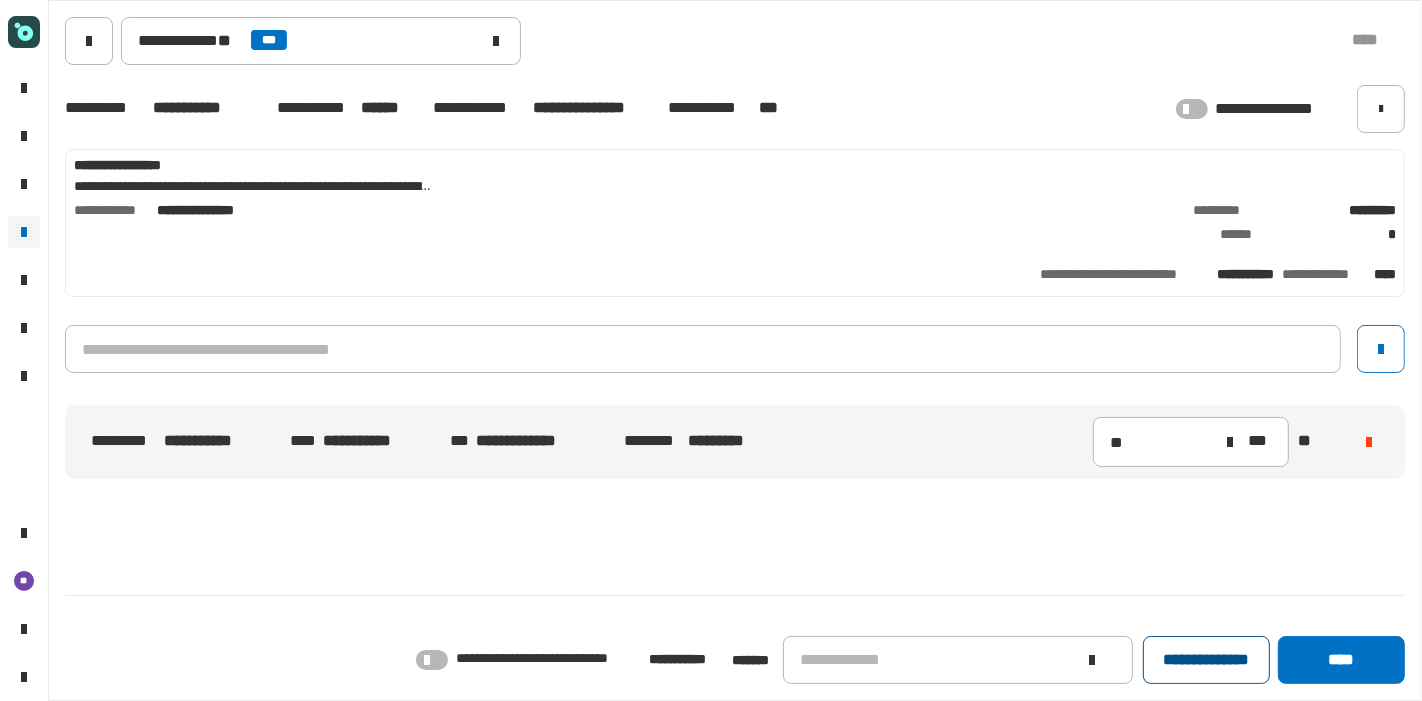 click on "**********" 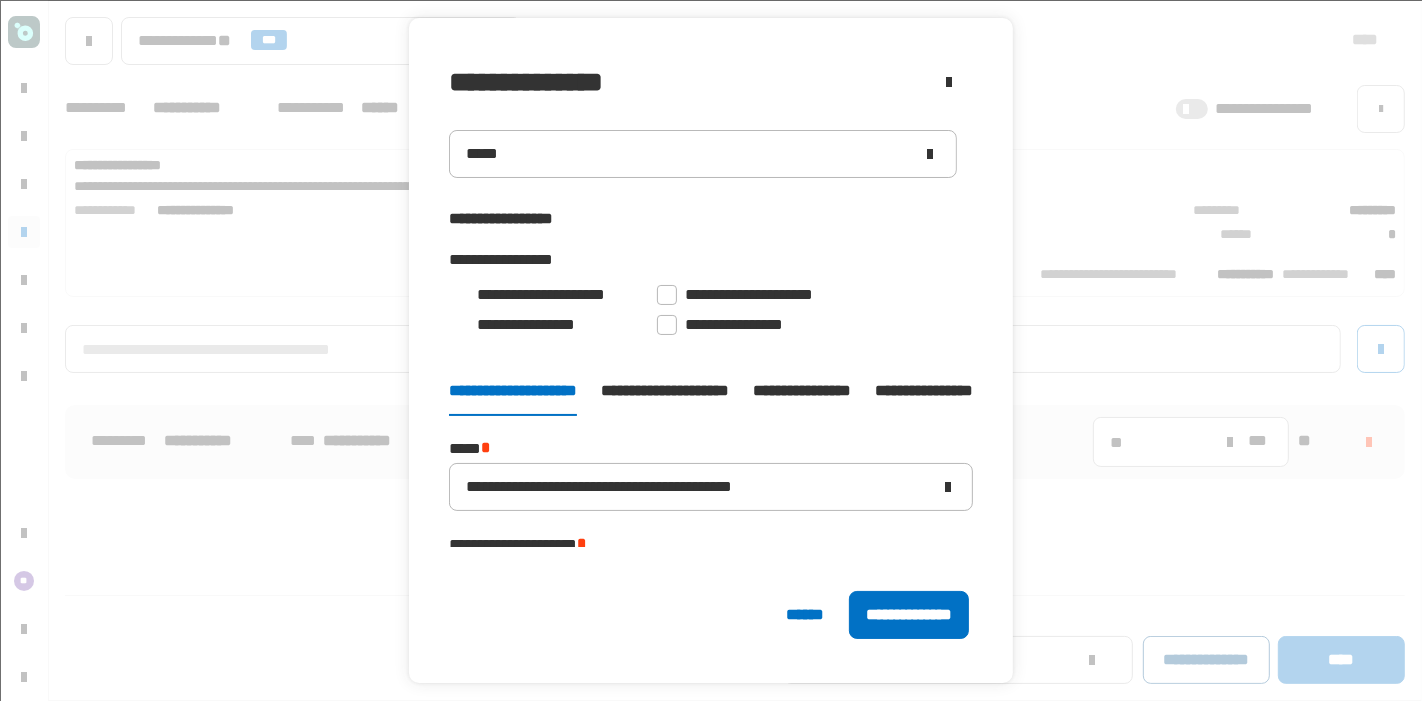 type on "*****" 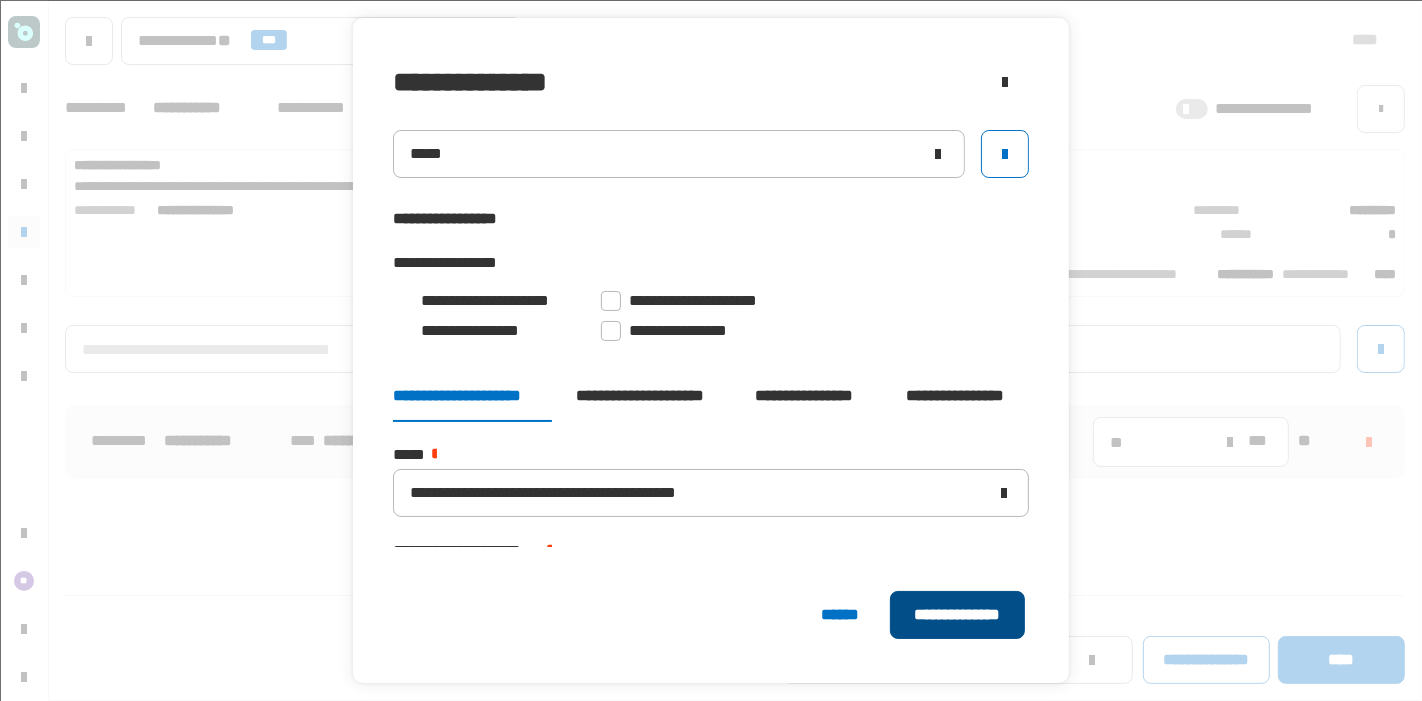 click on "**********" 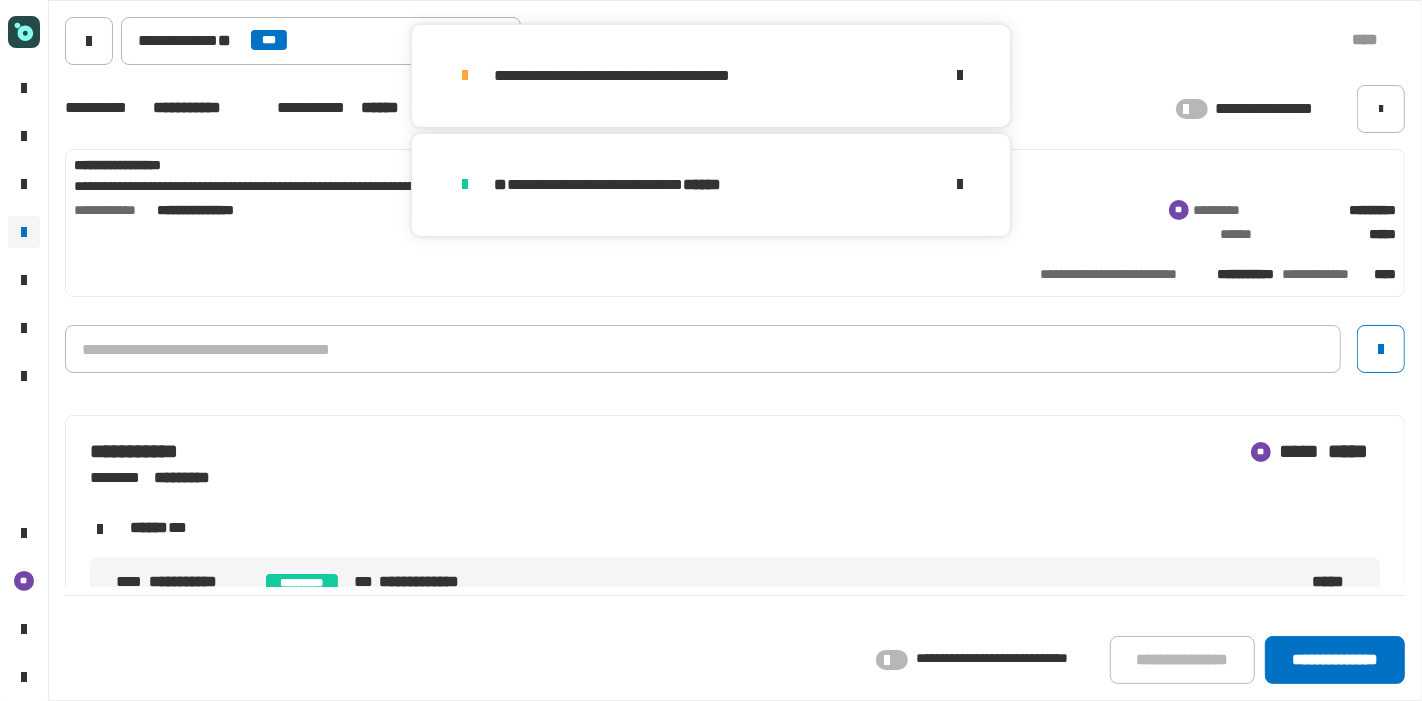 click on "**********" 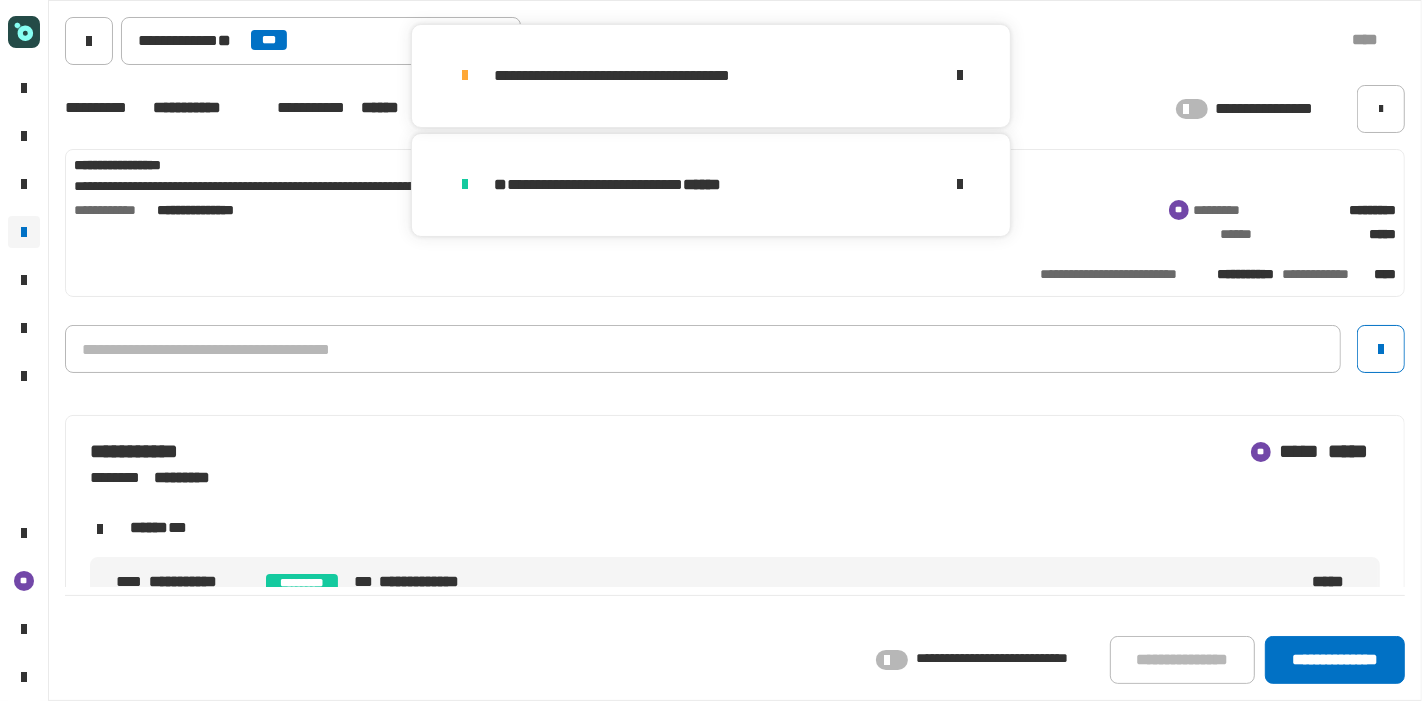 click 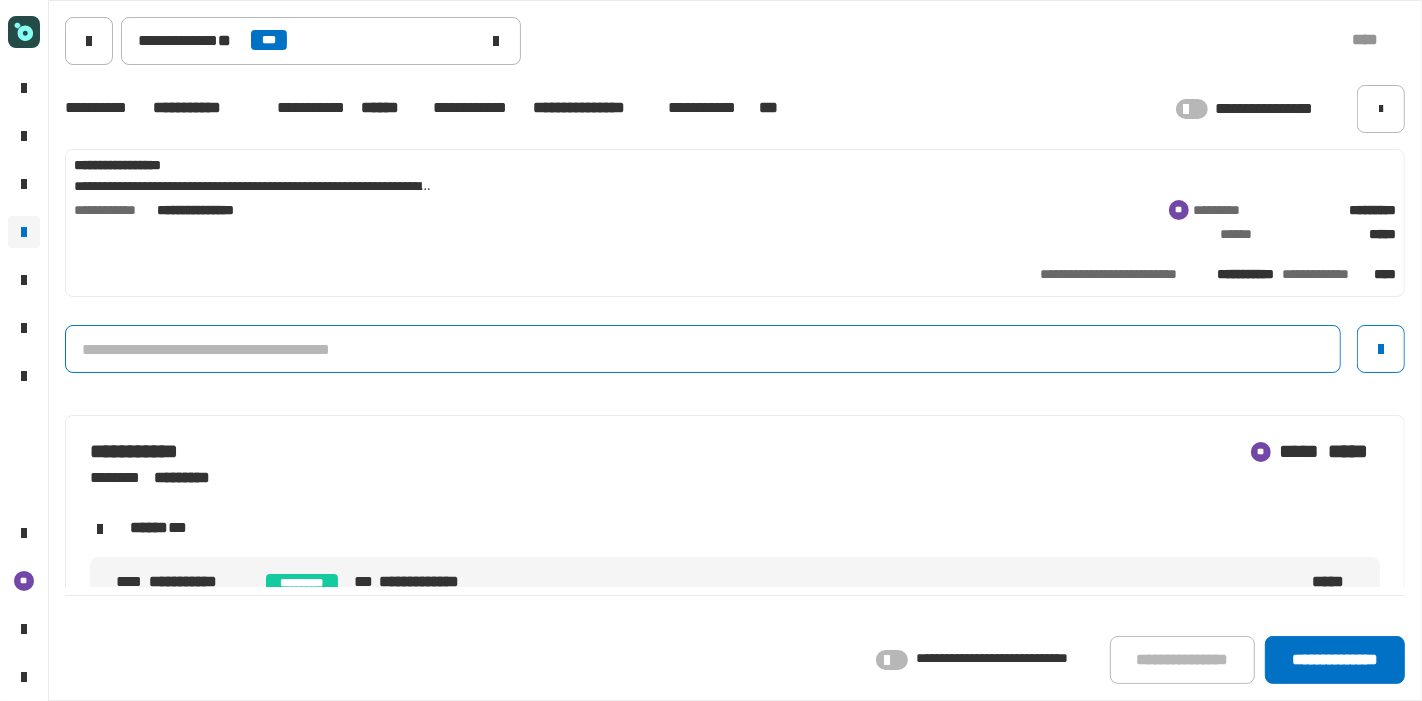 click 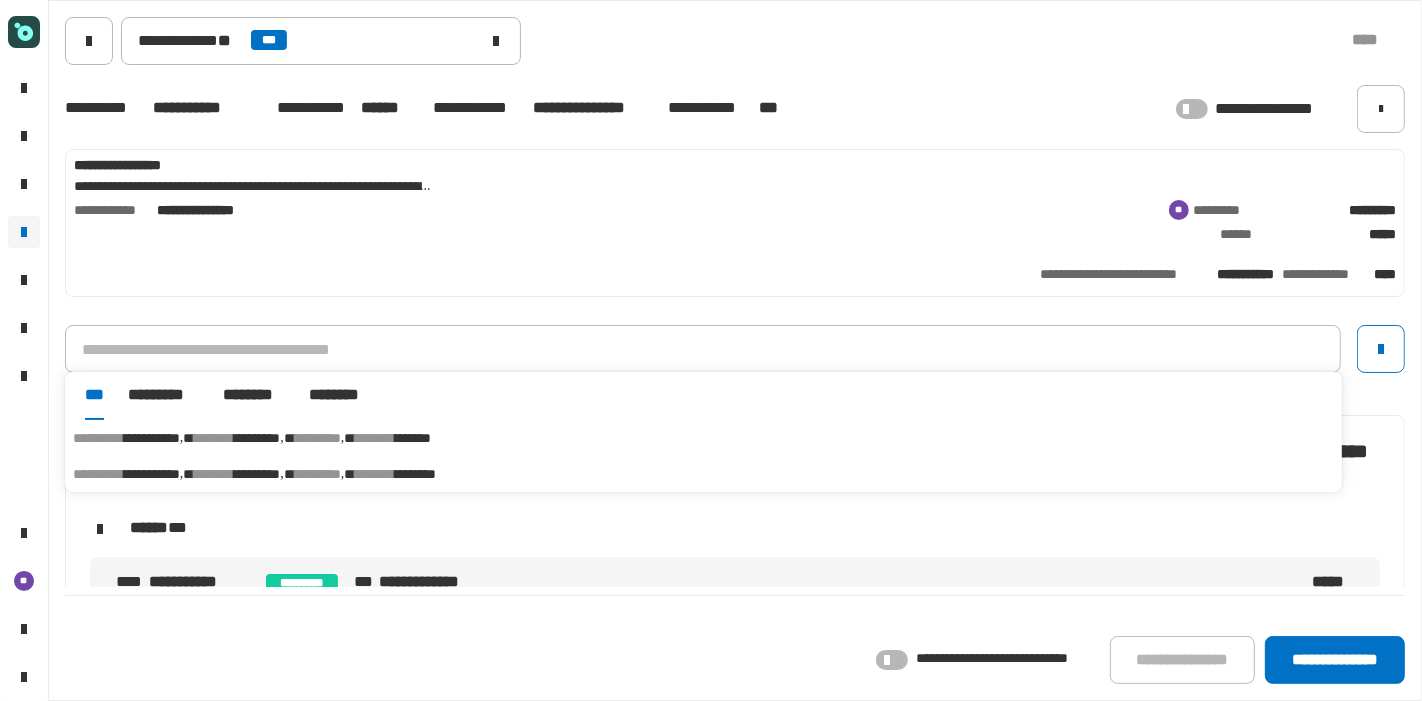 click on "[FIRST] [LAST]" 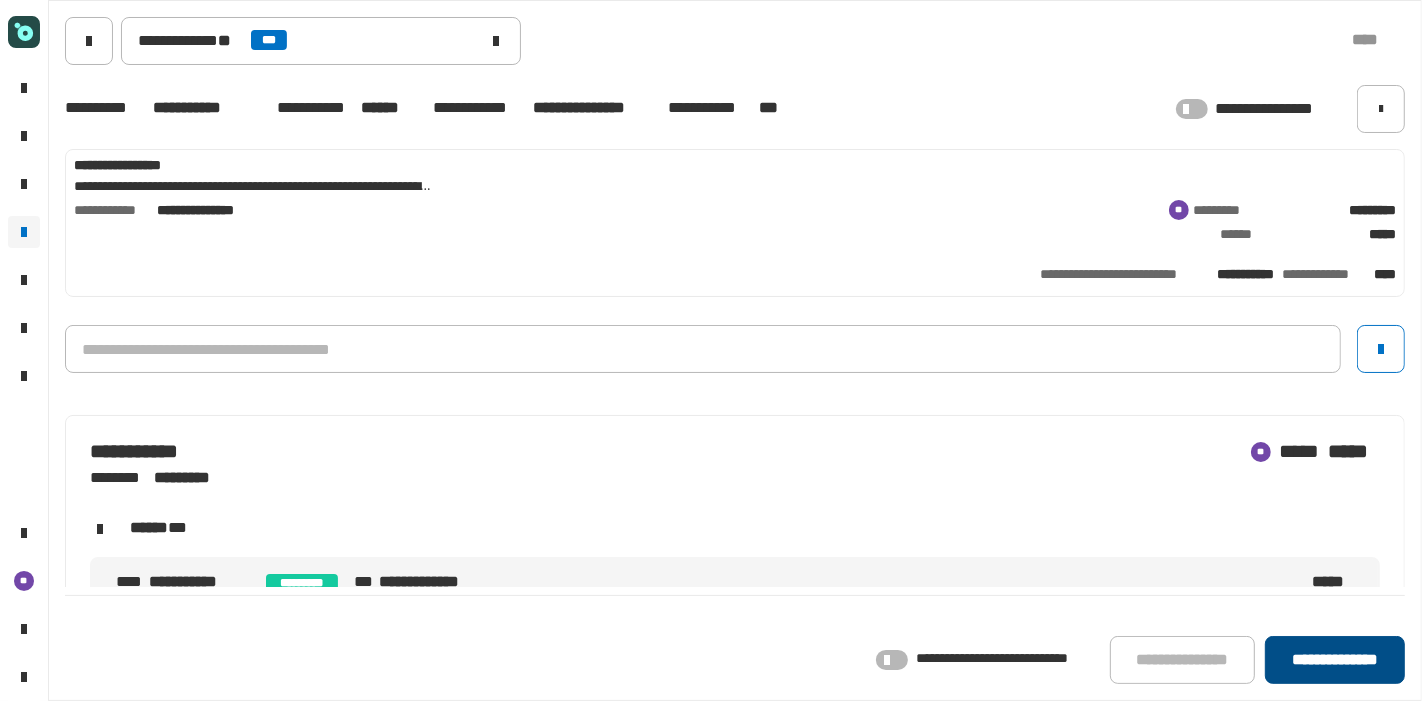 click on "**********" 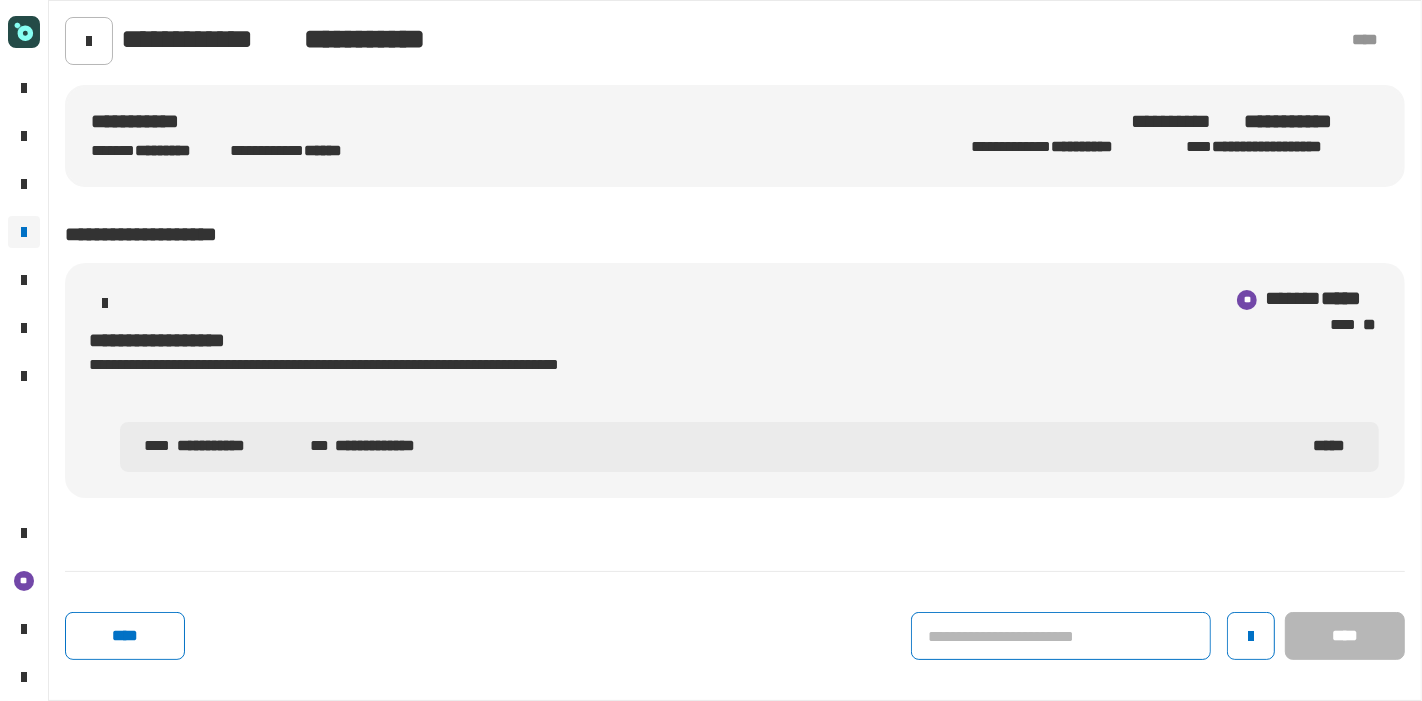 click 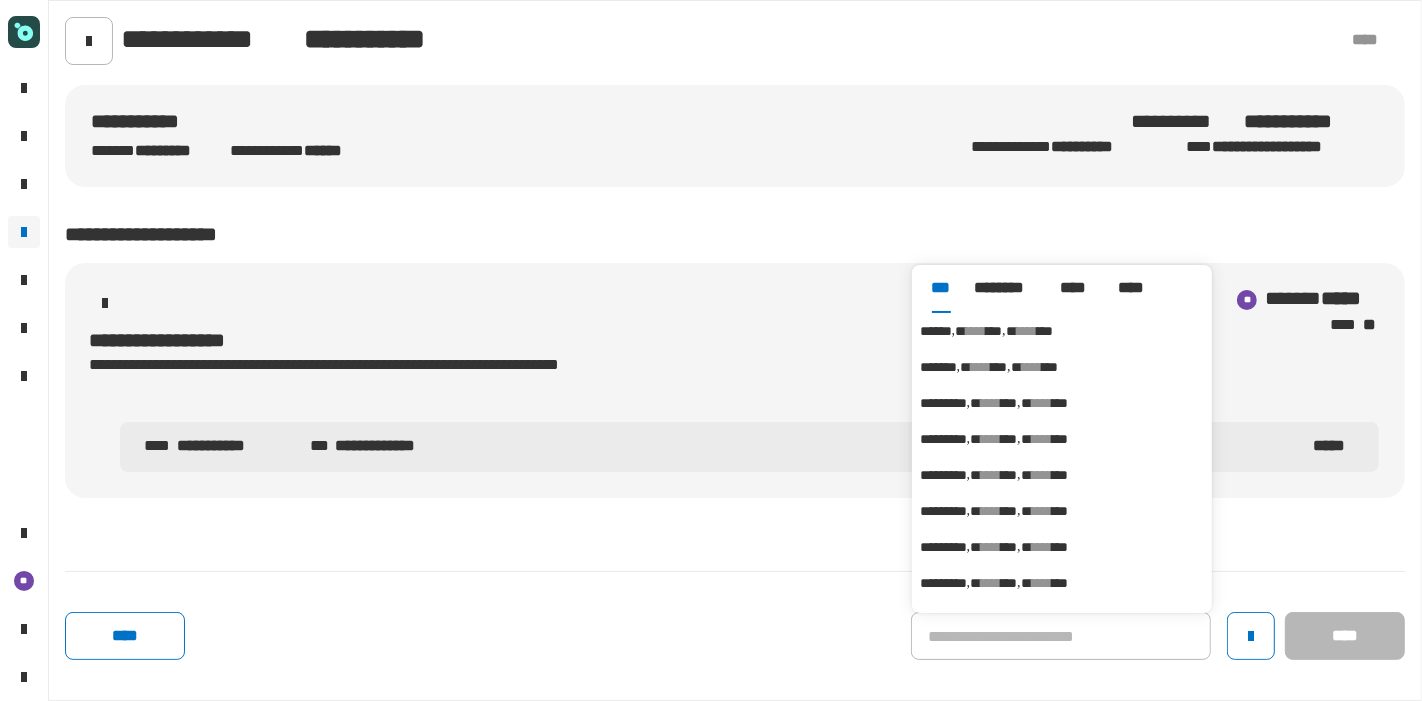click on "***" at bounding box center (994, 331) 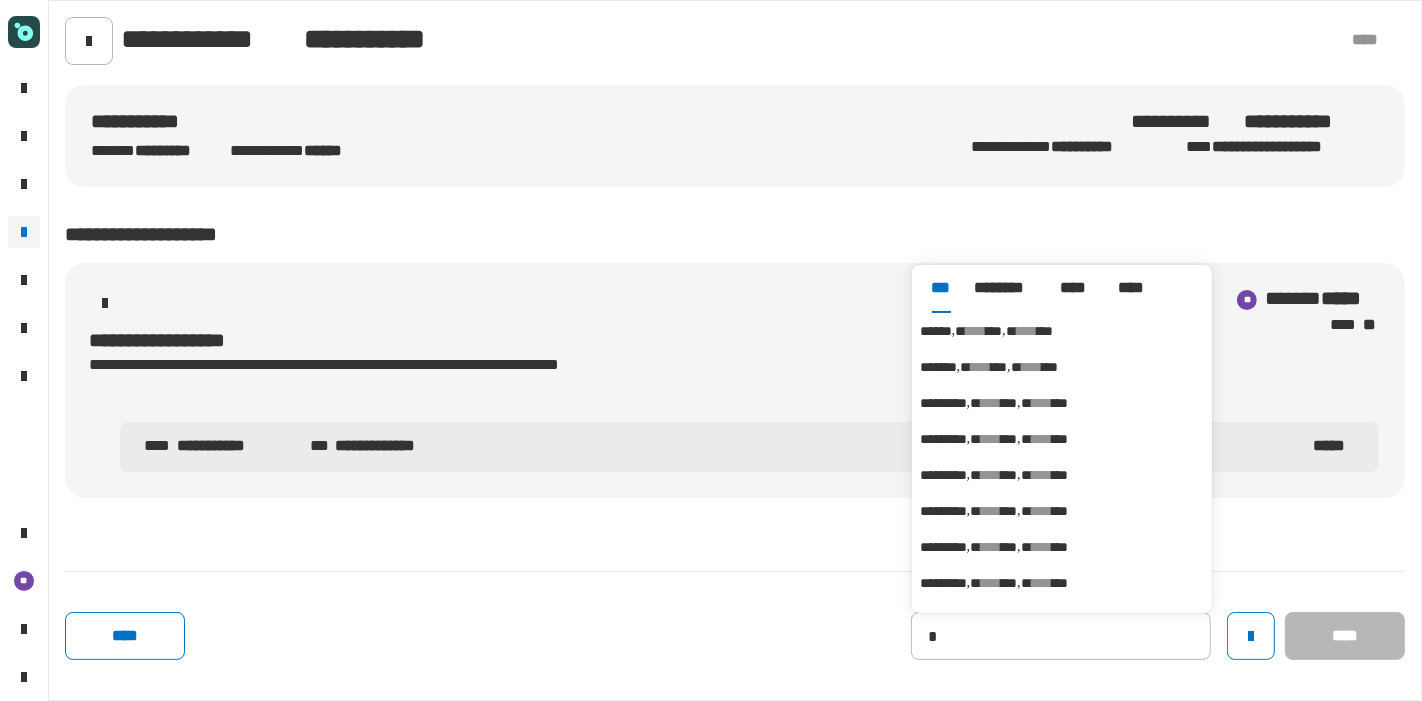 type on "******" 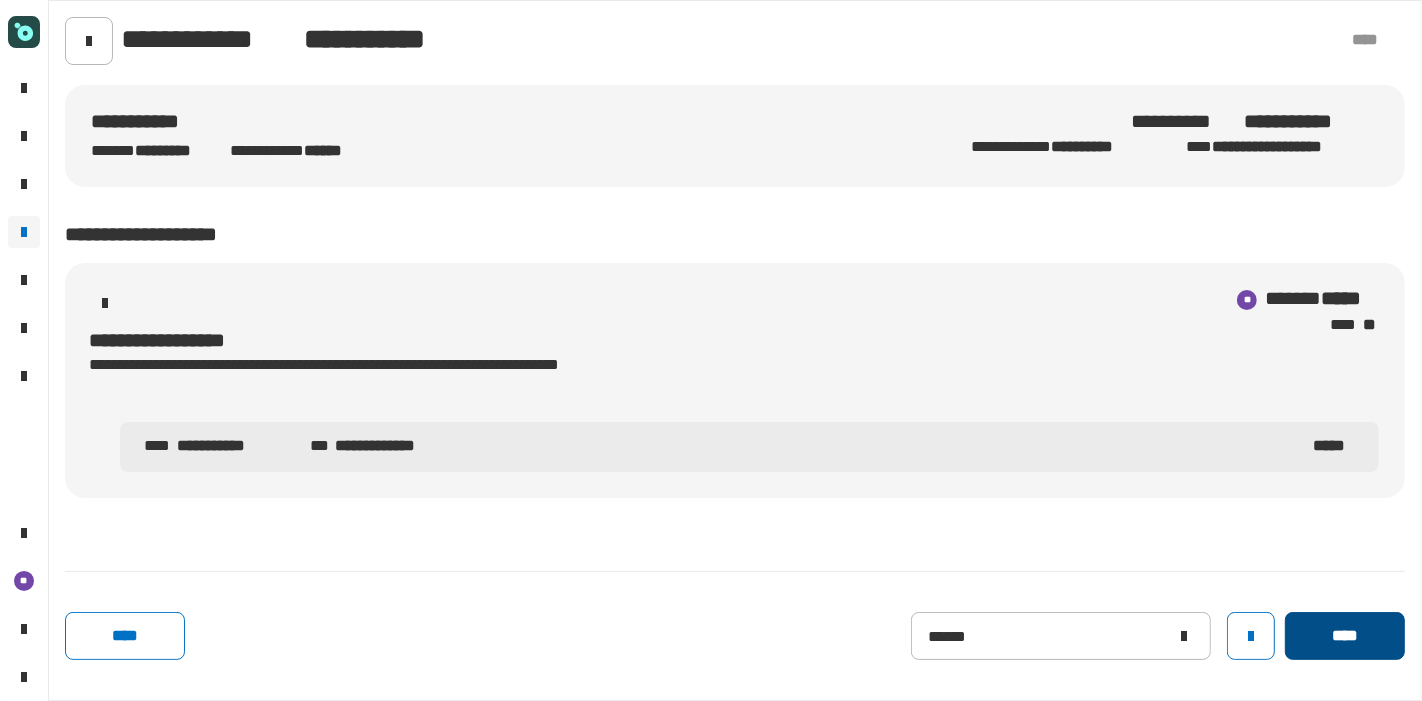 click on "****" 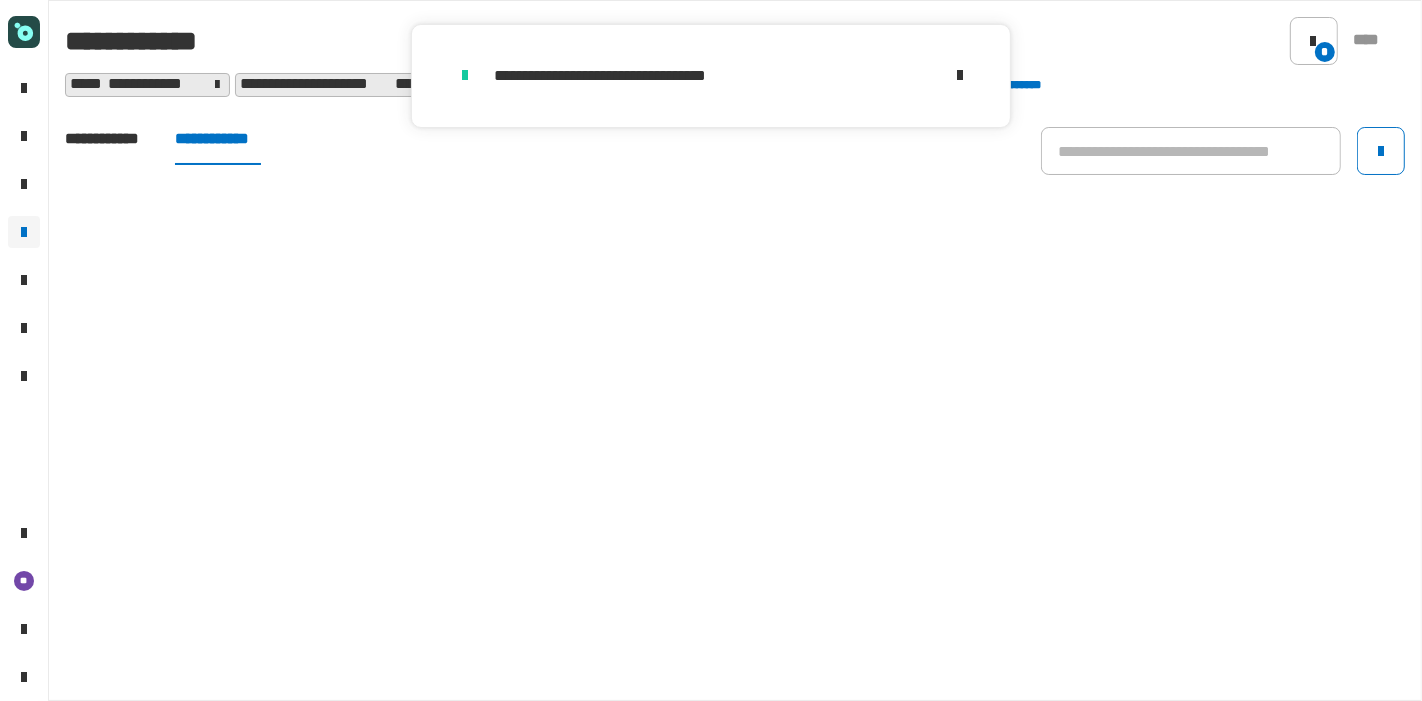 click on "**********" 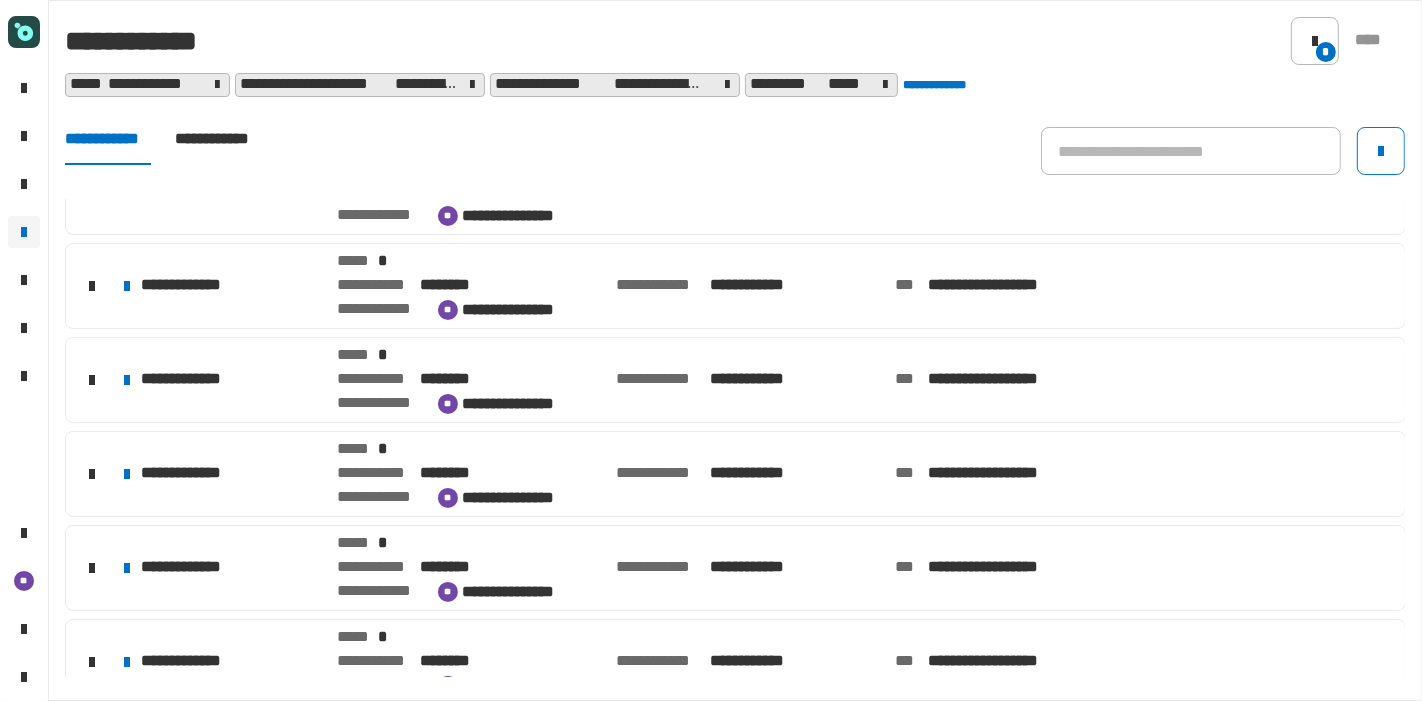 scroll, scrollTop: 0, scrollLeft: 0, axis: both 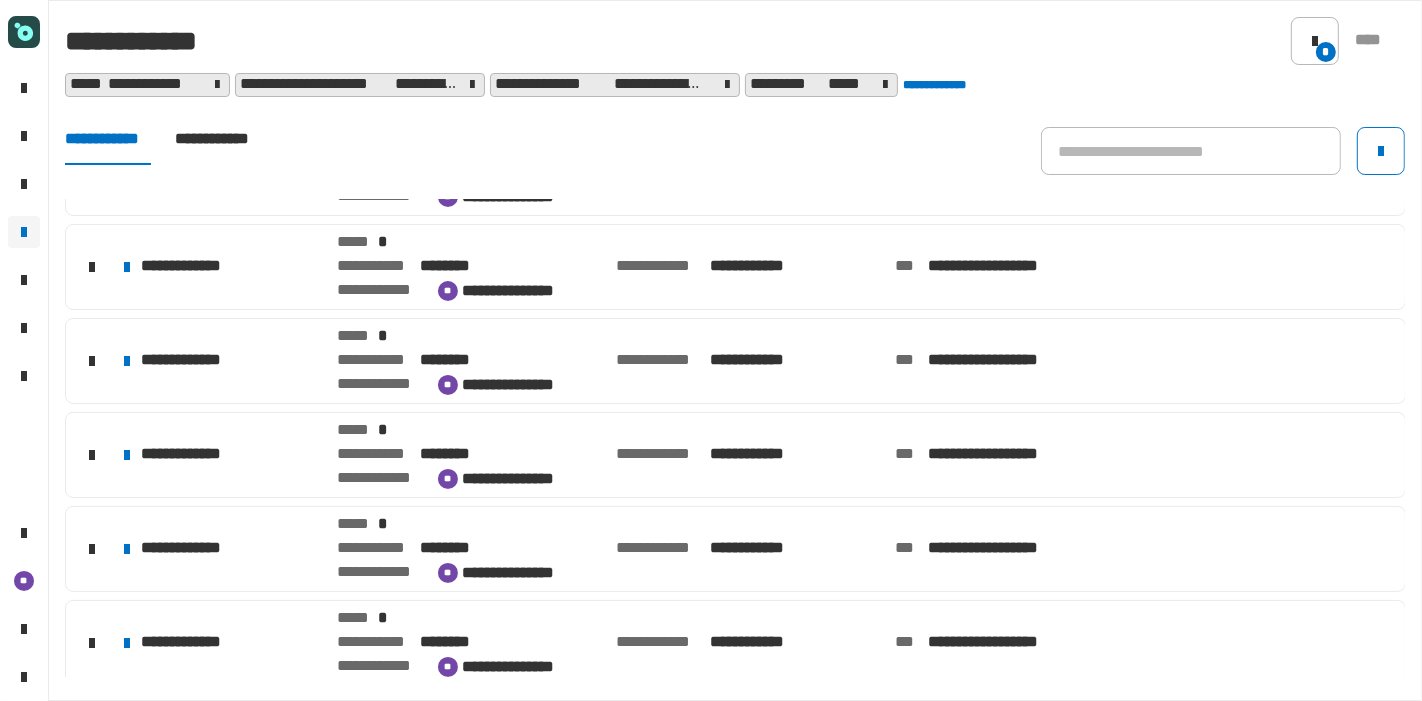 click on "**********" 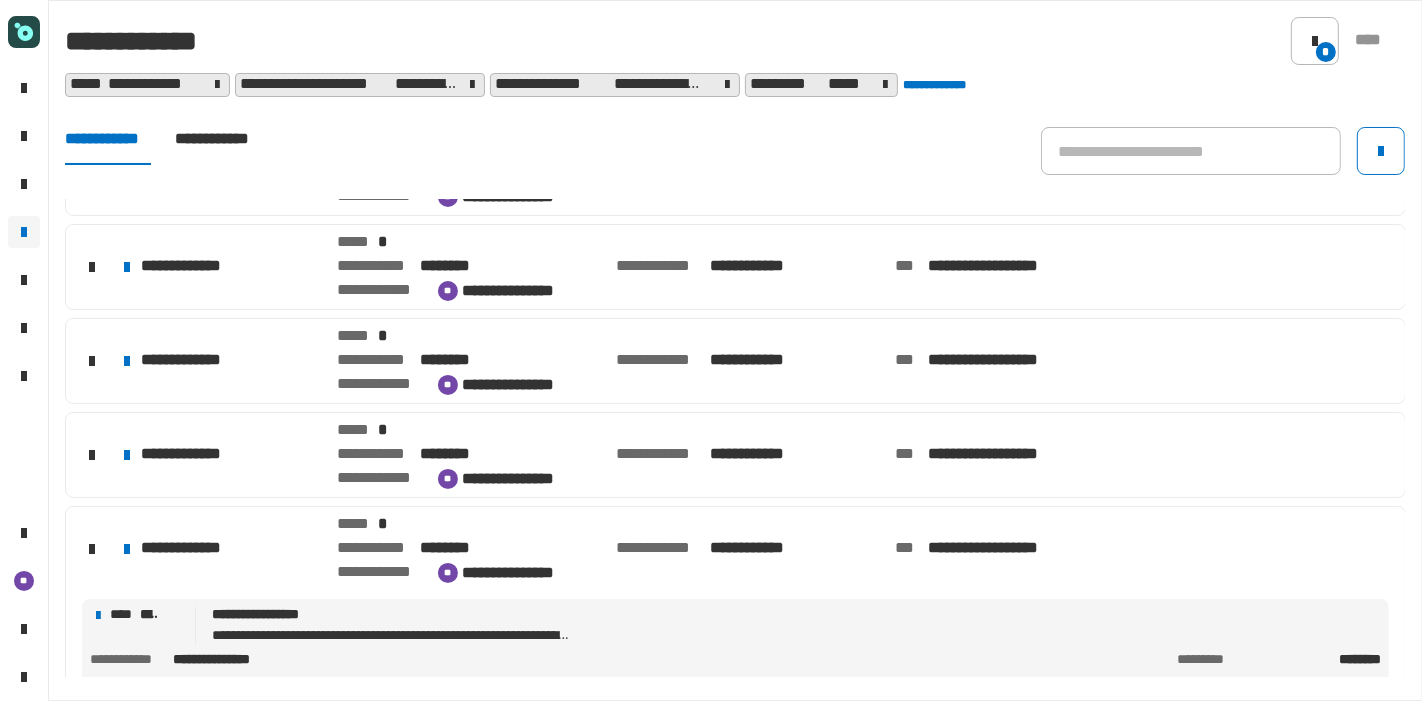 click on "**********" 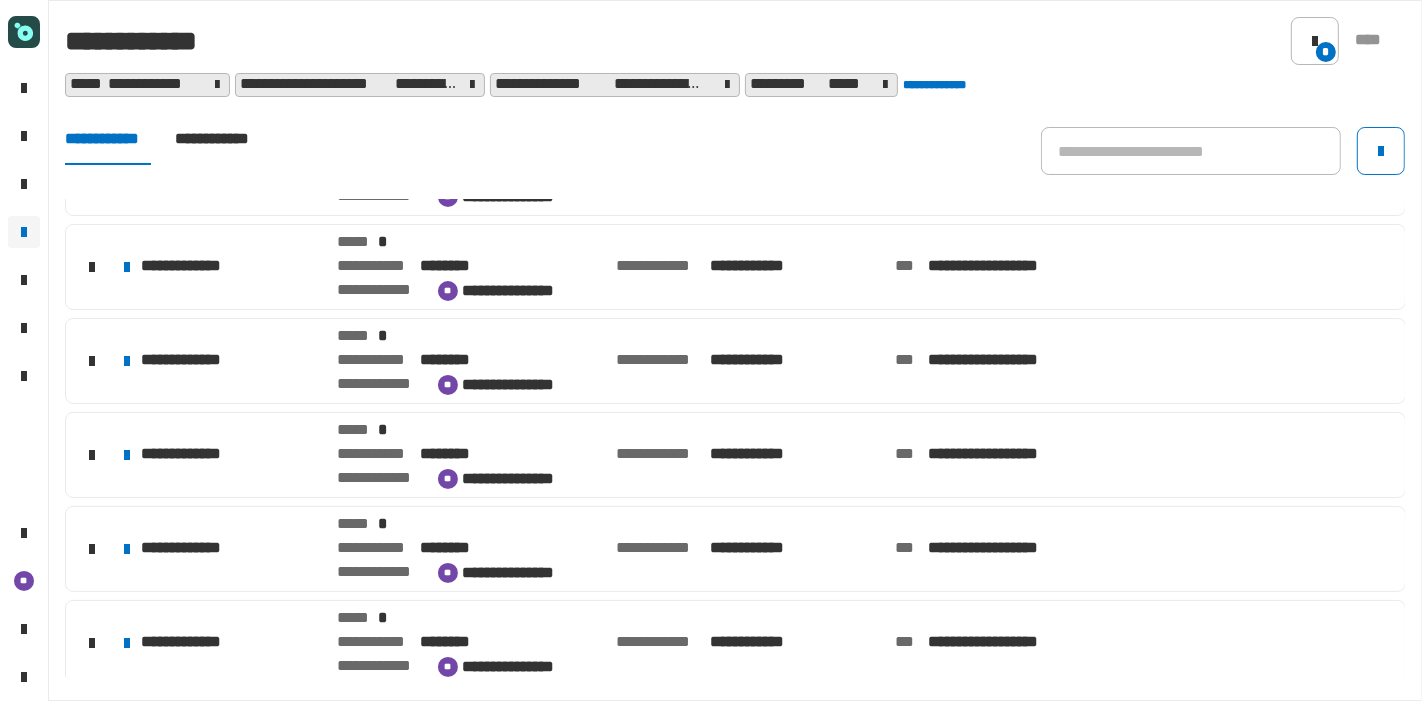 click on "[FIRST] [LAST] [ADDRESS] [CITY] [STATE] [ZIPCODE] [COUNTRY] [PHONE] [SSN] [CREDITCARD]" 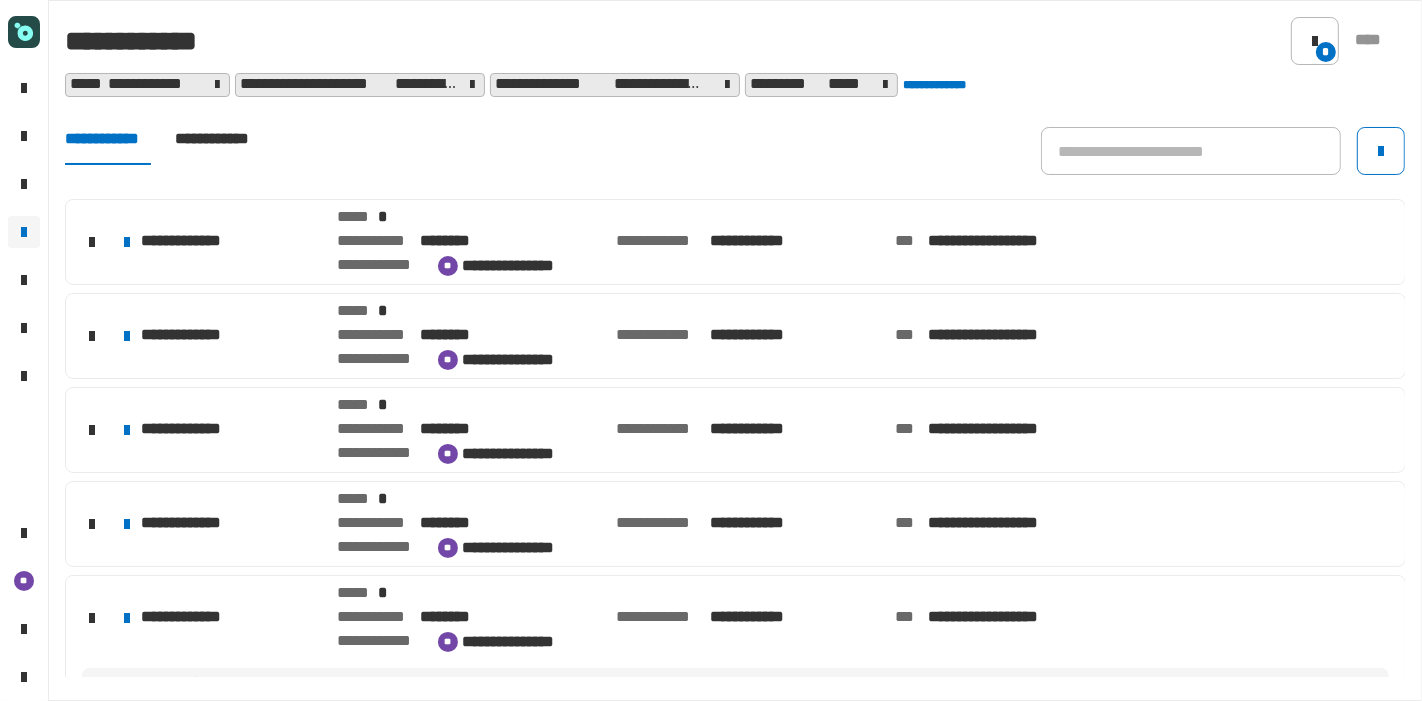 scroll, scrollTop: 1011, scrollLeft: 0, axis: vertical 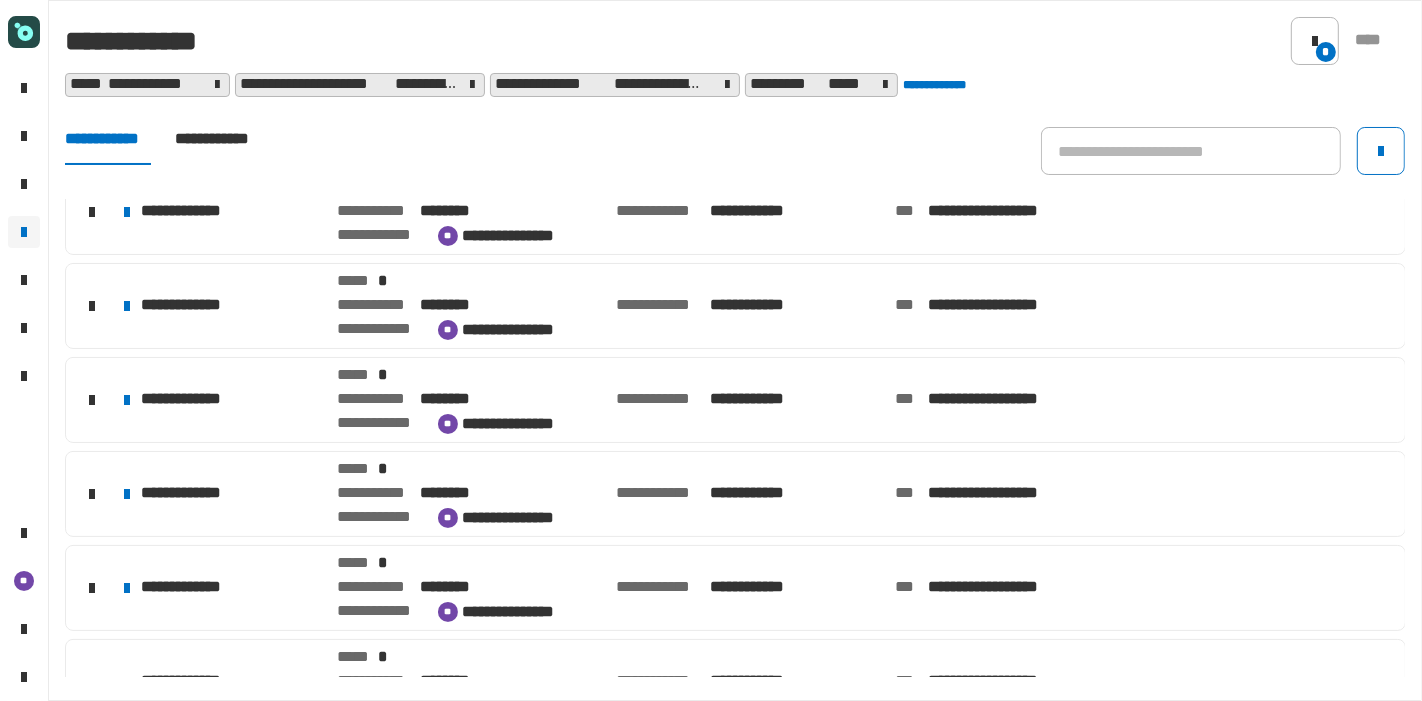 click on "**********" 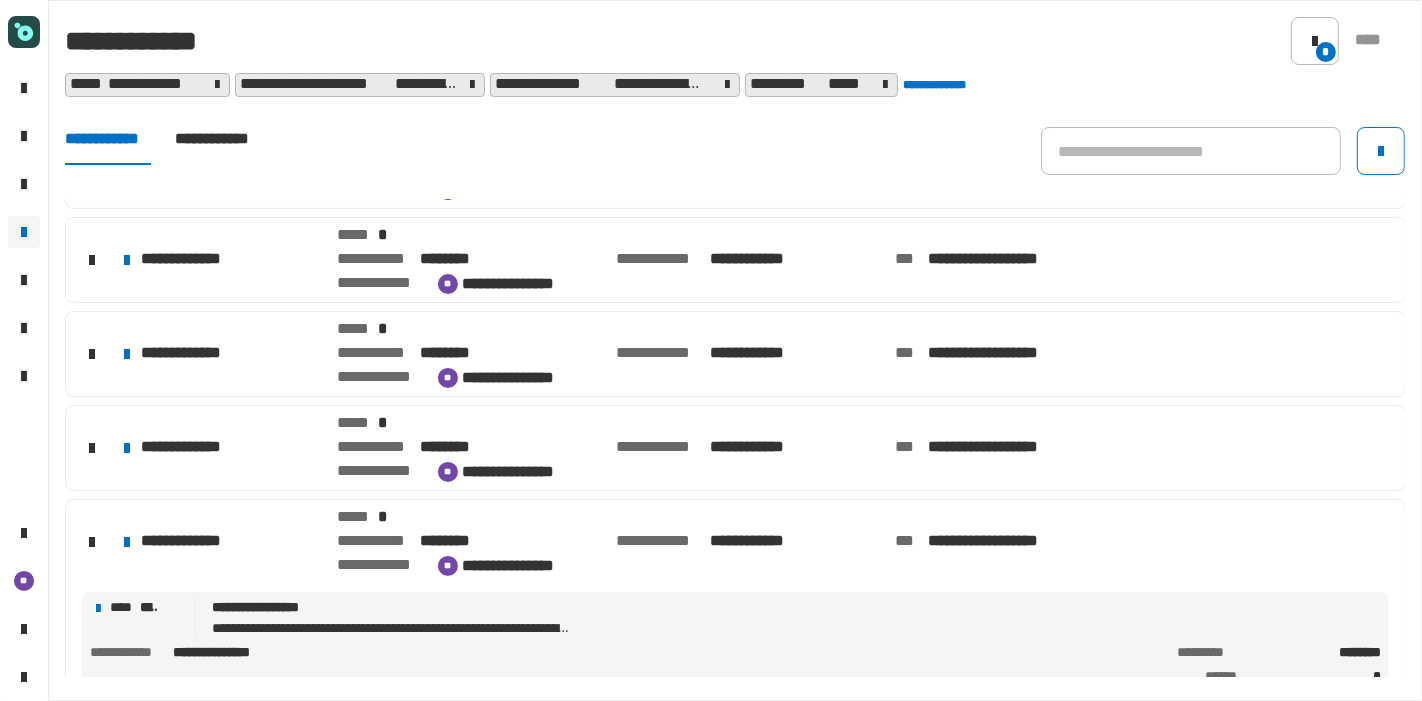 click on "**********" 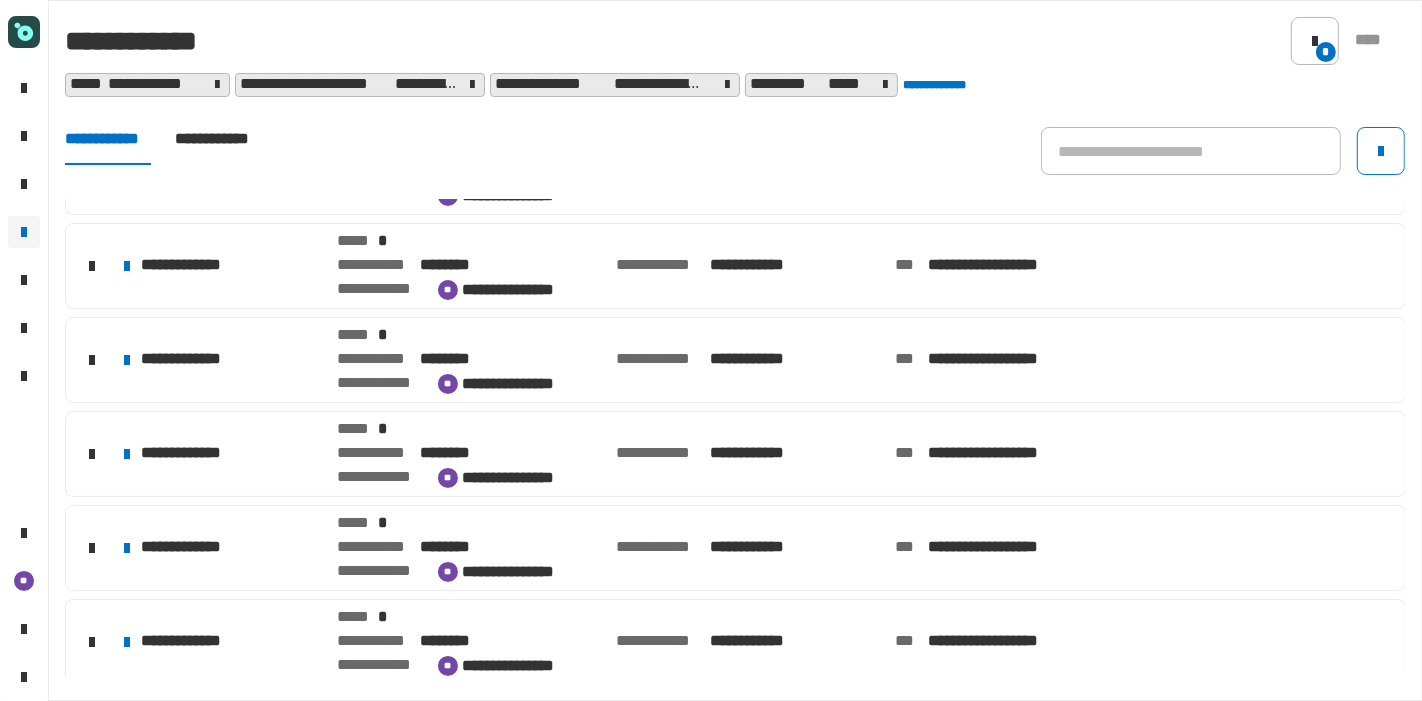 click on "[FIRST] [LAST] [ADDRESS] [CITY] [STATE] [ZIPCODE] [COUNTRY] [PHONE] [SSN] [CREDITCARD]" 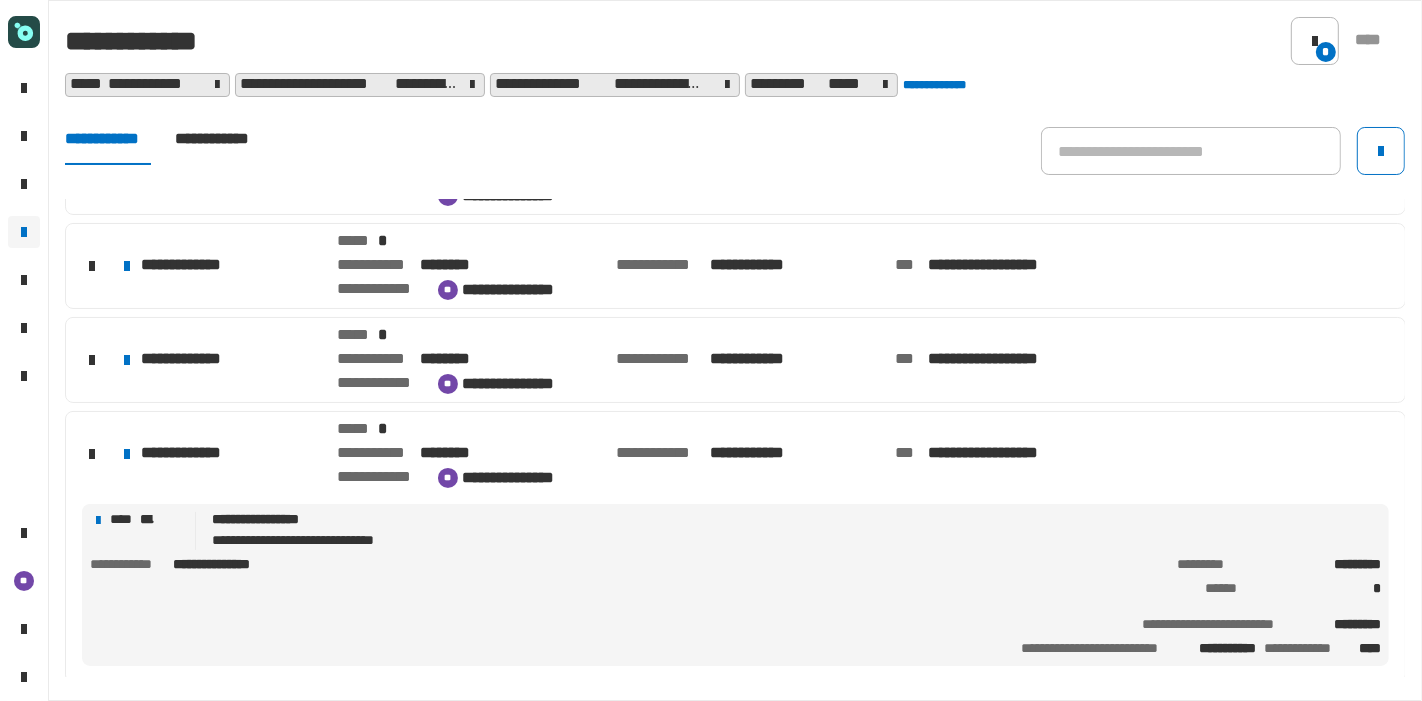 click on "[FIRST] [LAST]" 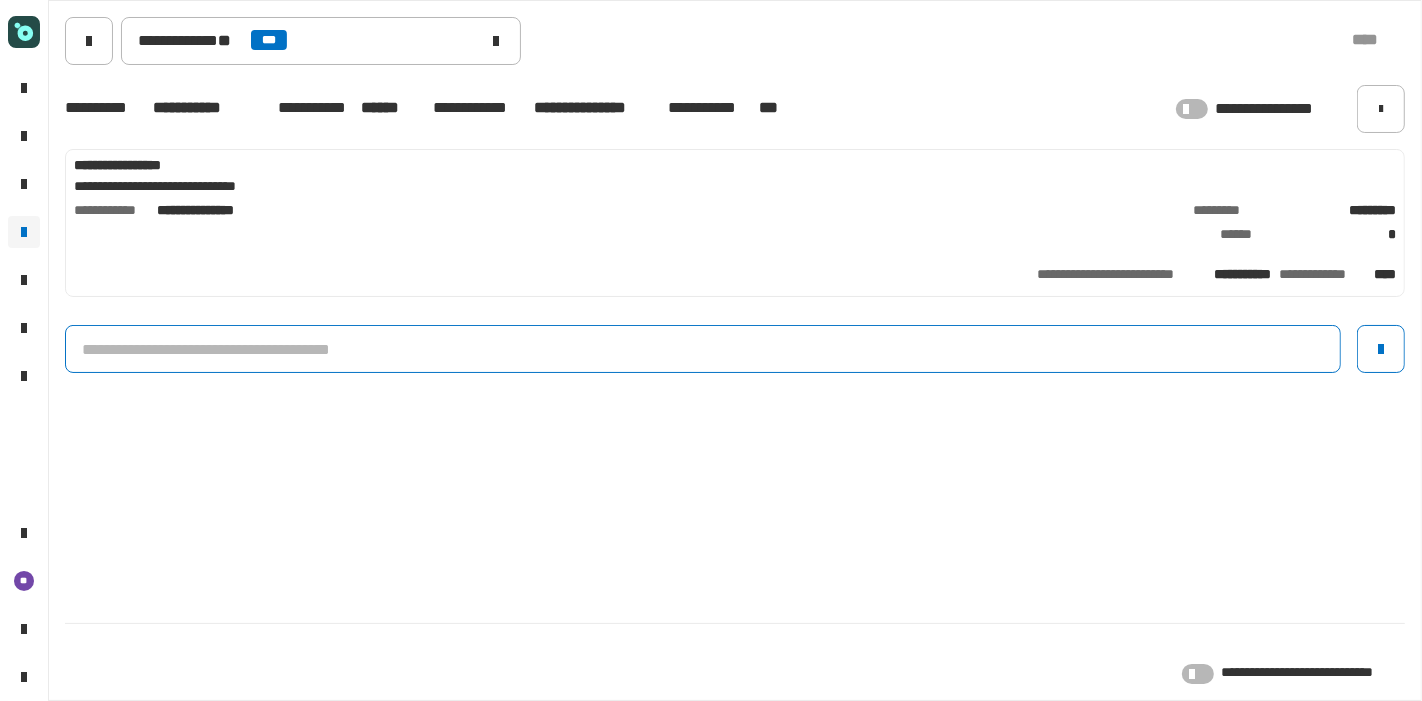 click 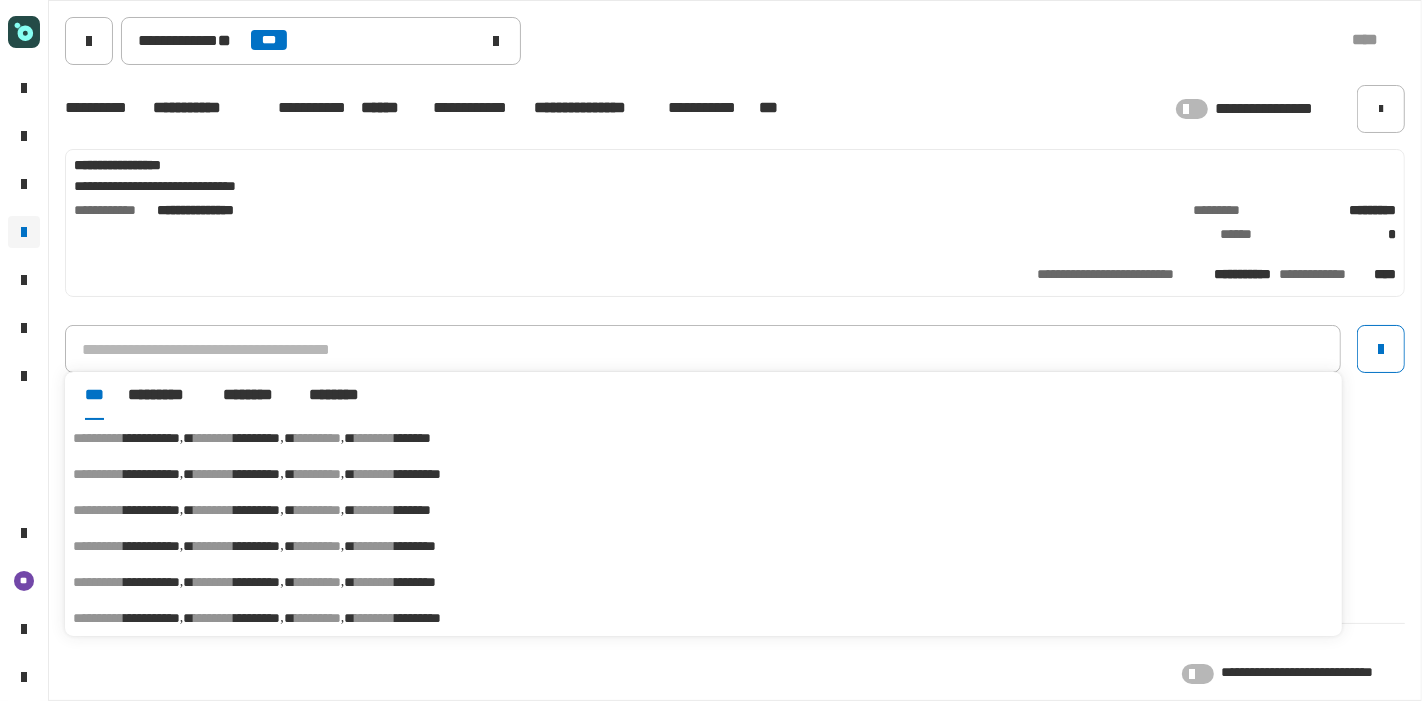 click on "*********" at bounding box center (418, 474) 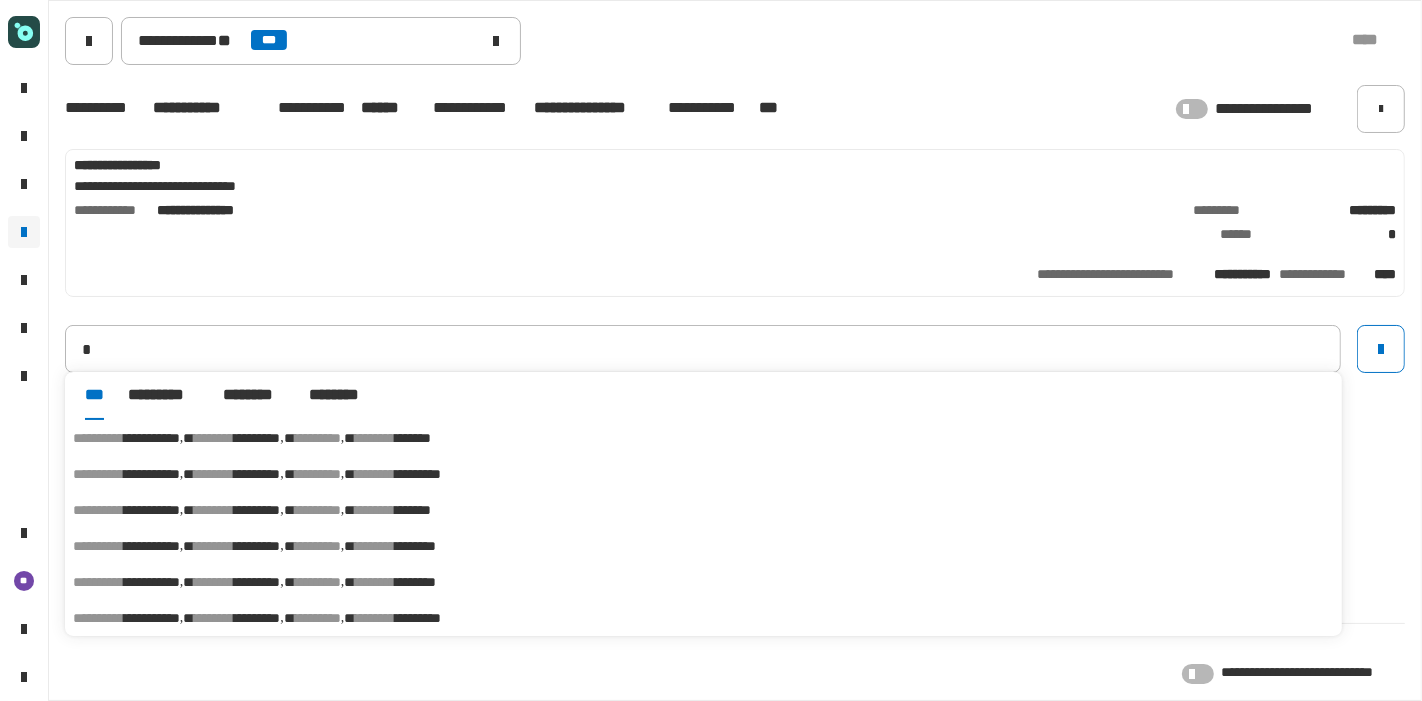 type on "**********" 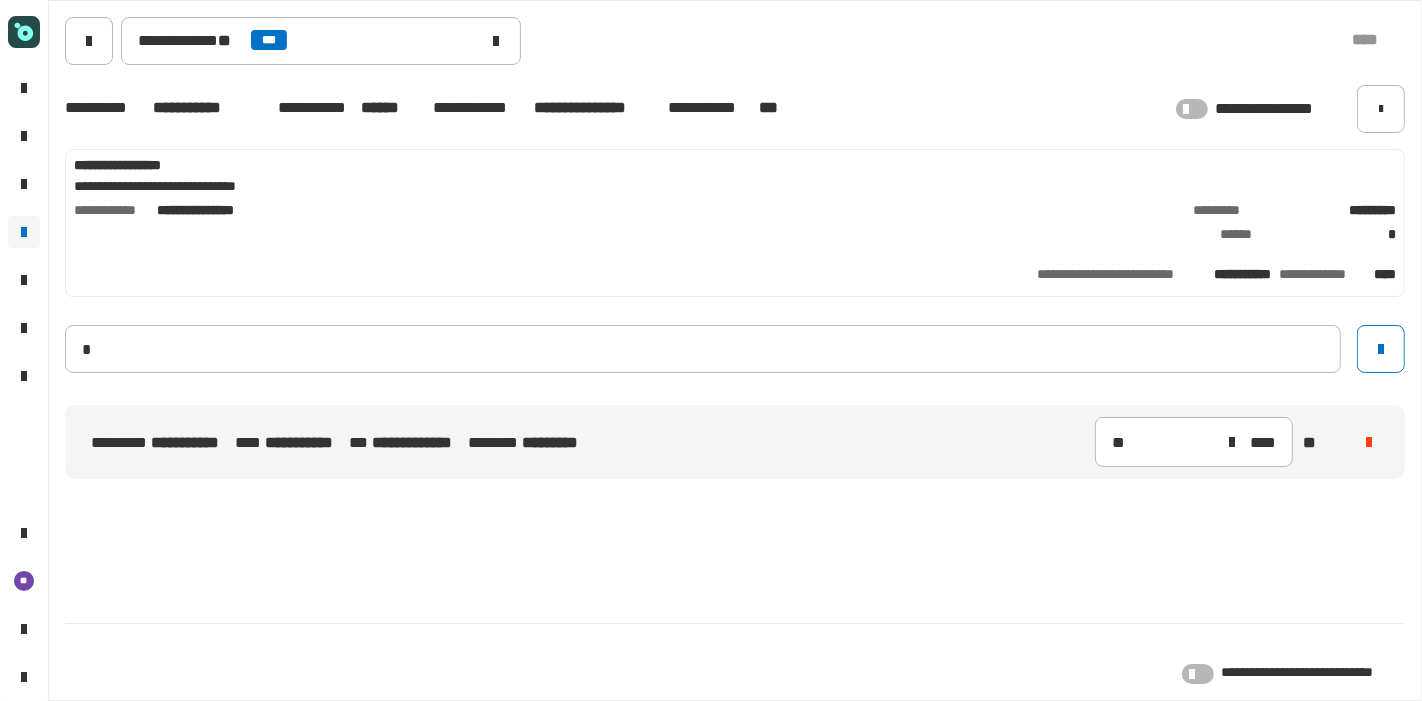 type 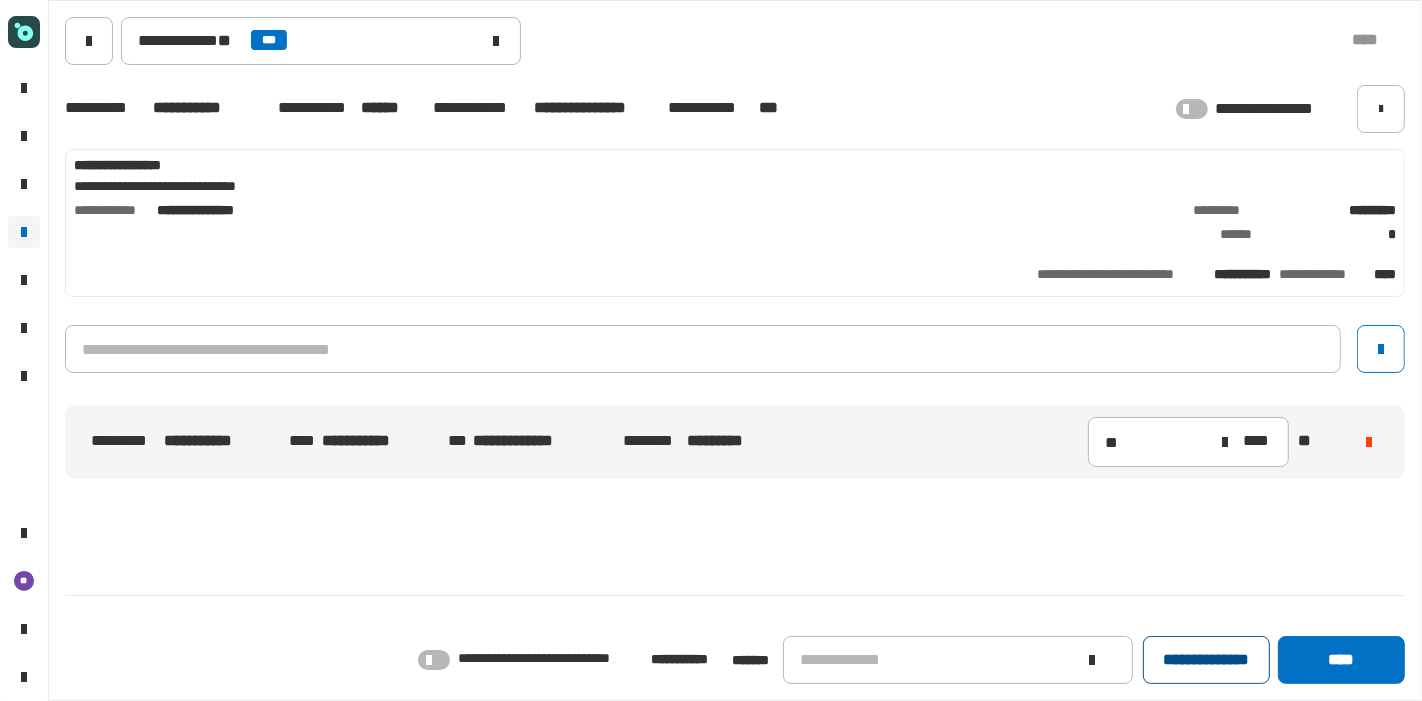 click on "**********" 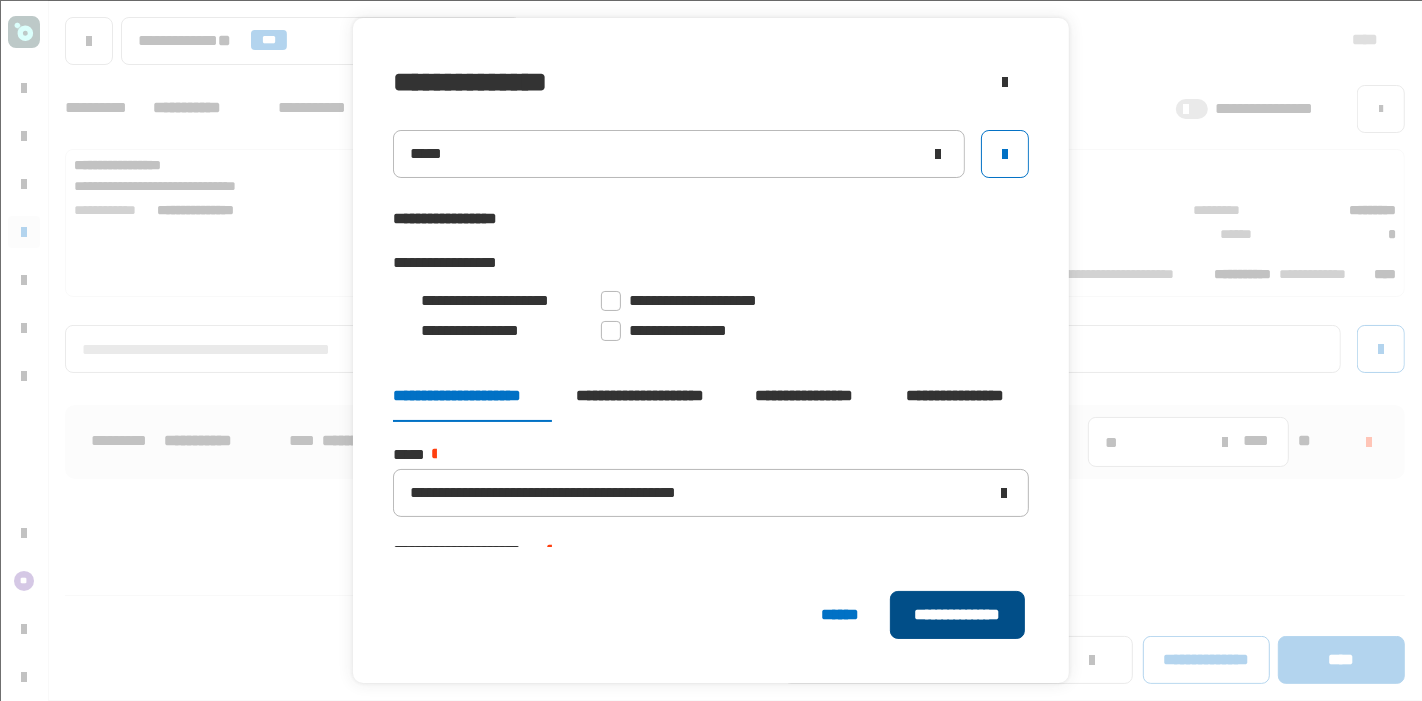 click on "**********" 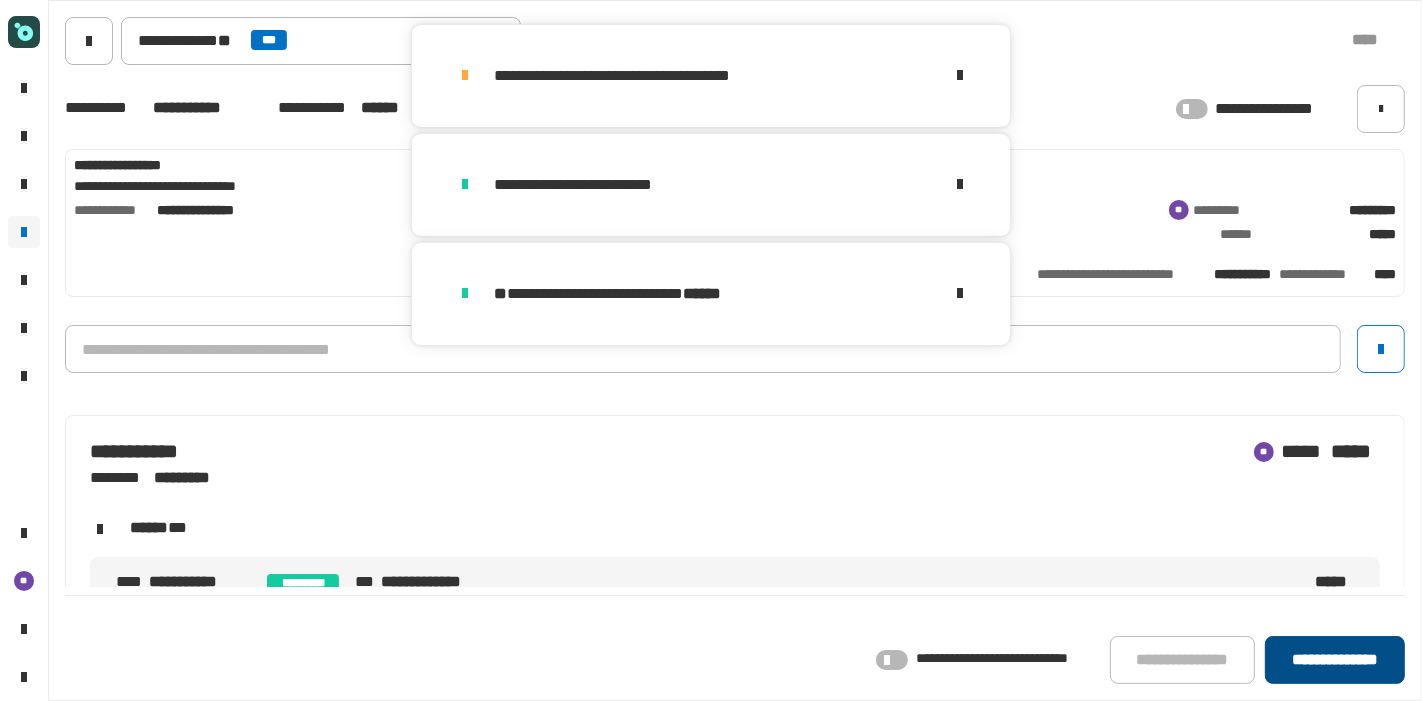 click on "**********" 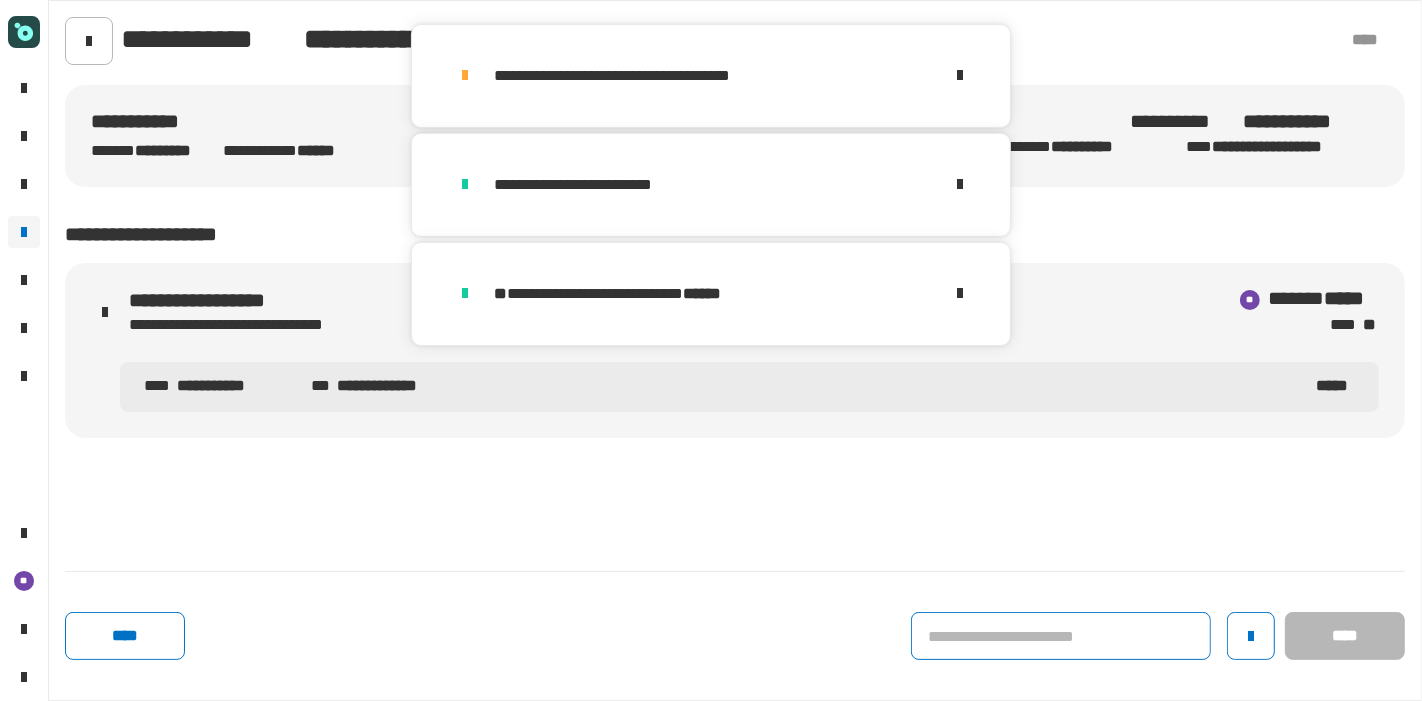 click 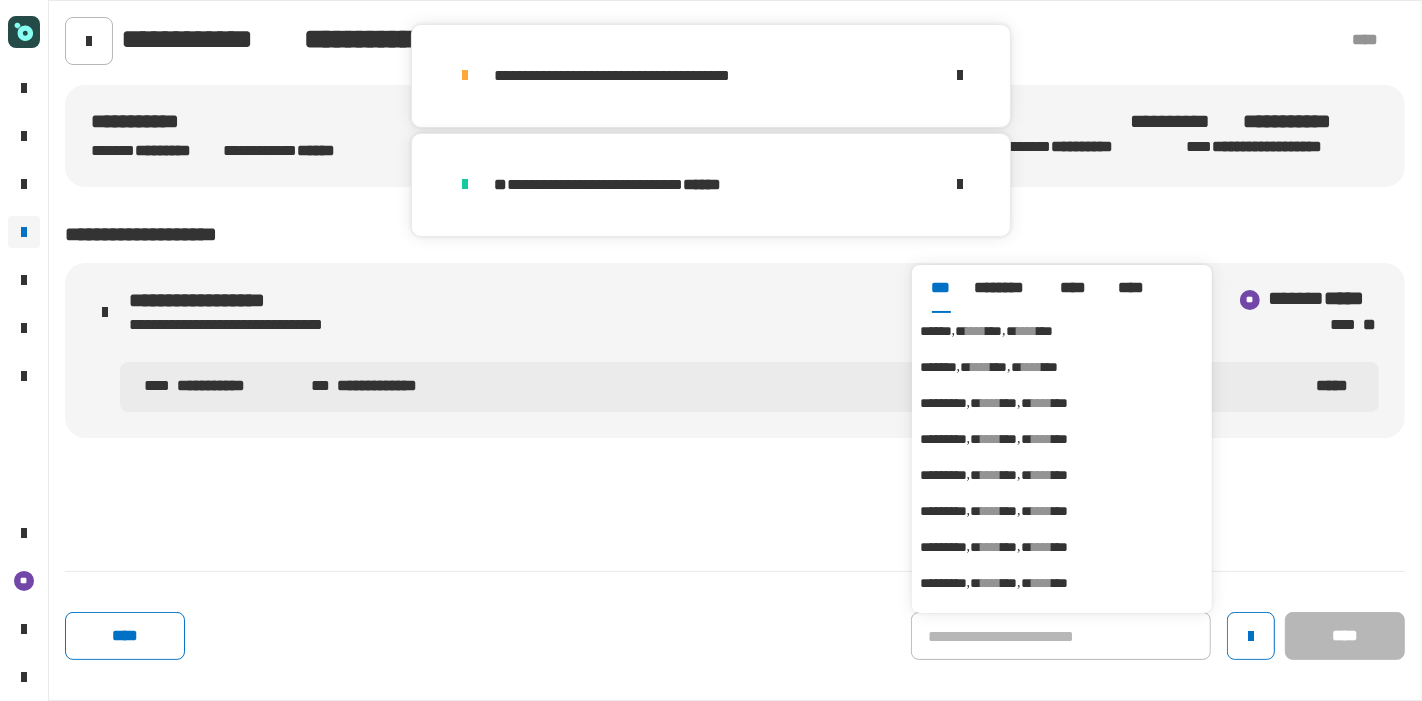 click on "****" at bounding box center [1027, 331] 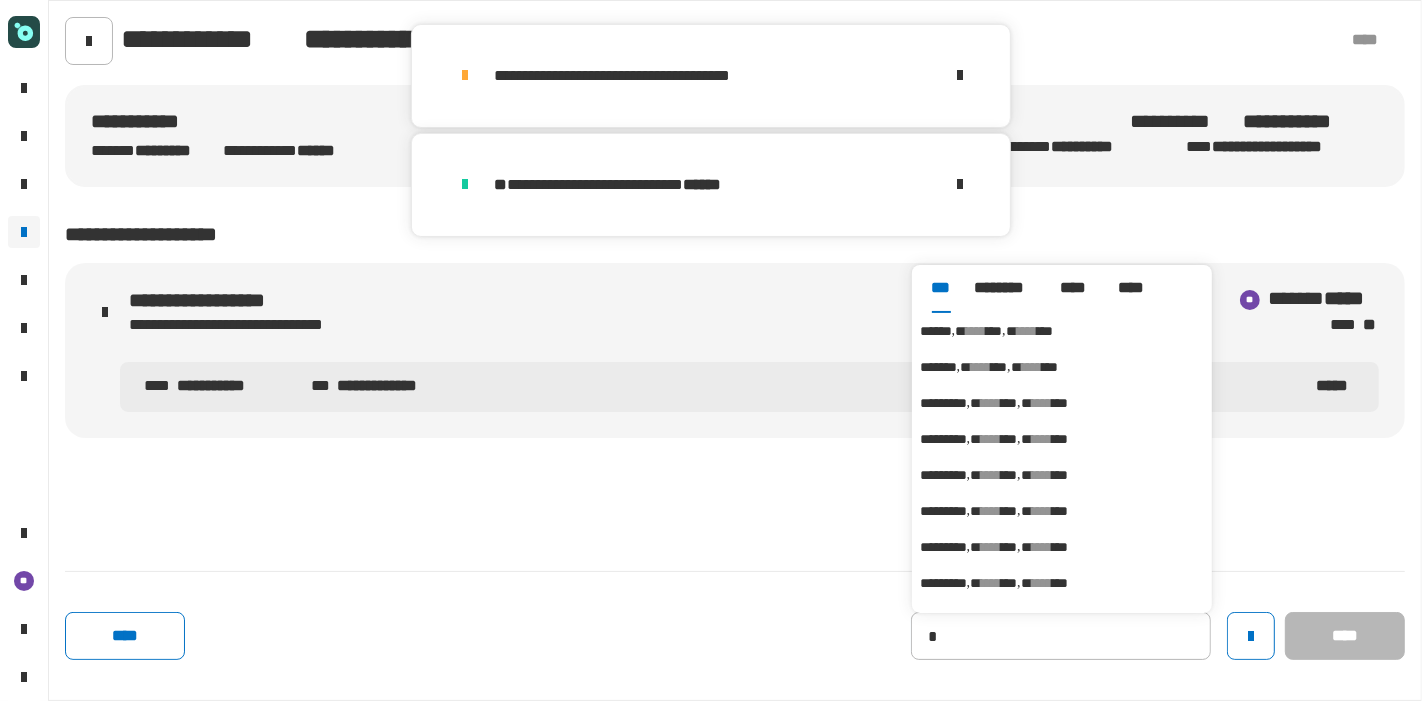 type on "******" 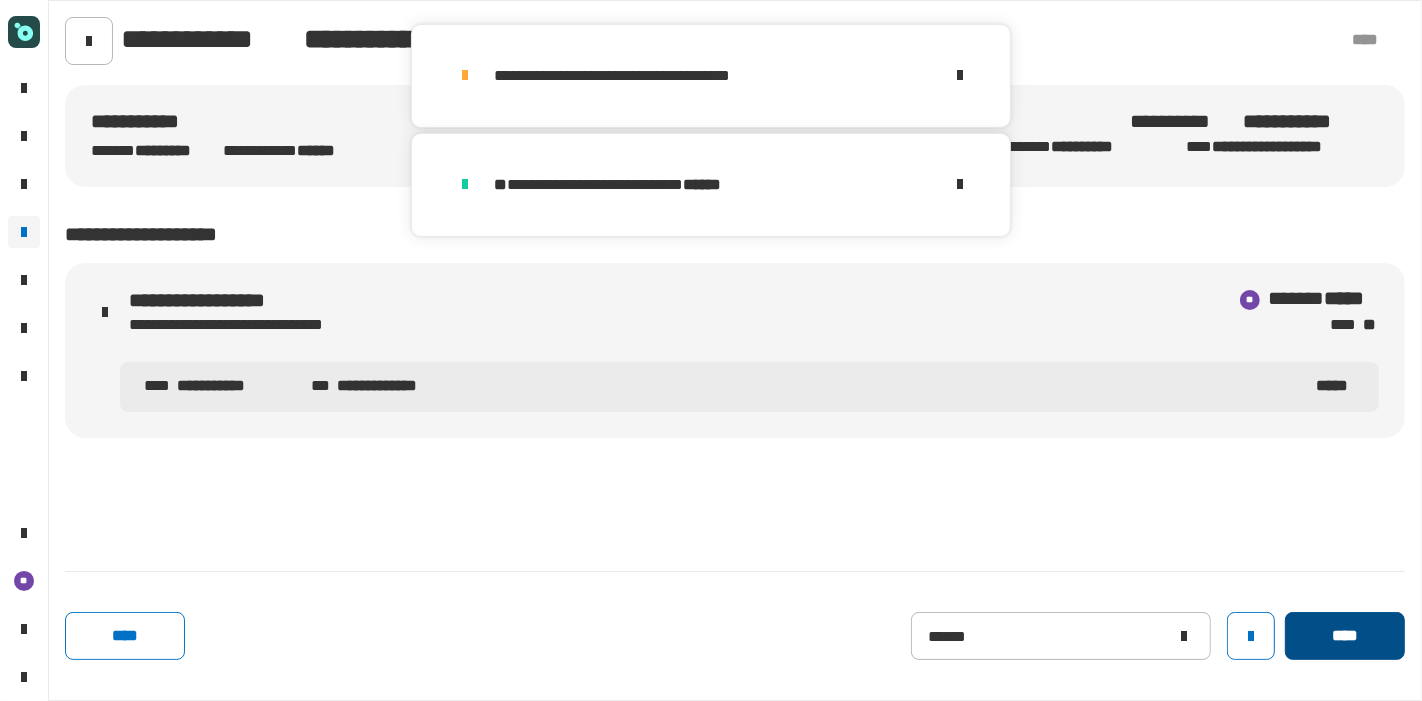 click on "****" 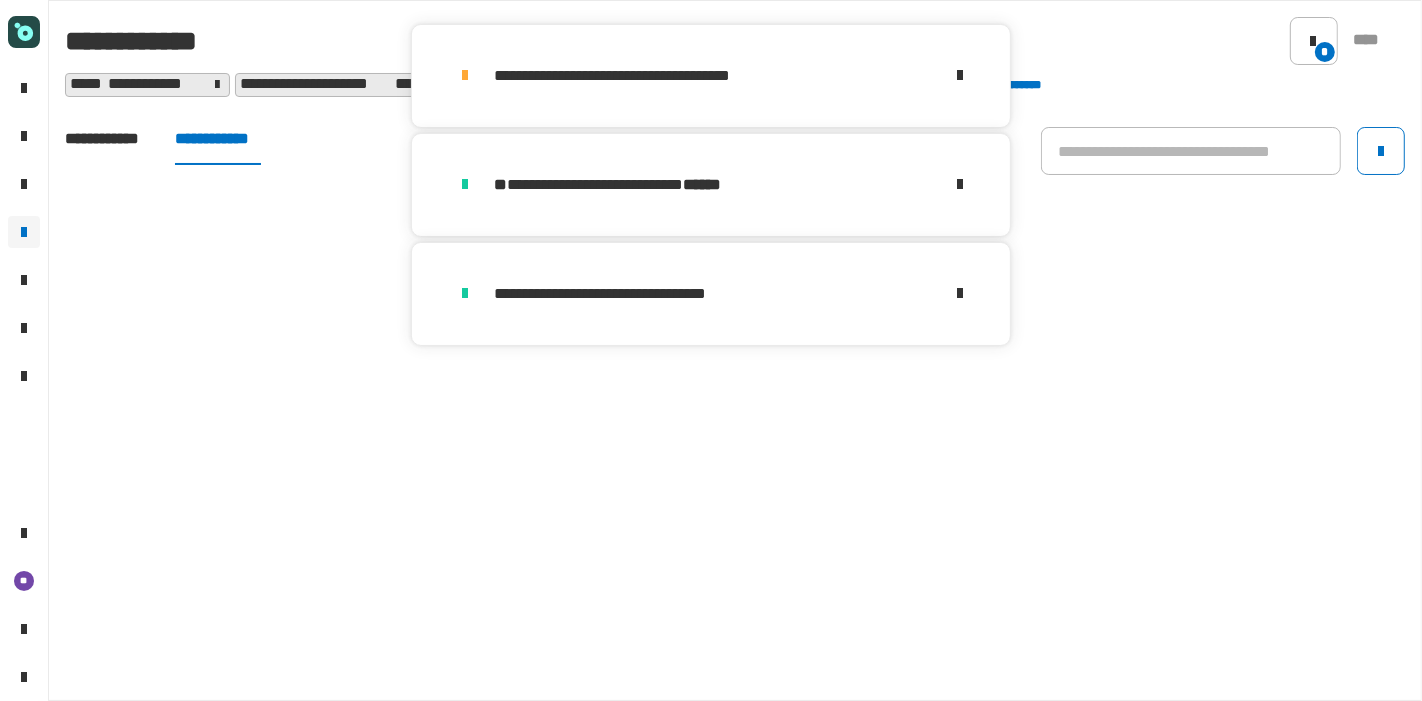 click on "**********" 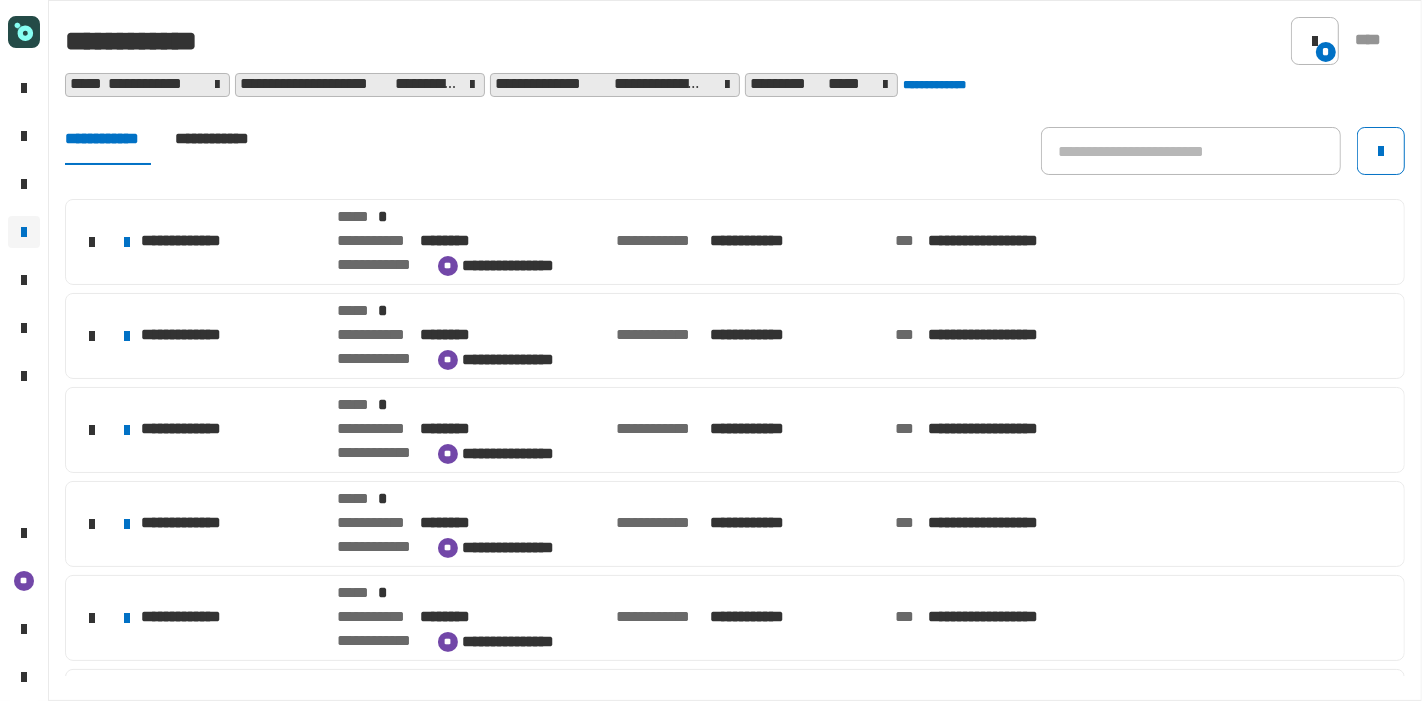 scroll, scrollTop: 635, scrollLeft: 0, axis: vertical 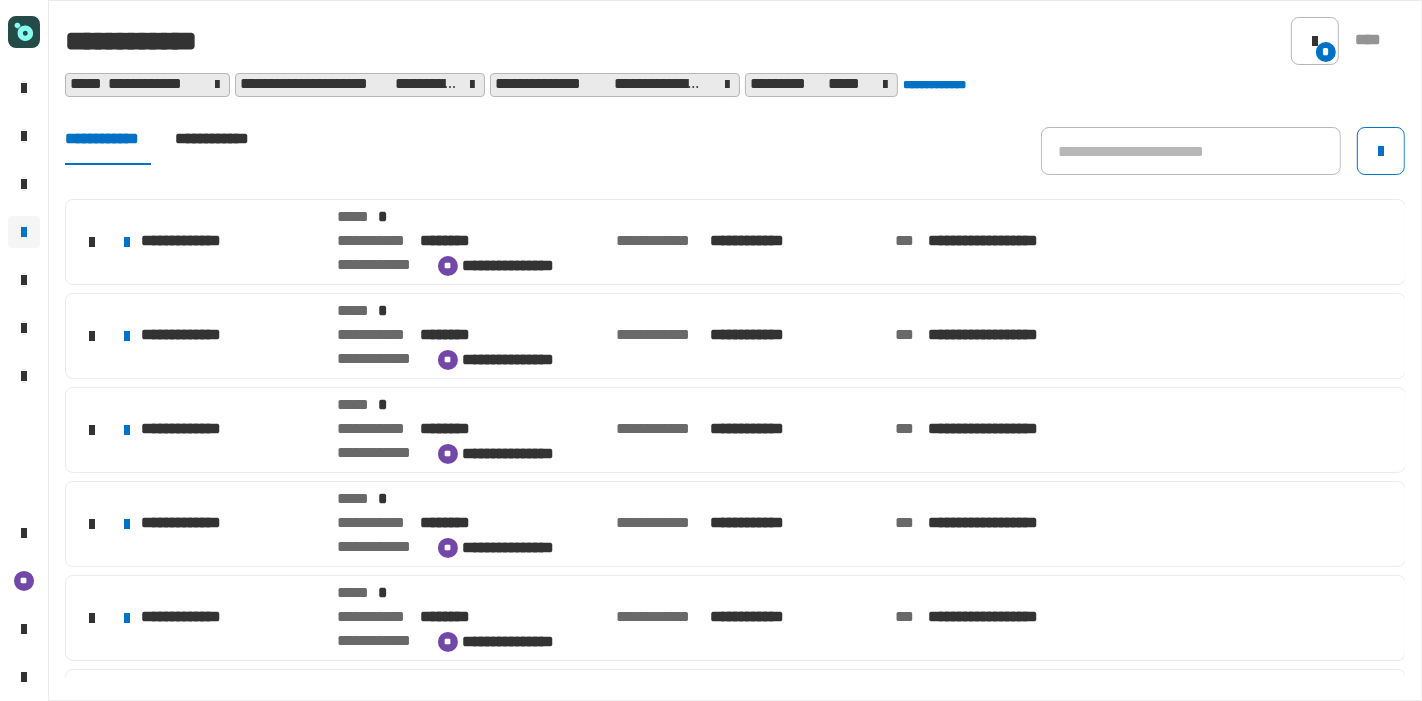 click on "[FIRST] [LAST] [ADDRESS] [CITY] [STATE] [ZIPCODE] [COUNTRY] [PHONE] [SSN] [CREDITCARD]" 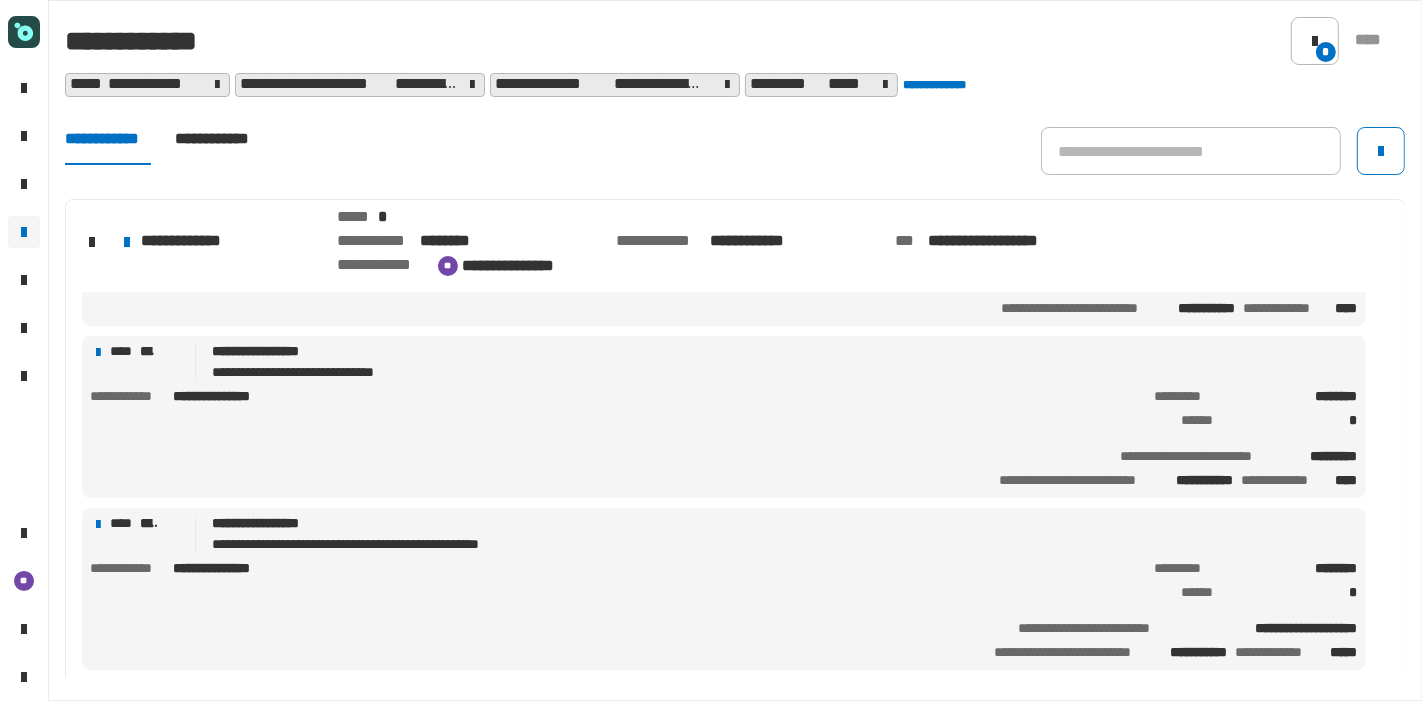 scroll, scrollTop: 0, scrollLeft: 0, axis: both 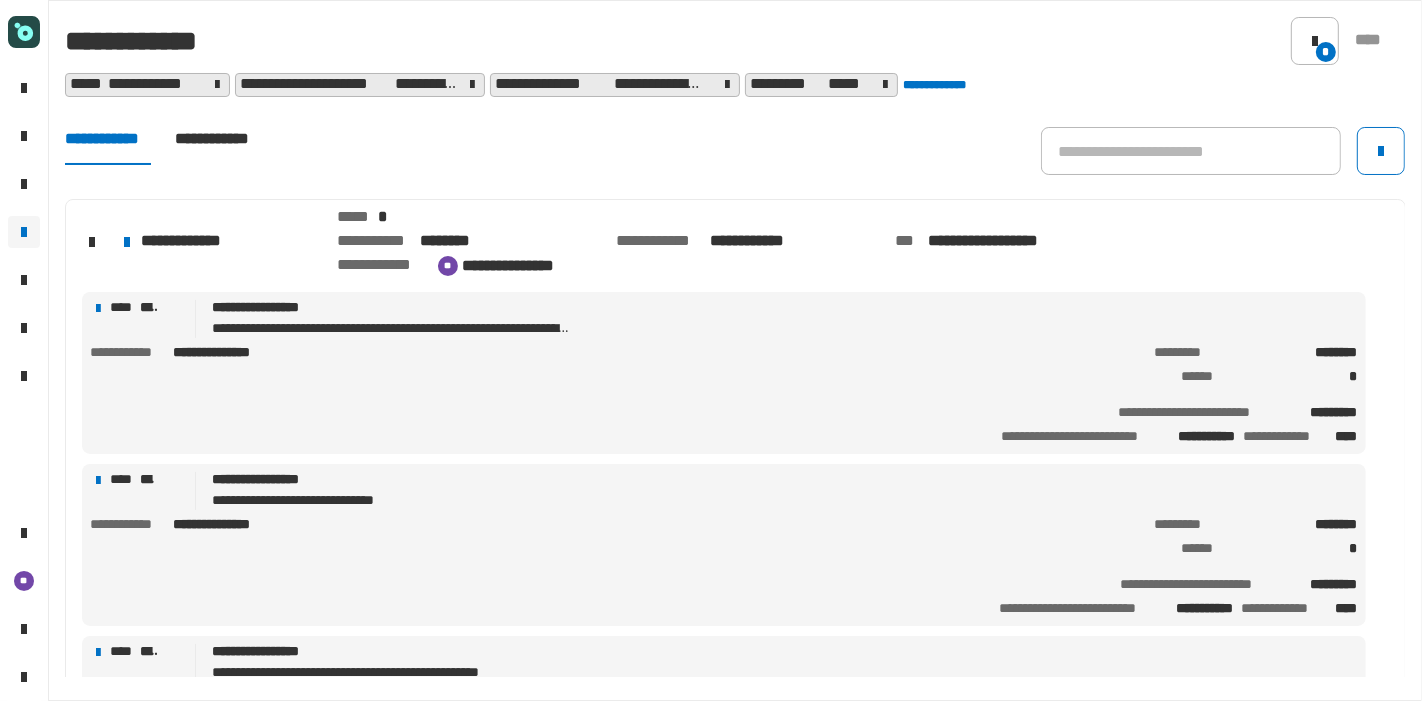 click on "[FIRST] [LAST] [ADDRESS] [CITY] [STATE] [ZIPCODE] [COUNTRY] [PHONE] [SSN] [CREDITCARD]" 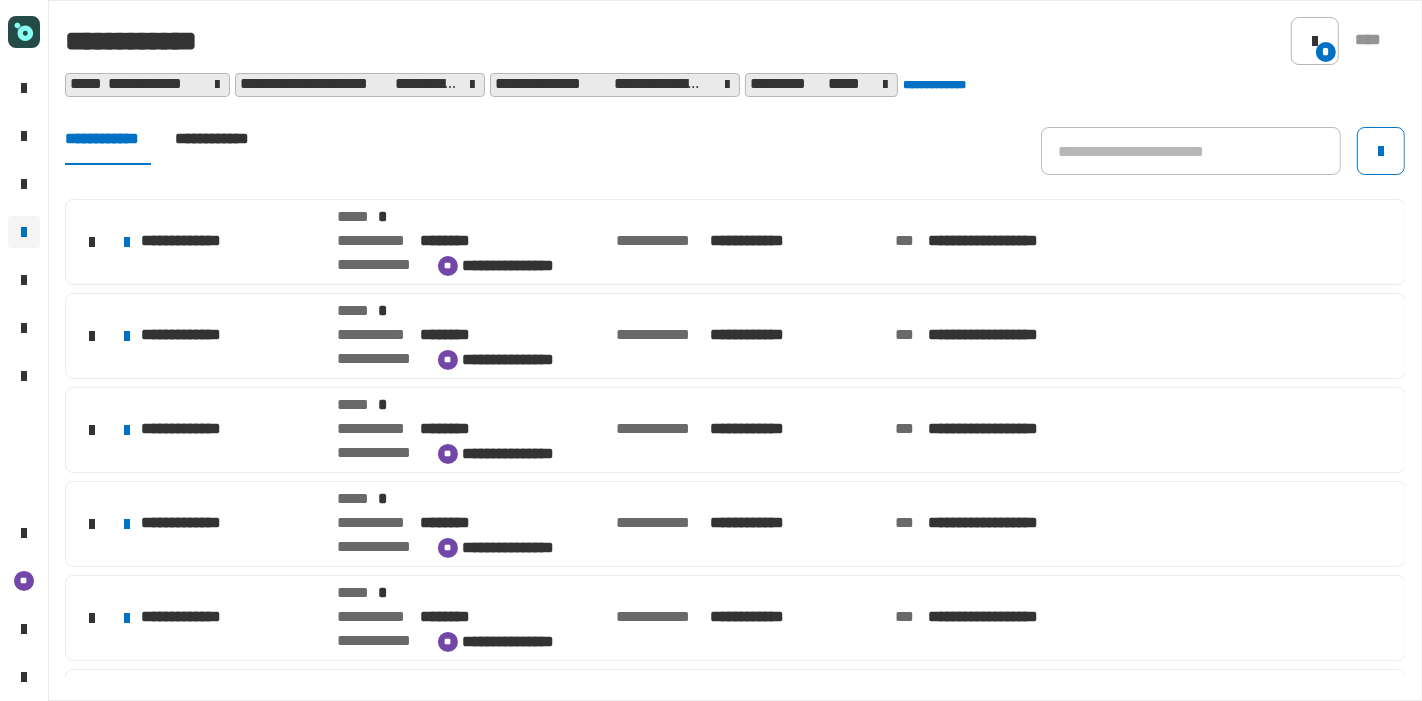 click on "[FIRST] [LAST] [ADDRESS] [CITY] [STATE] [ZIPCODE] [COUNTRY] [PHONE] [SSN] [CREDITCARD]" 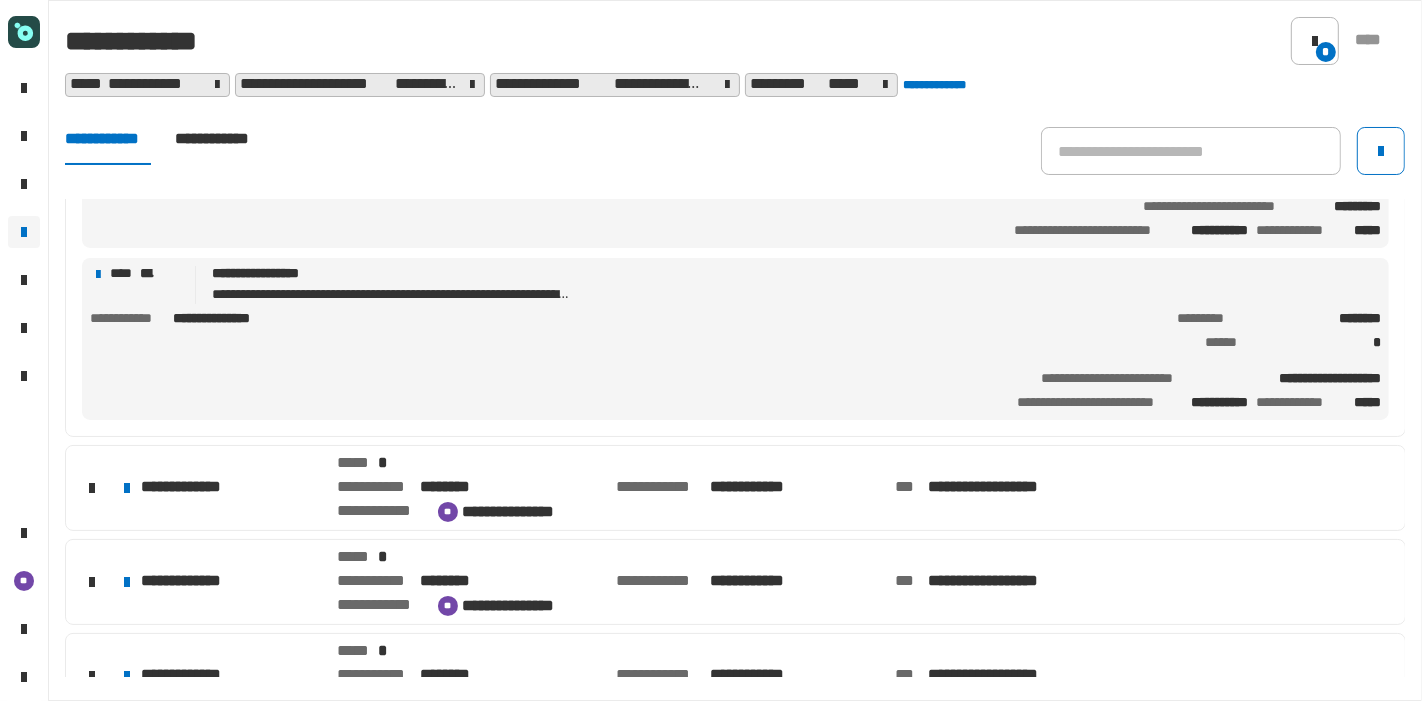 scroll, scrollTop: 435, scrollLeft: 0, axis: vertical 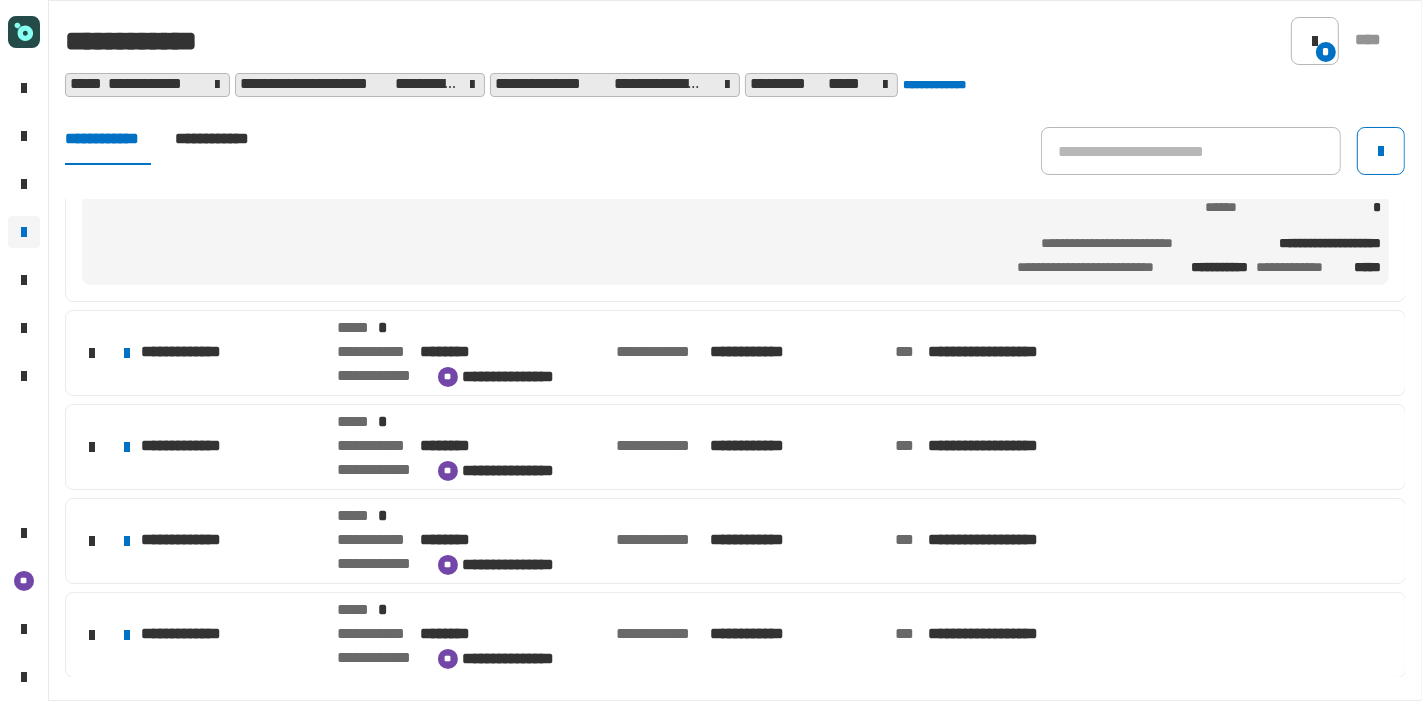 click on "*****" 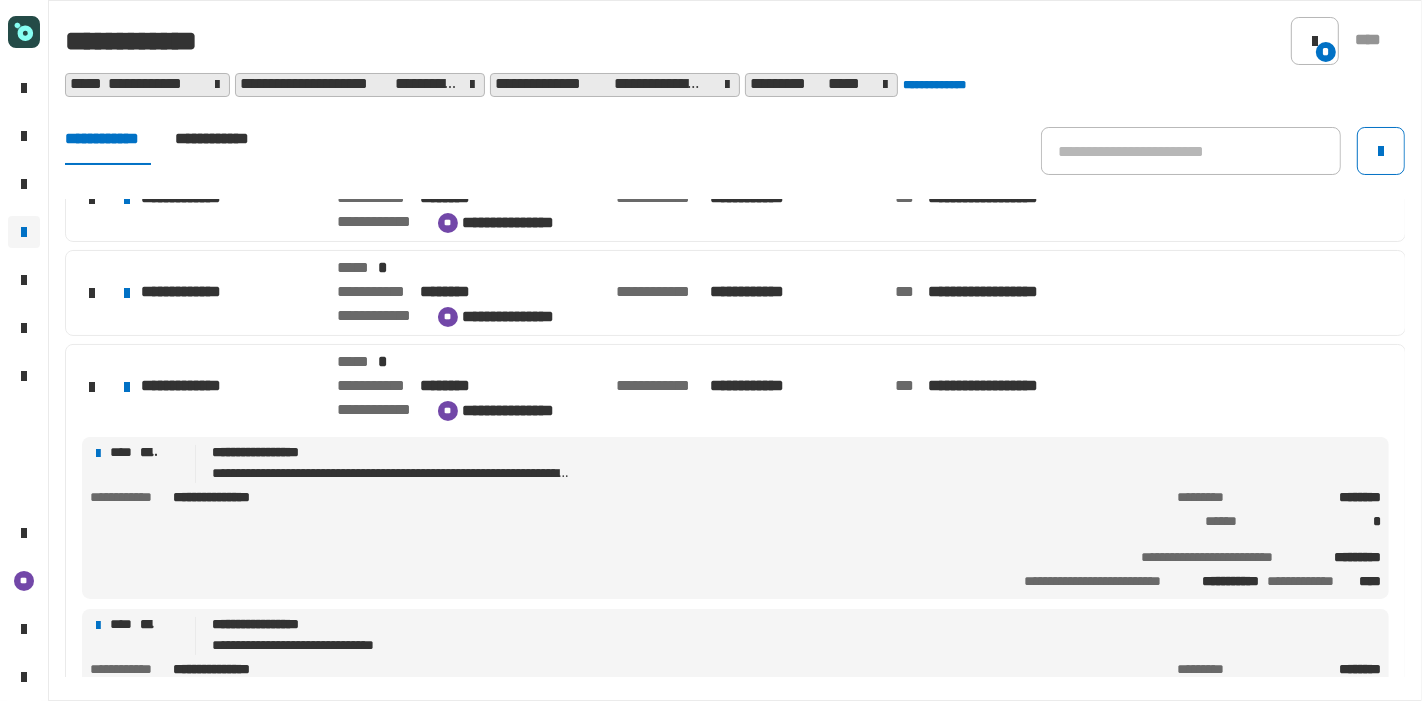 scroll, scrollTop: 135, scrollLeft: 0, axis: vertical 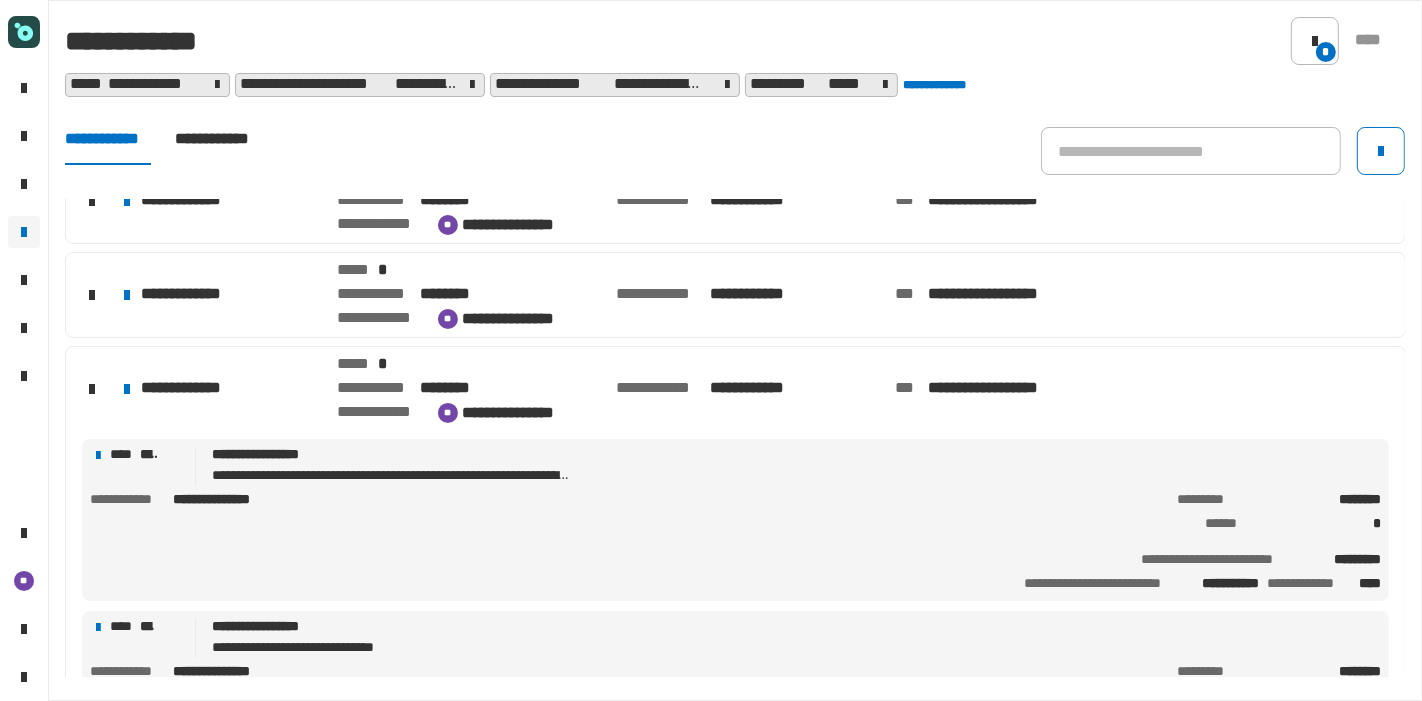 click on "**********" 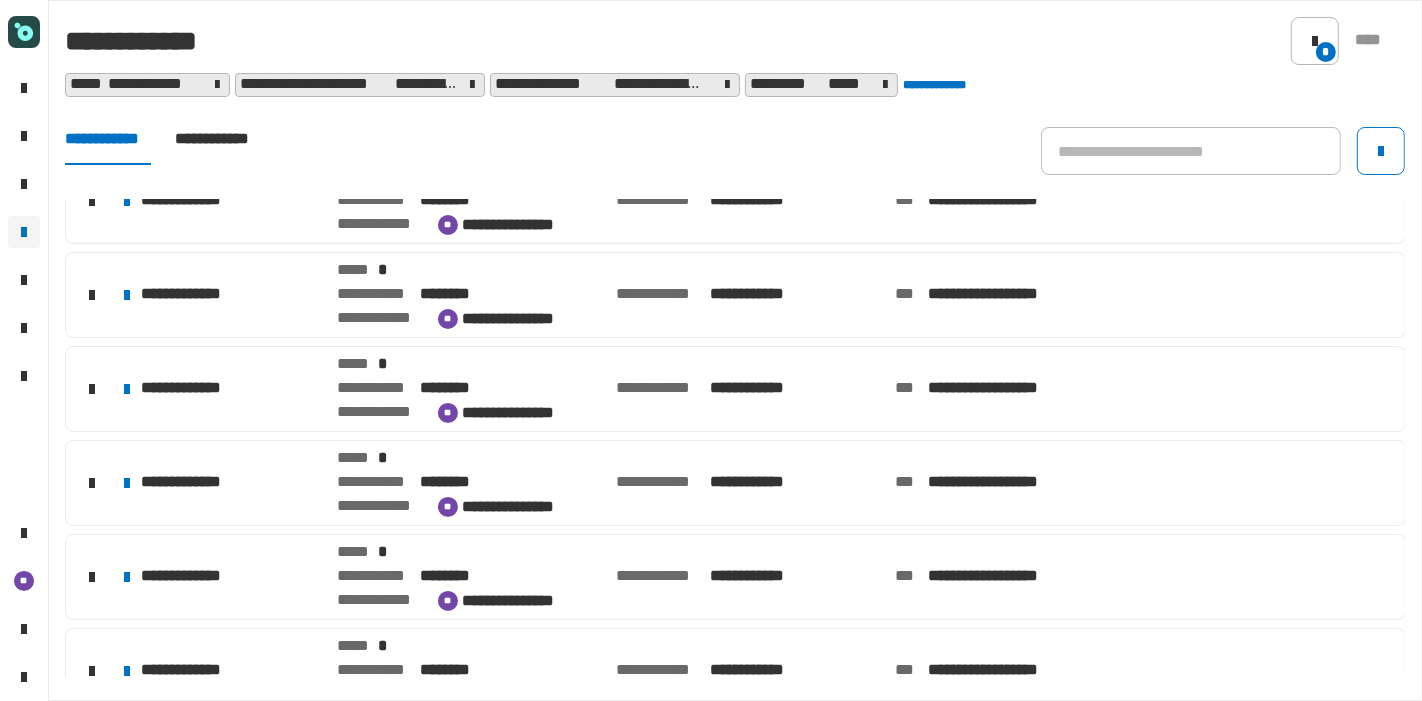 click on "[FIRST] [LAST] [ADDRESS] [CITY] [STATE] [ZIPCODE] [COUNTRY] [PHONE] [SSN] [CREDITCARD]" 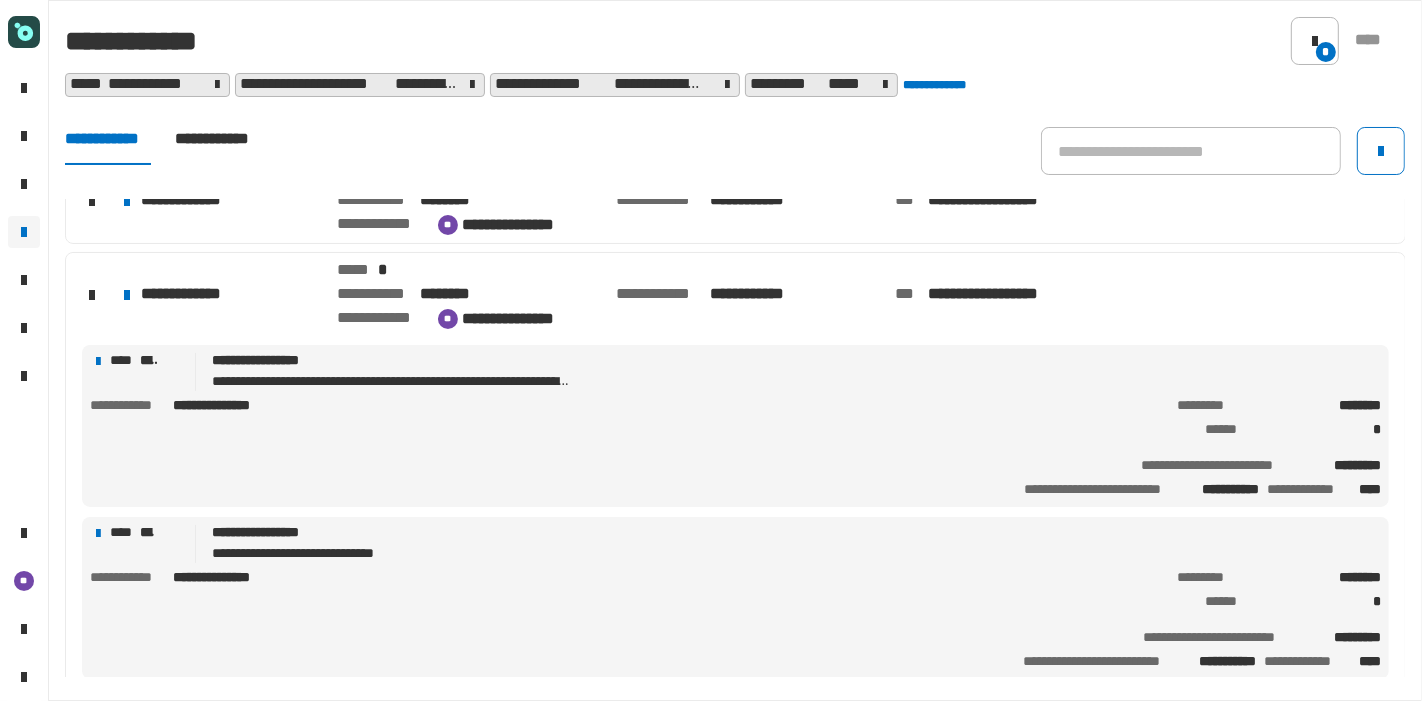 scroll, scrollTop: 128, scrollLeft: 0, axis: vertical 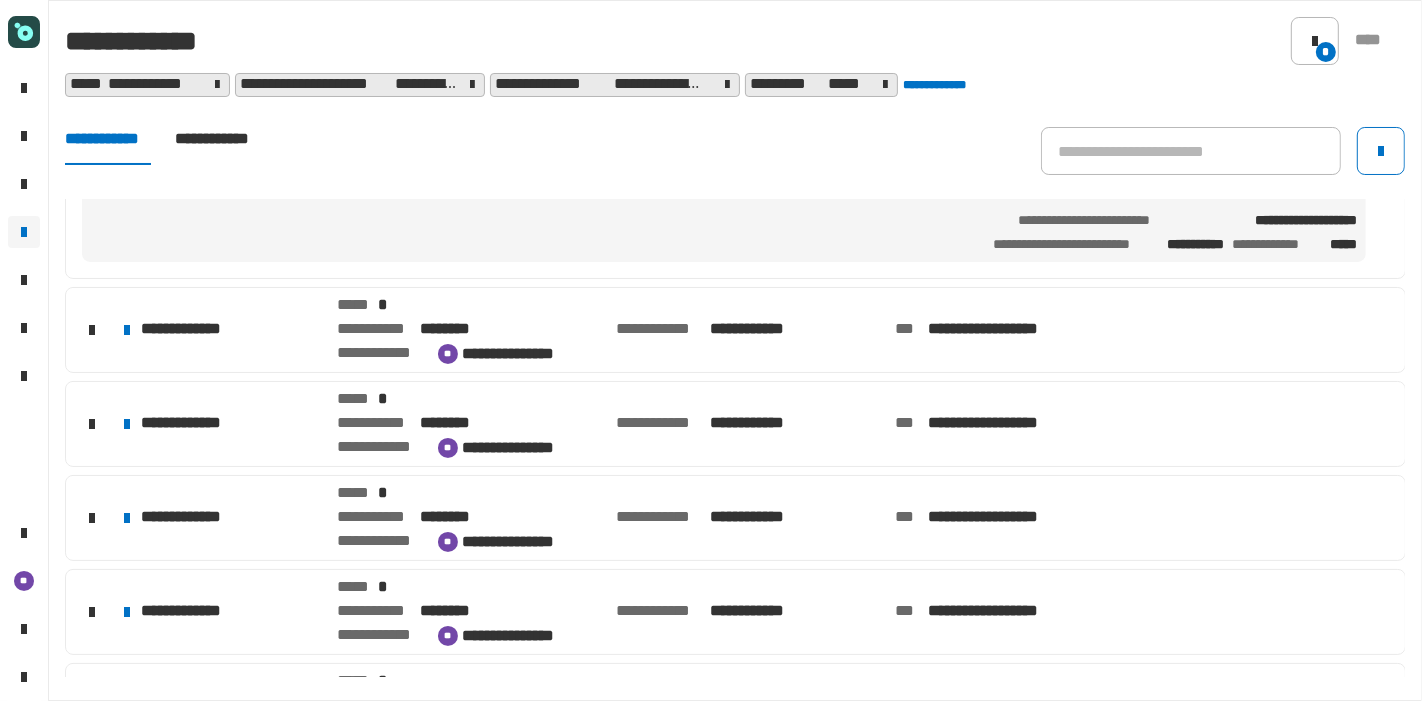 click on "[FIRST] [LAST] [ADDRESS] [CITY] [STATE] [ZIPCODE] [COUNTRY] [PHONE] [SSN] [CREDITCARD]" 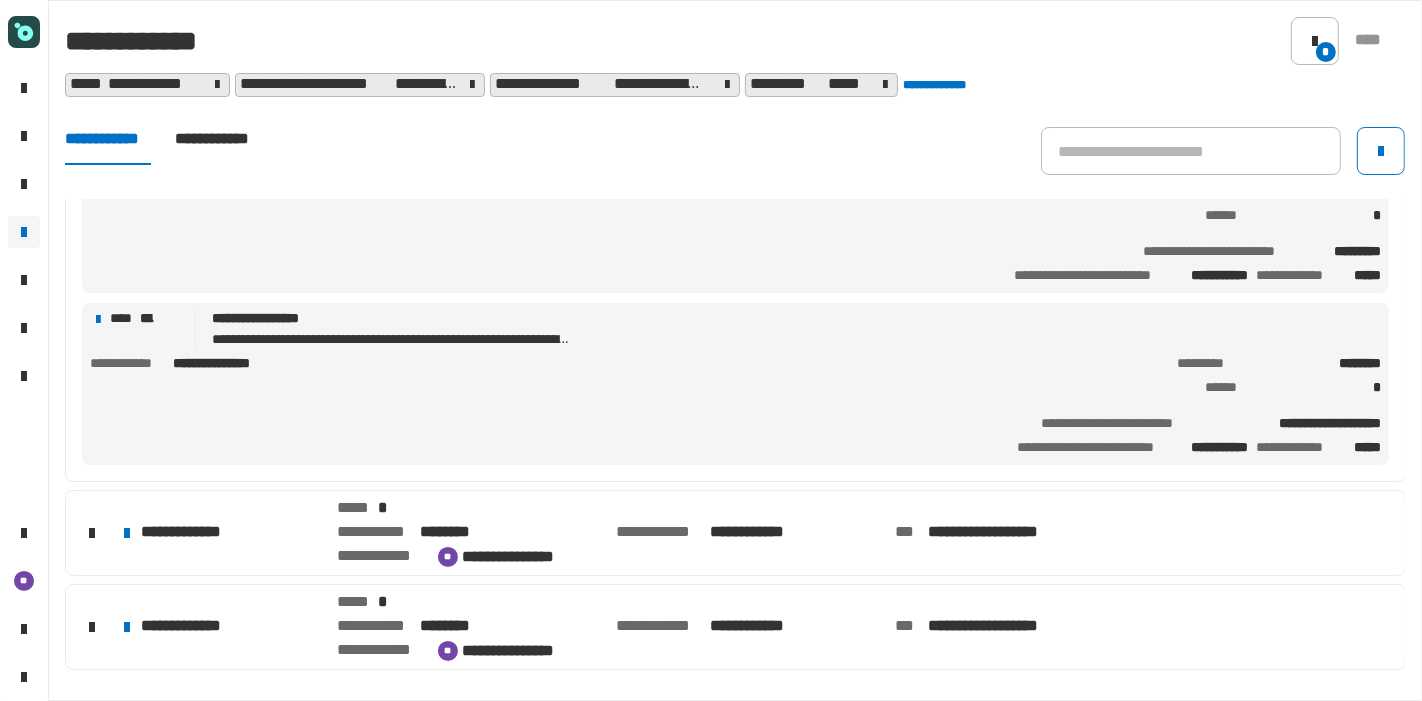click on "[FIRST] [LAST] [ADDRESS] [CITY] [STATE] [ZIPCODE] [COUNTRY] [PHONE] [SSN] [CREDITCARD]" 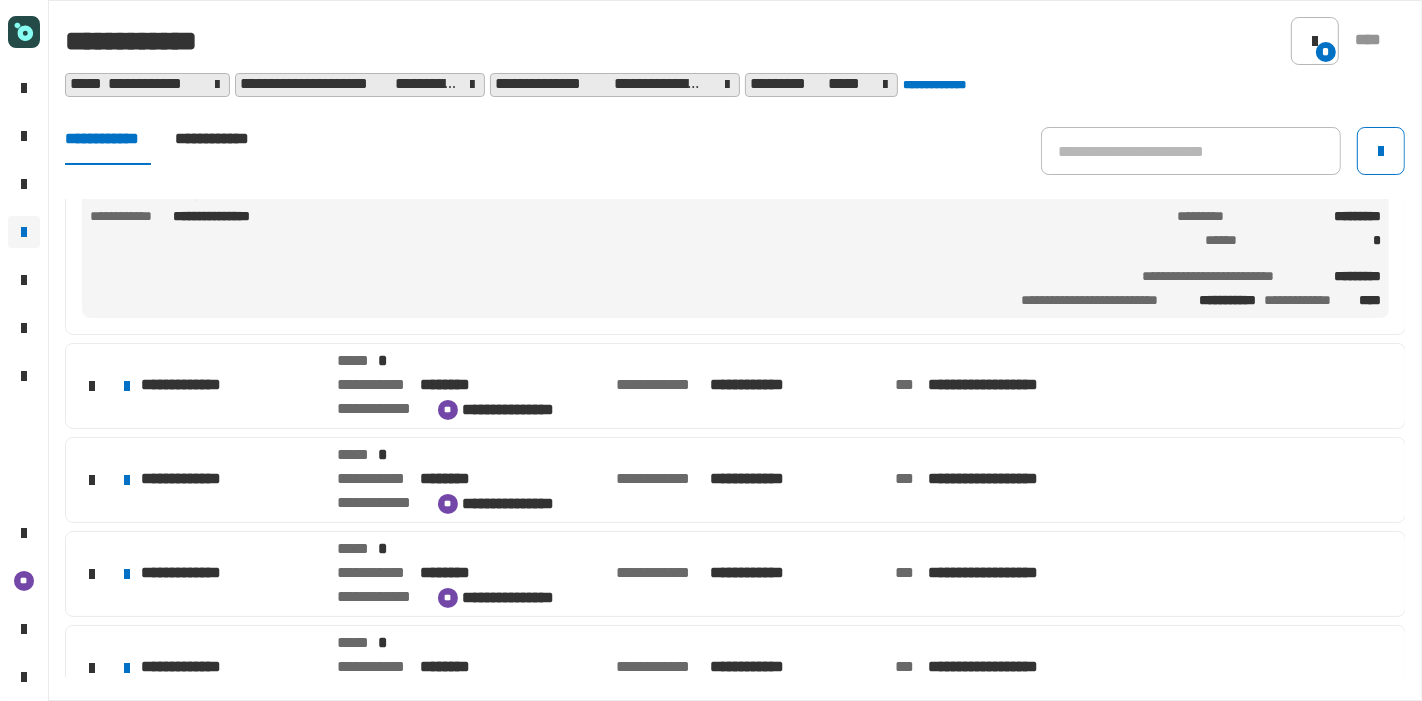 scroll, scrollTop: 483, scrollLeft: 0, axis: vertical 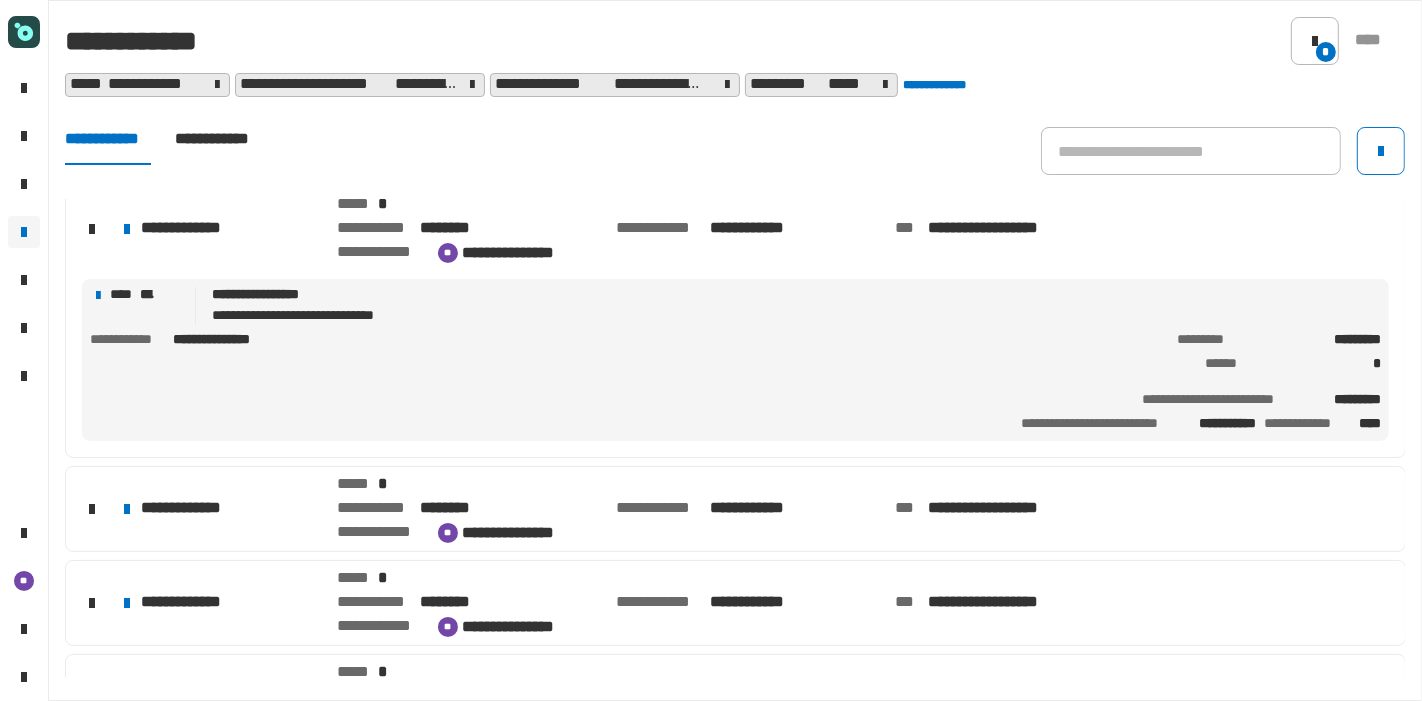 click on "**********" 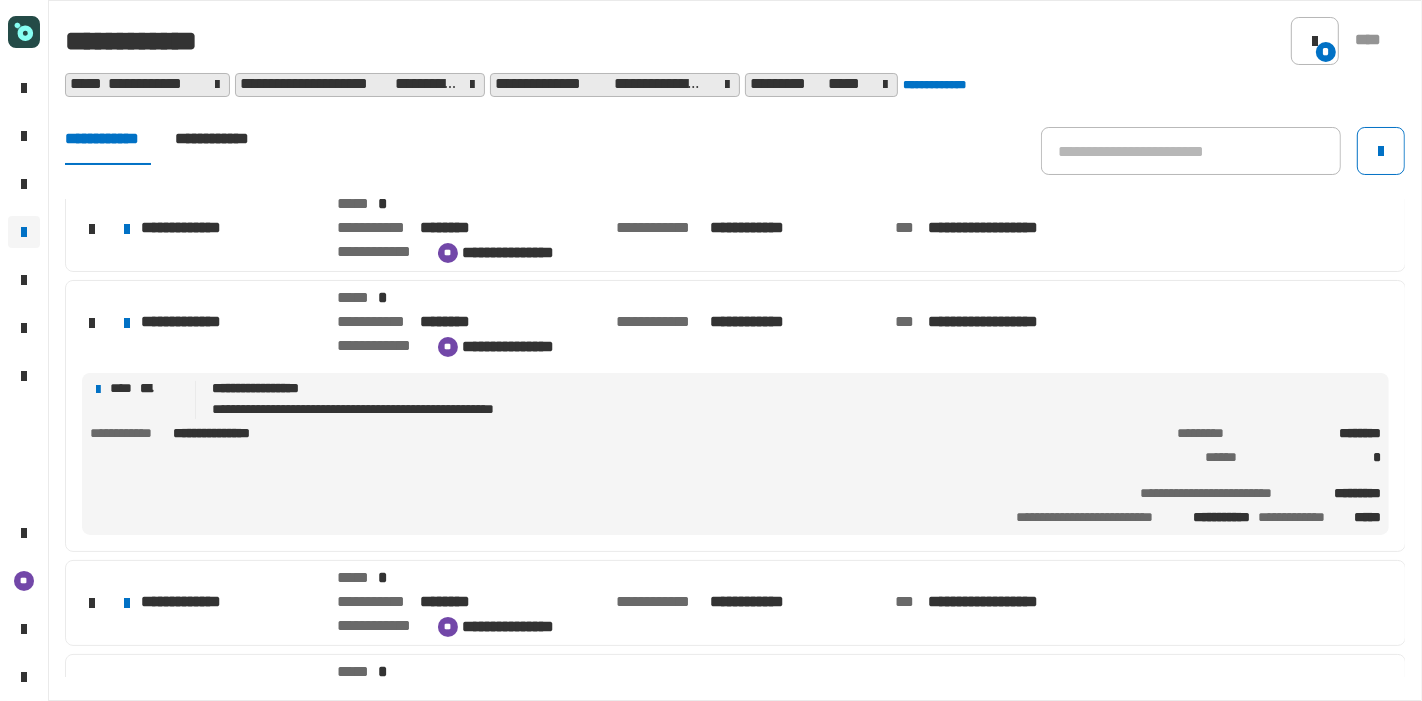 click on "[FIRST] [LAST] [ADDRESS] [CITY] [STATE] [ZIPCODE] [COUNTRY] [PHONE] [SSN] [CREDITCARD]" 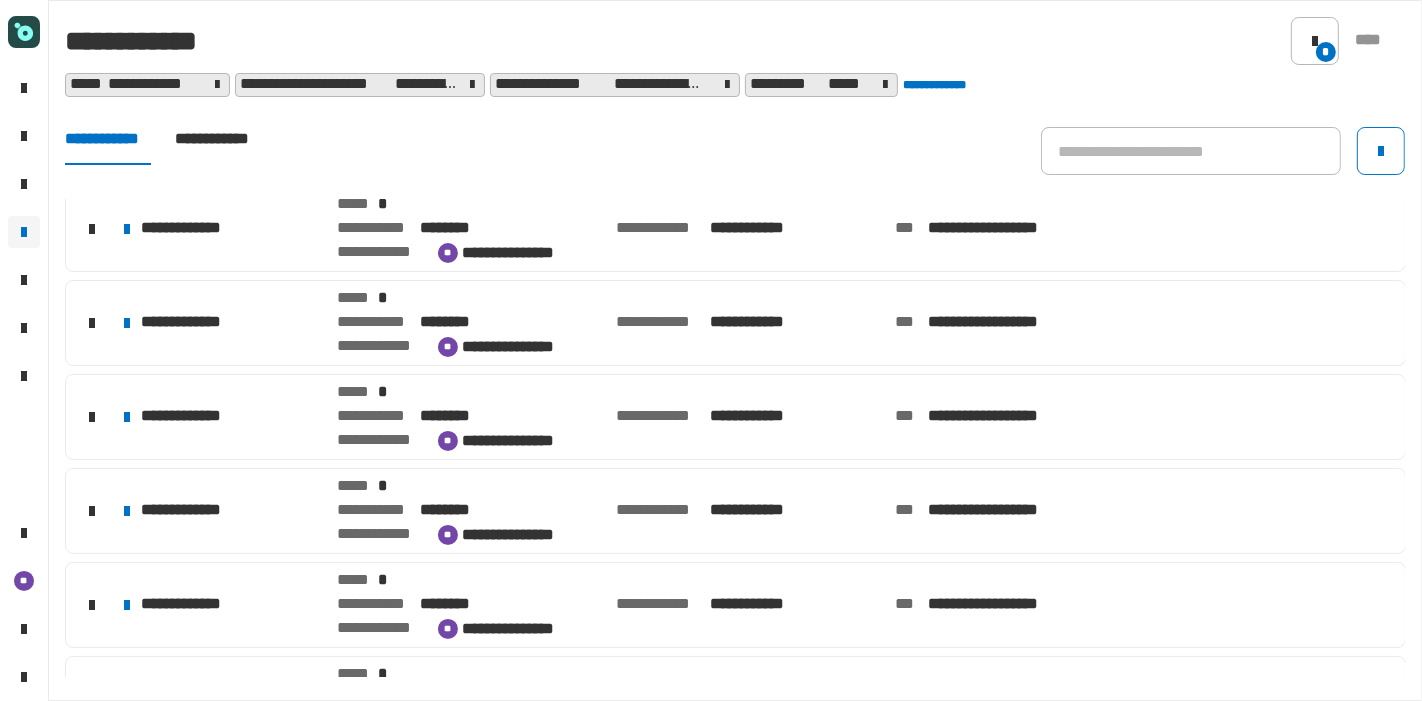 click on "**********" 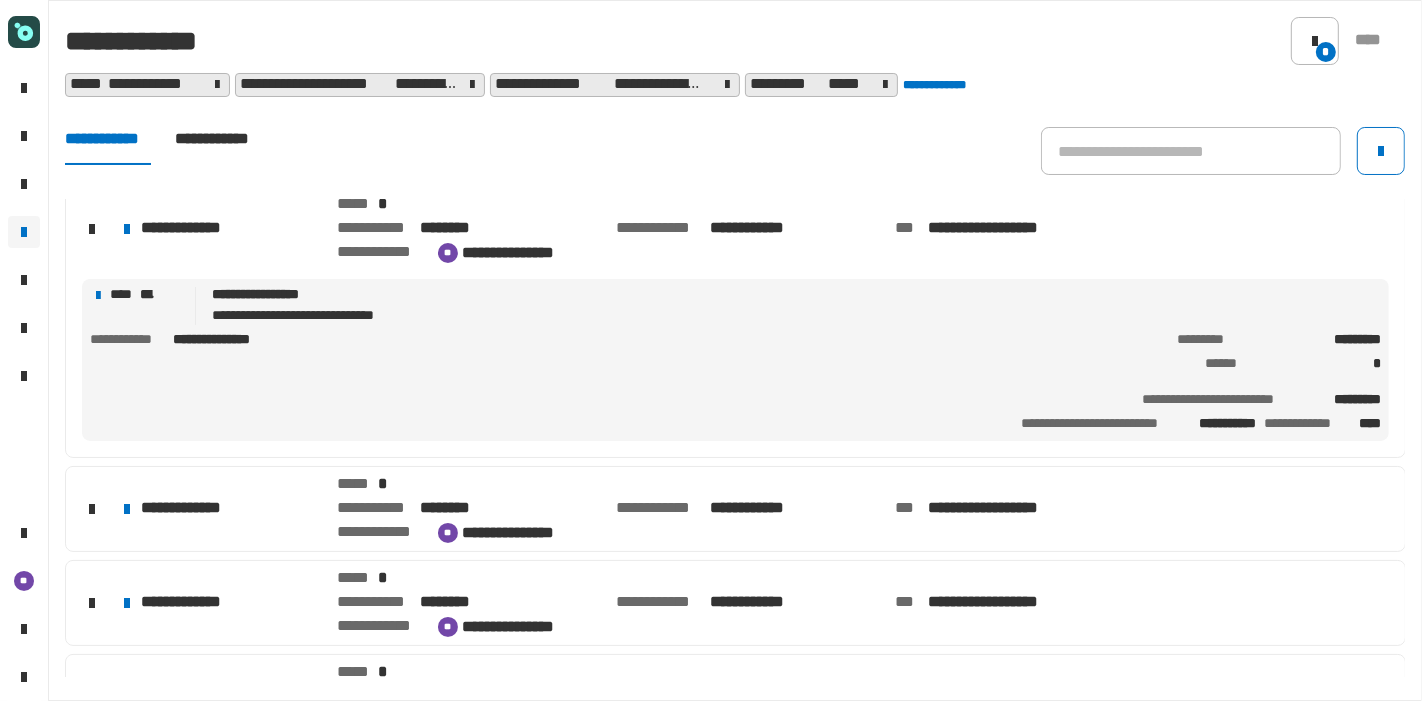 click on "[FIRST] [LAST]" 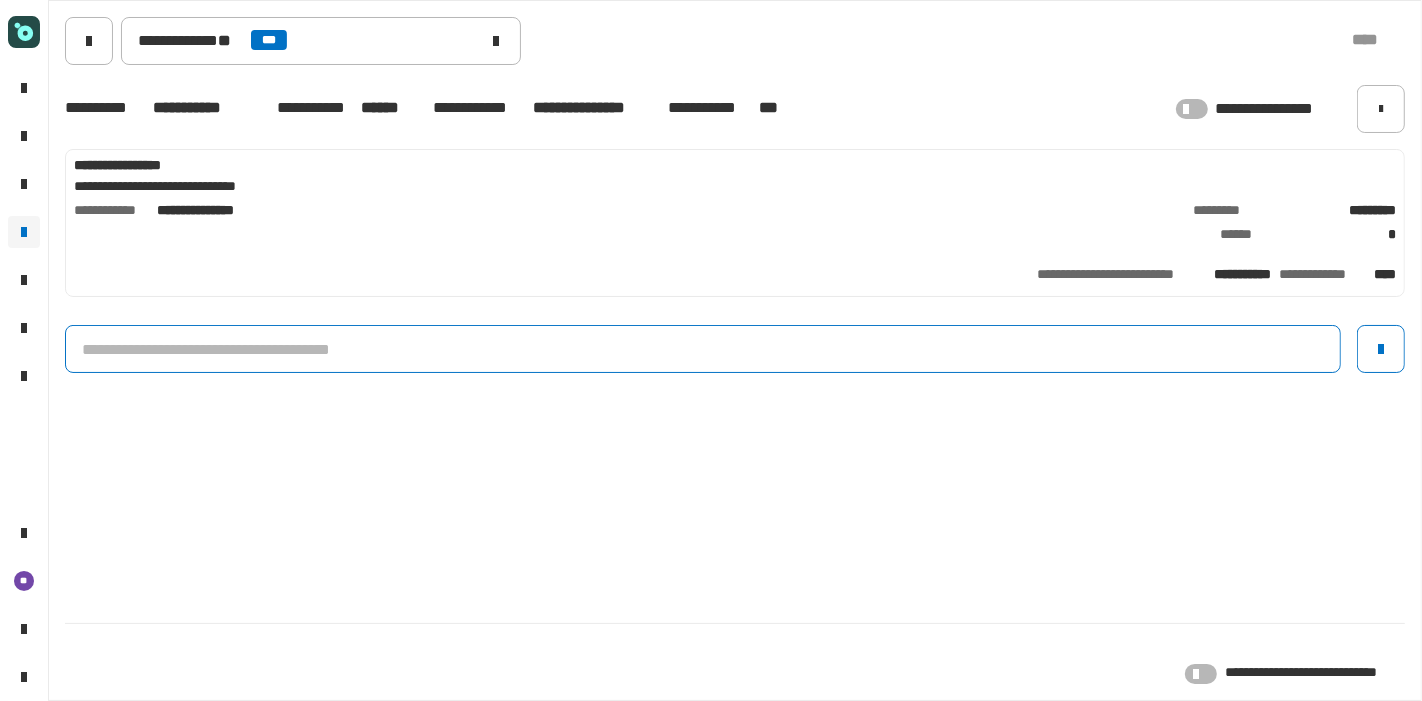 click 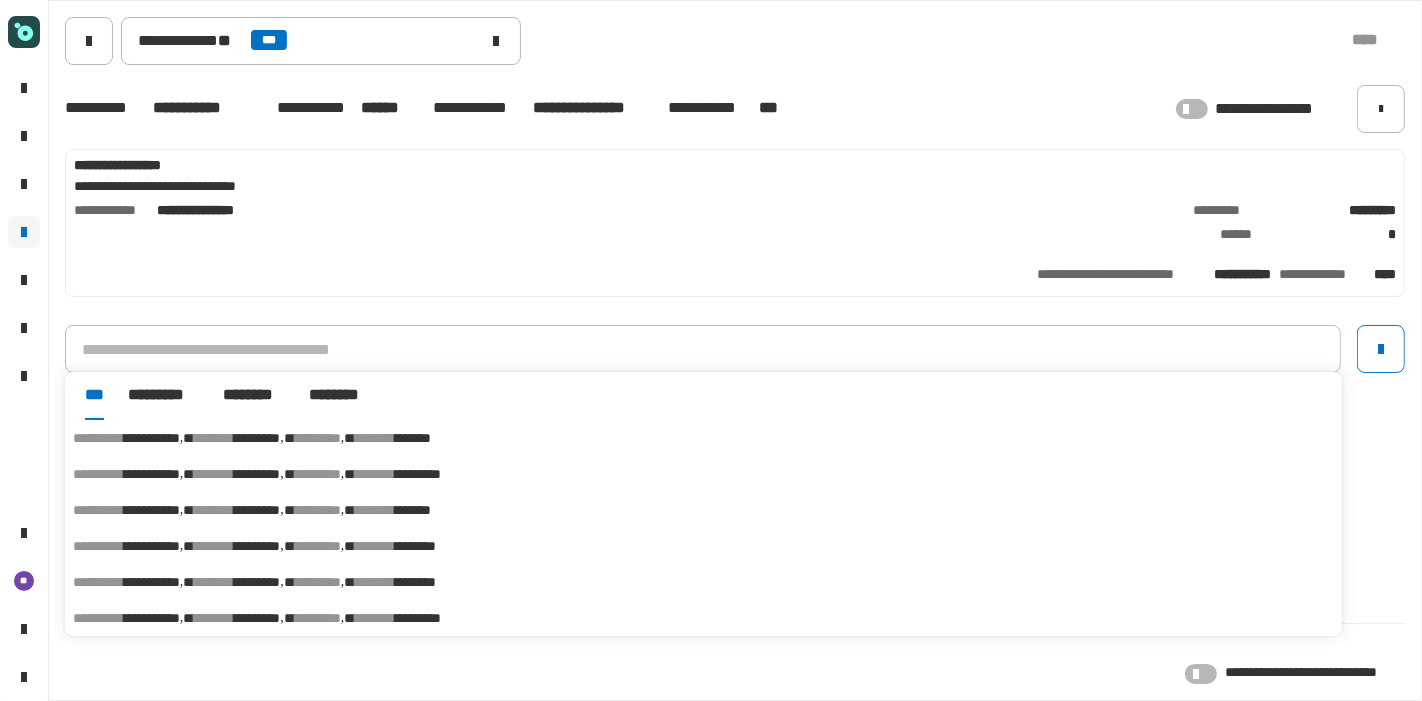click on "*********" at bounding box center (418, 474) 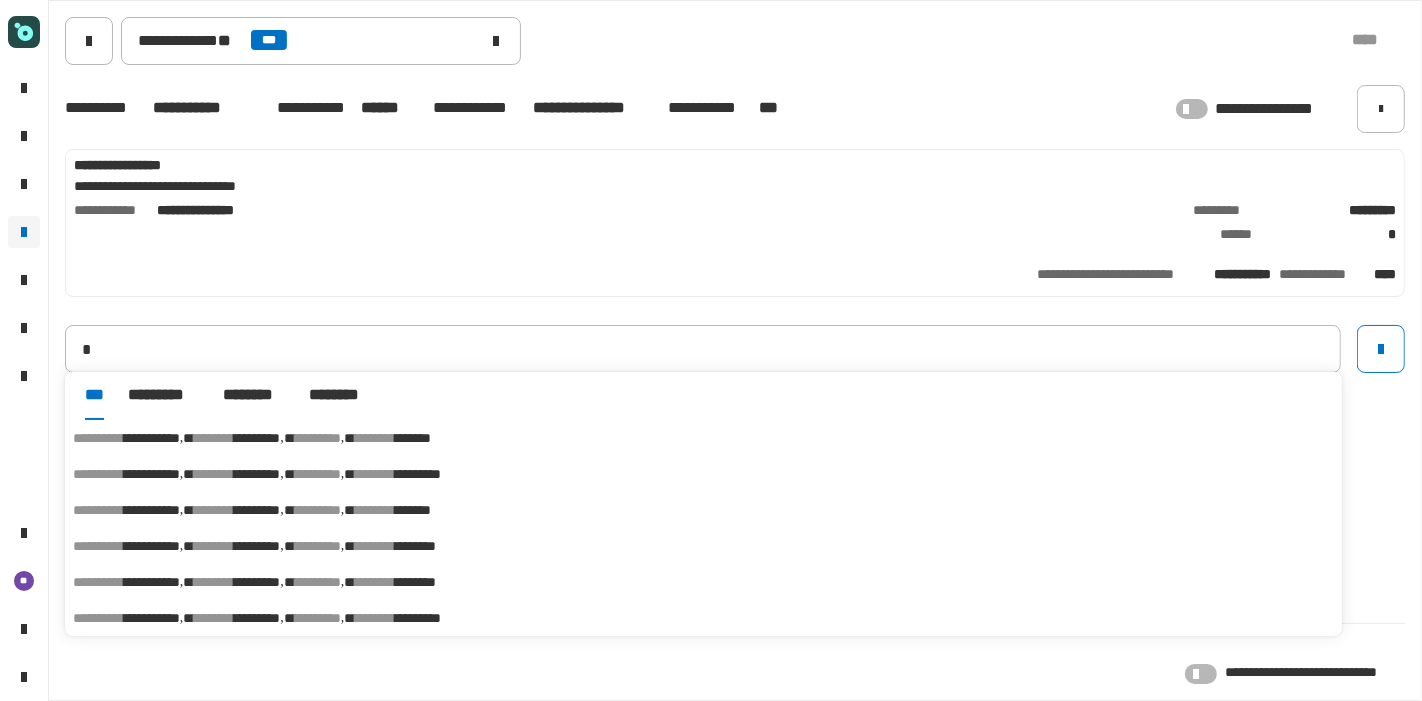 type on "**********" 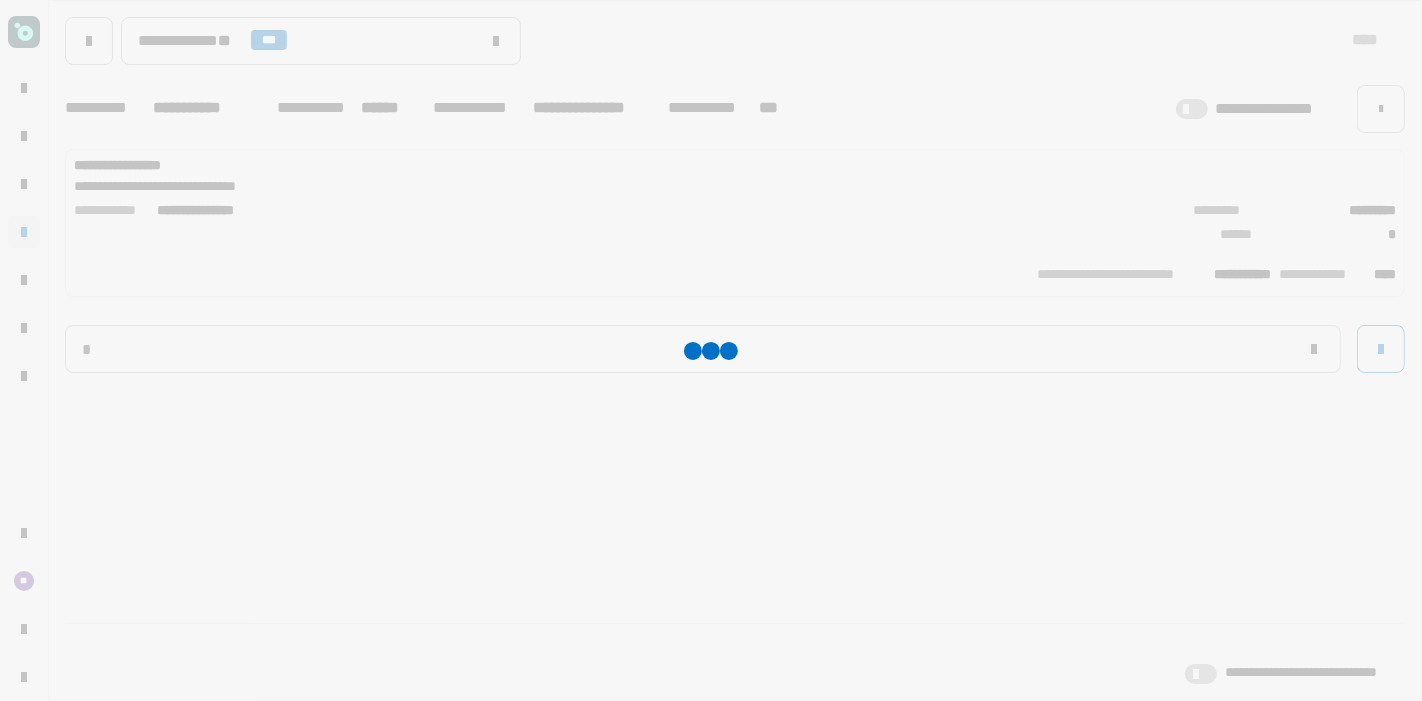 type 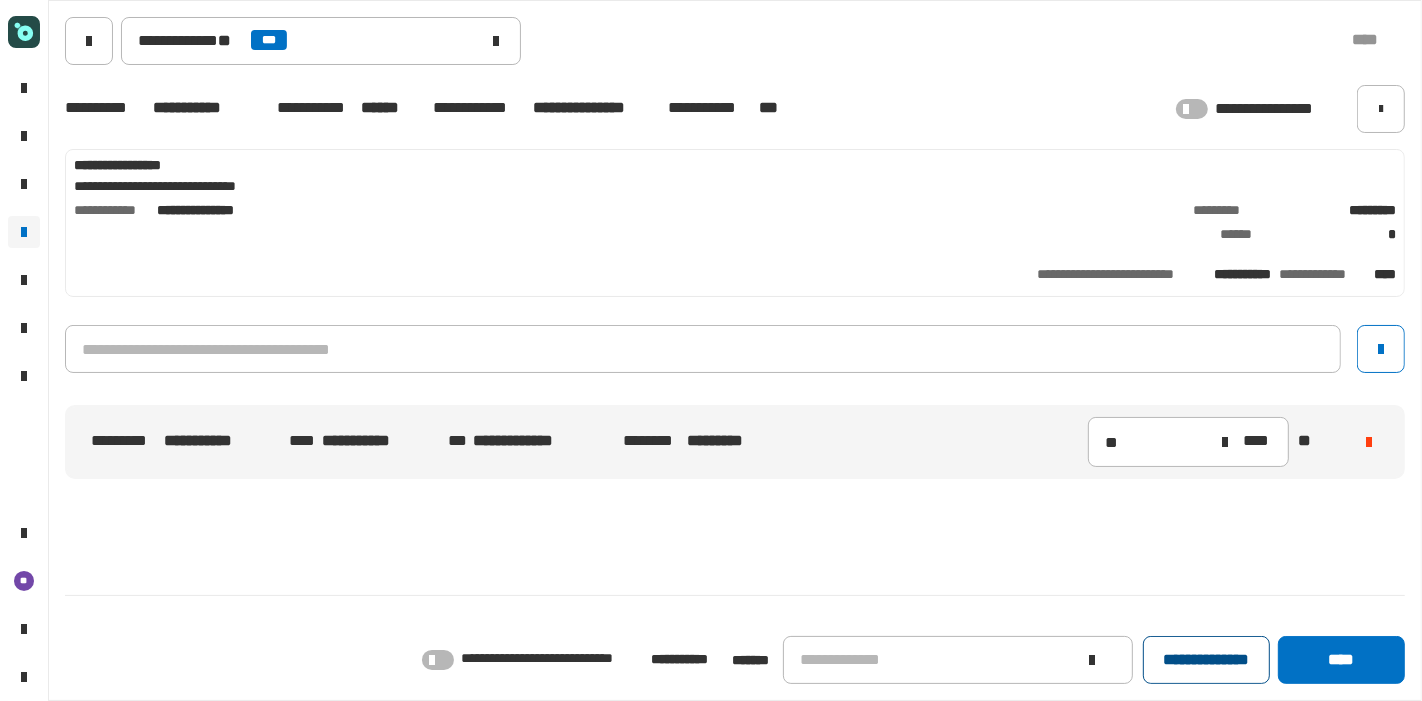 click on "**********" 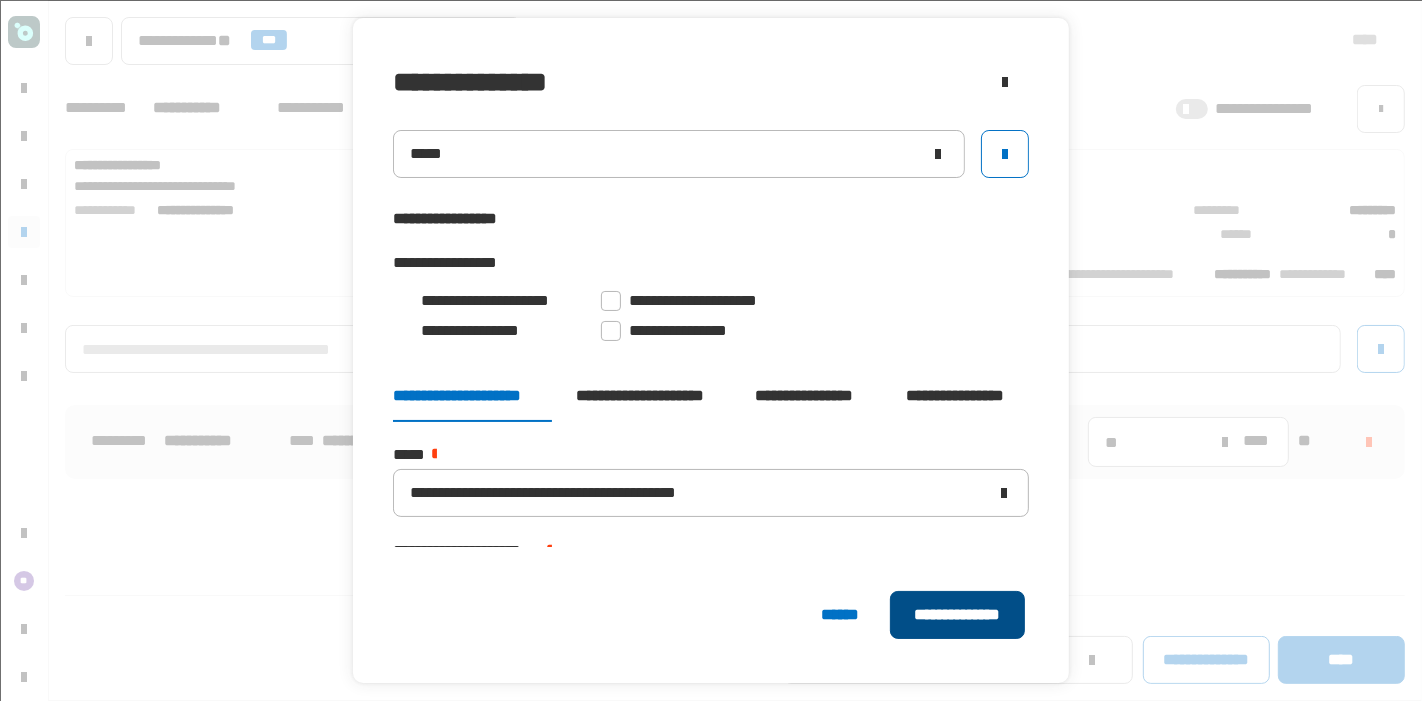 click on "**********" 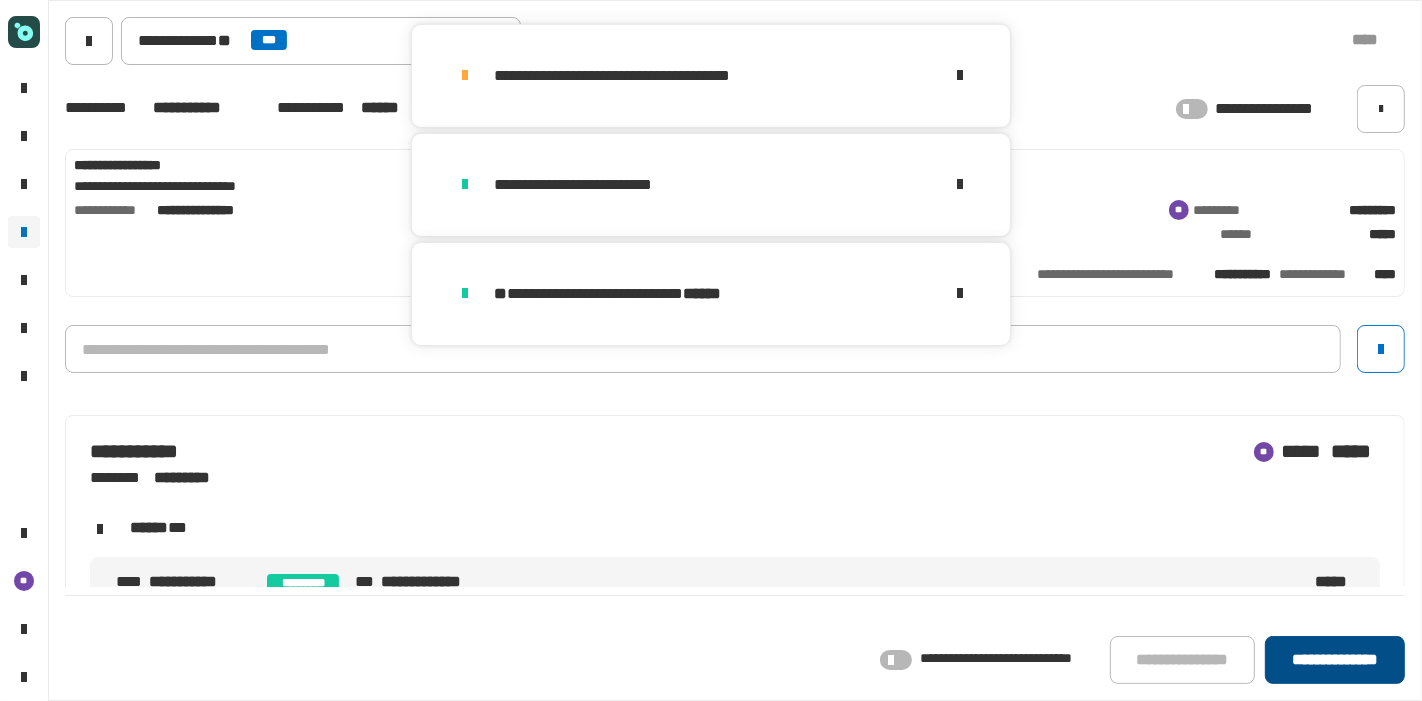 click on "**********" 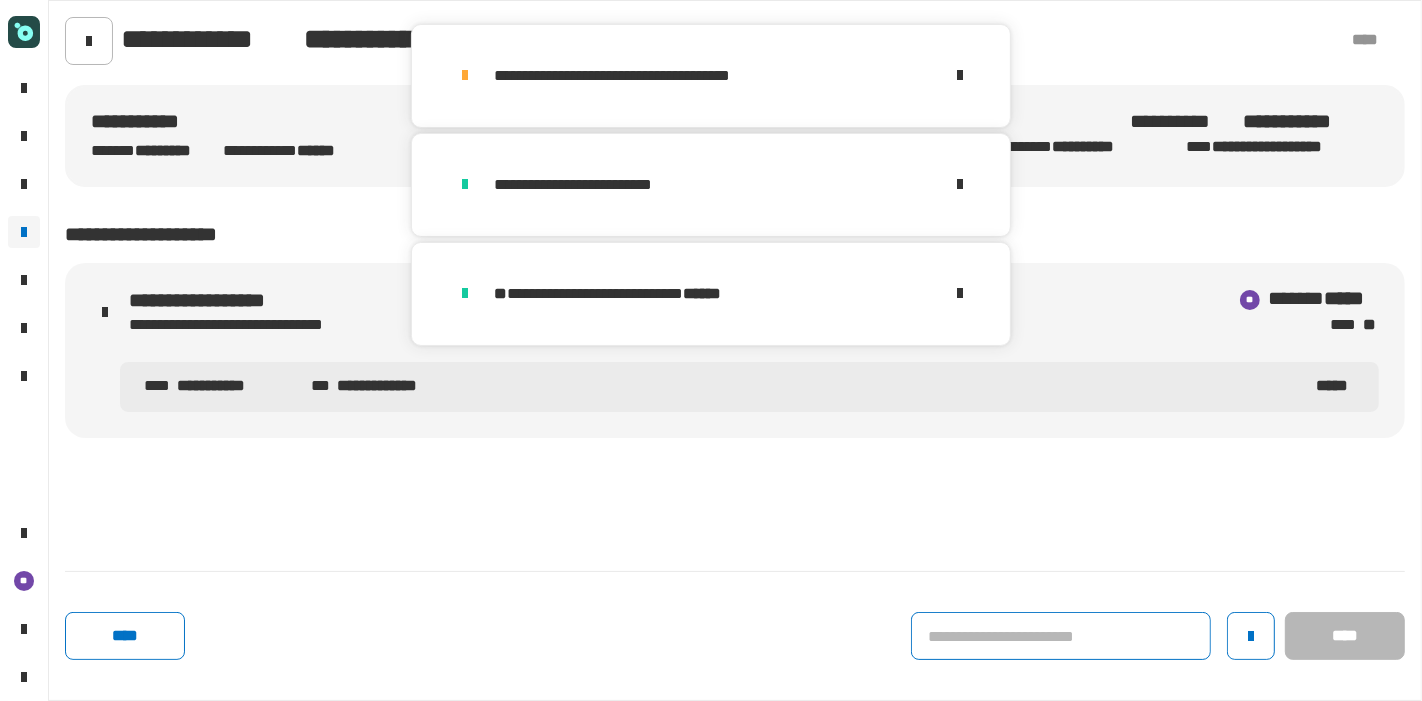 click 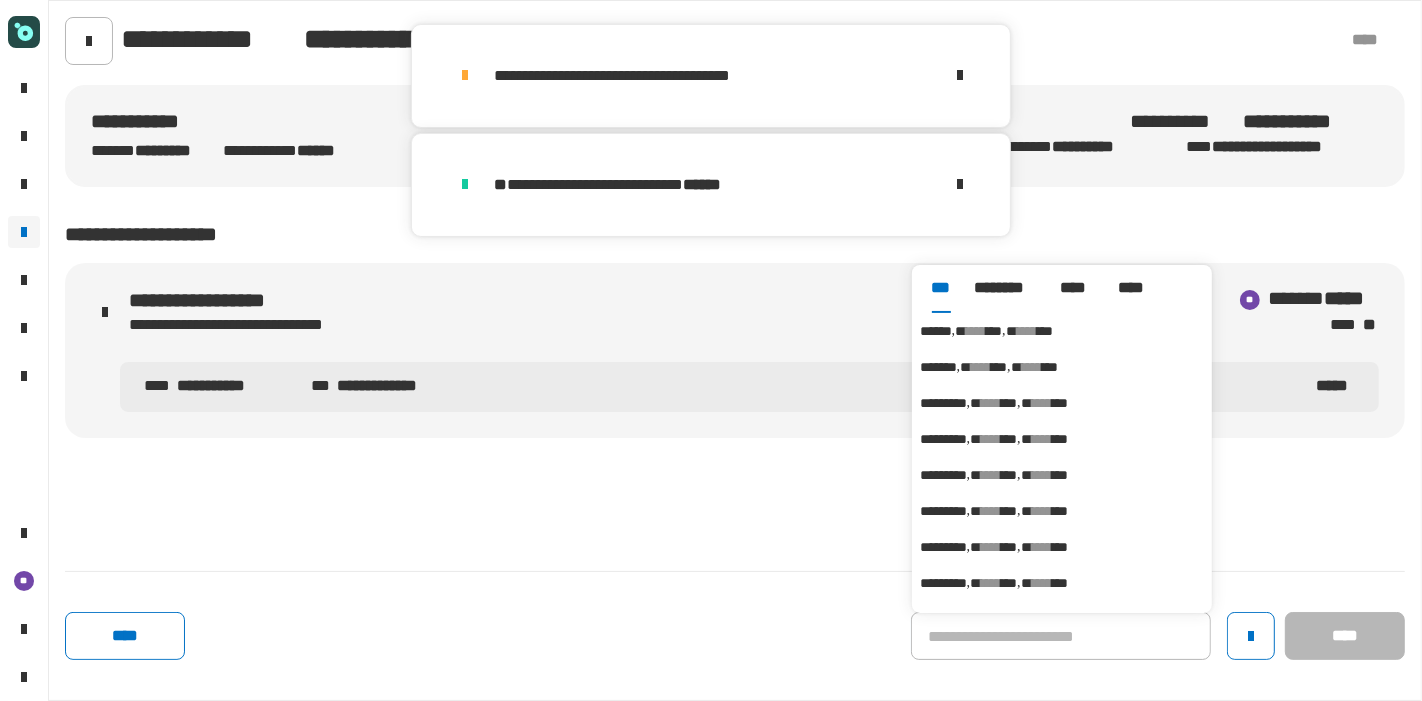 click on "***" at bounding box center [994, 331] 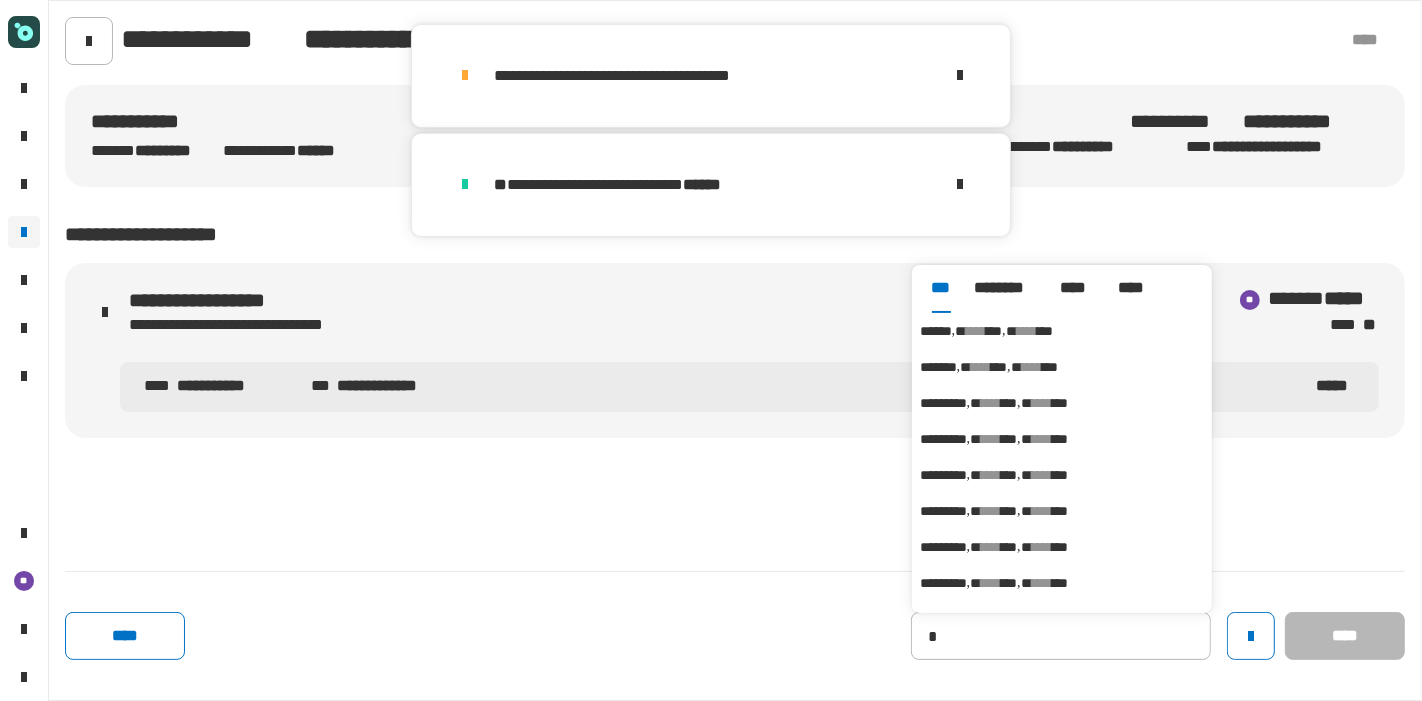 type on "******" 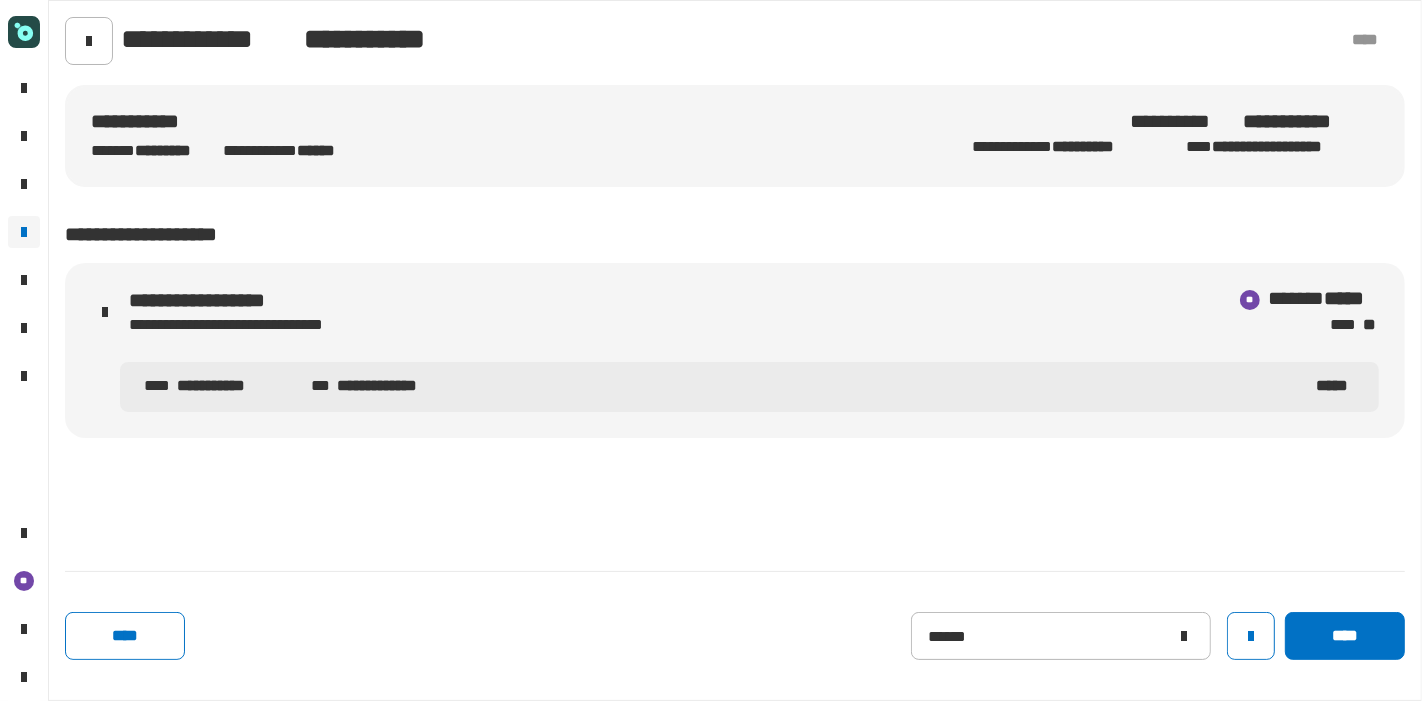 click on "[FIRST] [LAST]" 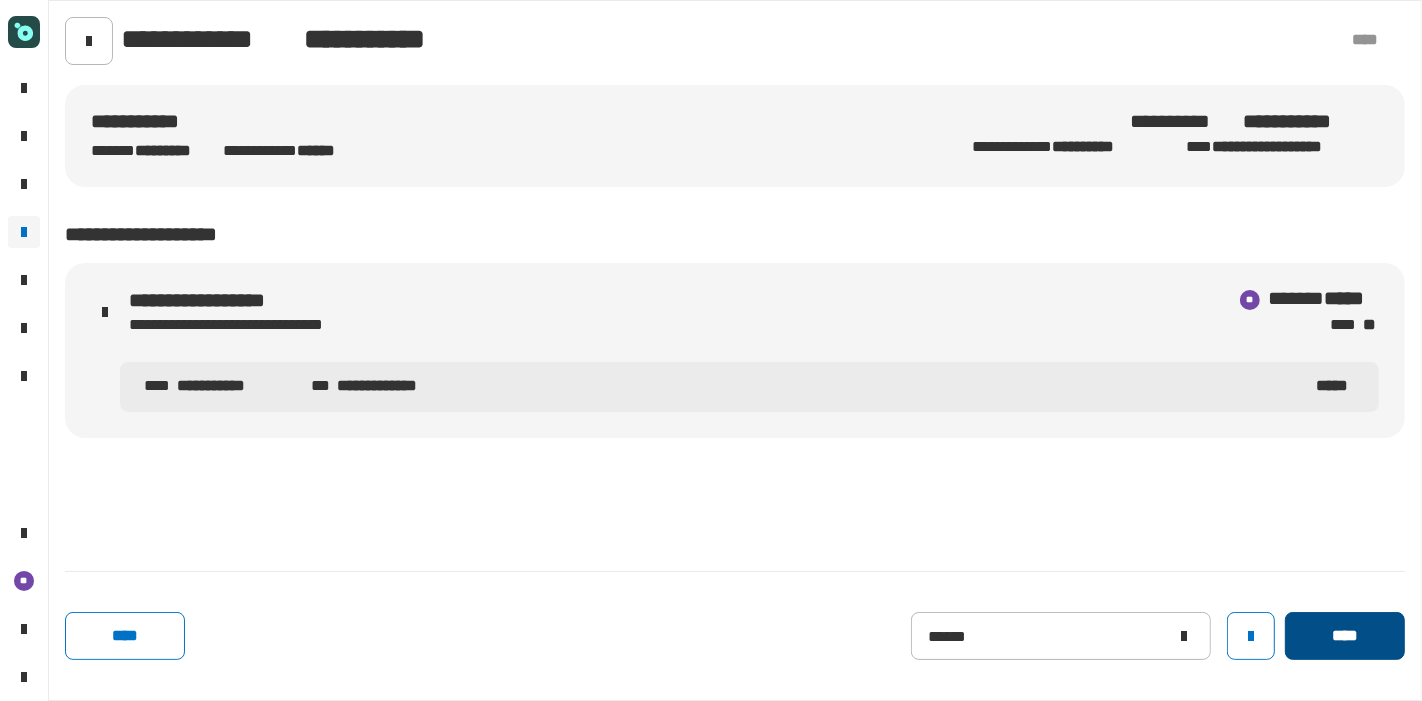click on "****" 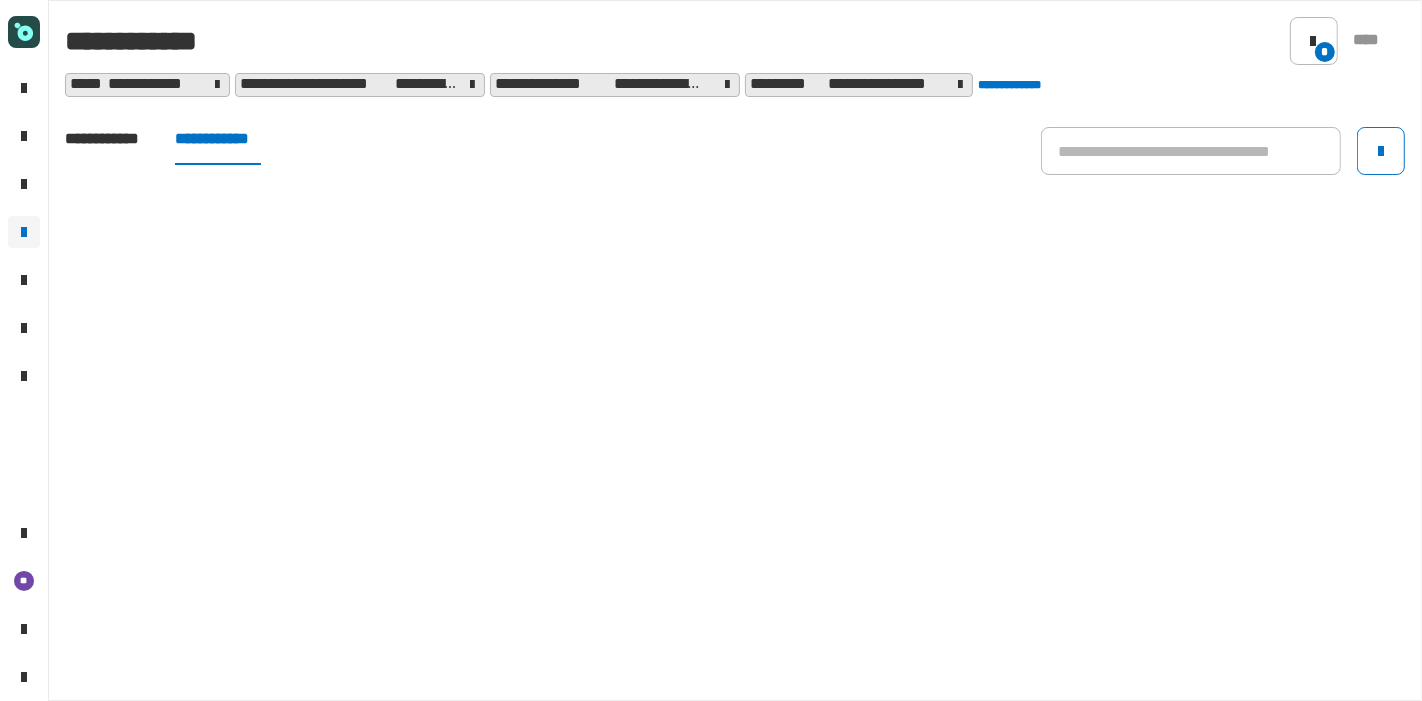 click on "**********" 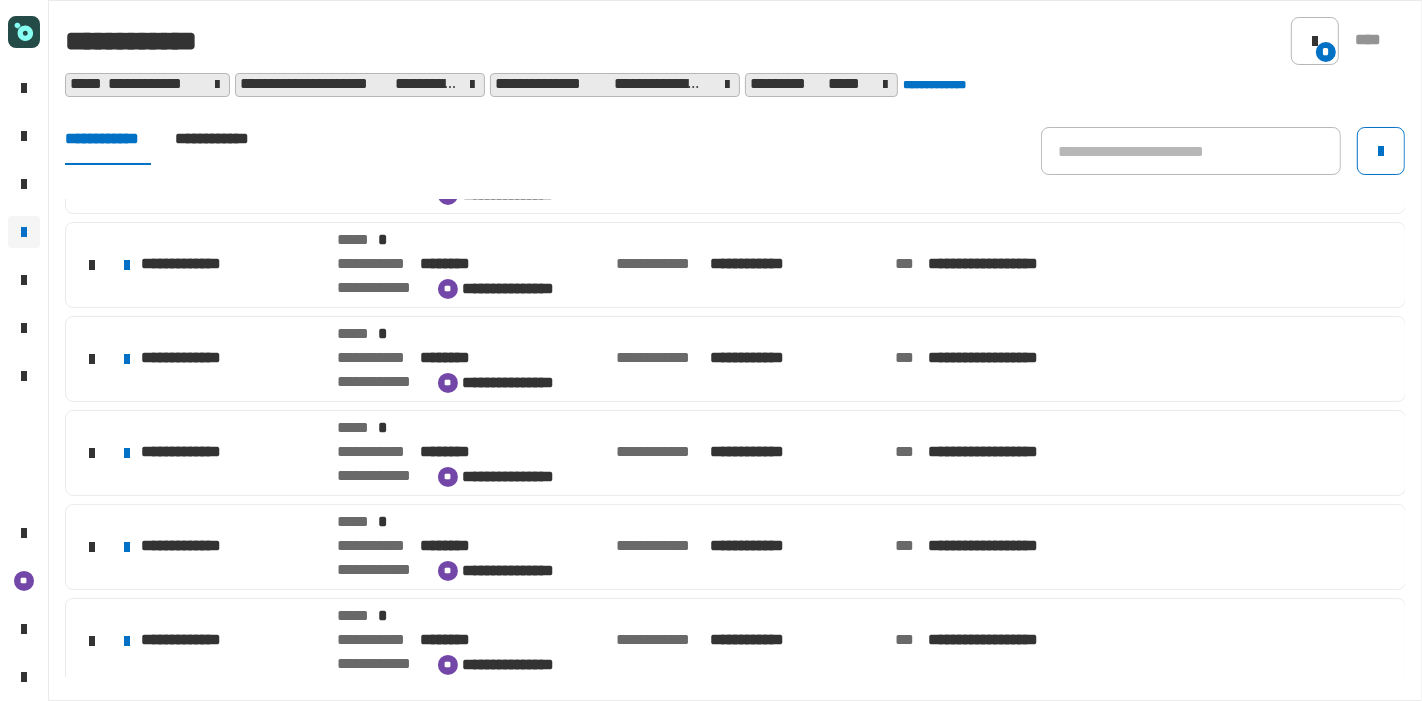 scroll, scrollTop: 728, scrollLeft: 0, axis: vertical 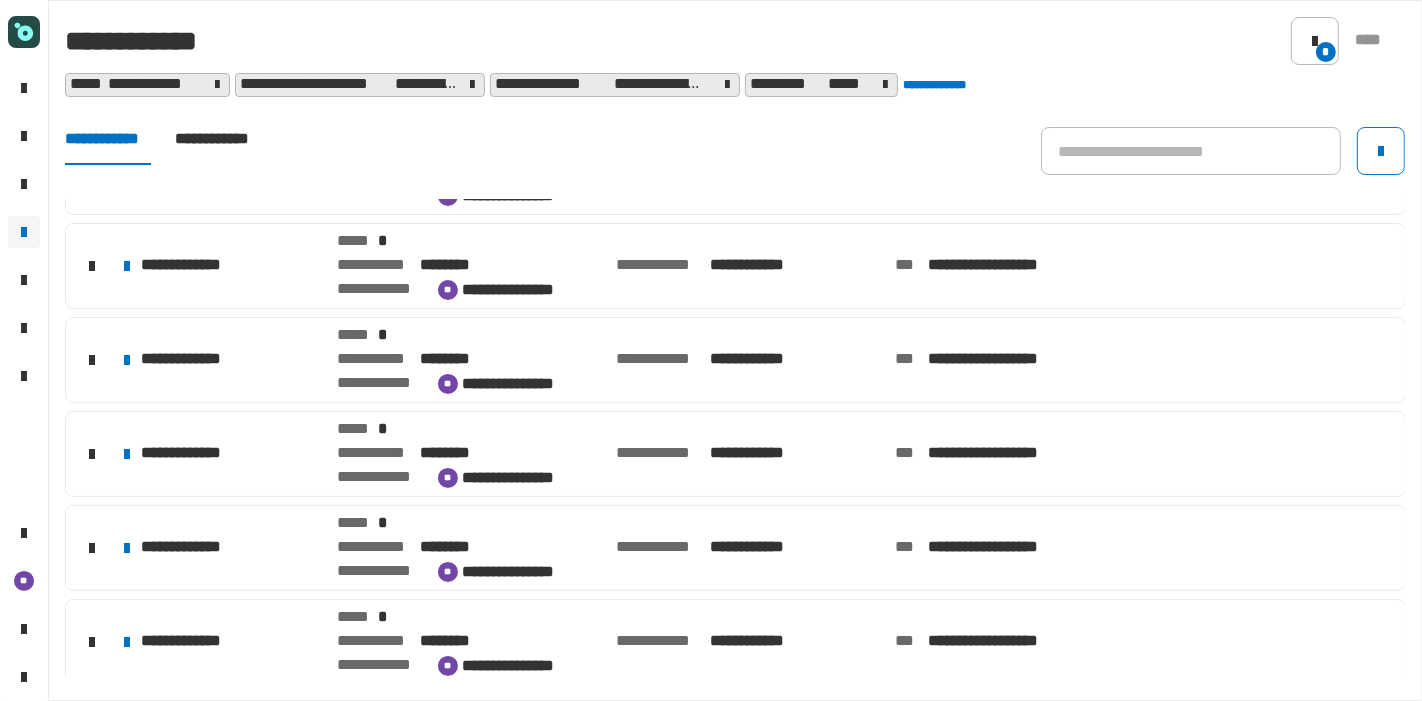 click on "[FIRST] [LAST] [ADDRESS] [CITY] [STATE] [ZIPCODE] [COUNTRY] [PHONE] [SSN] [CREDITCARD]" 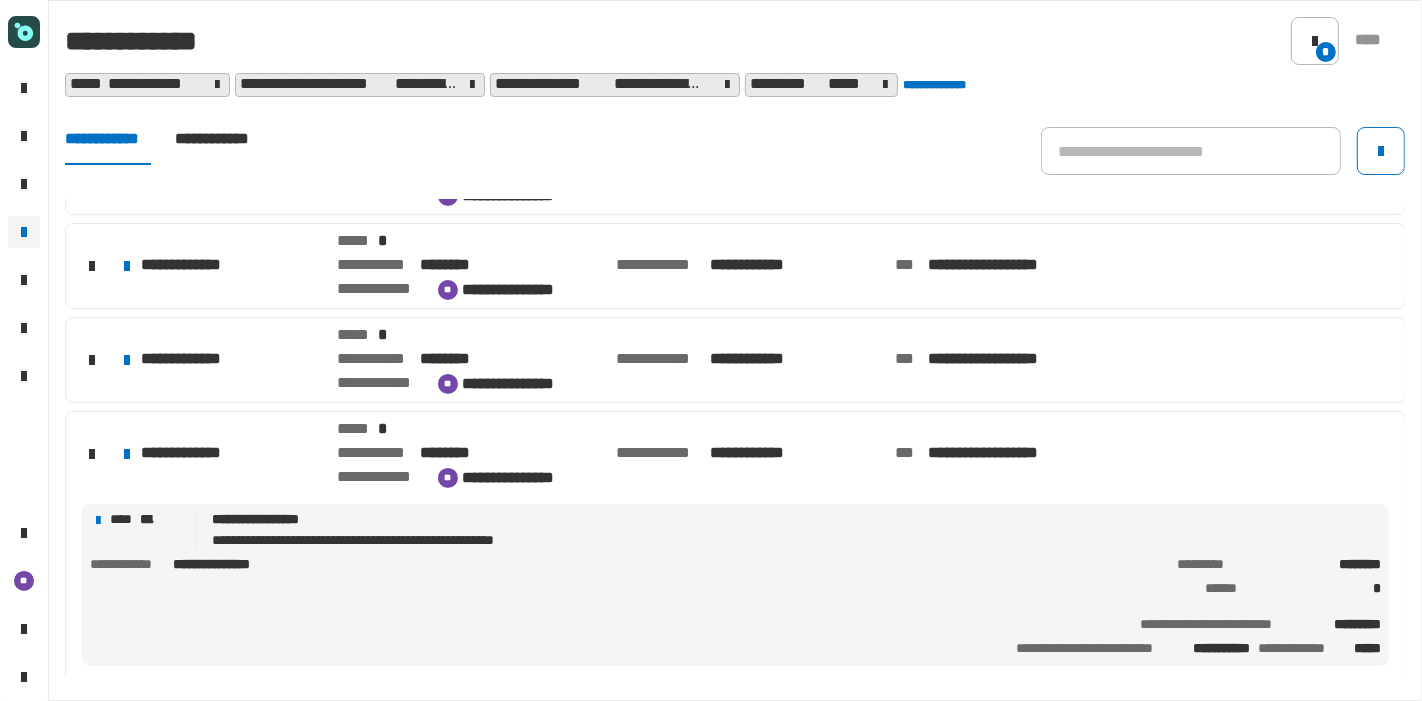 click on "[FIRST] [LAST] [ADDRESS] [CITY] [STATE] [ZIPCODE] [COUNTRY] [PHONE] [SSN] [CREDITCARD]" 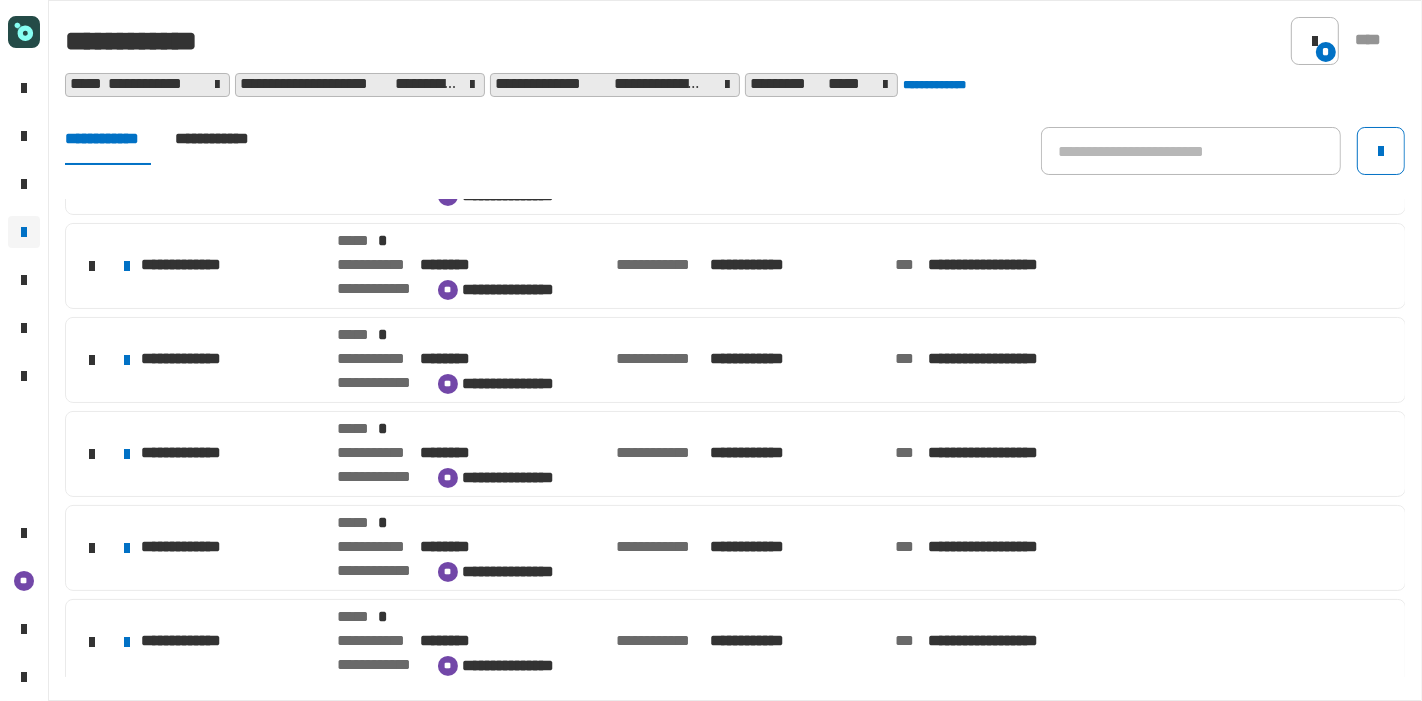 click on "[FIRST] [LAST] [ADDRESS] [CITY] [STATE] [ZIPCODE] [COUNTRY] [PHONE] [SSN] [CREDITCARD]" 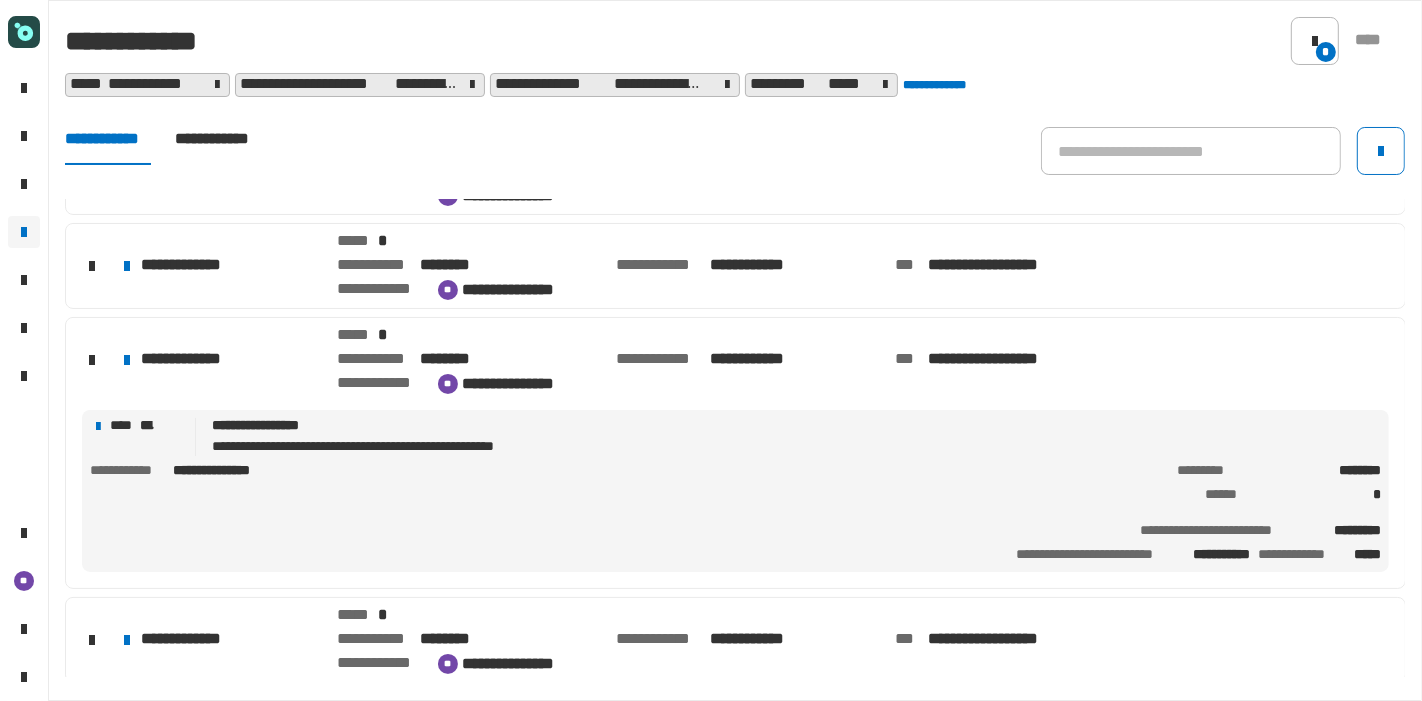 click on "[FIRST] [LAST] [ADDRESS] [CITY] [STATE] [ZIPCODE] [COUNTRY] [PHONE] [SSN] [CREDITCARD]" 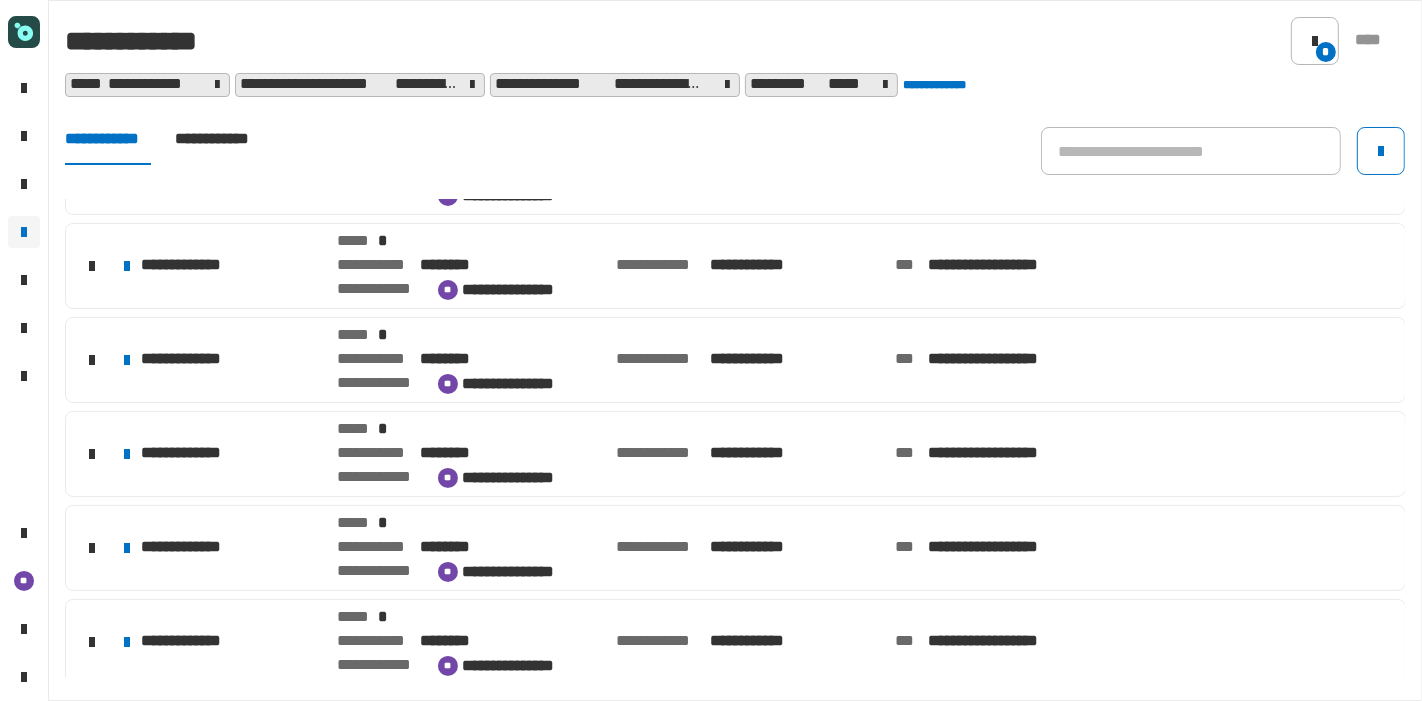 click on "**********" 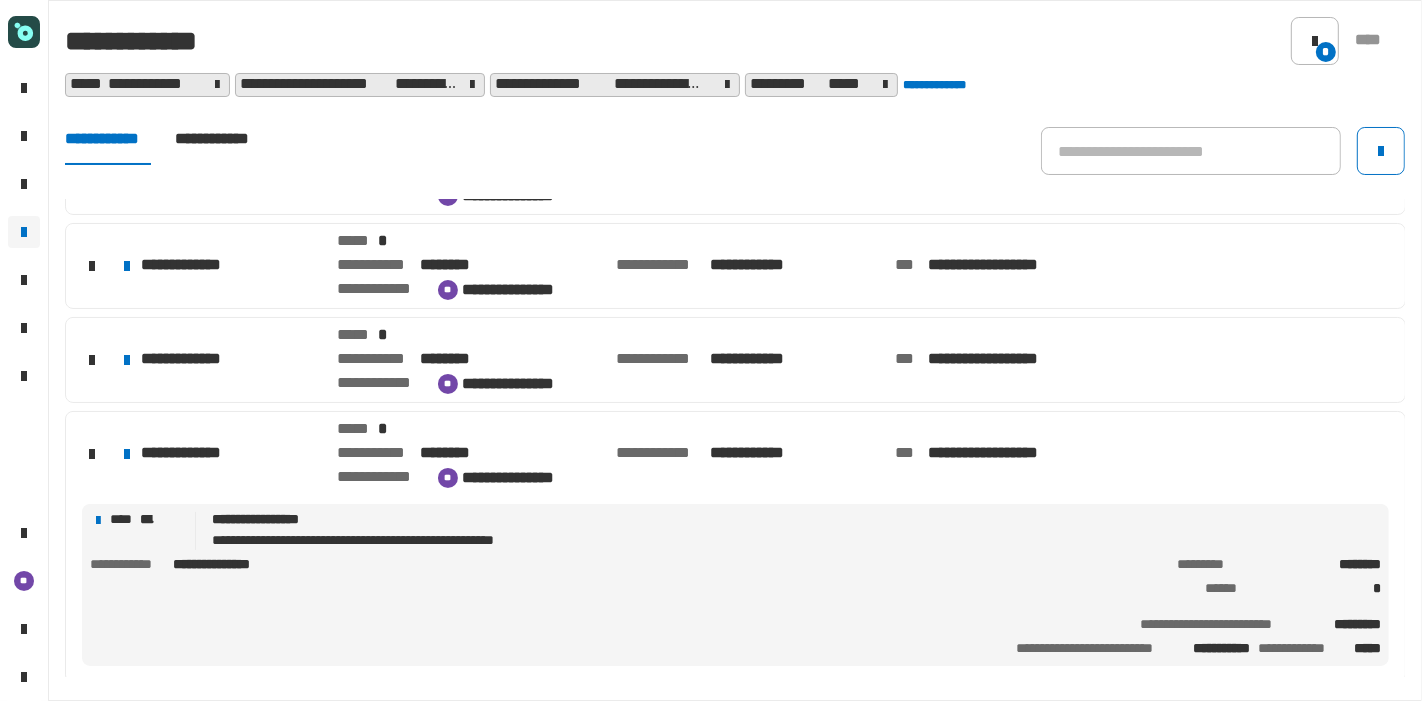 click on "**********" 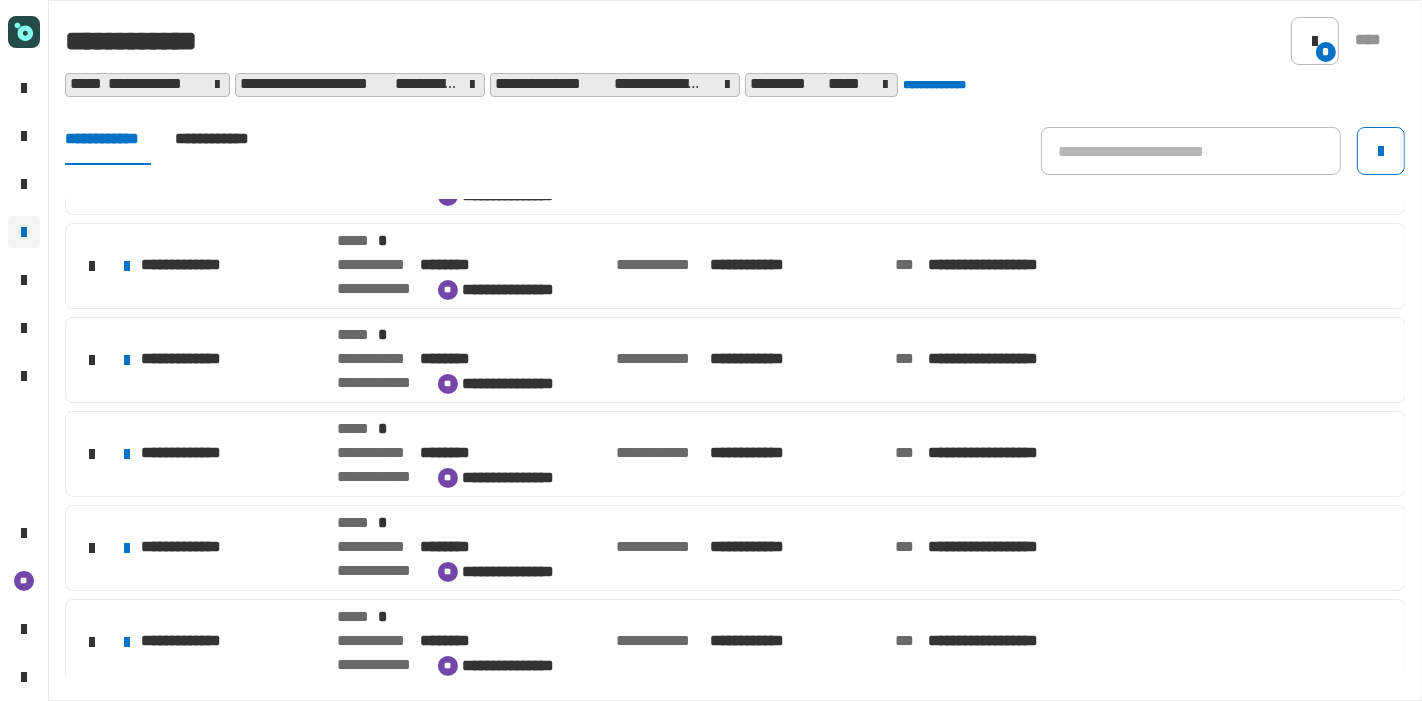 click on "[FIRST] [LAST] [ADDRESS] [CITY] [STATE] [ZIPCODE] [COUNTRY] [PHONE] [SSN] [CREDITCARD]" 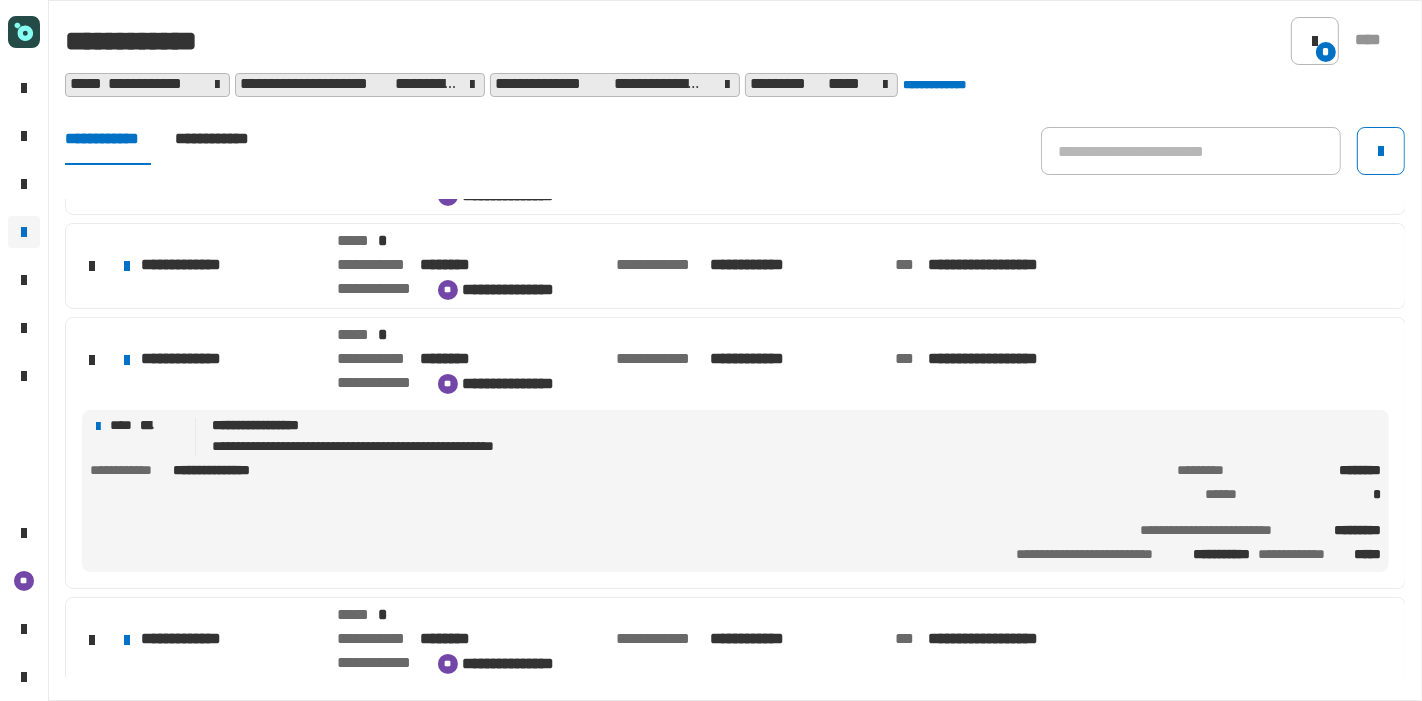 click on "[FIRST] [LAST] [ADDRESS] [CITY] [STATE] [ZIPCODE] [COUNTRY] [PHONE] [SSN] [CREDITCARD]" 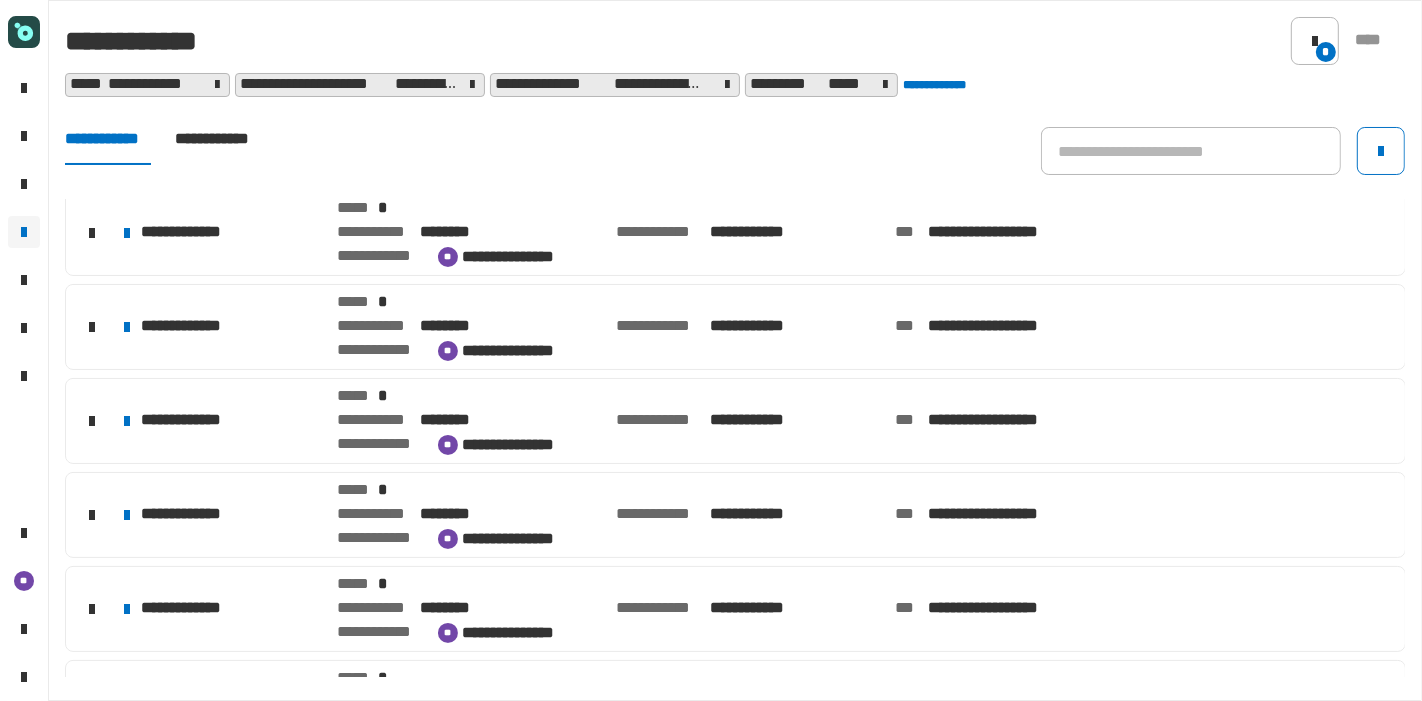 scroll, scrollTop: 0, scrollLeft: 0, axis: both 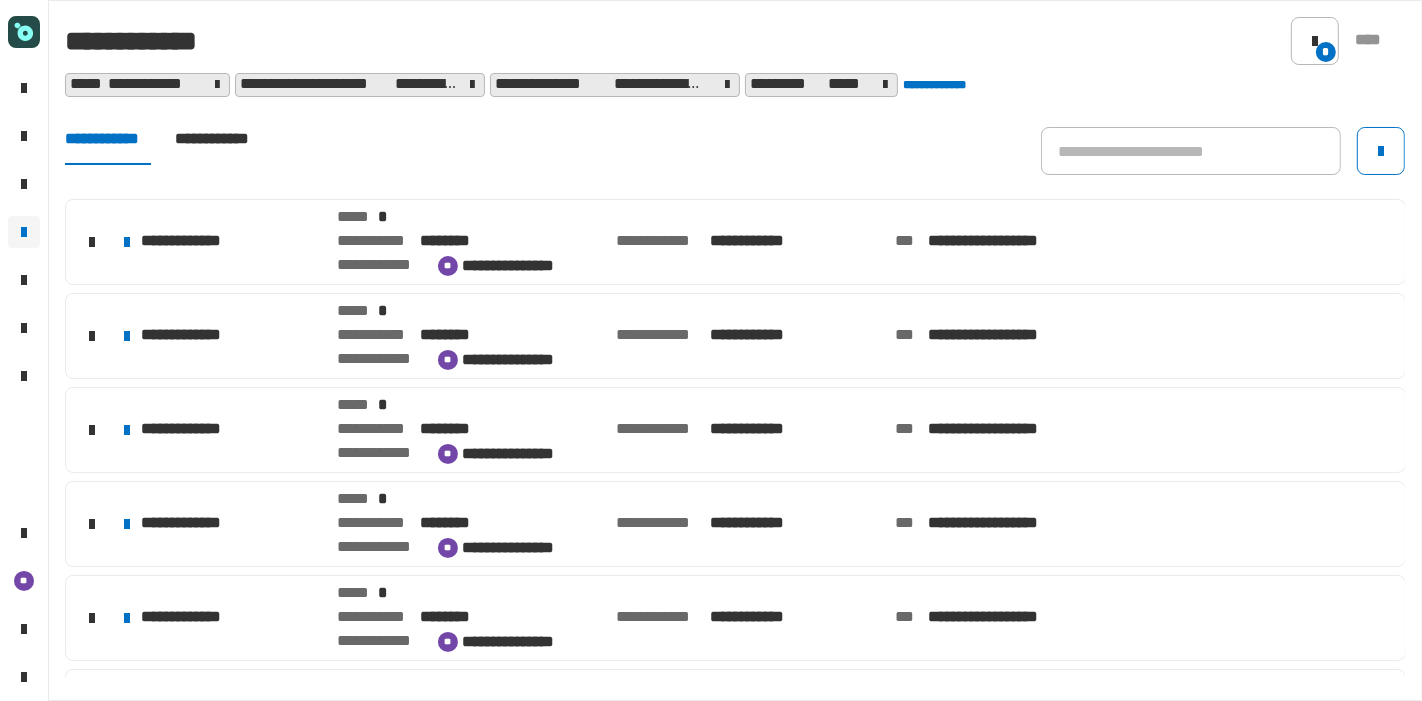 click on "**********" 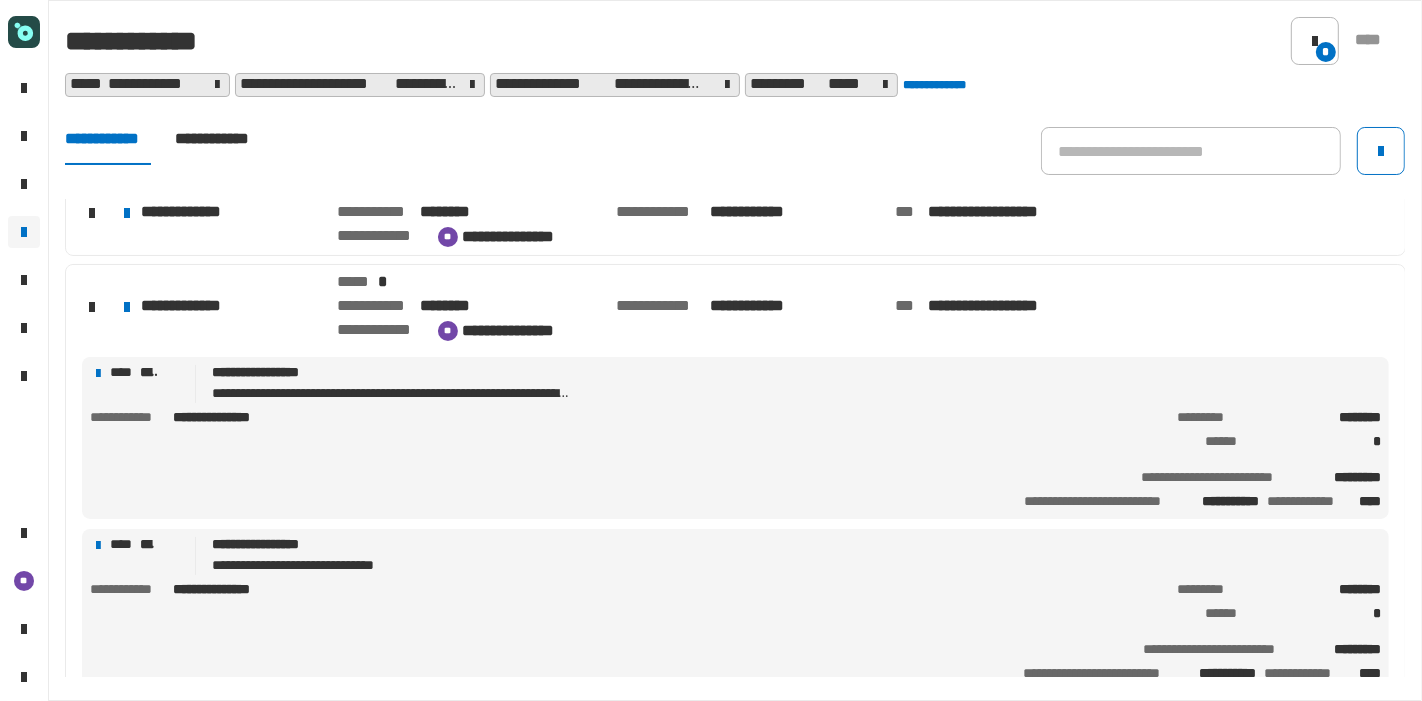 scroll, scrollTop: 217, scrollLeft: 0, axis: vertical 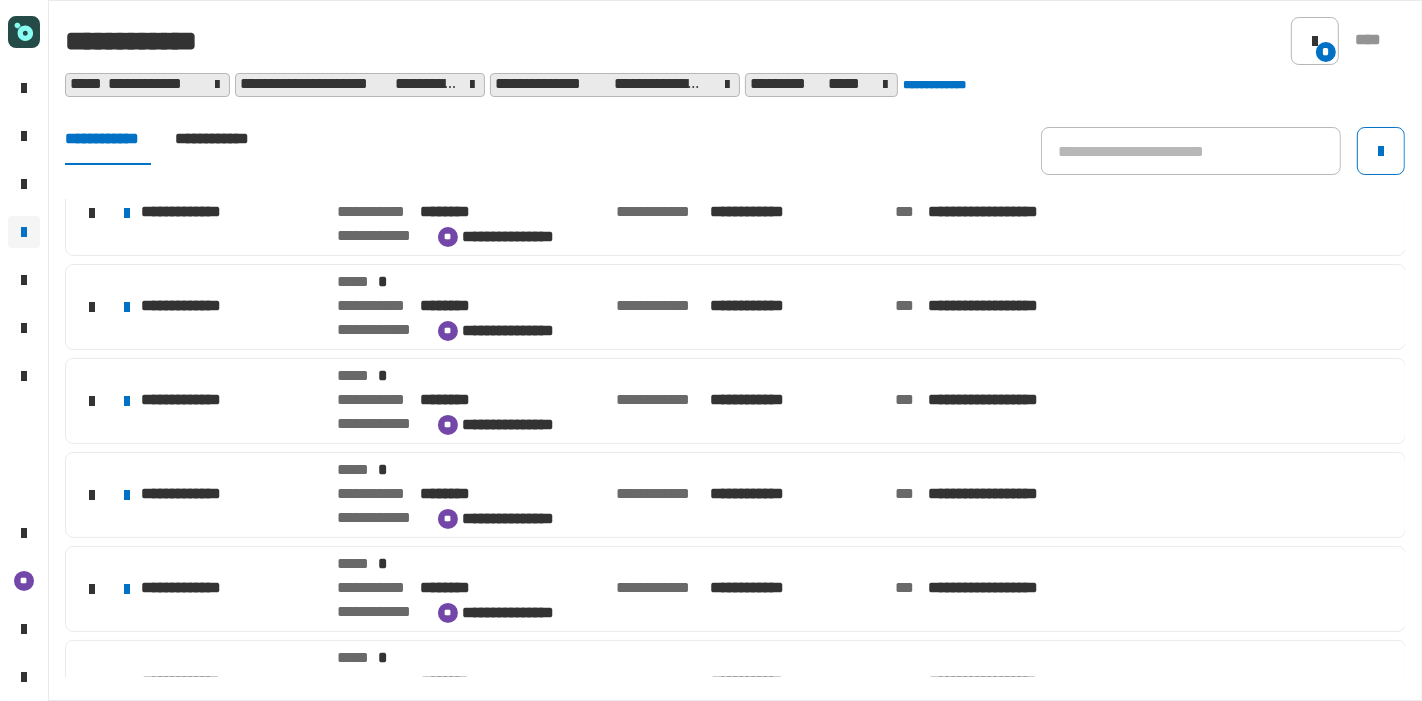 click on "**********" 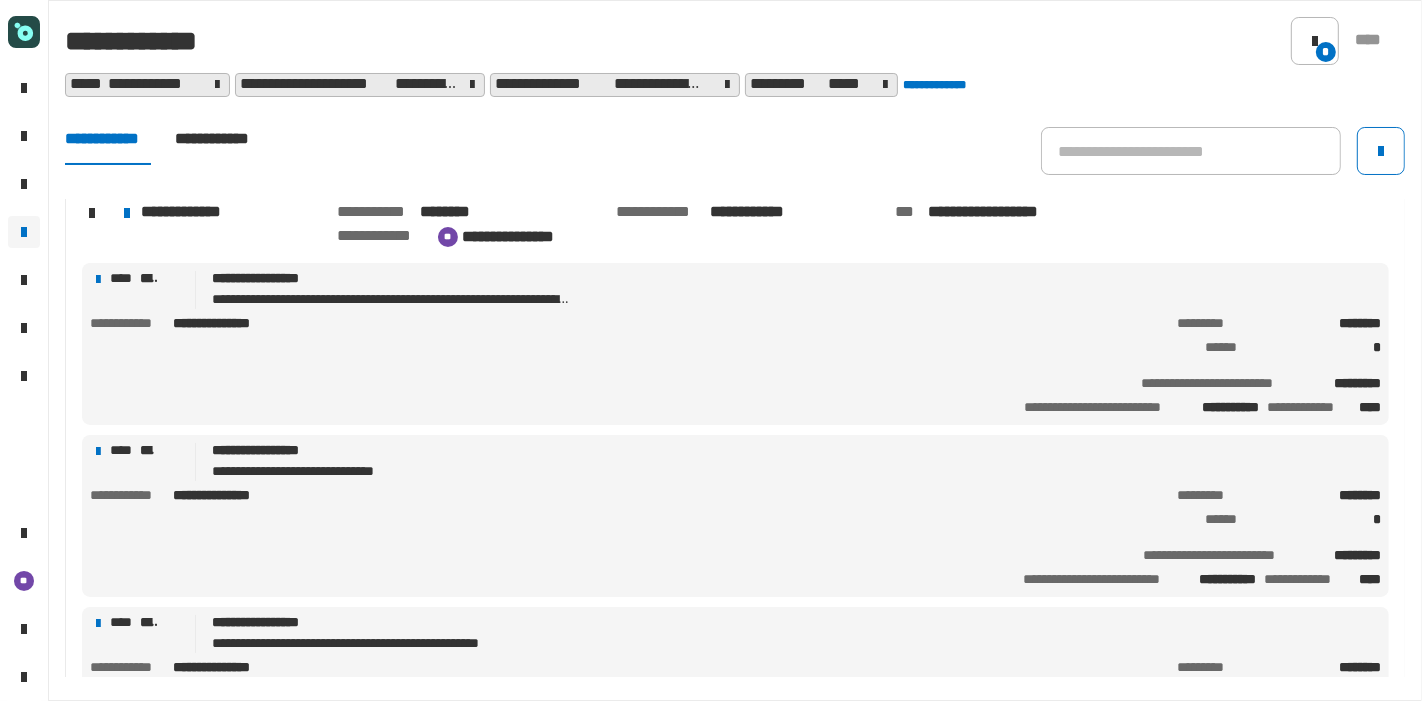 click on "**********" 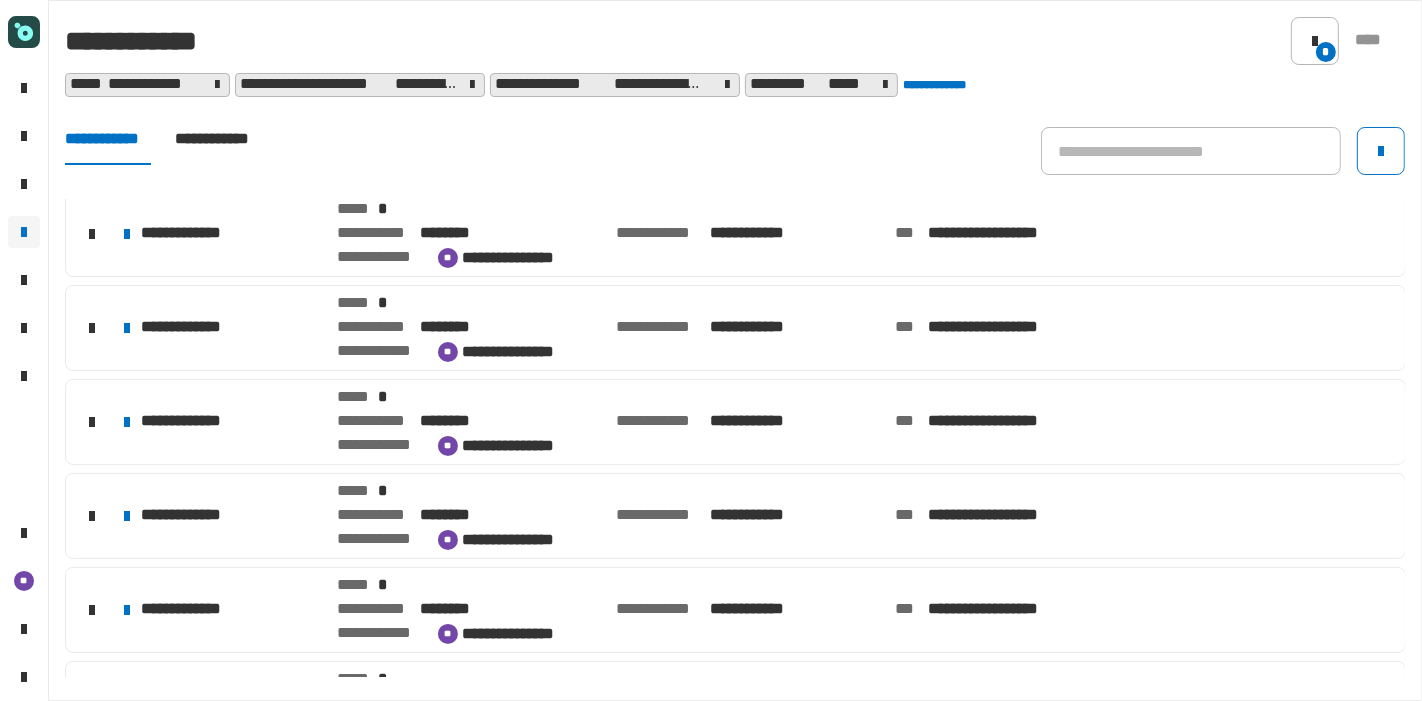 scroll, scrollTop: 0, scrollLeft: 0, axis: both 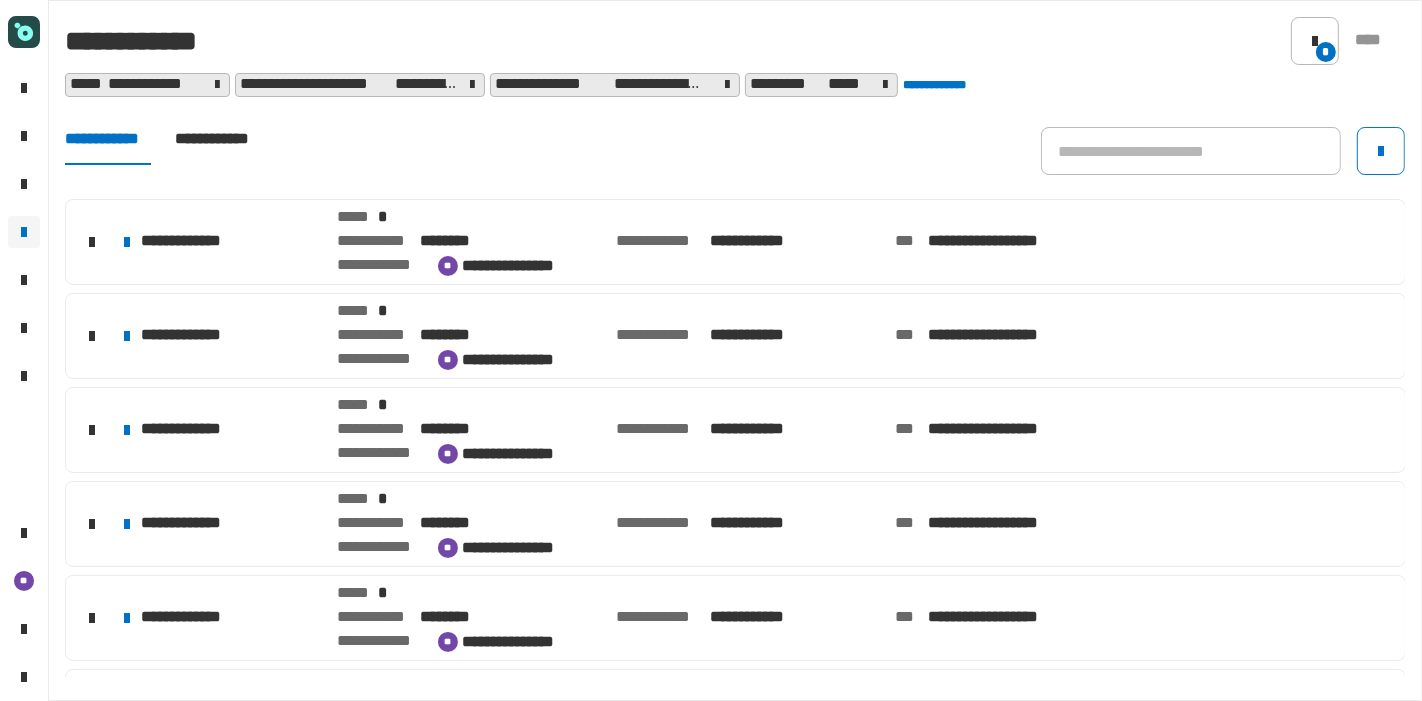click on "[FIRST] [LAST] [ADDRESS] [CITY] [STATE] [ZIPCODE] [COUNTRY] [PHONE] [SSN] [CREDITCARD]" 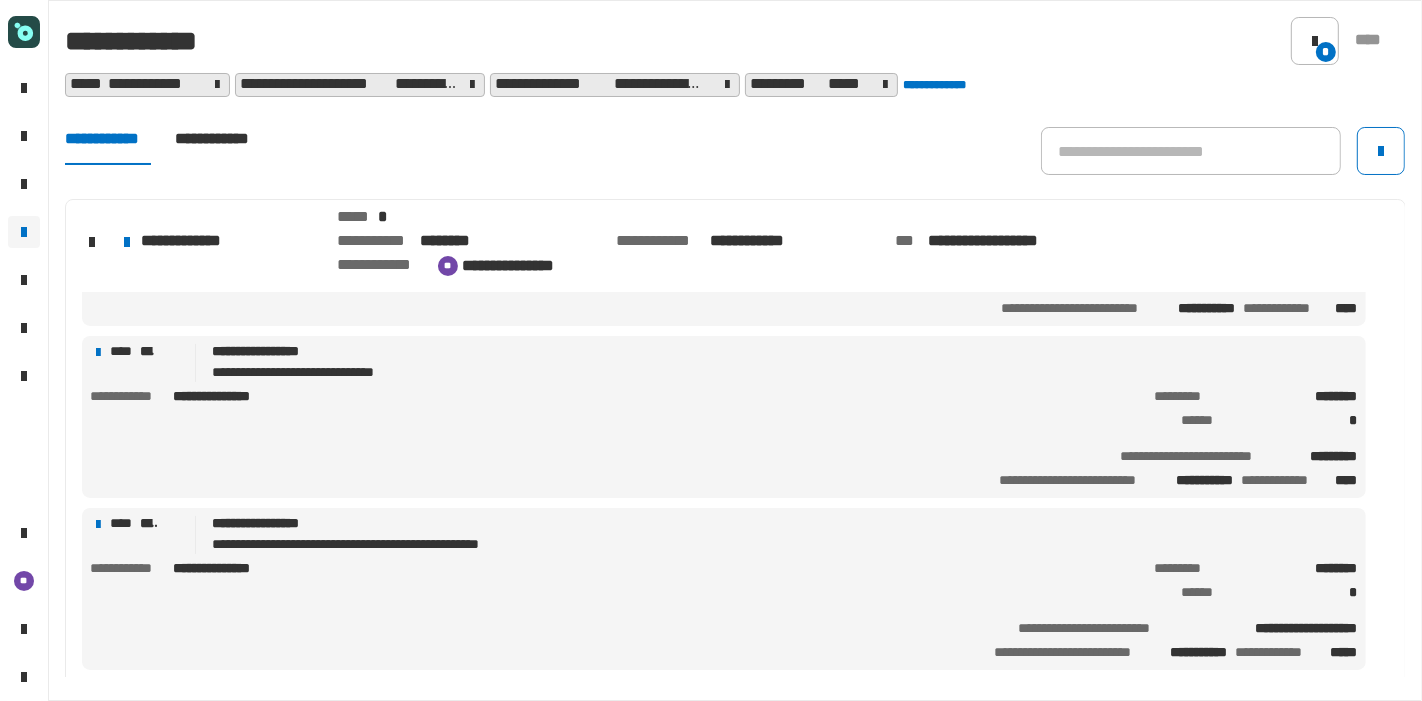 scroll, scrollTop: 0, scrollLeft: 0, axis: both 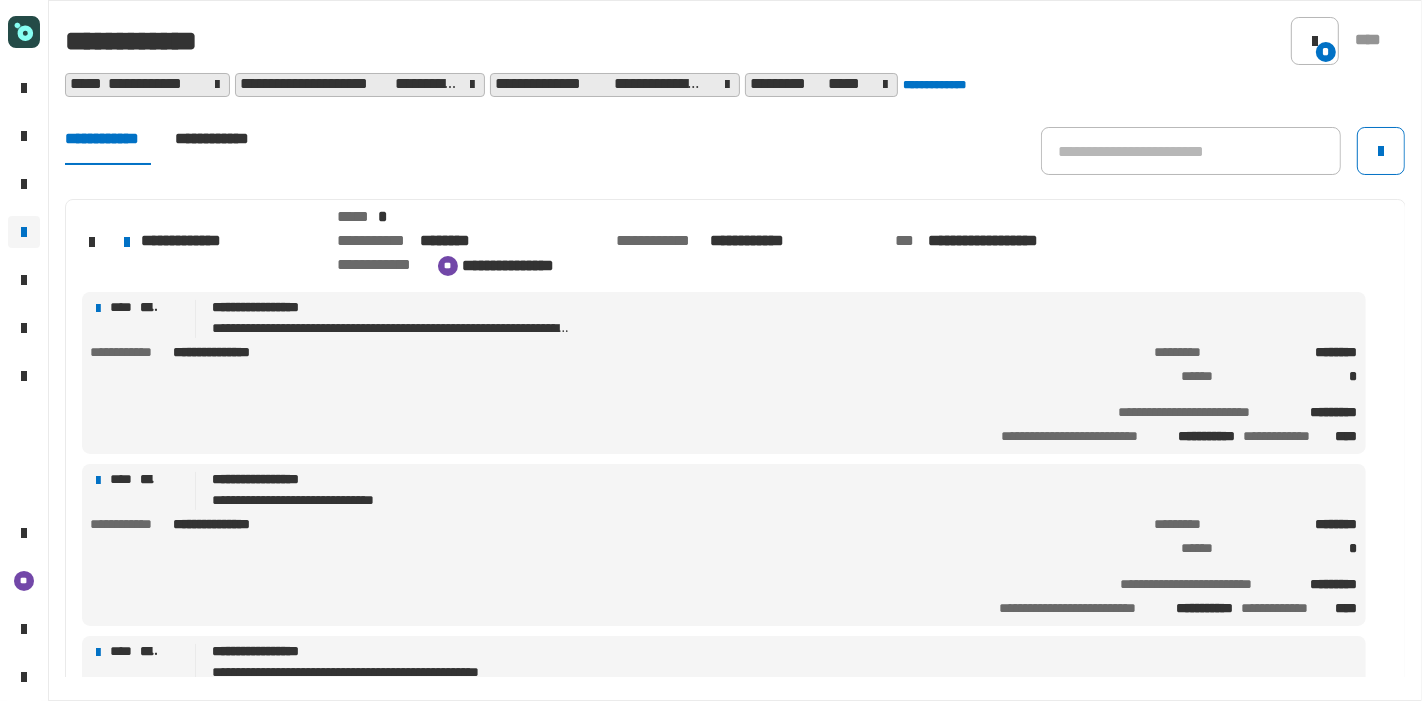 click on "**********" 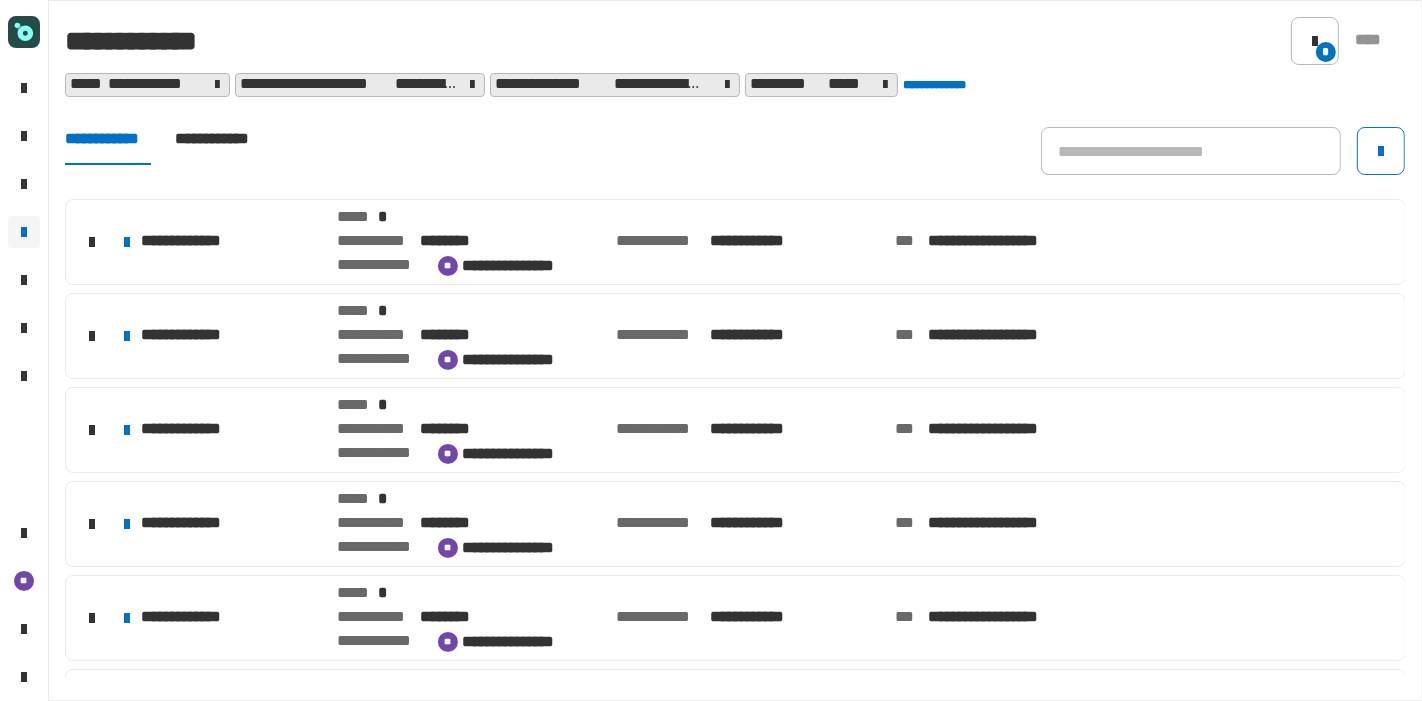 click on "[FIRST] [LAST] [ADDRESS] [CITY] [STATE] [ZIPCODE] [COUNTRY] [PHONE] [SSN] [CREDITCARD]" 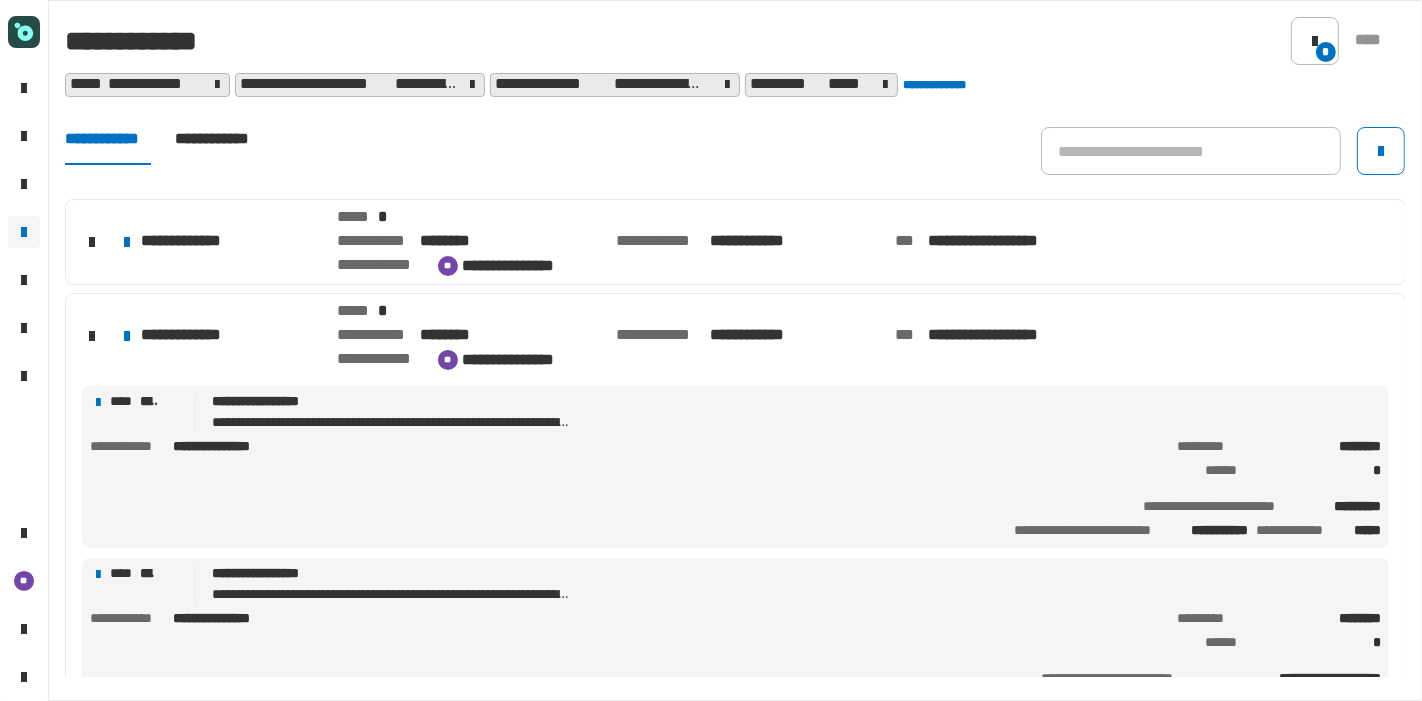 click on "[FIRST] [LAST] [ADDRESS] [CITY] [STATE] [ZIPCODE] [COUNTRY] [PHONE] [SSN] [CREDITCARD]" 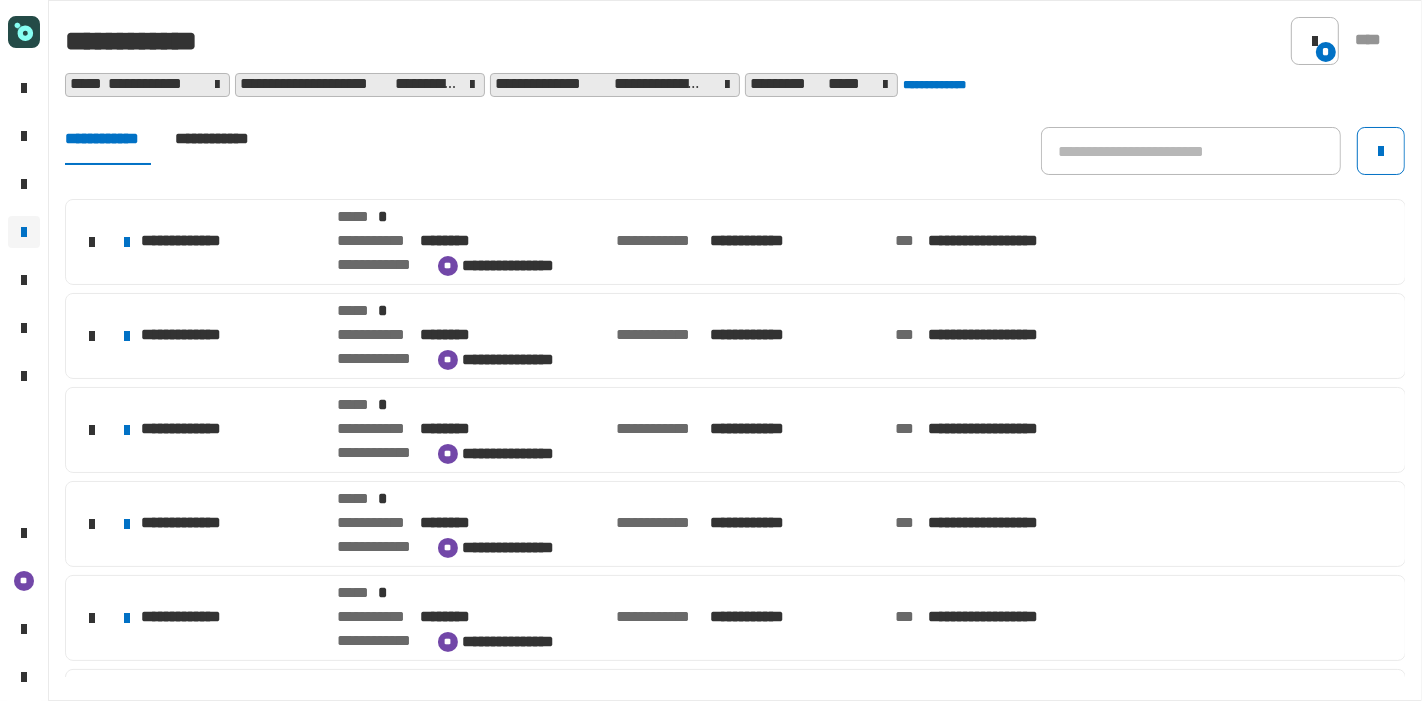 click on "[FIRST] [LAST] [ADDRESS] [CITY] [STATE] [ZIPCODE] [COUNTRY] [PHONE] [SSN] [CREDITCARD]" 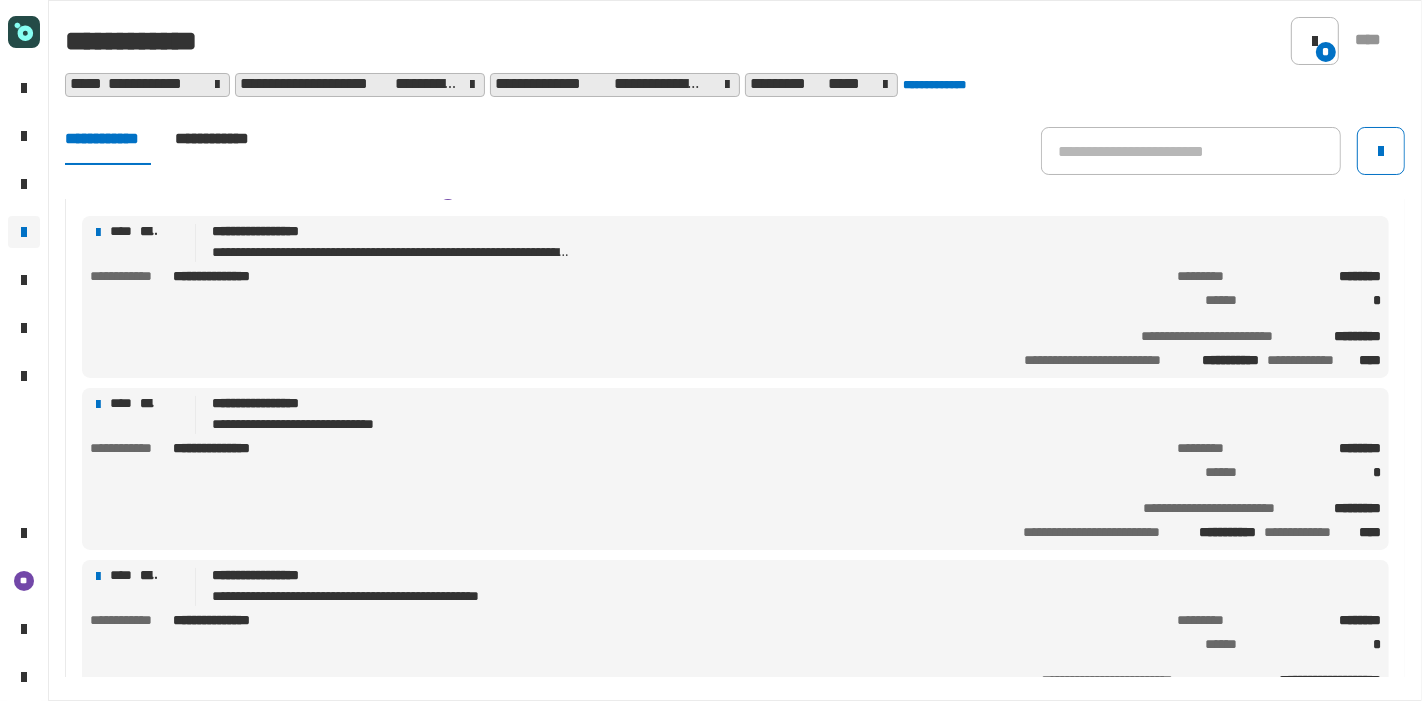scroll, scrollTop: 270, scrollLeft: 0, axis: vertical 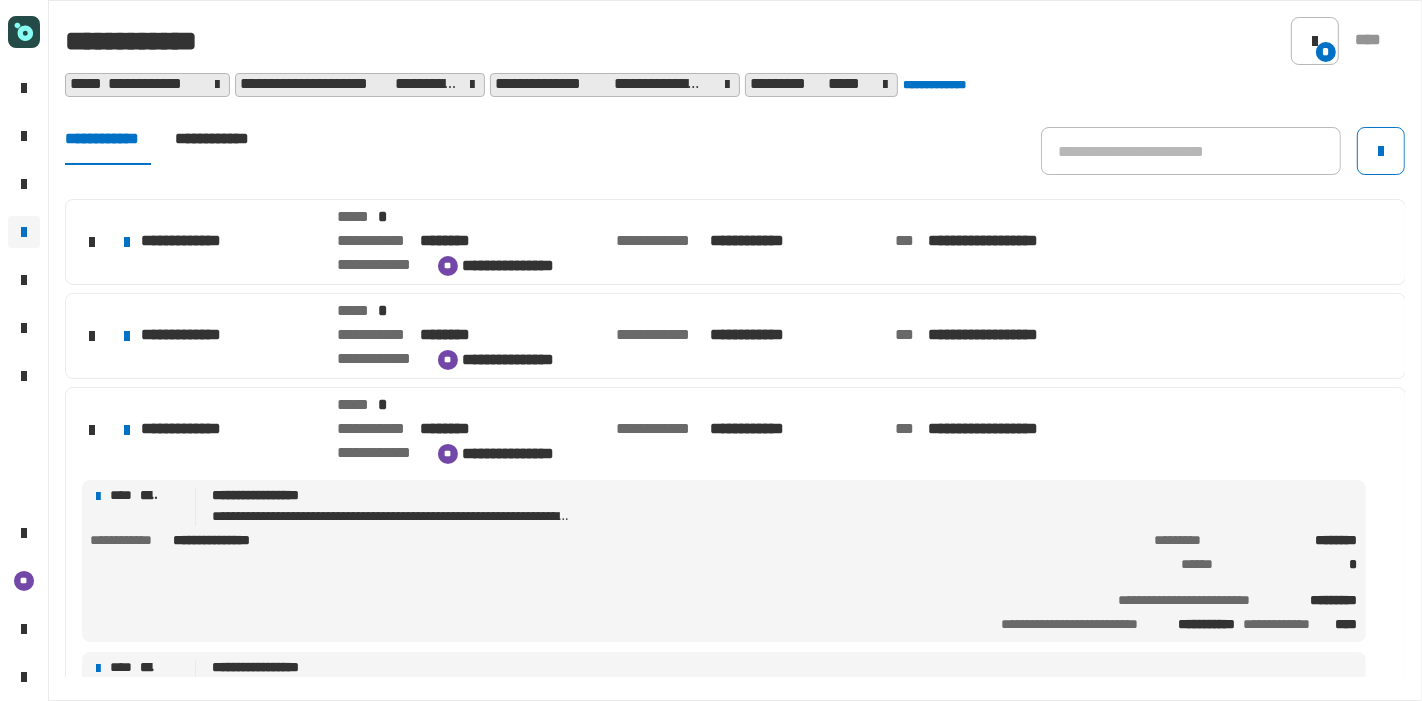 click on "[FIRST] [LAST] [ADDRESS] [CITY] [STATE] [ZIPCODE] [COUNTRY] [PHONE] [SSN] [CREDITCARD] [ADDRESS] [CITY] [STATE] [ZIPCODE] [COUNTRY] [PHONE] [SSN] [CREDITCARD] [FIRST] [LAST] [ADDRESS] [CITY] [STATE] [ZIPCODE] [COUNTRY] [PHONE] [SSN] [CREDITCARD] [FIRST] [LAST] [ADDRESS] [CITY] [STATE] [ZIPCODE] [COUNTRY] [PHONE] [SSN] [CREDITCARD] [FIRST] [LAST] [ADDRESS] [CITY] [STATE] [ZIPCODE] [COUNTRY] [PHONE] [SSN] [CREDITCARD]" 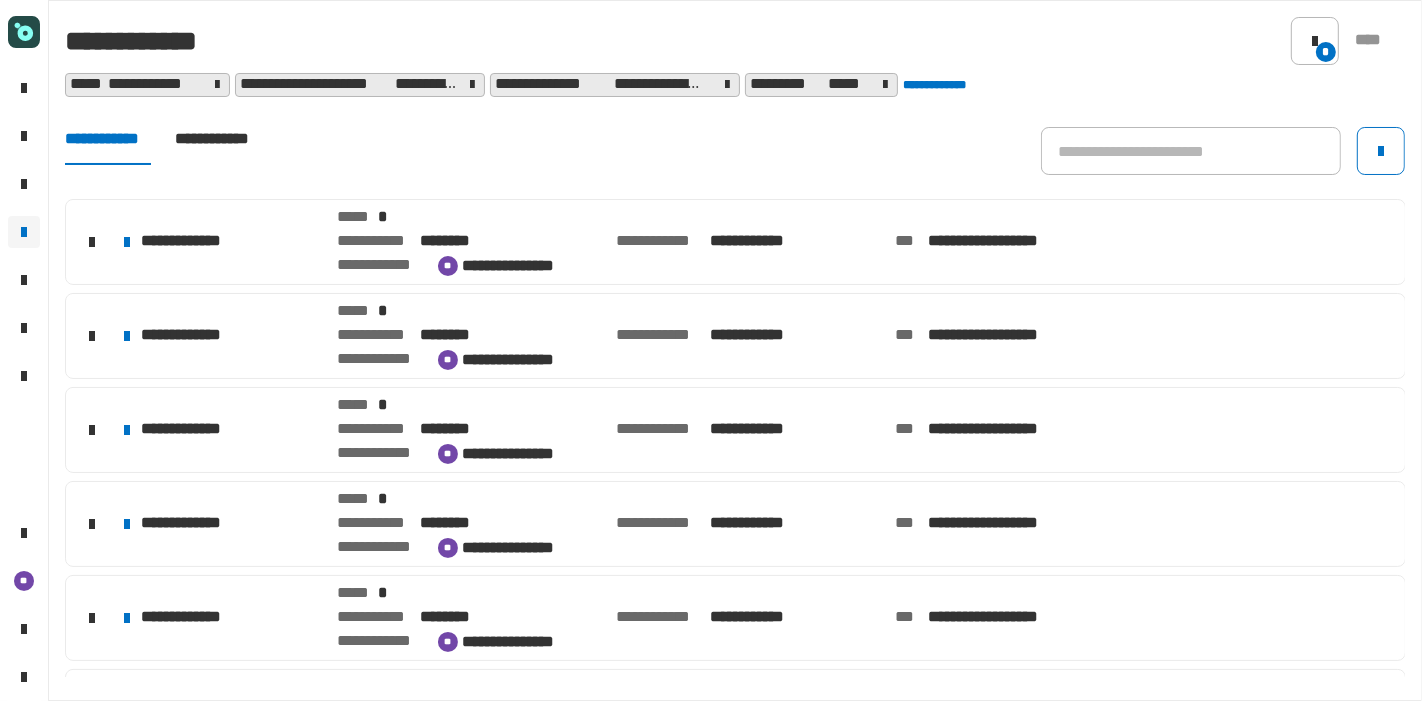click on "[FIRST] [LAST] [ADDRESS] [CITY] [STATE] [ZIPCODE] [COUNTRY] [PHONE] [SSN] [CREDITCARD]" 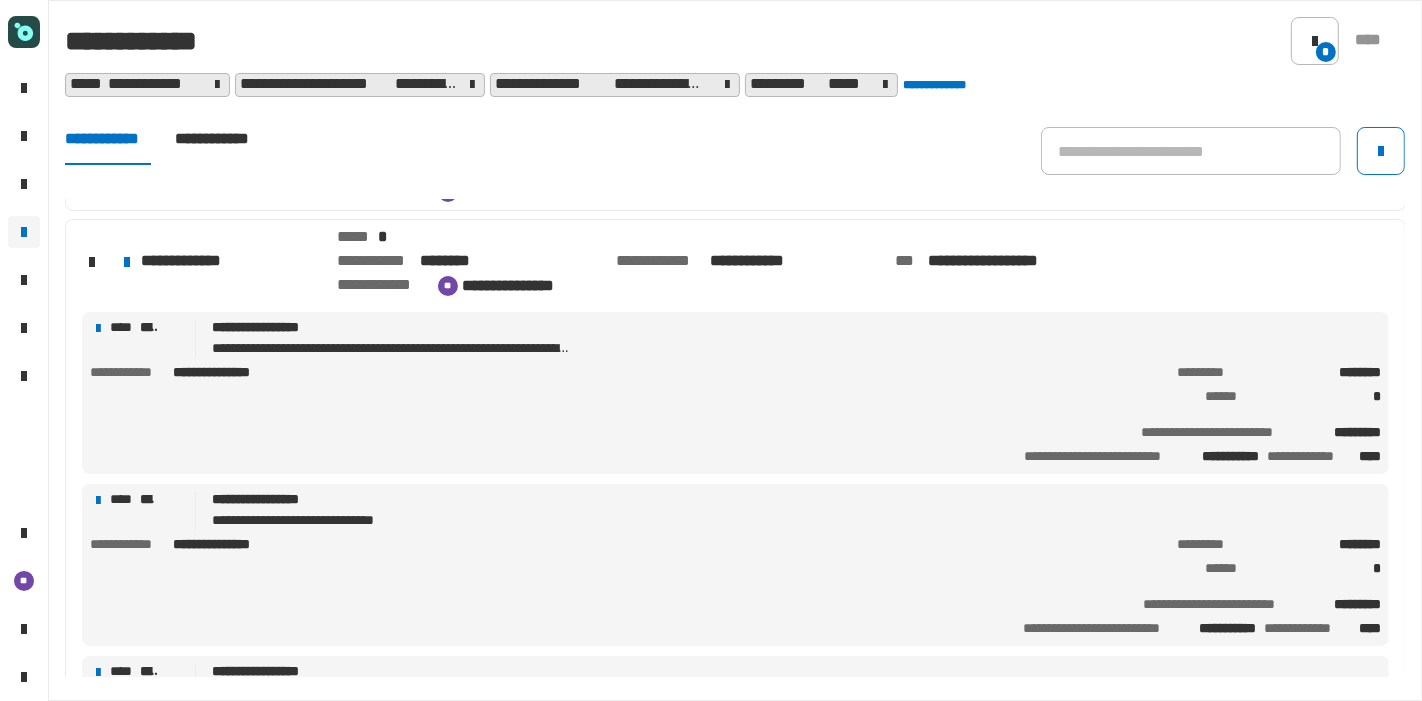 scroll, scrollTop: 299, scrollLeft: 0, axis: vertical 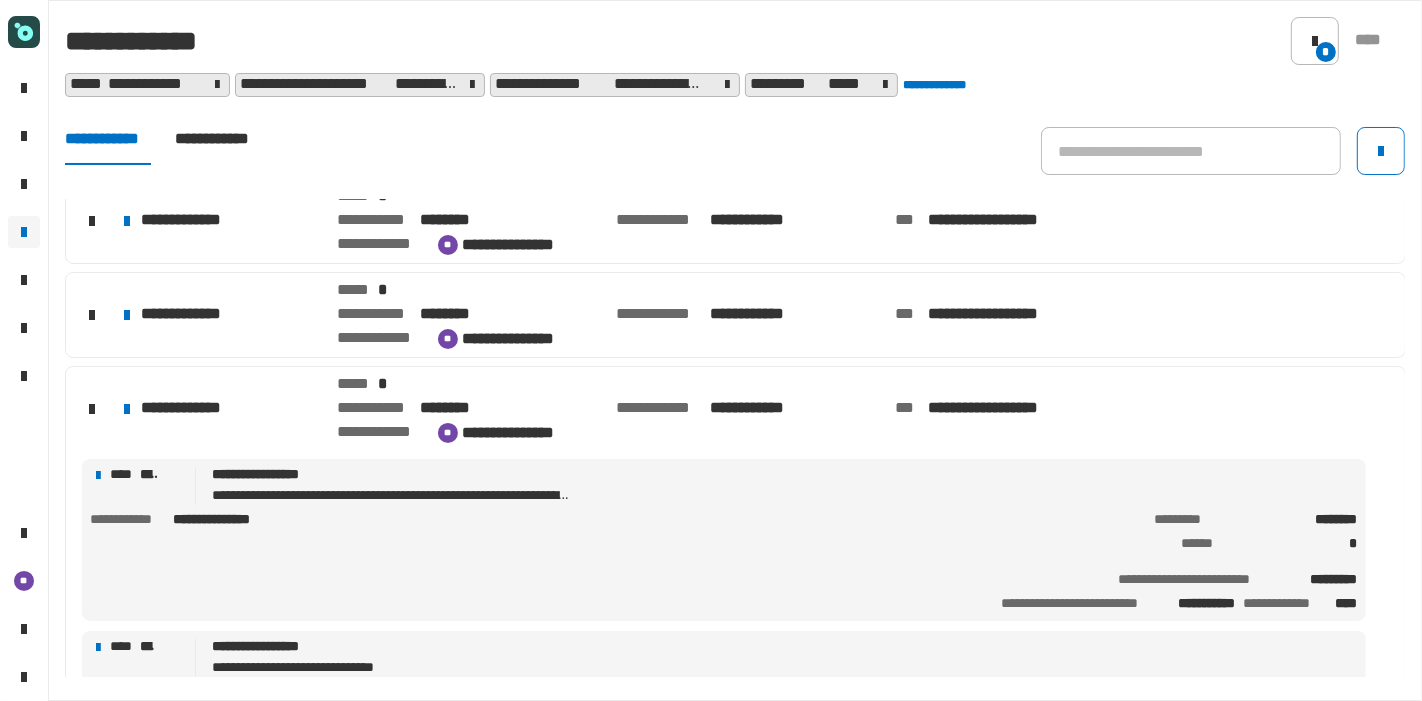 click on "**********" 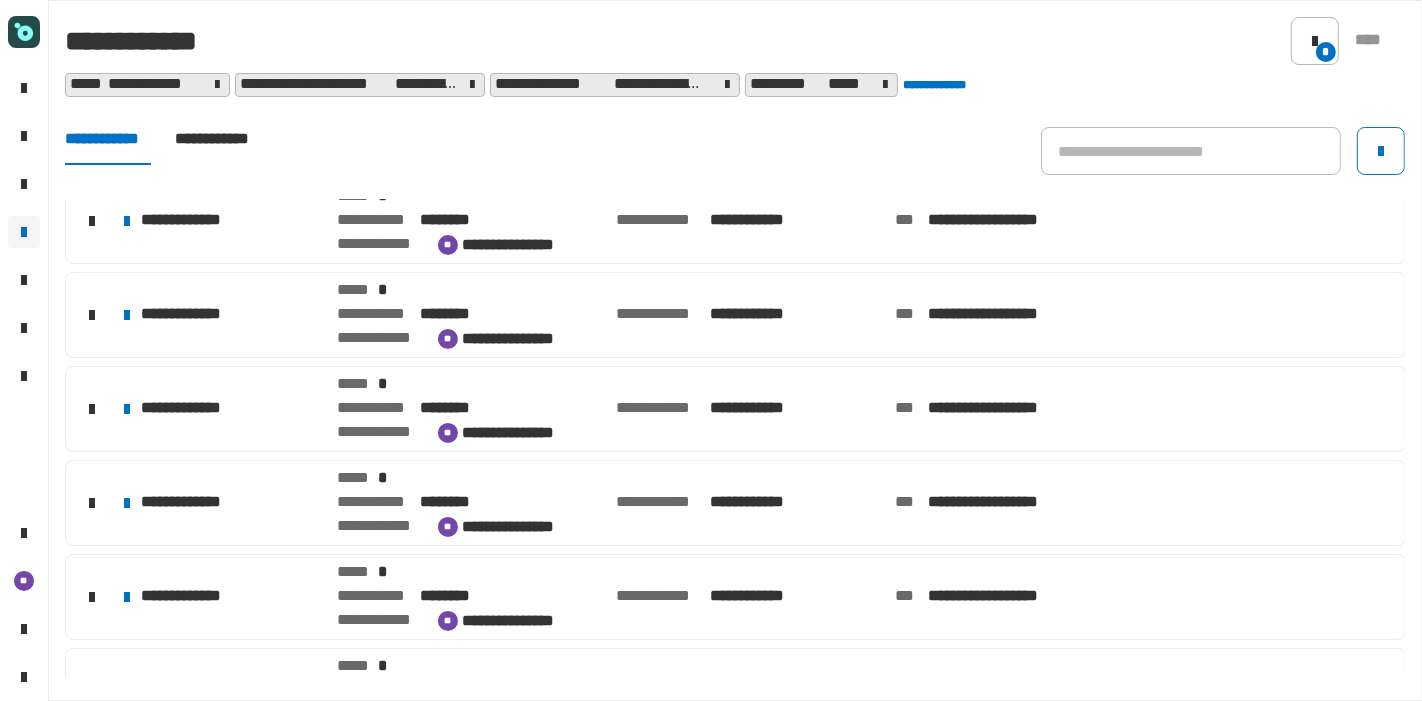 click on "**********" 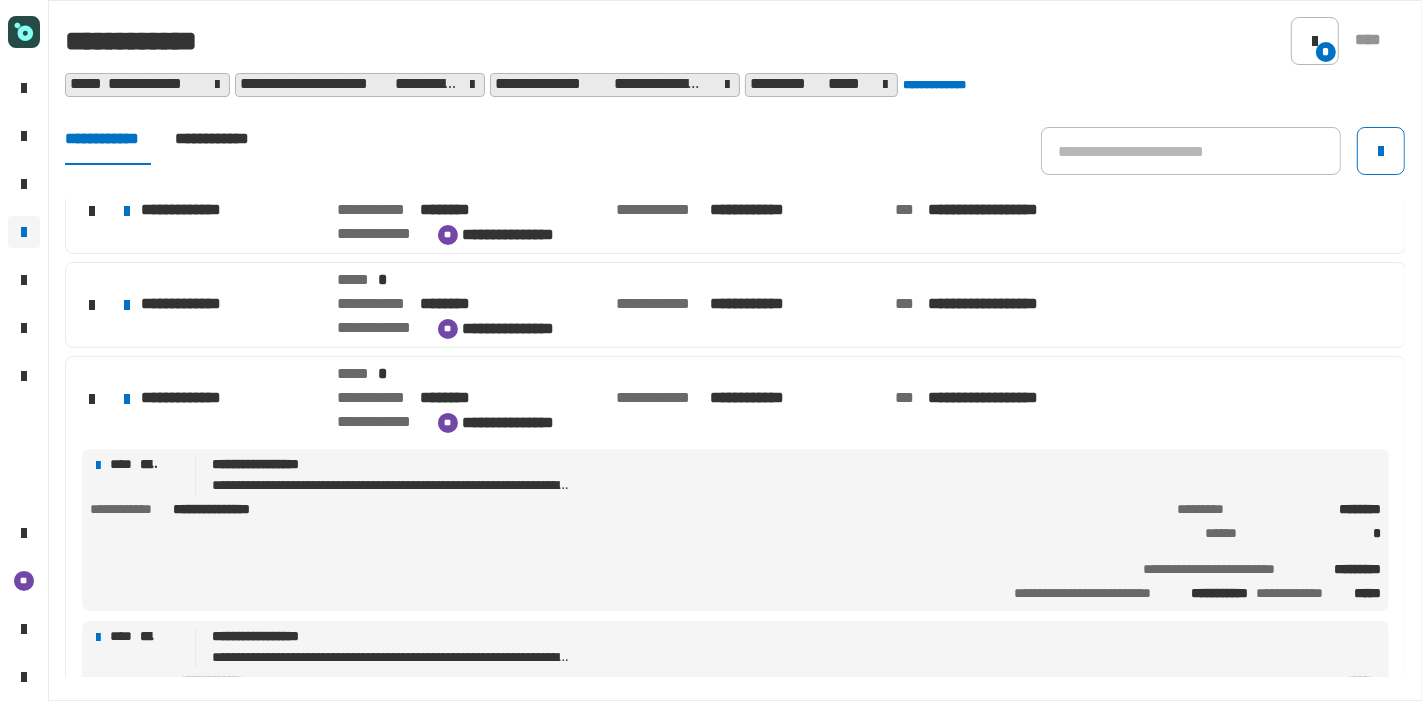 scroll, scrollTop: 217, scrollLeft: 0, axis: vertical 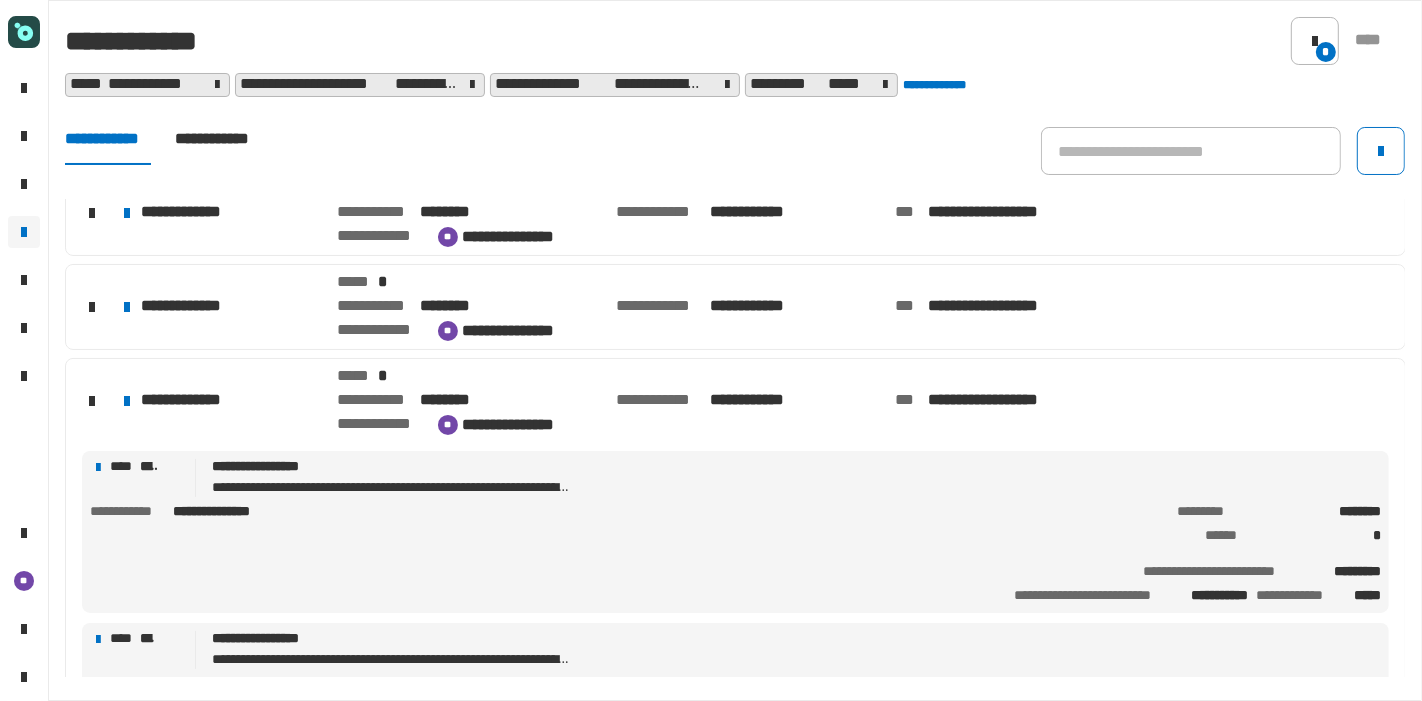 click on "**********" 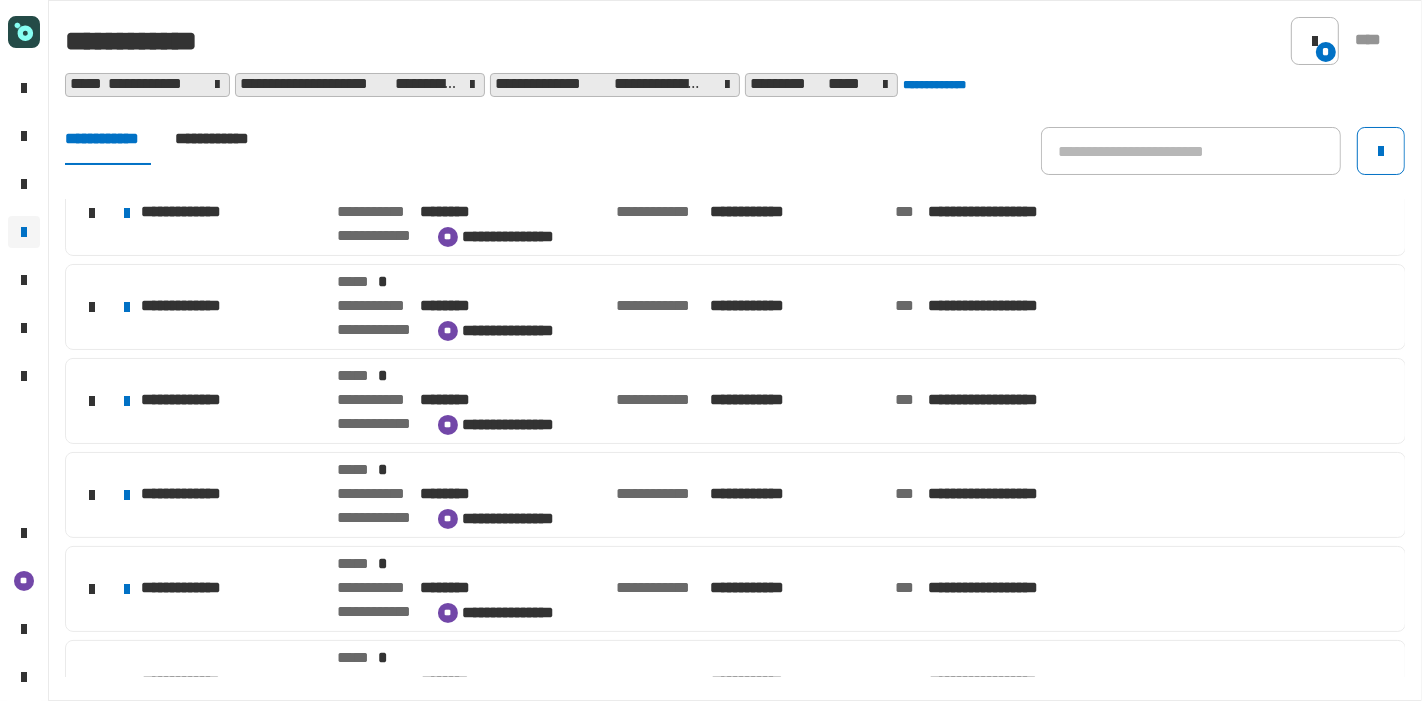 click on "**********" 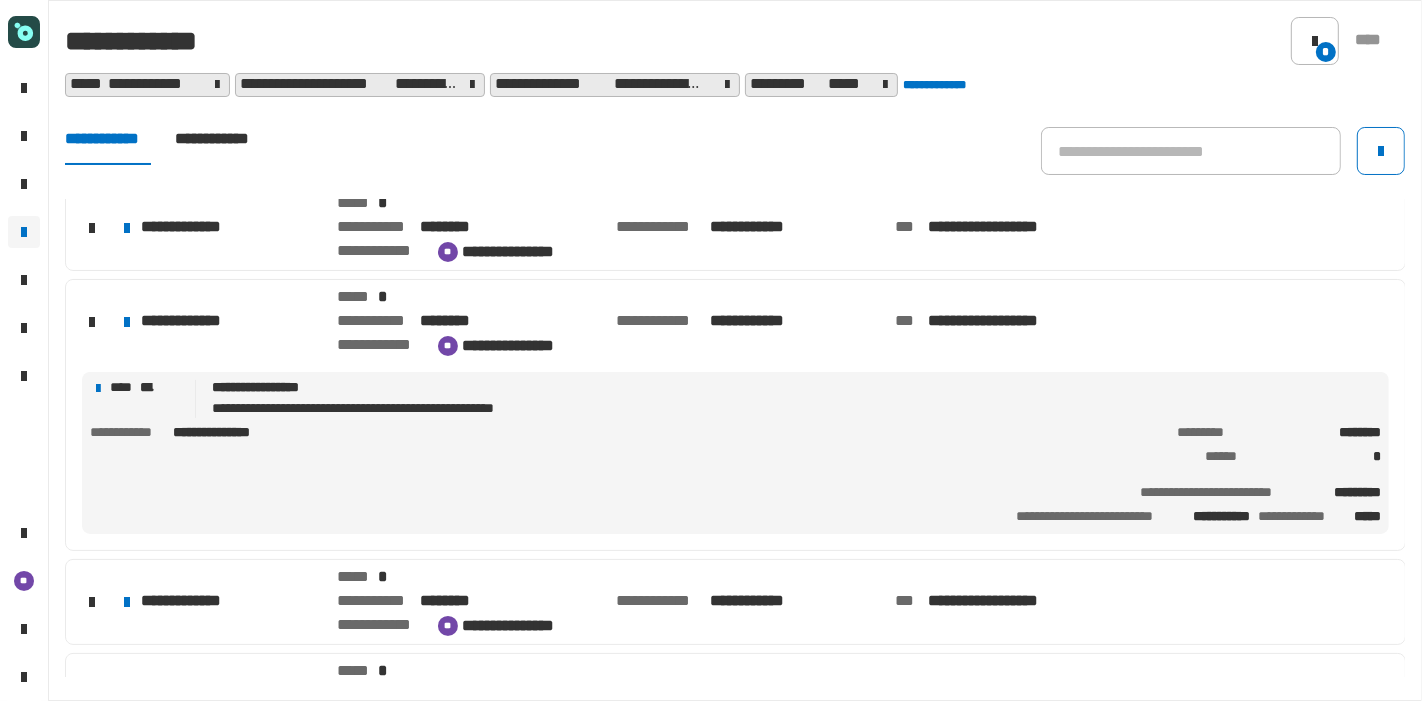 scroll, scrollTop: 391, scrollLeft: 0, axis: vertical 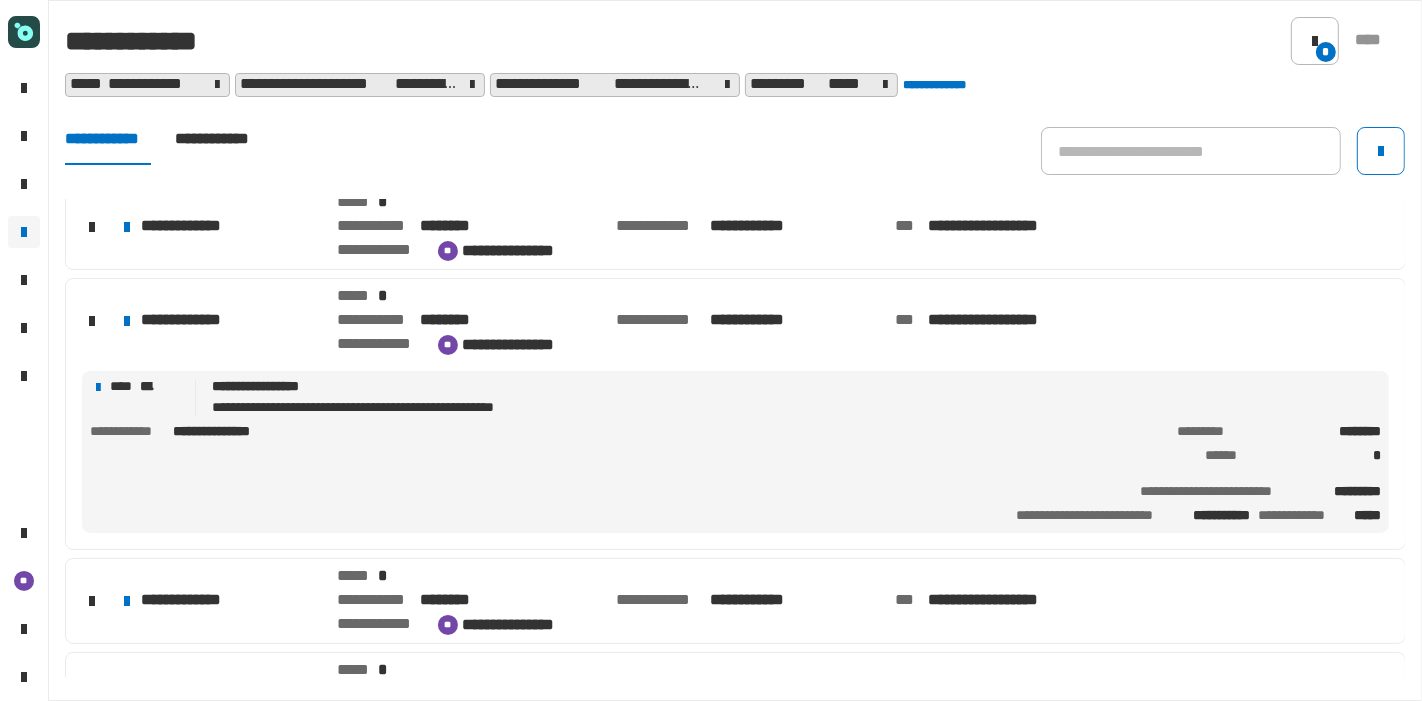 click on "[FIRST] [LAST]" 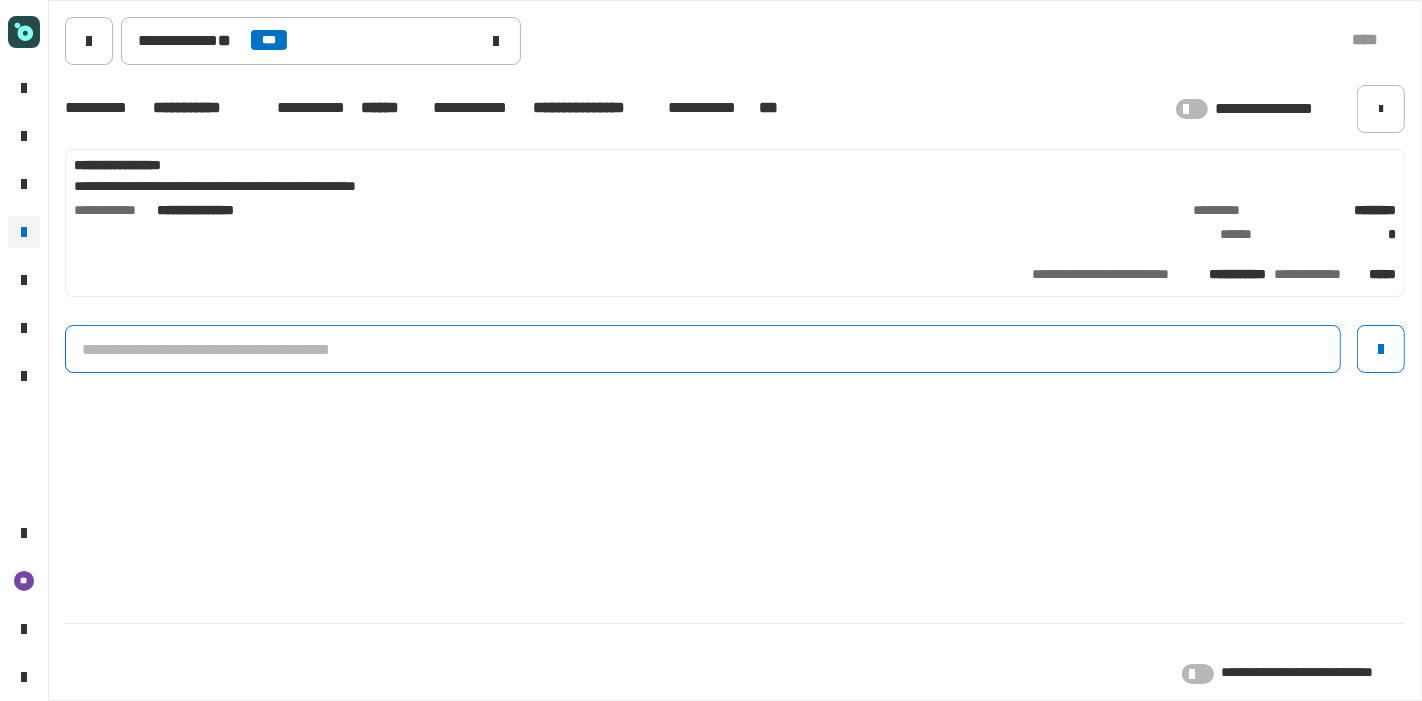 click 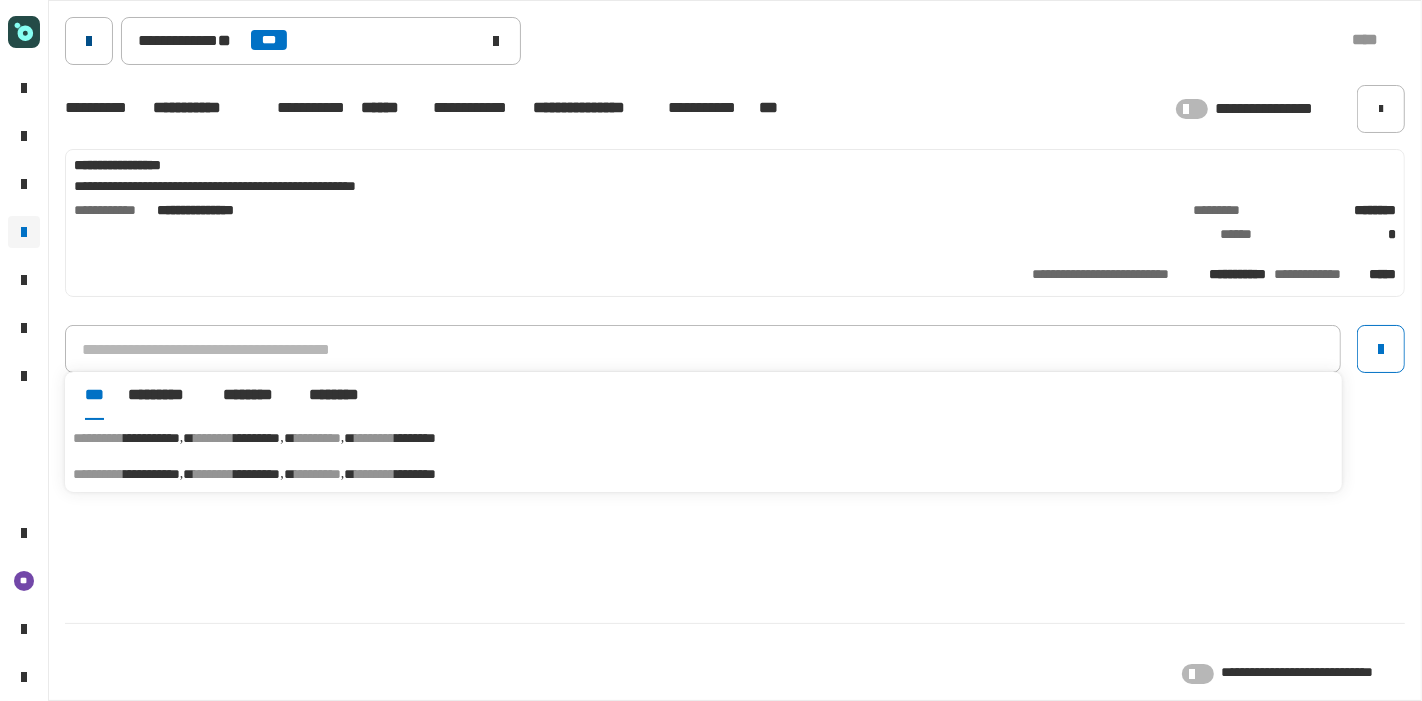 click 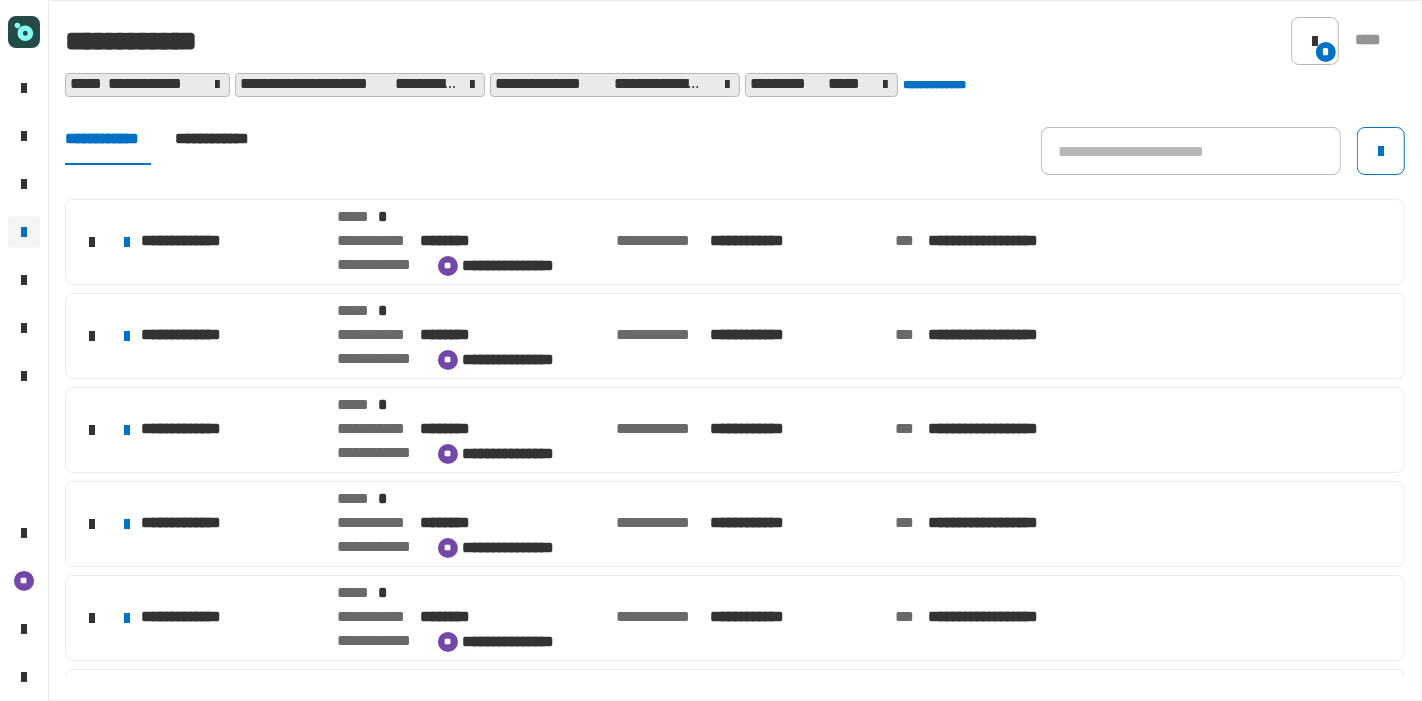scroll, scrollTop: 173, scrollLeft: 0, axis: vertical 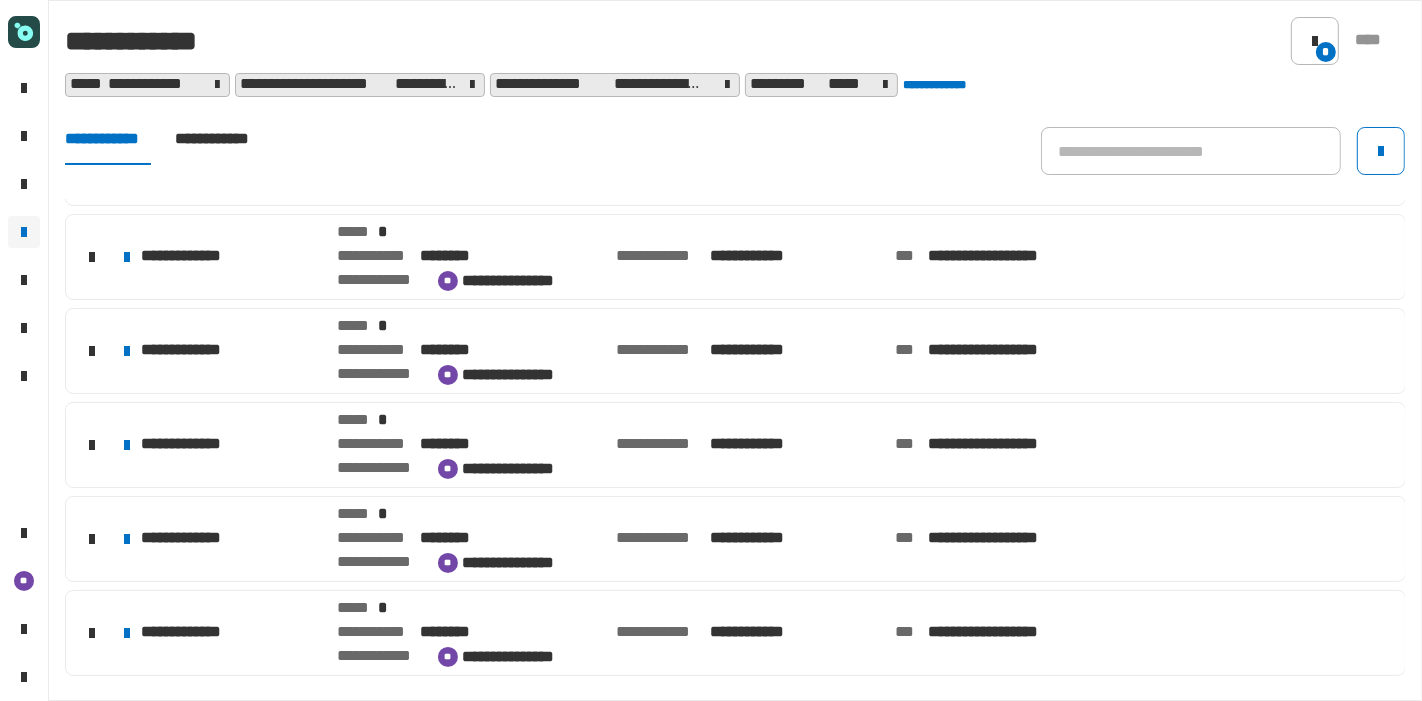 click on "**********" 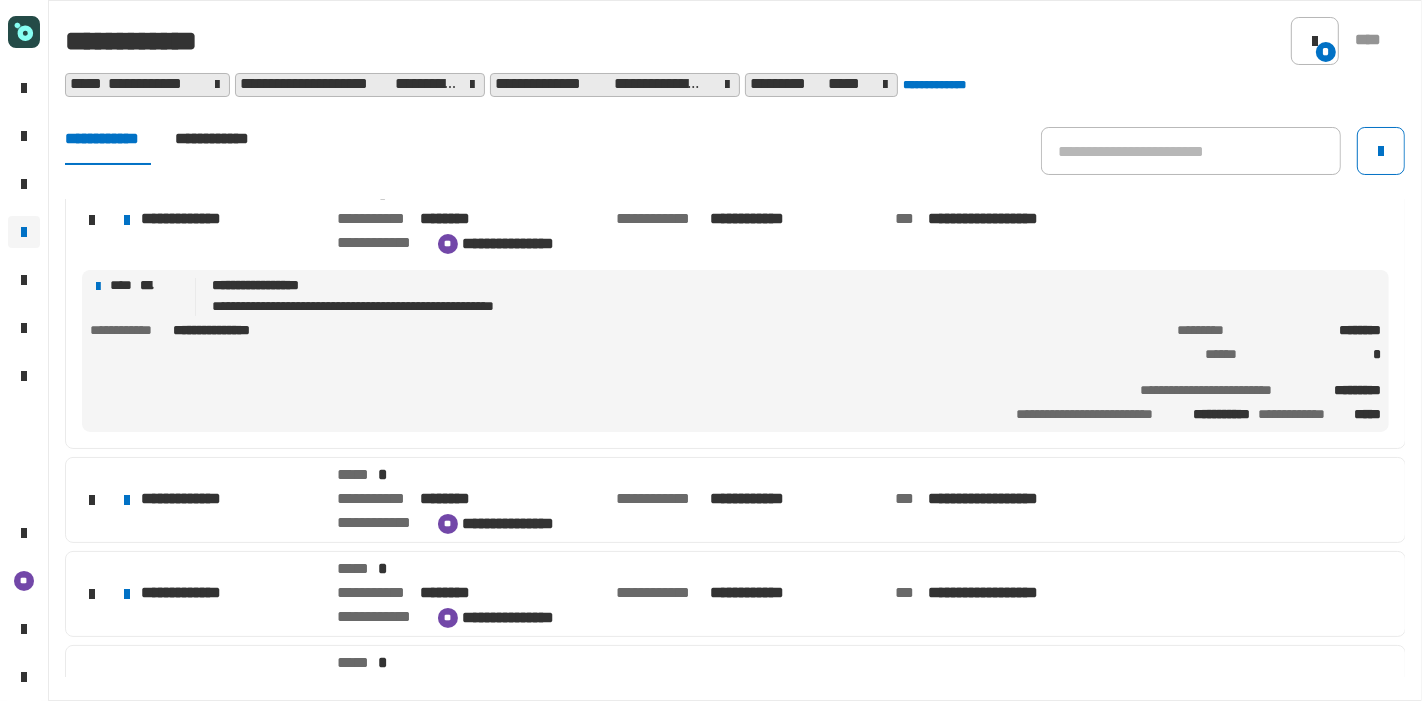scroll, scrollTop: 494, scrollLeft: 0, axis: vertical 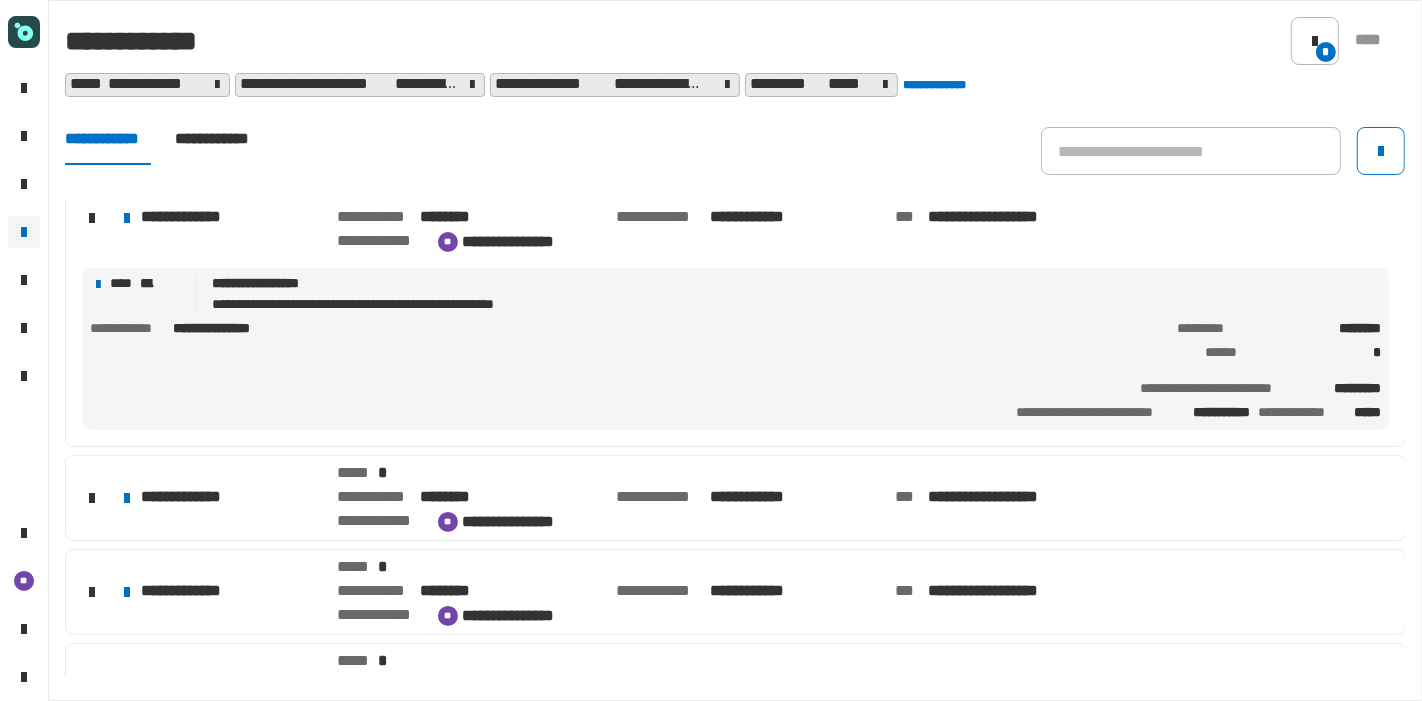 click on "[FIRST] [LAST]" 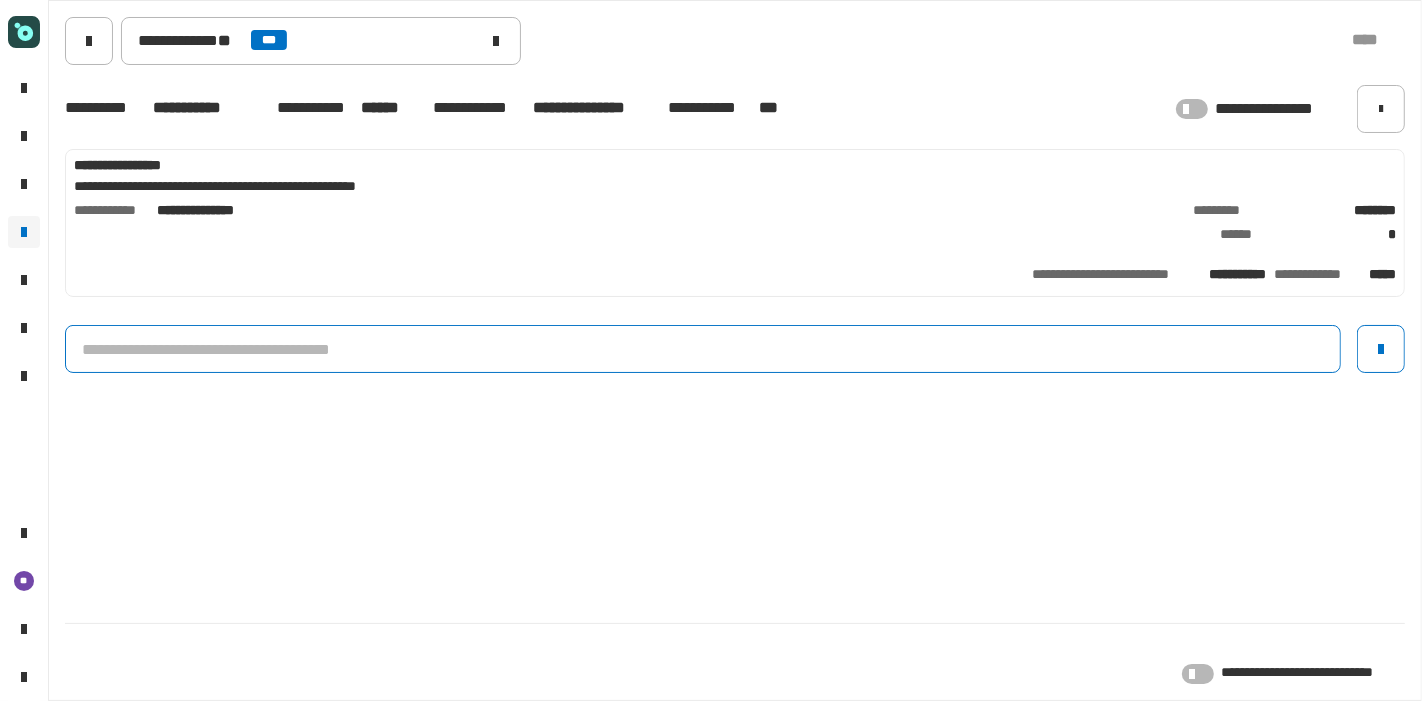 drag, startPoint x: 343, startPoint y: 340, endPoint x: 638, endPoint y: 325, distance: 295.3811 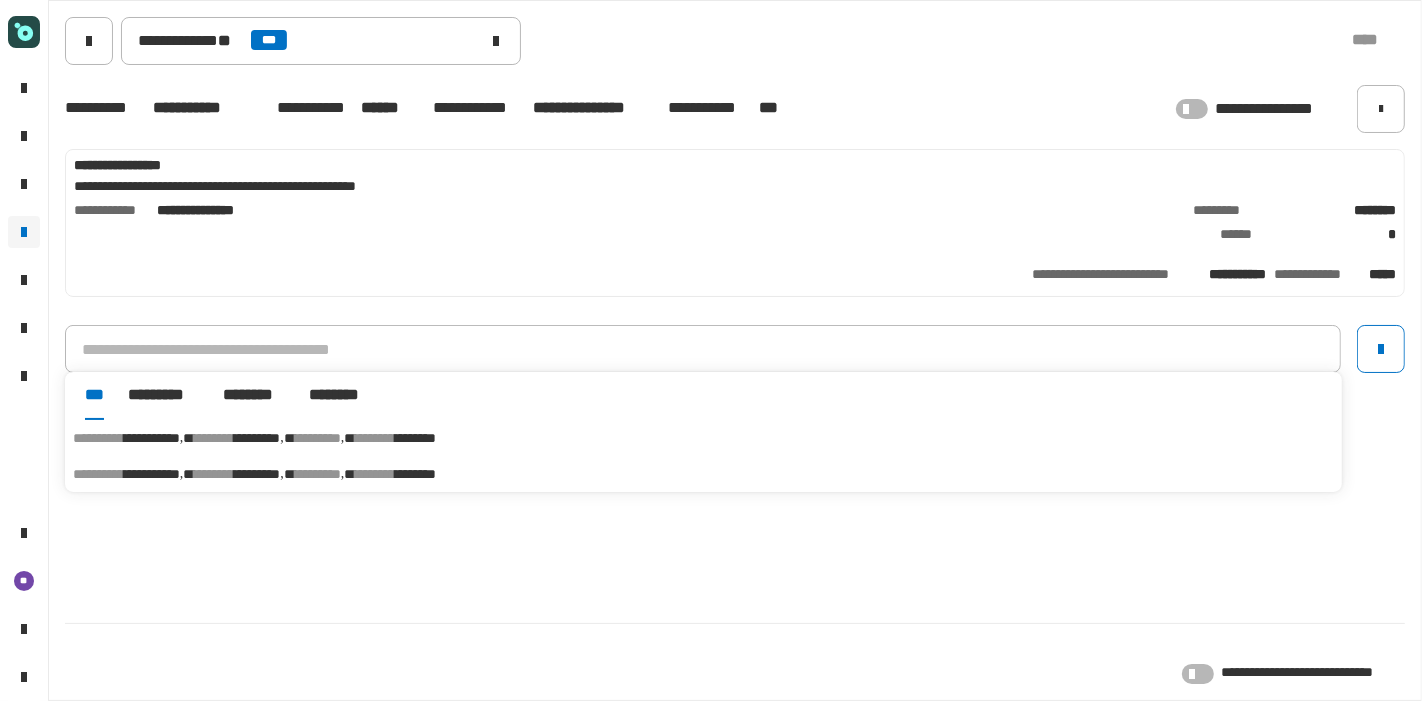 click on "********" at bounding box center [415, 438] 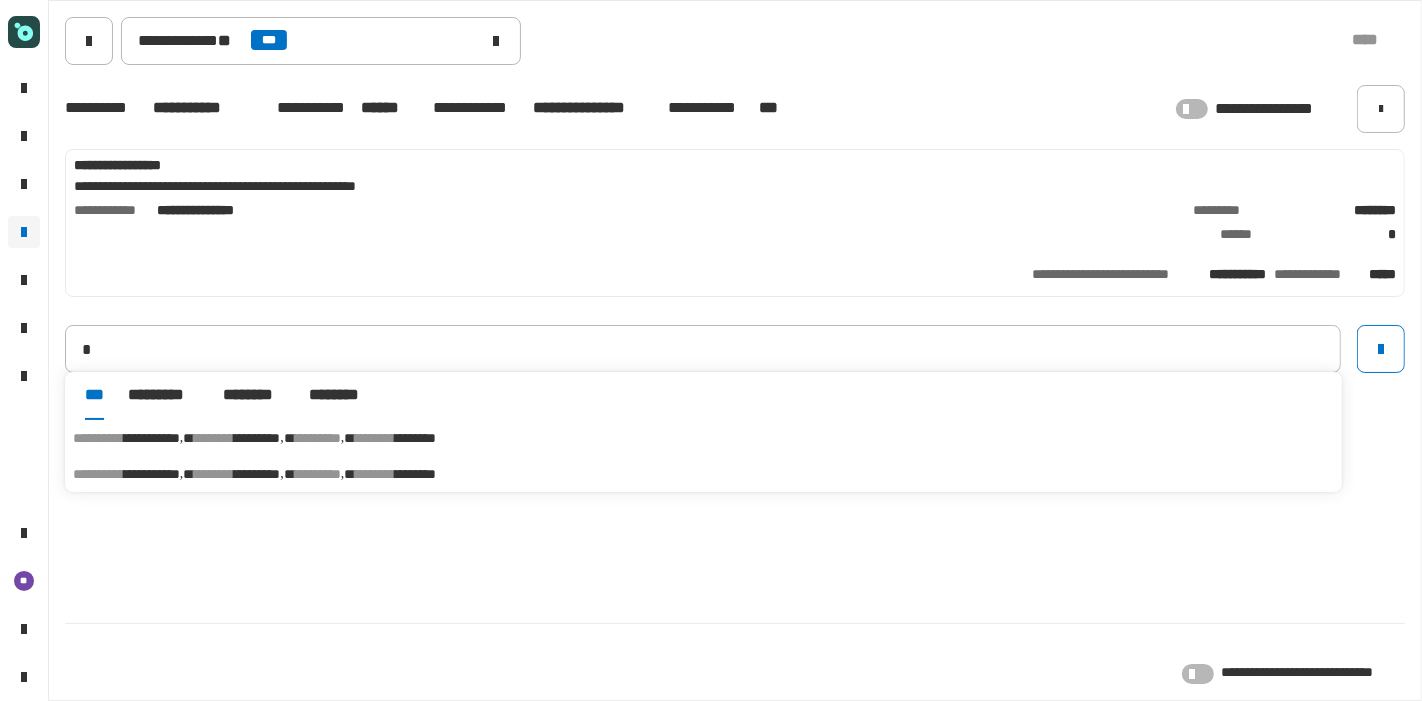 type on "**********" 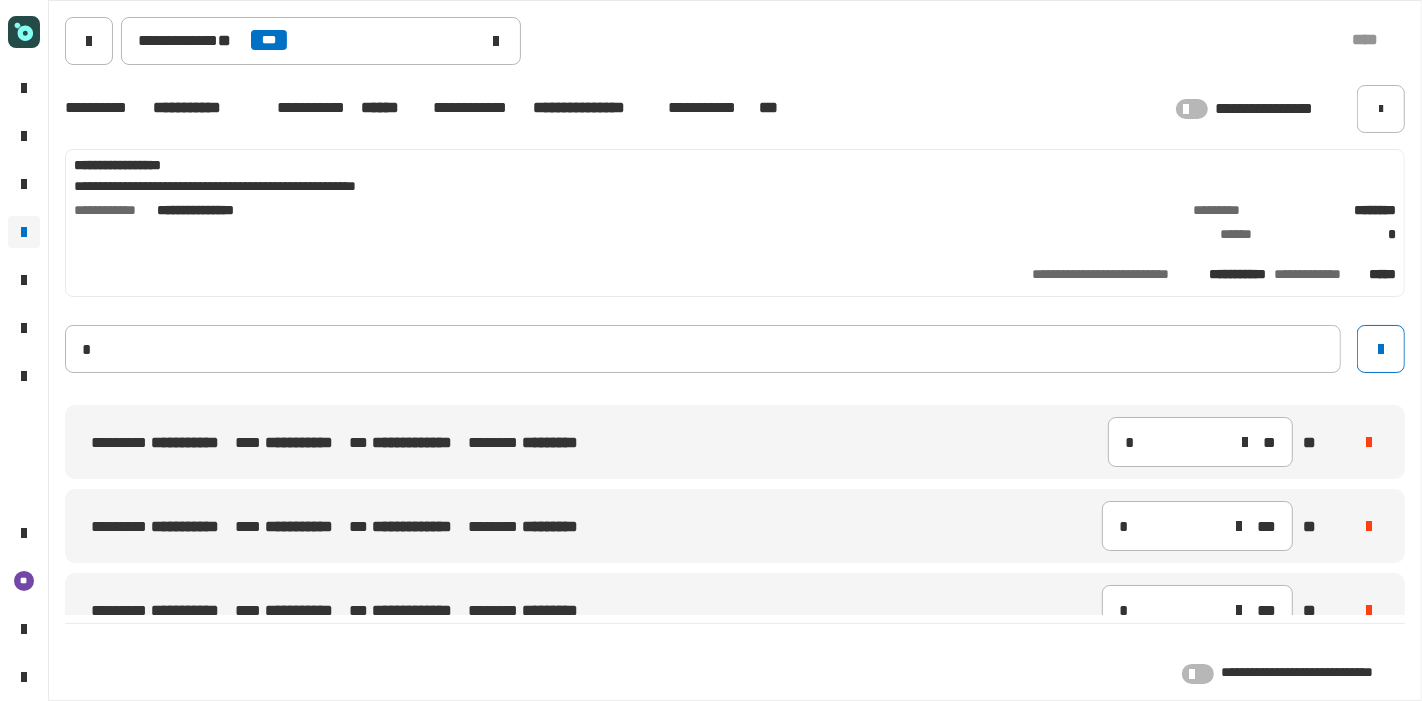 type 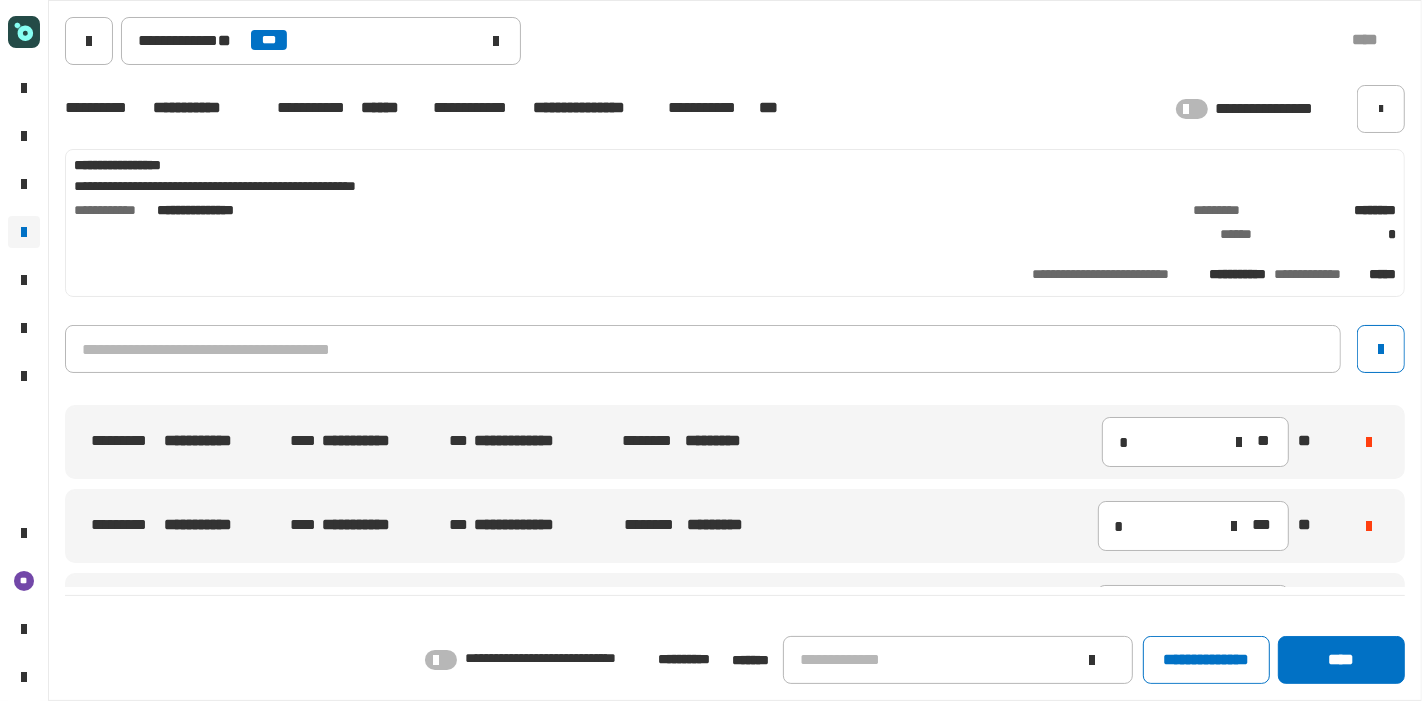 click 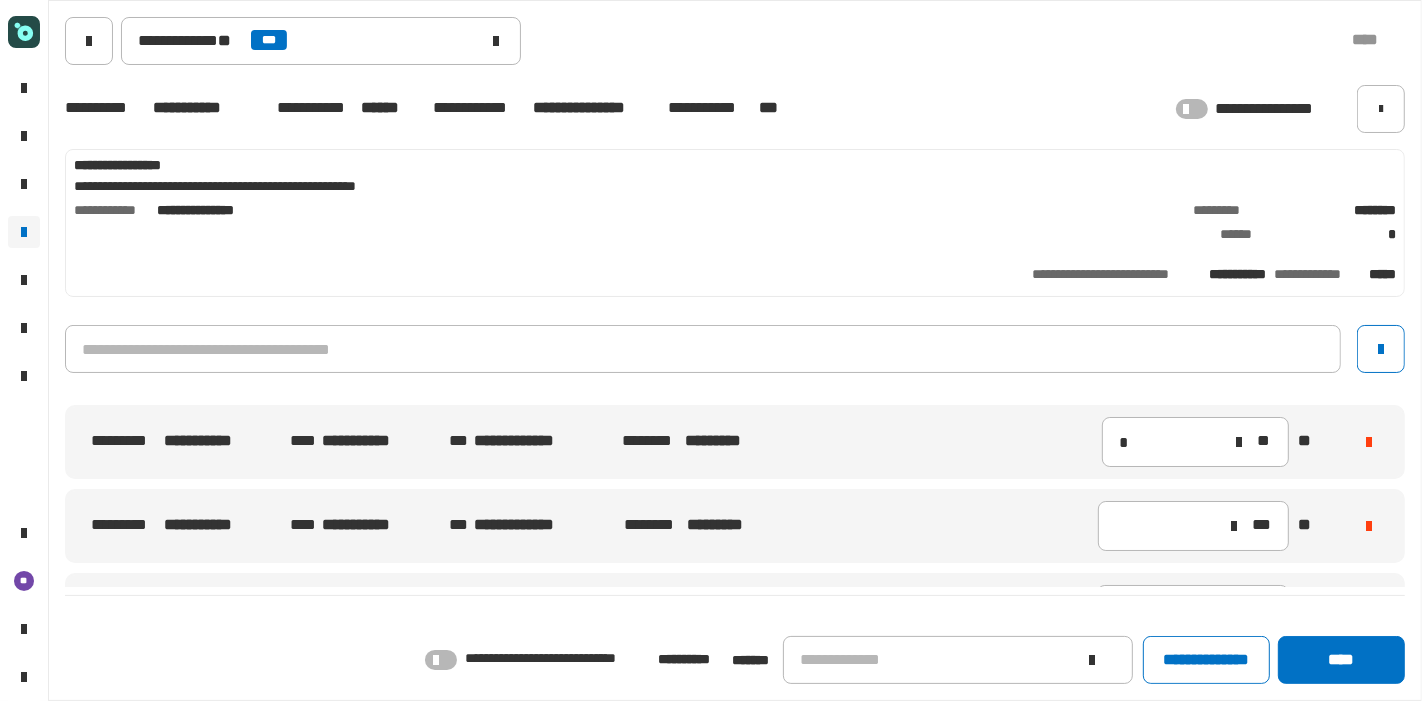 type on "*" 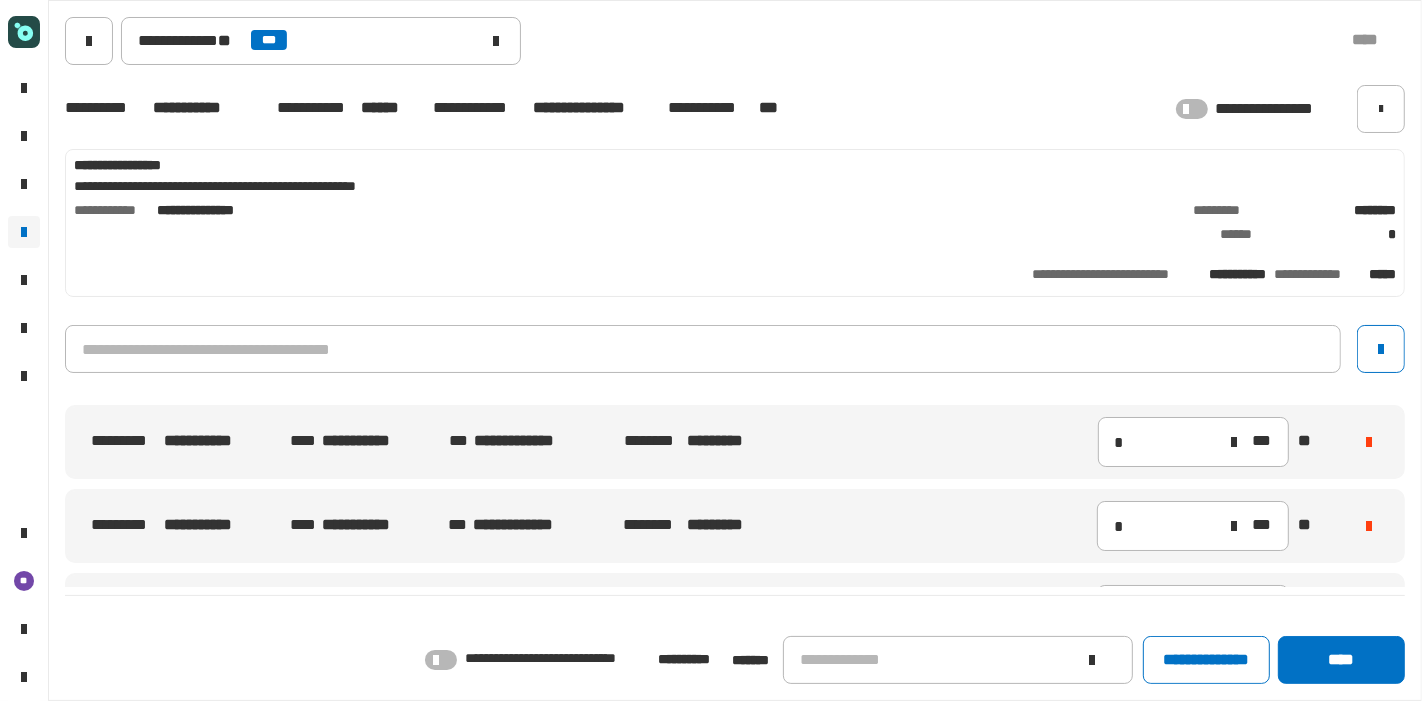 scroll, scrollTop: 101, scrollLeft: 0, axis: vertical 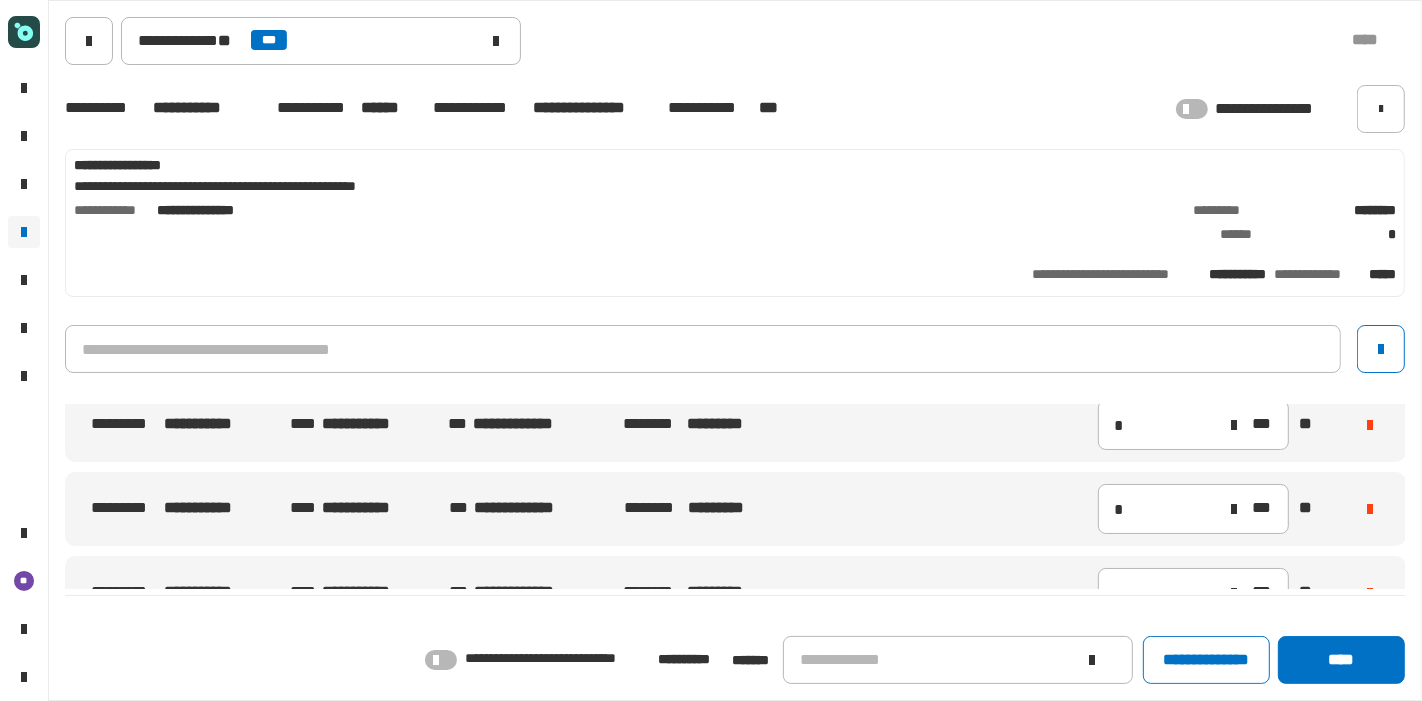 click on "[FIRST] [LAST] [ADDRESS] [CITY] [STATE] [ZIPCODE] [COUNTRY] [PHONE]" 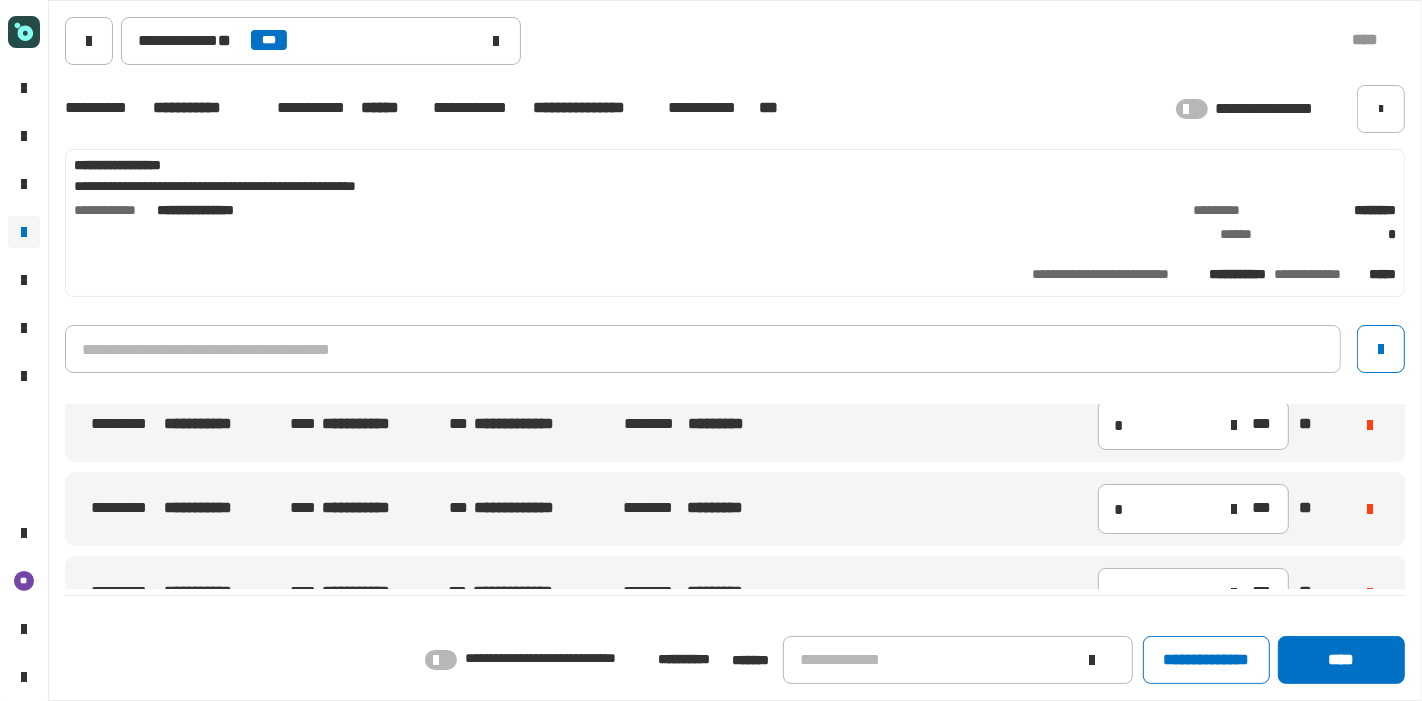 scroll, scrollTop: 17, scrollLeft: 0, axis: vertical 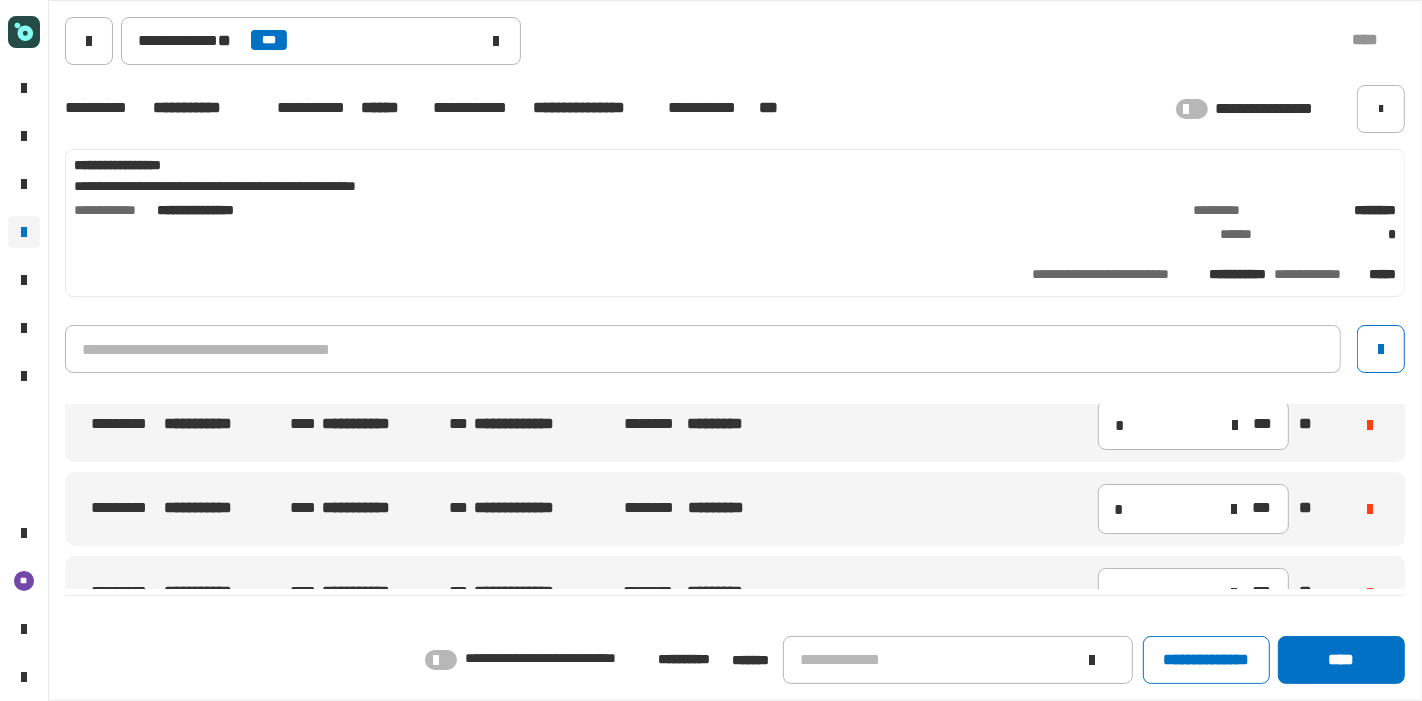 click 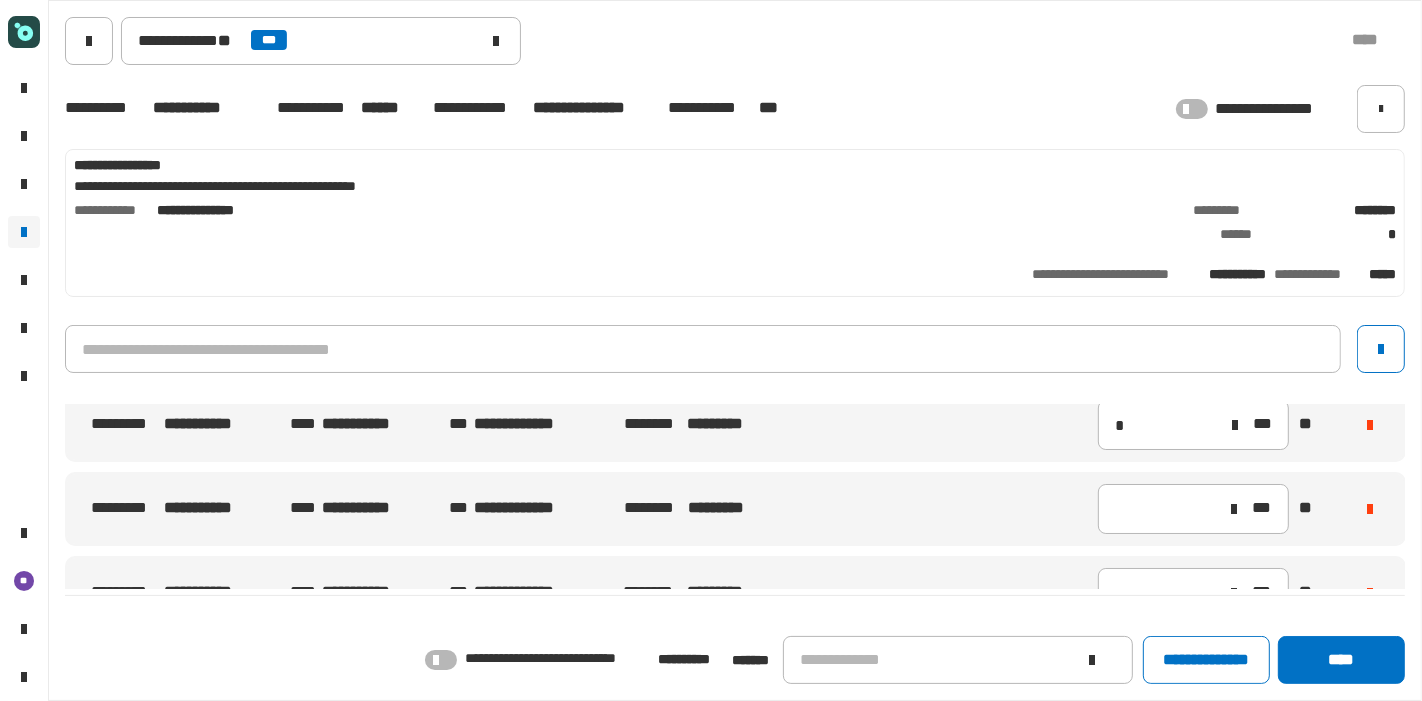 type on "*" 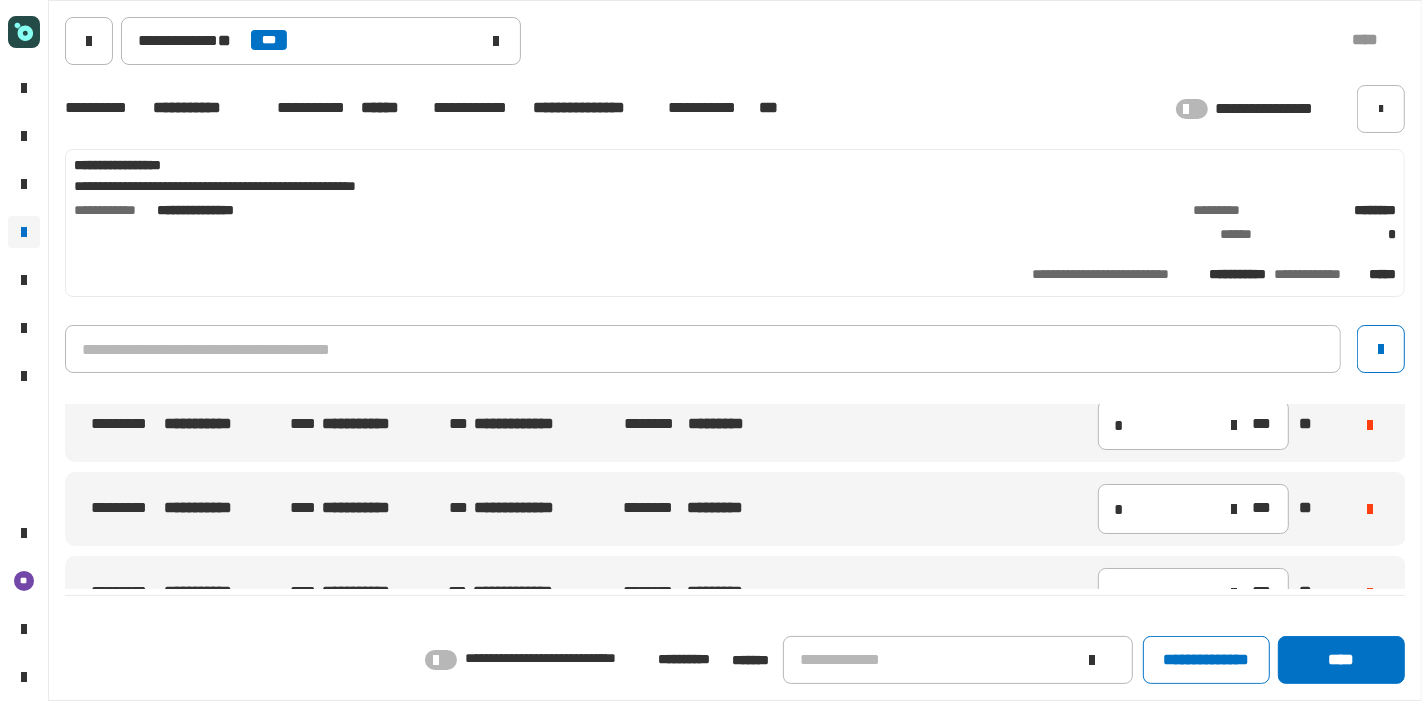 scroll, scrollTop: 0, scrollLeft: 0, axis: both 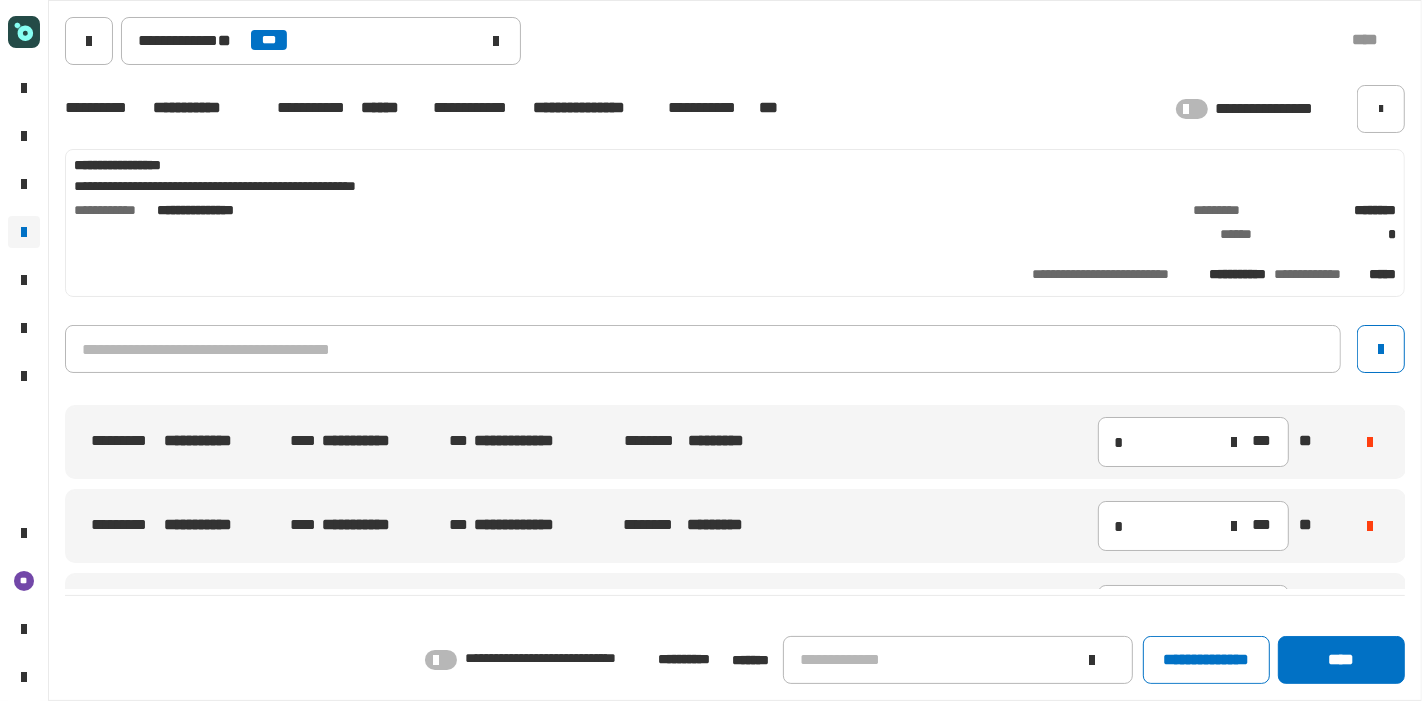 click 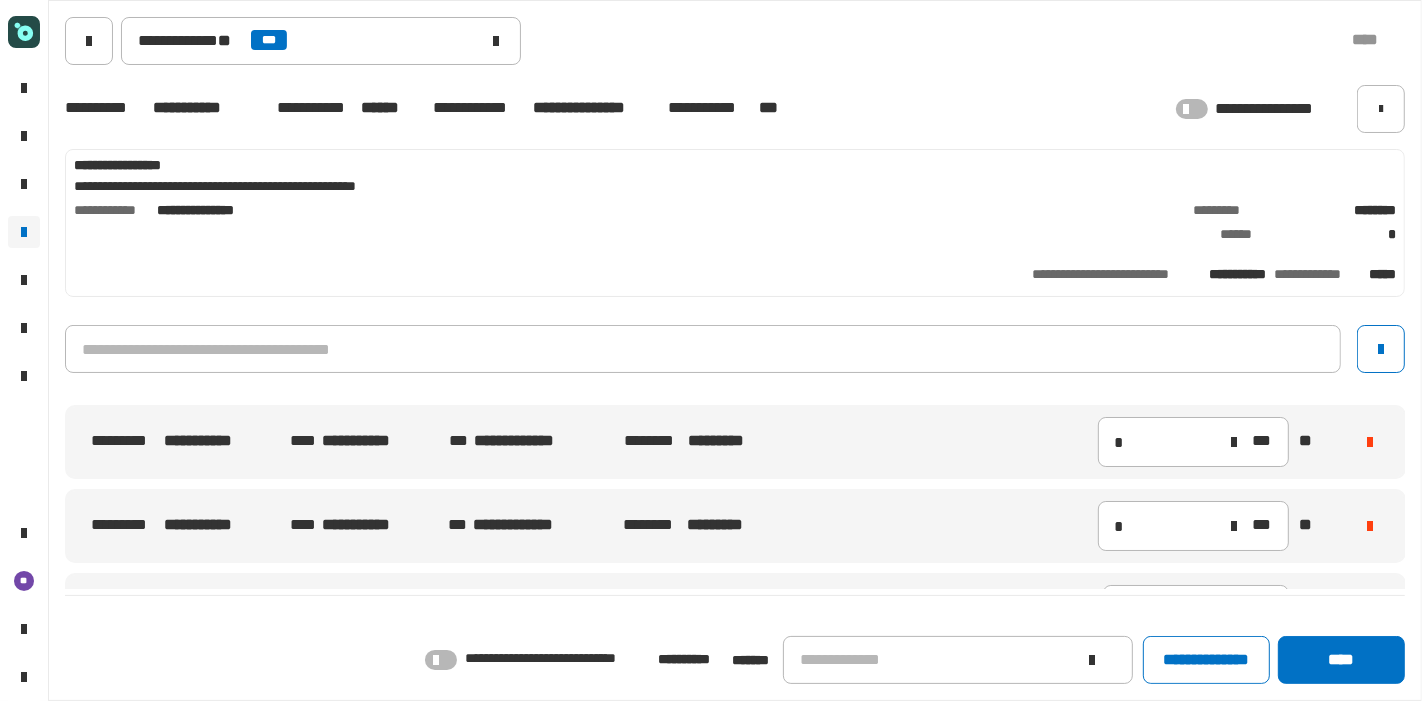 click 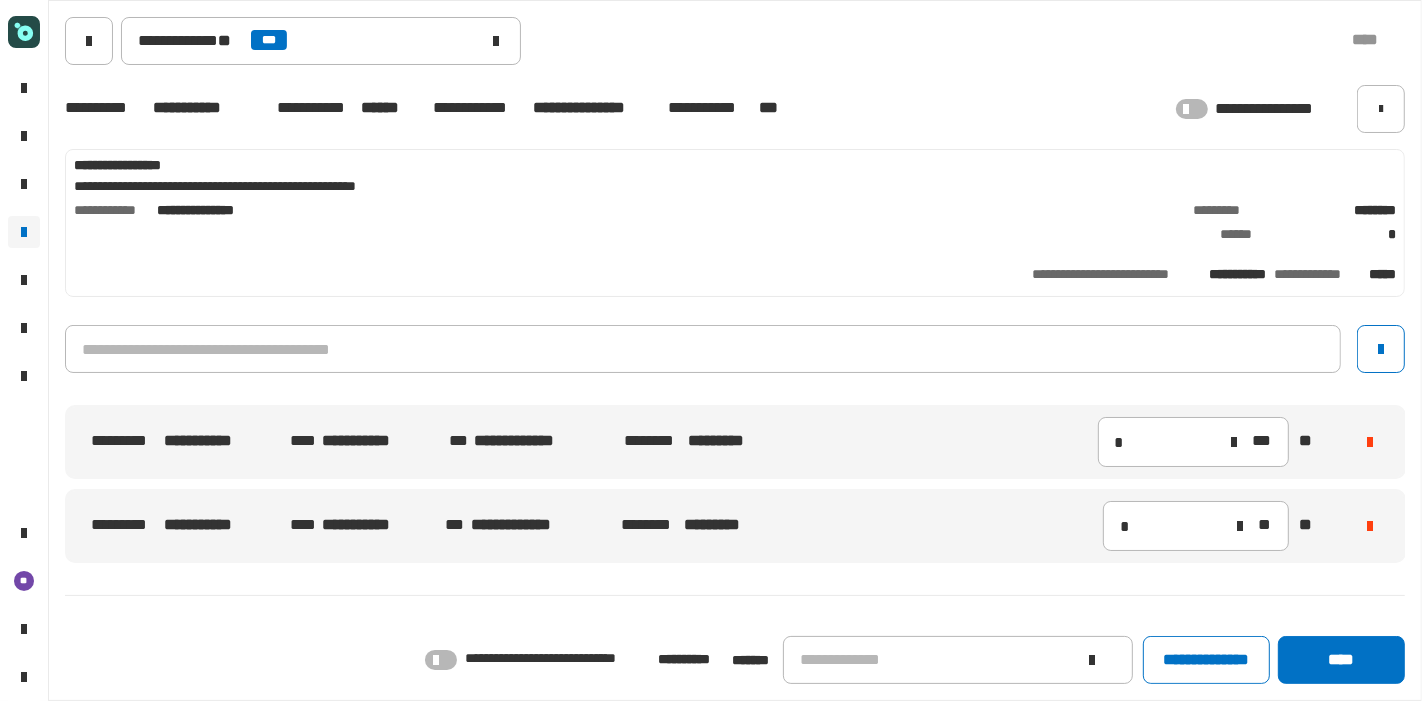 scroll, scrollTop: 0, scrollLeft: 0, axis: both 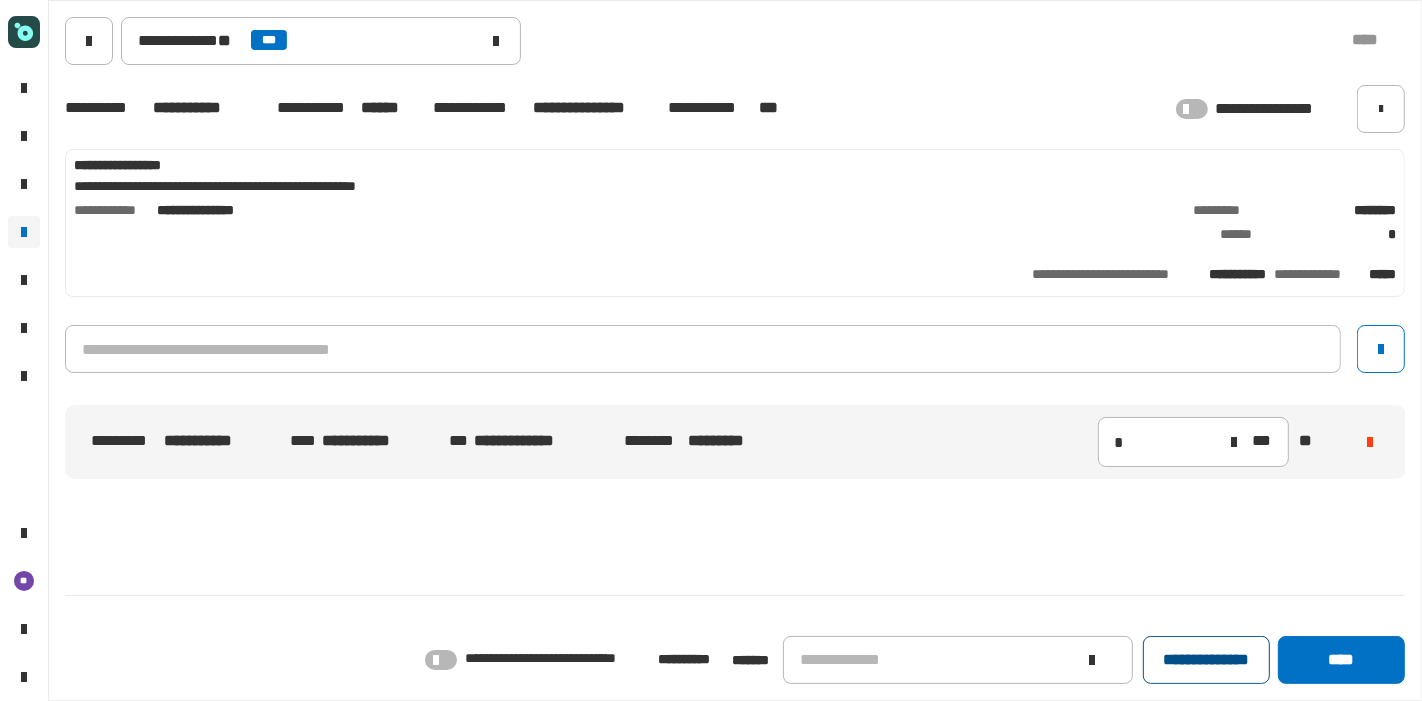 click on "**********" 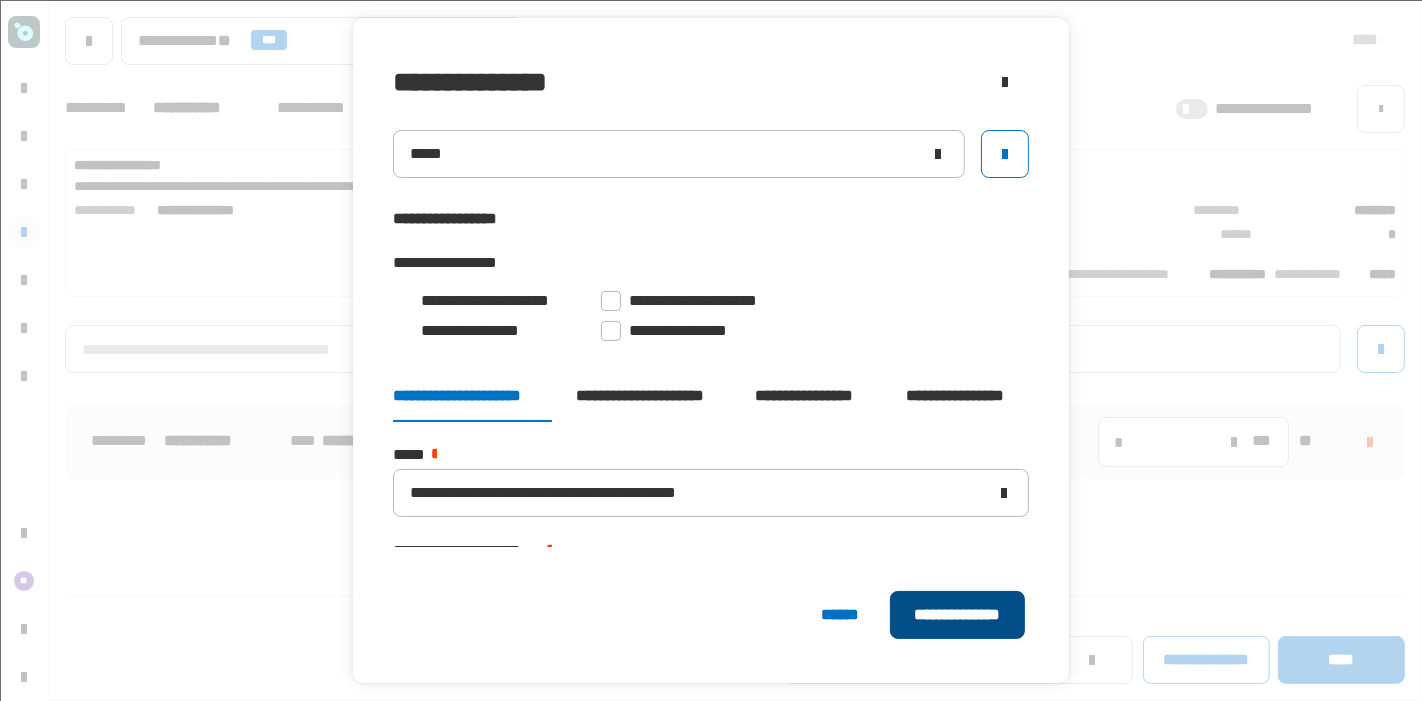 click on "**********" 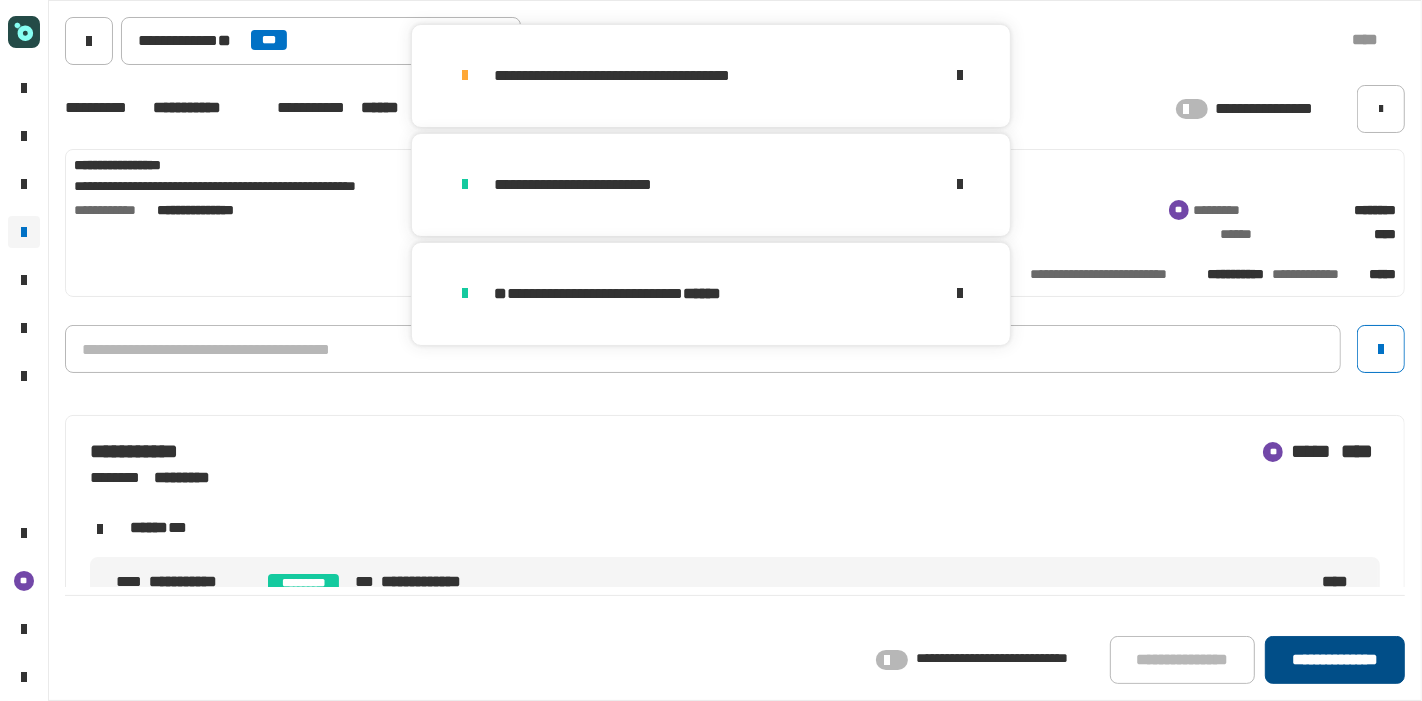 click on "**********" 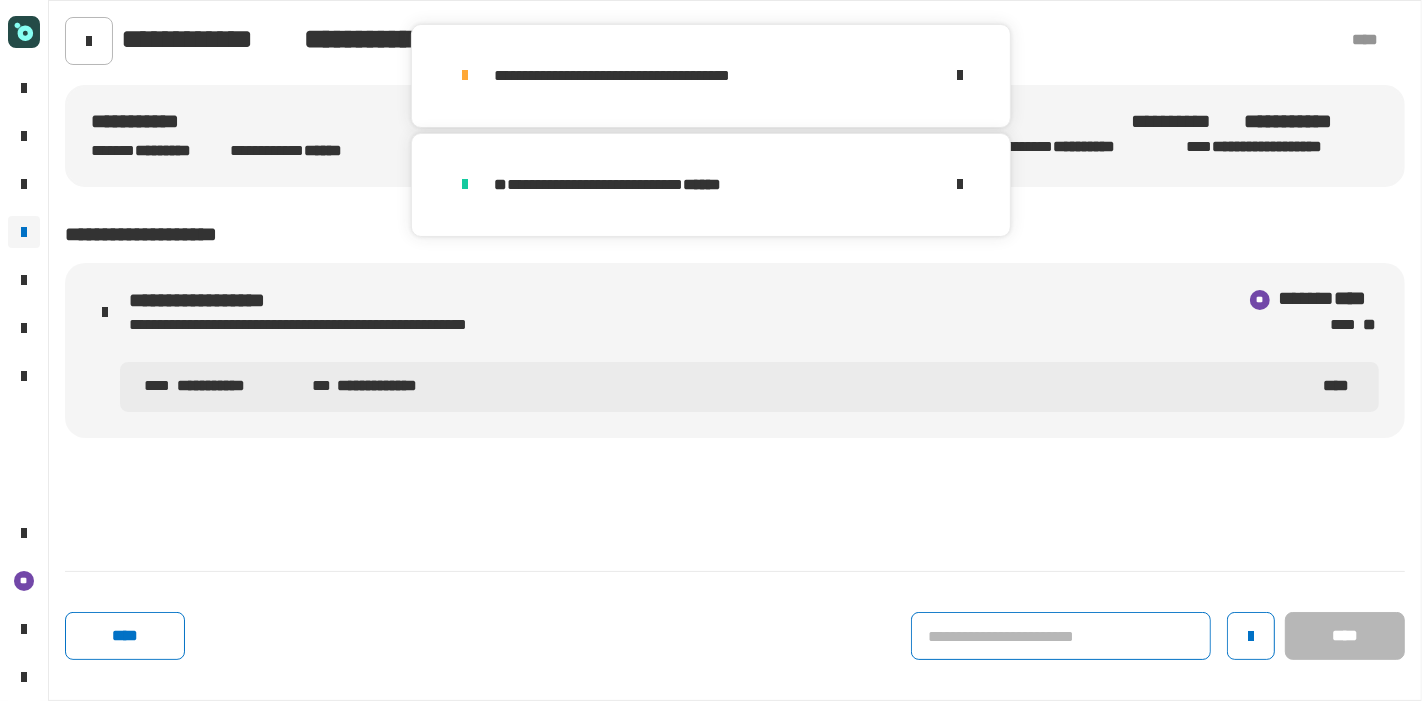 click 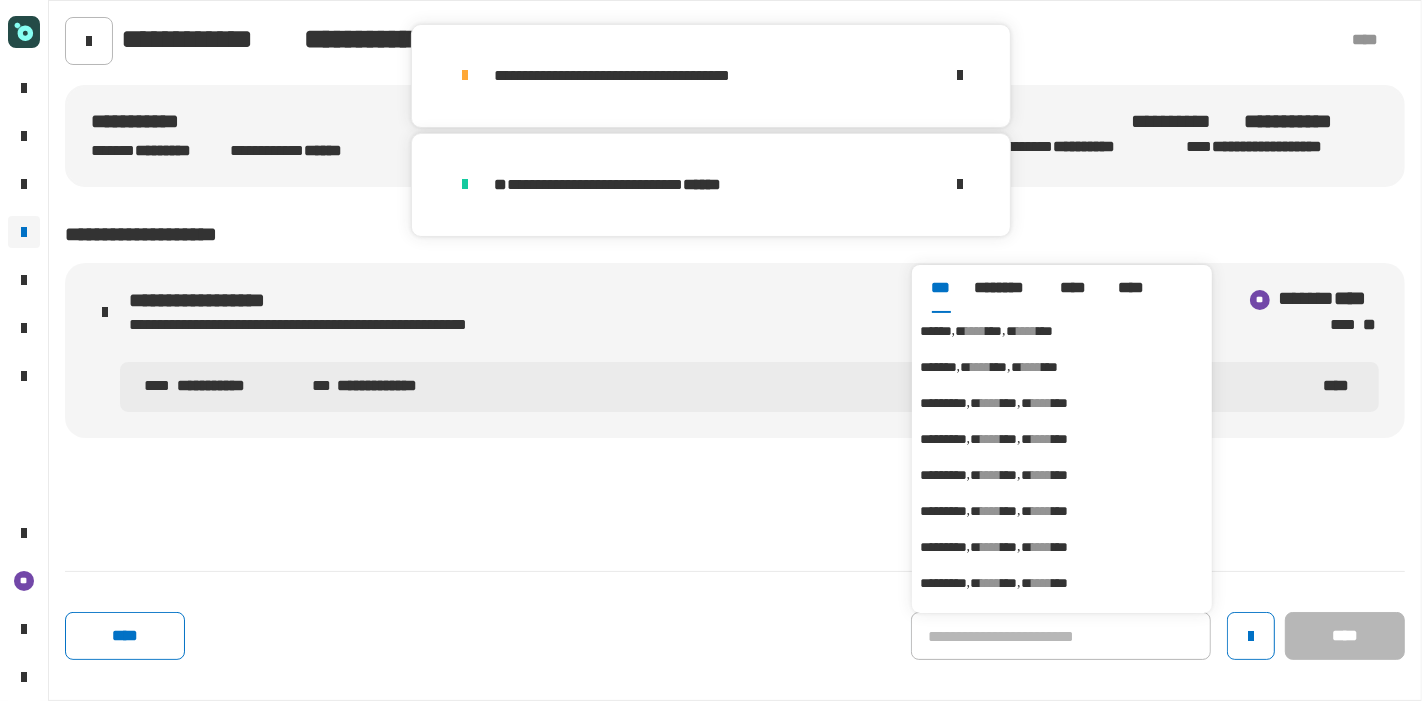 click on "***" at bounding box center (994, 331) 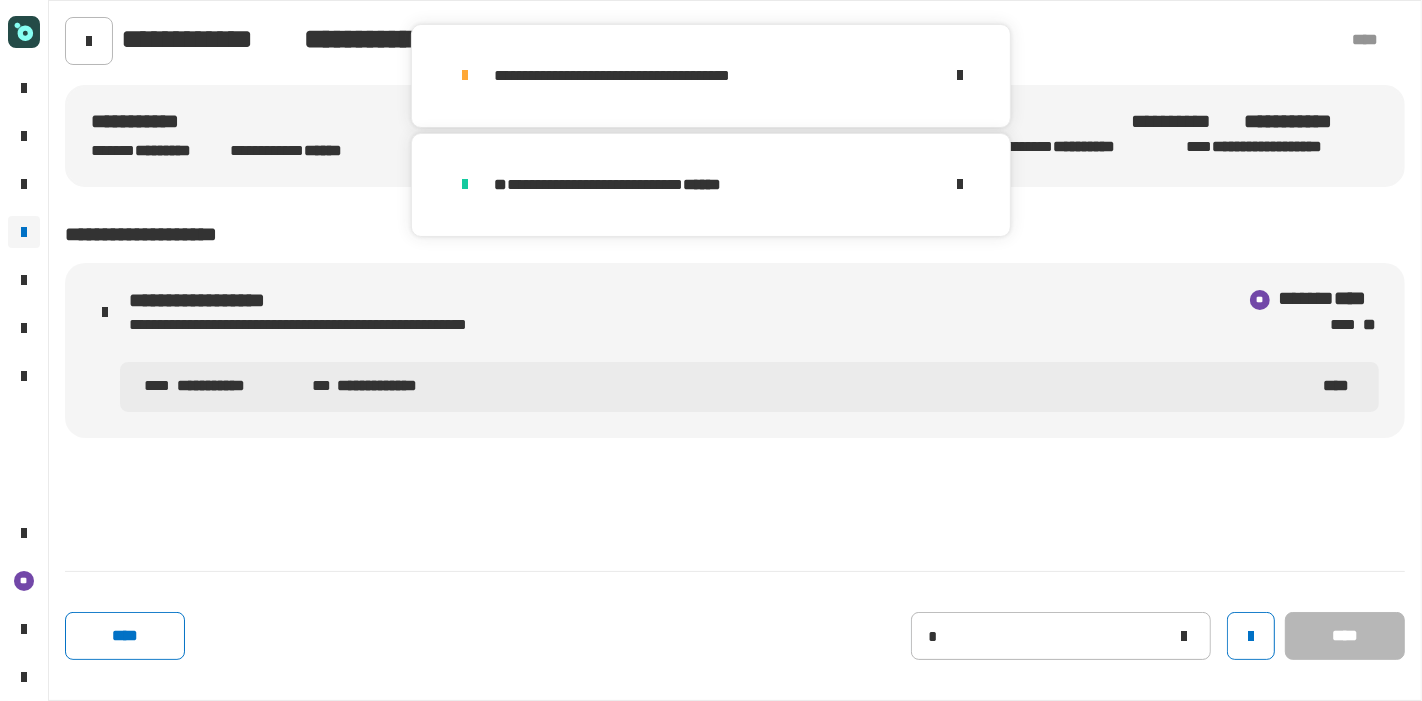 type on "******" 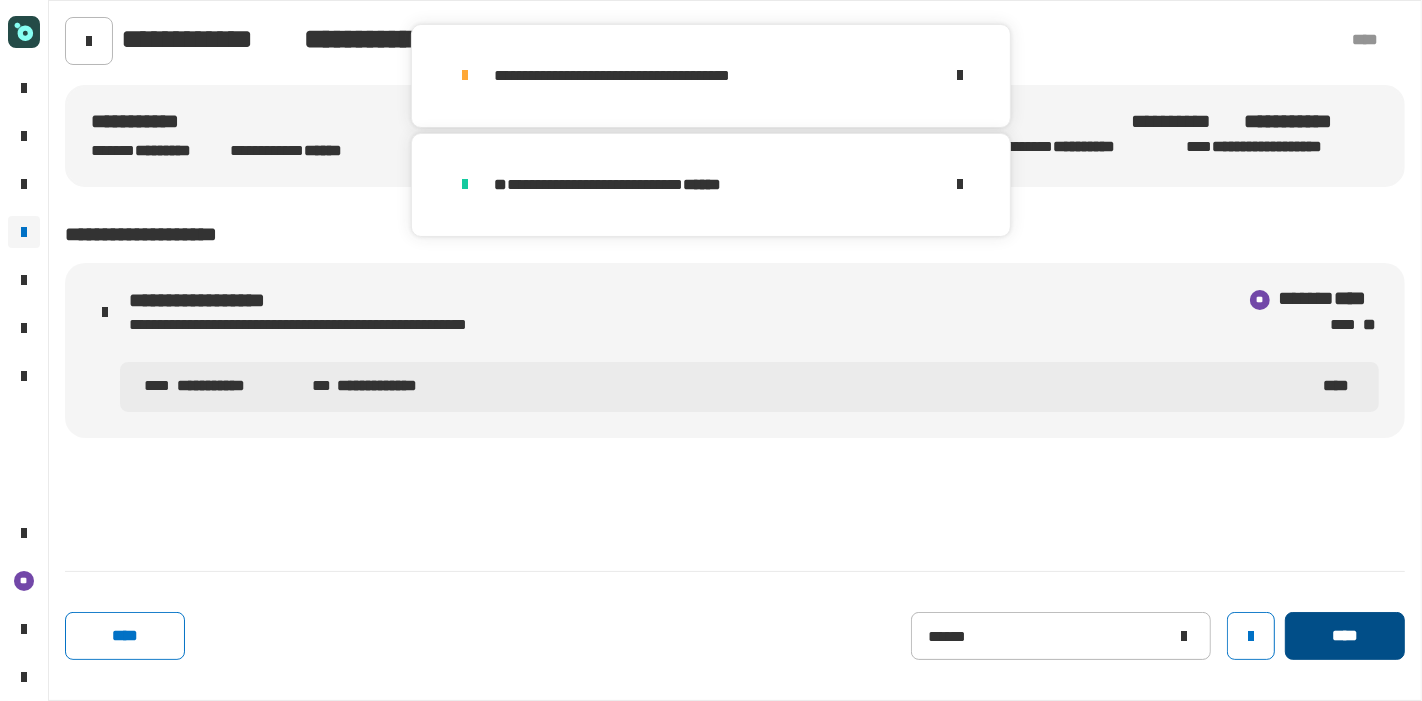 click on "****" 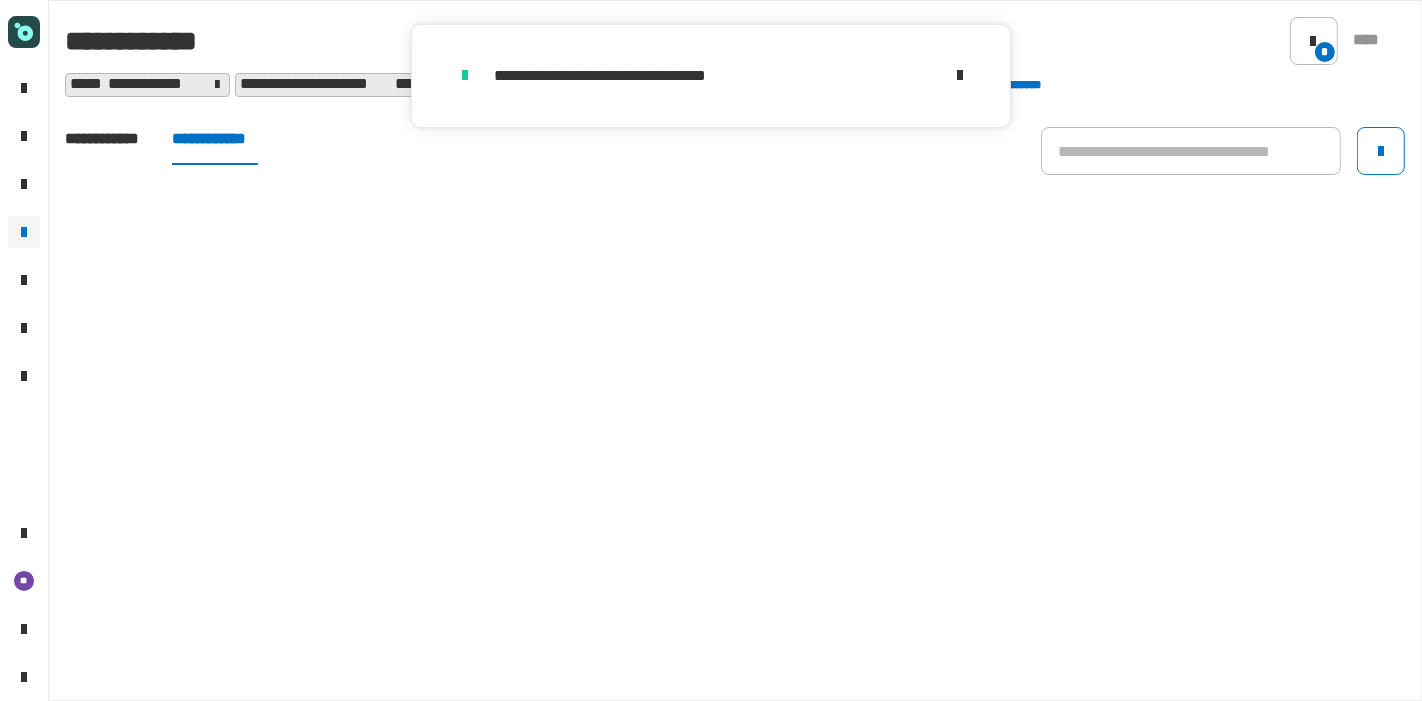 click on "**********" 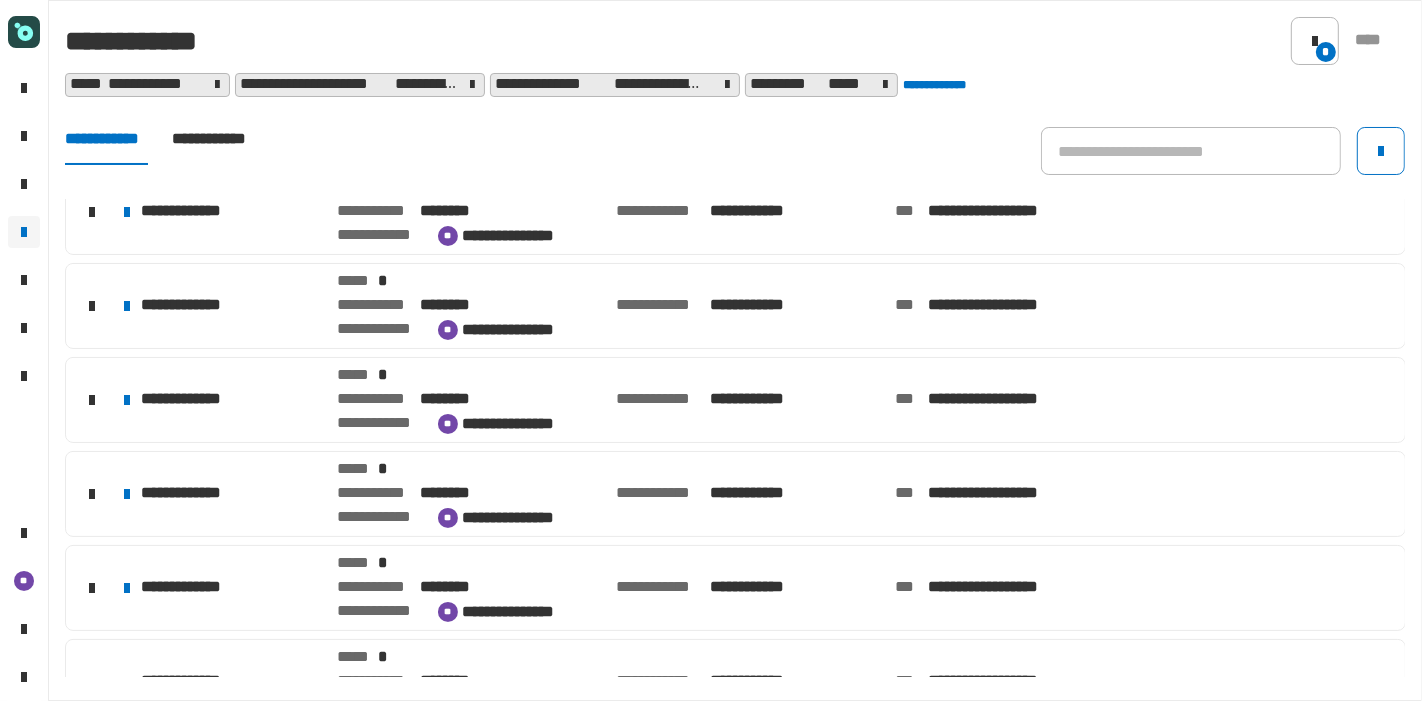 scroll, scrollTop: 635, scrollLeft: 0, axis: vertical 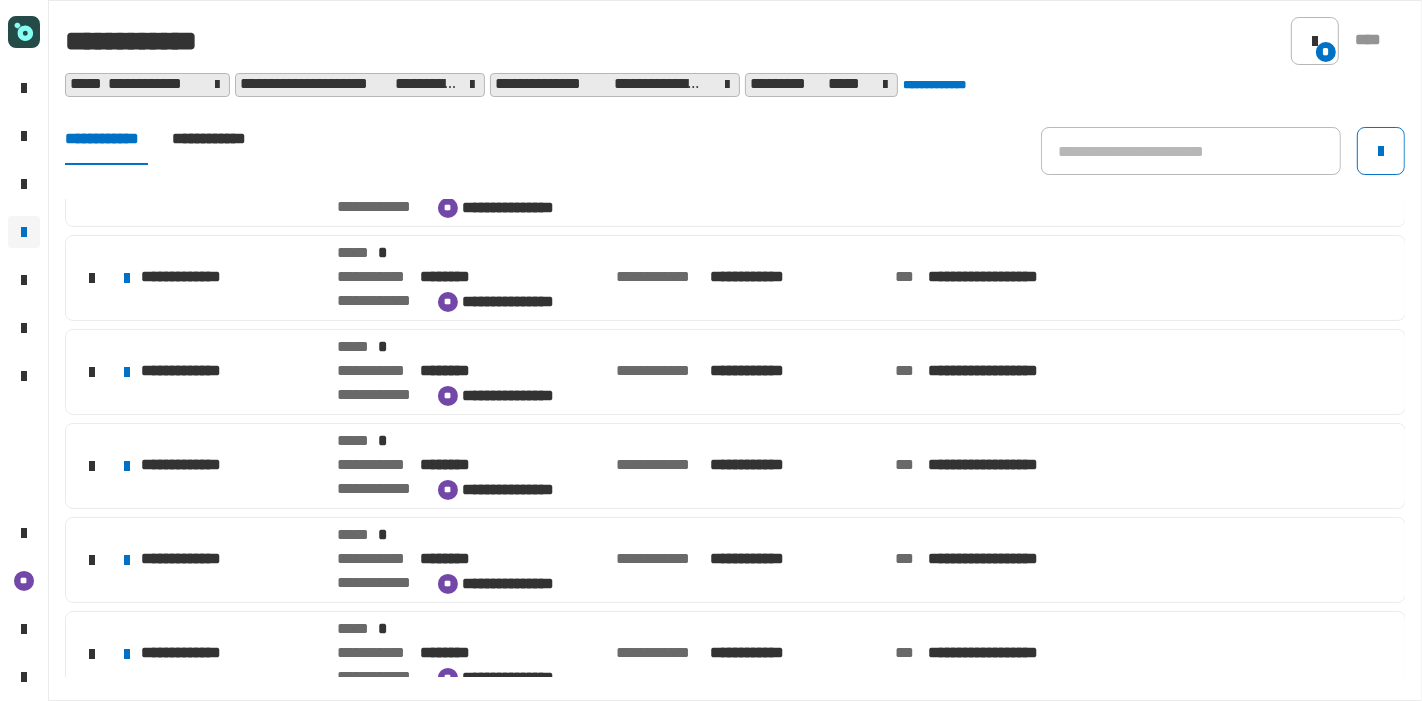 click on "[FIRST] [LAST] [ADDRESS] [CITY] [STATE] [ZIPCODE] [COUNTRY] [PHONE] [SSN] [CREDITCARD]" 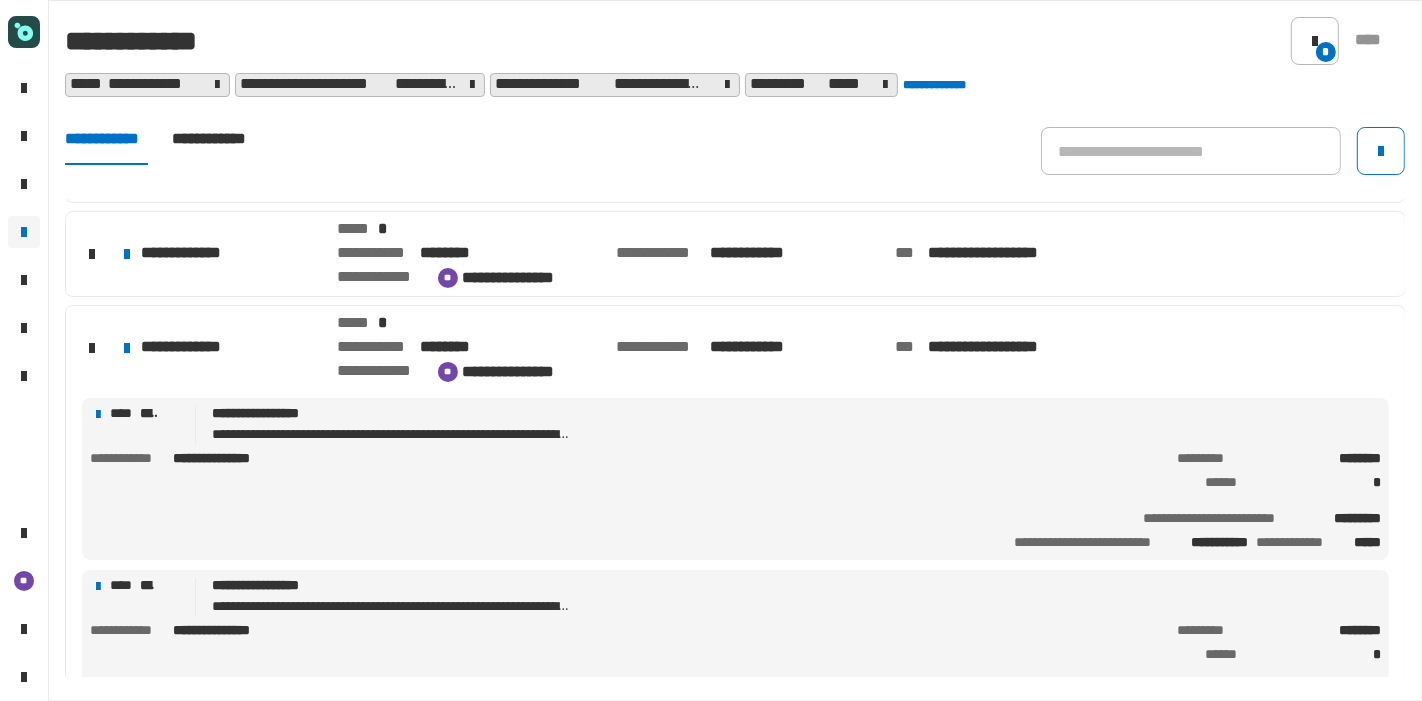 scroll, scrollTop: 260, scrollLeft: 0, axis: vertical 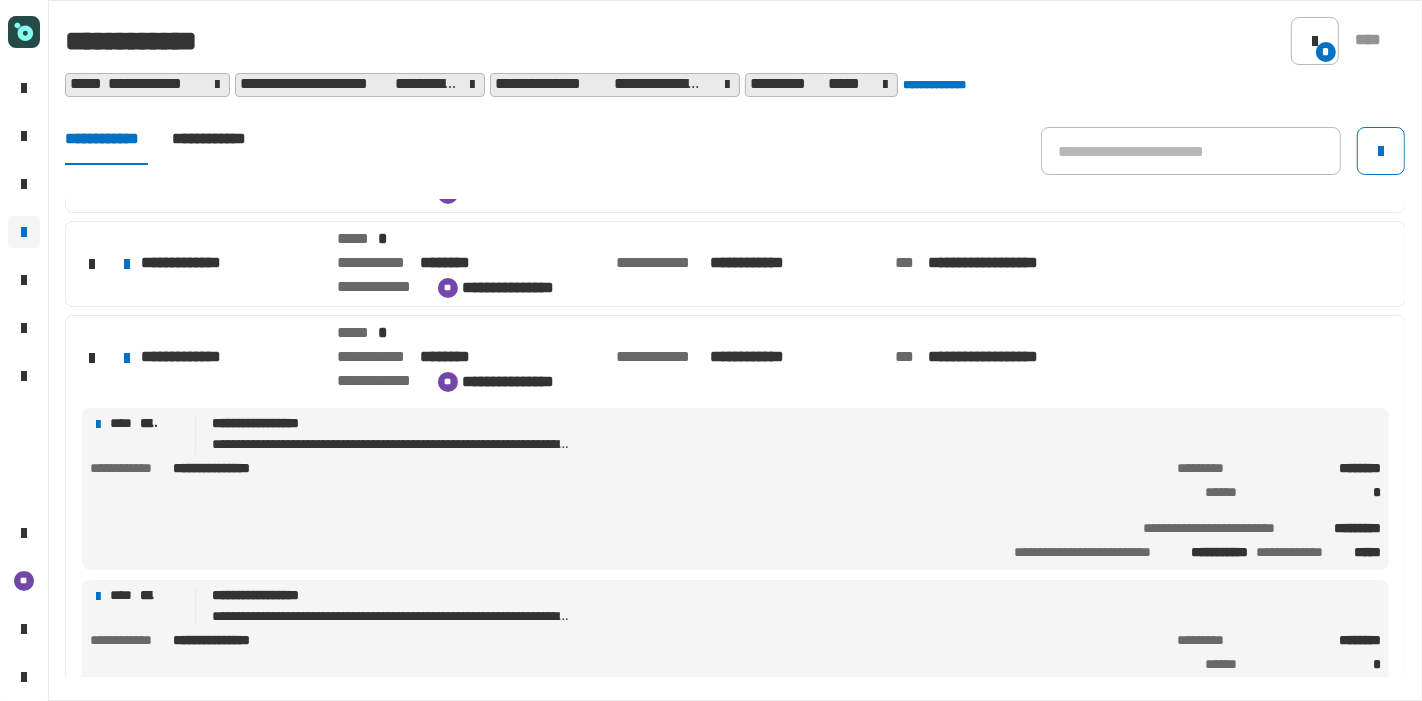 click on "[FIRST] [LAST] [ADDRESS] [CITY] [STATE] [ZIPCODE] [COUNTRY] [PHONE] [SSN] [CREDITCARD]" 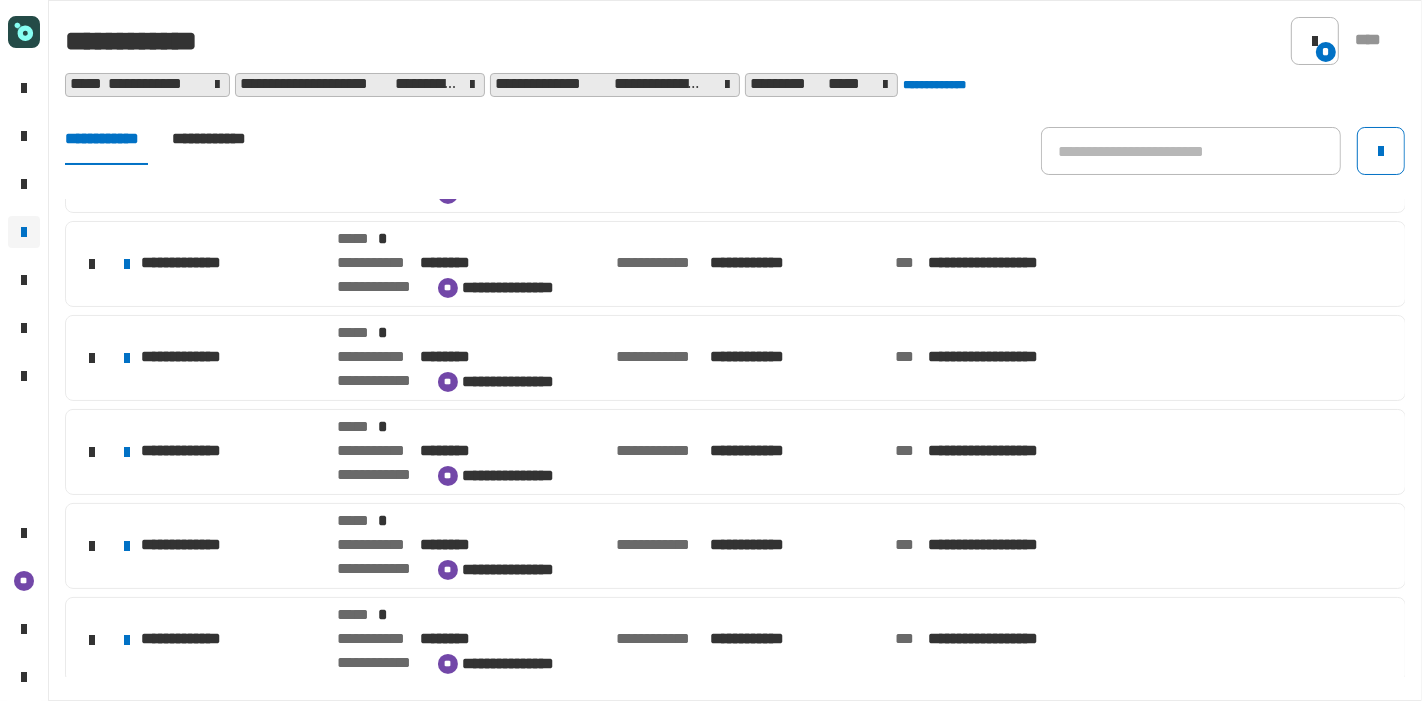 click on "[FIRST] [LAST] [ADDRESS] [CITY] [STATE] [ZIPCODE] [COUNTRY] [PHONE] [SSN] [CREDITCARD]" 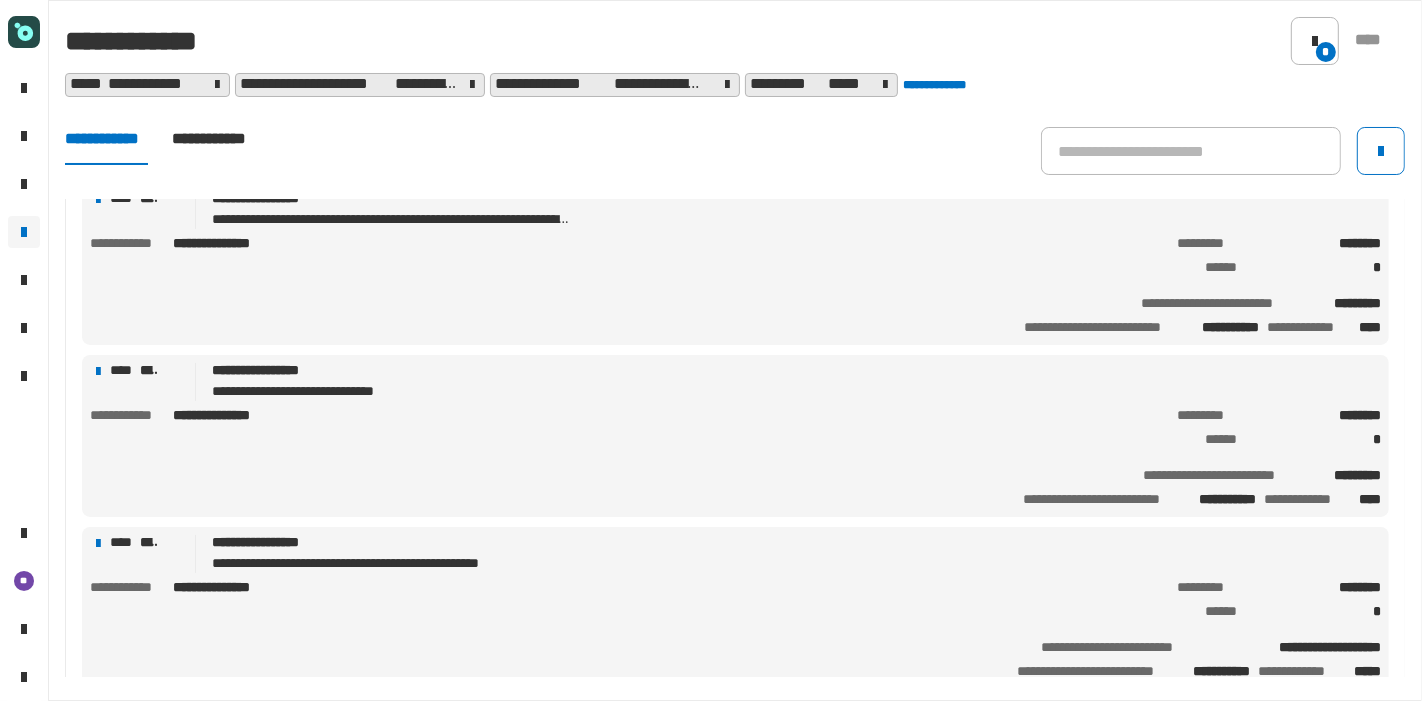 scroll, scrollTop: 580, scrollLeft: 0, axis: vertical 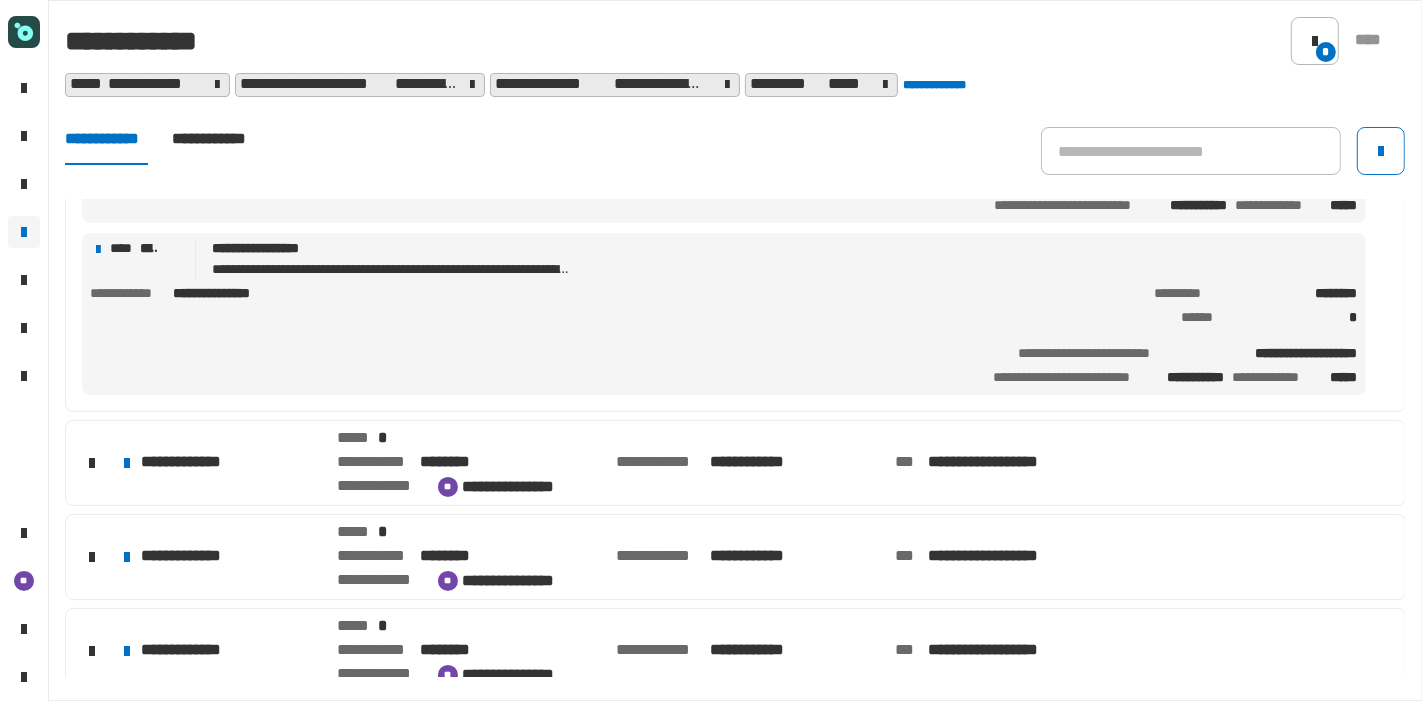 click on "[FIRST] [LAST] [ADDRESS] [CITY] [STATE] [ZIPCODE] [COUNTRY] [PHONE] [SSN] [CREDITCARD]" 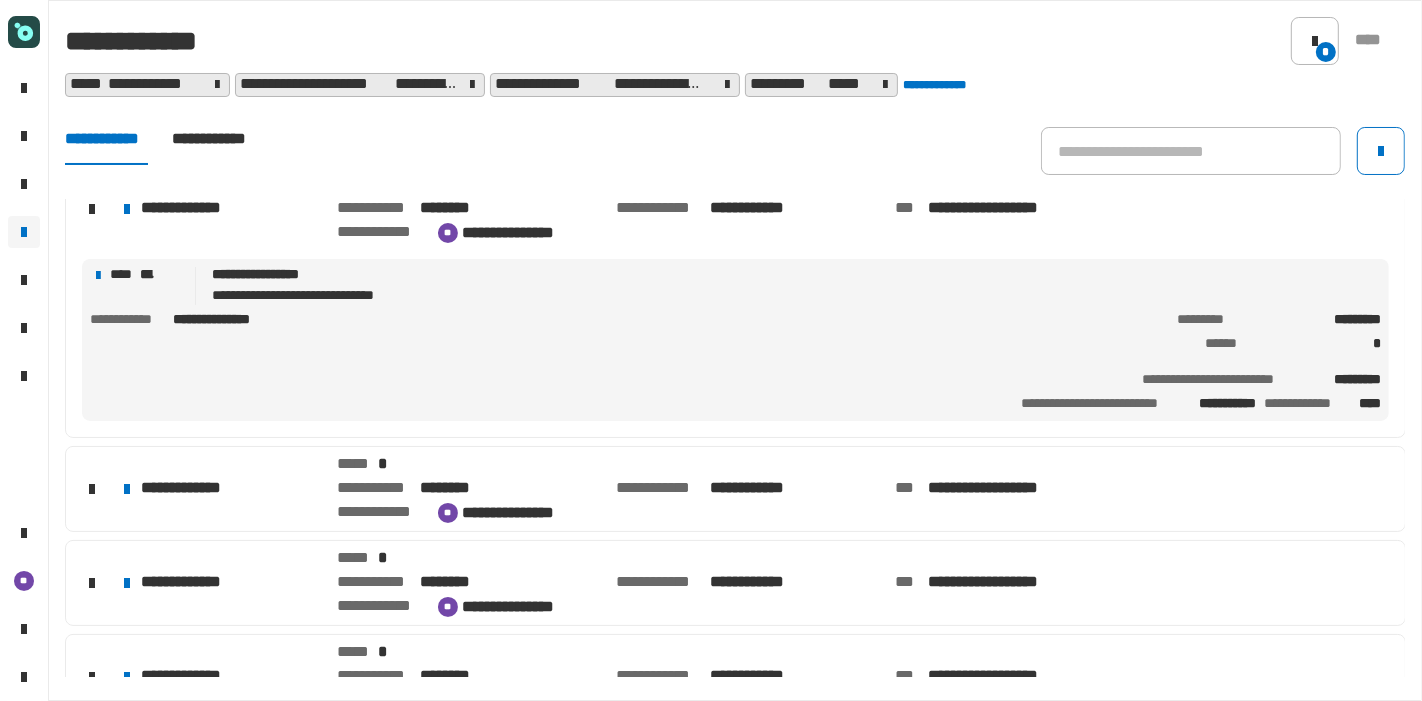 scroll, scrollTop: 595, scrollLeft: 0, axis: vertical 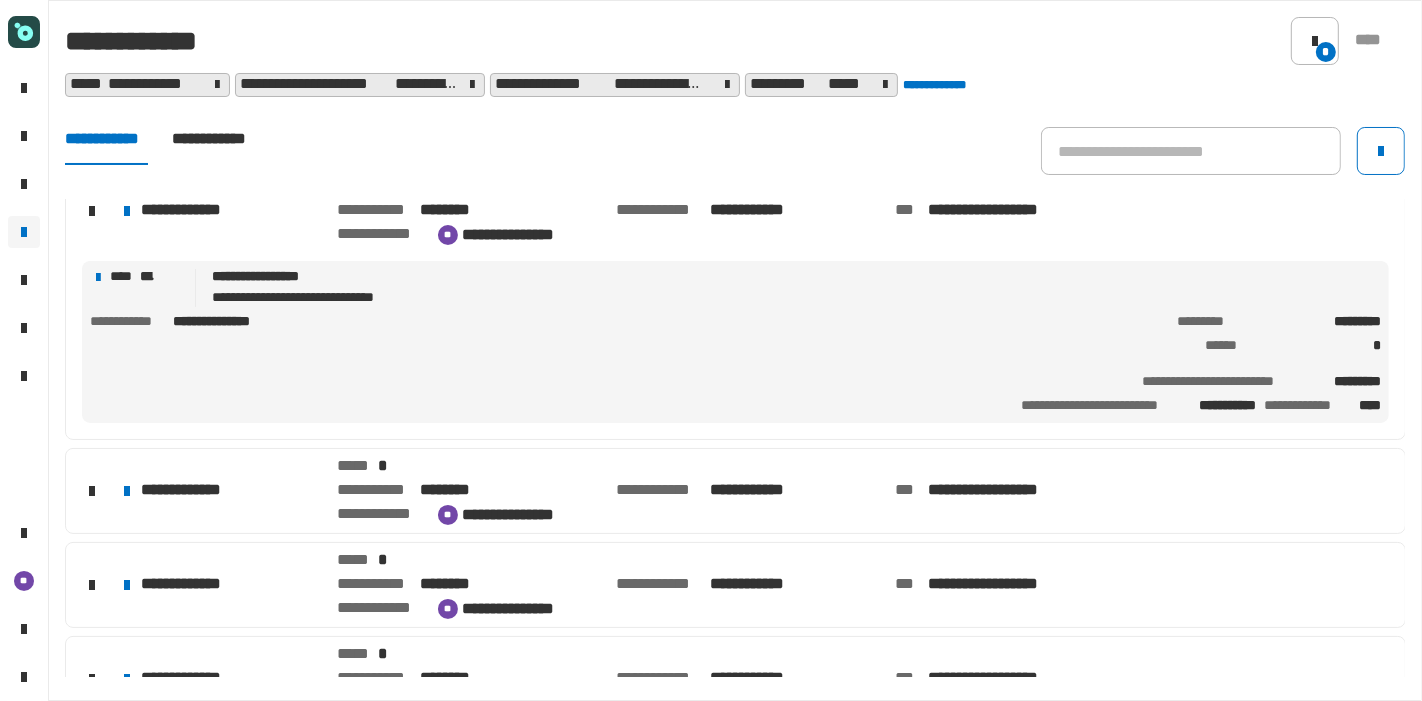 click on "[FIRST] [LAST]" 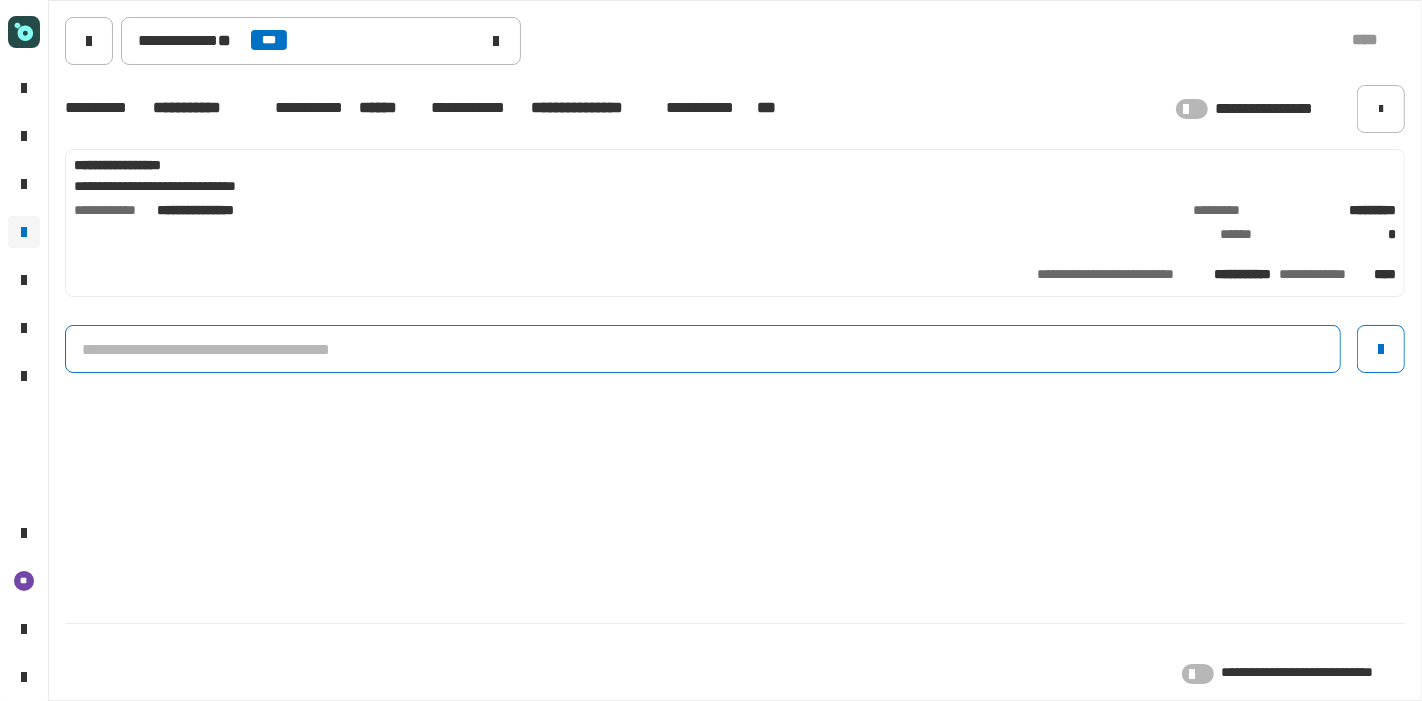 click 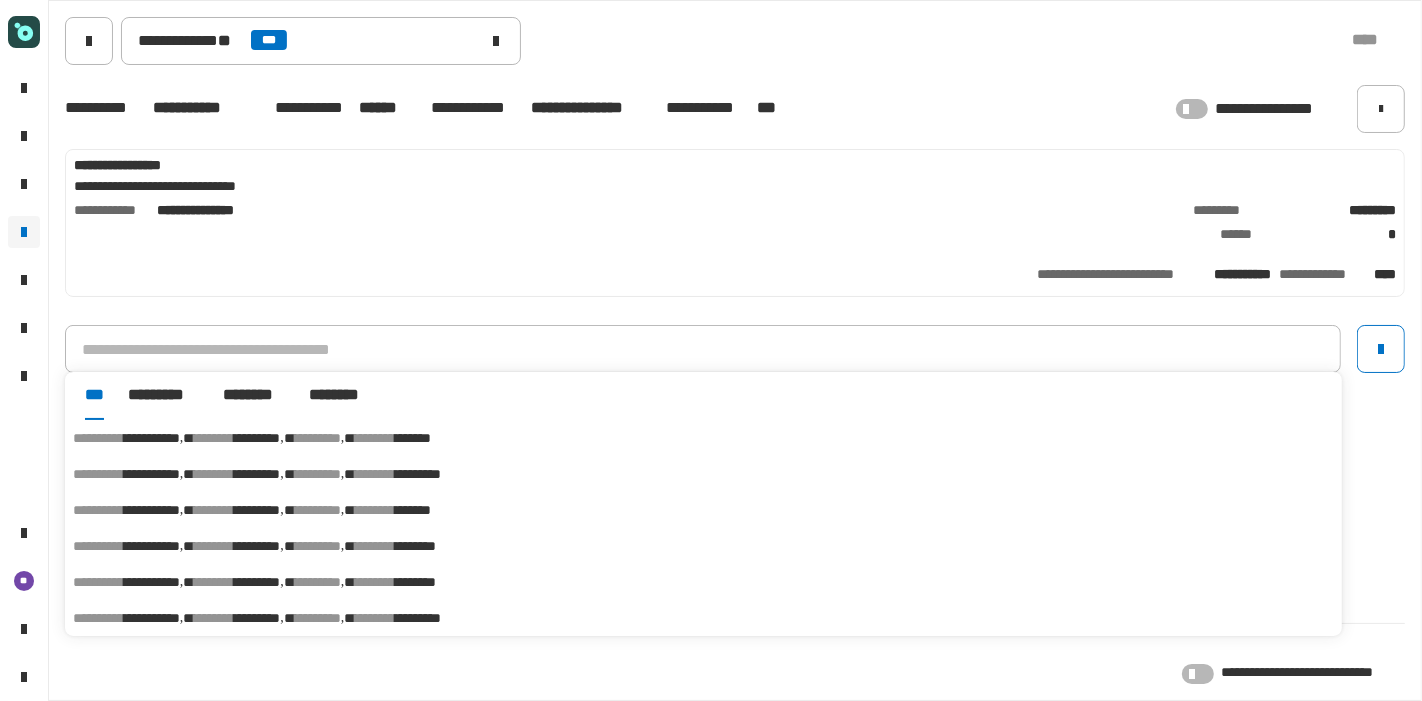 click on "*********" at bounding box center [418, 474] 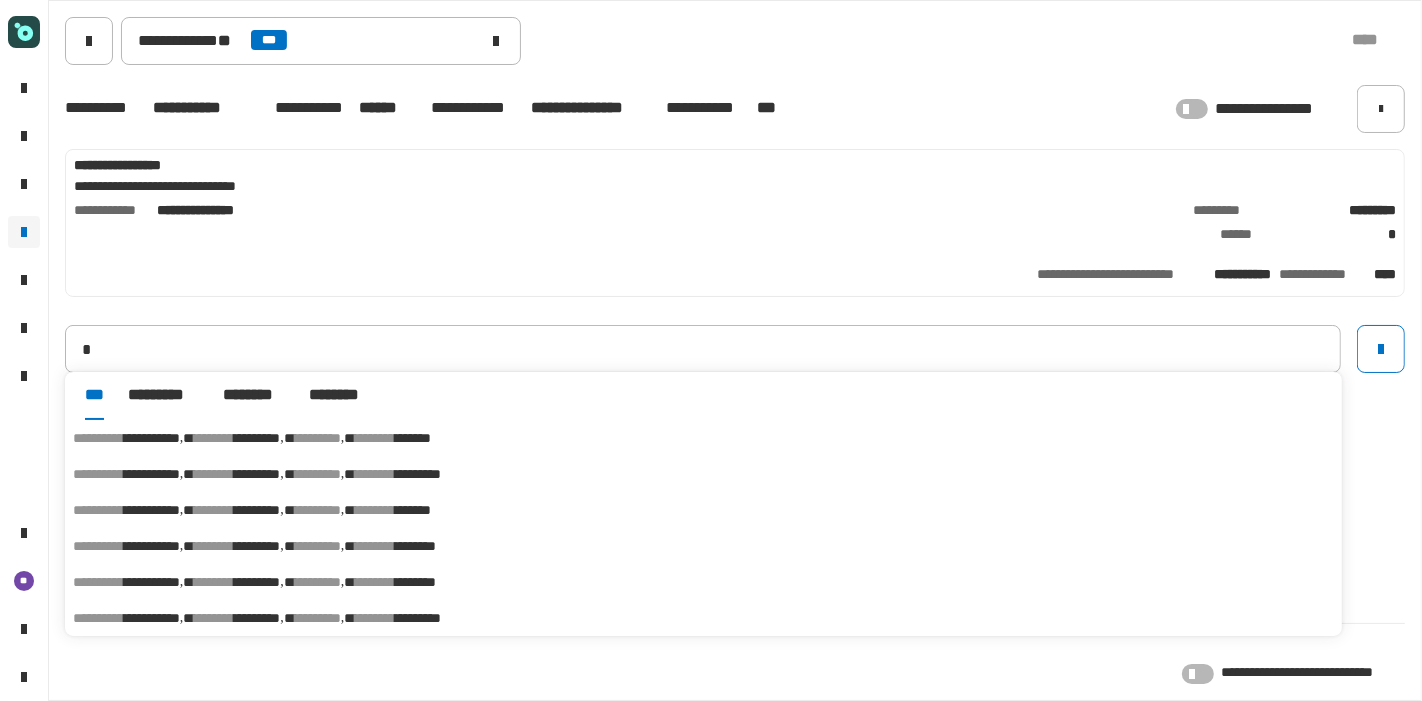 type on "**********" 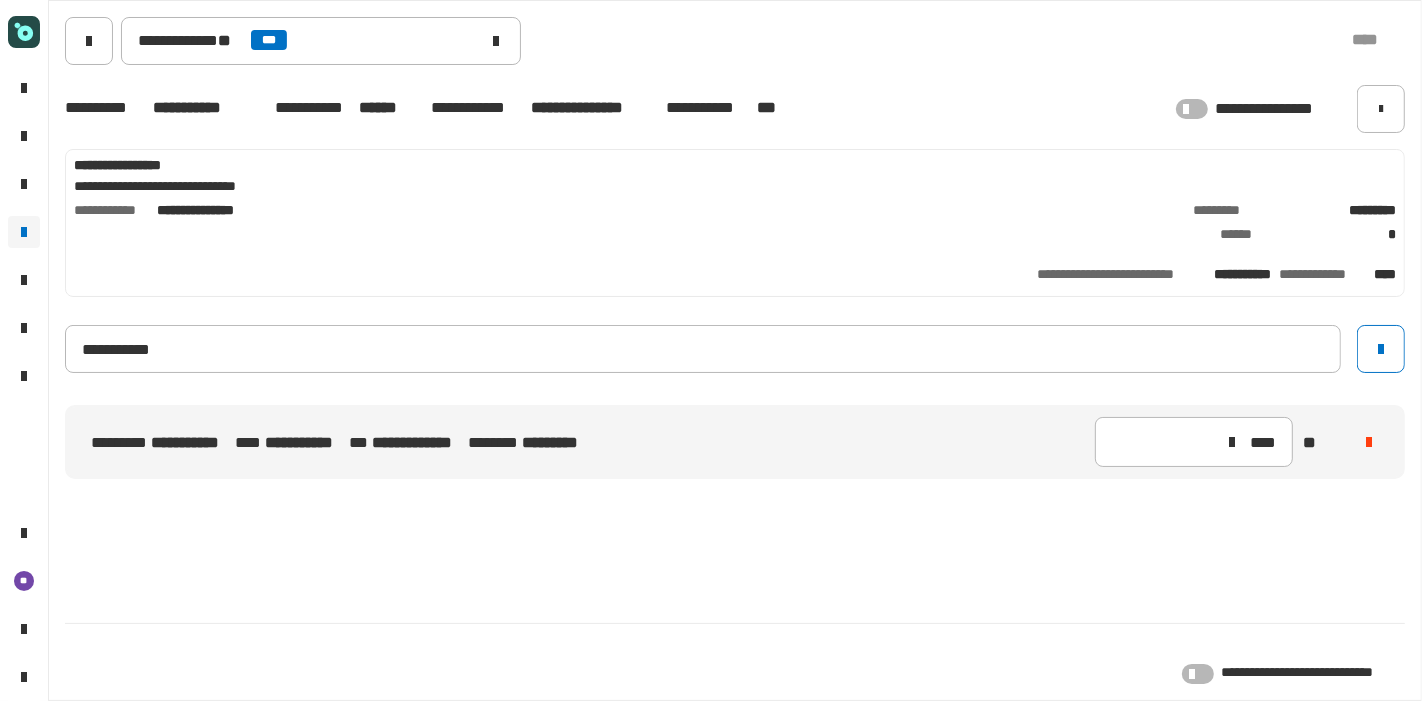 type 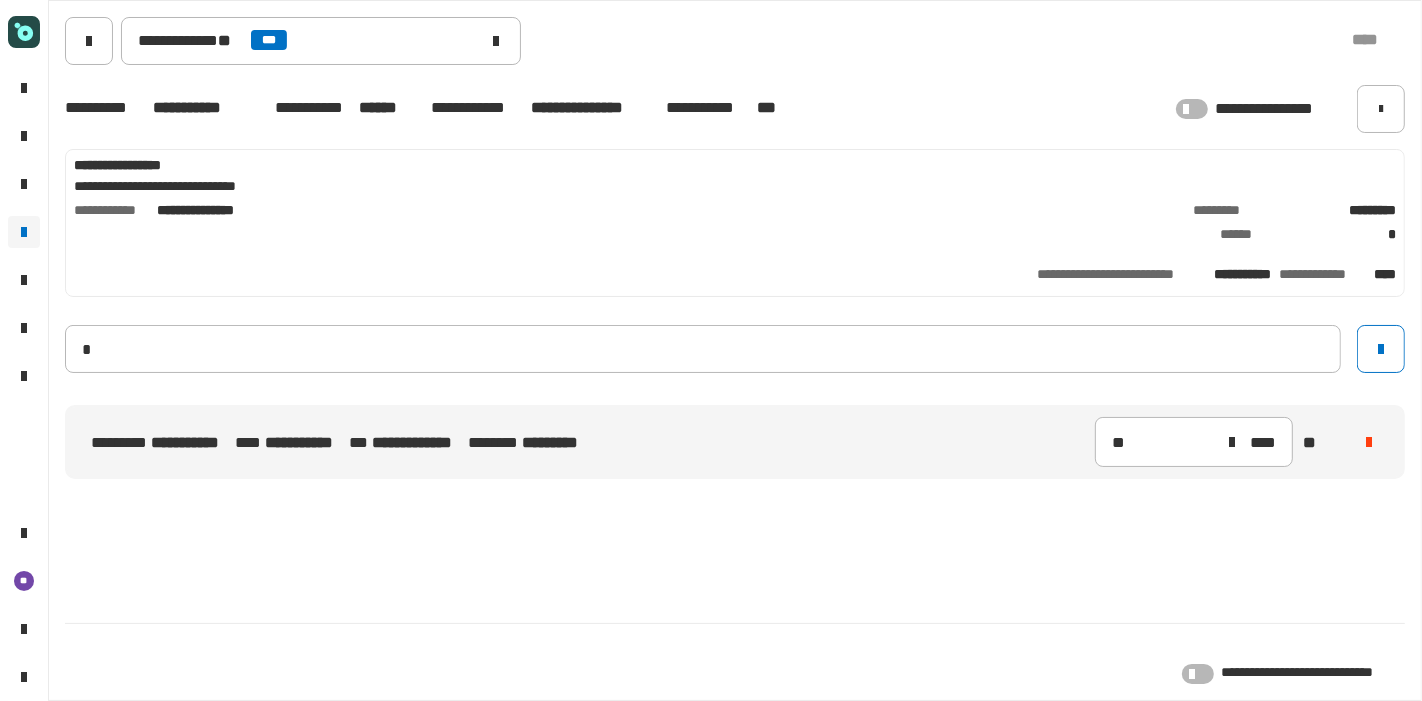 type 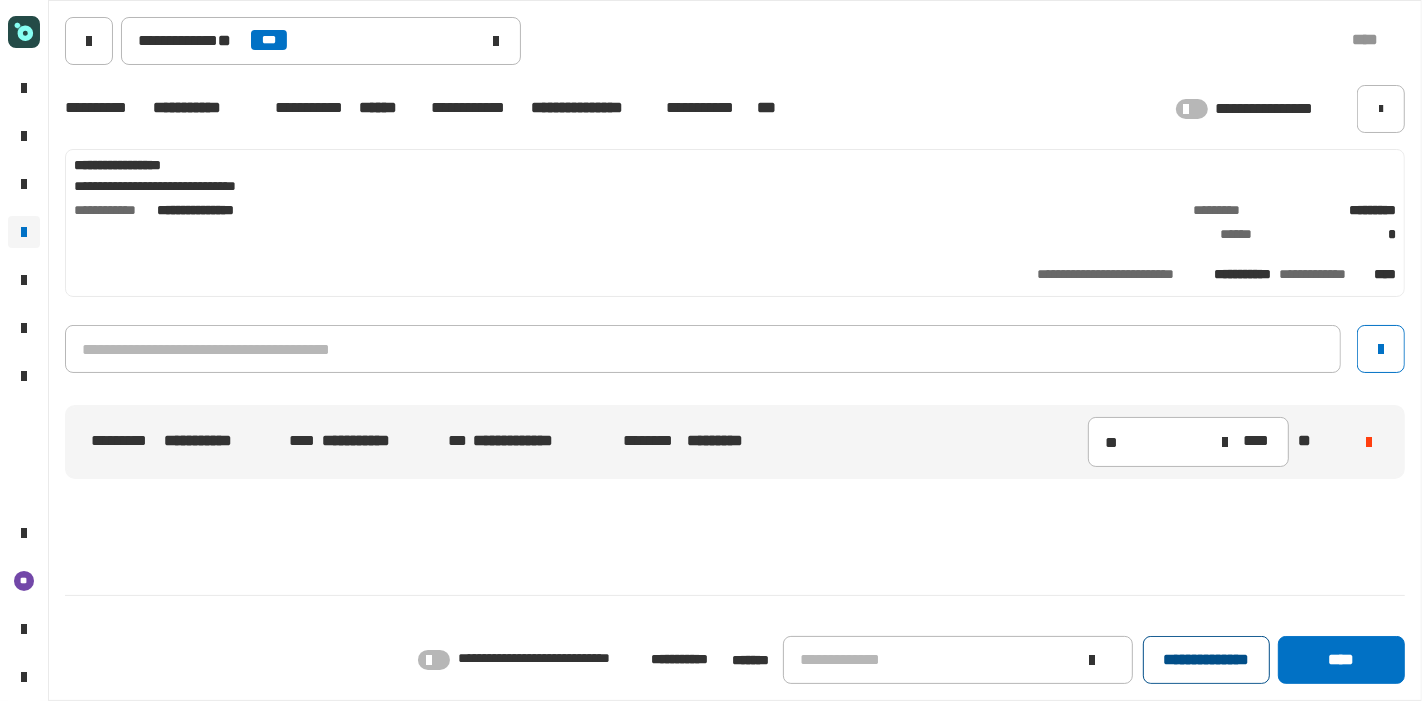 click on "**********" 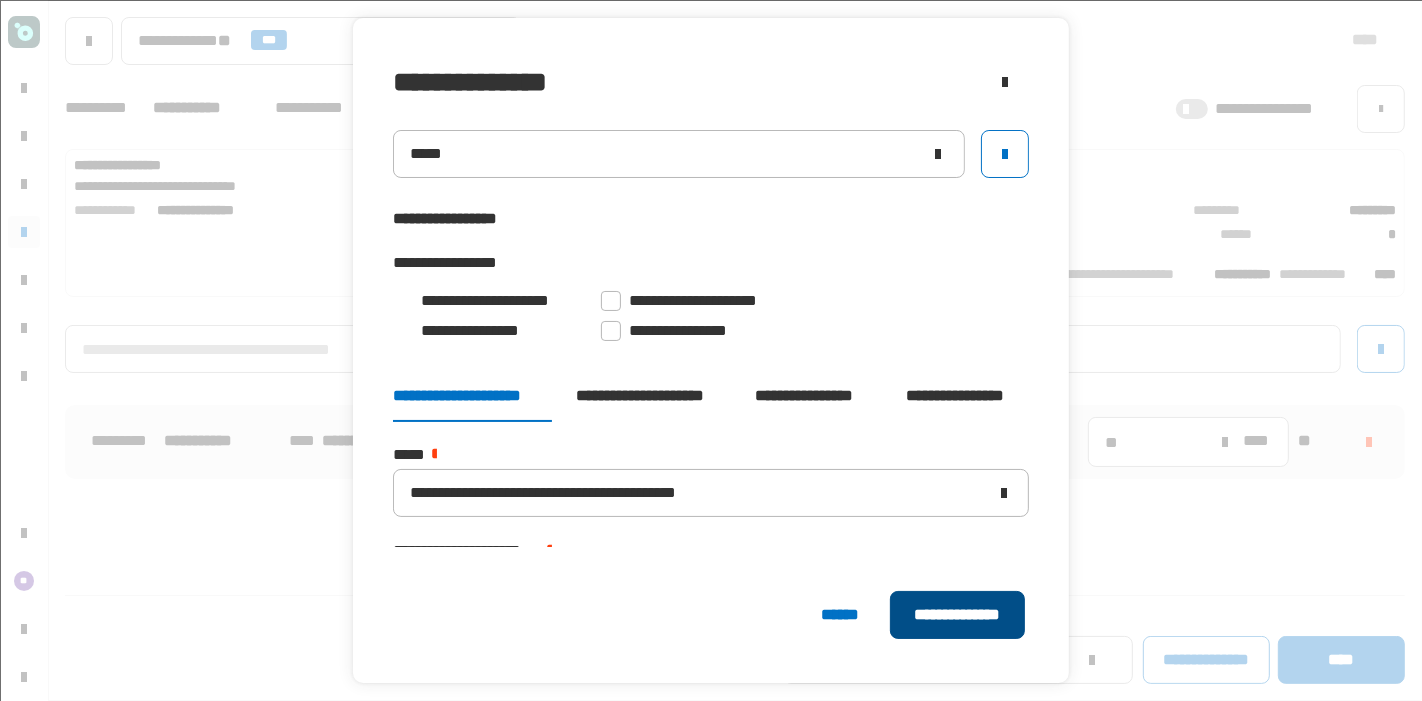 click on "**********" 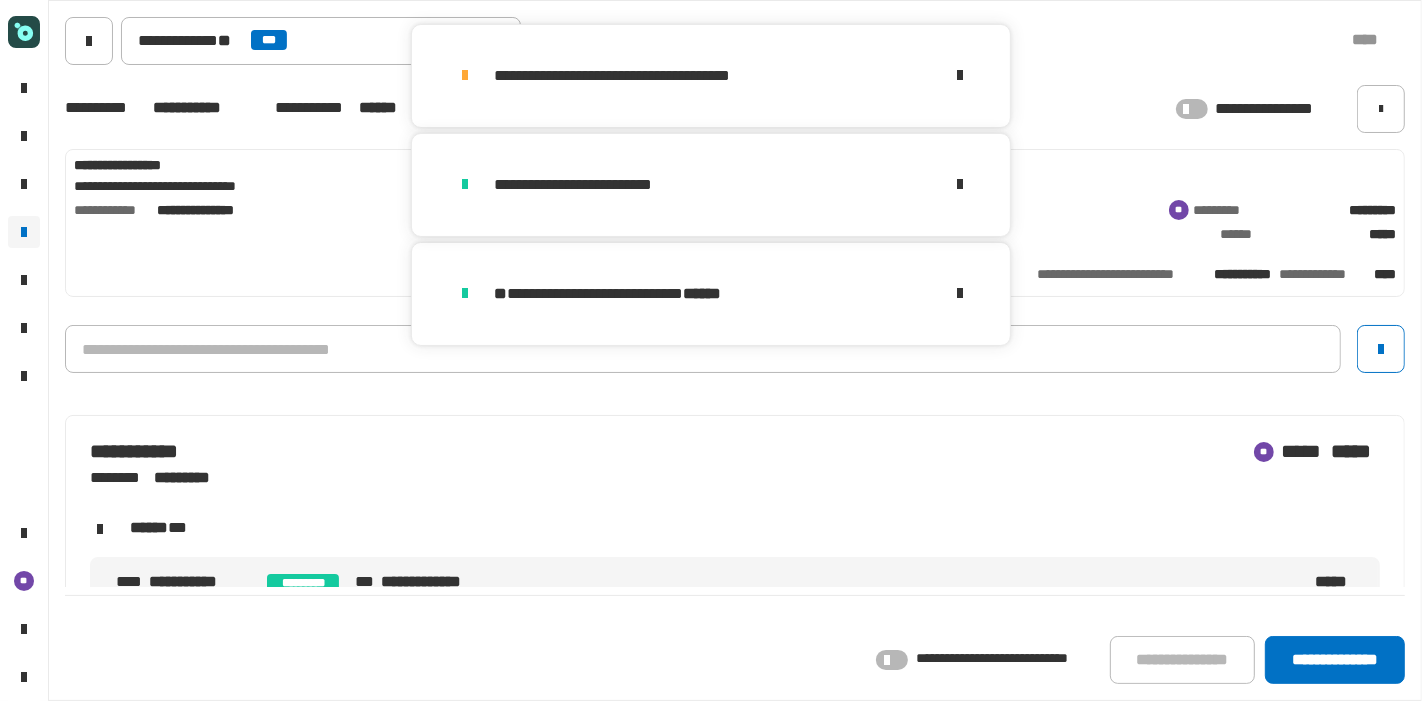 click on "**********" 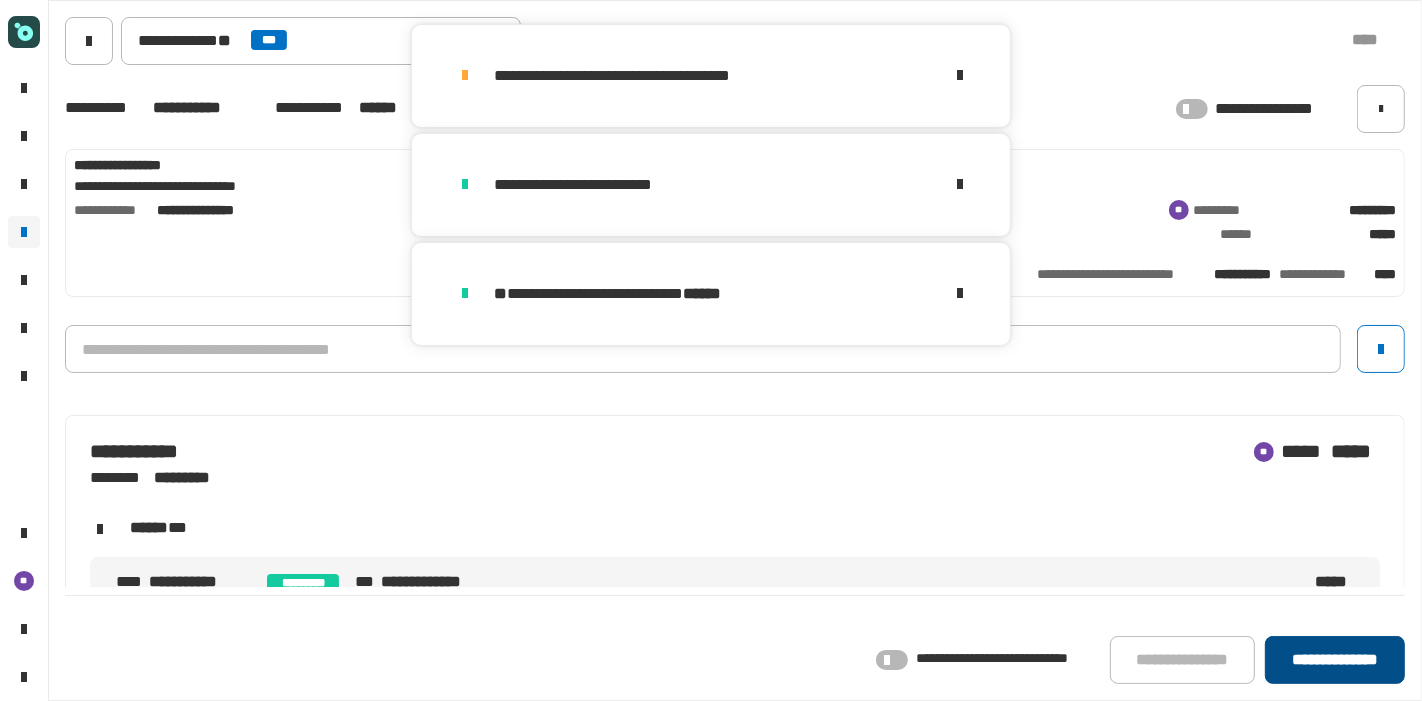 click on "**********" 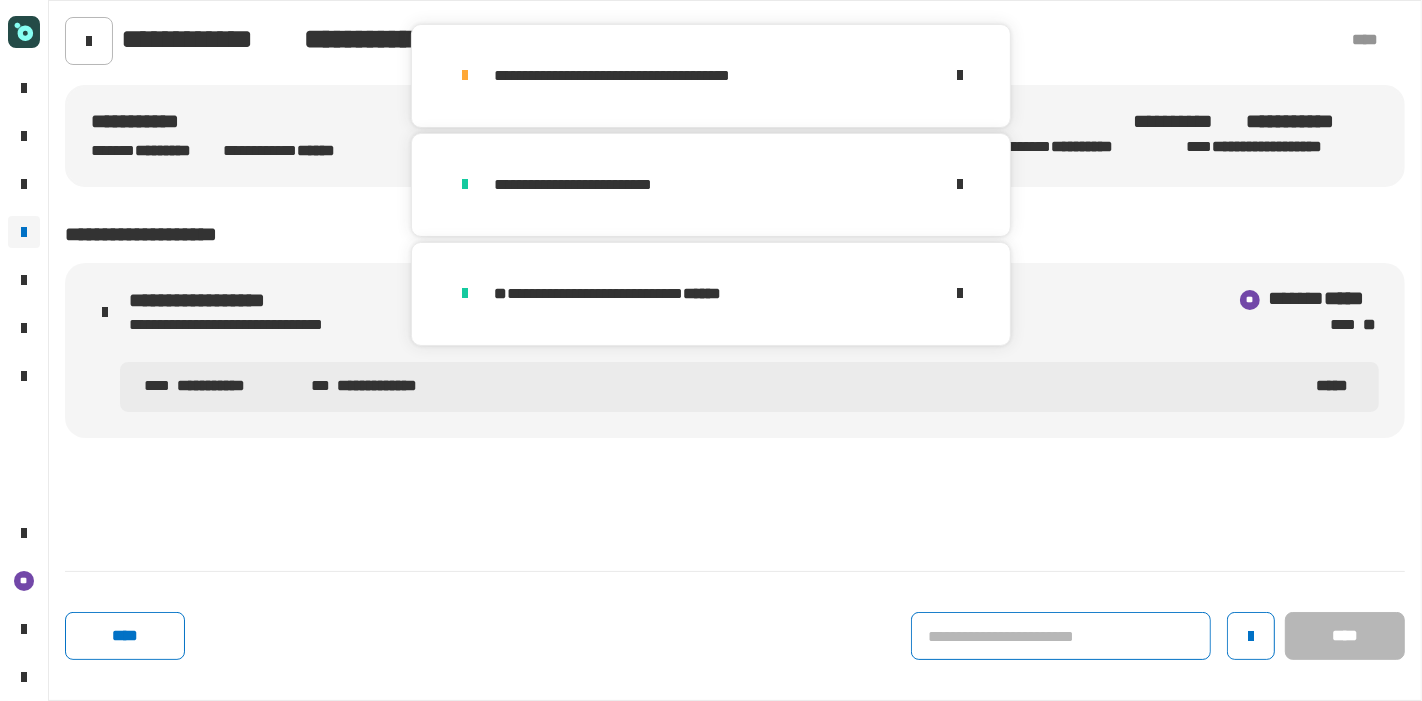 click 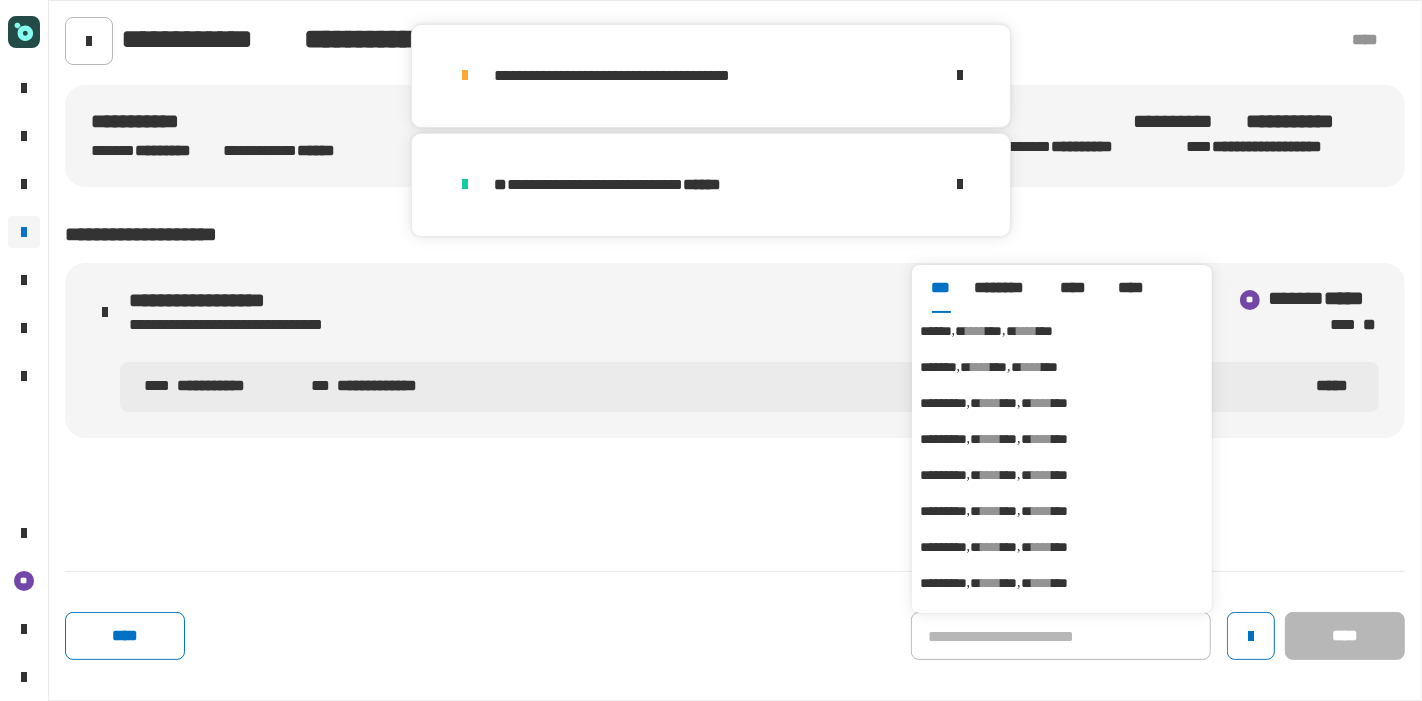 click on "****** **** *** **** ***" at bounding box center [1062, 331] 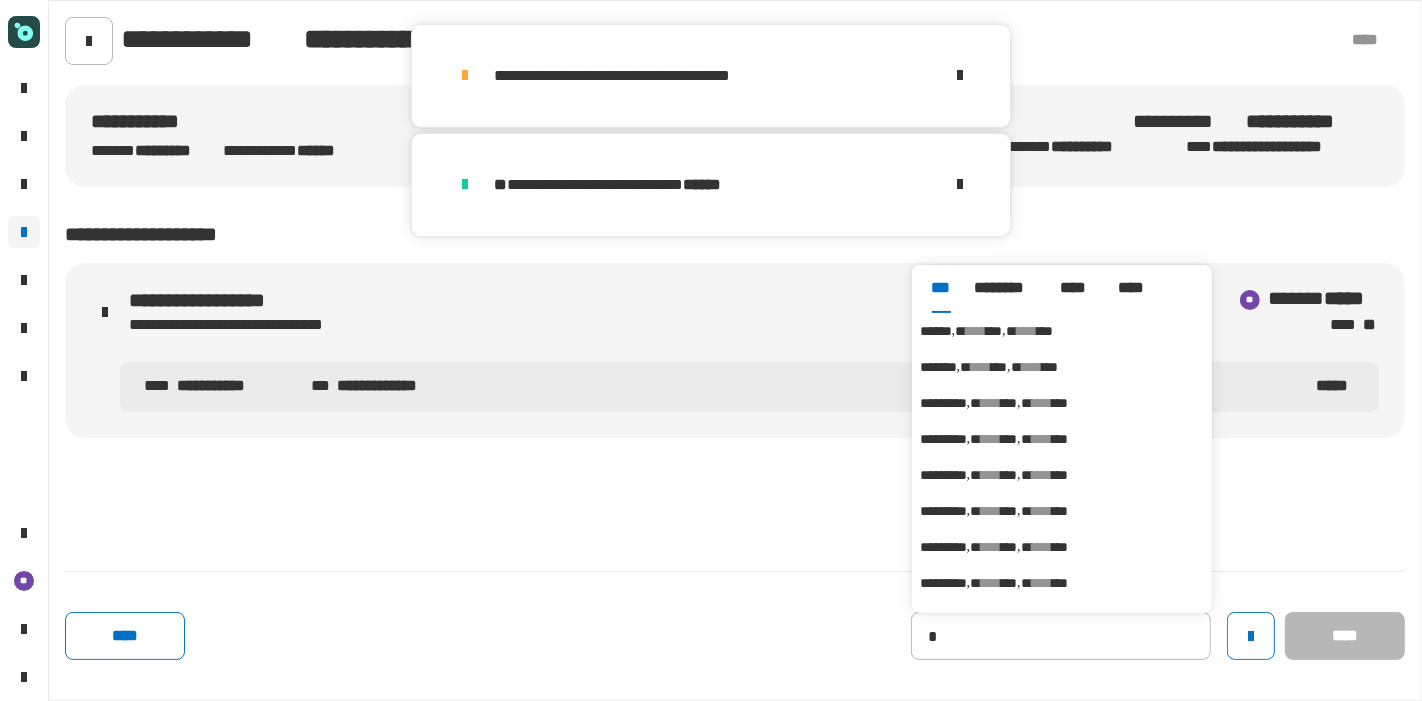 type on "******" 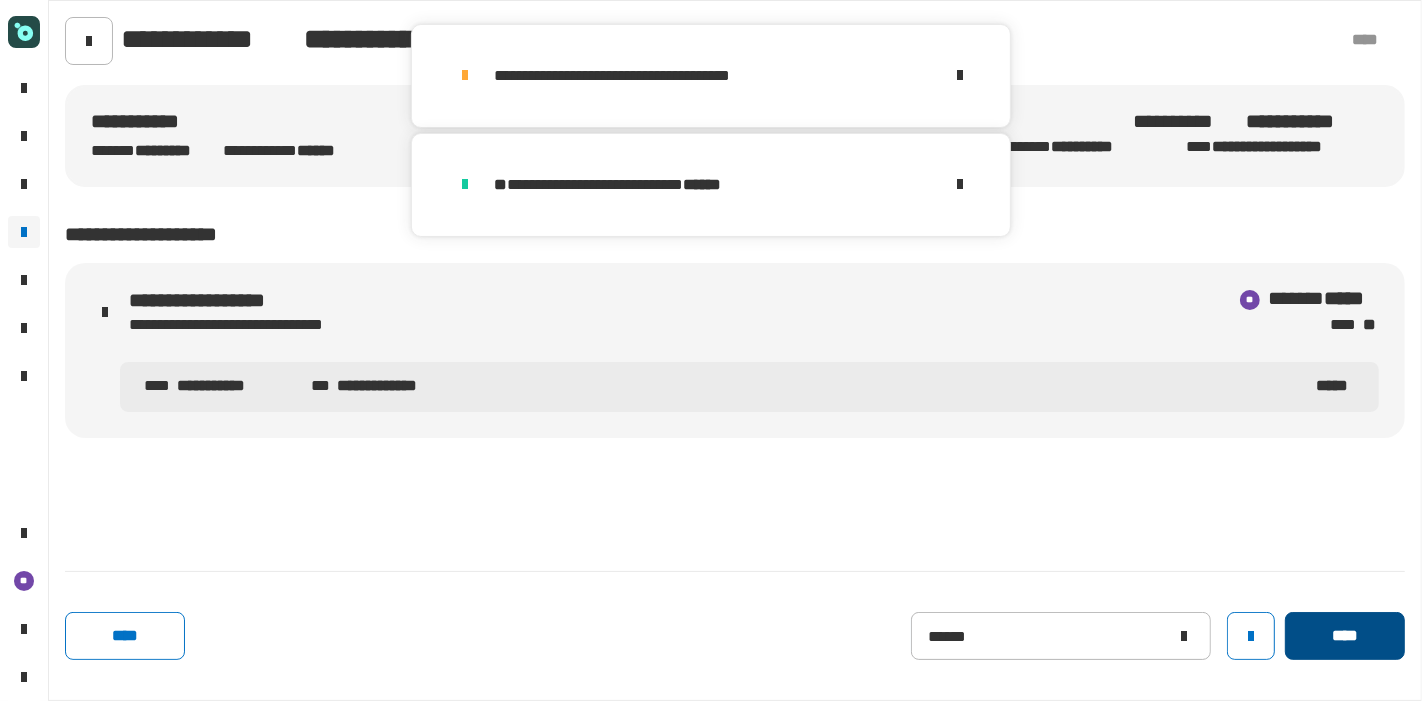 click on "****" 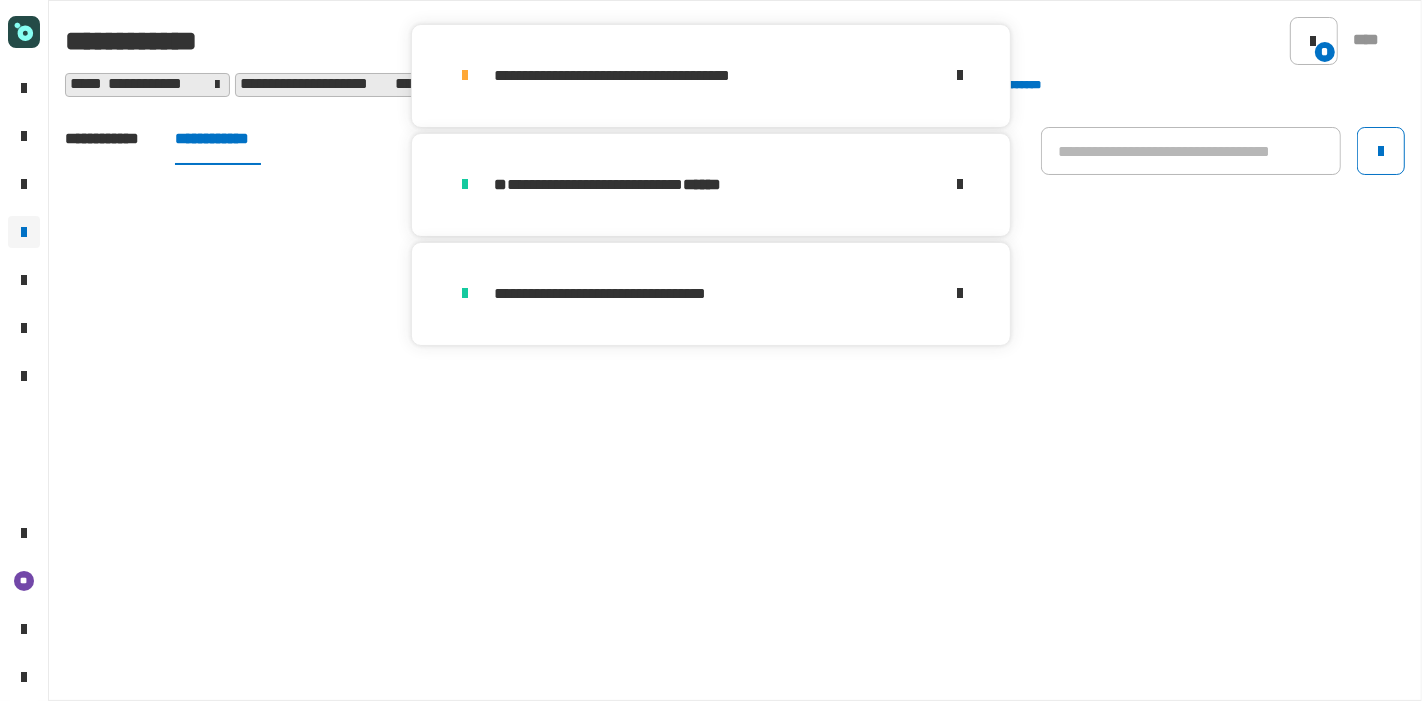 click on "[FIRST] [LAST] [ADDRESS] [CITY] [STATE] [ZIPCODE] [COUNTRY] [PHONE] [EMAIL] [SSN] [CREDITCARD]" 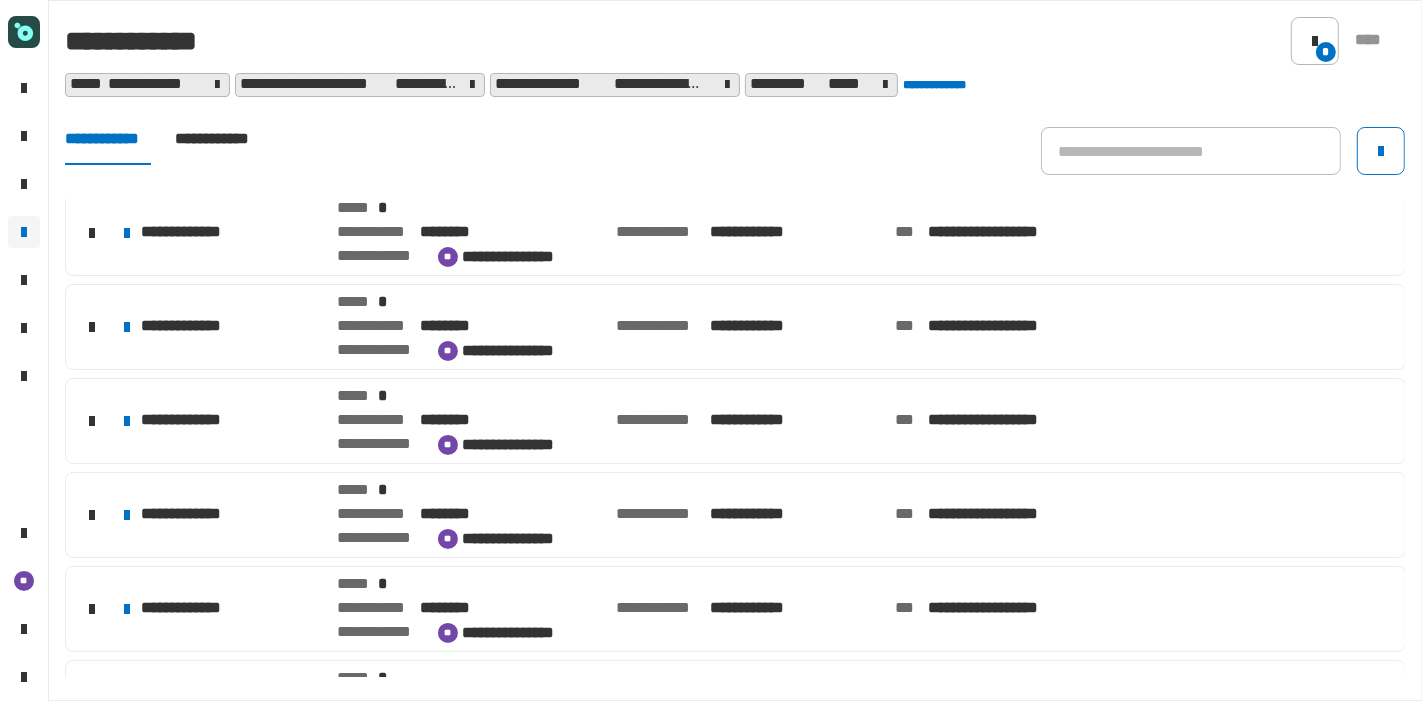 scroll, scrollTop: 383, scrollLeft: 0, axis: vertical 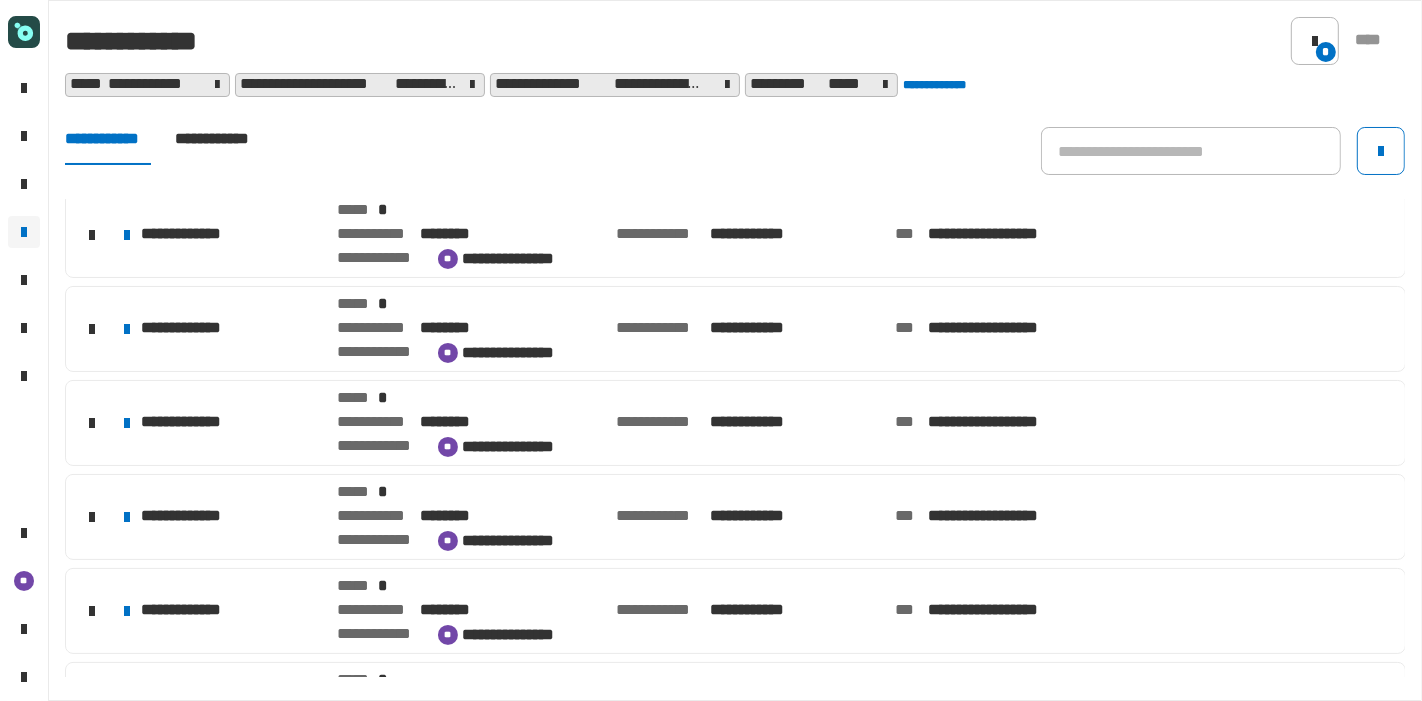 click on "[FIRST] [LAST] [ADDRESS] [CITY] [STATE] [ZIPCODE] [COUNTRY] [PHONE] [SSN] [CREDITCARD]" 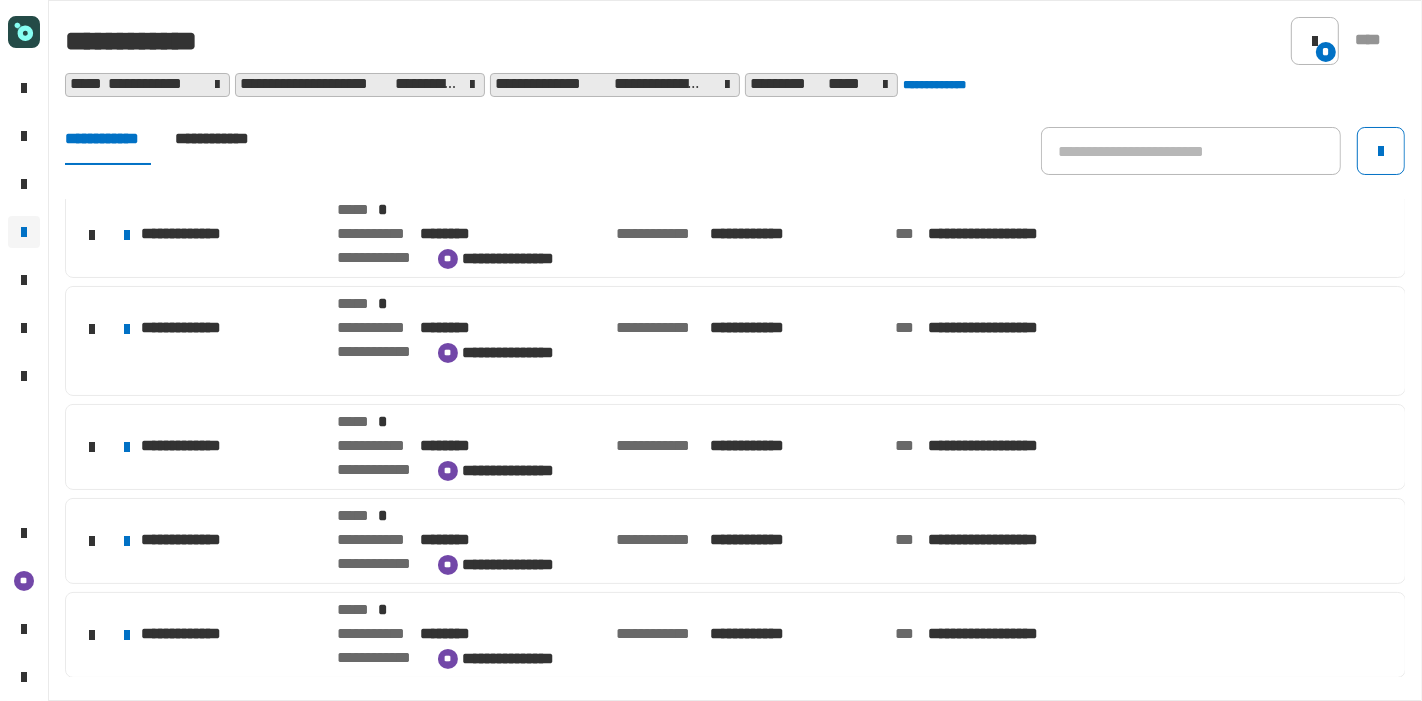 click on "[FIRST] [LAST] [ADDRESS] [CITY] [STATE] [ZIPCODE] [COUNTRY] [PHONE] [SSN] [CREDITCARD]" 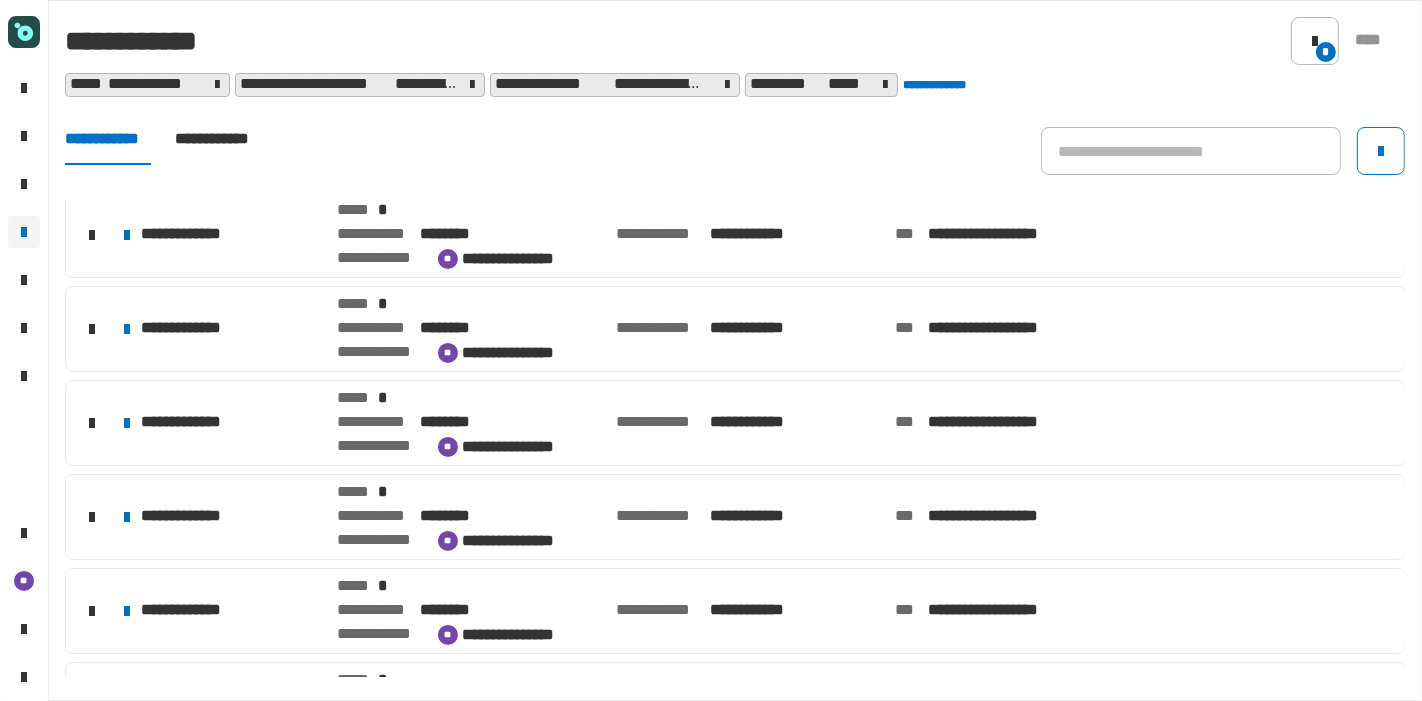 click on "**********" 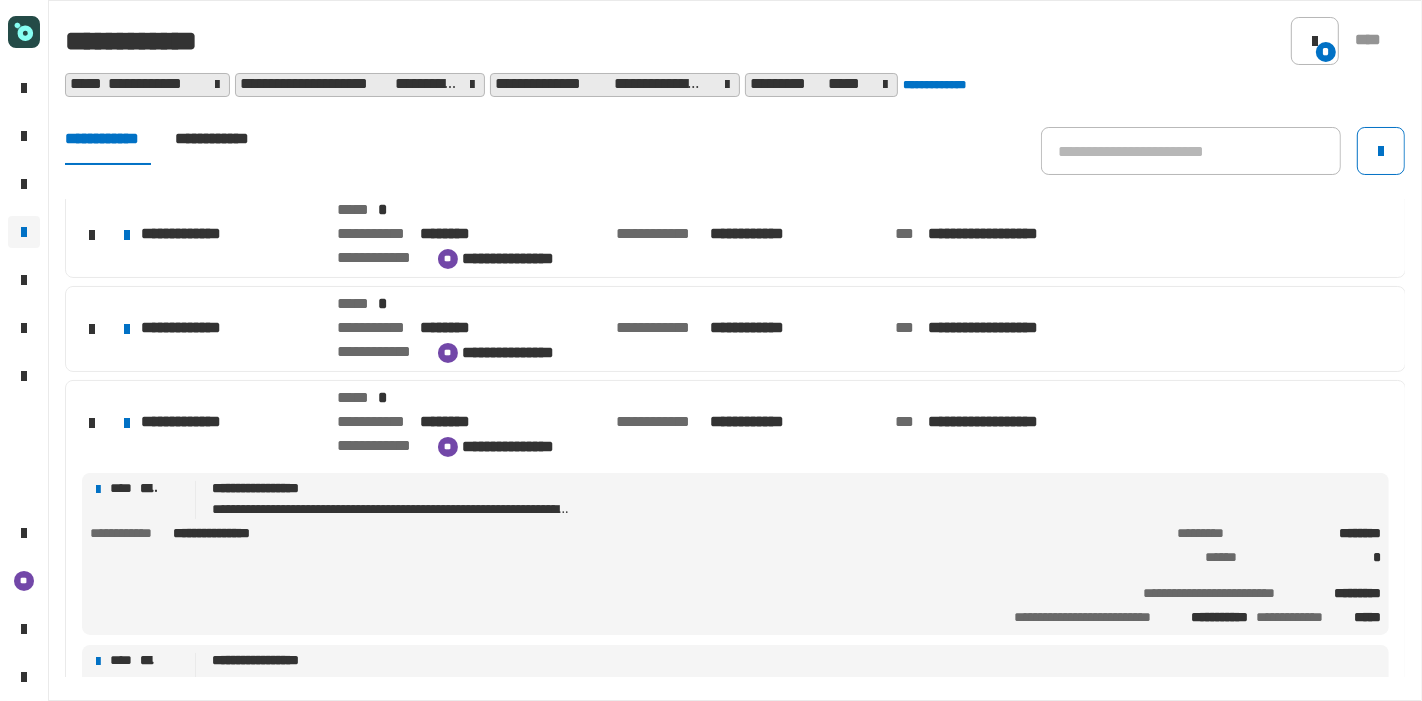 click on "**********" 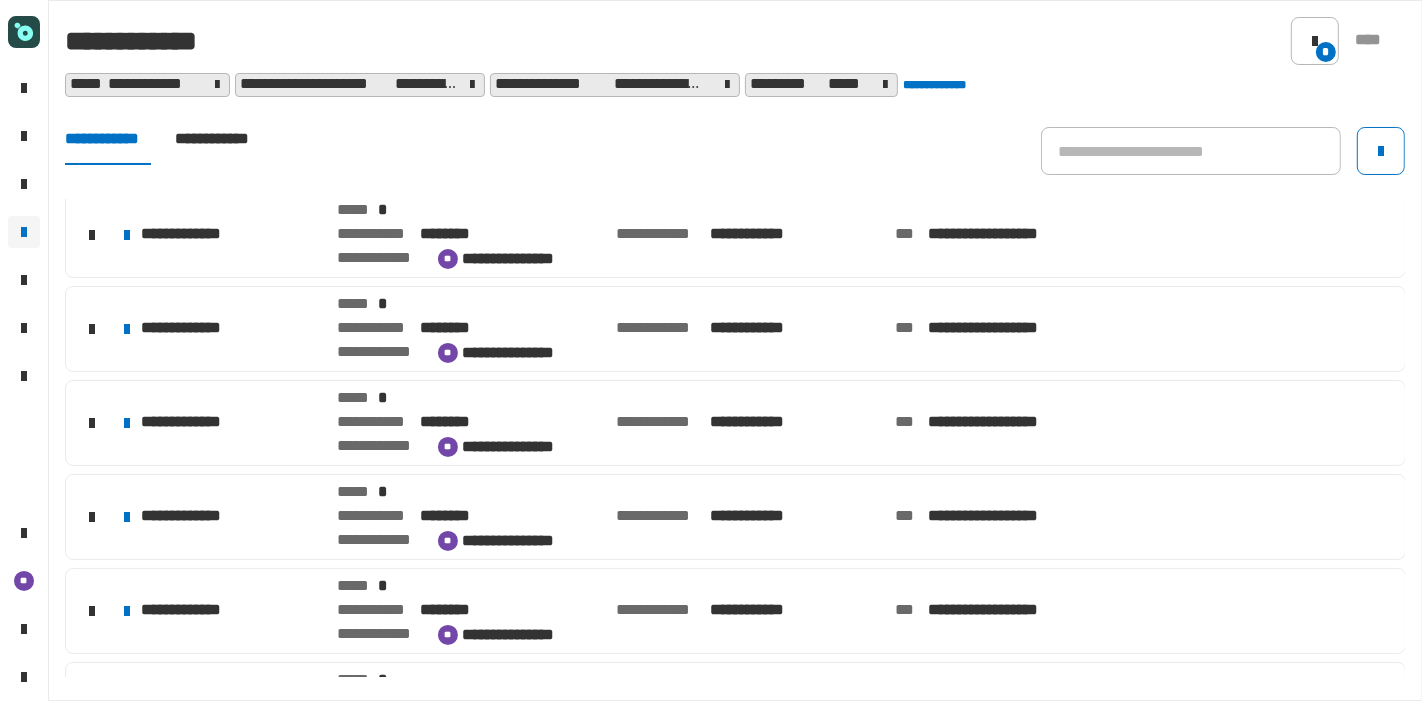 scroll, scrollTop: 521, scrollLeft: 0, axis: vertical 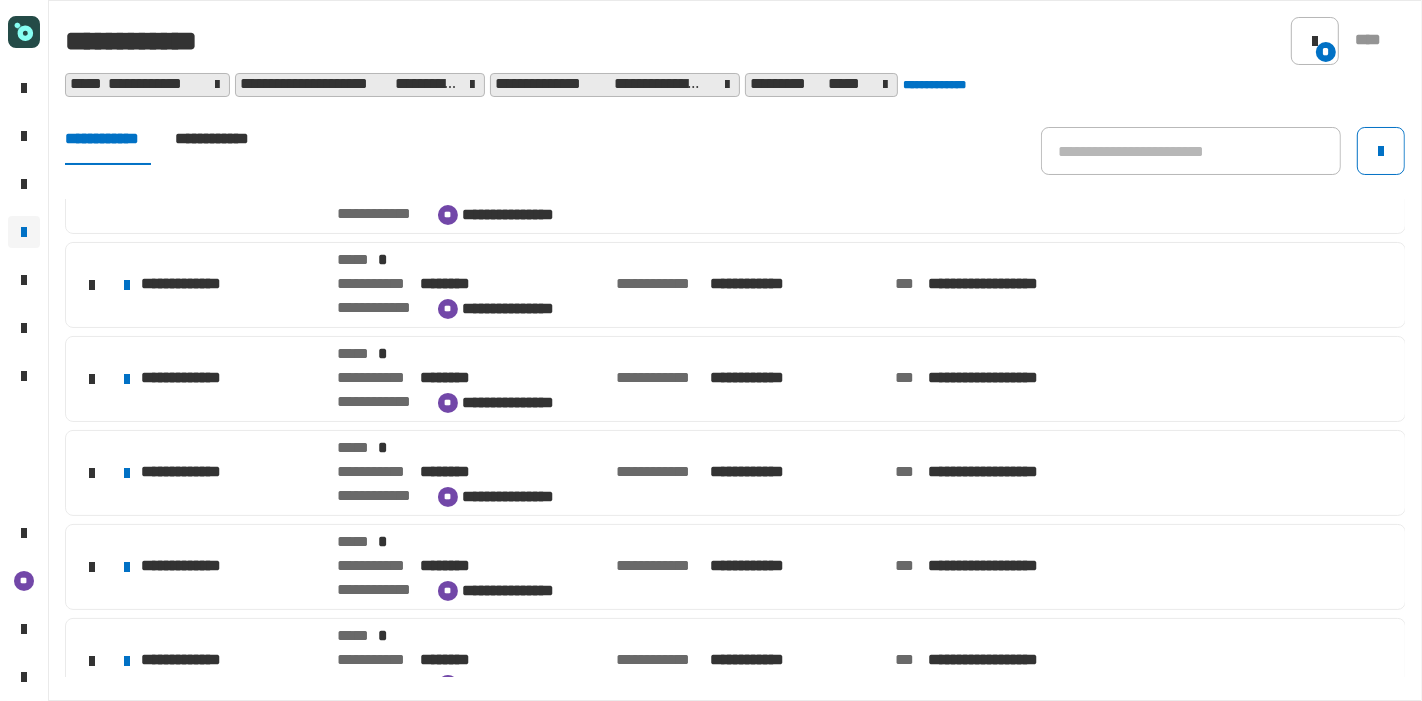 click on "**********" 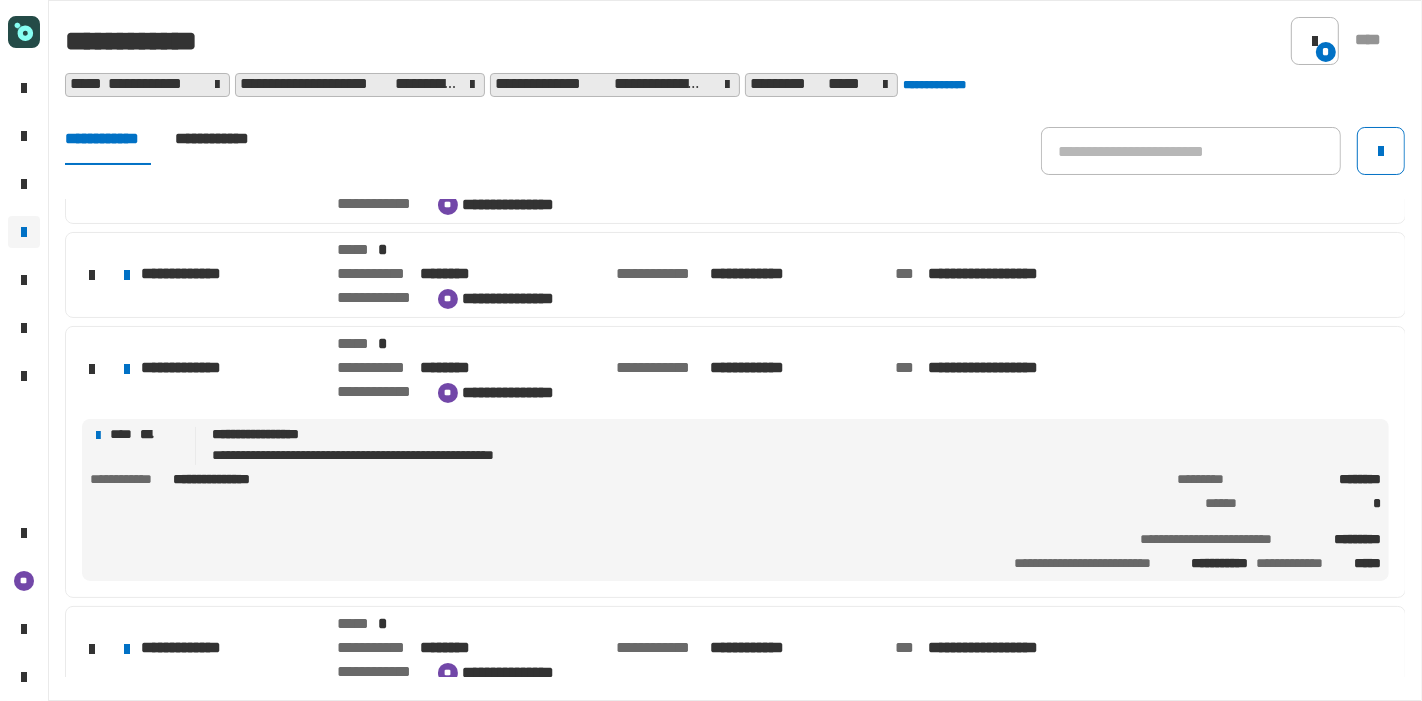 scroll, scrollTop: 532, scrollLeft: 0, axis: vertical 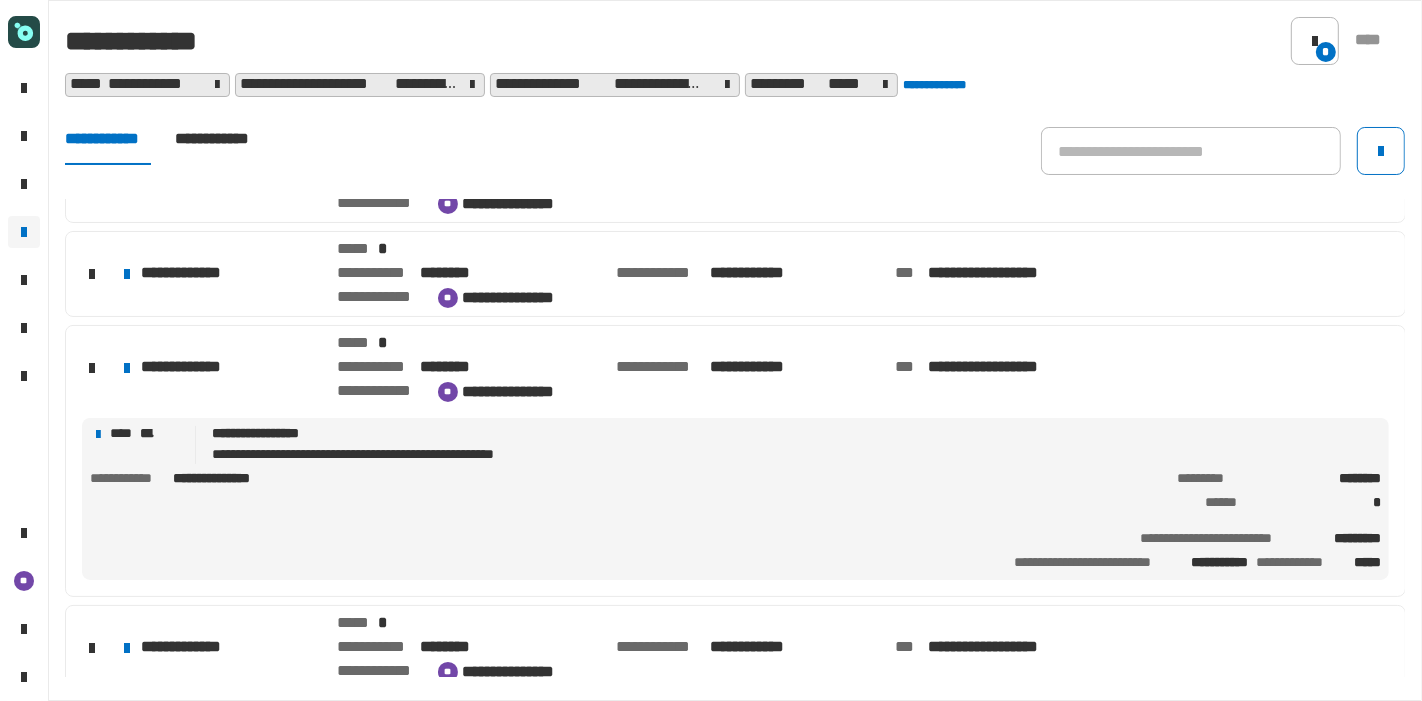 click on "**********" 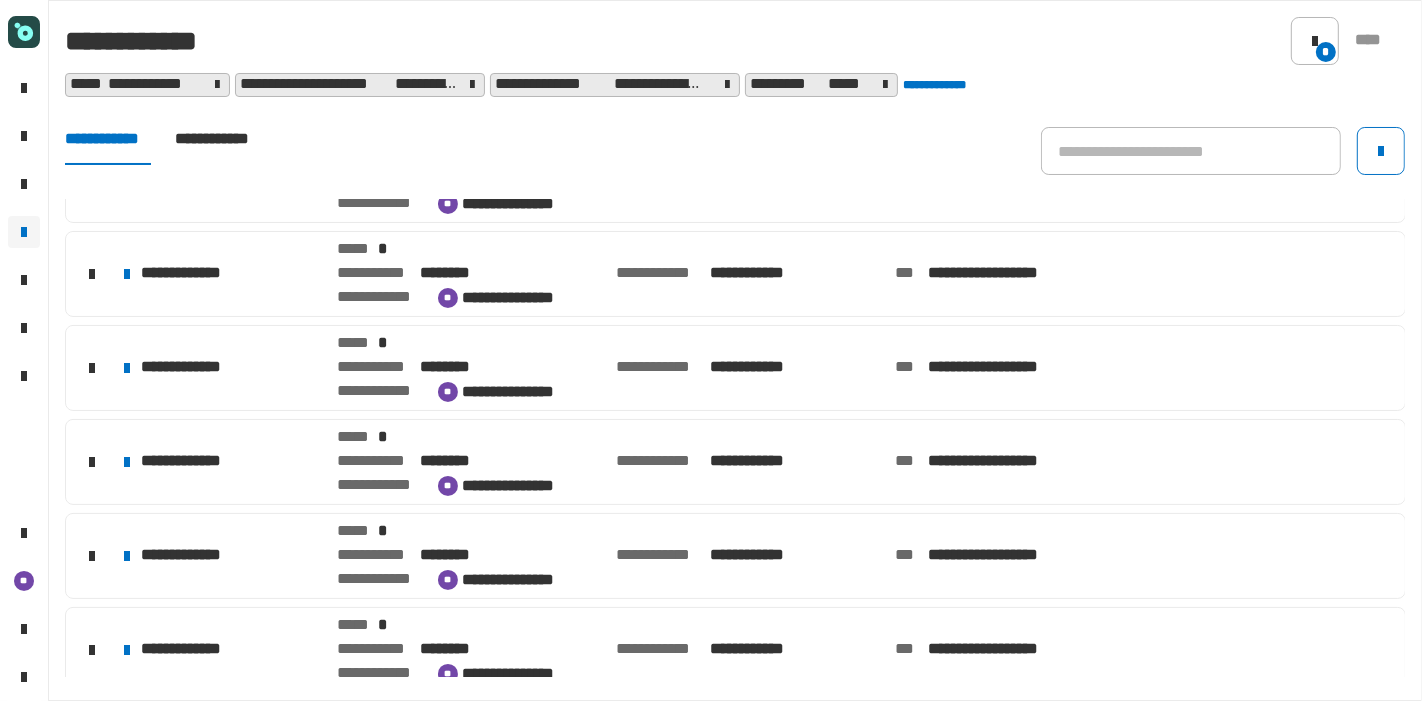 click on "[FIRST] [LAST] [ADDRESS] [CITY] [STATE] [ZIPCODE] [COUNTRY] [PHONE] [SSN] [CREDITCARD]" 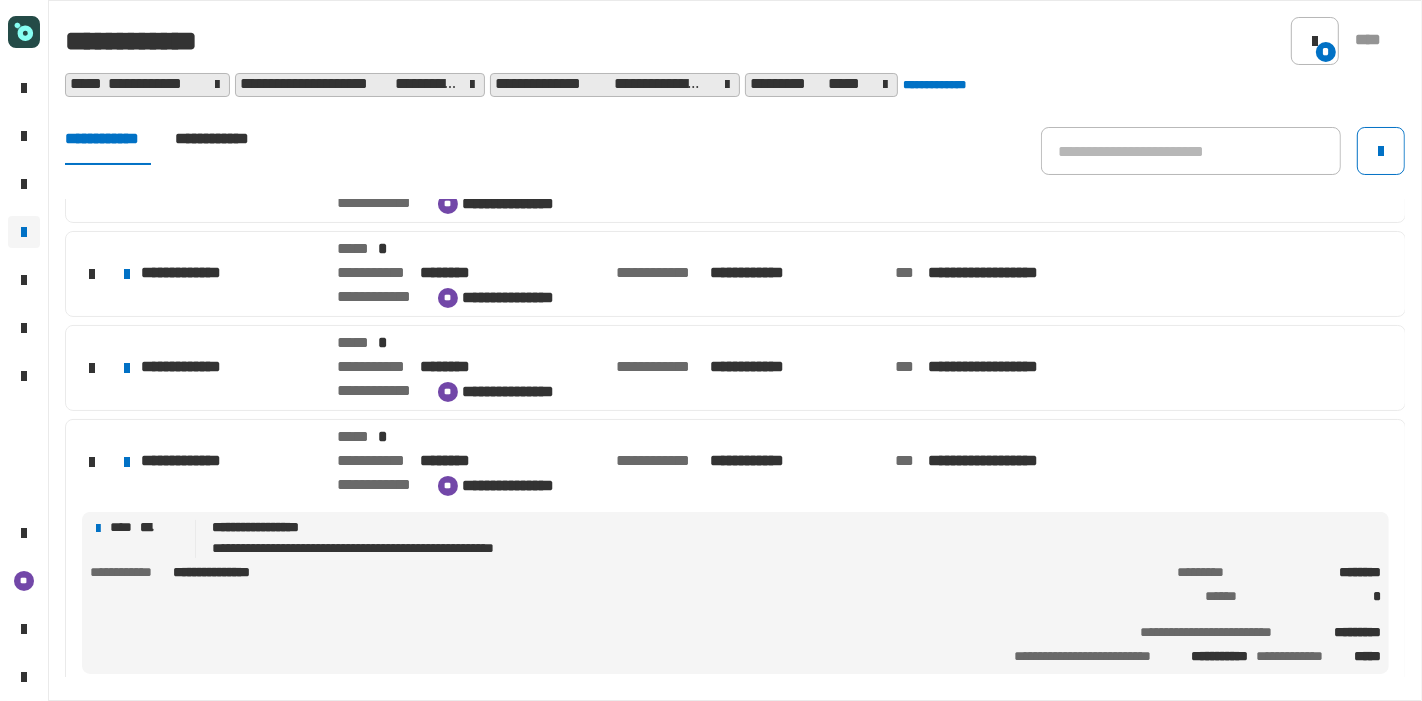 click on "[FIRST] [LAST] [ADDRESS] [CITY] [STATE] [ZIPCODE] [COUNTRY] [PHONE] [SSN] [CREDITCARD]" 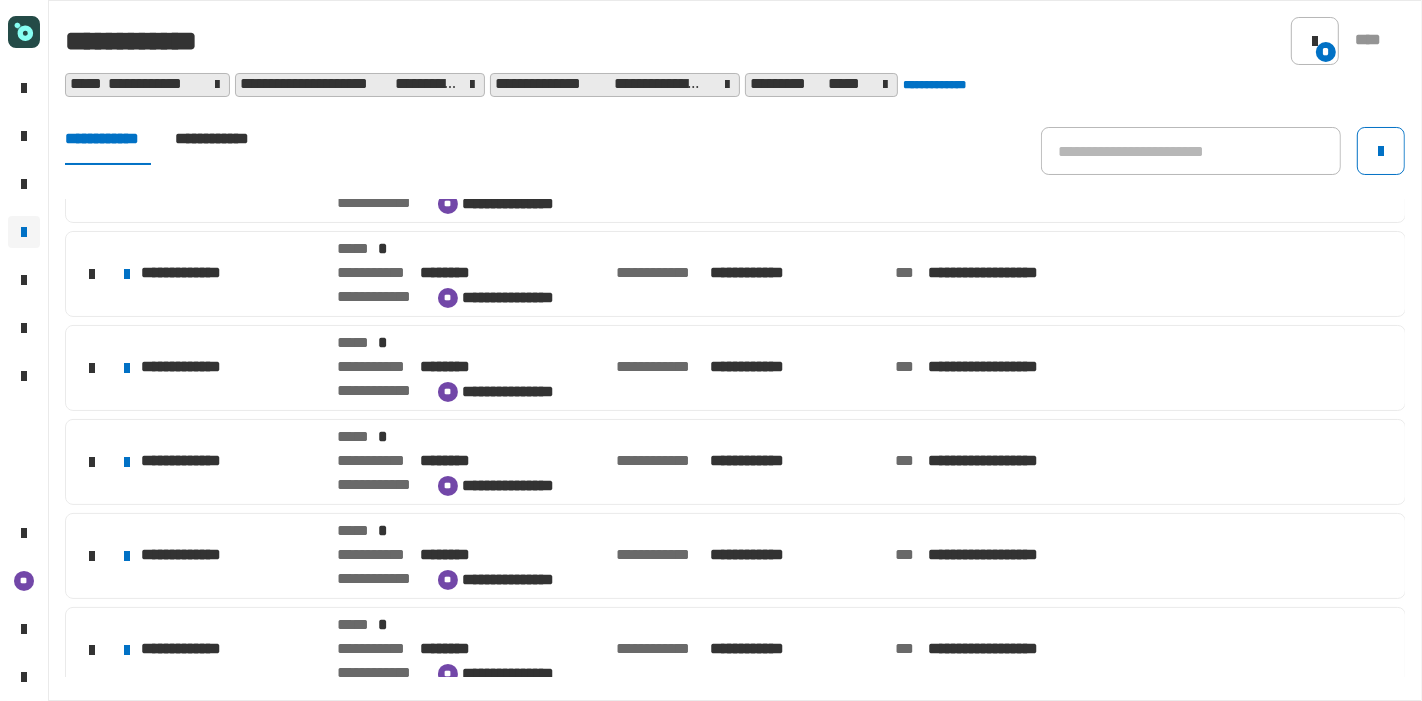 scroll, scrollTop: 541, scrollLeft: 0, axis: vertical 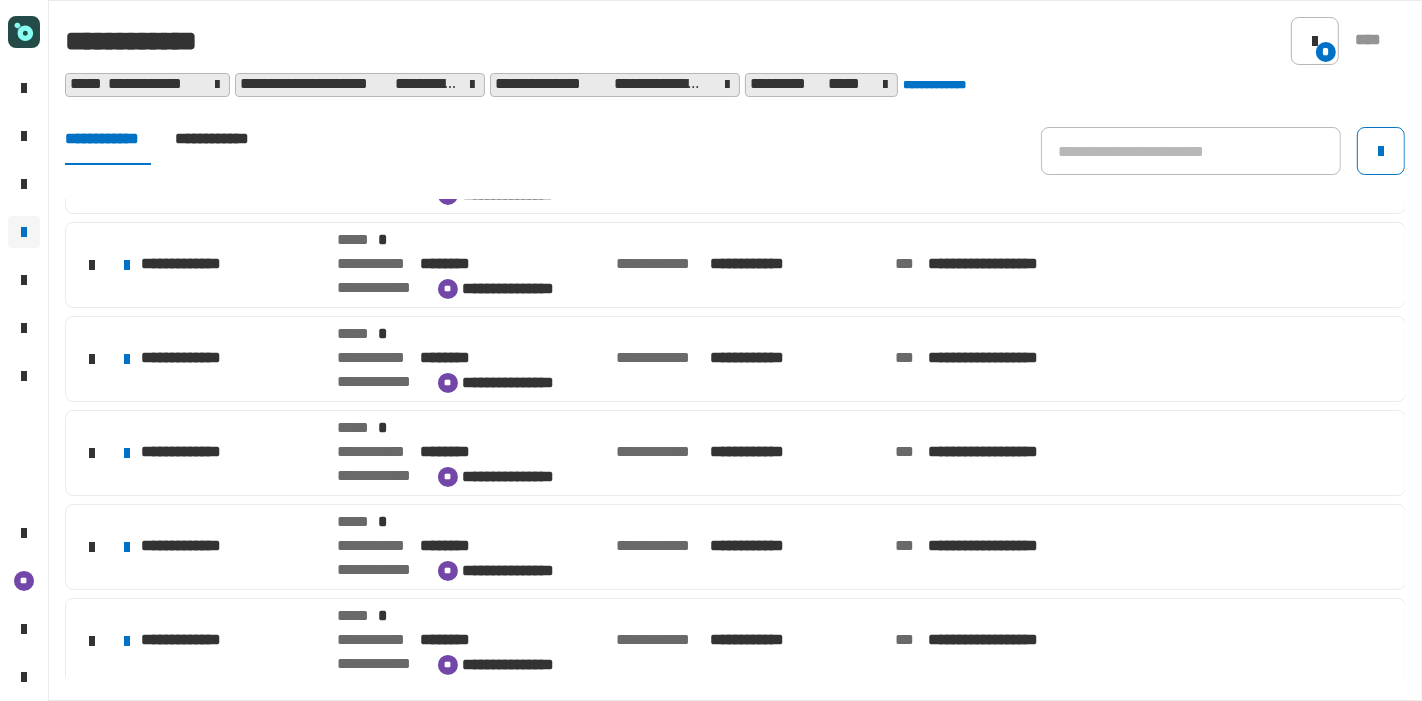 click on "**********" 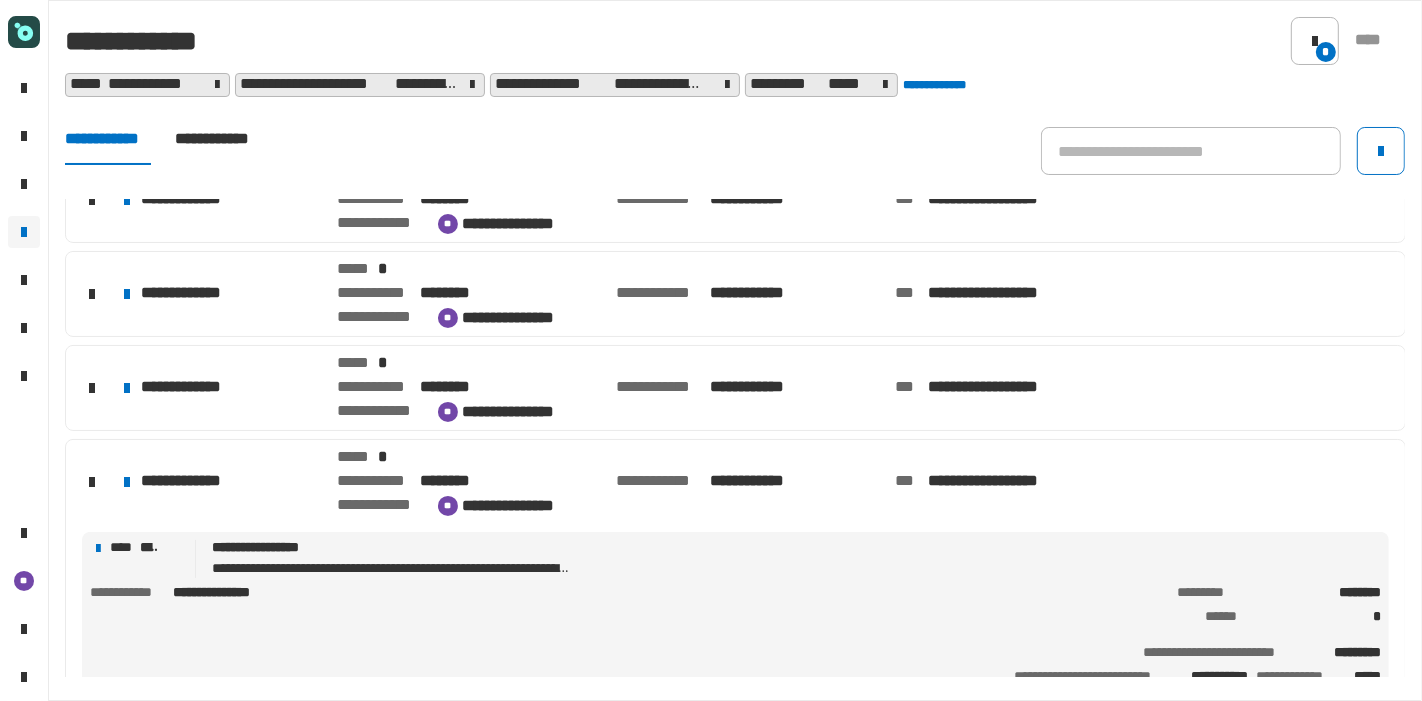 click on "[FIRST] [LAST] [ADDRESS] [CITY] [STATE] [ZIPCODE] [COUNTRY] [PHONE] [SSN] [CREDITCARD]" 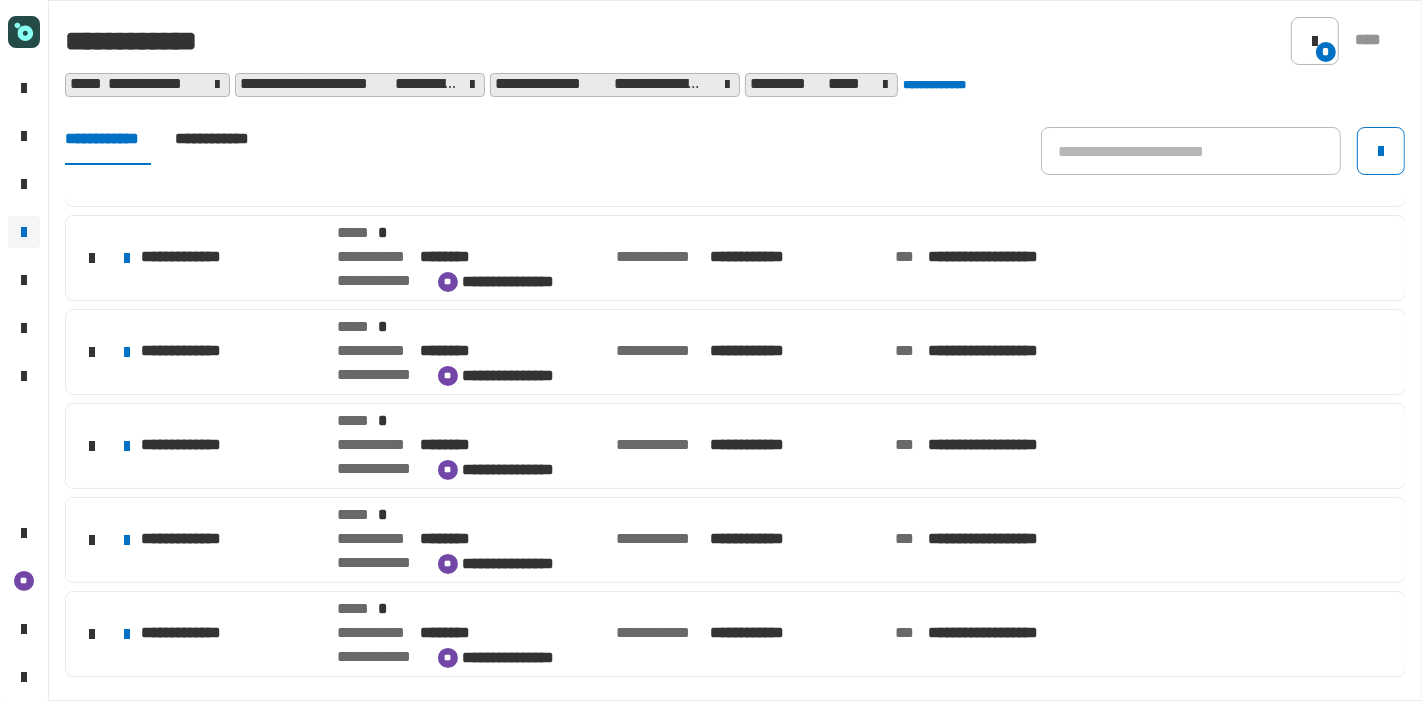 scroll, scrollTop: 542, scrollLeft: 0, axis: vertical 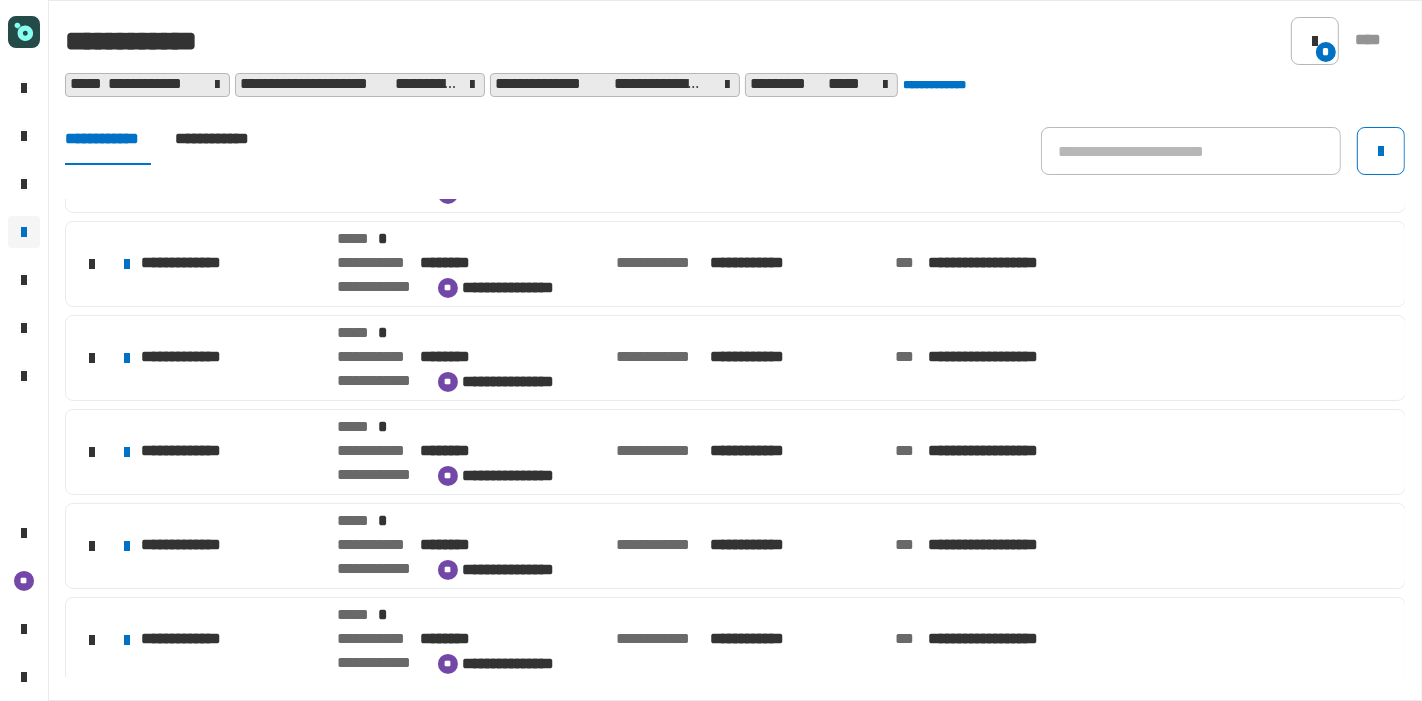 click on "**********" 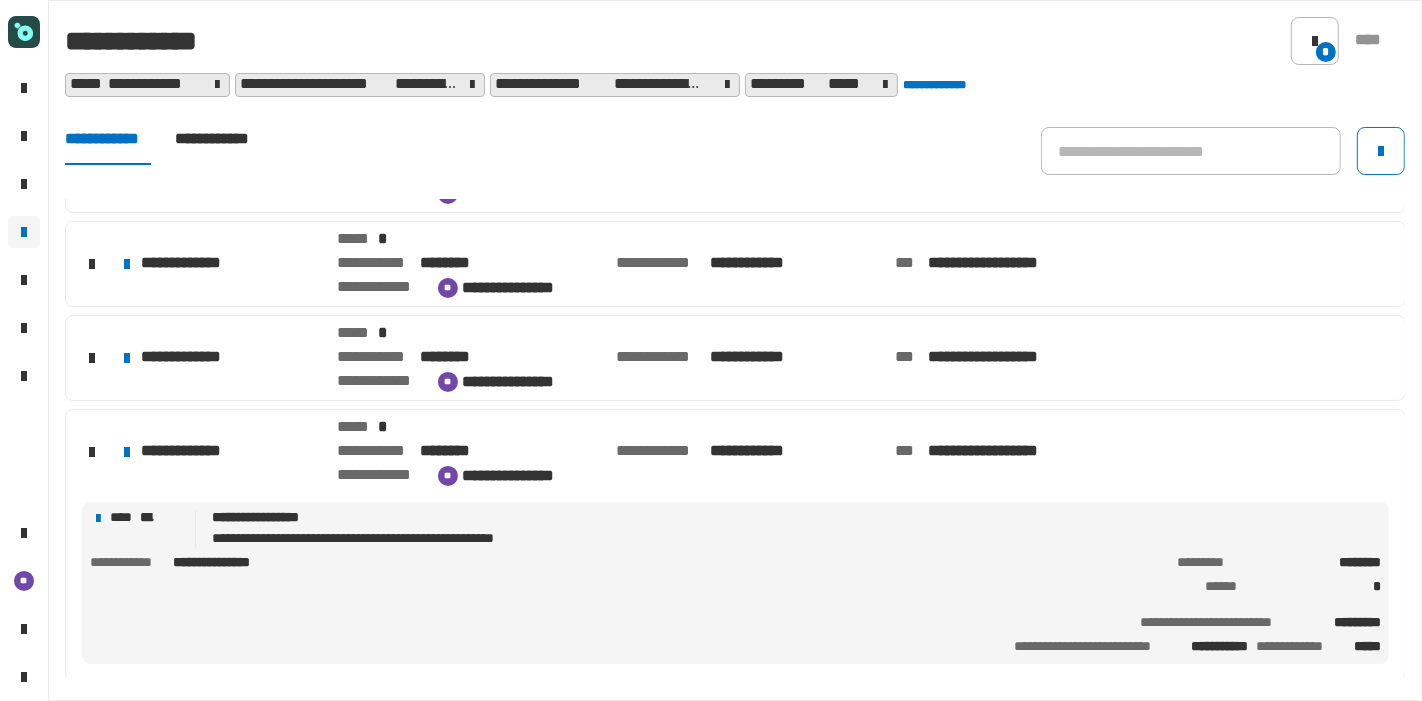 click on "**********" 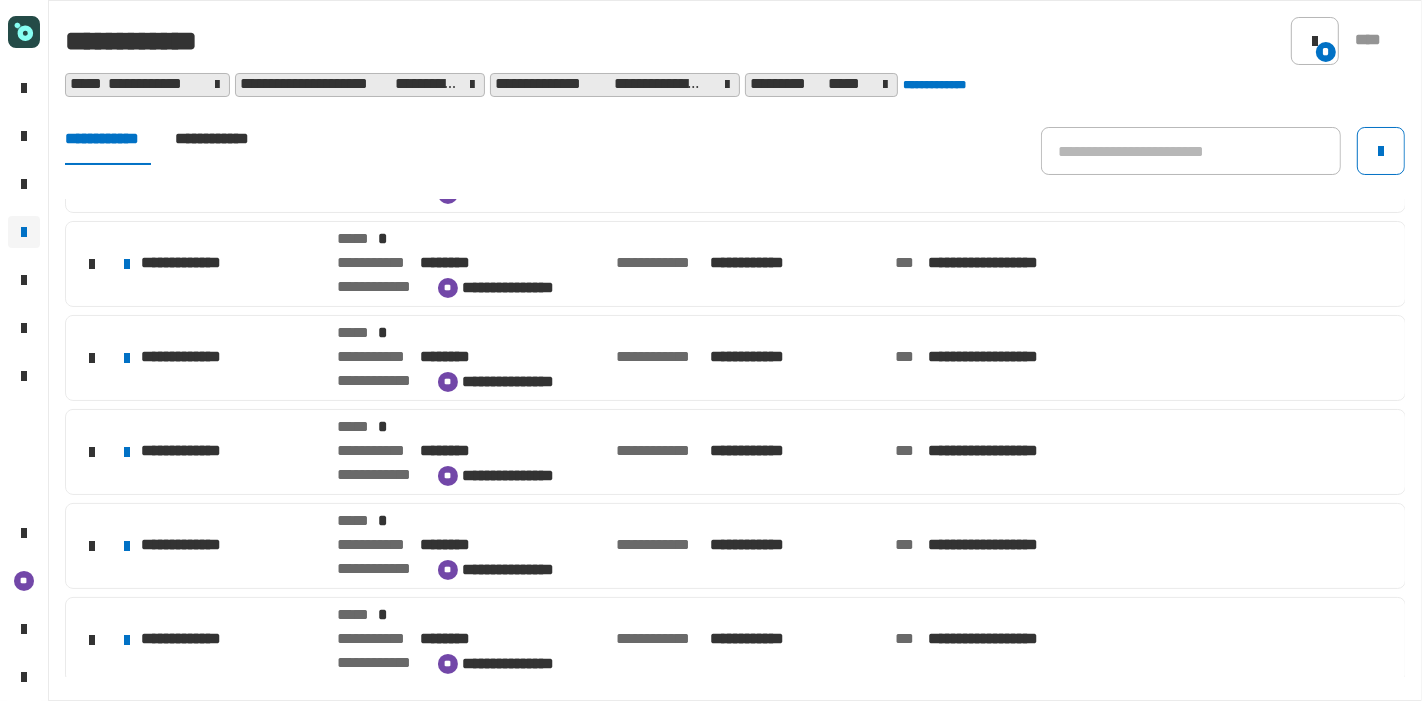 click on "**********" 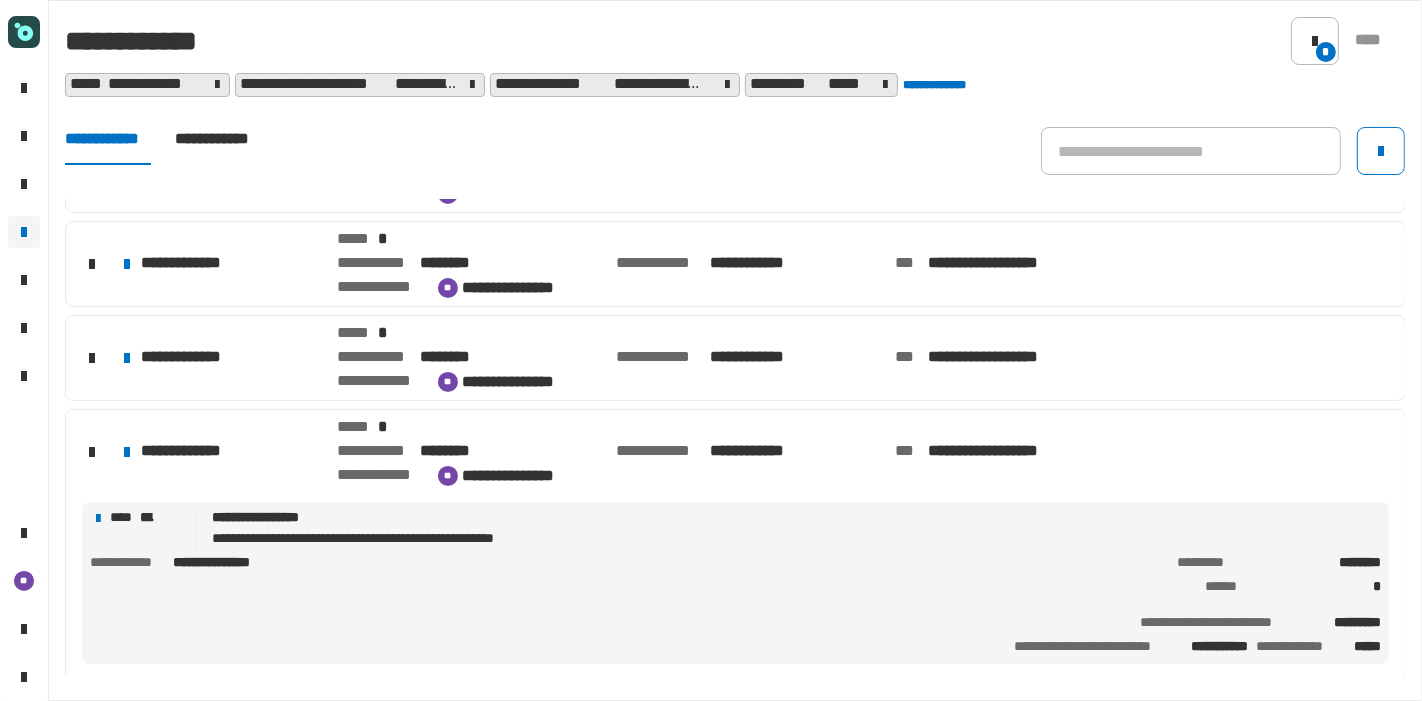 click on "[FIRST] [LAST]" 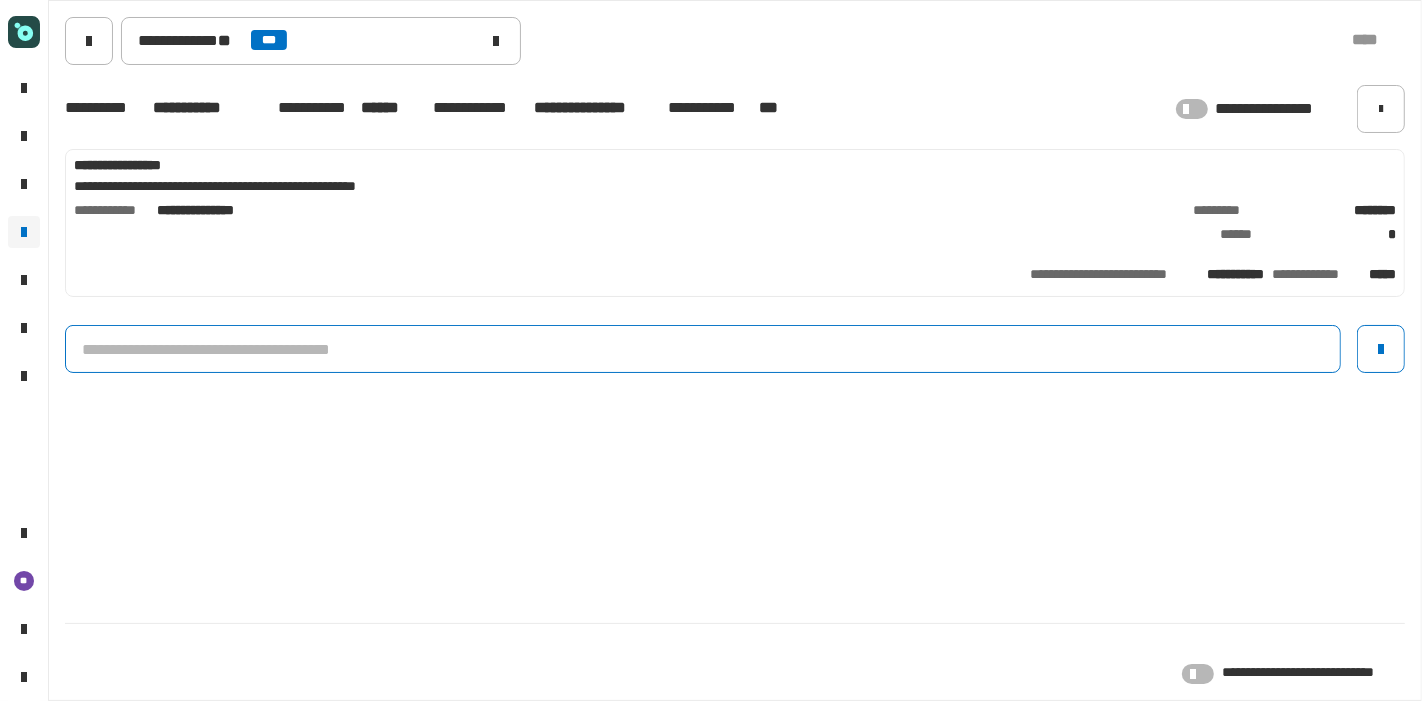 click 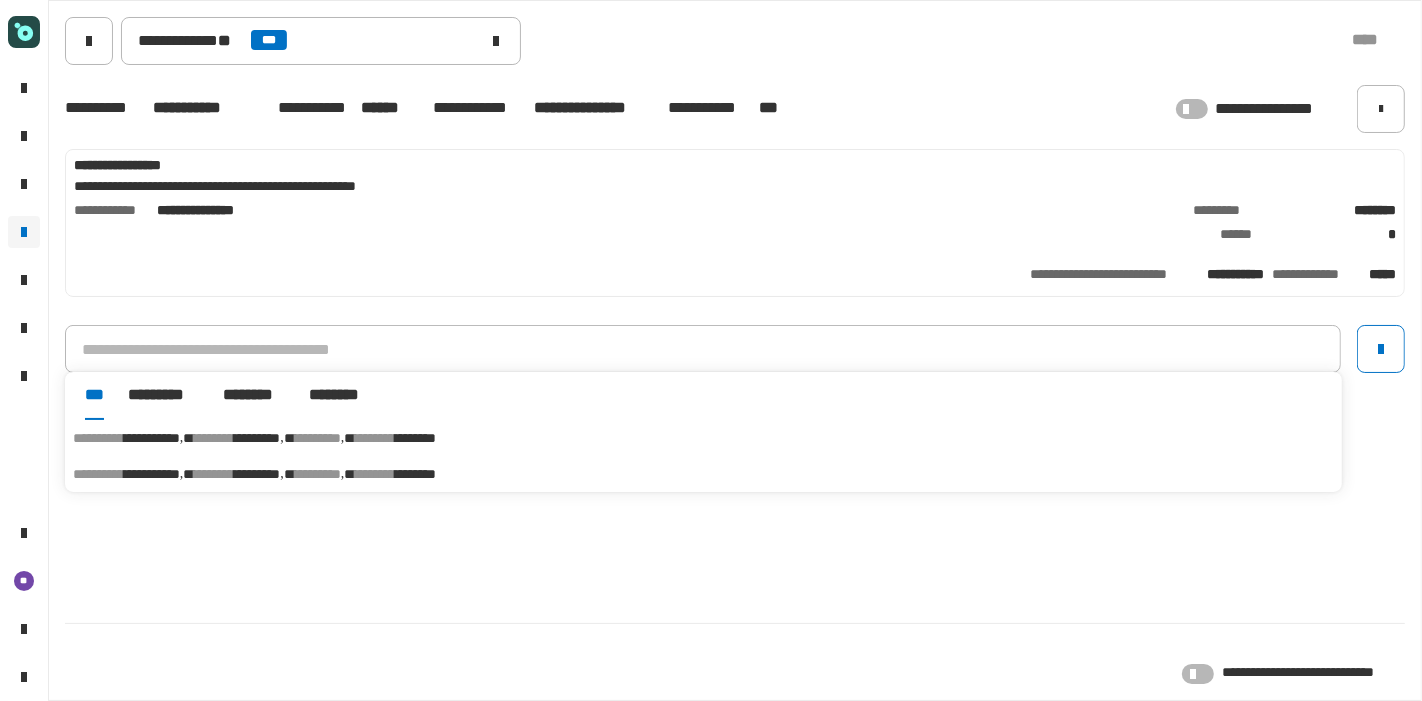 click on "[FIRST] [LAST] [ADDRESS] [CITY] [STATE] [ZIPCODE]" at bounding box center (703, 438) 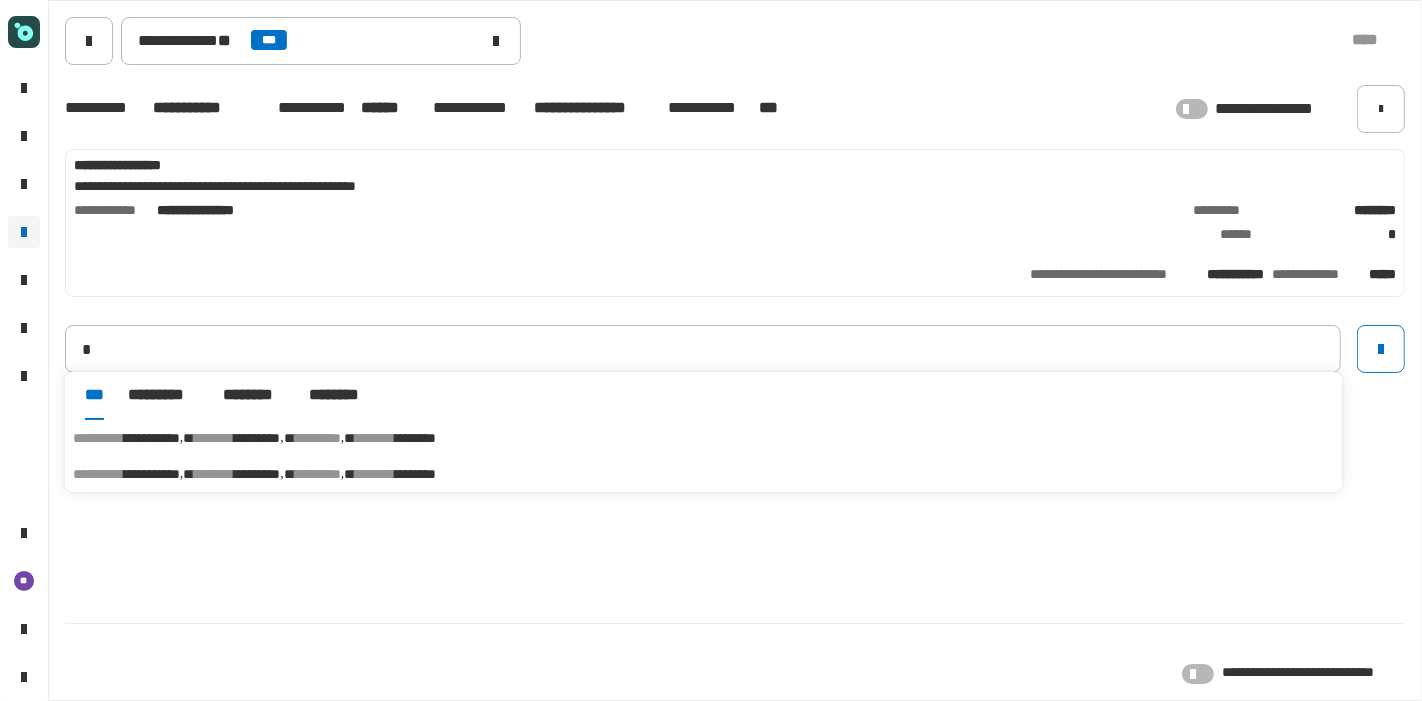 type on "**********" 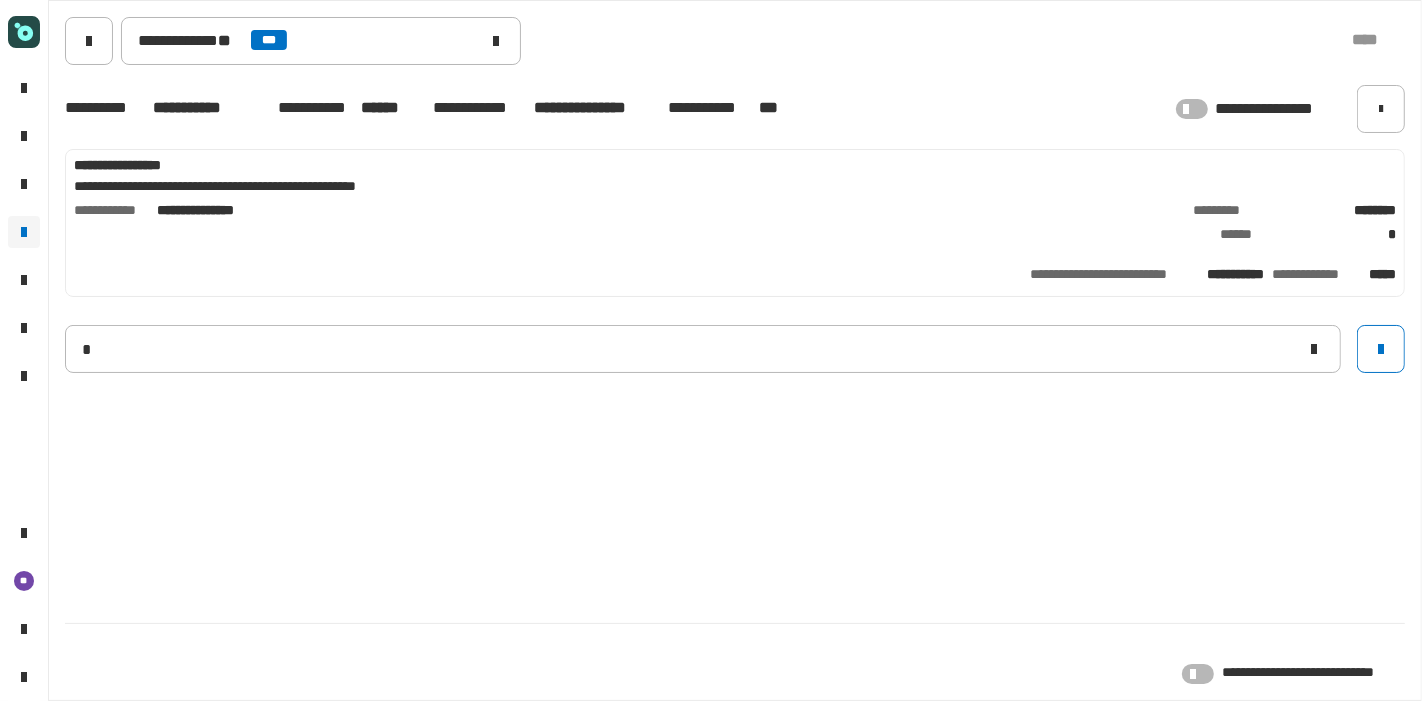 type 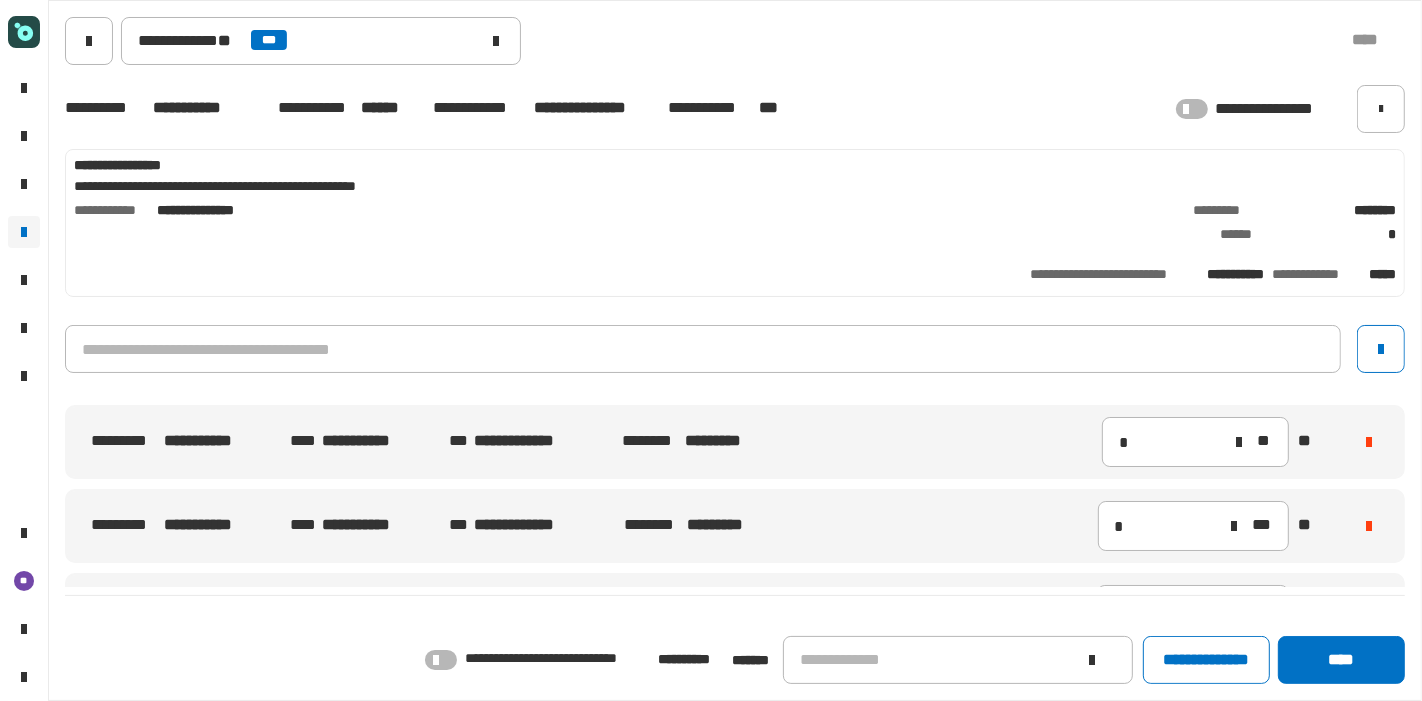click on "[FIRST] [LAST] [ADDRESS] [CITY] [STATE] [ZIPCODE] [COUNTRY] [PHONE]" 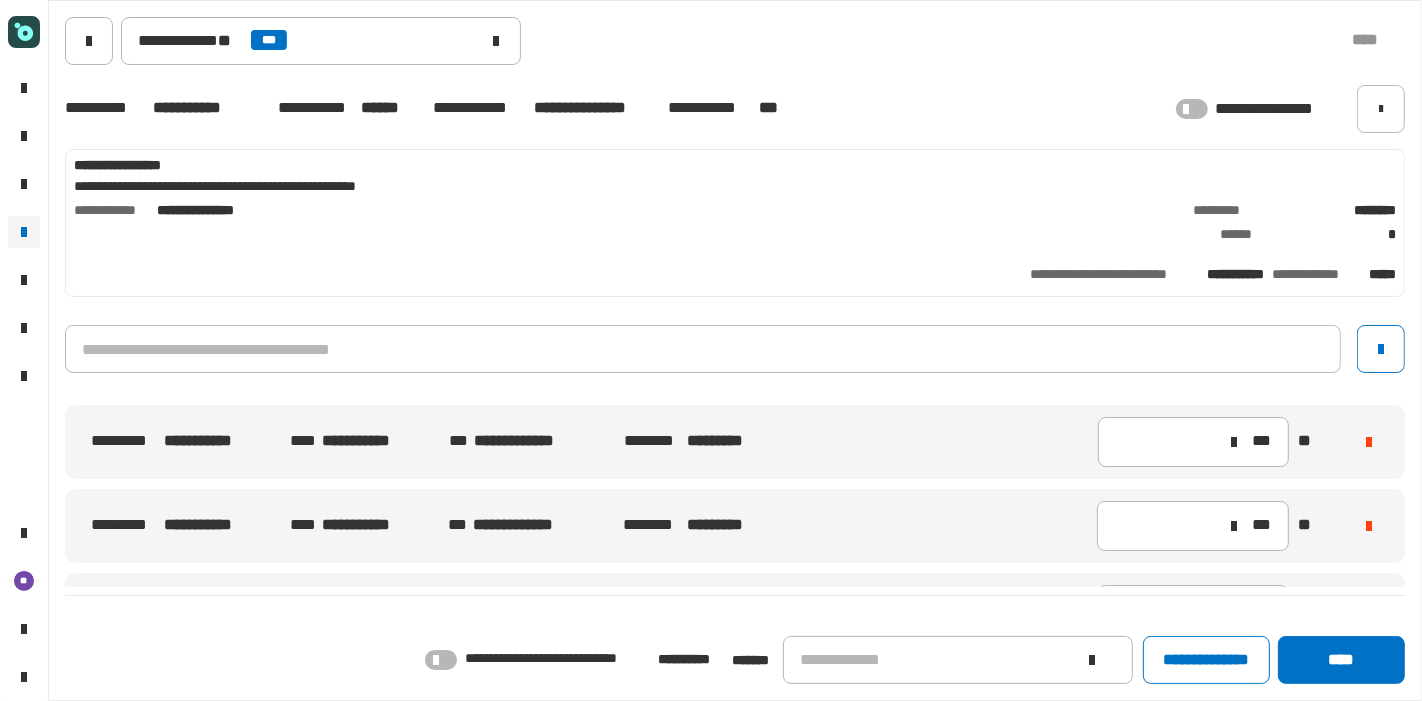 type on "*" 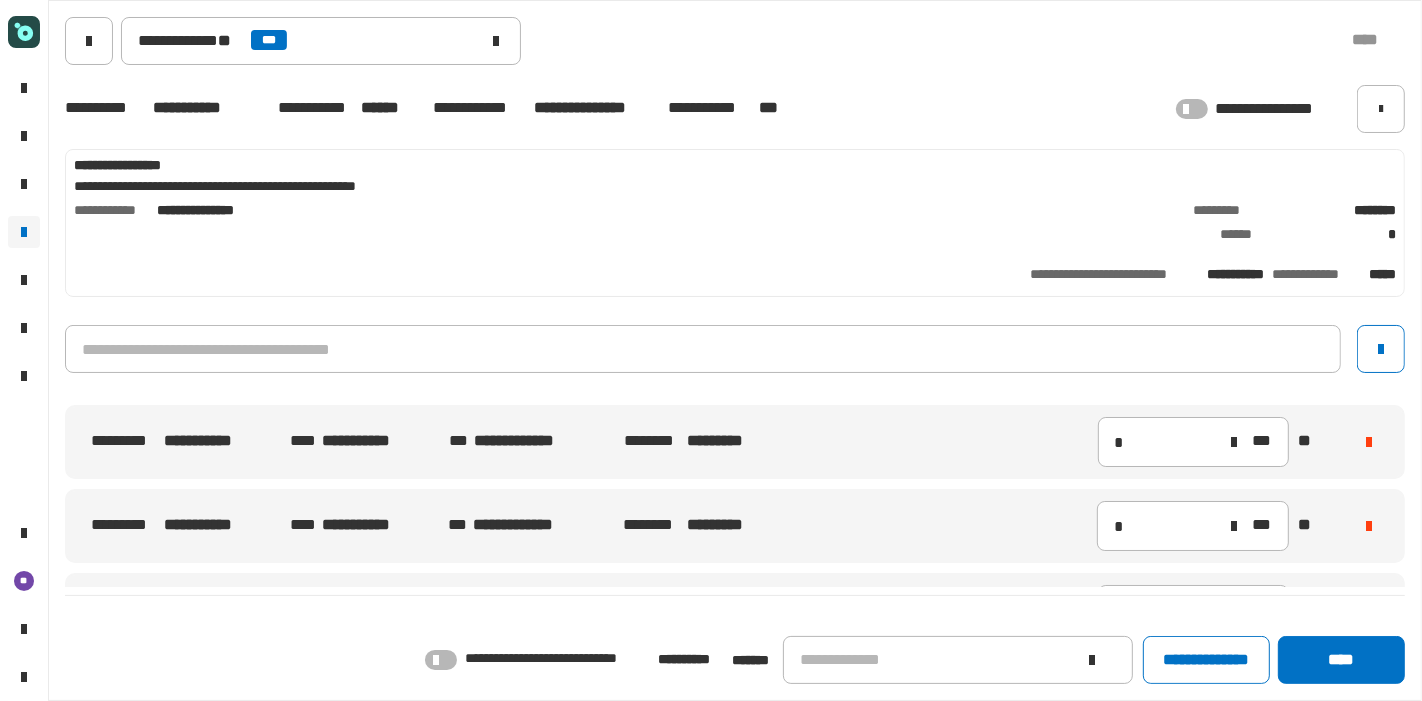 type on "*" 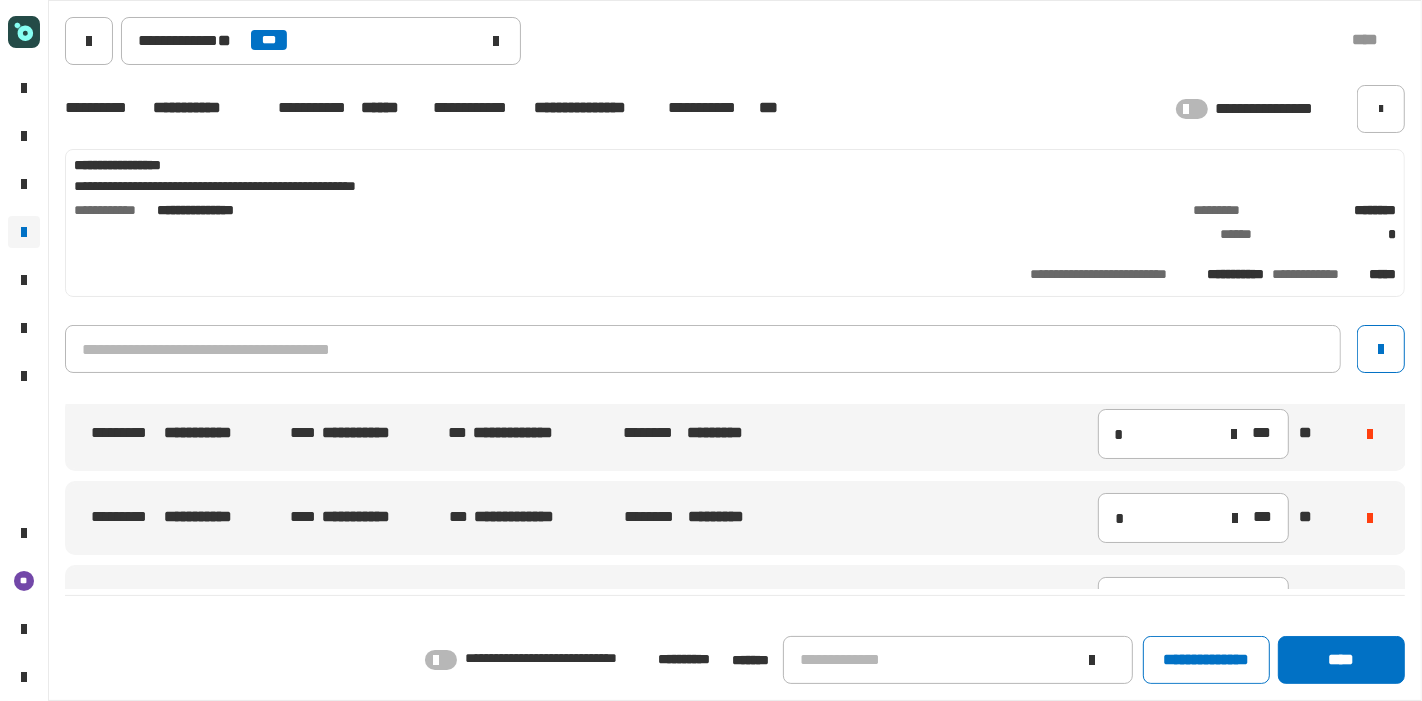 click 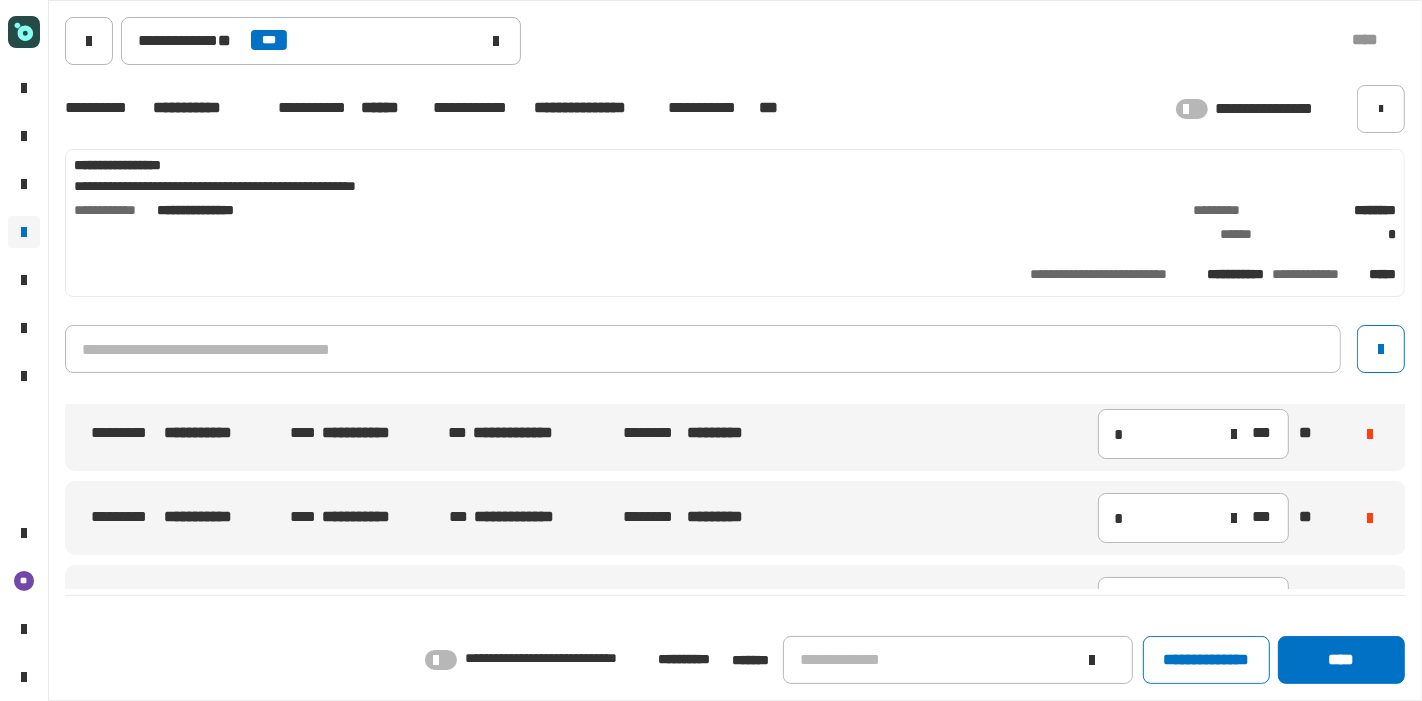 click 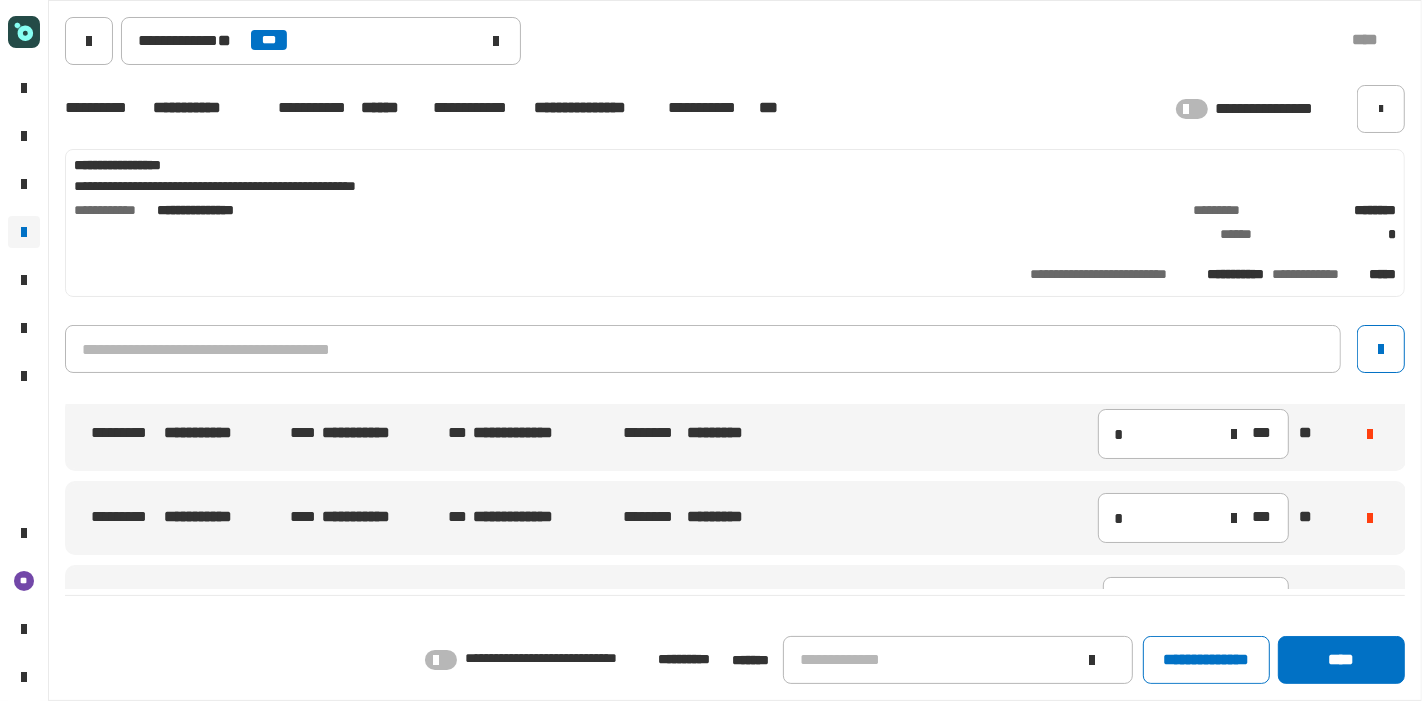 click 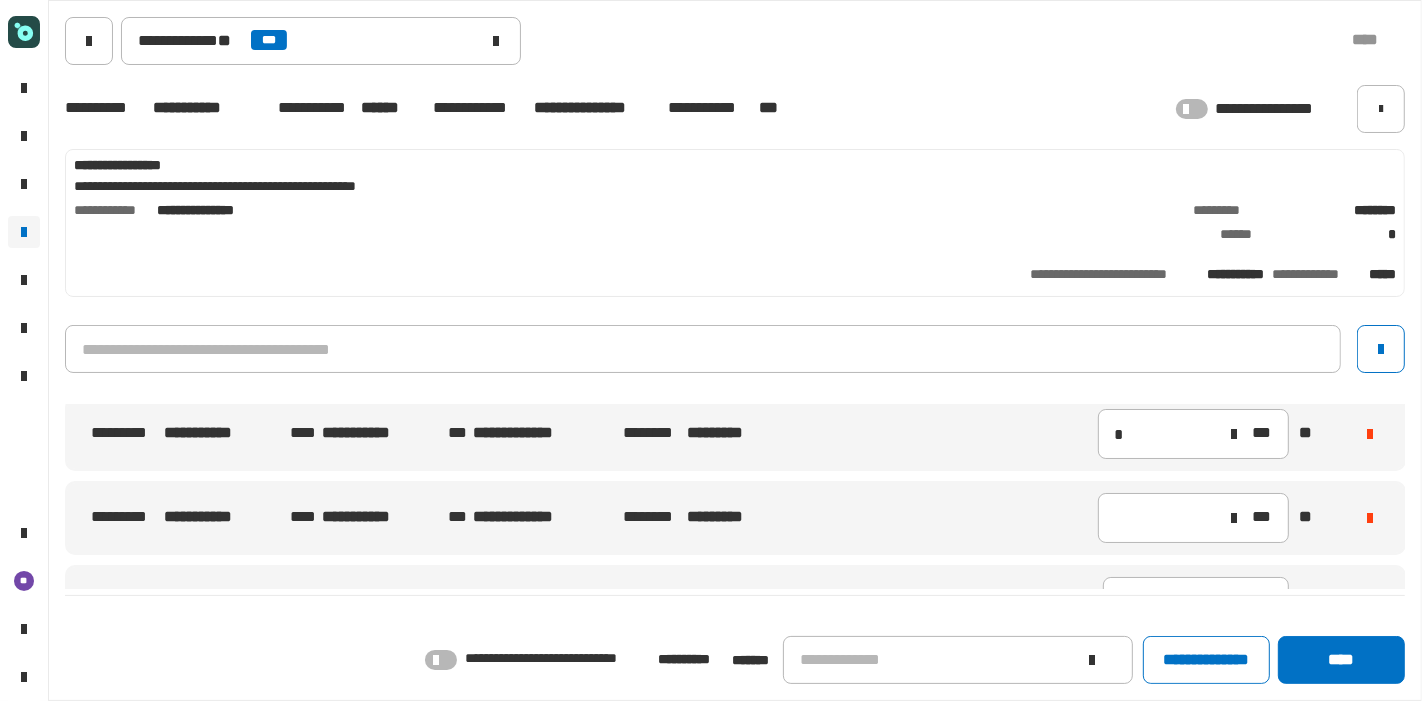 scroll, scrollTop: 68, scrollLeft: 0, axis: vertical 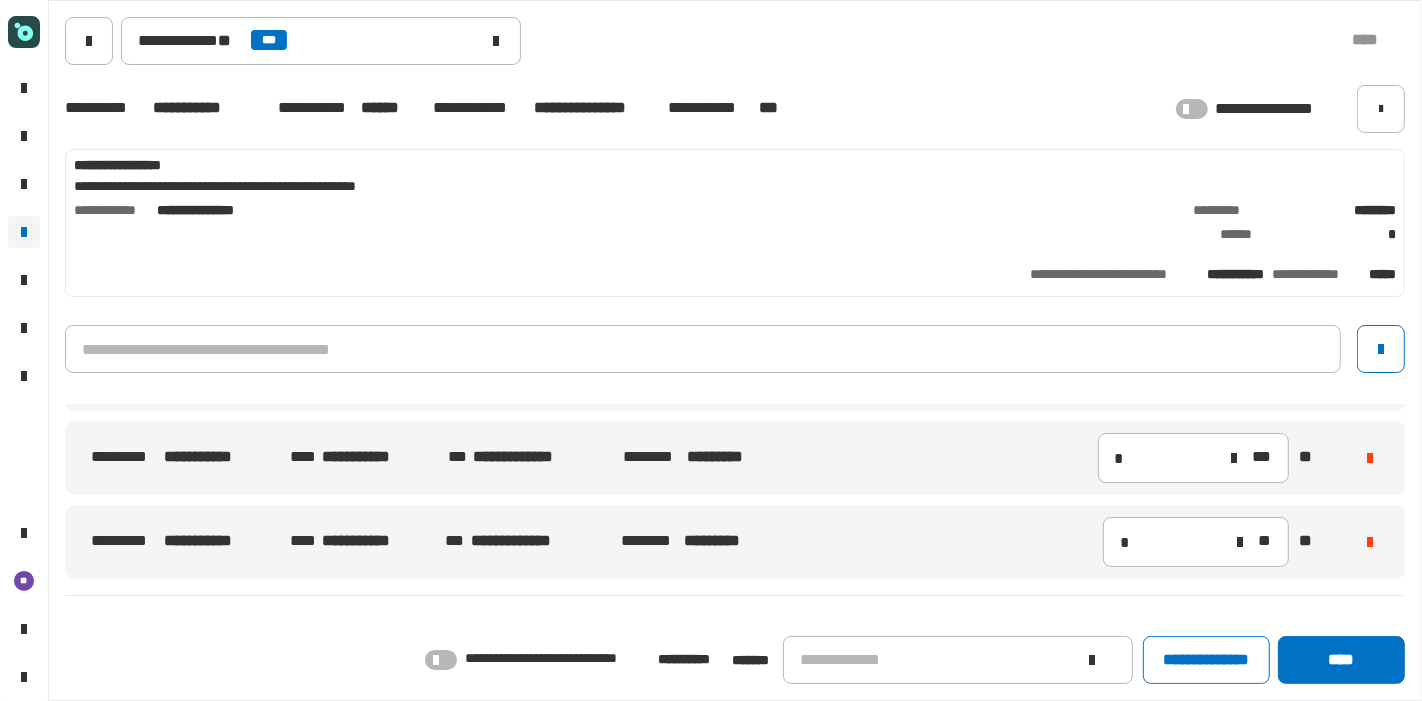 click 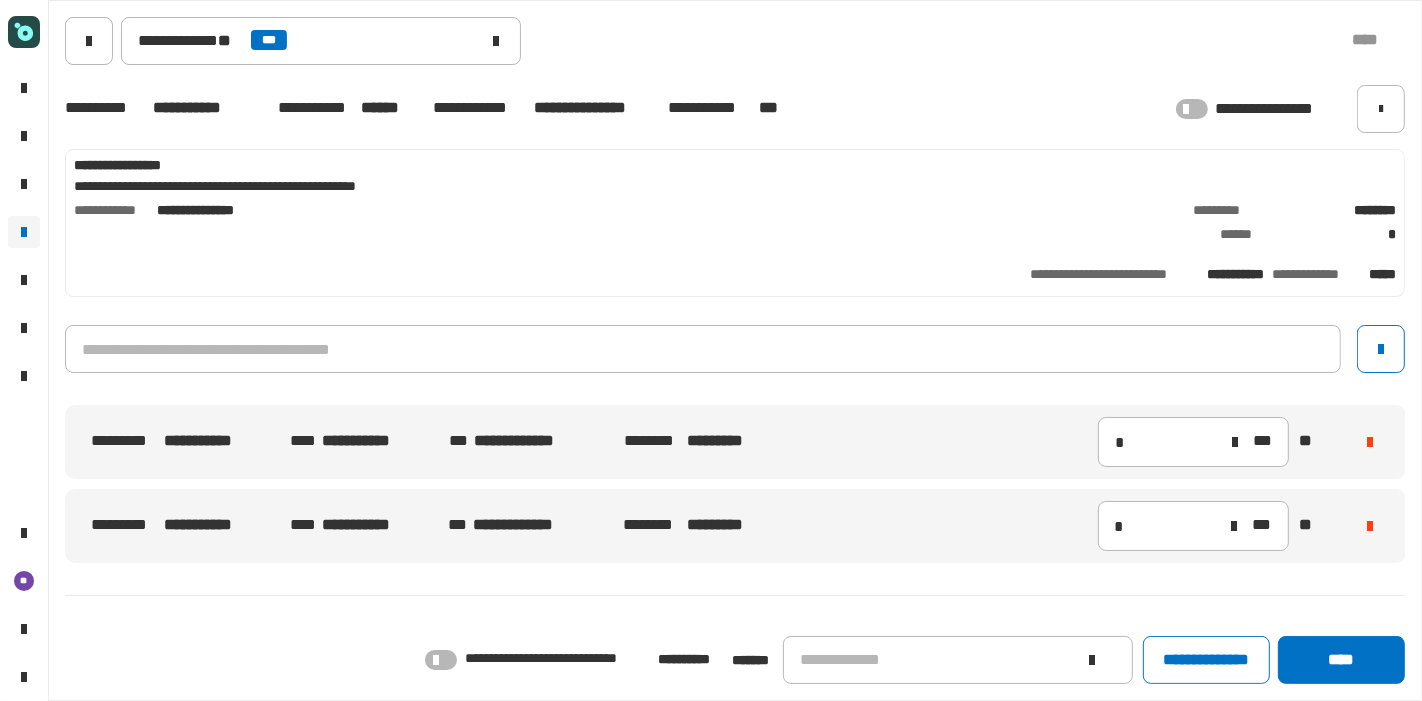 scroll, scrollTop: 0, scrollLeft: 0, axis: both 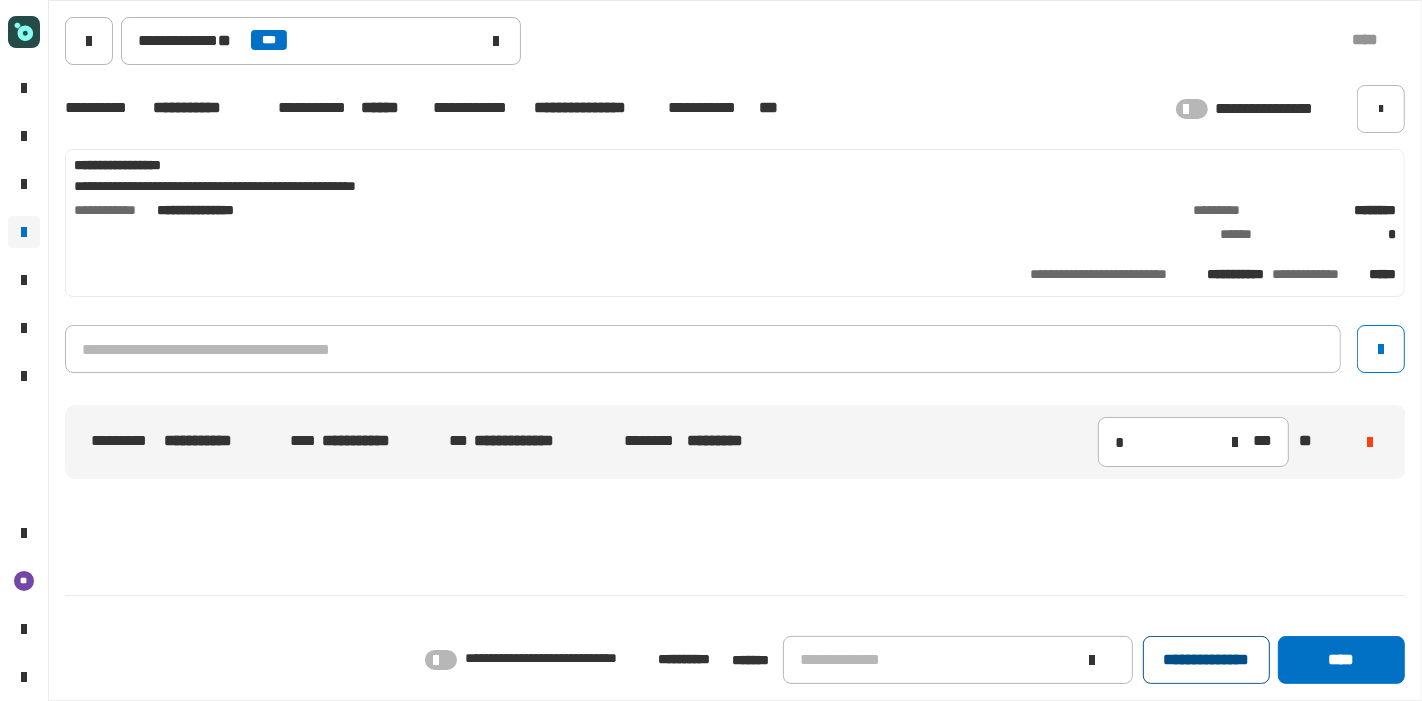 click on "**********" 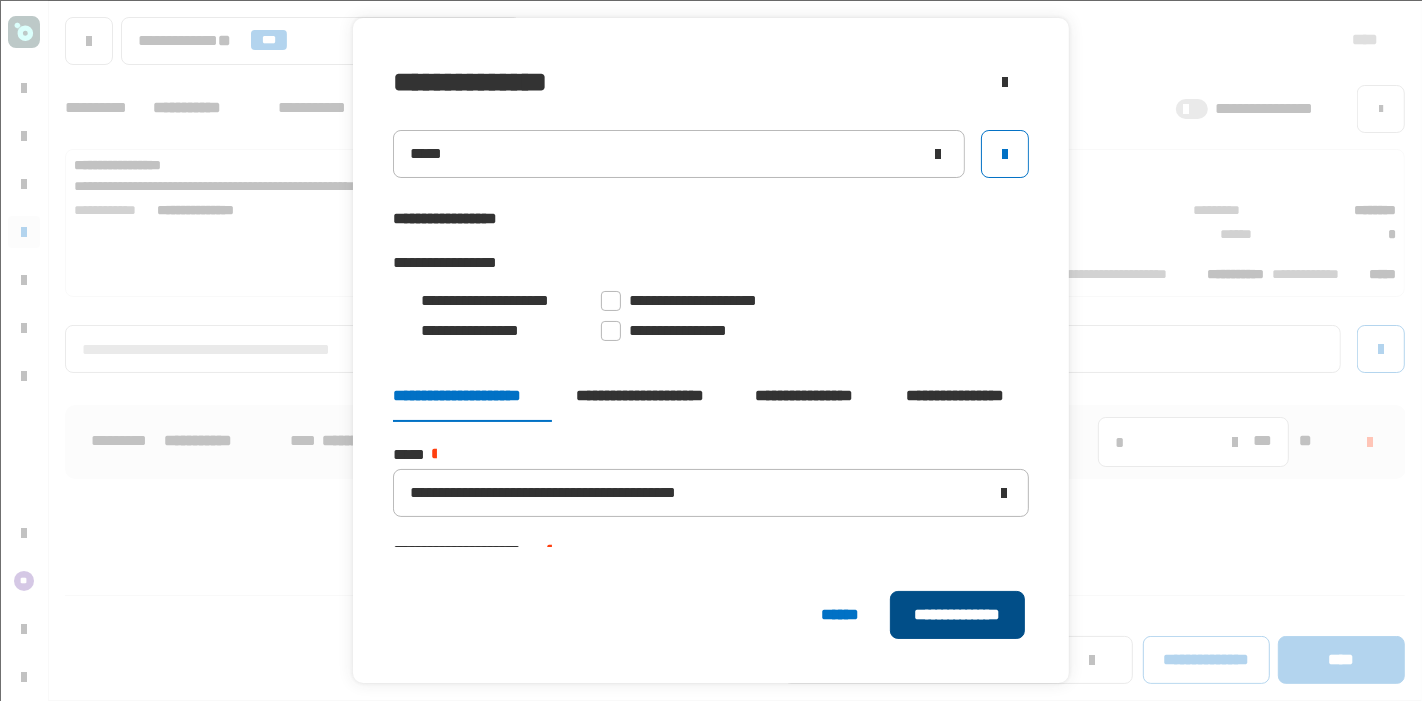 click on "**********" 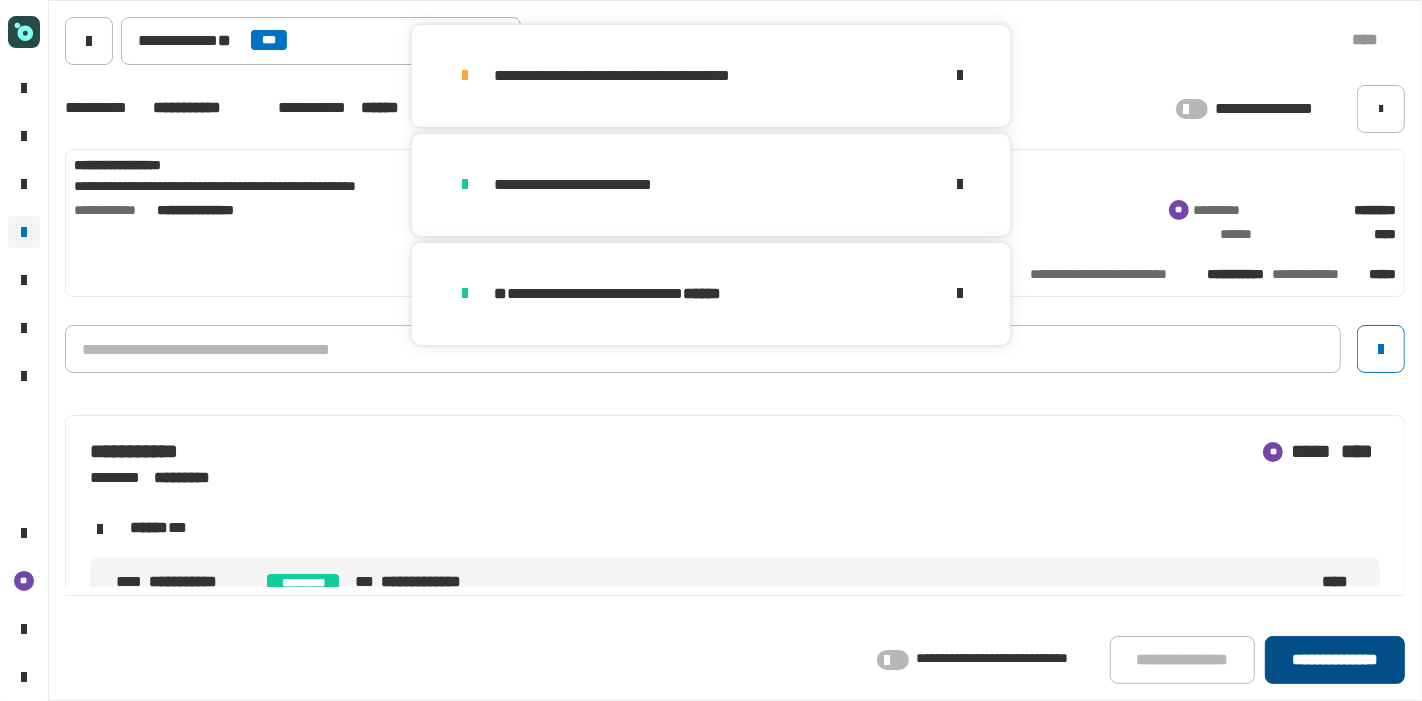 click on "**********" 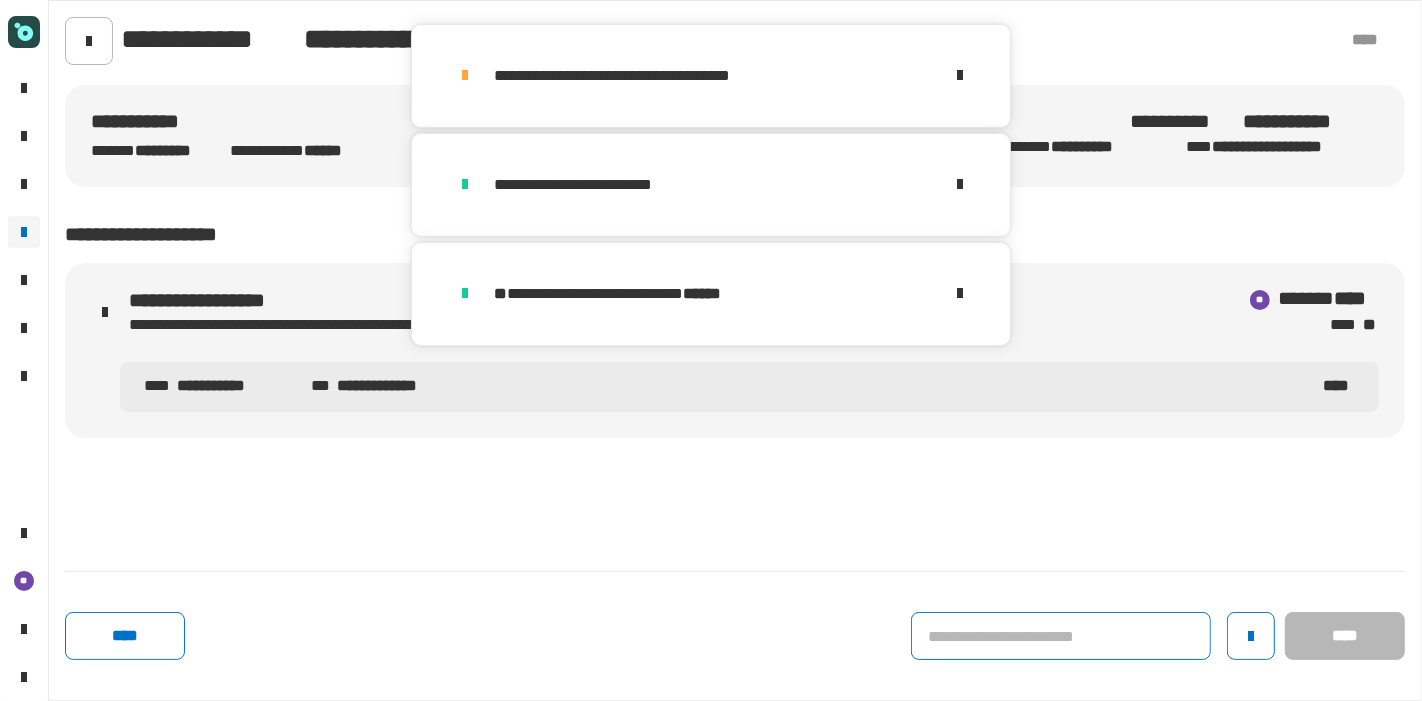 click 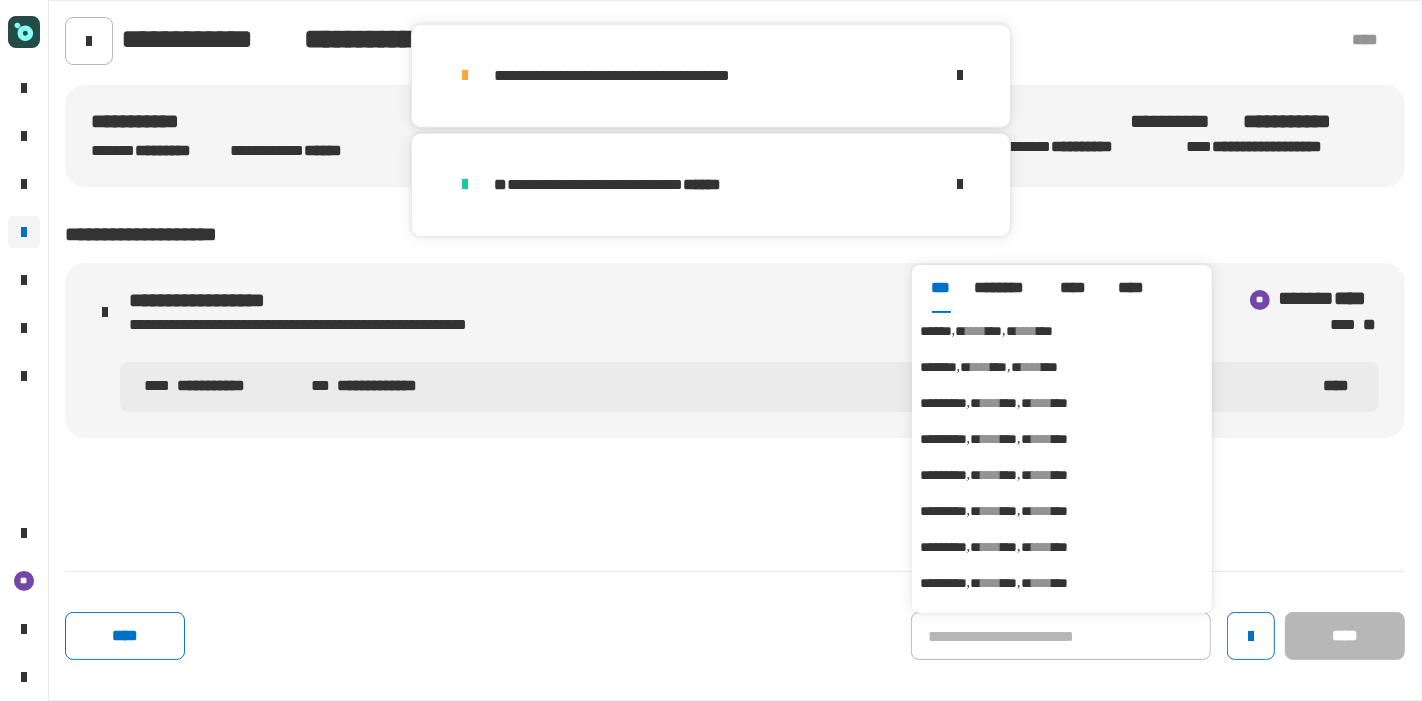 click on "****" at bounding box center [1027, 331] 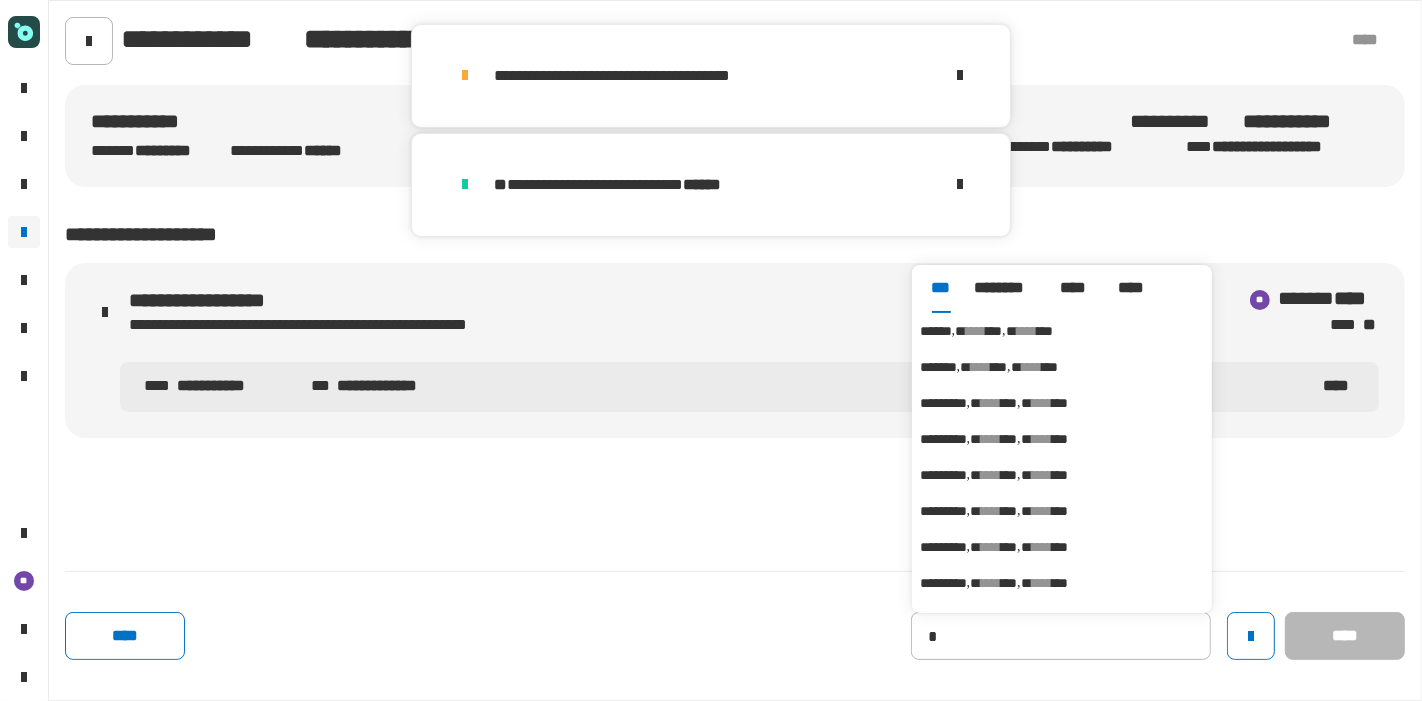 type on "******" 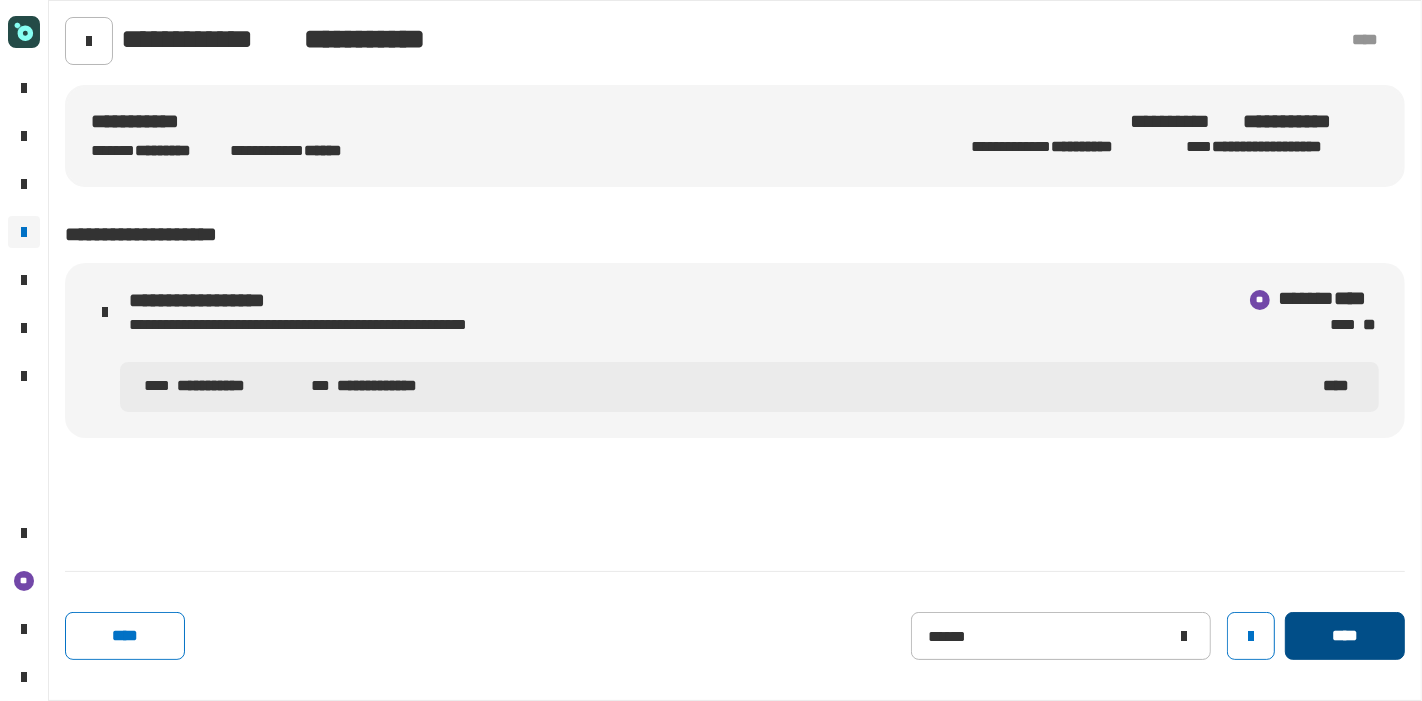 click on "****" 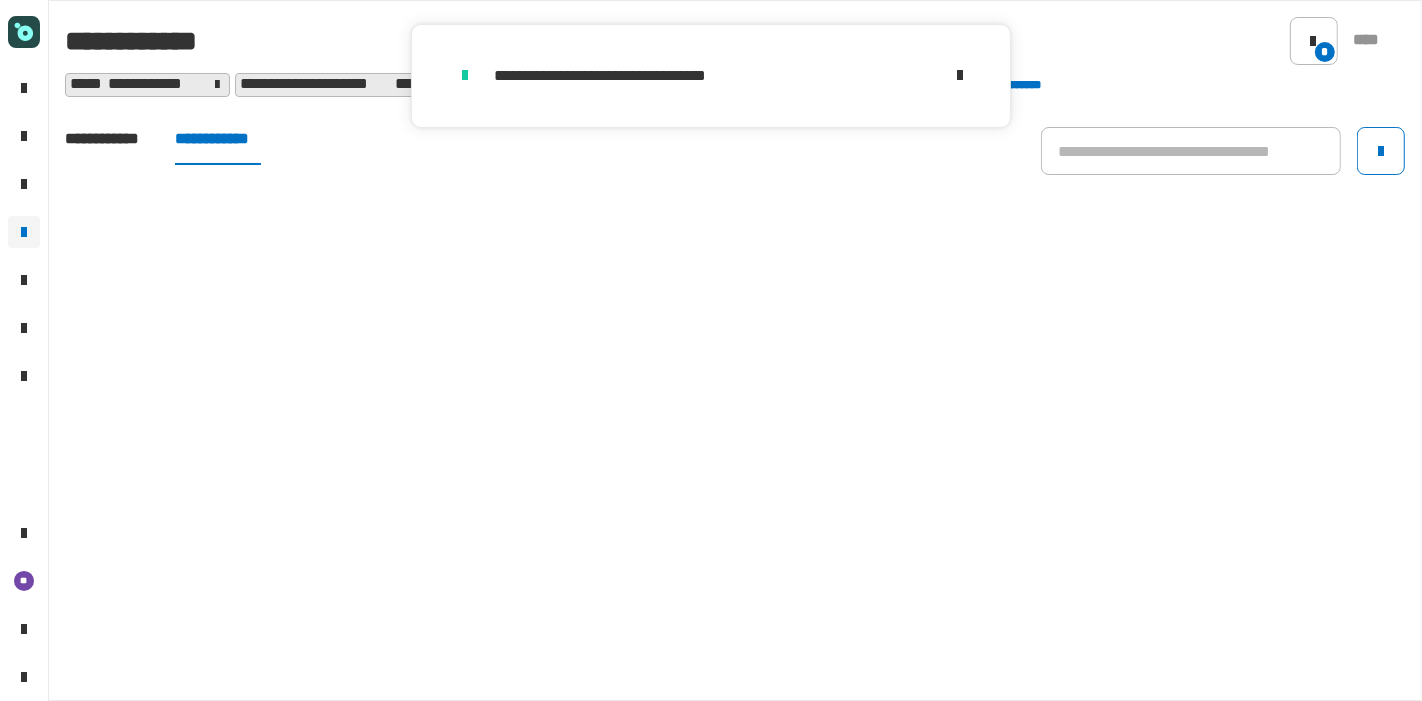 click on "**********" 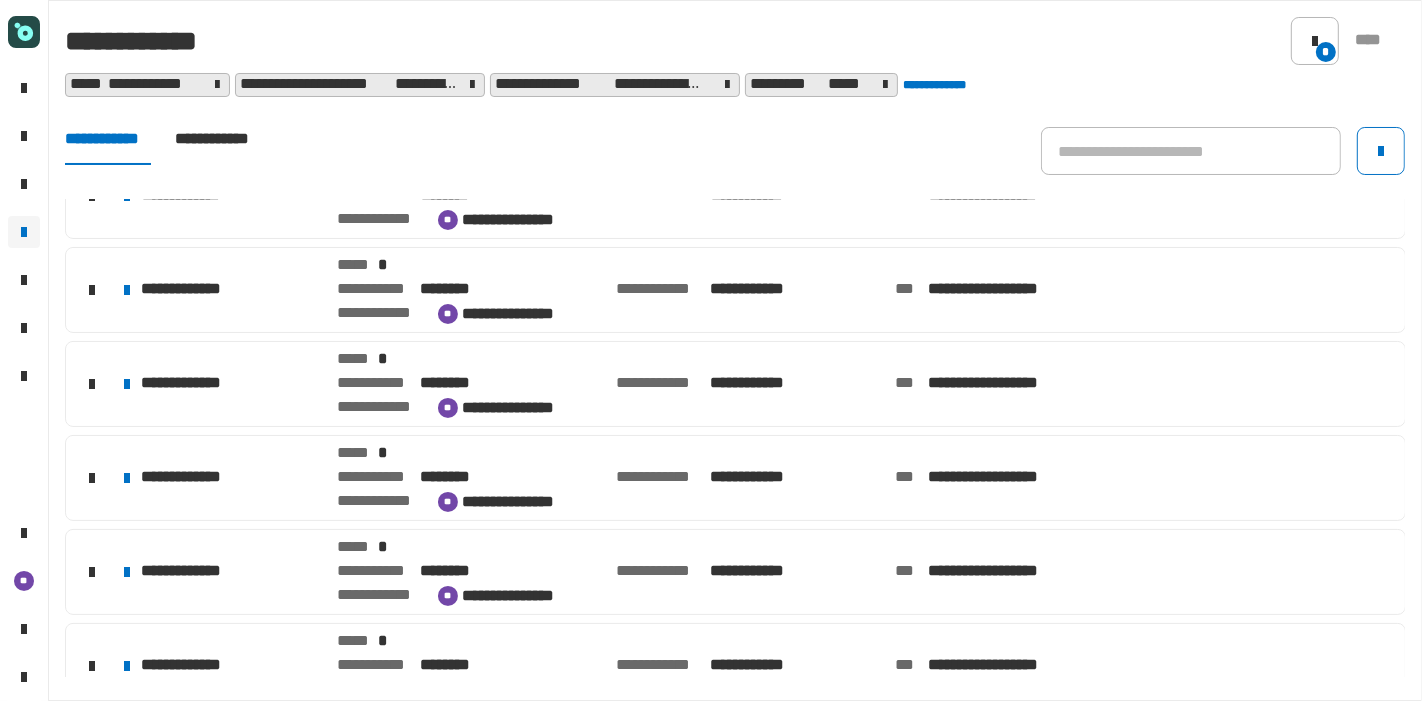 scroll, scrollTop: 448, scrollLeft: 0, axis: vertical 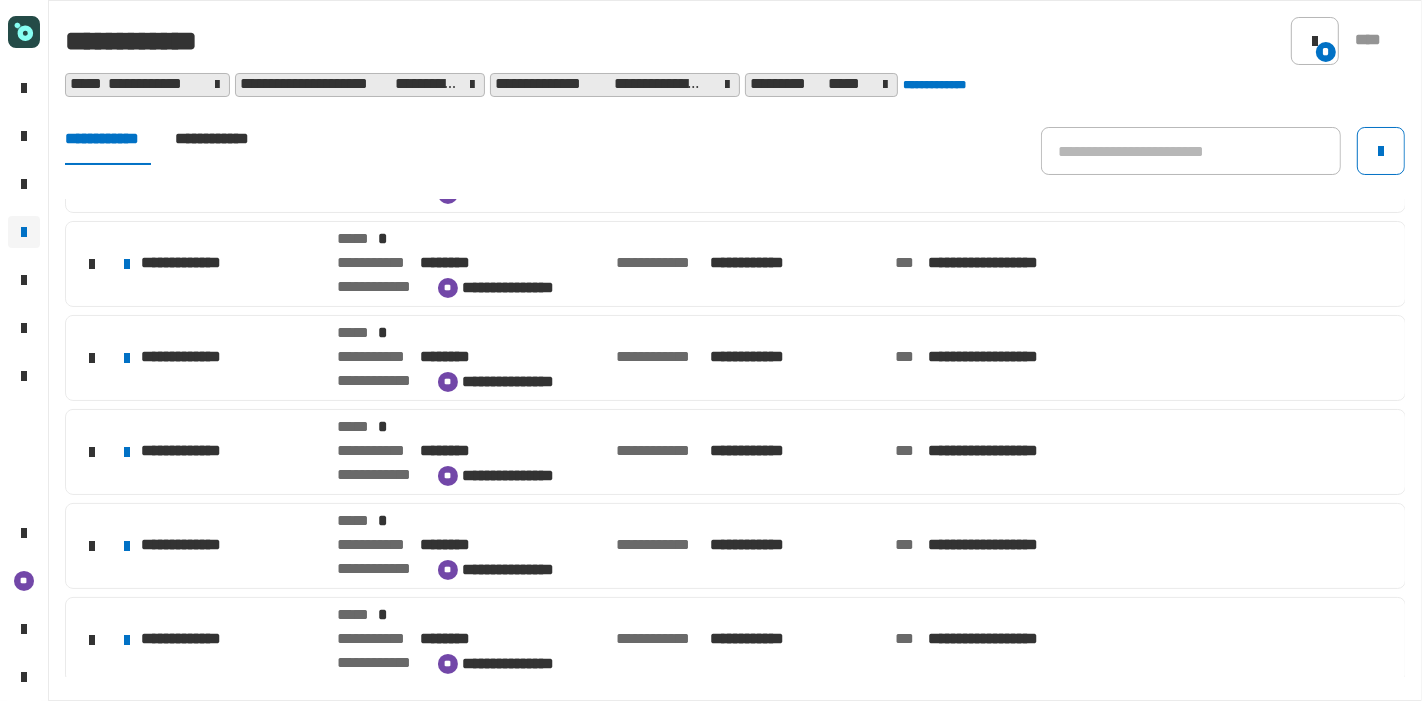 click on "********" 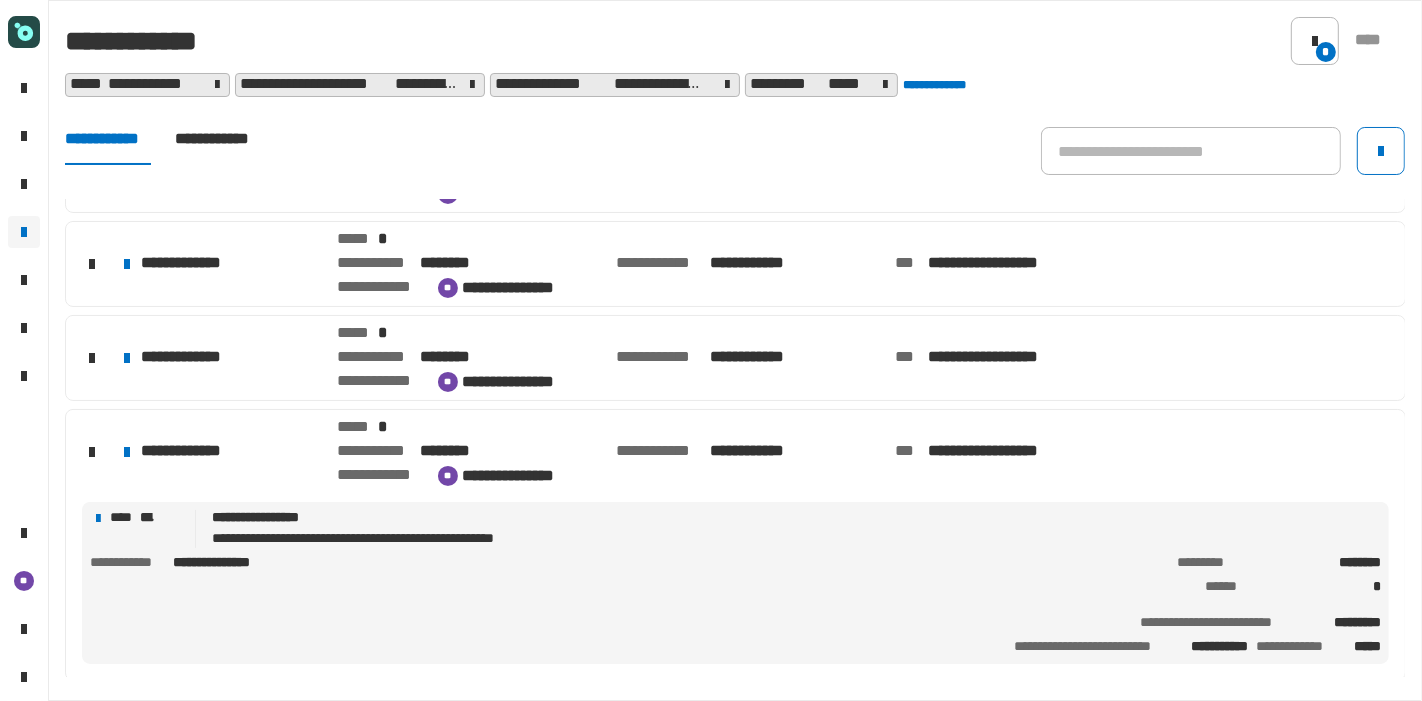 click on "********" 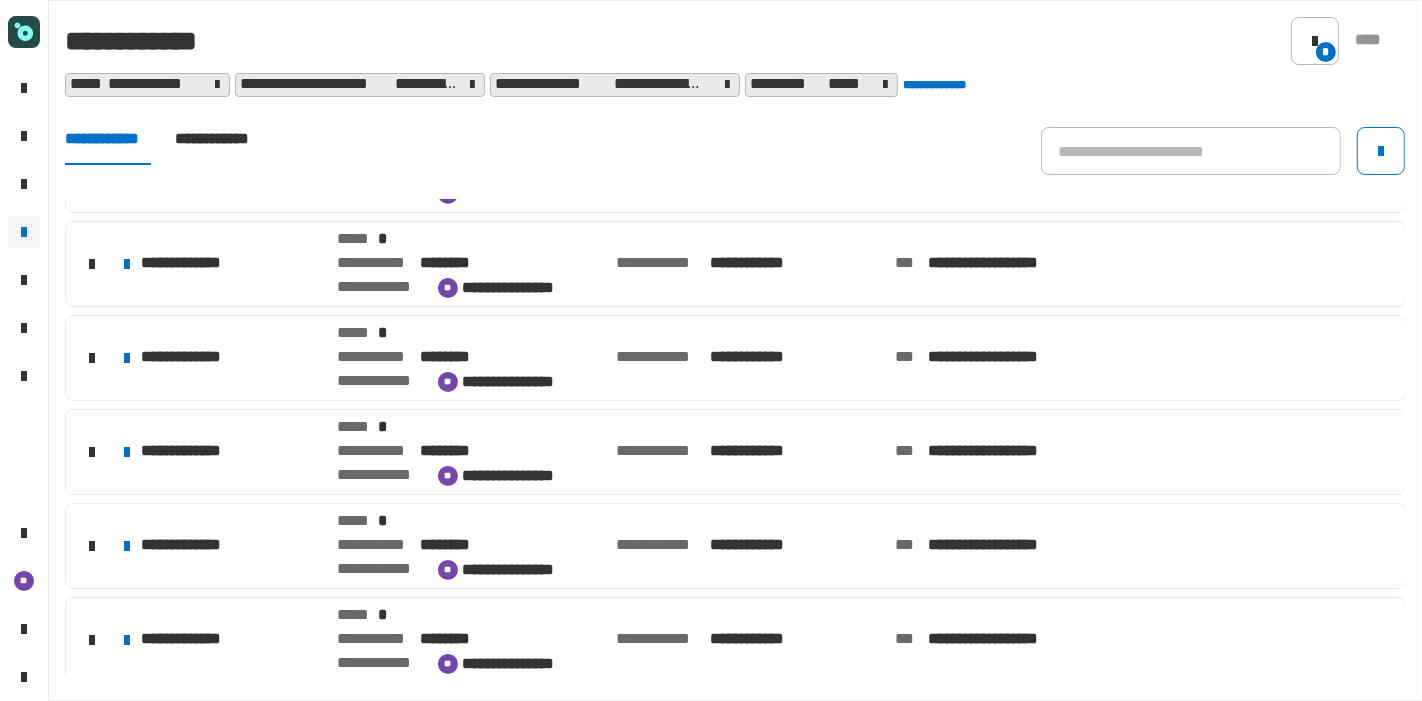 click on "[FIRST] [LAST] [EMAIL] [PHONE] [SSN] [CREDITCARD] [ADDRESS] [POSTALCODE]" 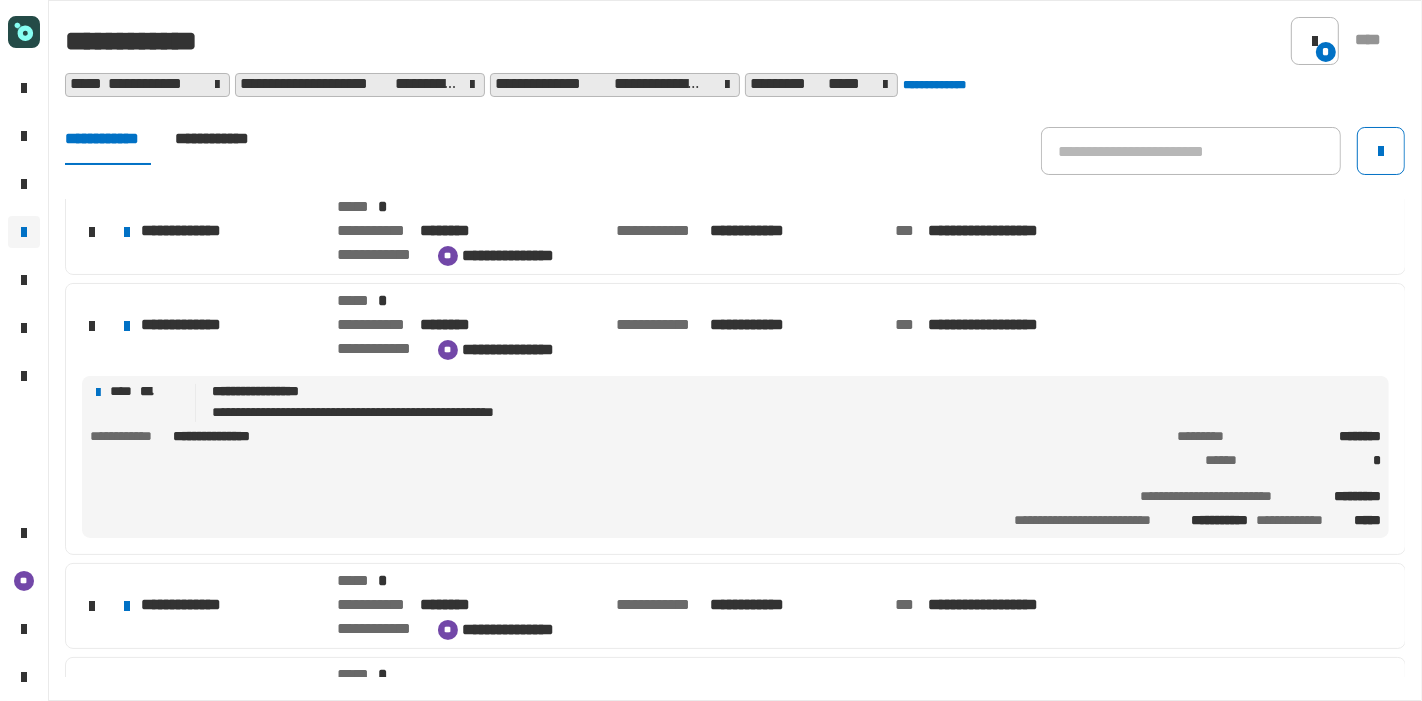 scroll, scrollTop: 582, scrollLeft: 0, axis: vertical 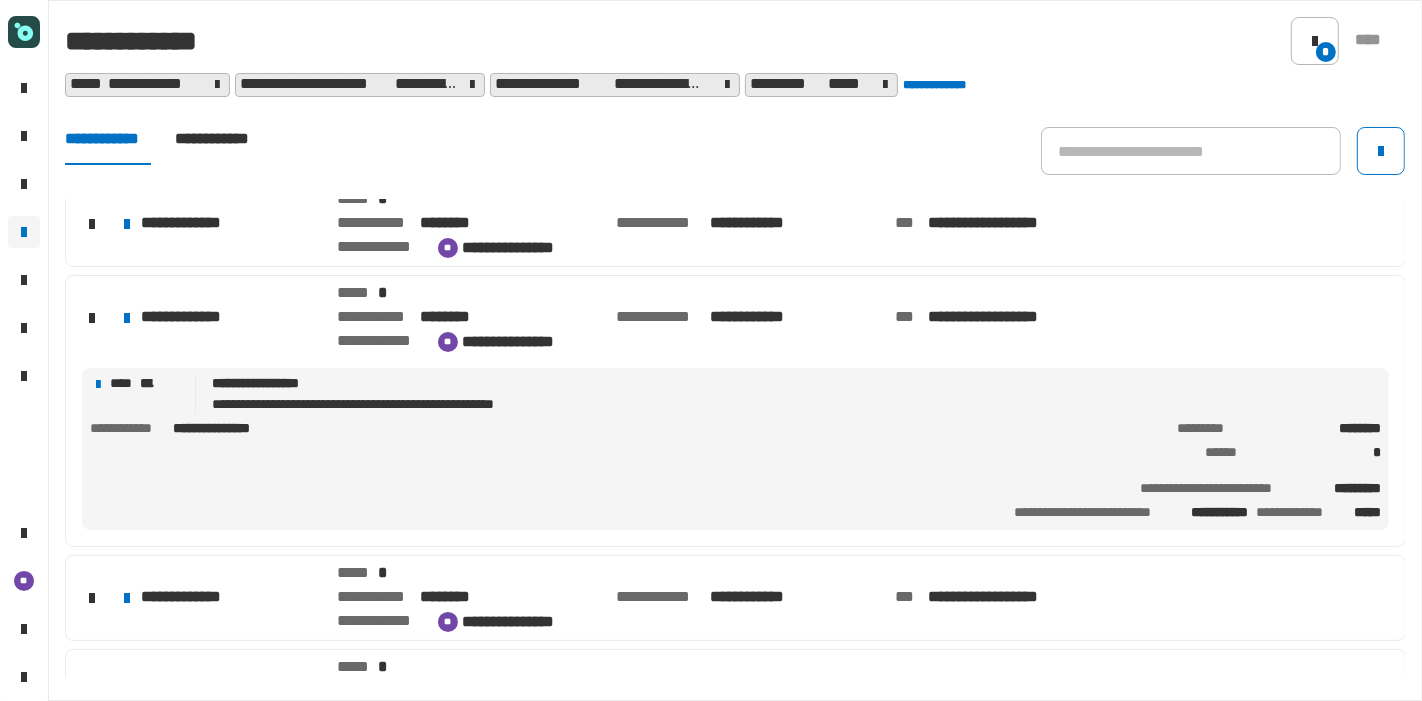 click on "[FIRST] [LAST]" 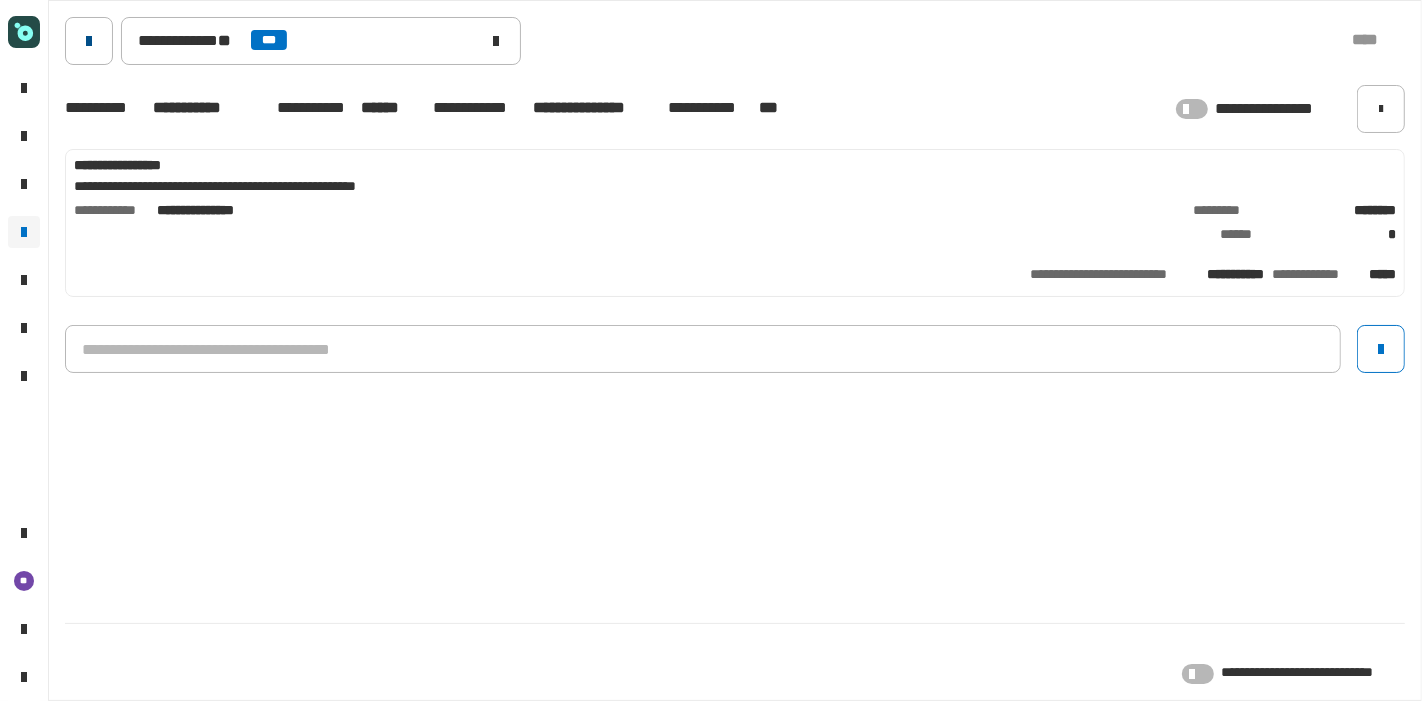 click 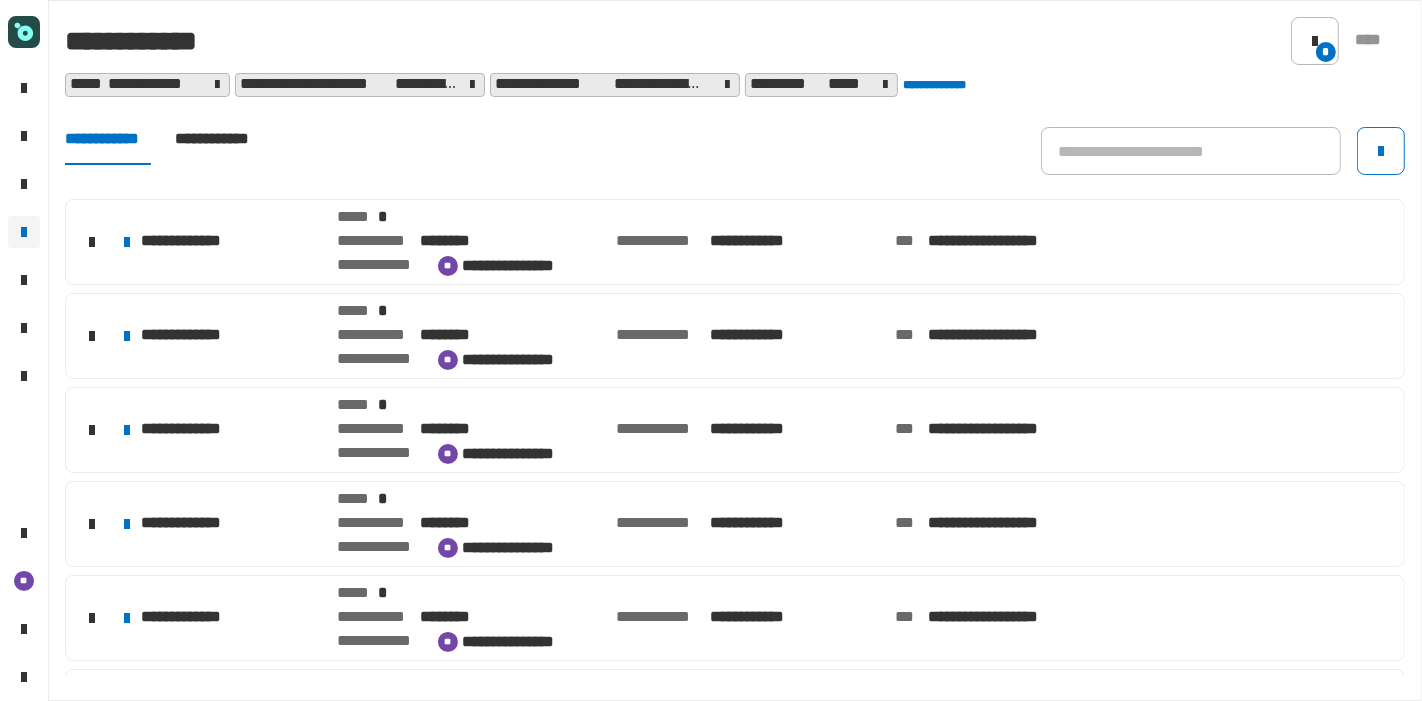 scroll, scrollTop: 448, scrollLeft: 0, axis: vertical 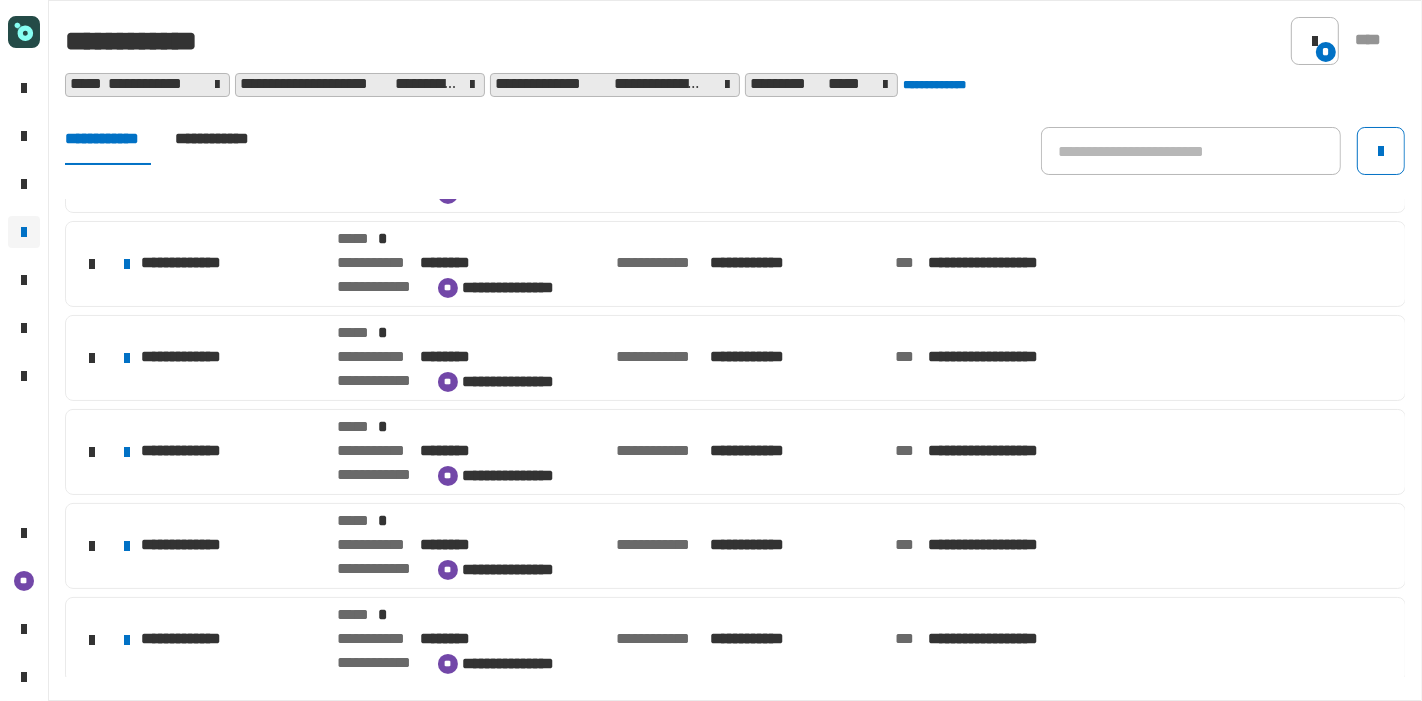 click on "[FIRST] [LAST] [ADDRESS] [CITY] [STATE] [ZIPCODE] [COUNTRY] [PHONE] [SSN] [CREDITCARD]" 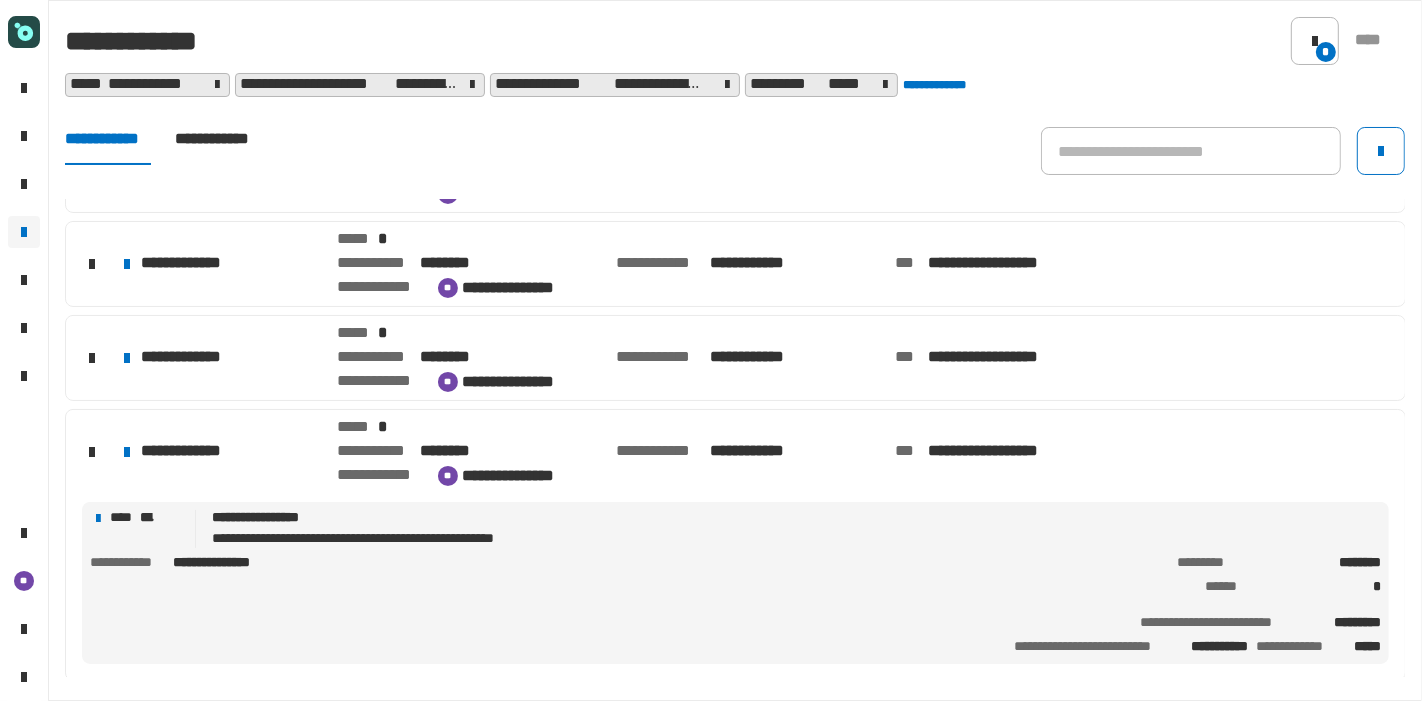 click on "[FIRST] [LAST]" 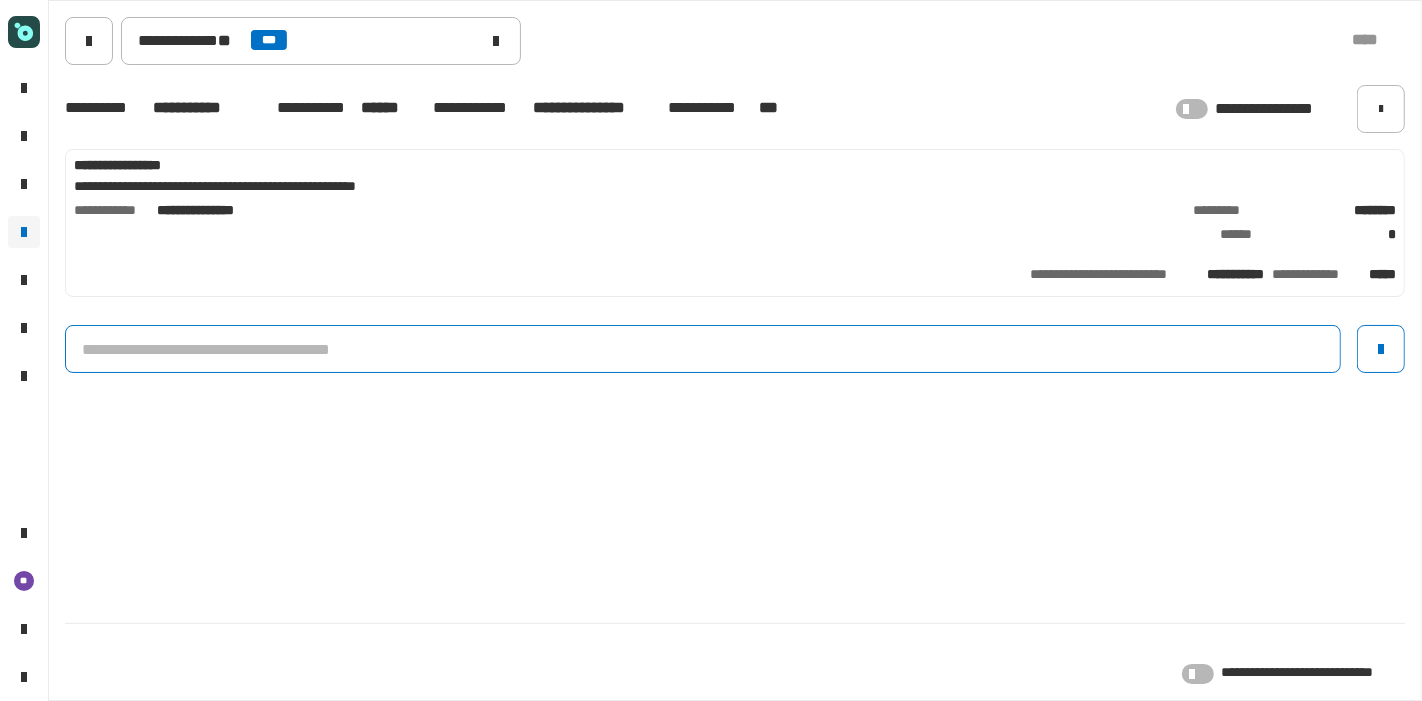 click 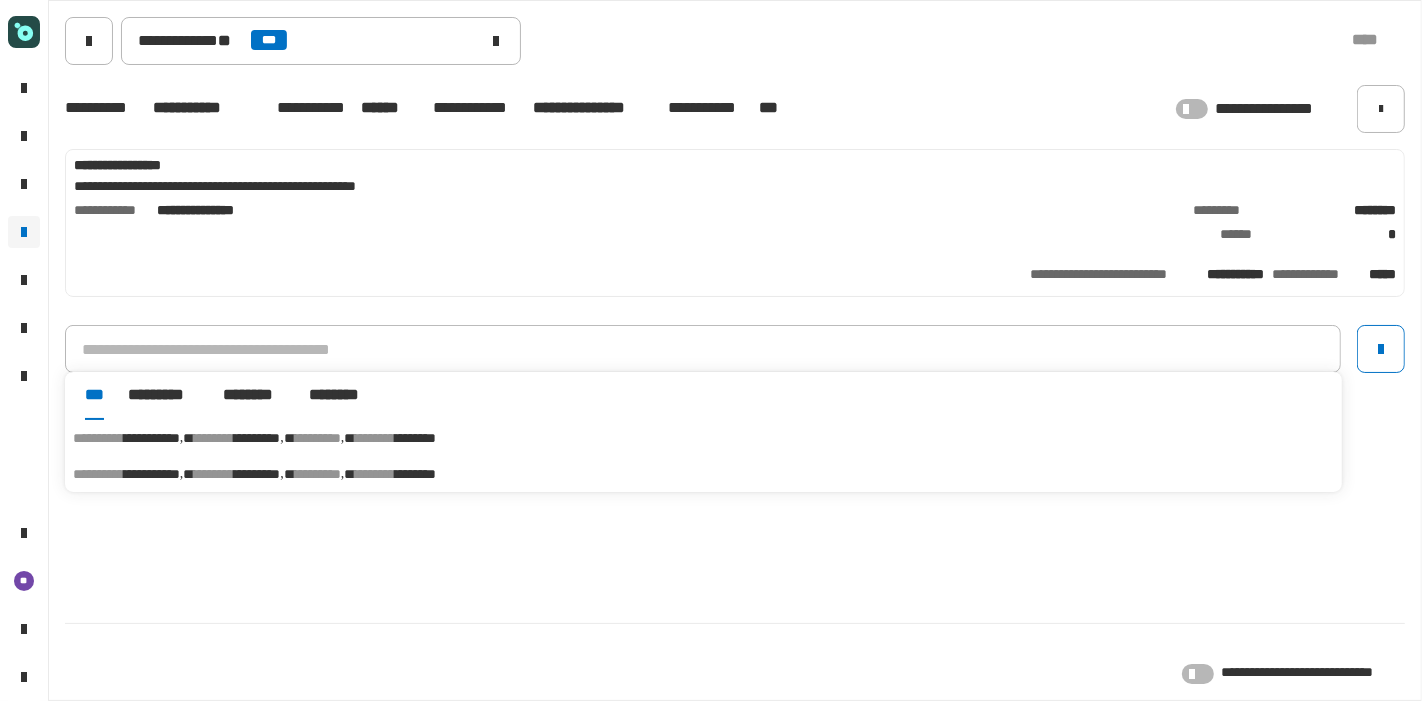 click on "[FIRST] [LAST] [ADDRESS] [CITY] [STATE] [ZIPCODE]" at bounding box center [703, 438] 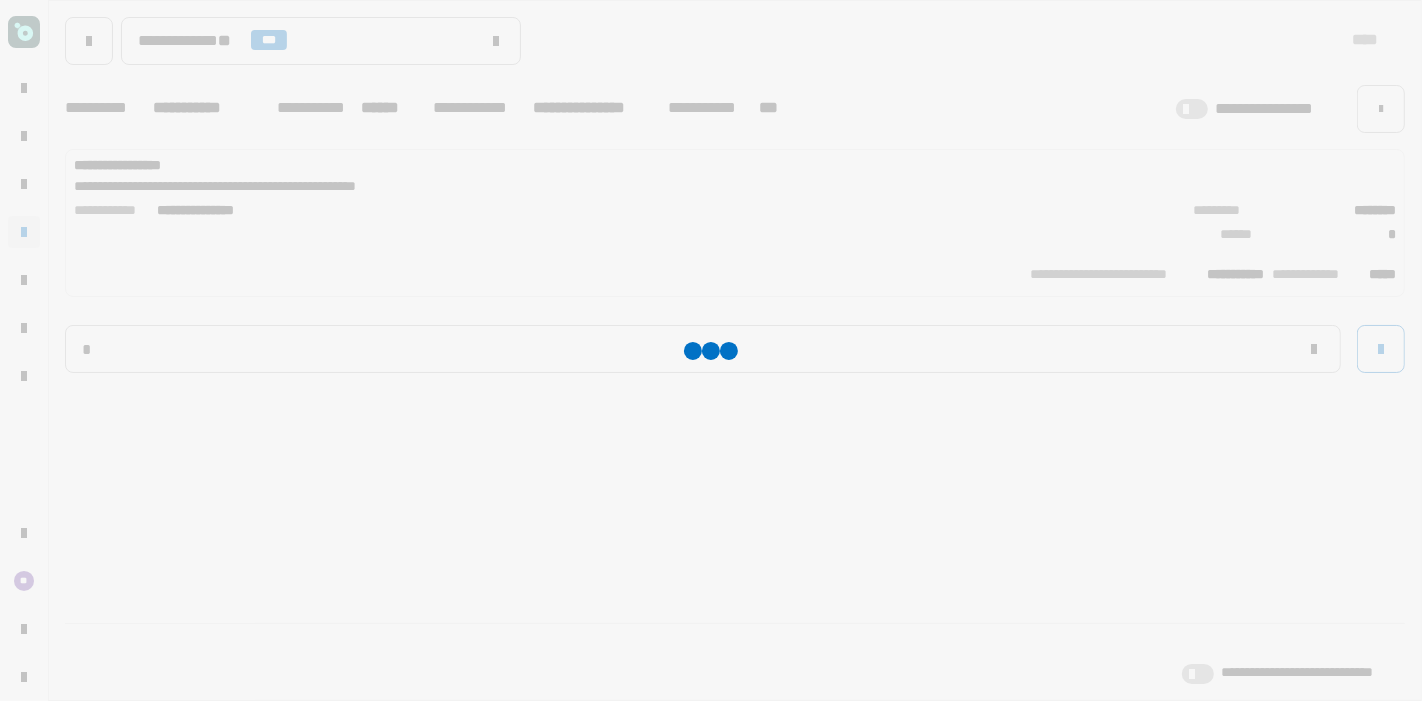 type on "**********" 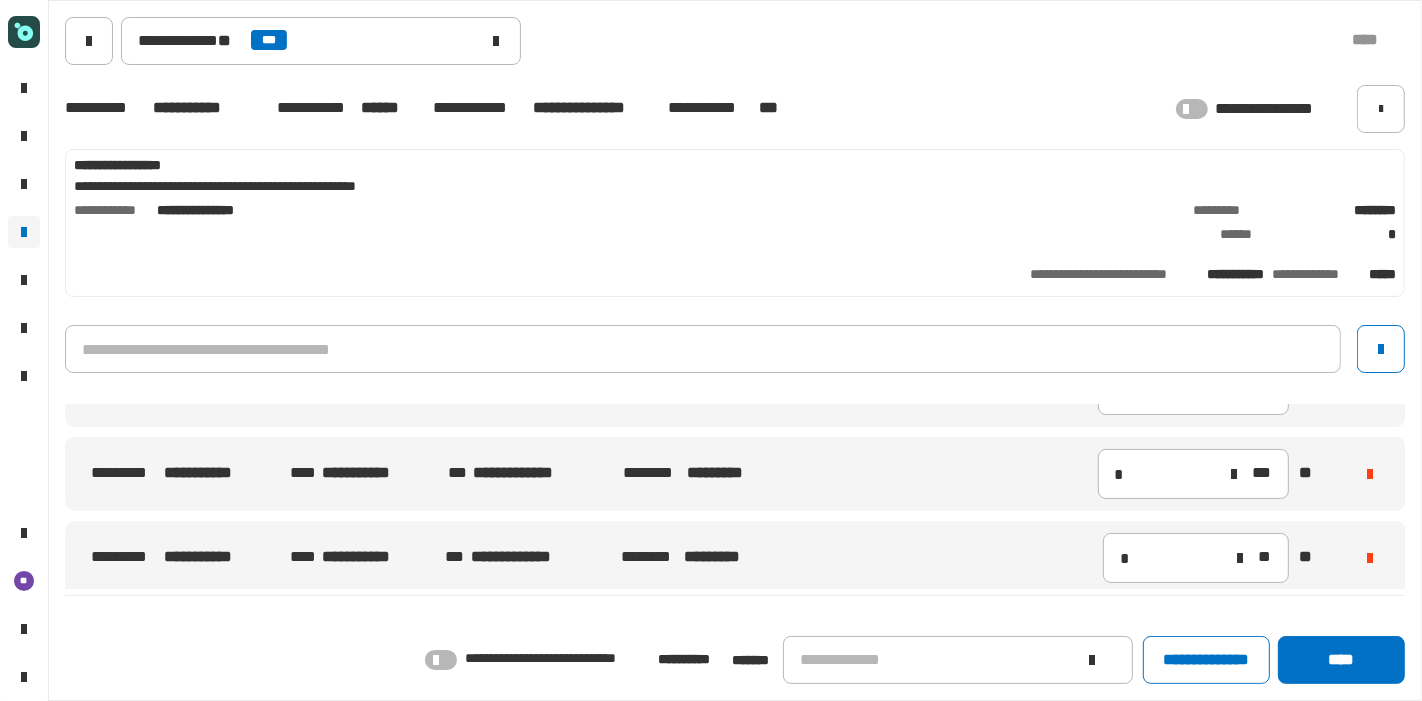 scroll, scrollTop: 0, scrollLeft: 0, axis: both 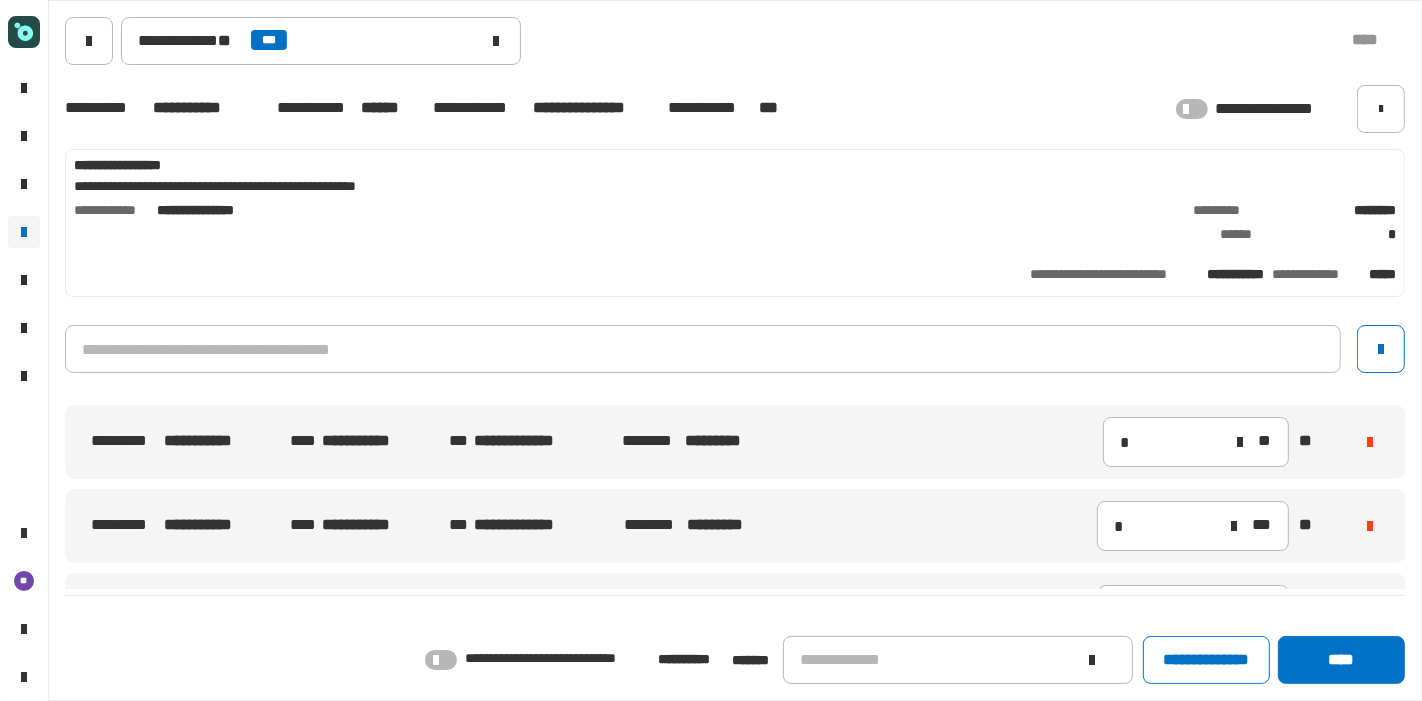 click on "[FIRST] [LAST] [ADDRESS] [CITY] [STATE] [ZIPCODE] [COUNTRY] [PHONE]" 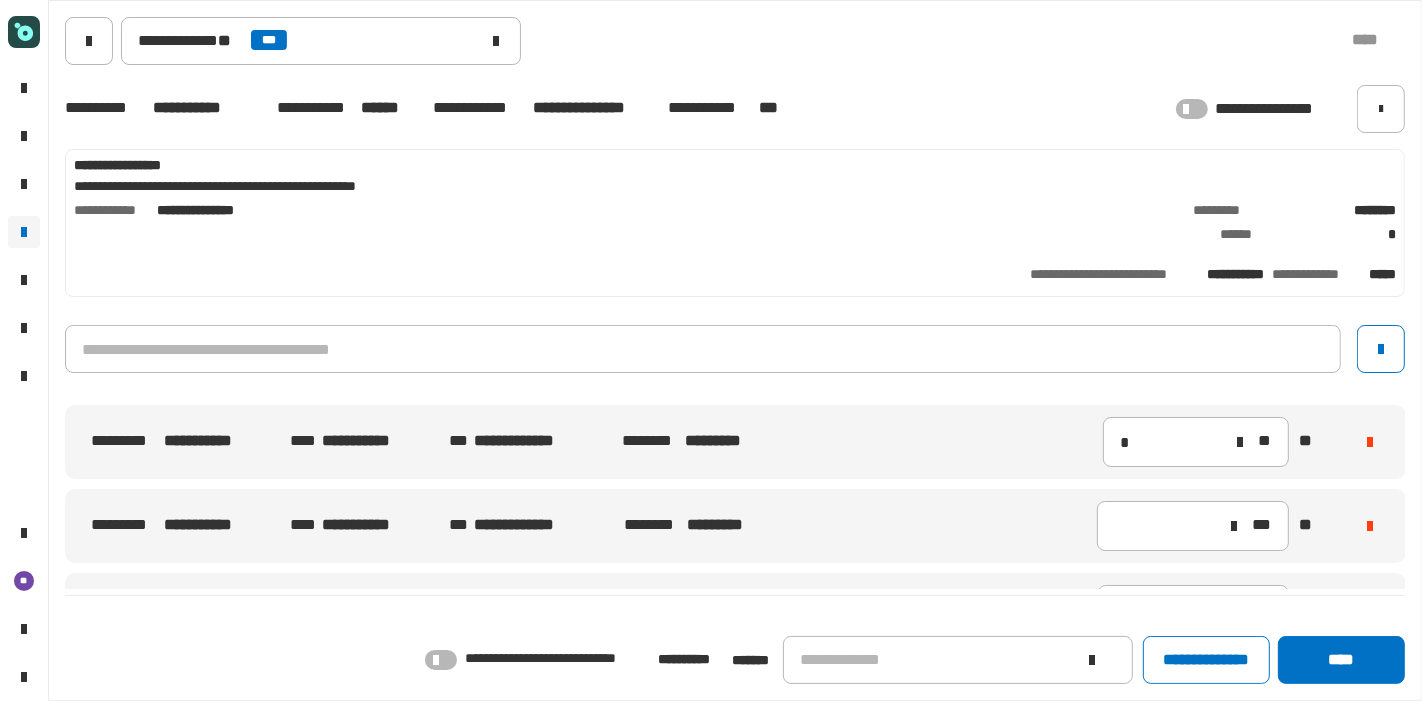 type on "*" 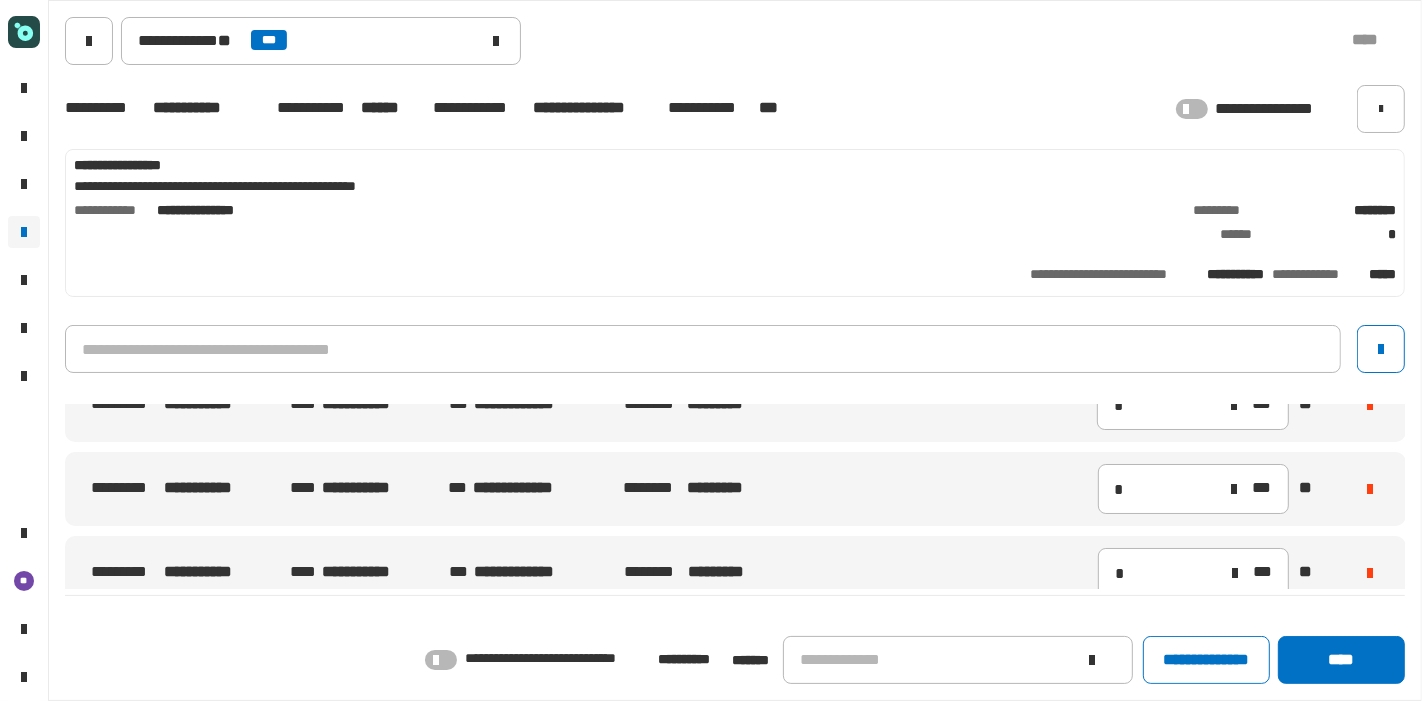 scroll, scrollTop: 34, scrollLeft: 0, axis: vertical 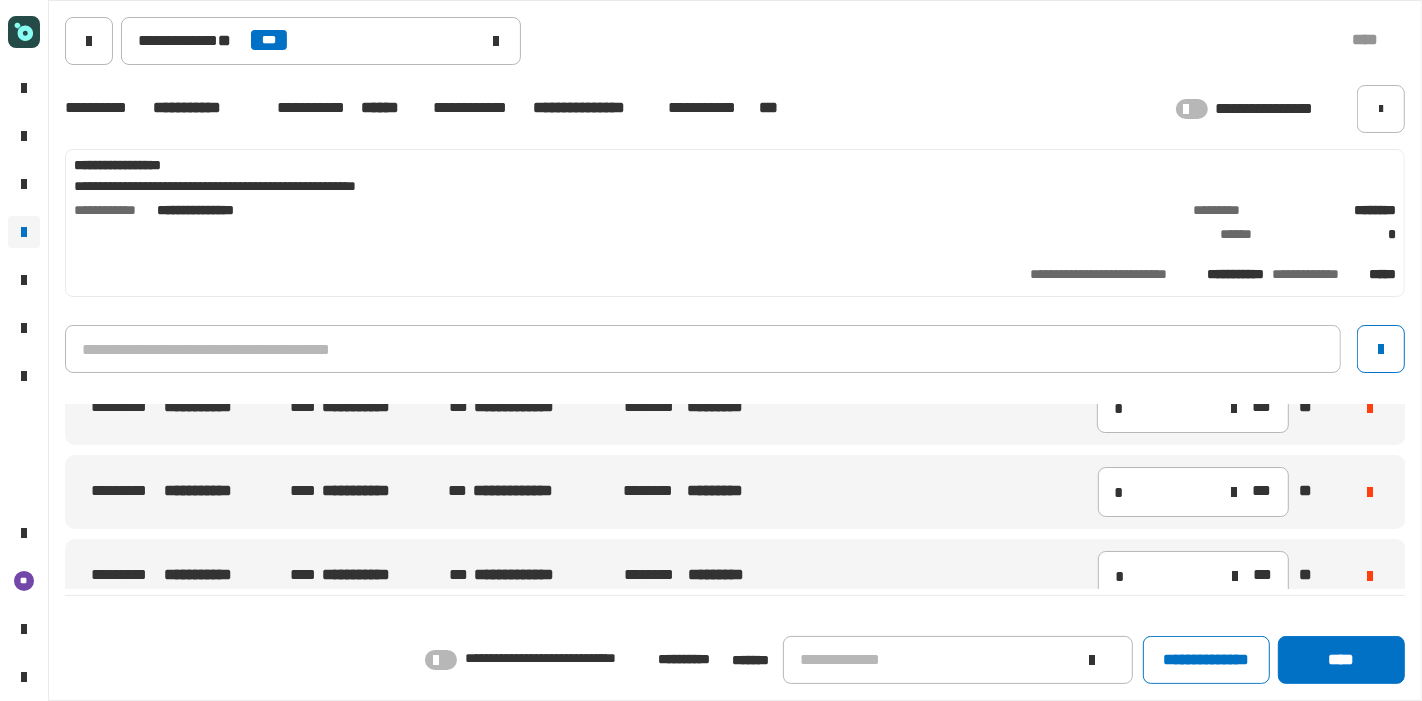 click 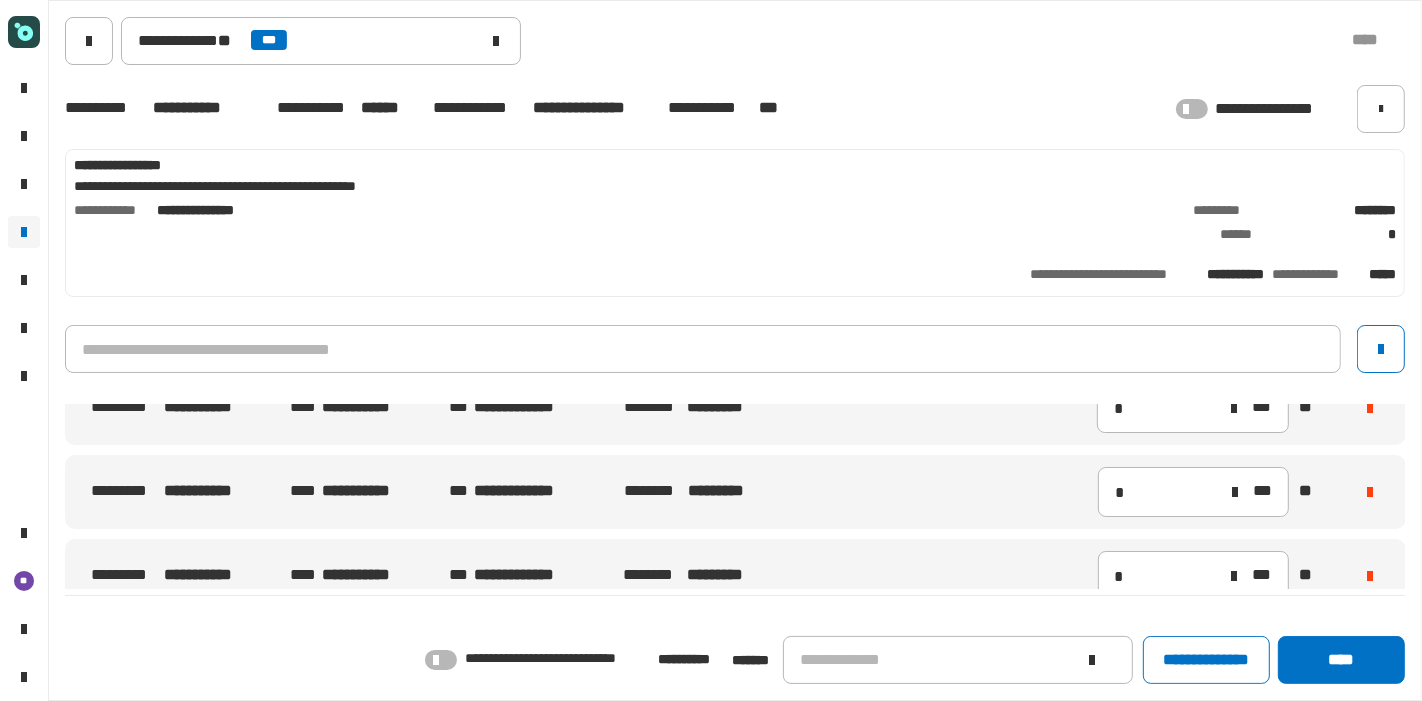 click 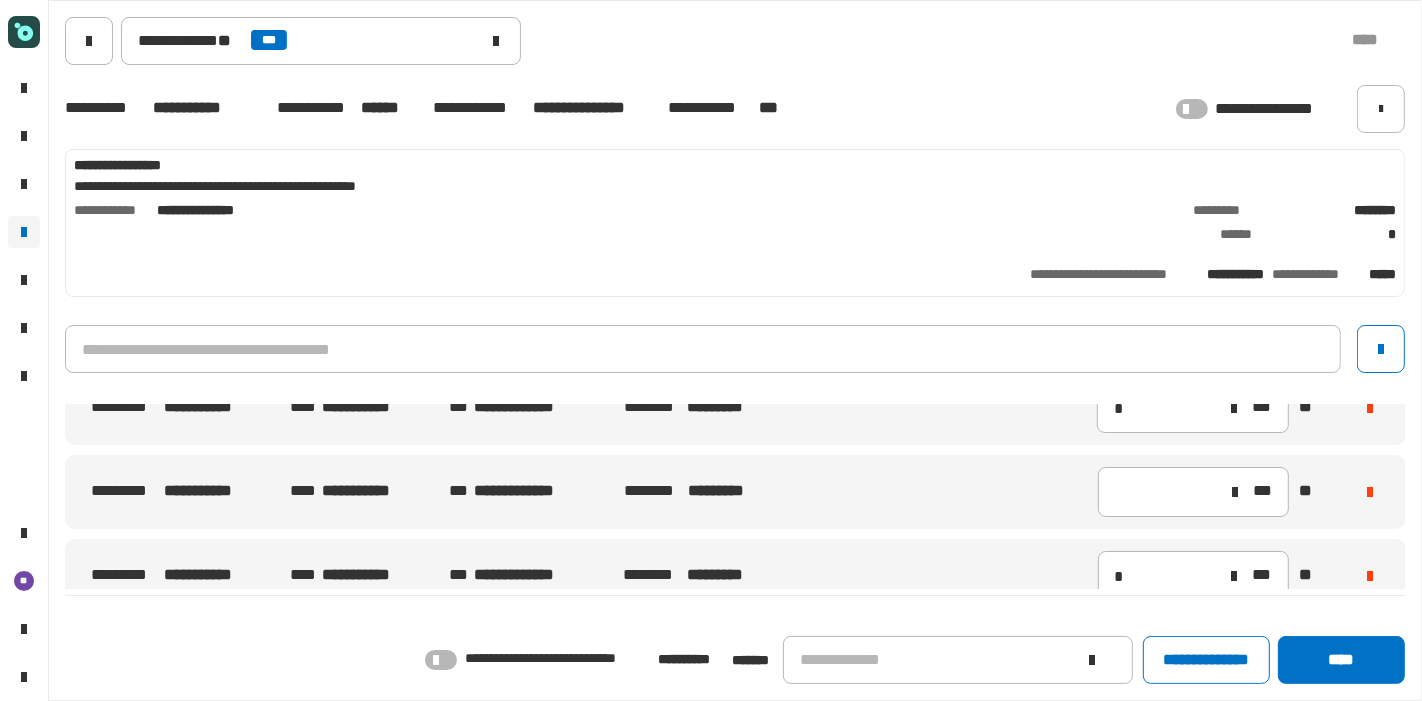 click 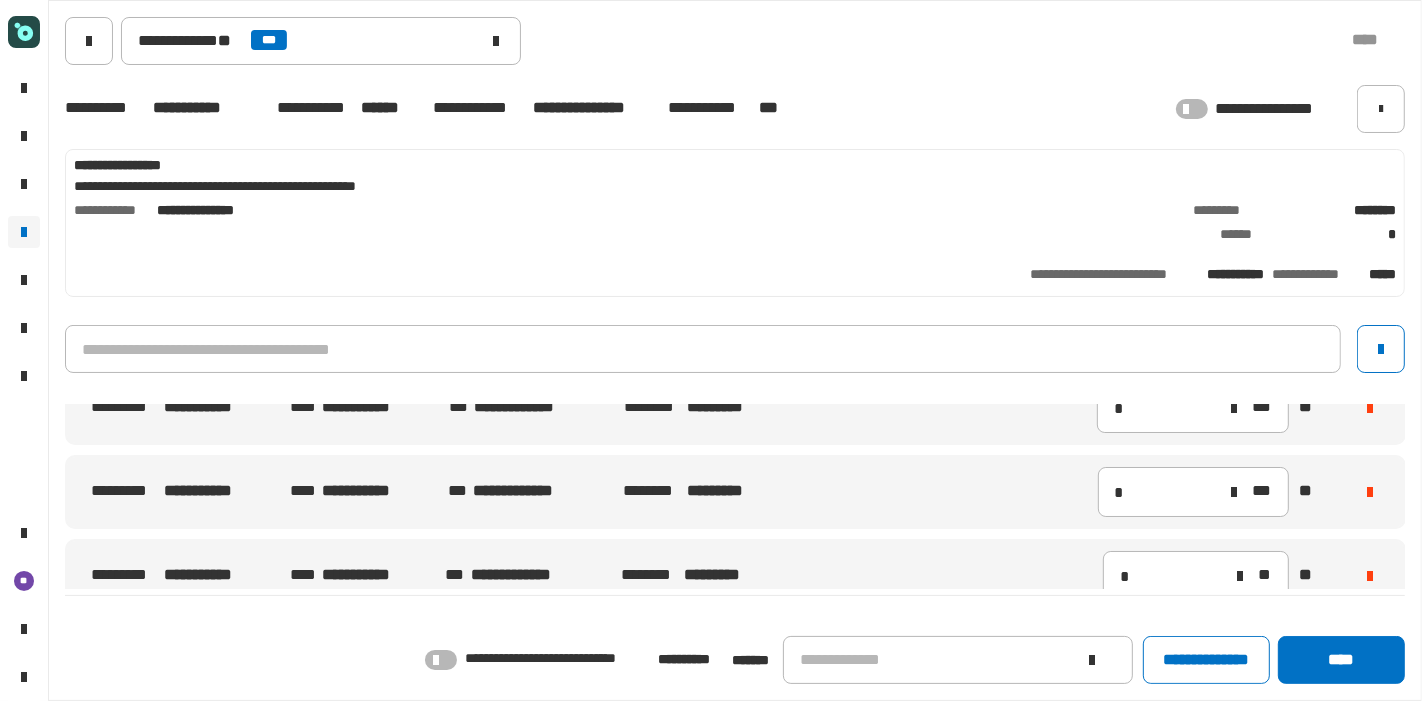 click 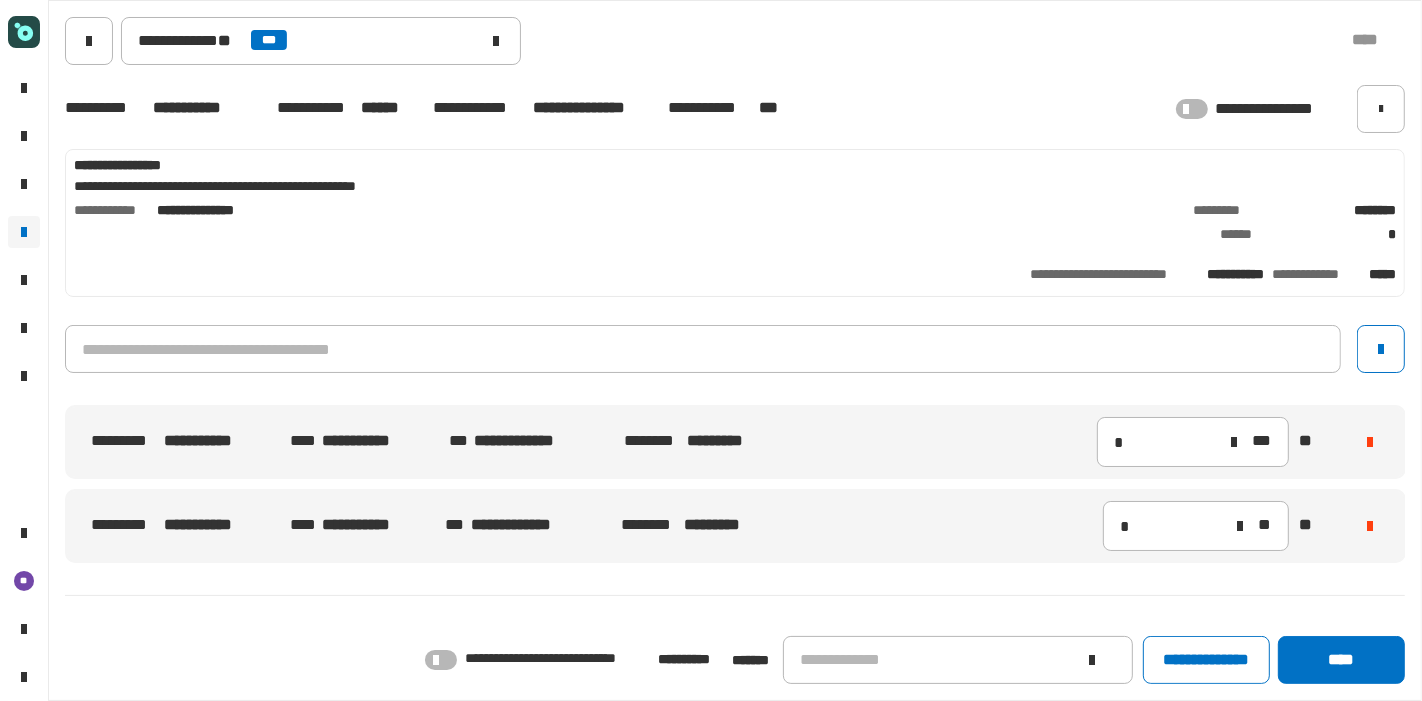 scroll, scrollTop: 0, scrollLeft: 0, axis: both 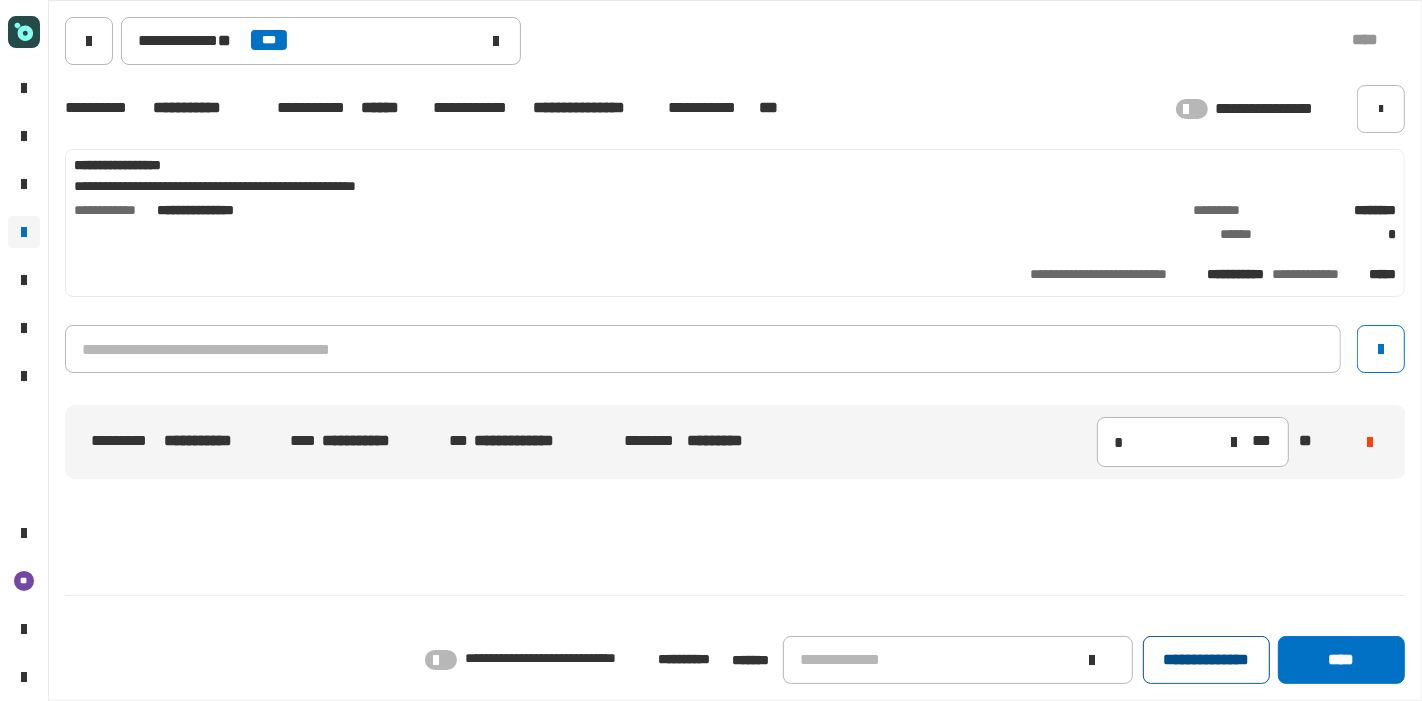 click on "**********" 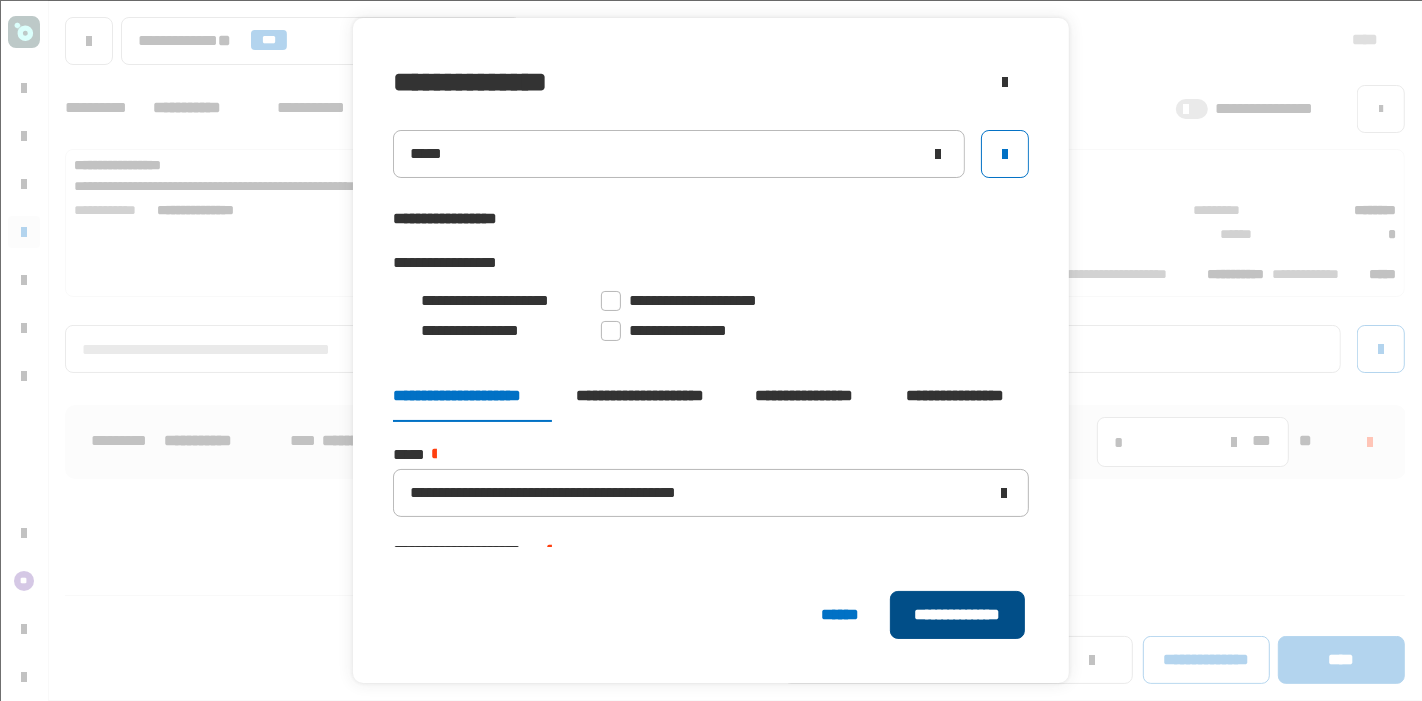click on "**********" 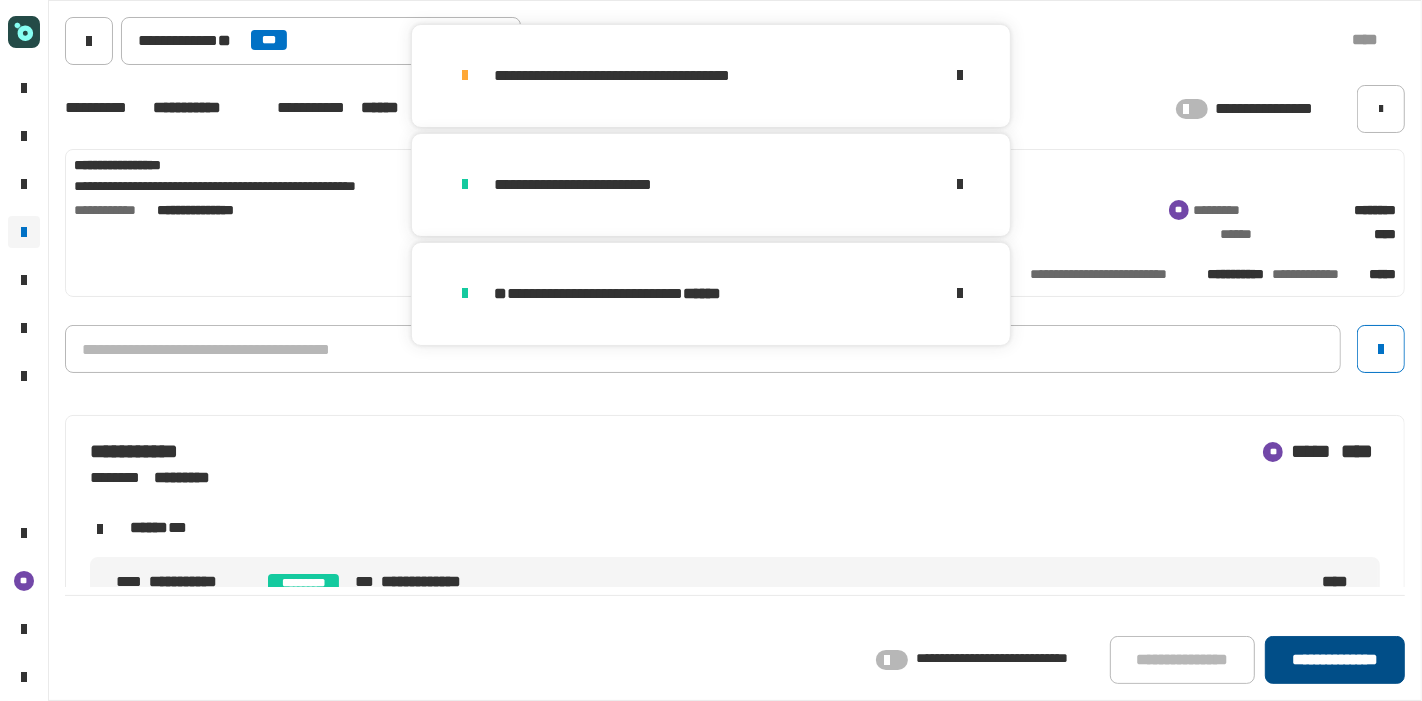 click on "**********" 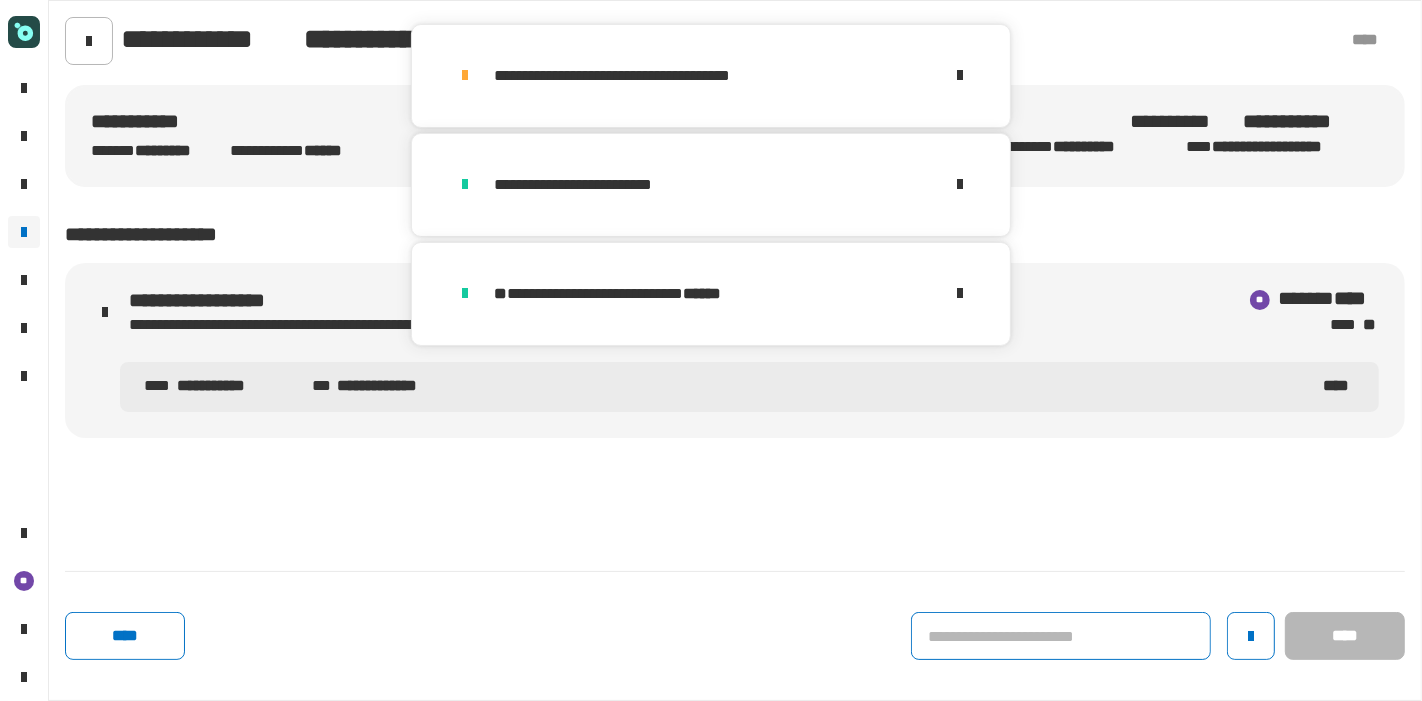 click 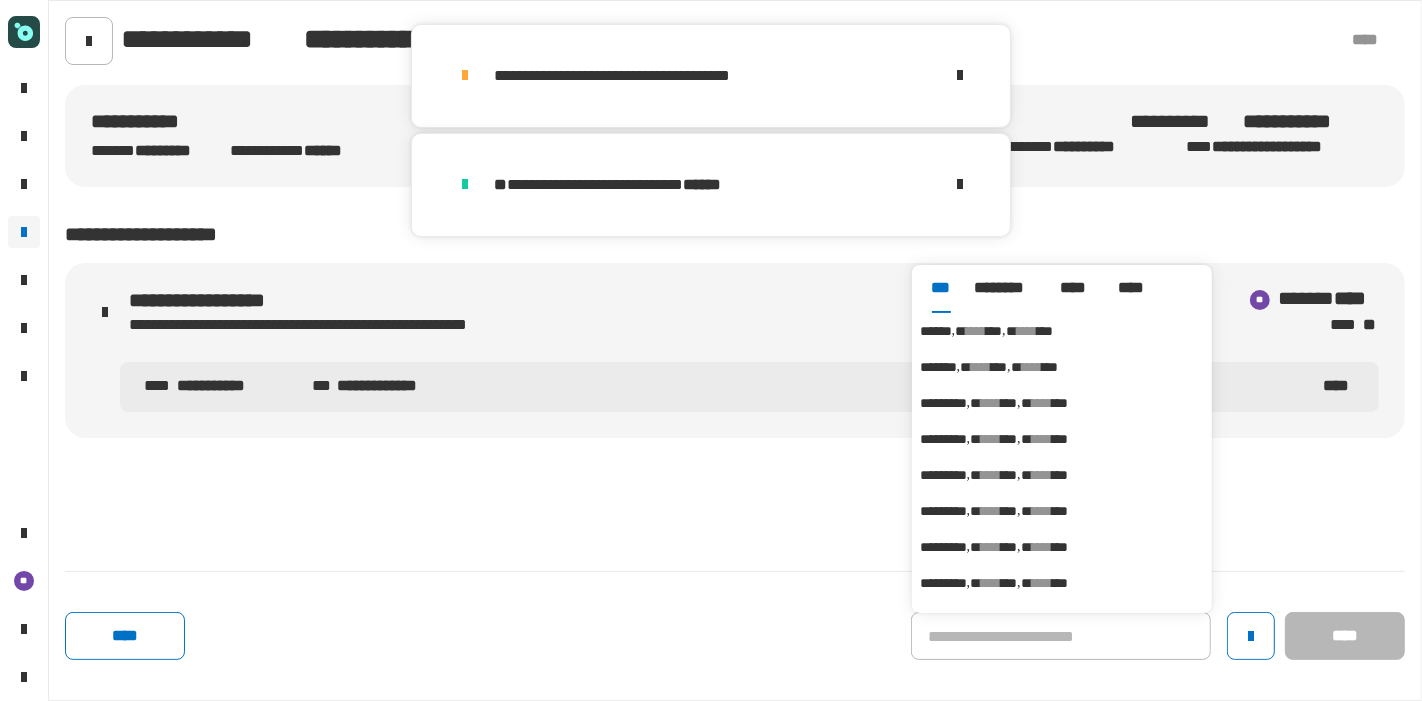 click on "****** **** *** **** ***" at bounding box center (1062, 331) 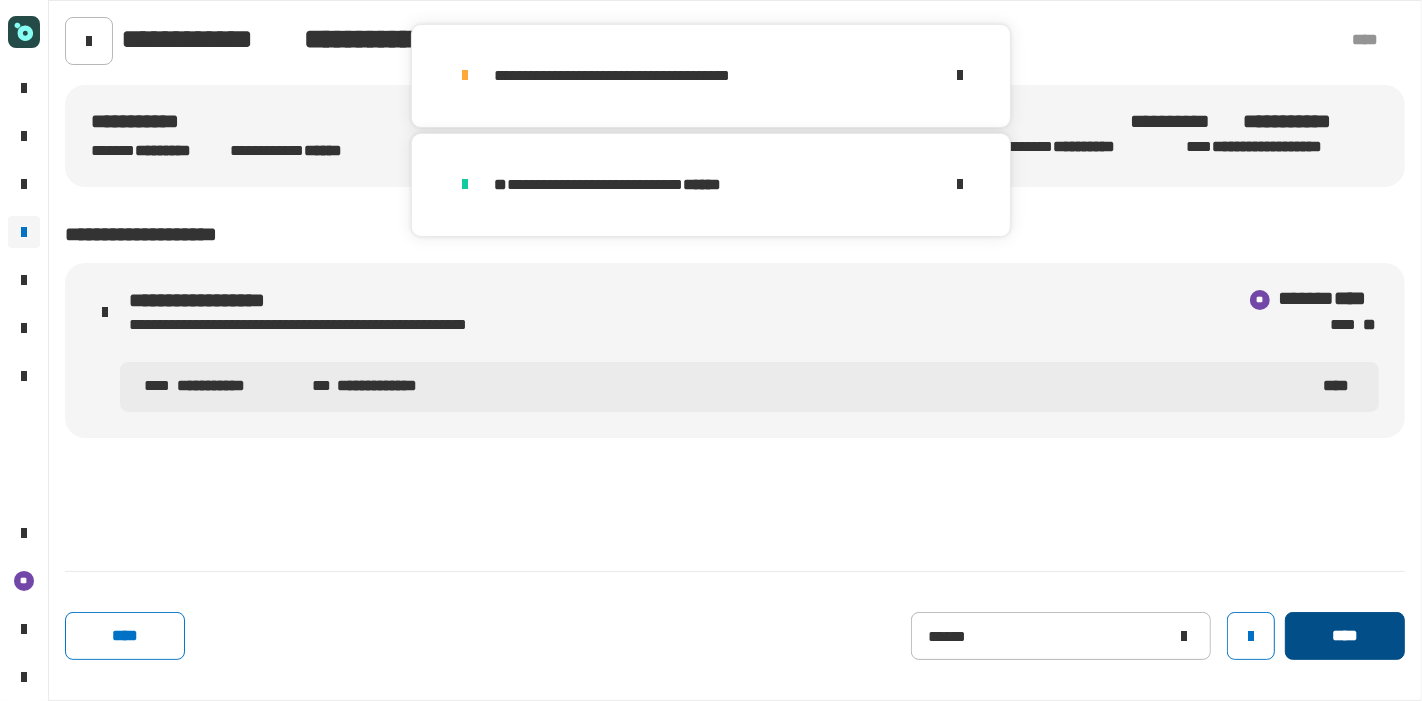 click on "****" 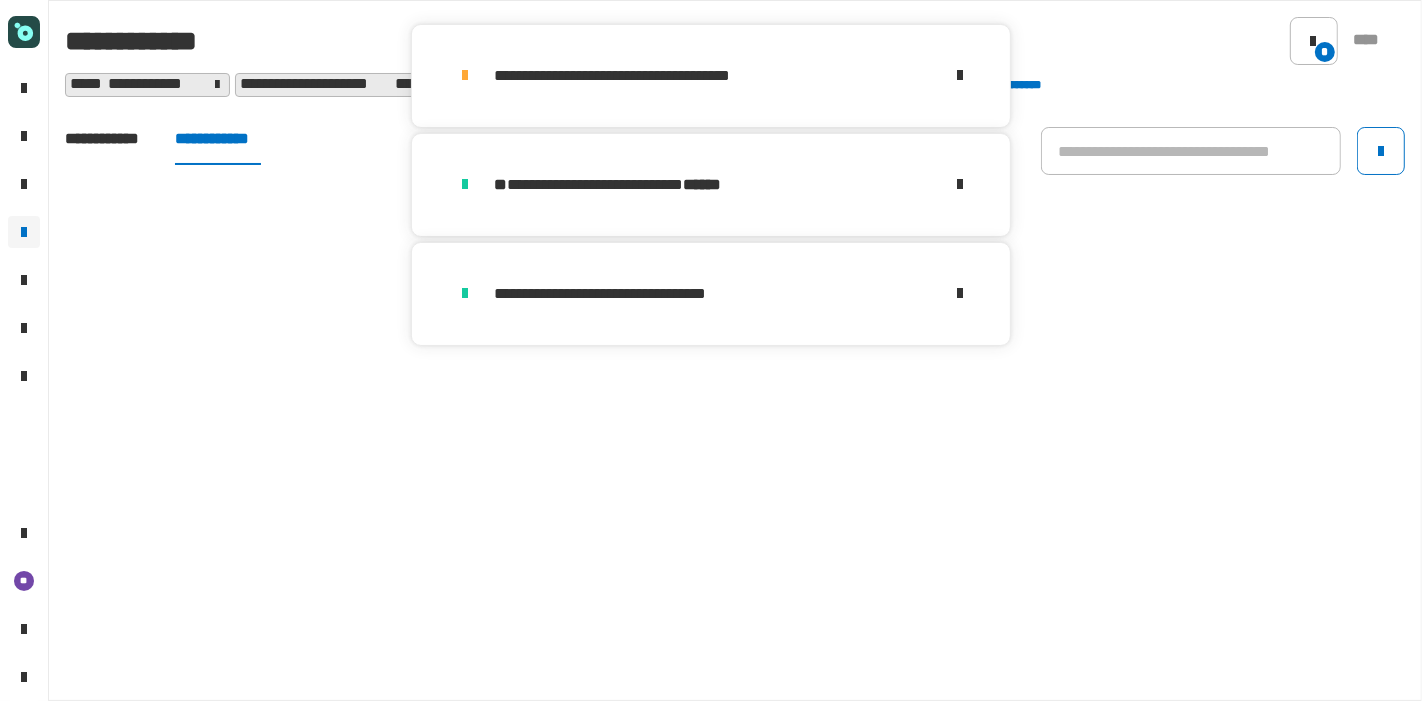 click on "**********" 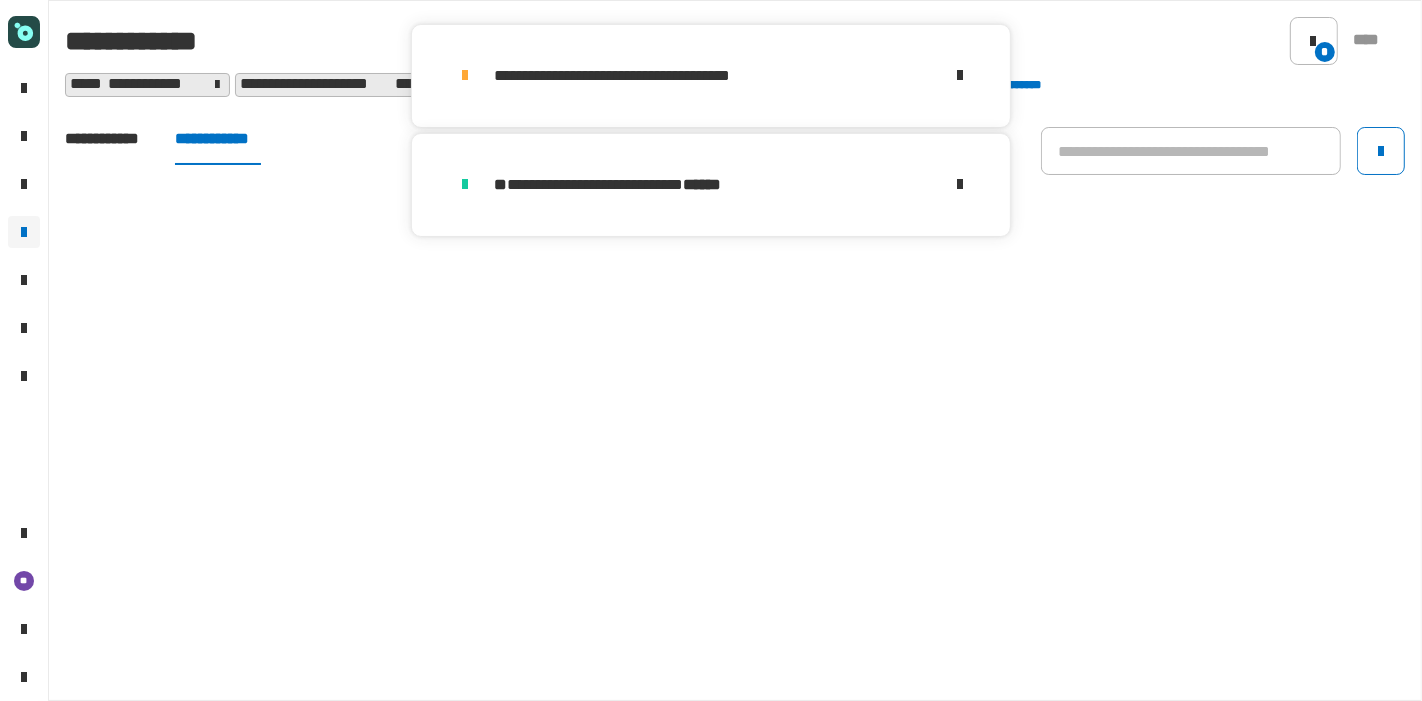 drag, startPoint x: 154, startPoint y: 159, endPoint x: 144, endPoint y: 216, distance: 57.870544 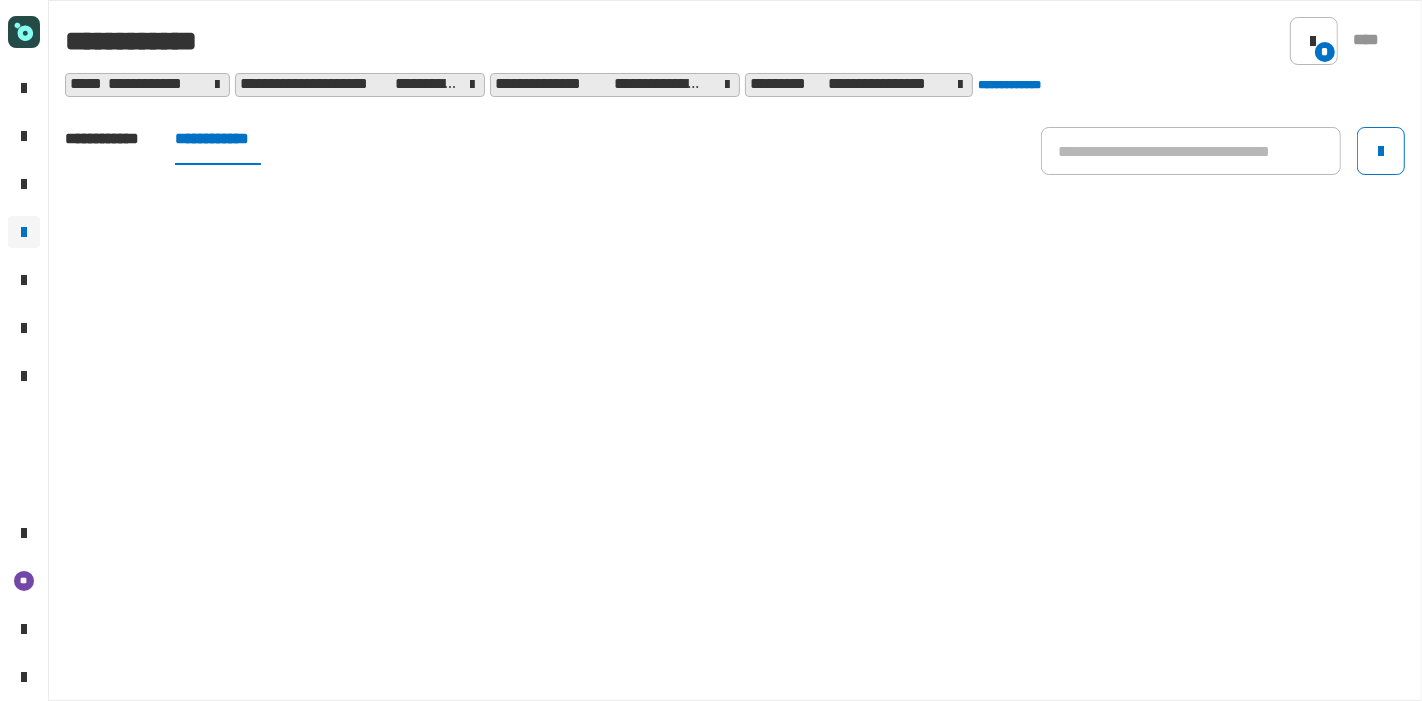 click on "**********" 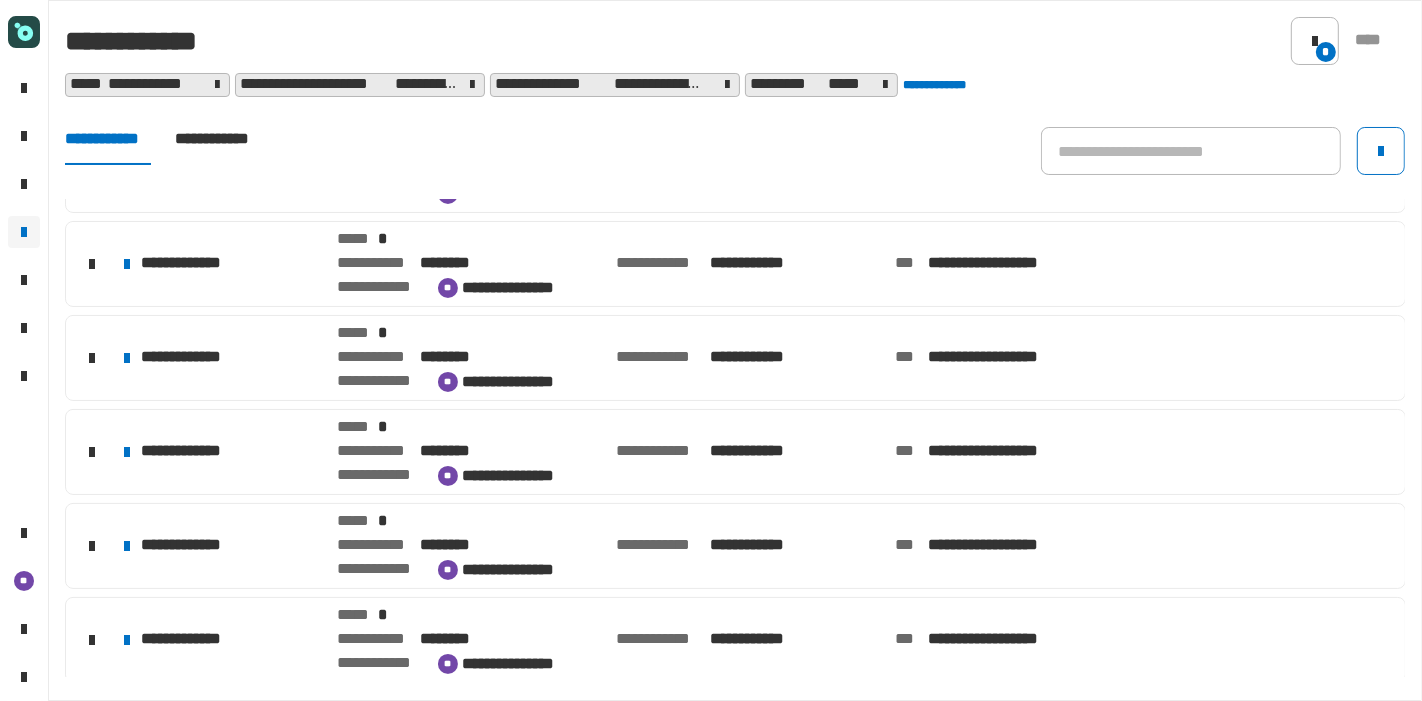scroll, scrollTop: 0, scrollLeft: 0, axis: both 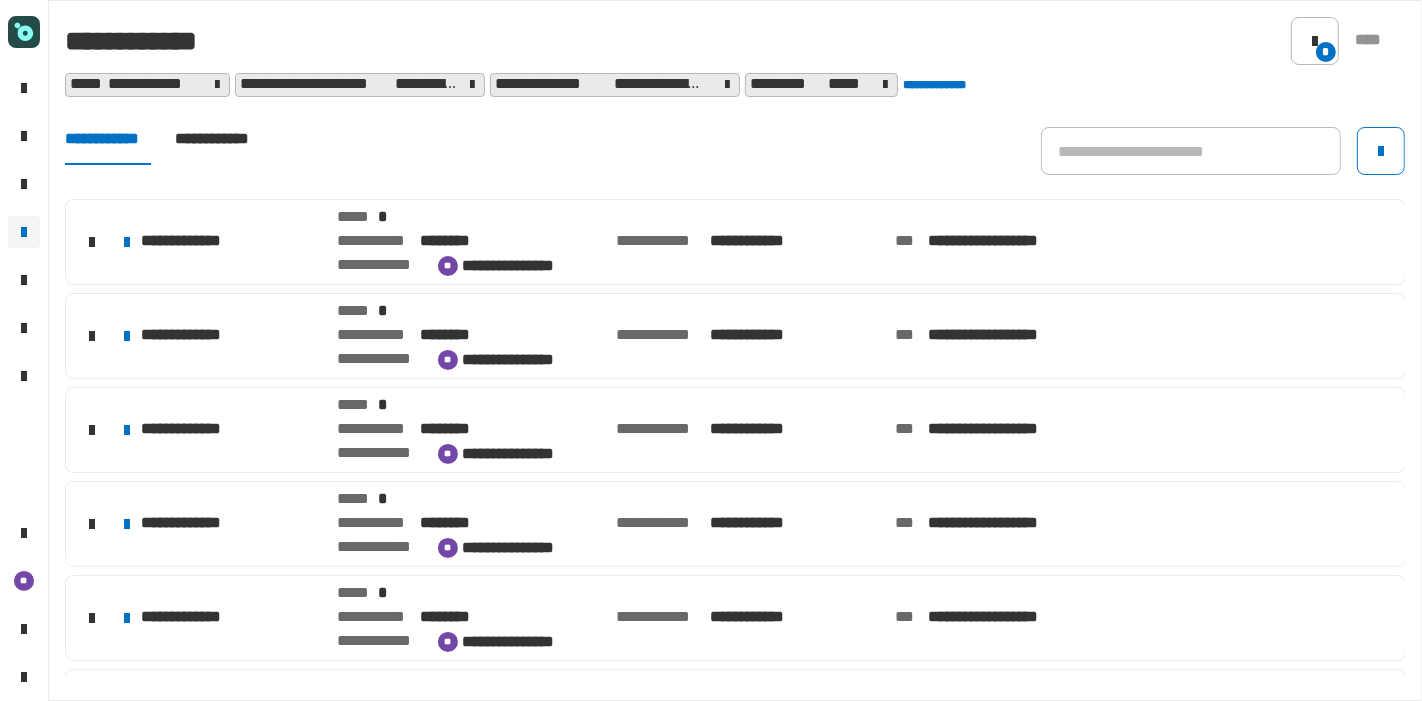 click on "**********" 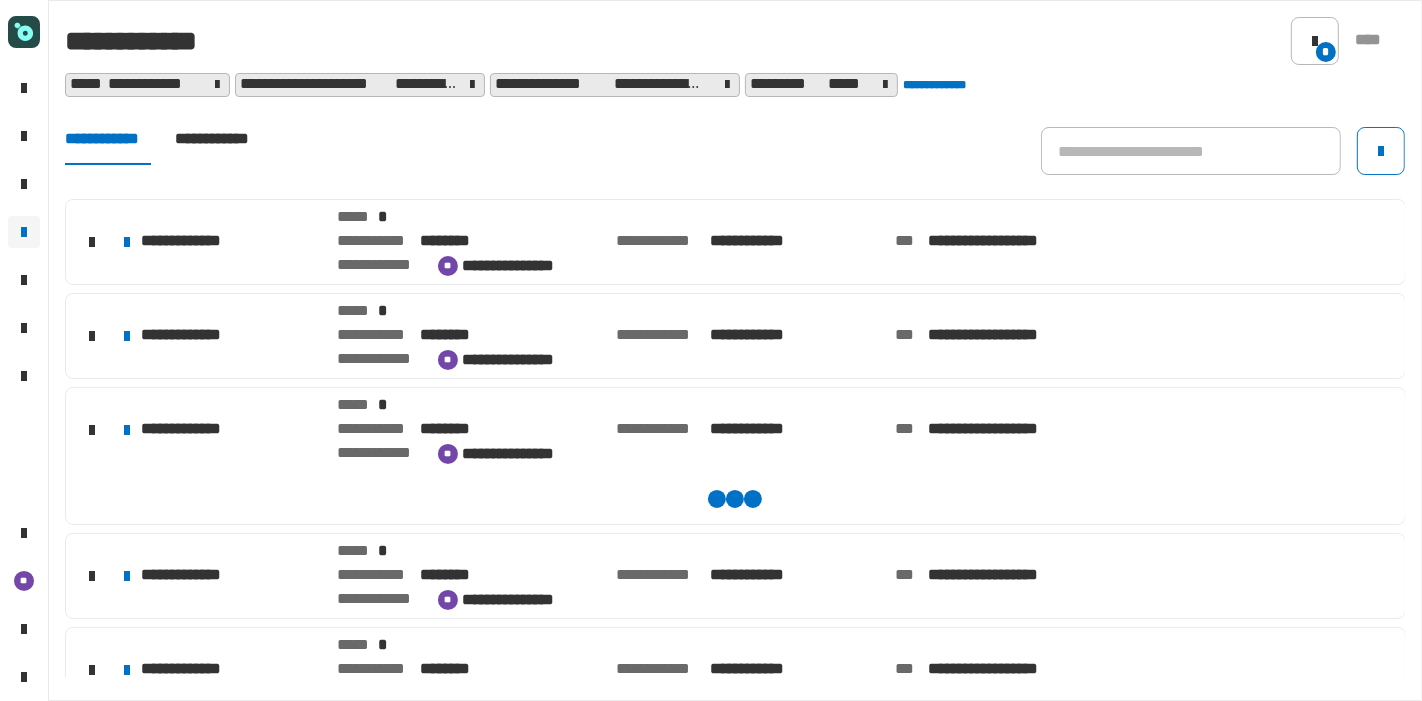 scroll, scrollTop: 165, scrollLeft: 0, axis: vertical 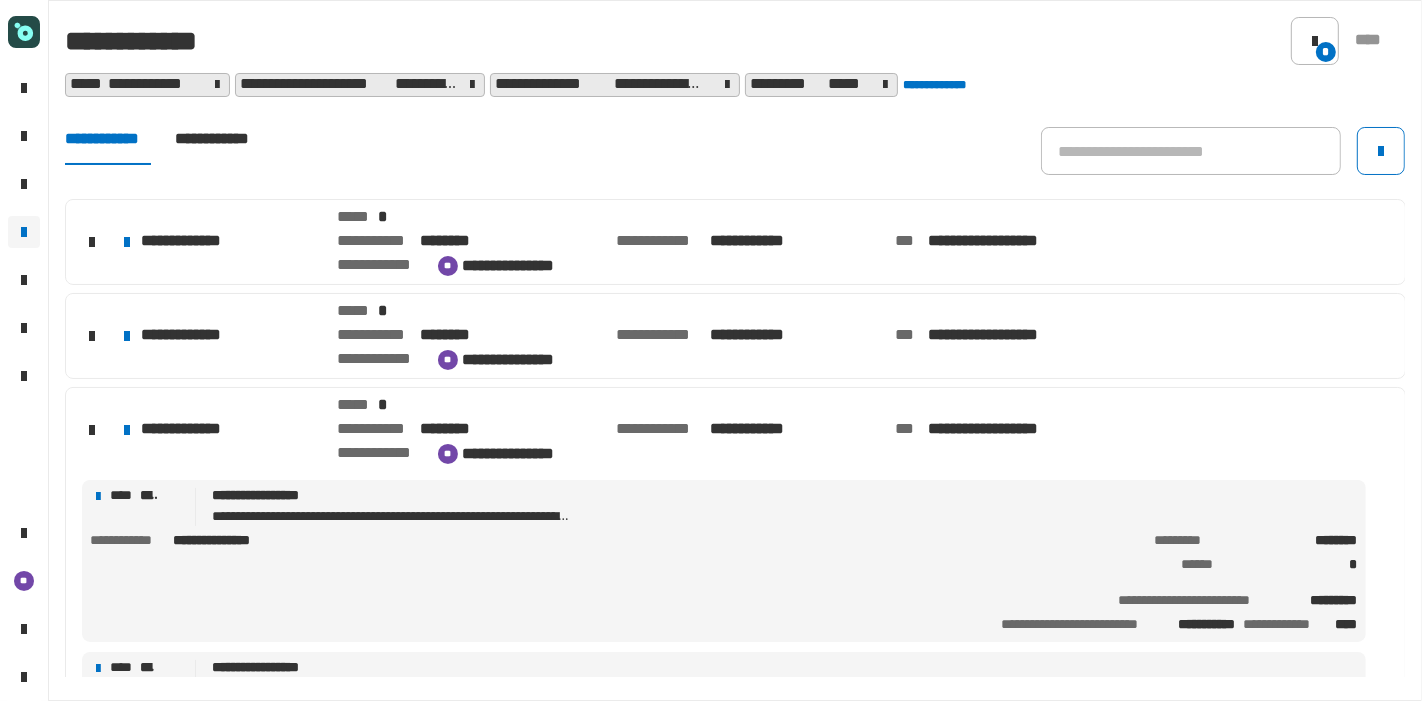 click on "[FIRST] [LAST]" 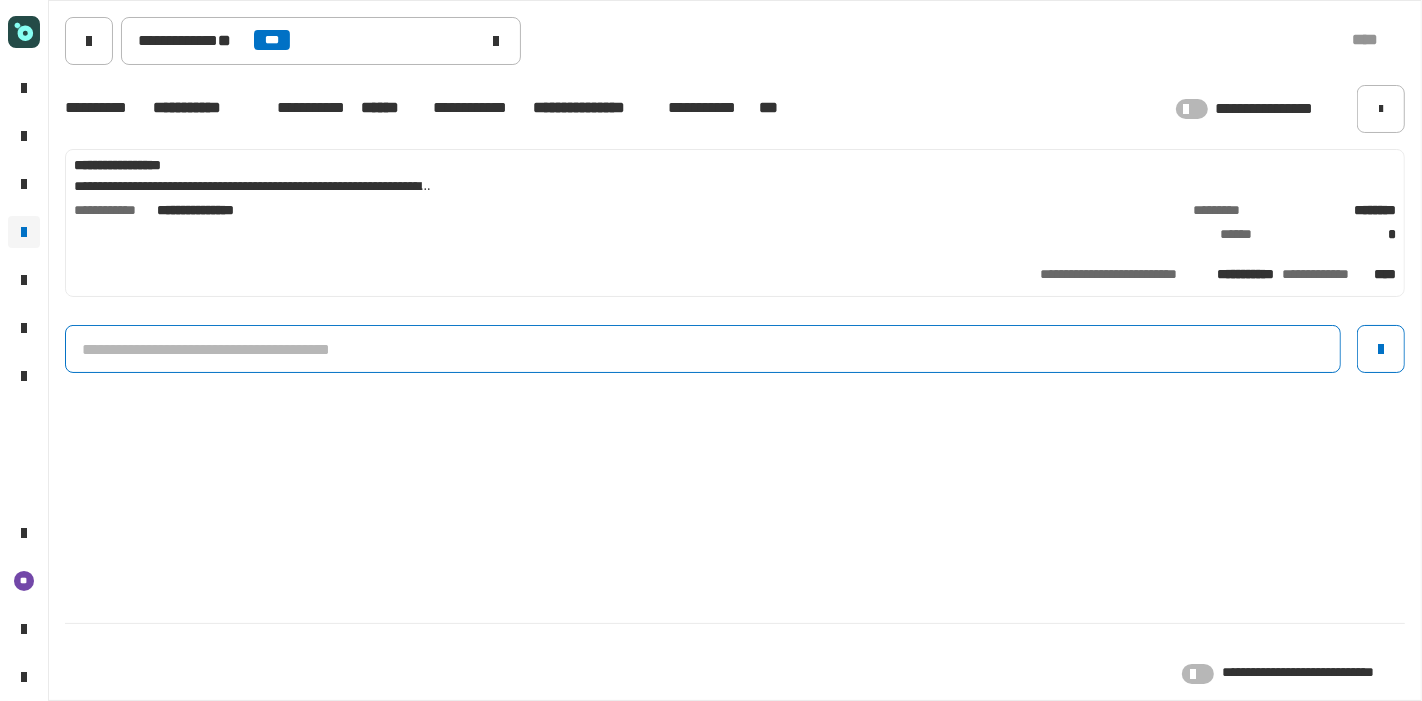 click 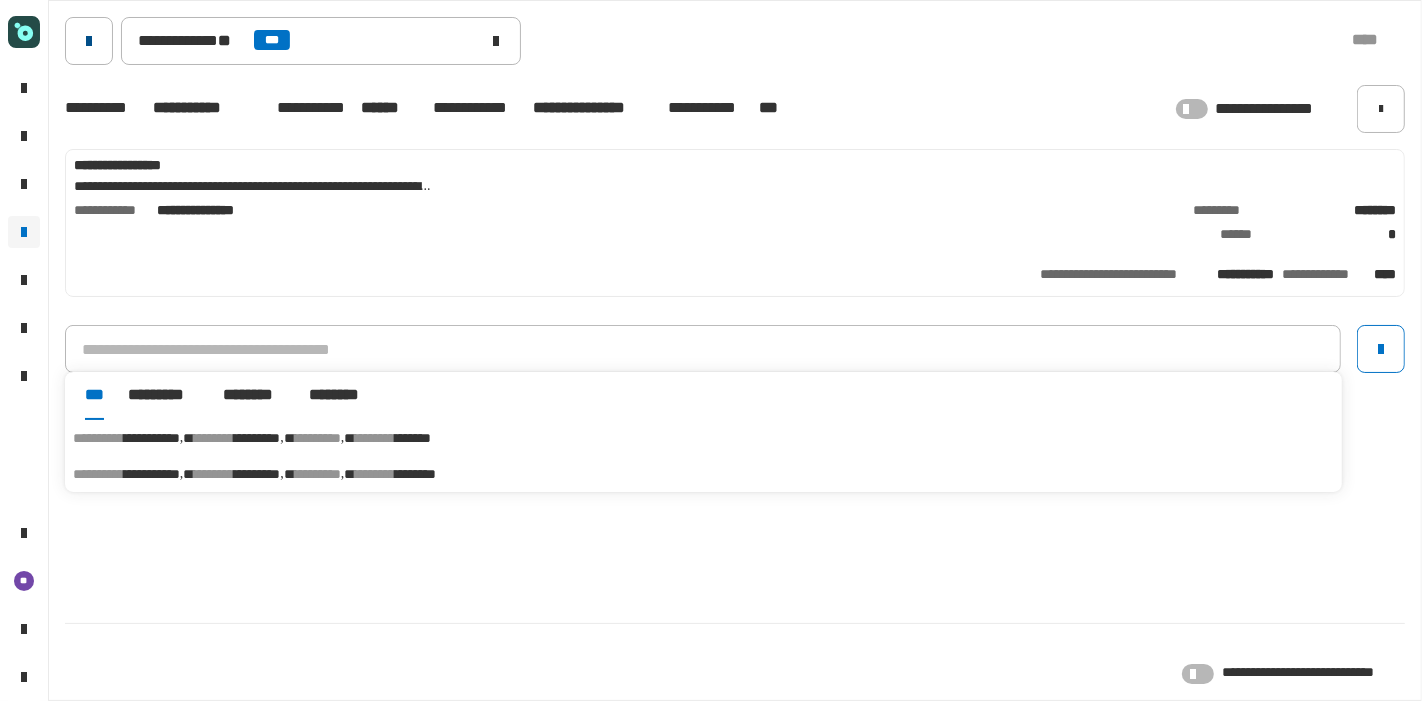 click 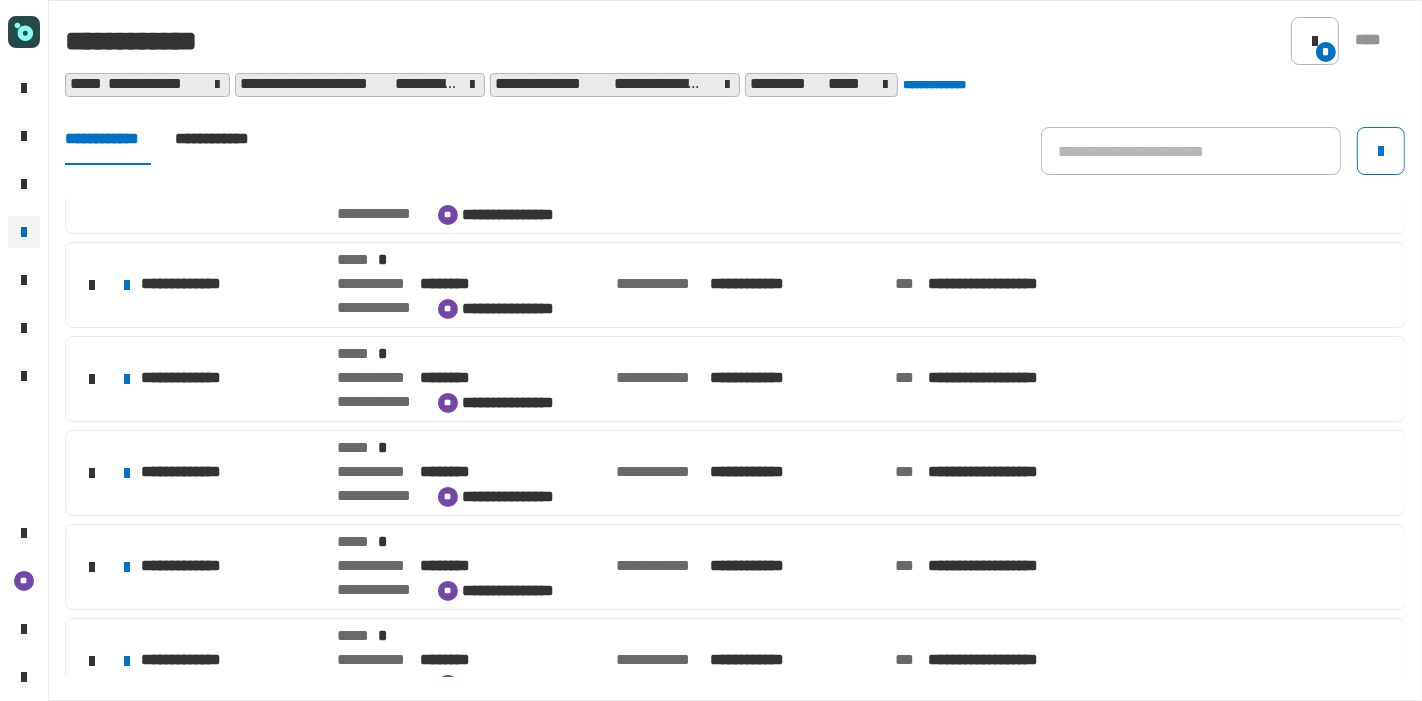 scroll, scrollTop: 354, scrollLeft: 0, axis: vertical 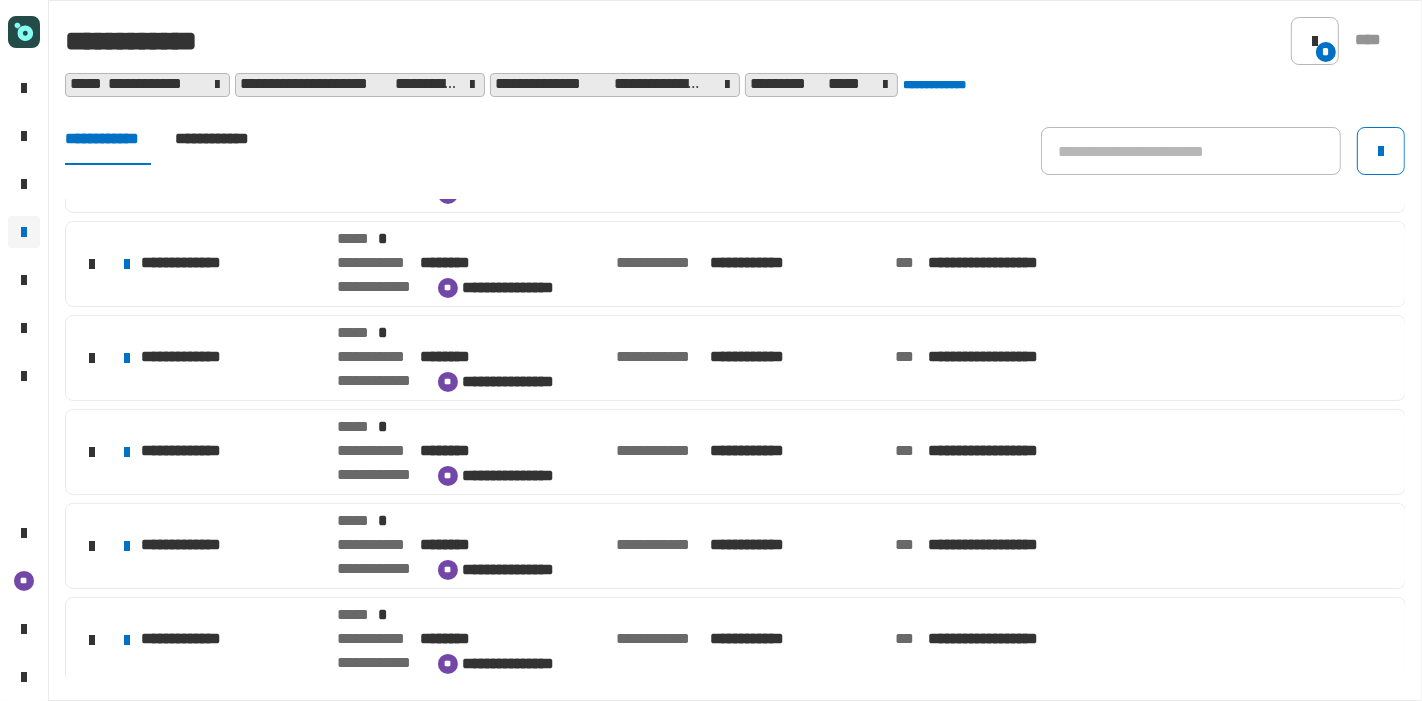 click on "**********" 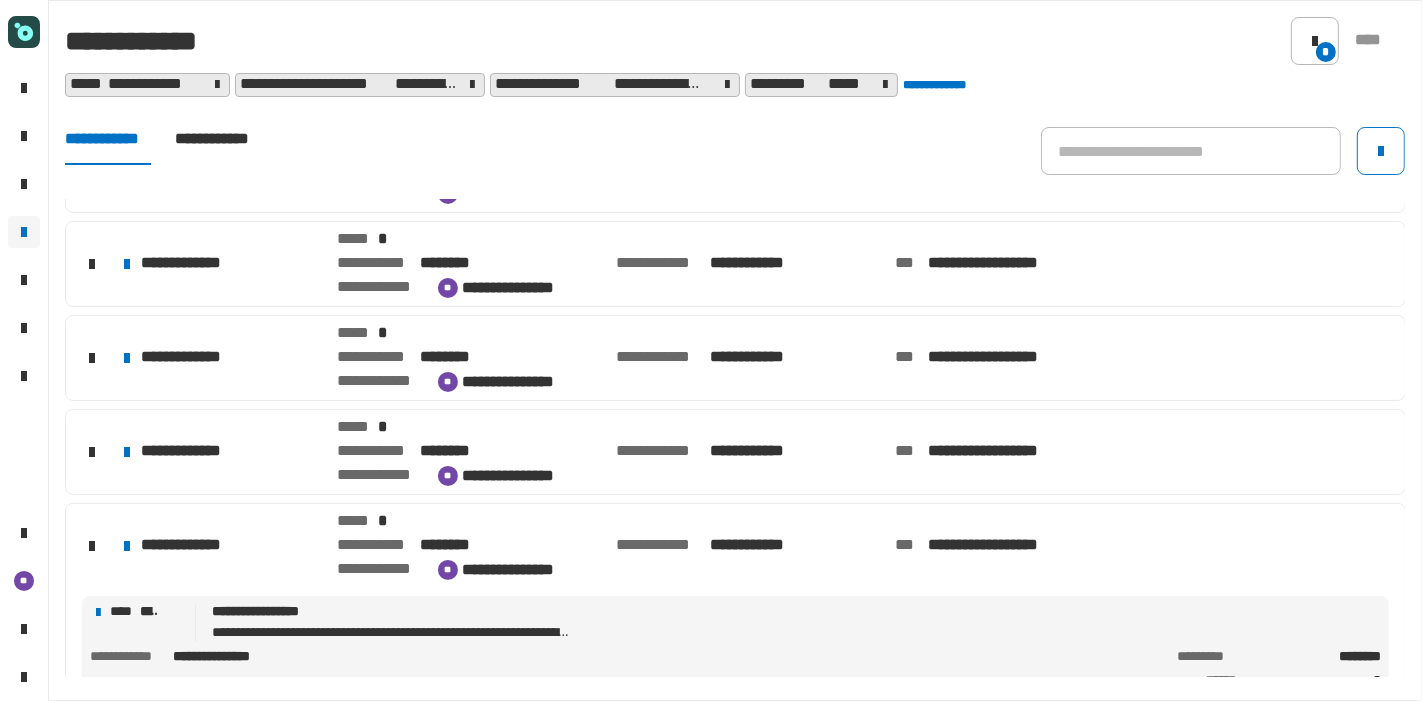 click on "[FIRST] [LAST]" 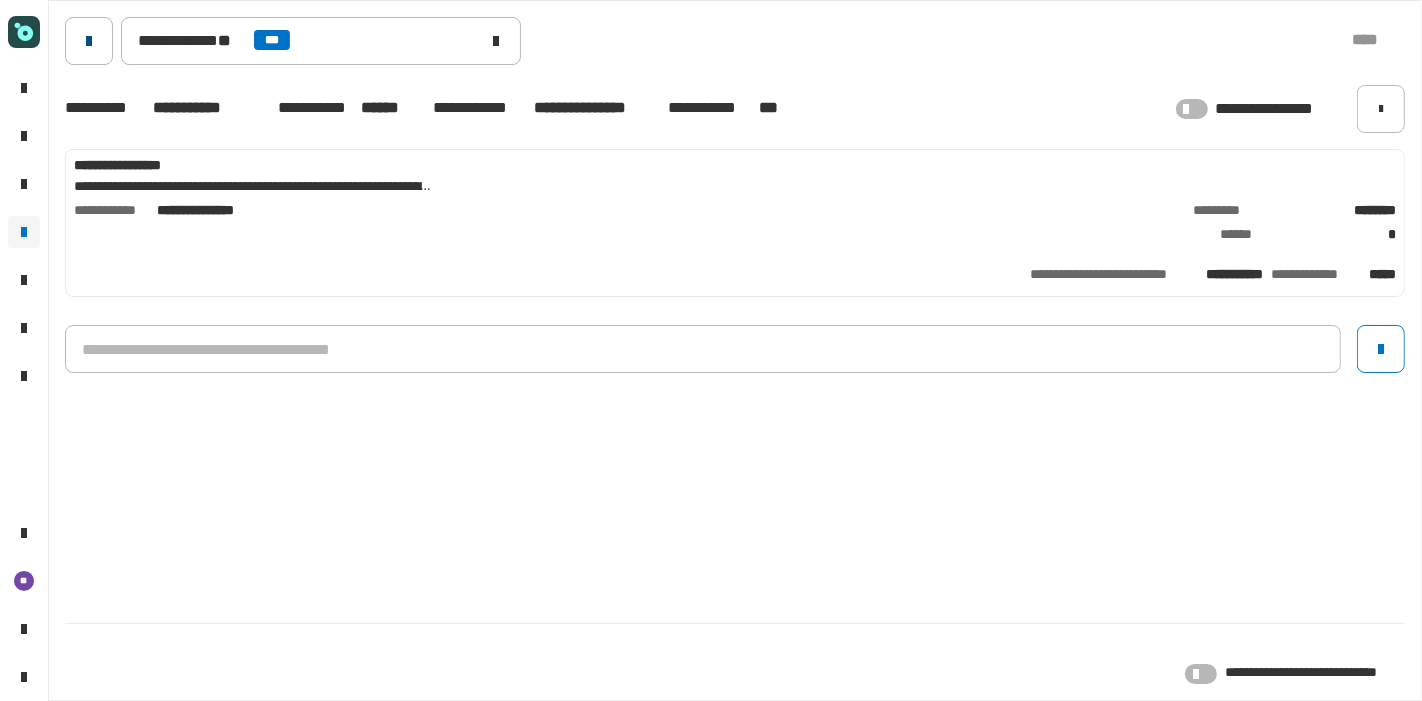 click 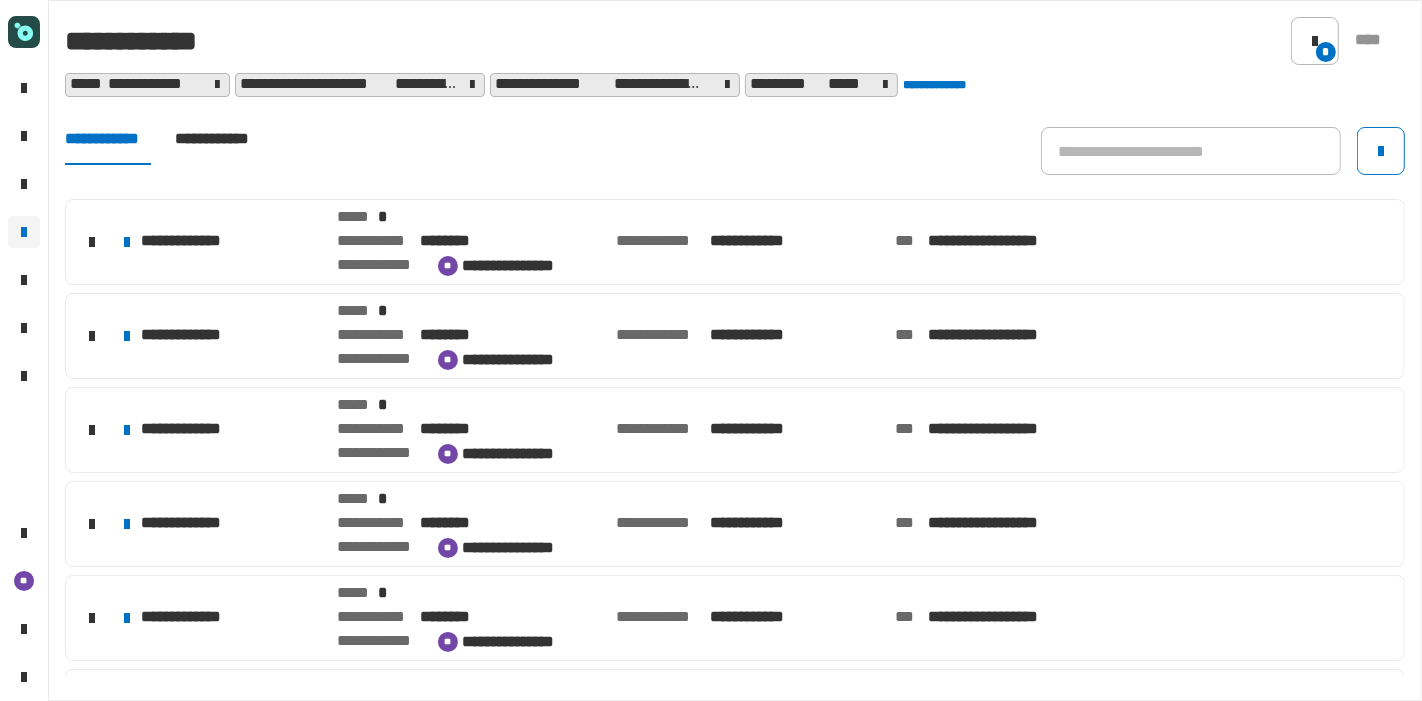 click on "**********" 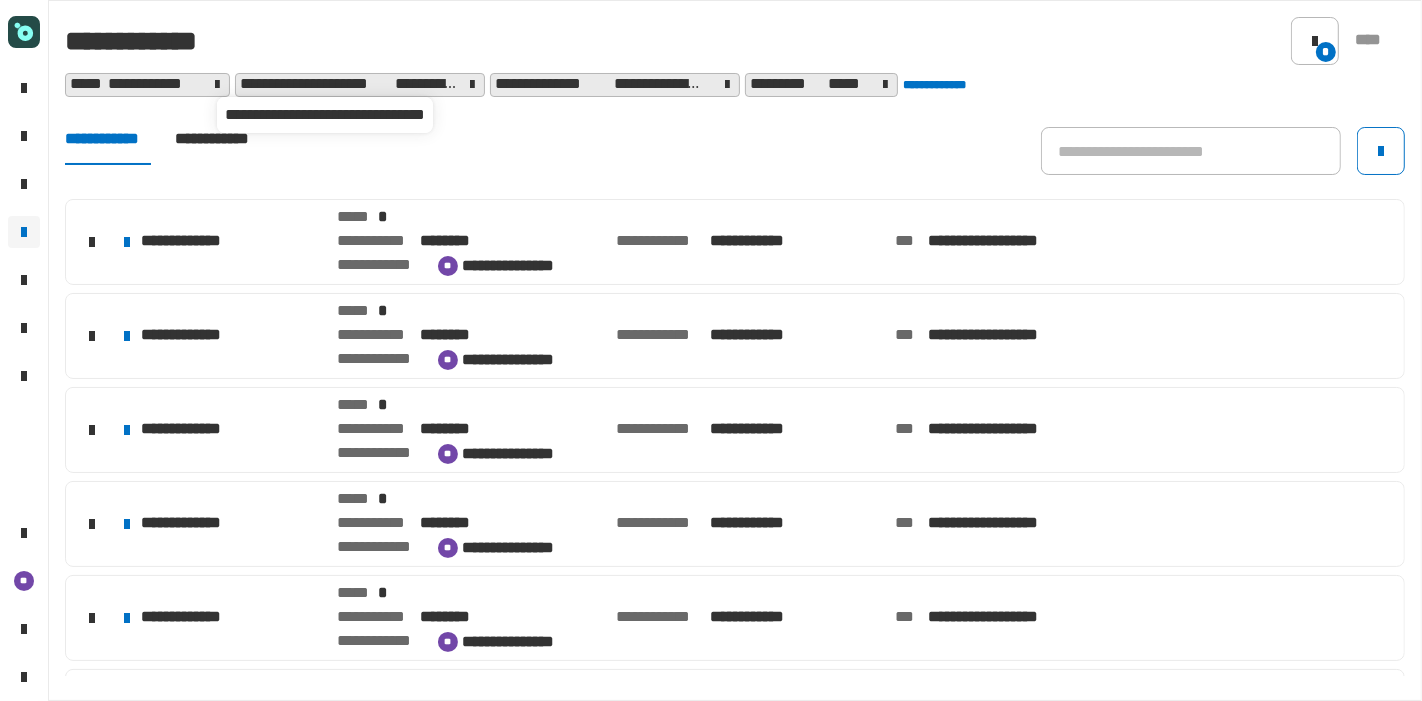 click 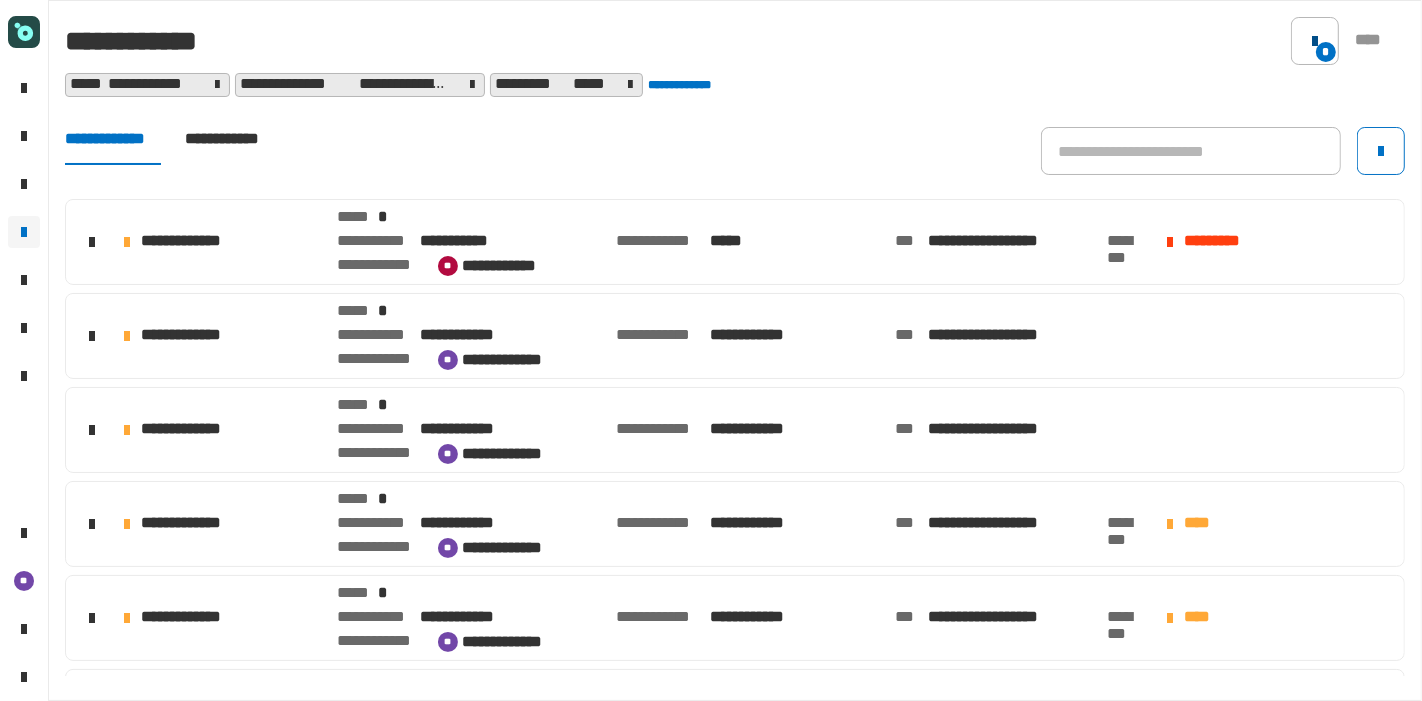 click 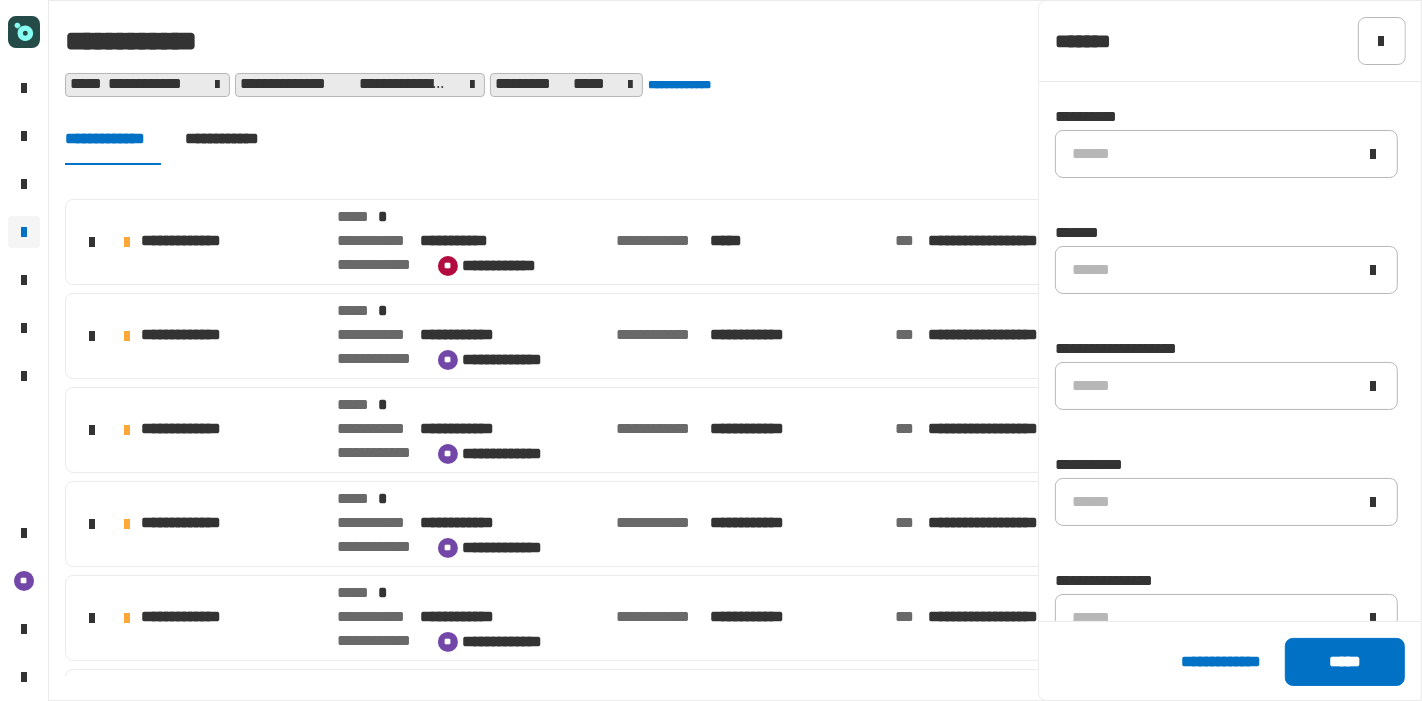 scroll, scrollTop: 705, scrollLeft: 0, axis: vertical 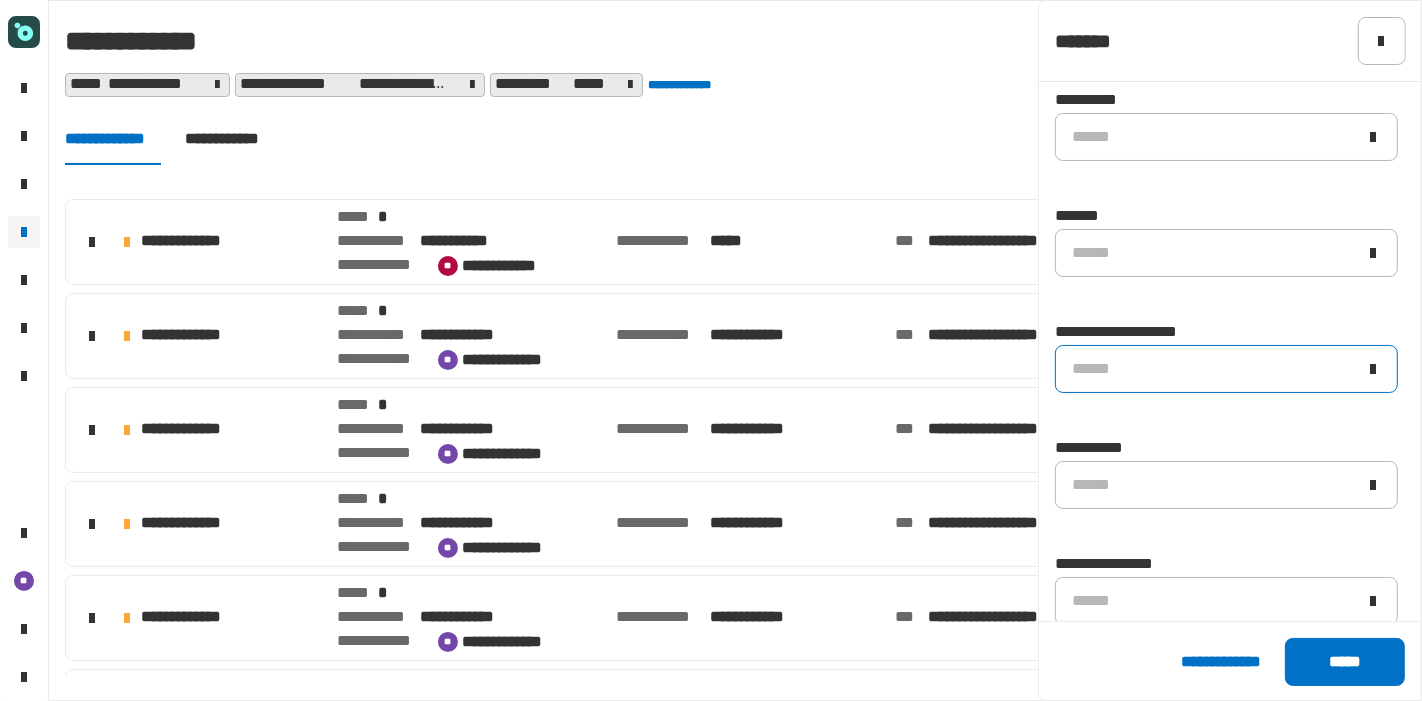 click on "******" 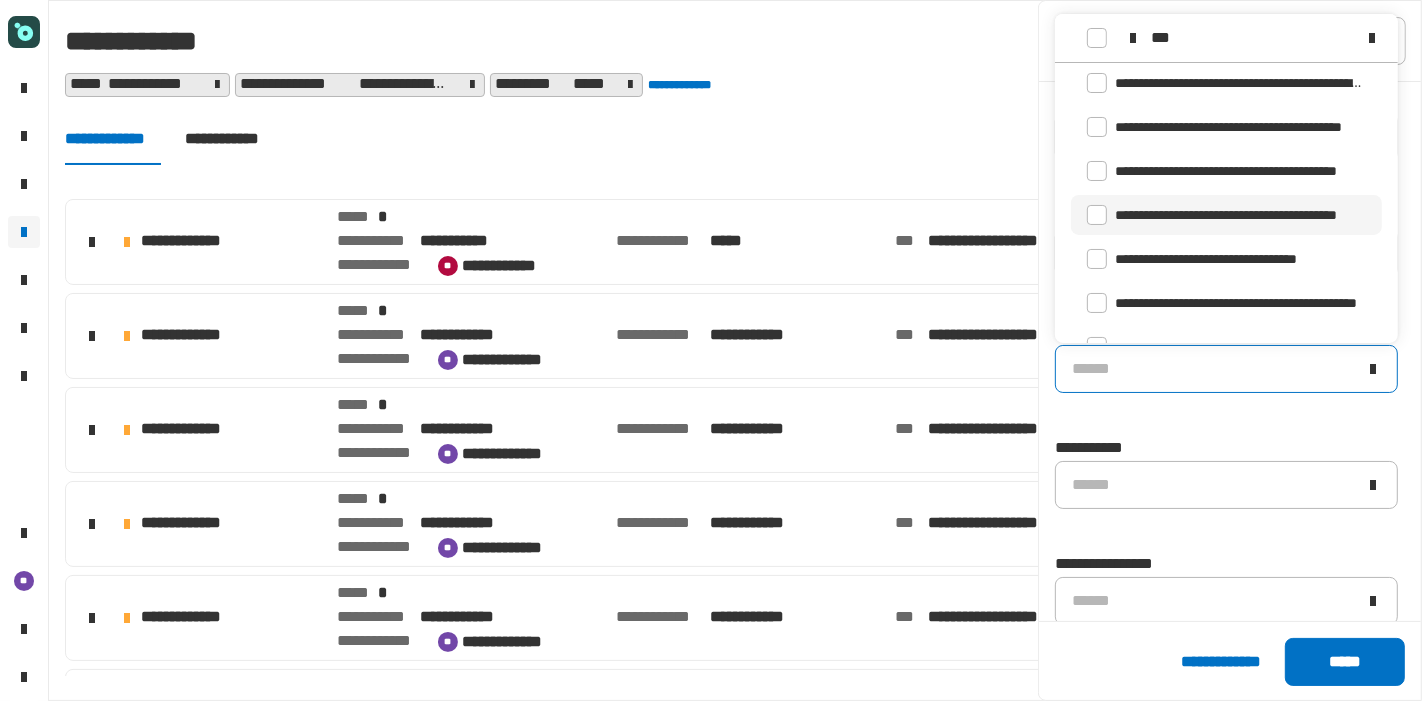 scroll, scrollTop: 62, scrollLeft: 0, axis: vertical 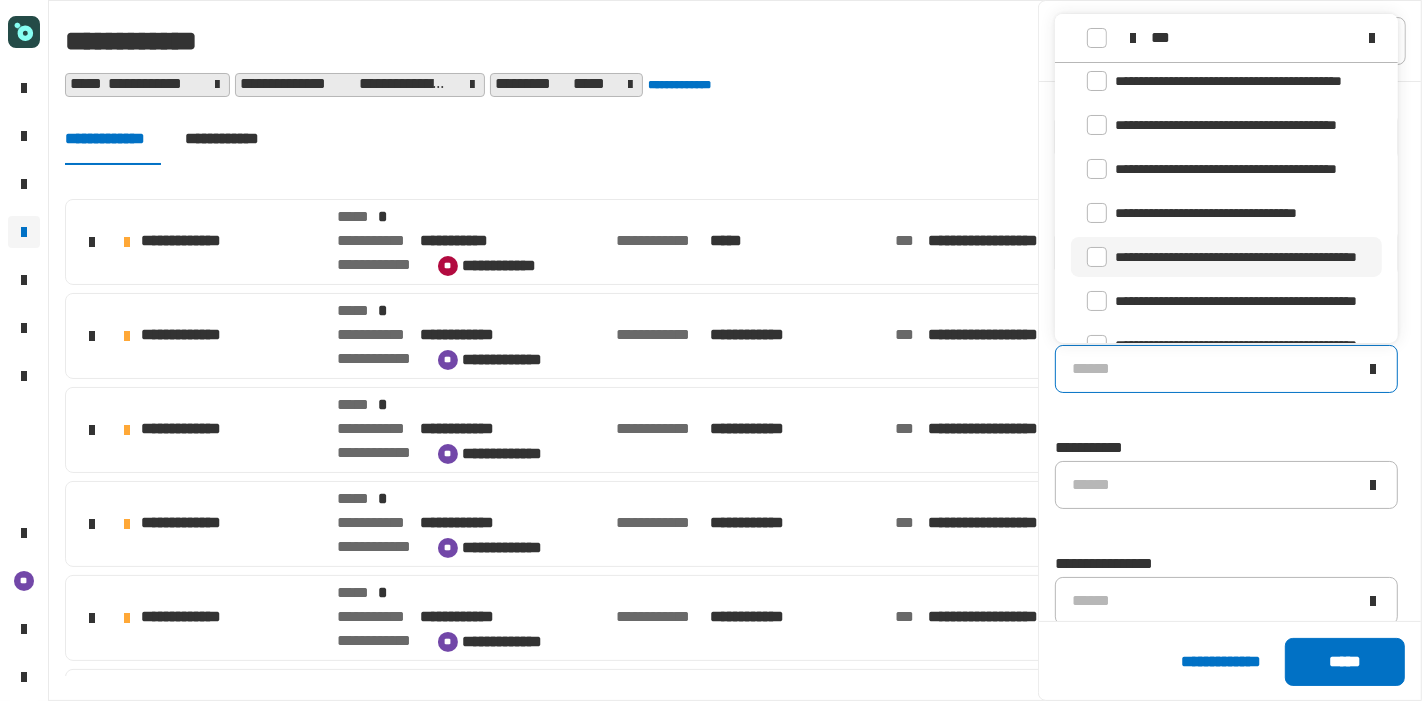 type on "***" 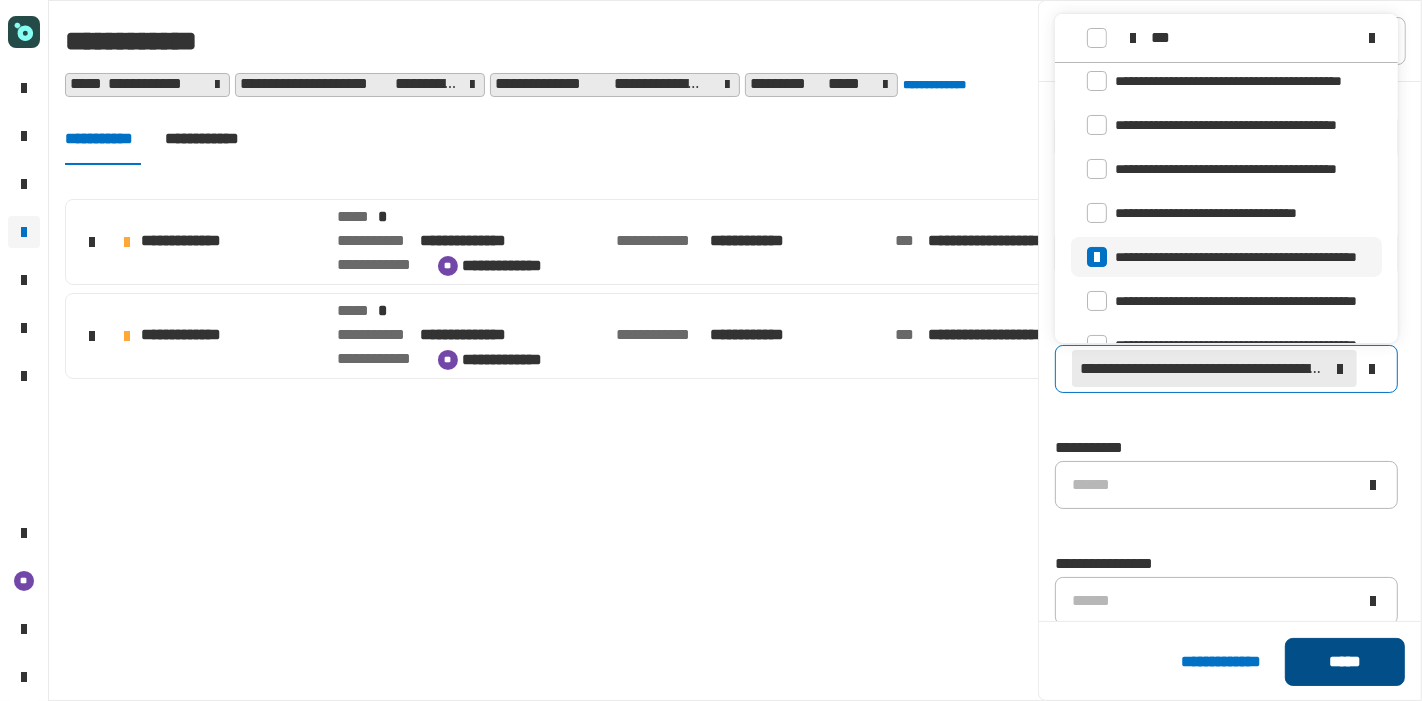 click on "*****" 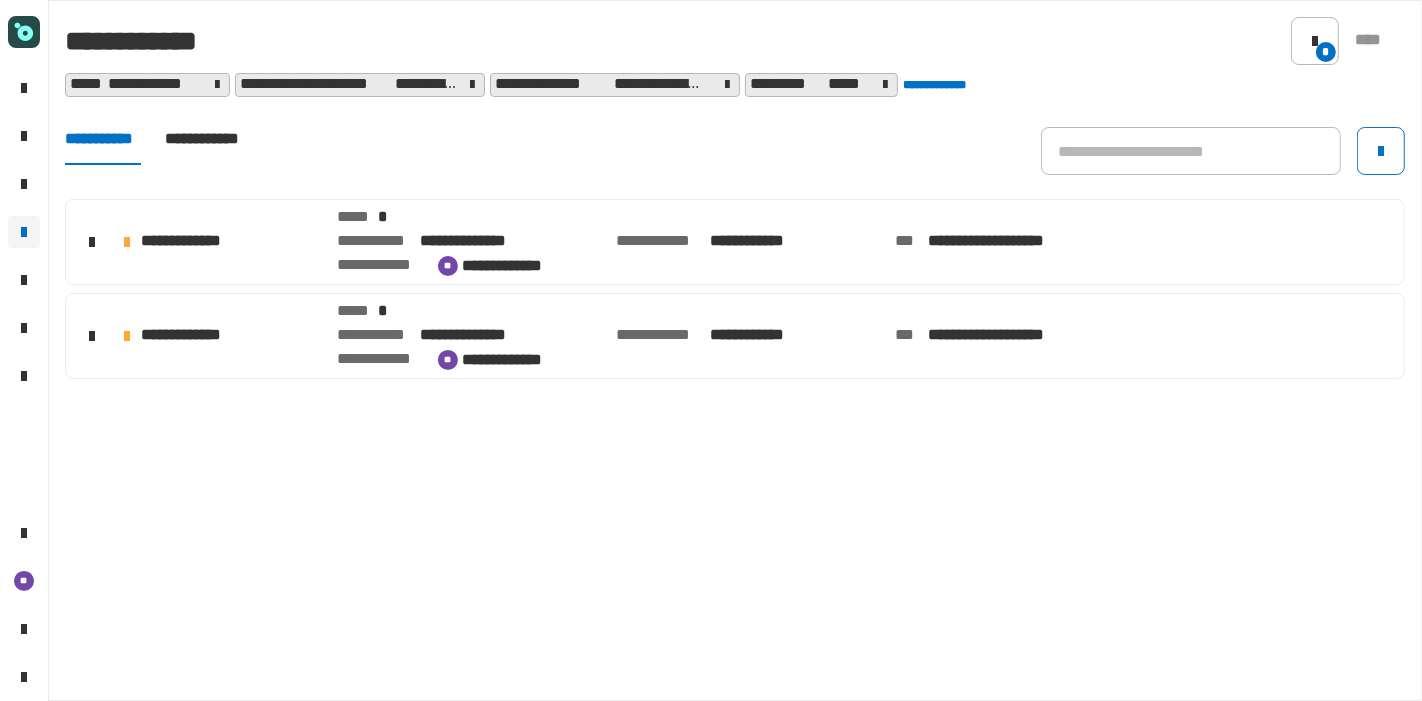 click on "**********" 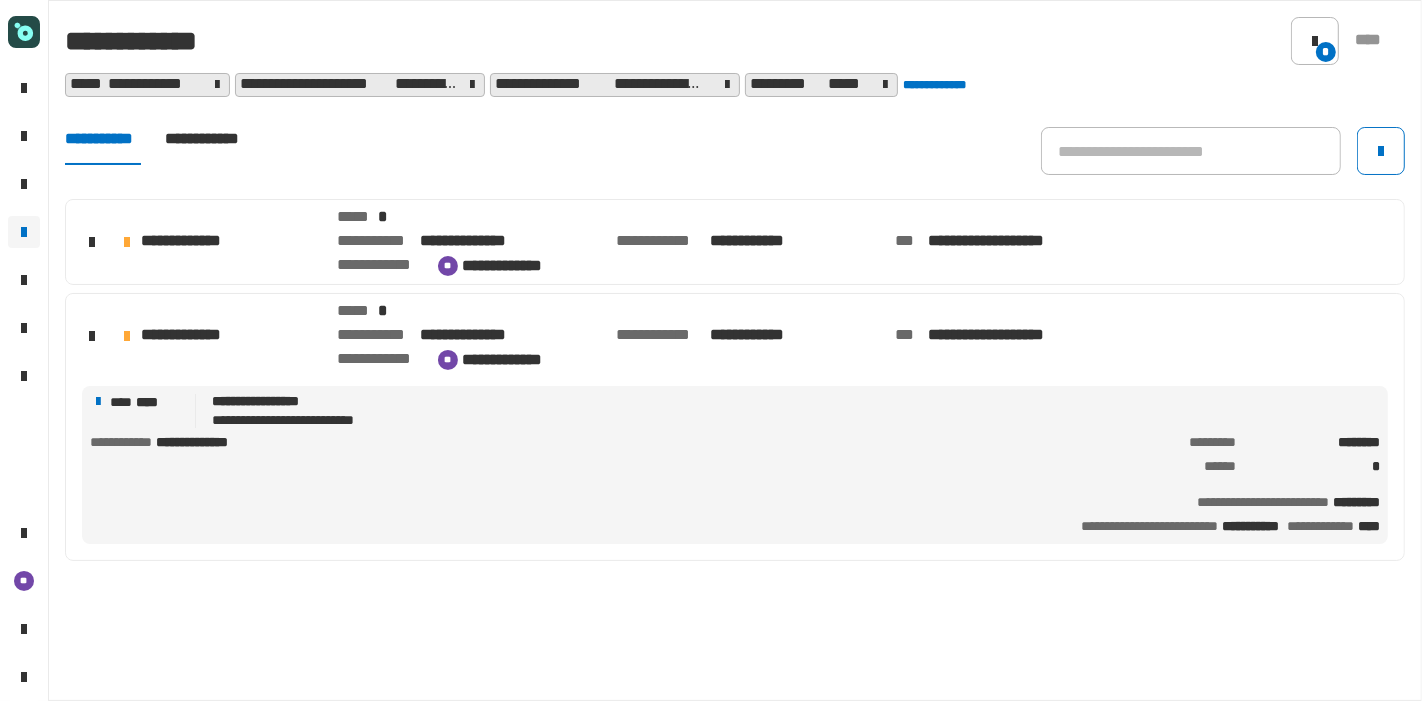 click on "**********" 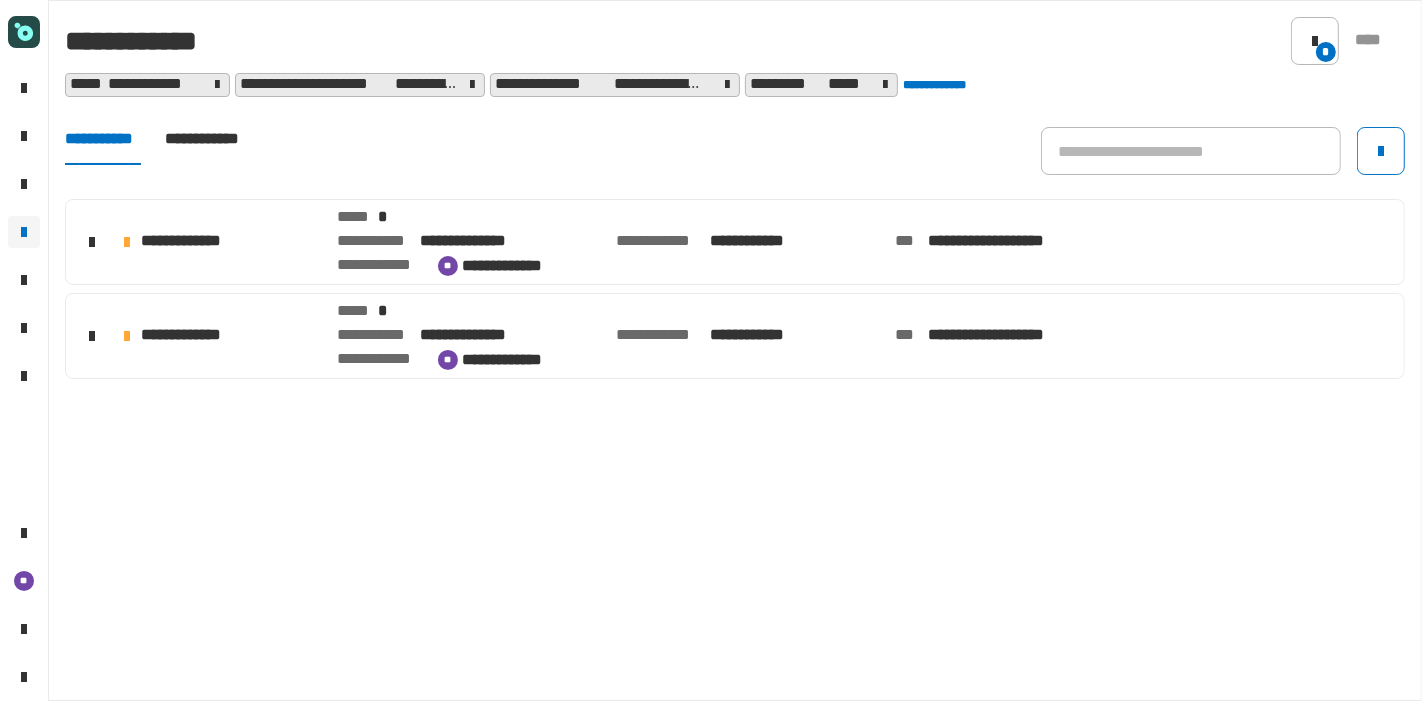 click on "**********" 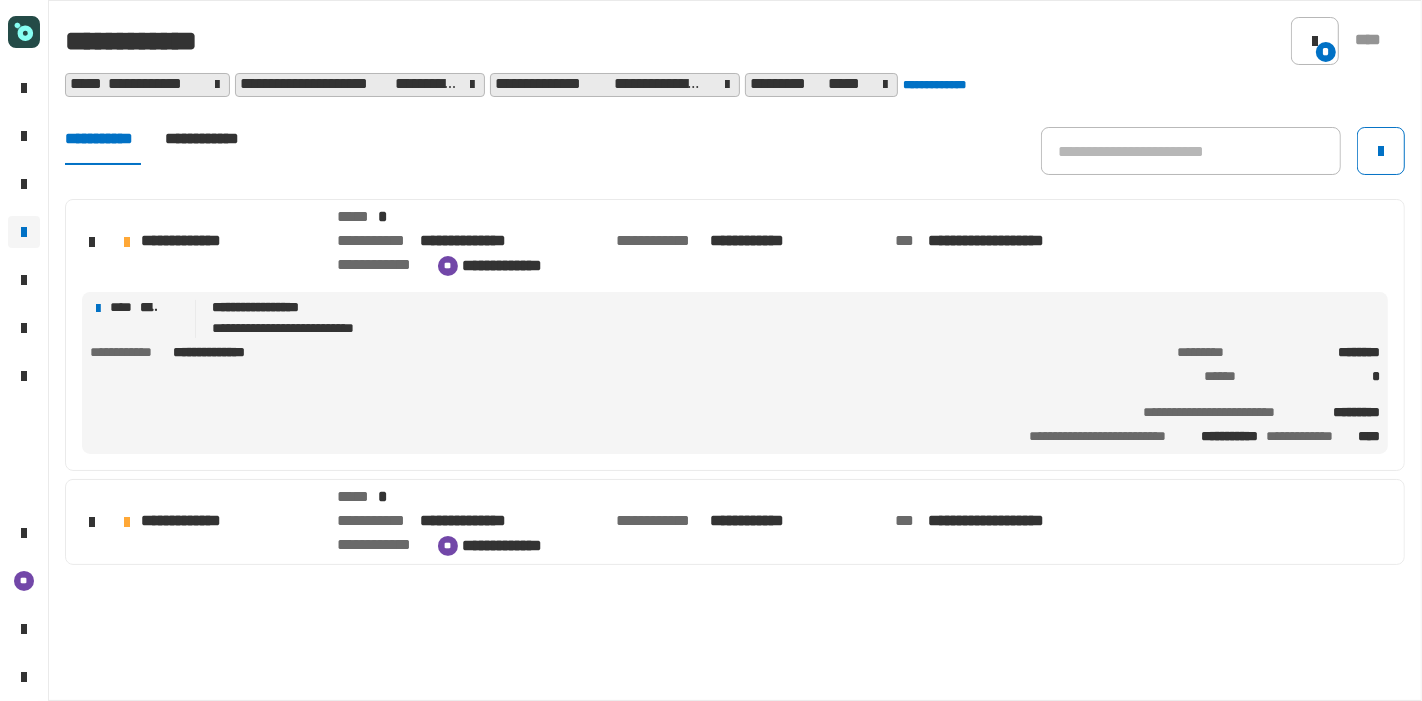 click on "**********" 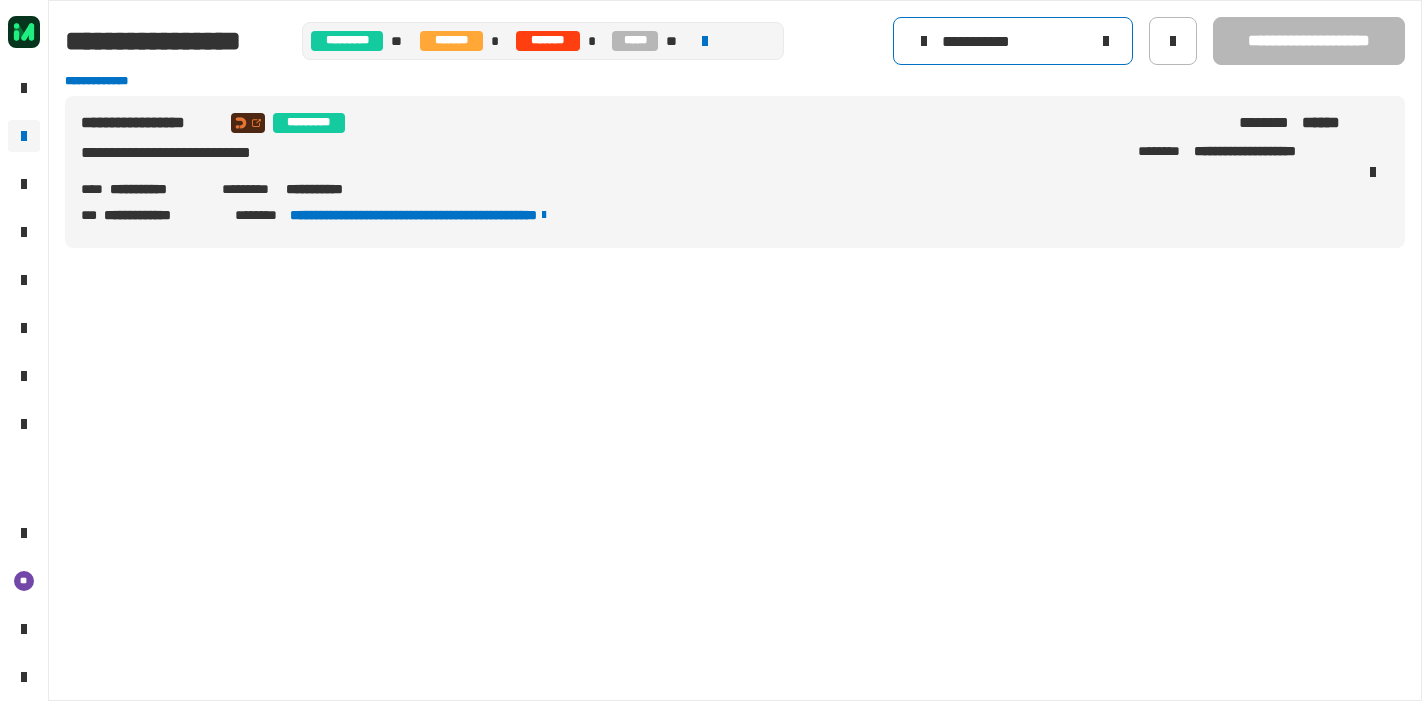 scroll, scrollTop: 0, scrollLeft: 0, axis: both 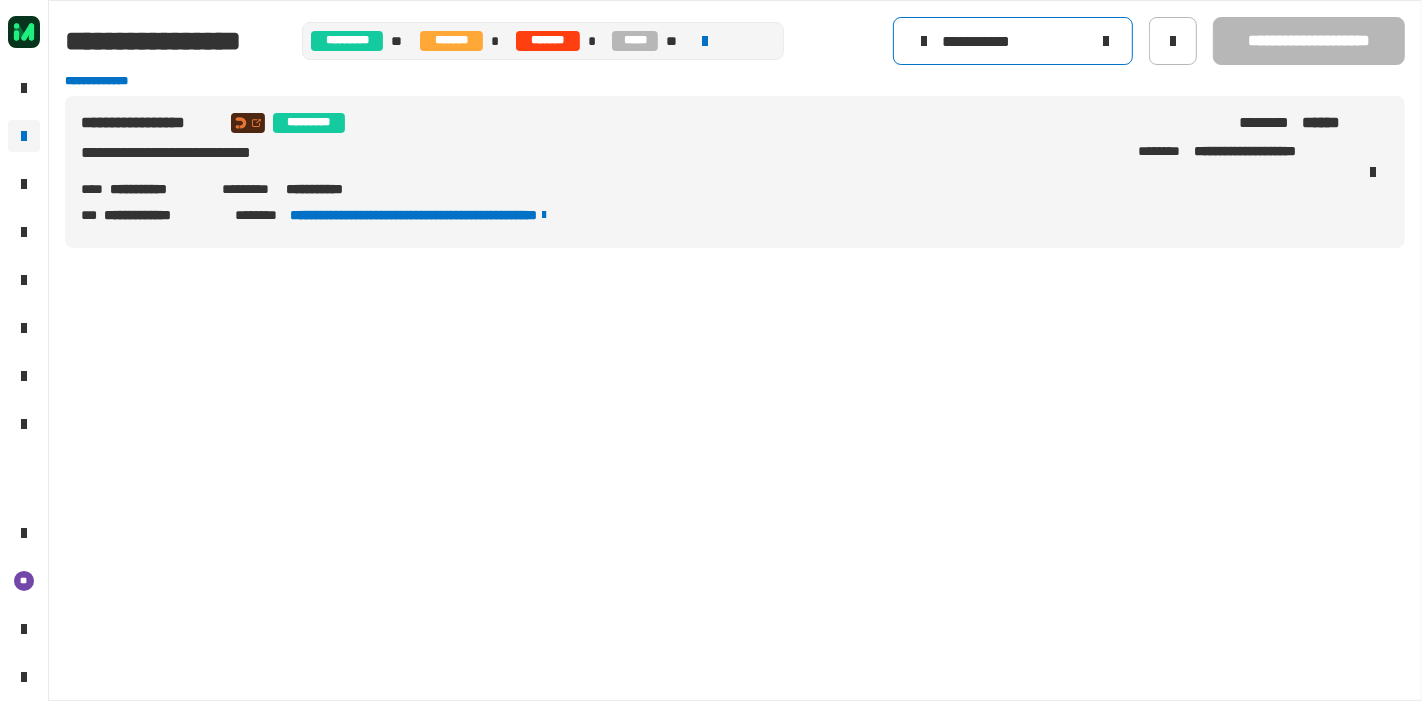 click on "**********" 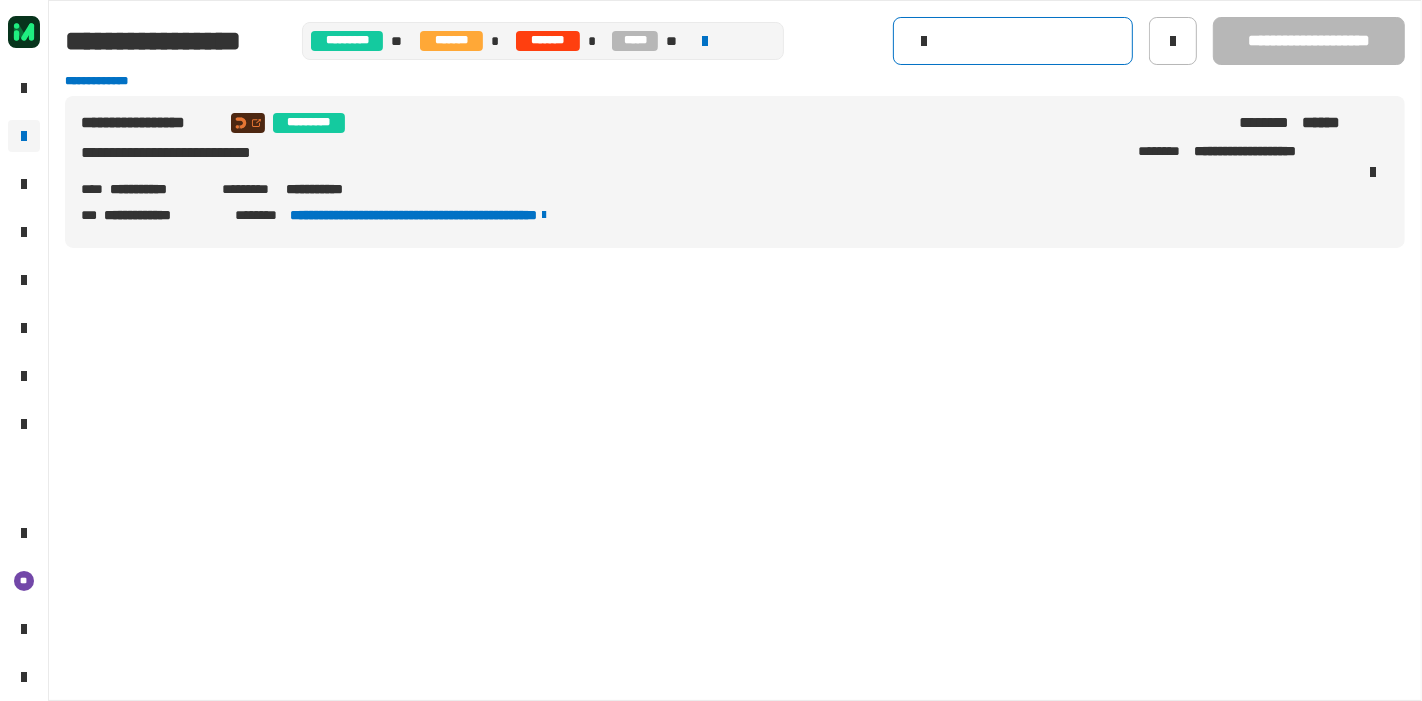 type 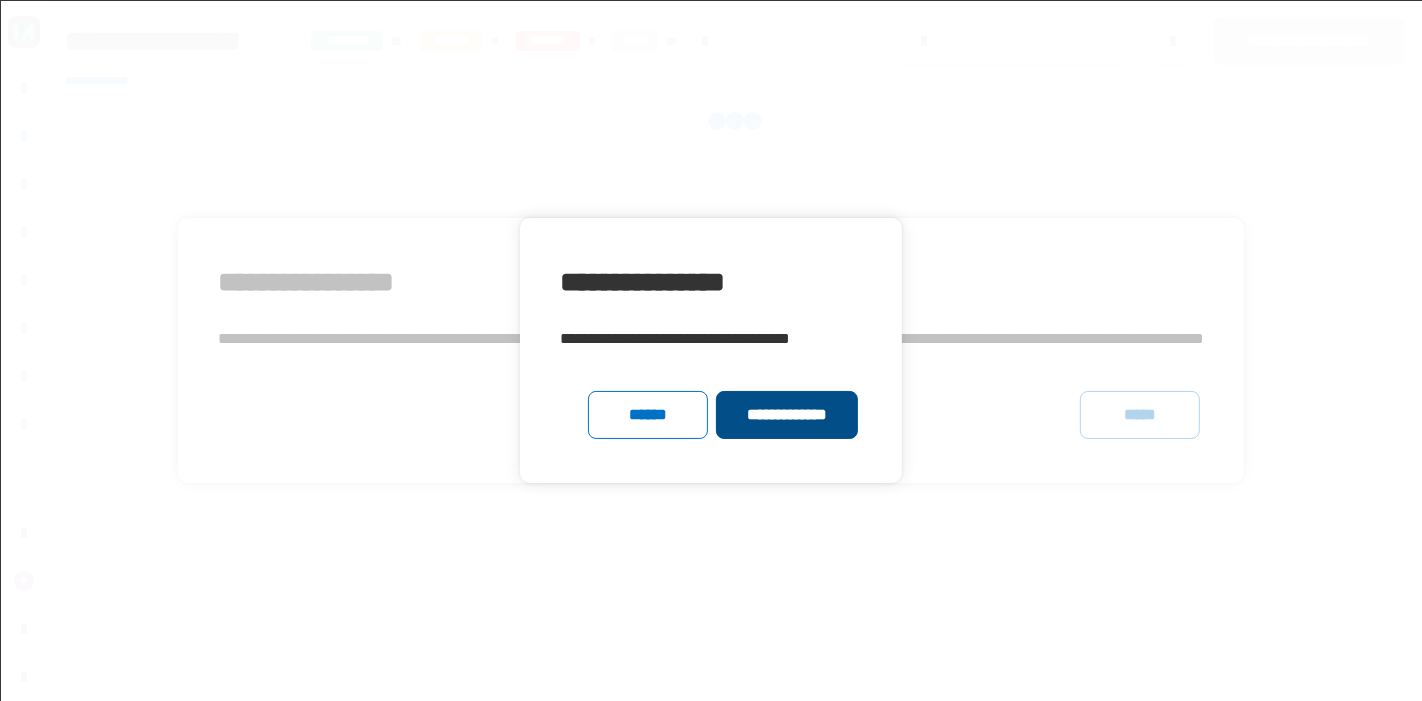 click on "**********" 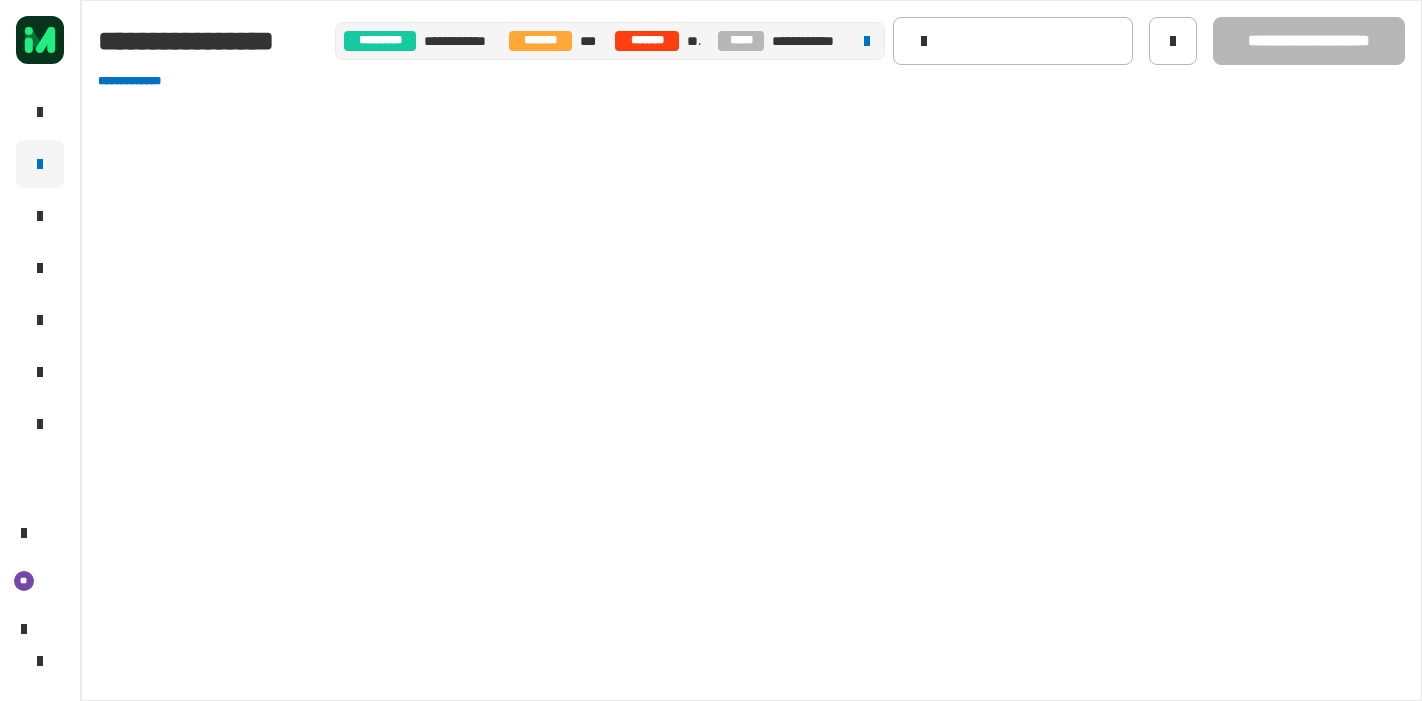 scroll, scrollTop: 0, scrollLeft: 0, axis: both 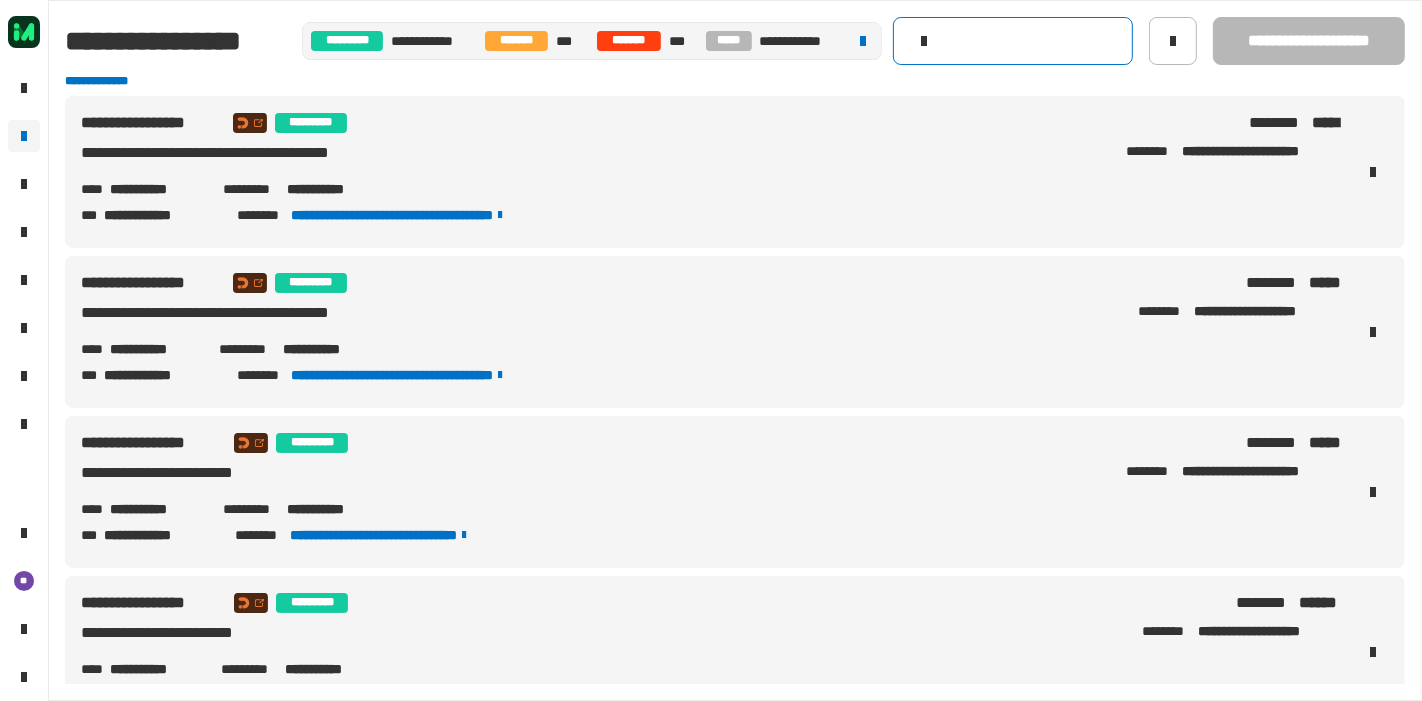 click 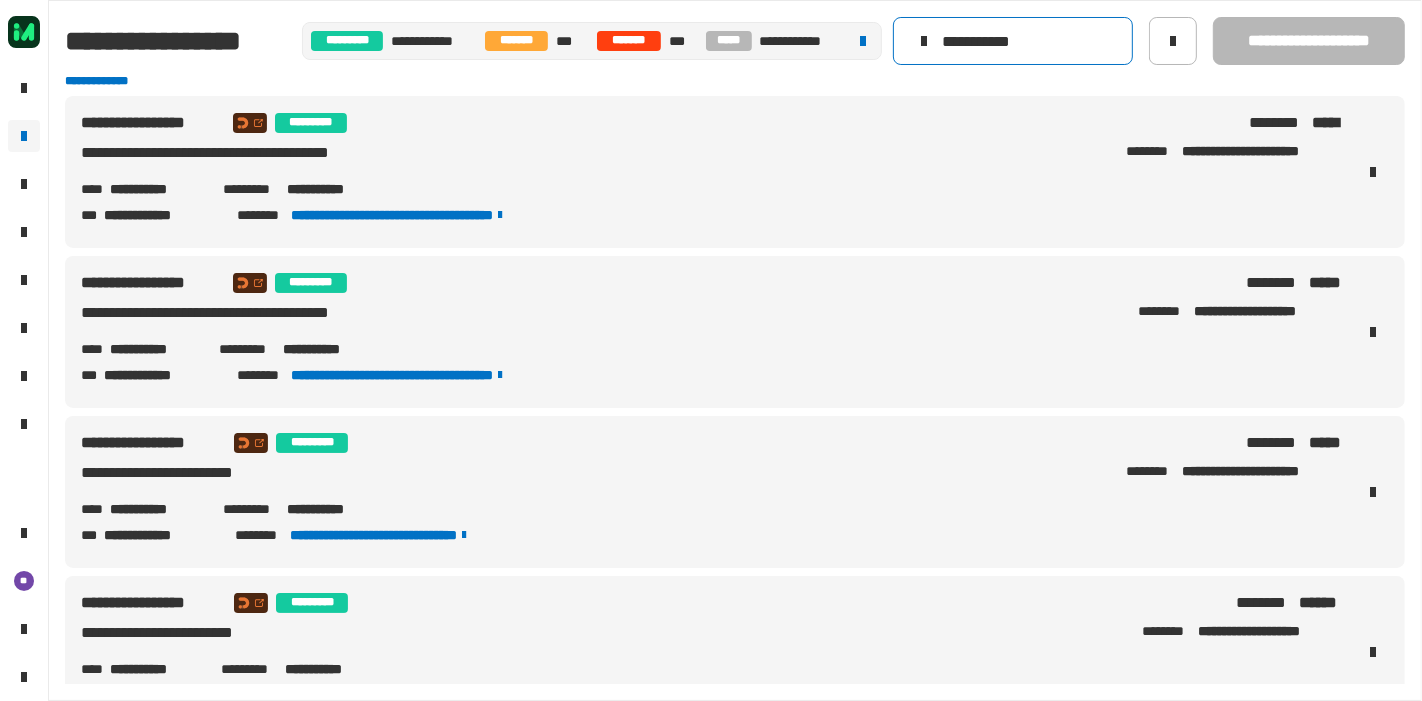 type on "**********" 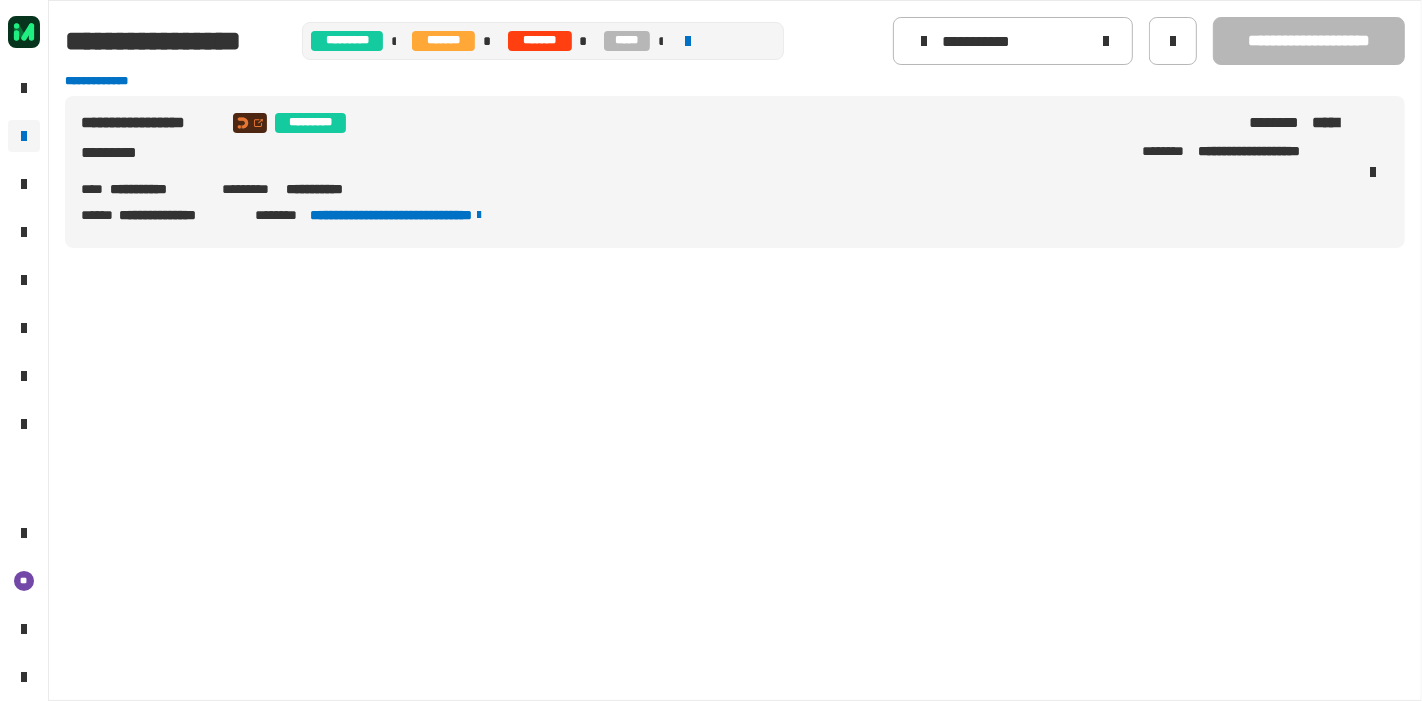 click on "**********" at bounding box center (334, 189) 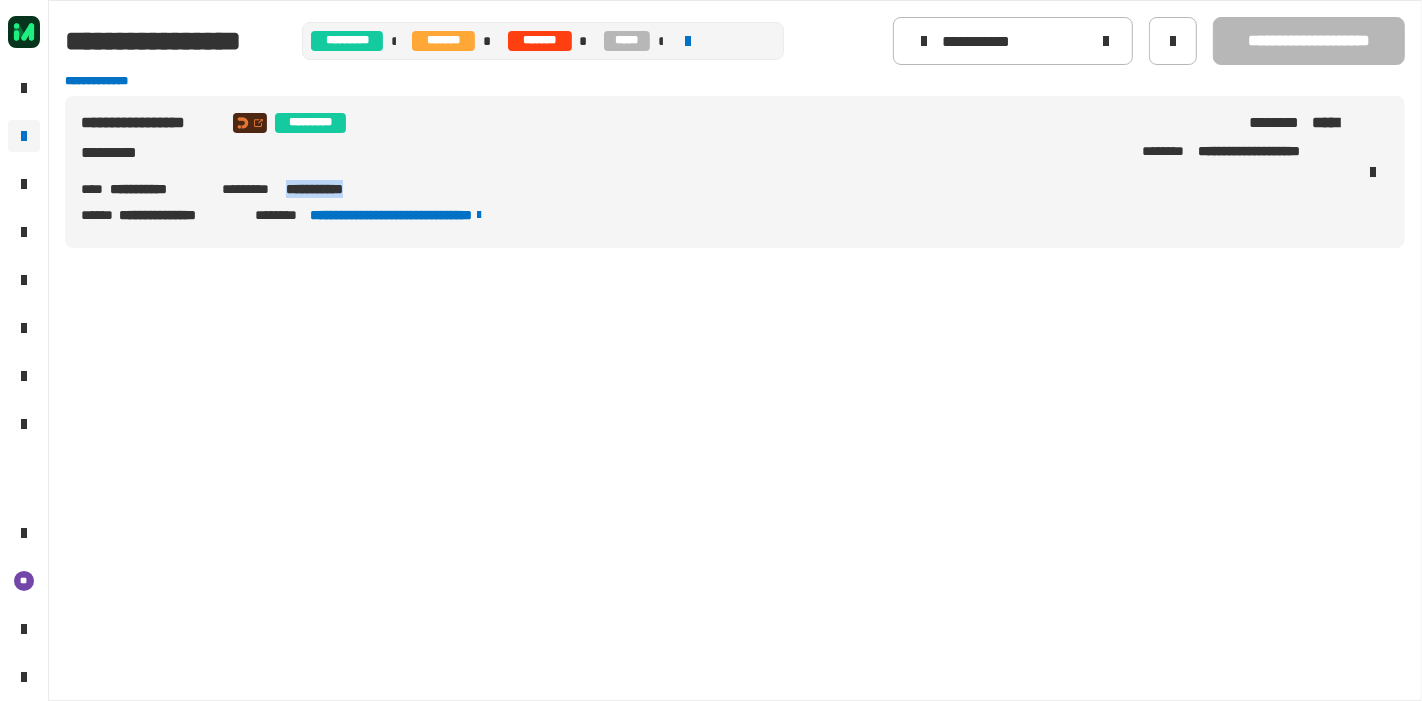 click on "**********" at bounding box center (334, 189) 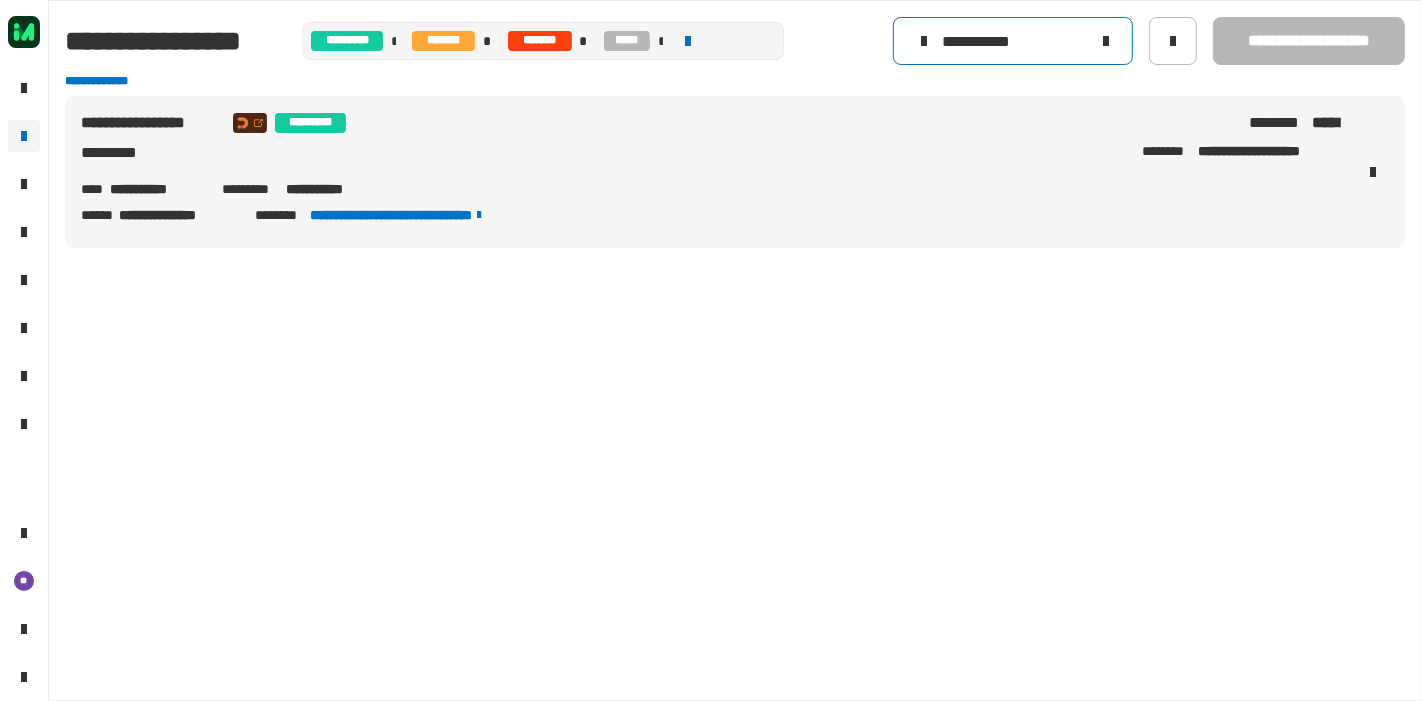 click on "**********" 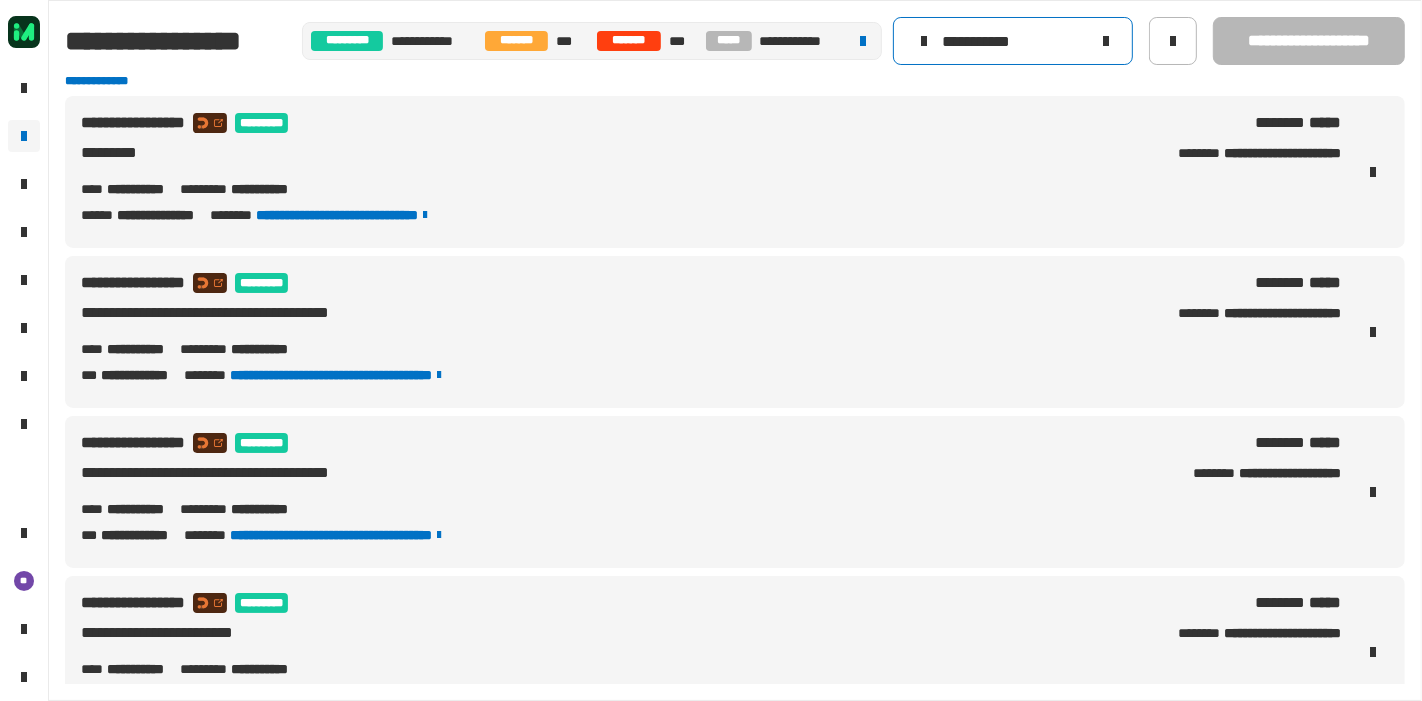 type on "**********" 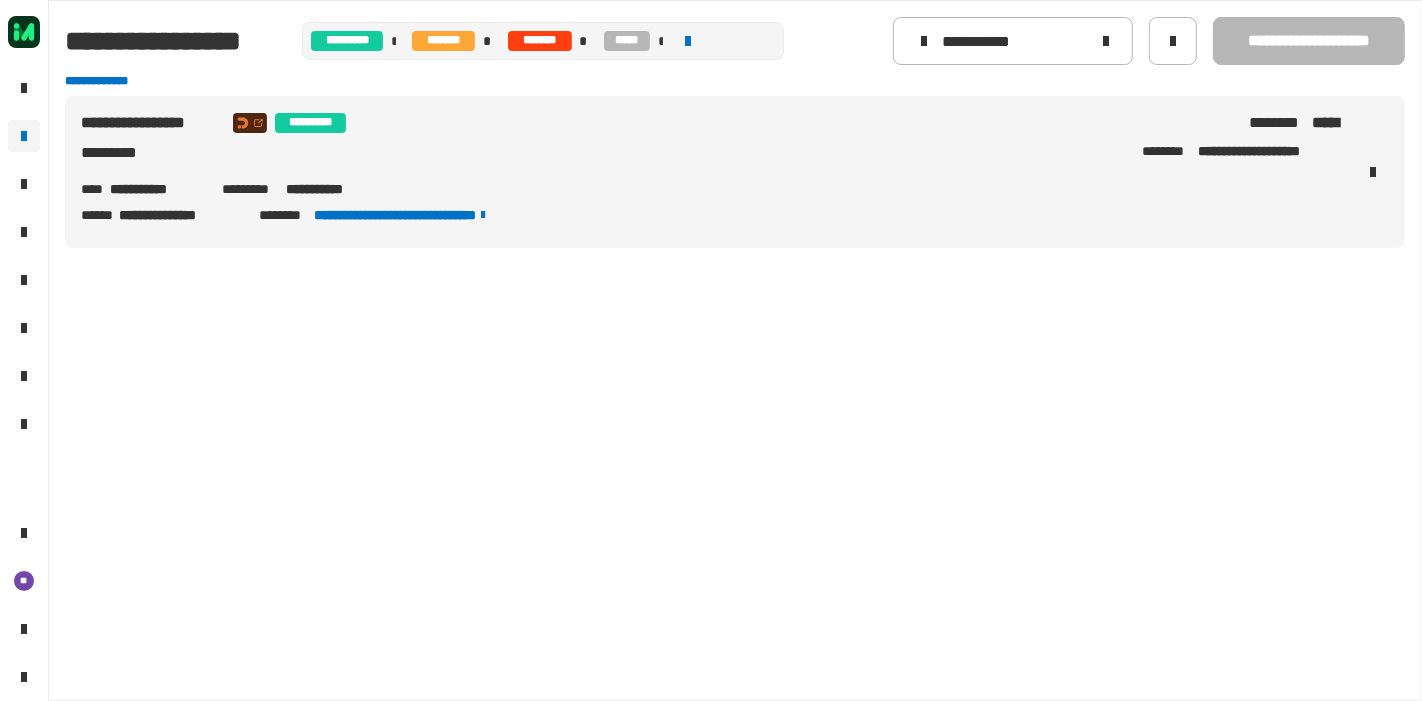 click on "**********" at bounding box center [333, 189] 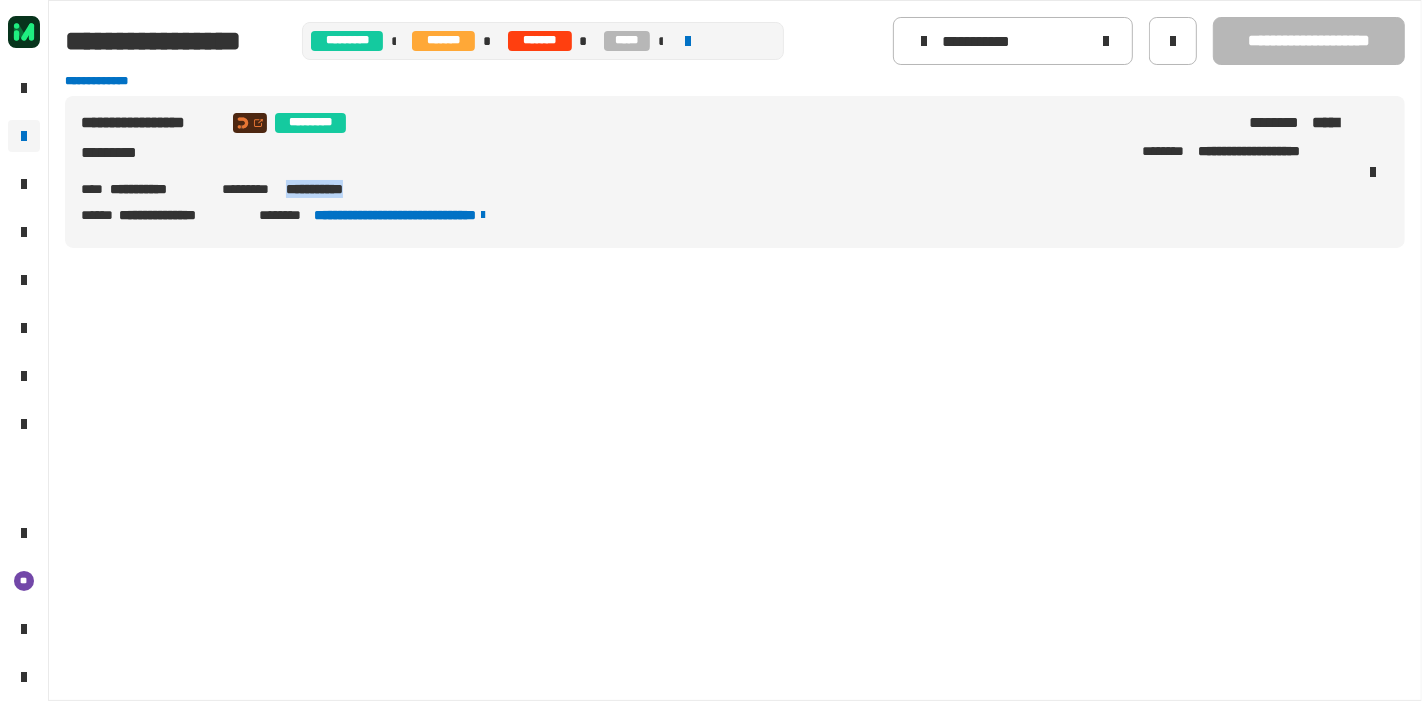click on "**********" at bounding box center [333, 189] 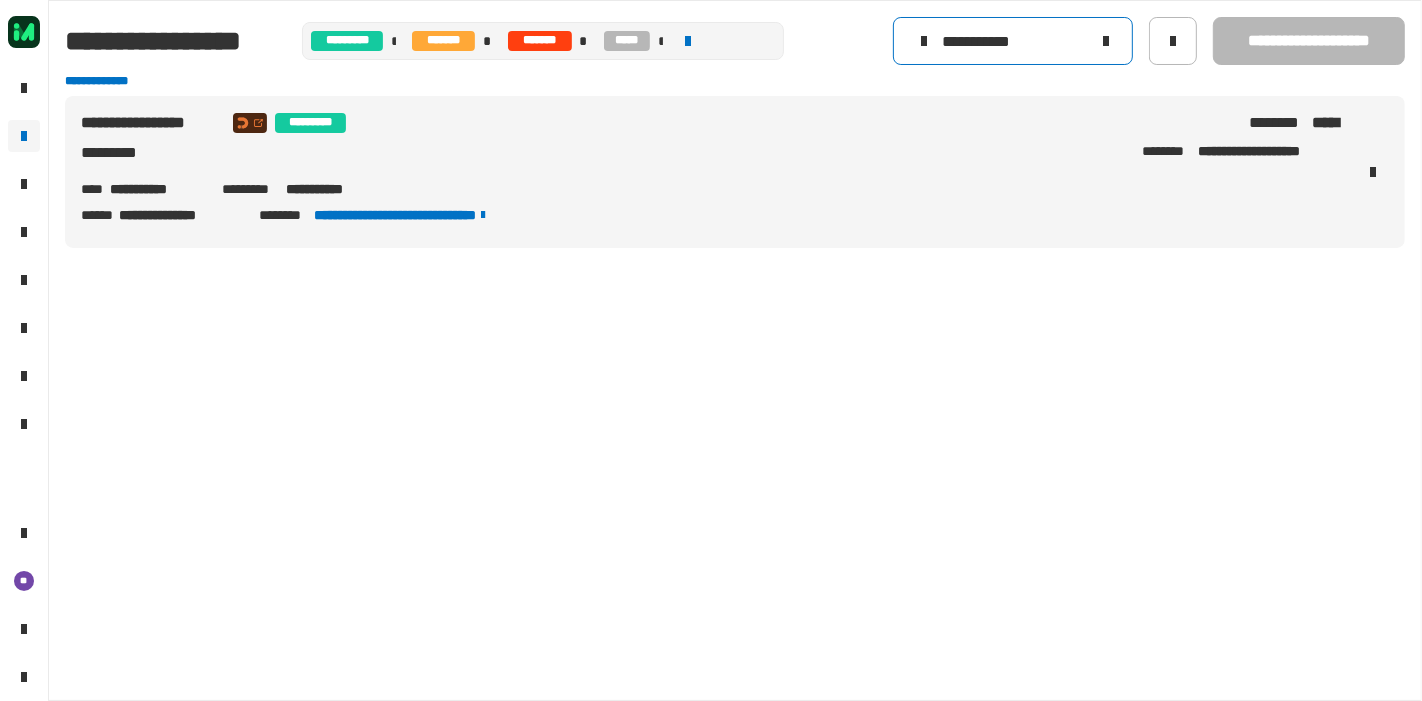 click on "**********" 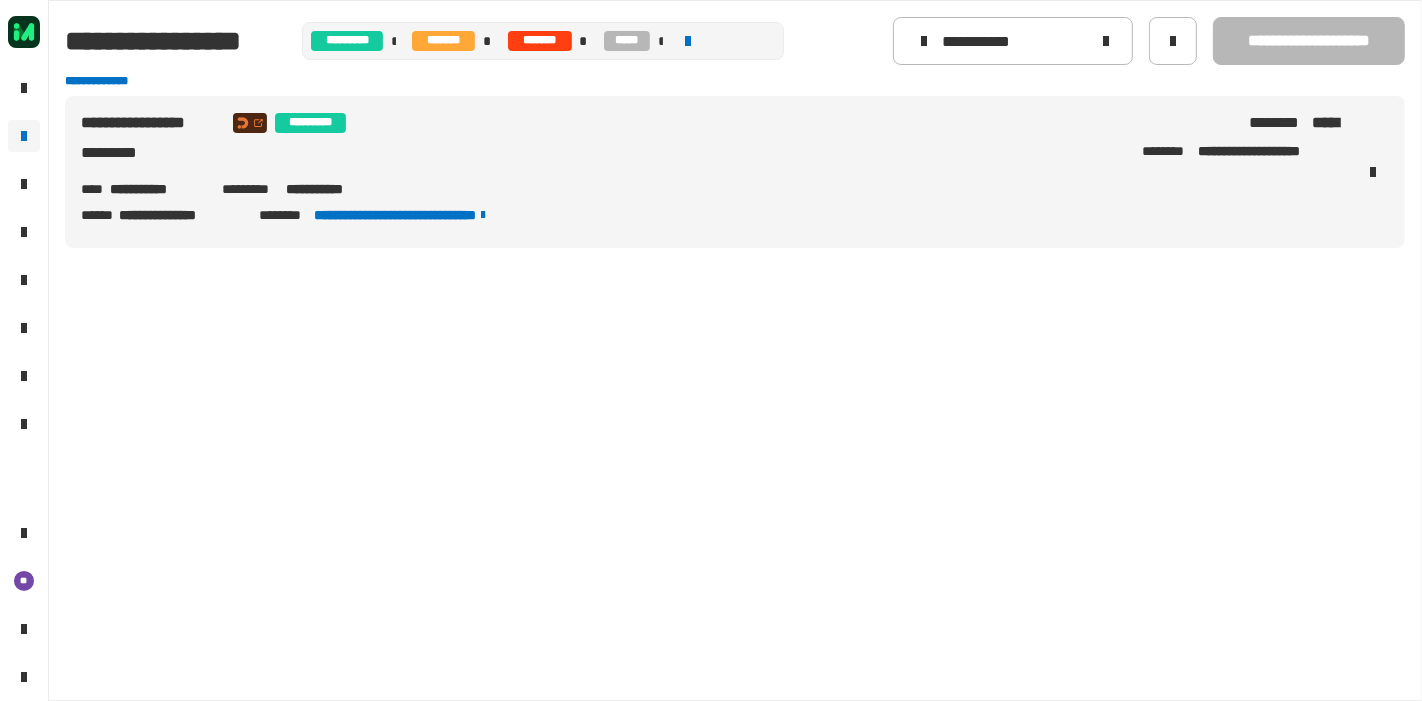 click on "**********" at bounding box center [333, 189] 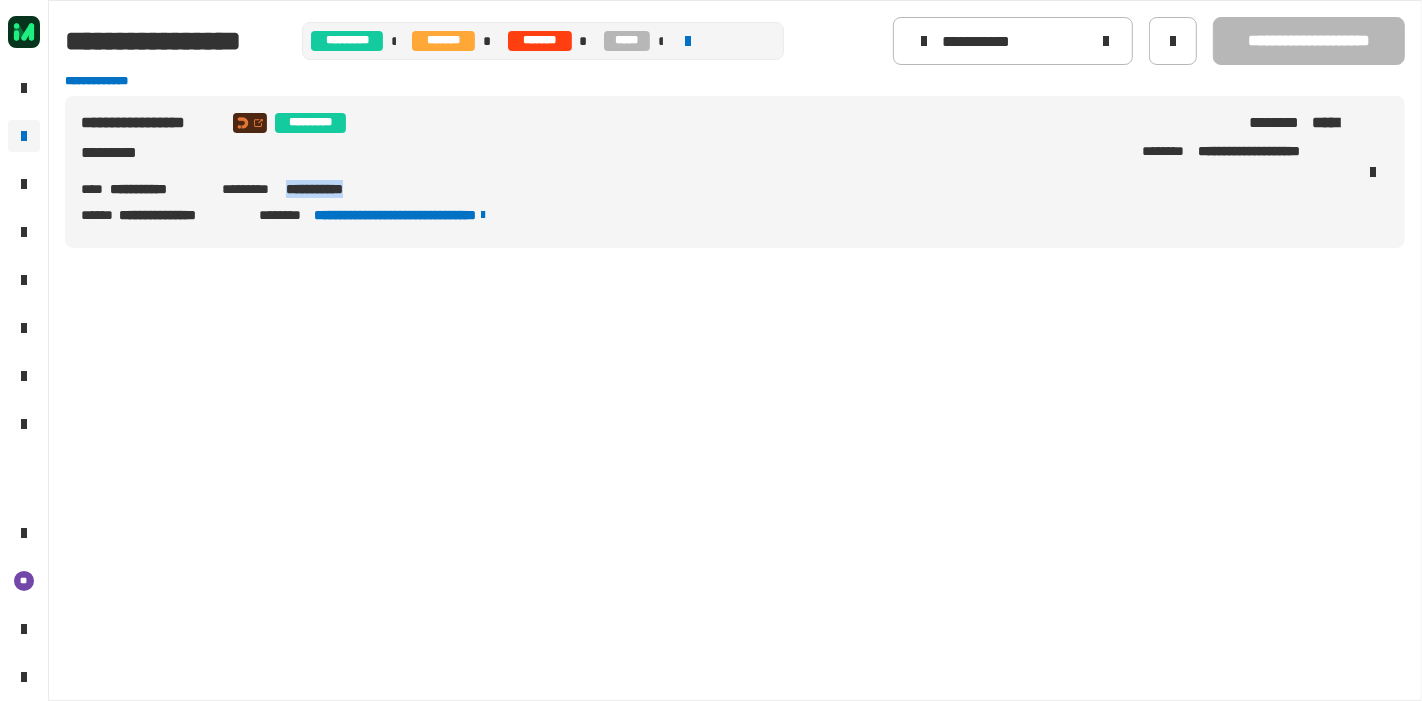 click on "**********" at bounding box center [333, 189] 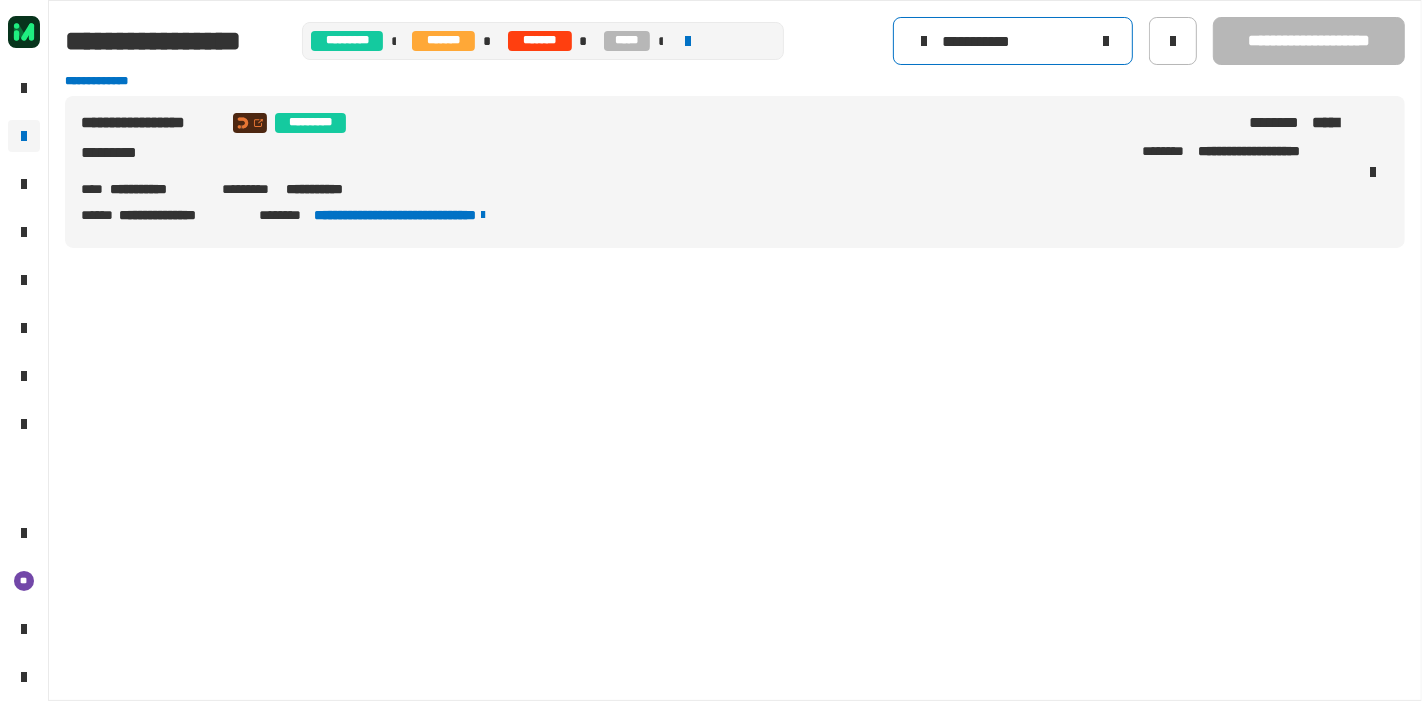 click on "**********" 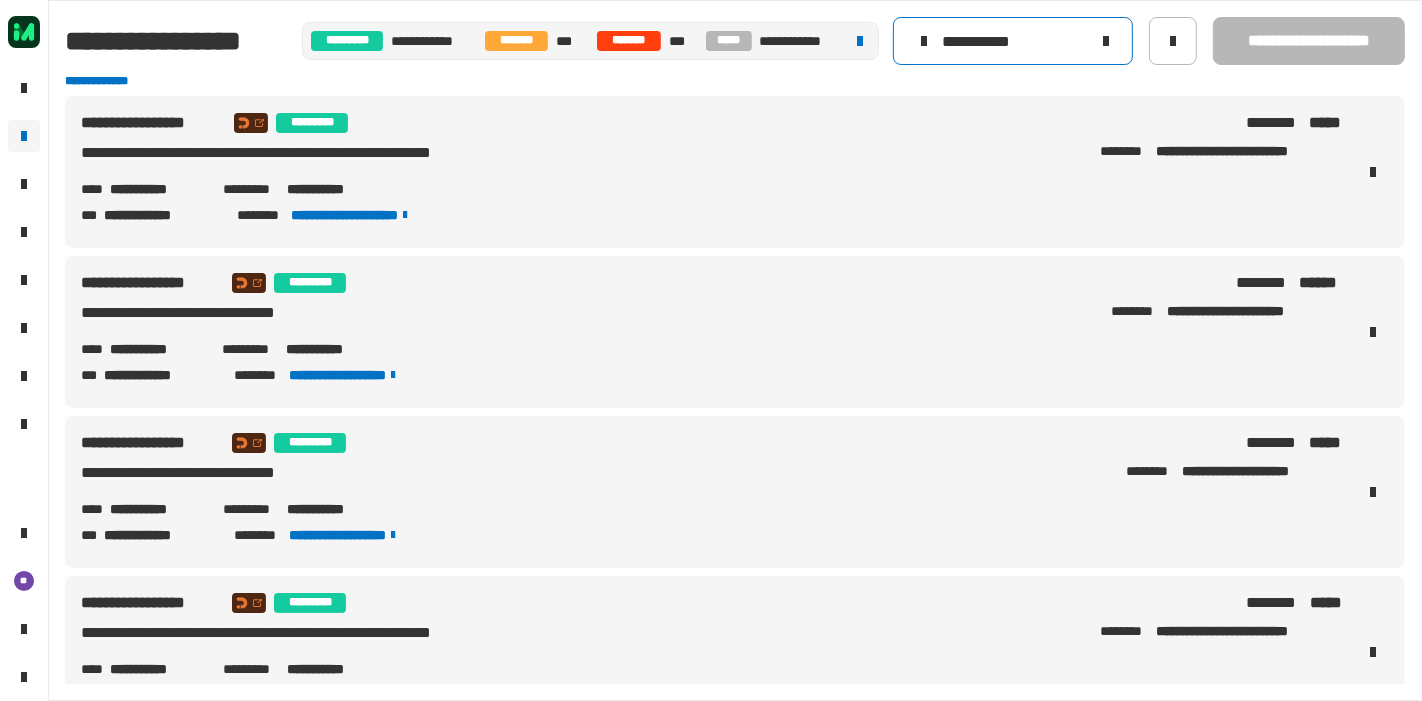 type on "**********" 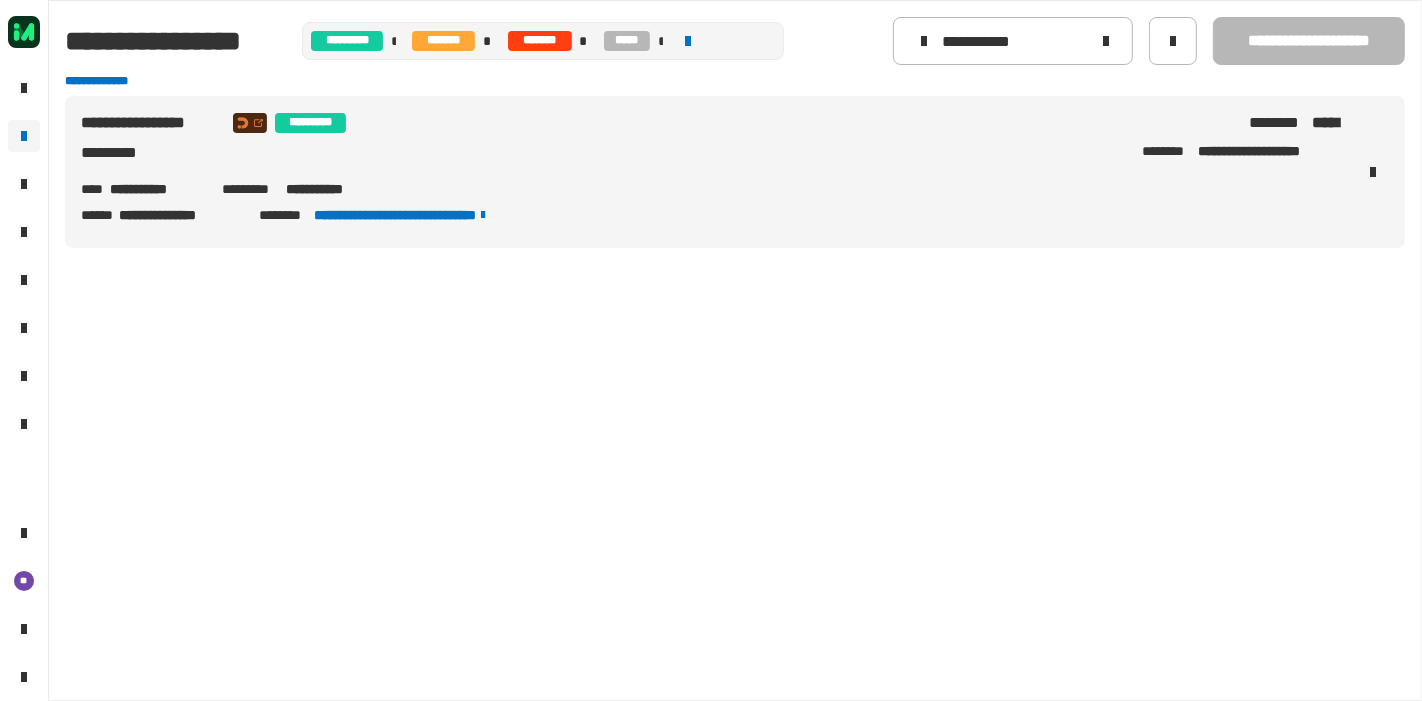 click on "**********" at bounding box center (333, 189) 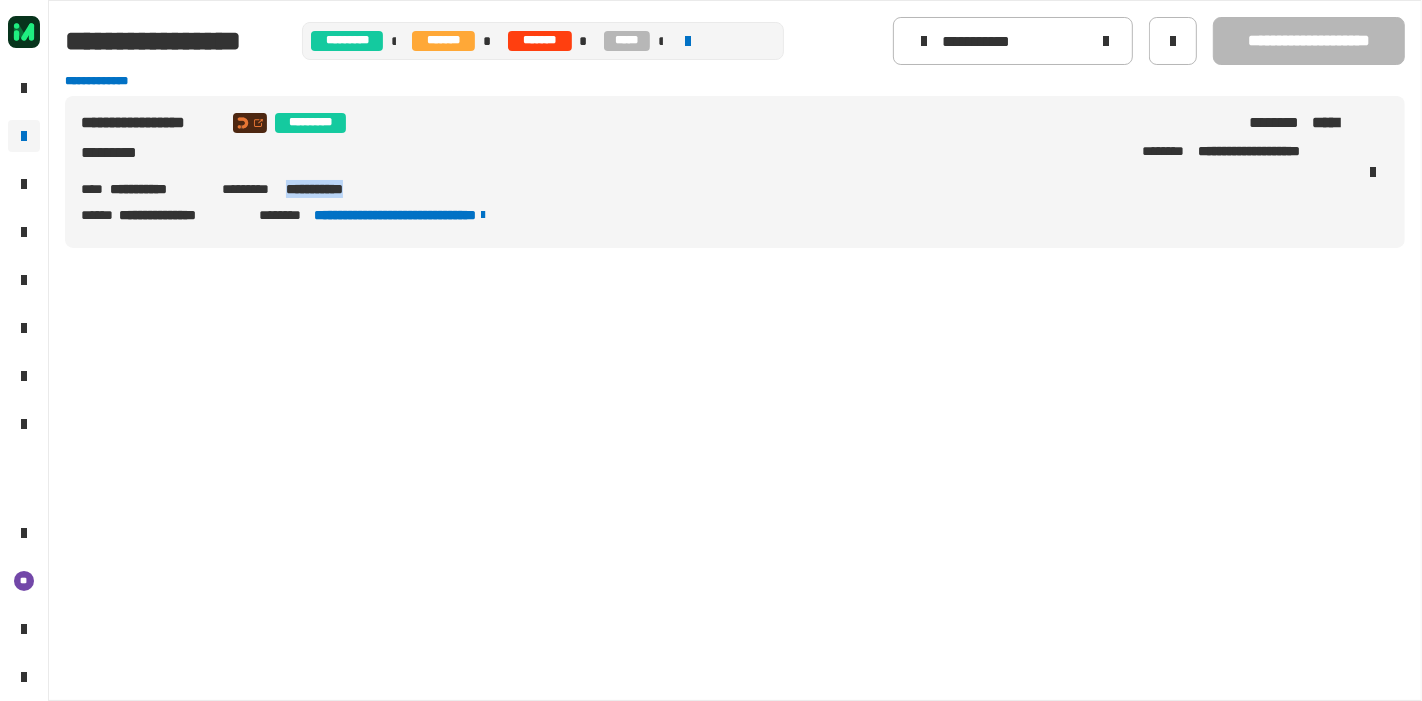 click on "**********" at bounding box center (333, 189) 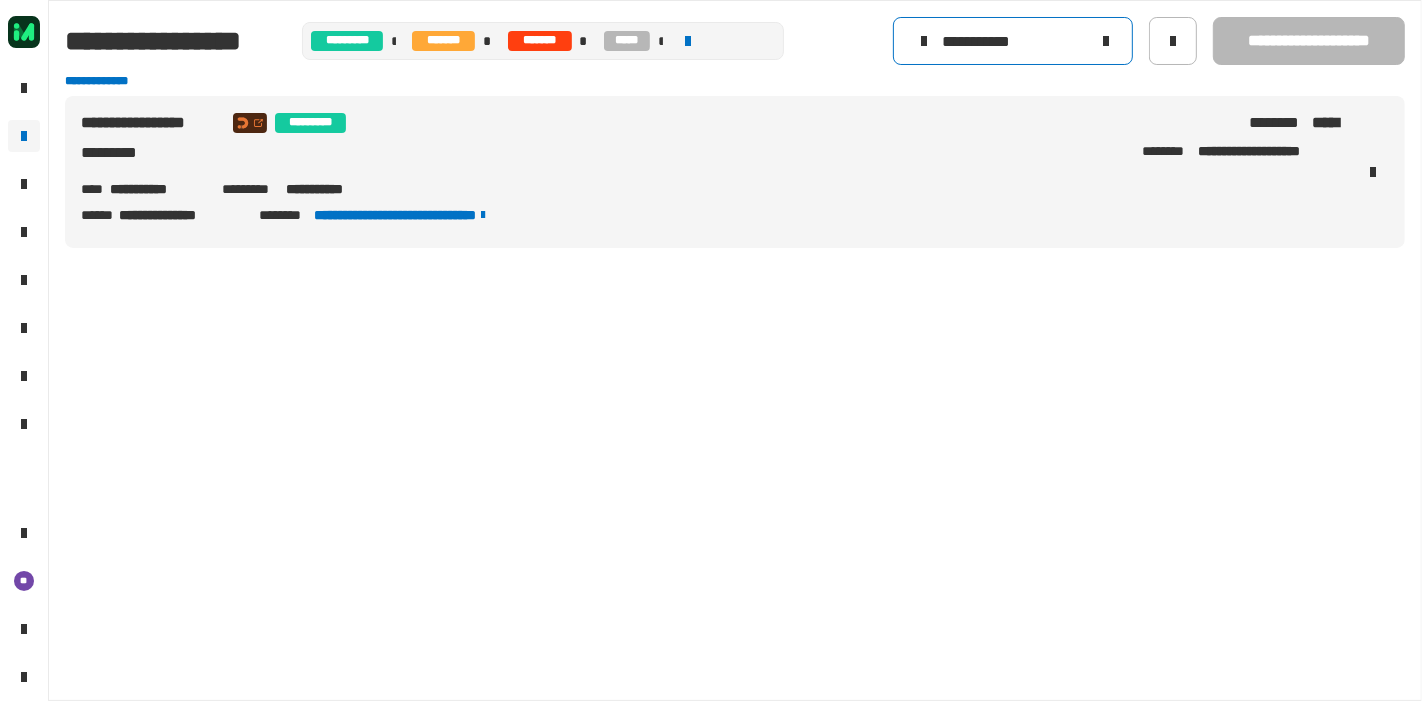 click on "**********" 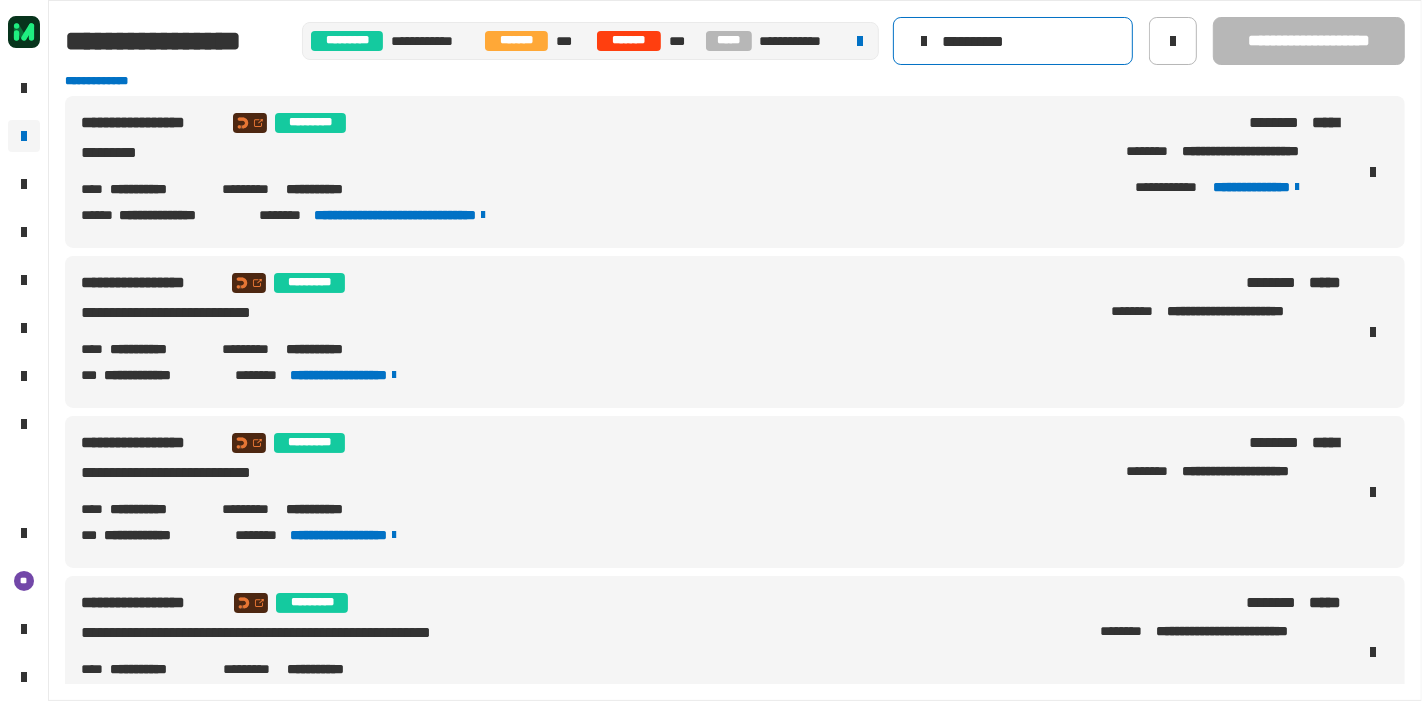type on "**********" 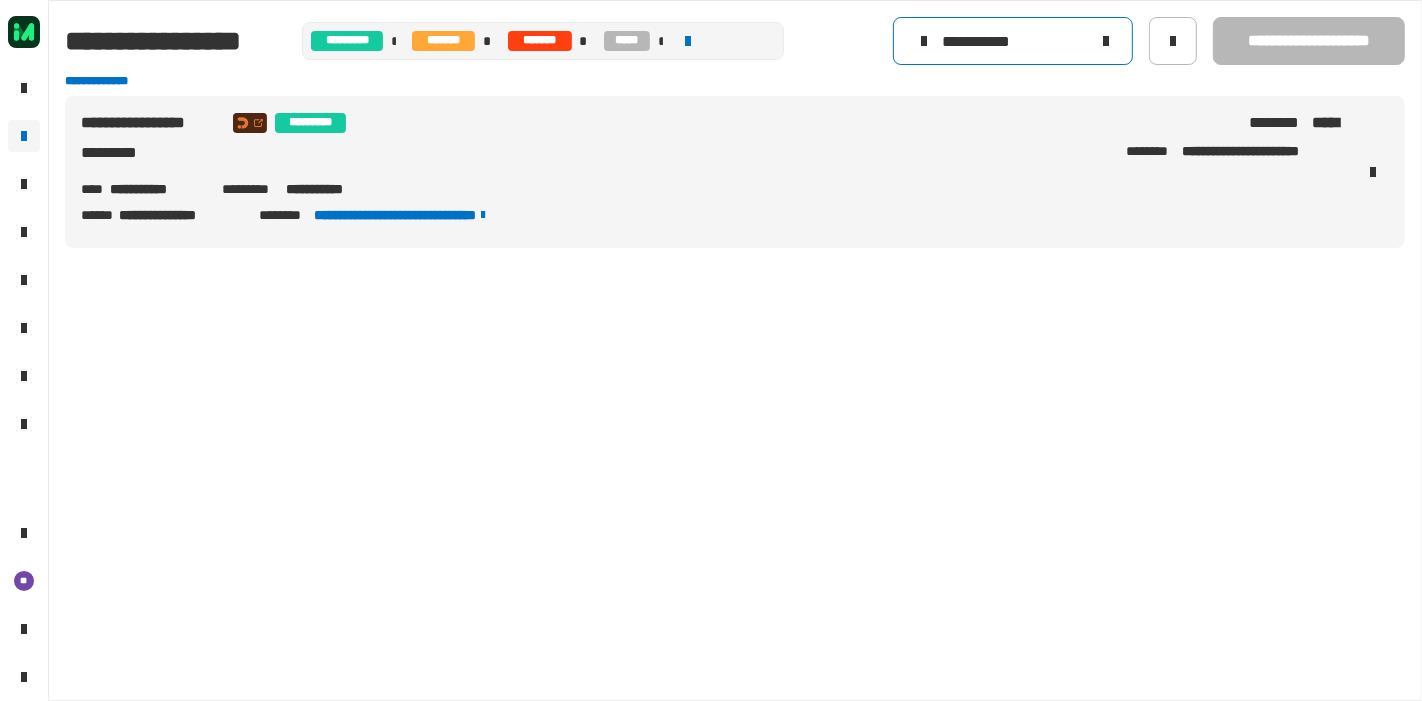 click on "**********" 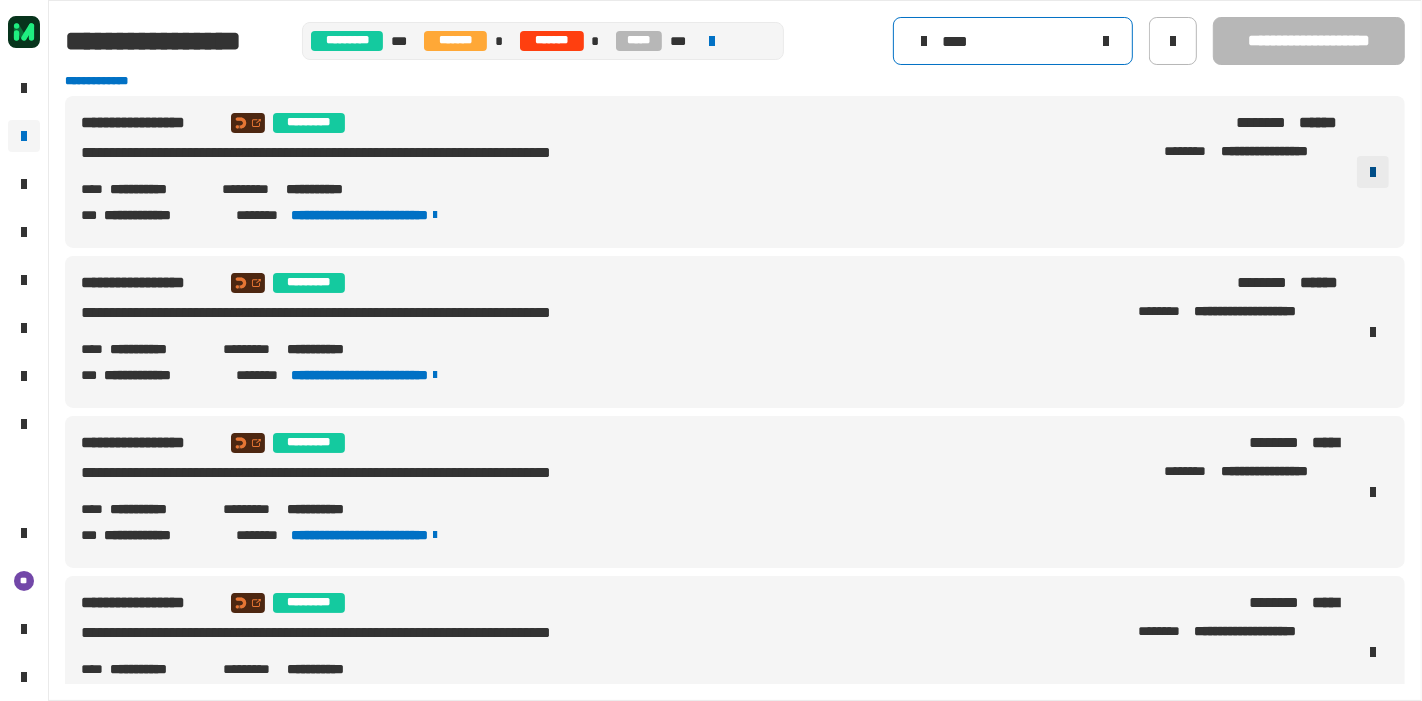 type on "****" 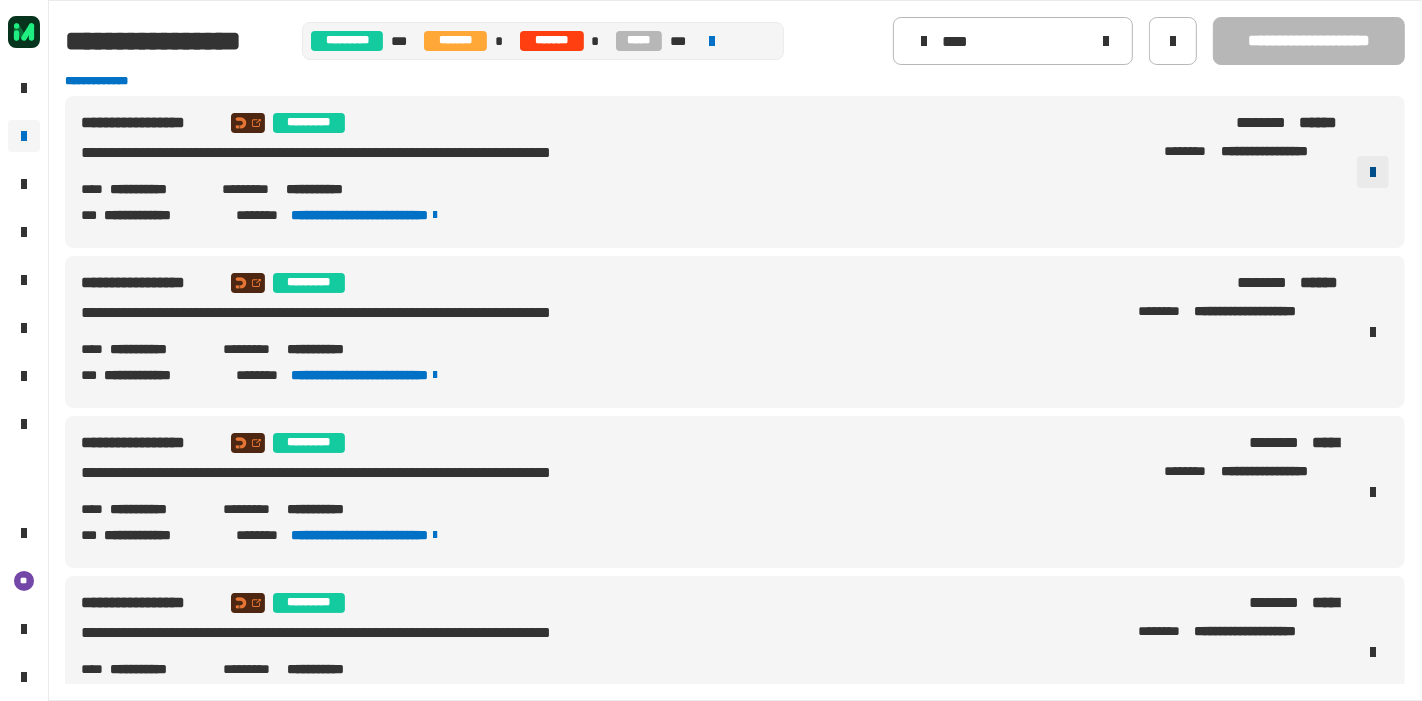 click at bounding box center [1373, 172] 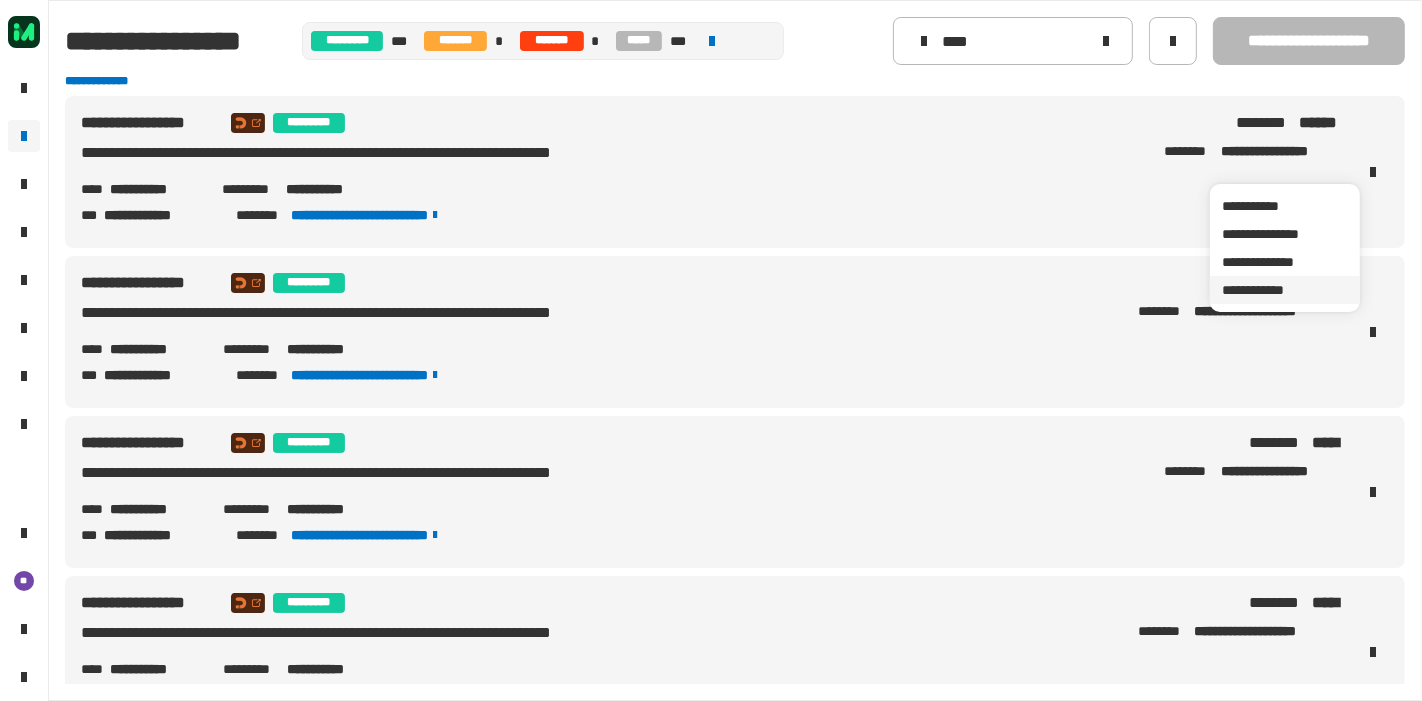 click on "**********" at bounding box center (1285, 290) 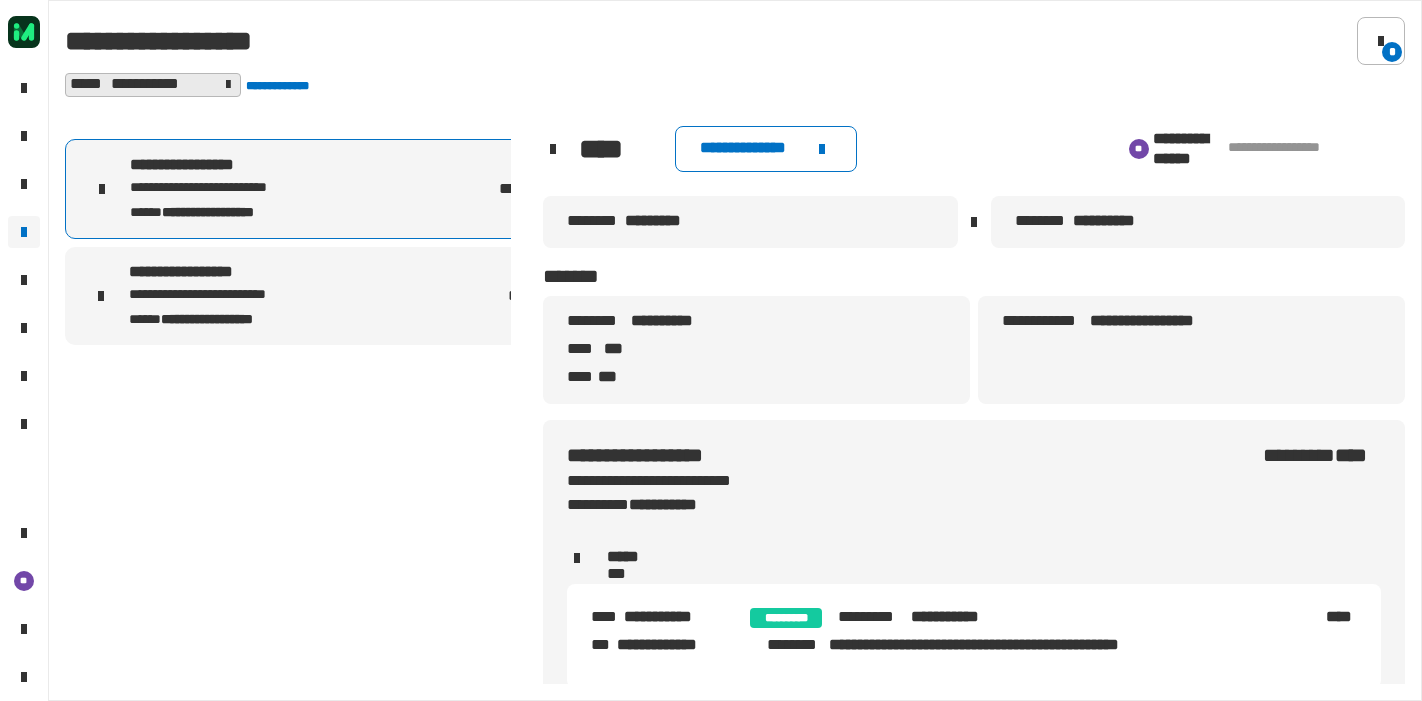 scroll, scrollTop: 0, scrollLeft: 0, axis: both 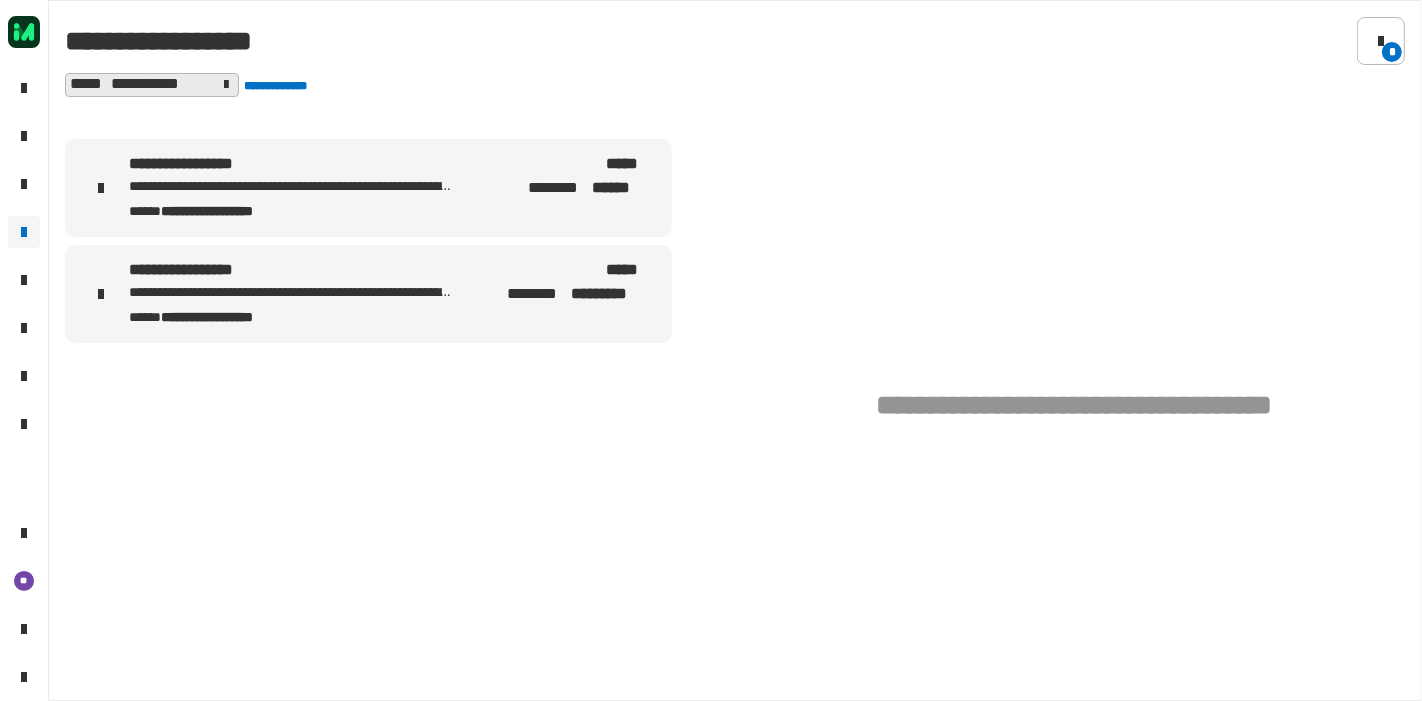 click on "**********" at bounding box center [368, 188] 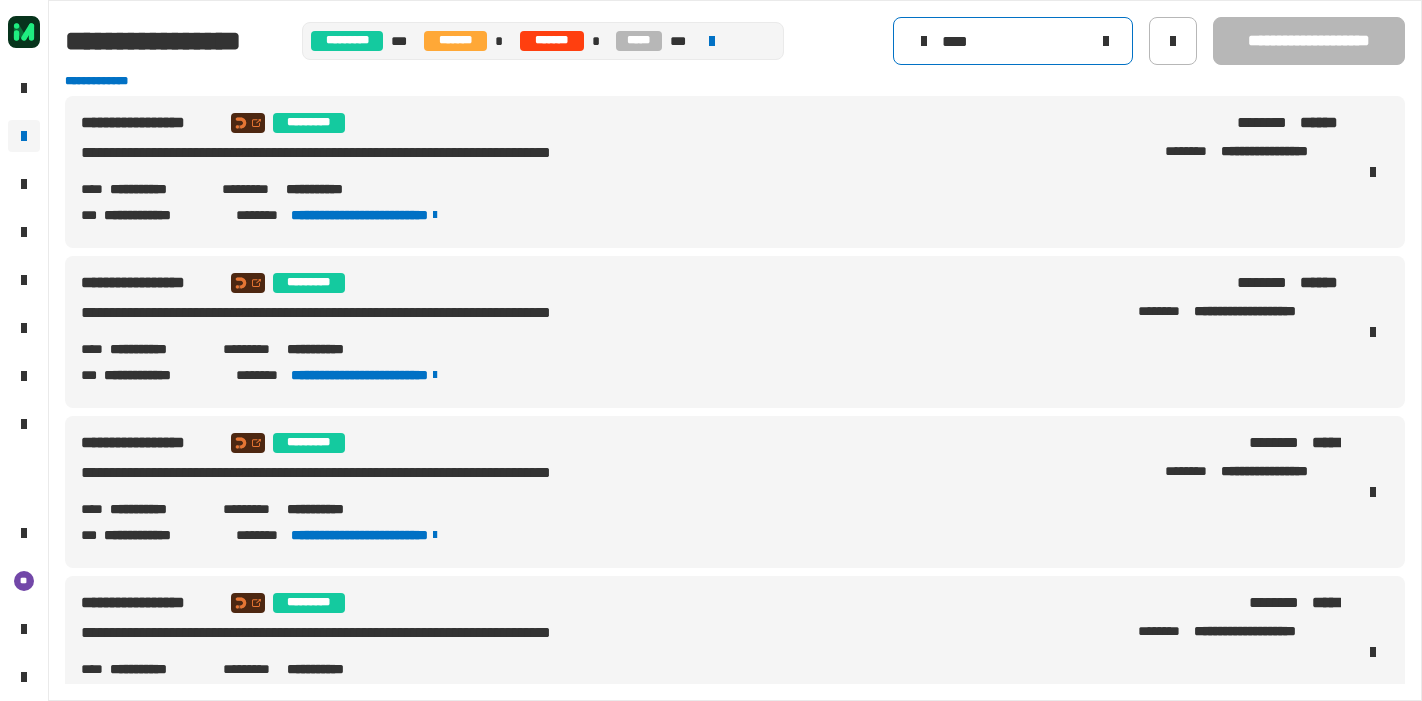scroll, scrollTop: 0, scrollLeft: 0, axis: both 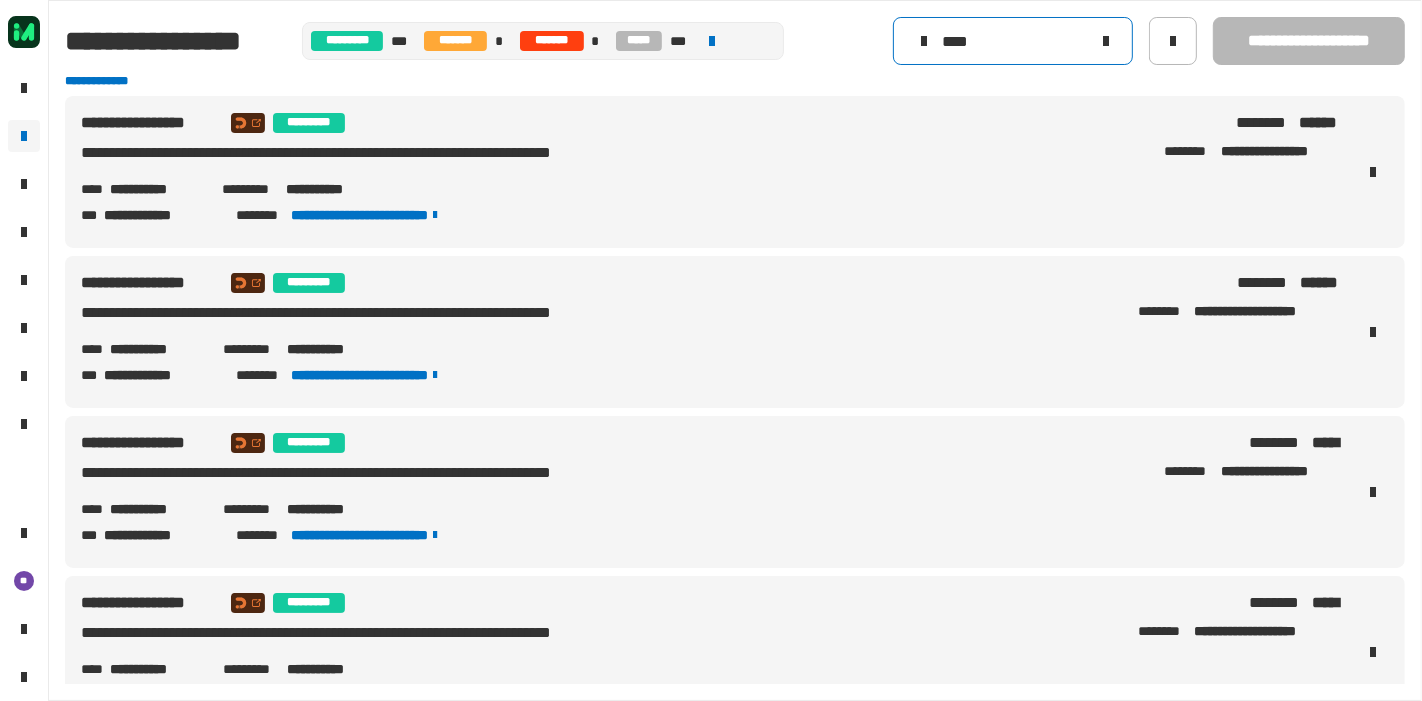 click on "****" 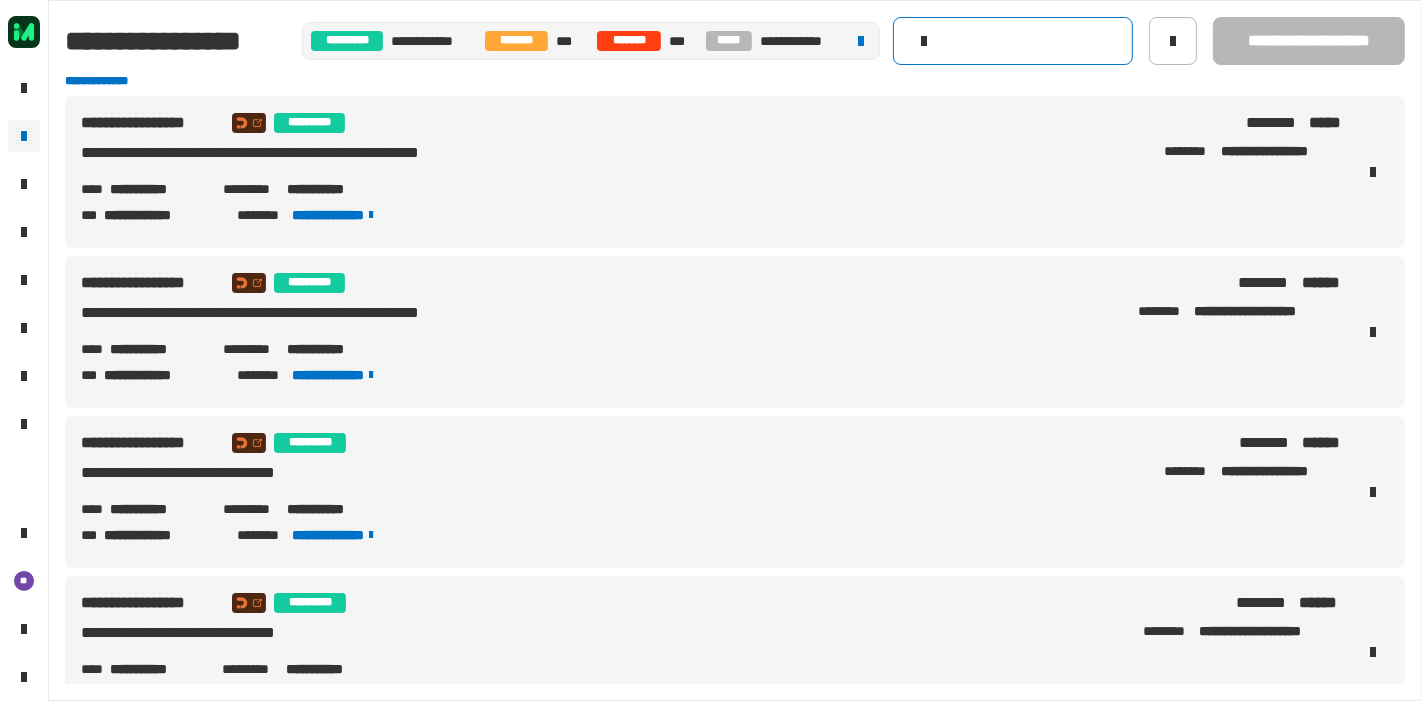 click 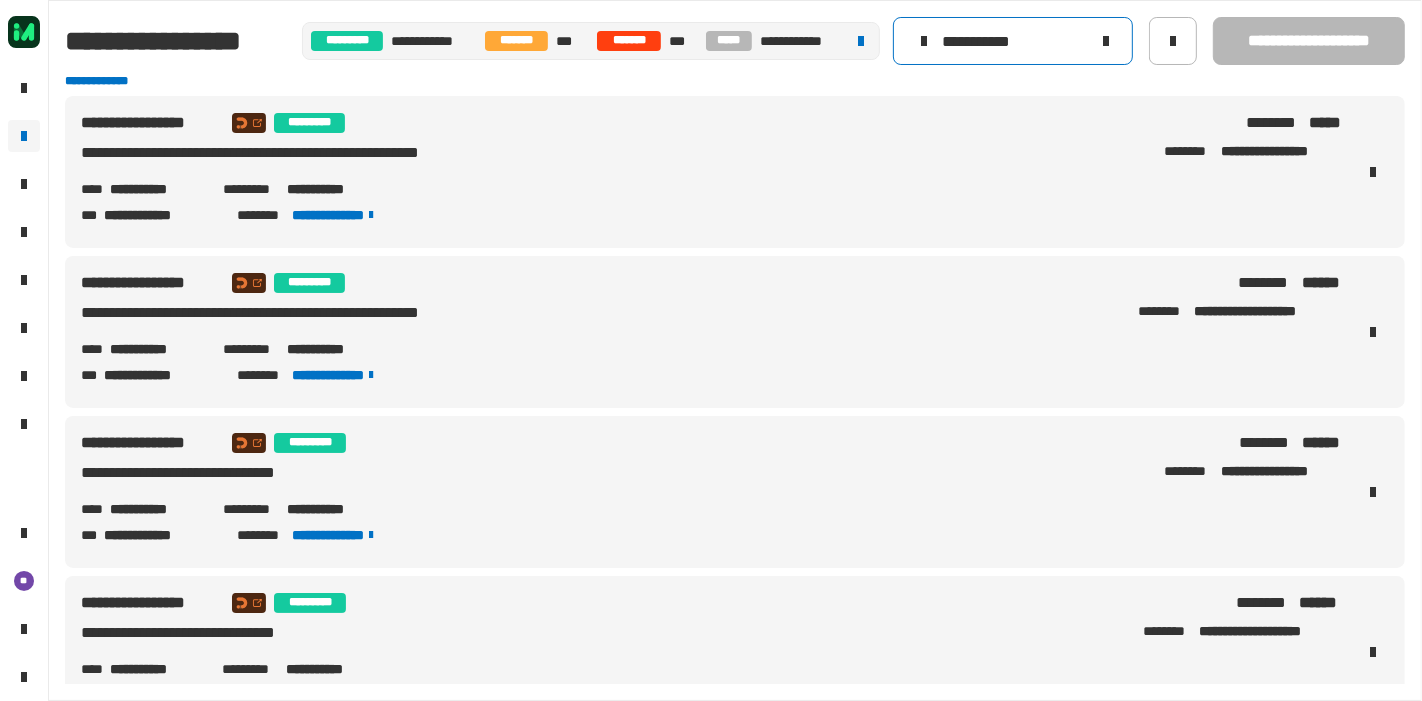 type on "**********" 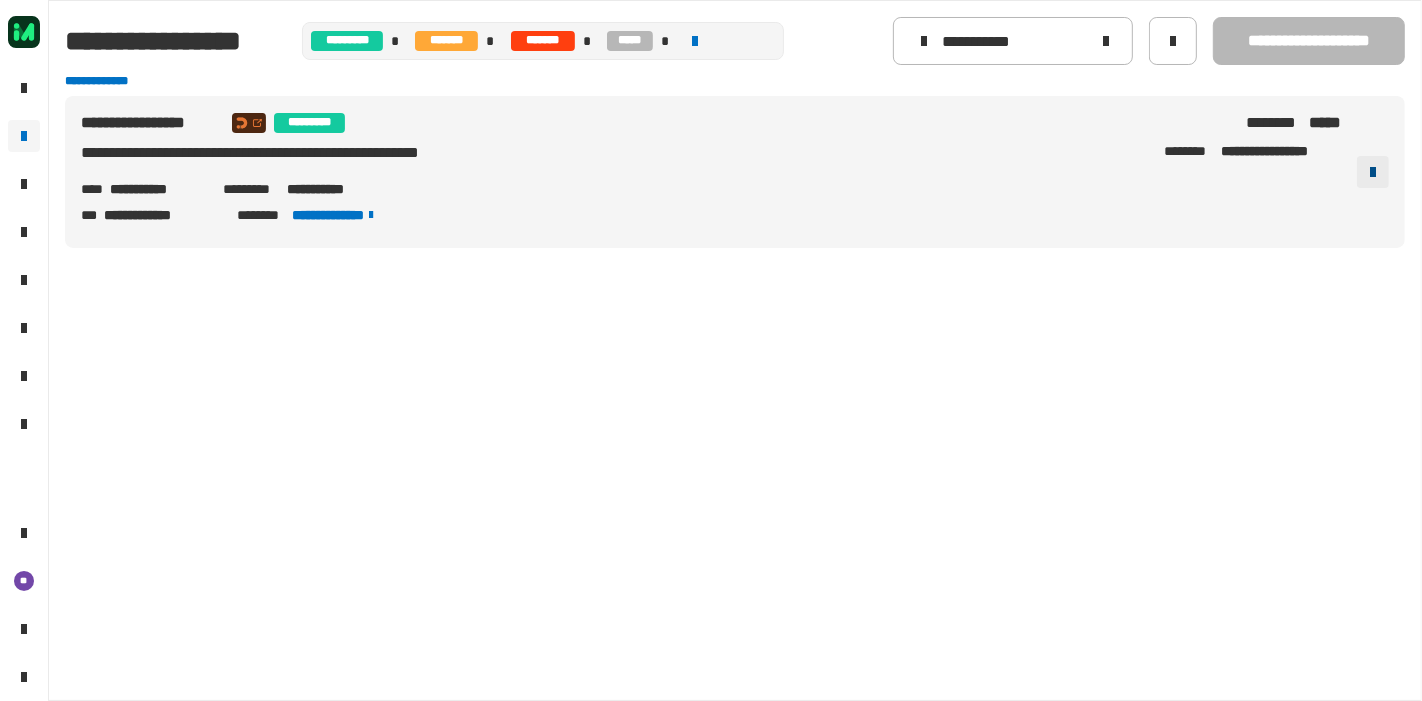 click at bounding box center (1373, 172) 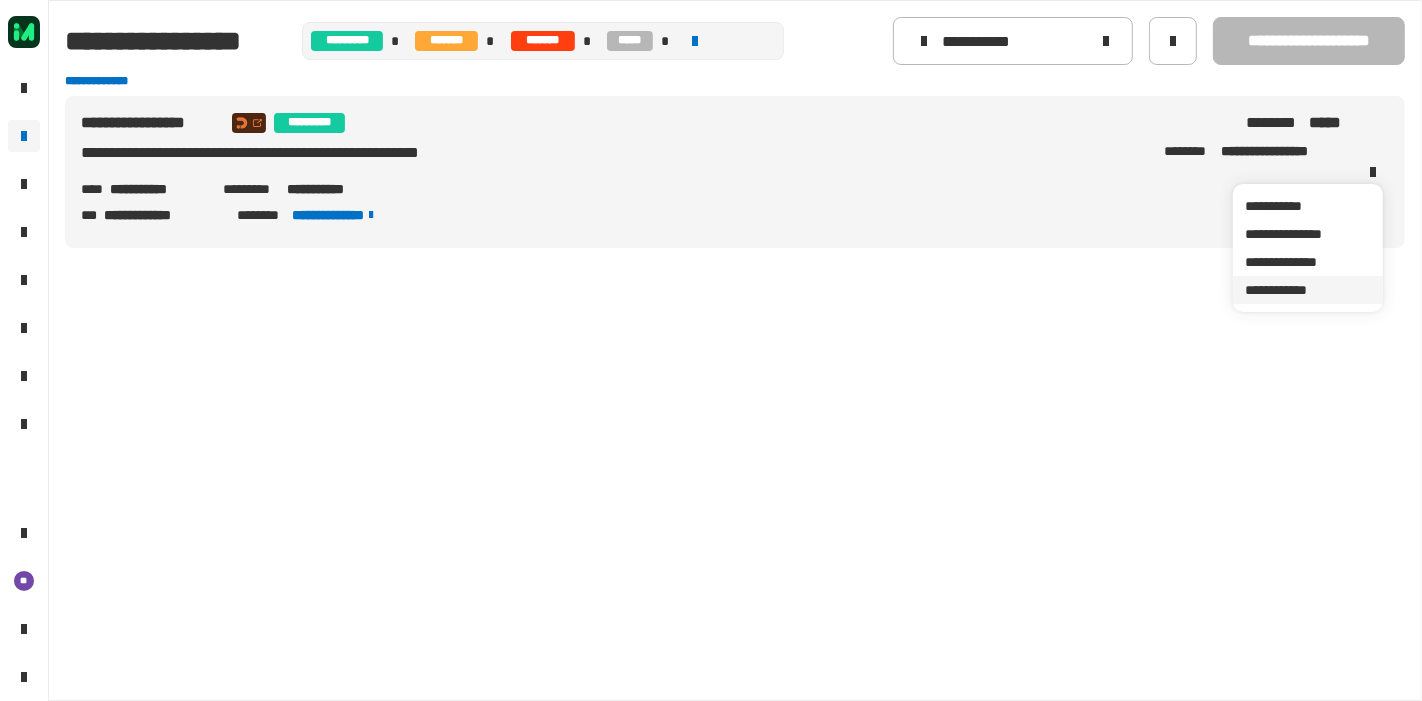 click on "**********" at bounding box center (1308, 290) 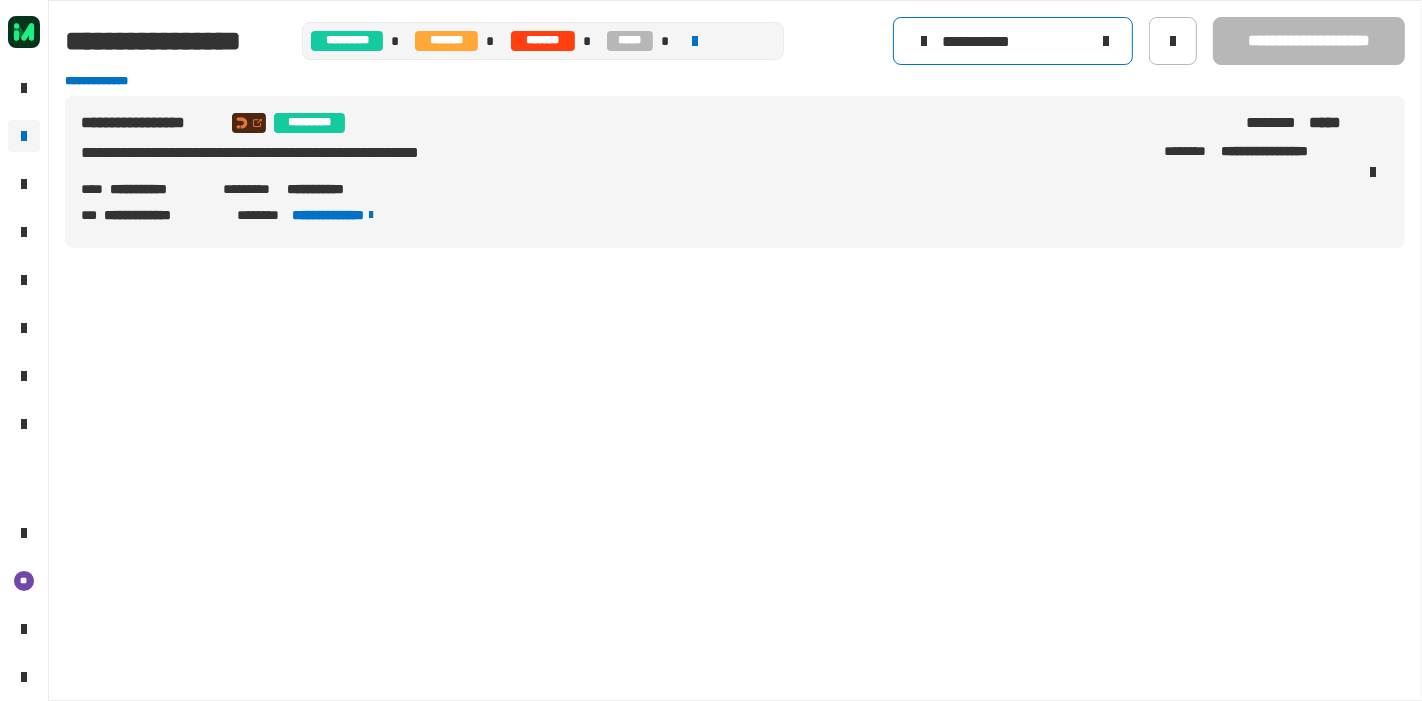 click on "**********" 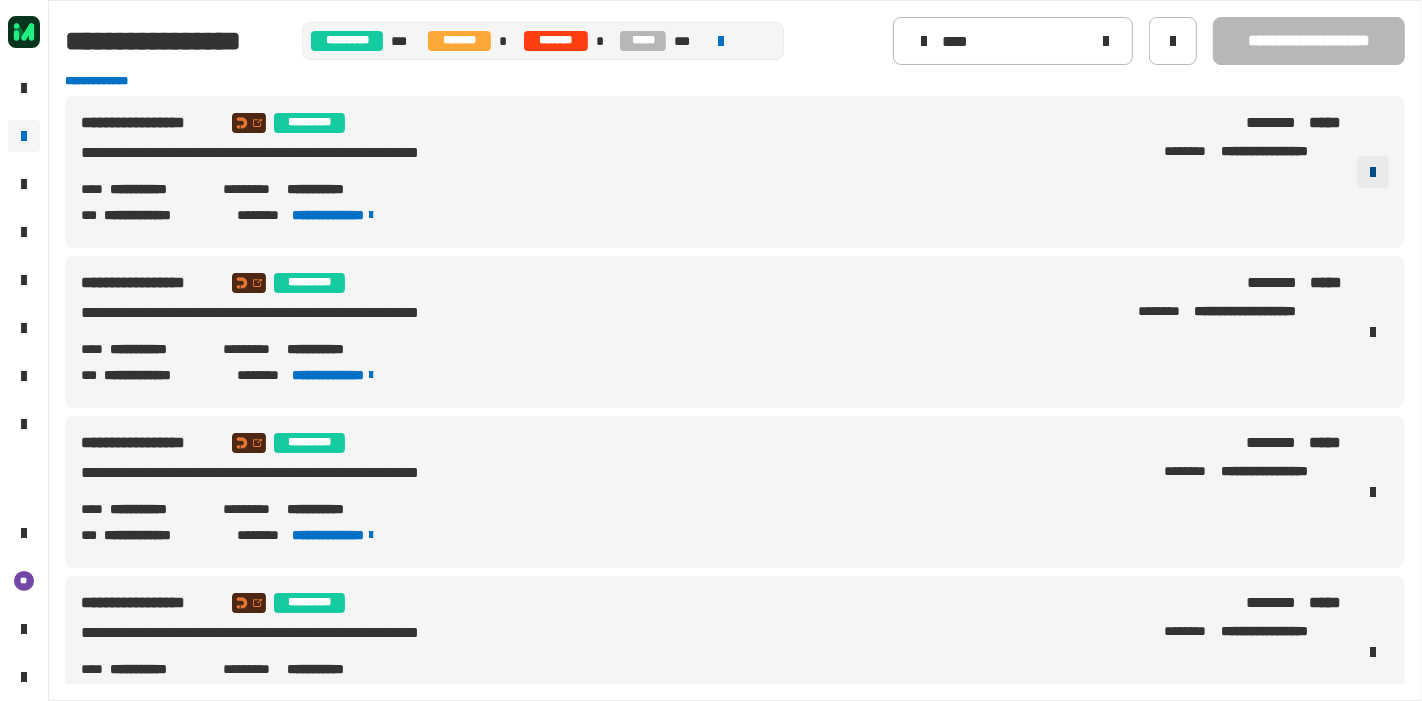 click at bounding box center (1373, 172) 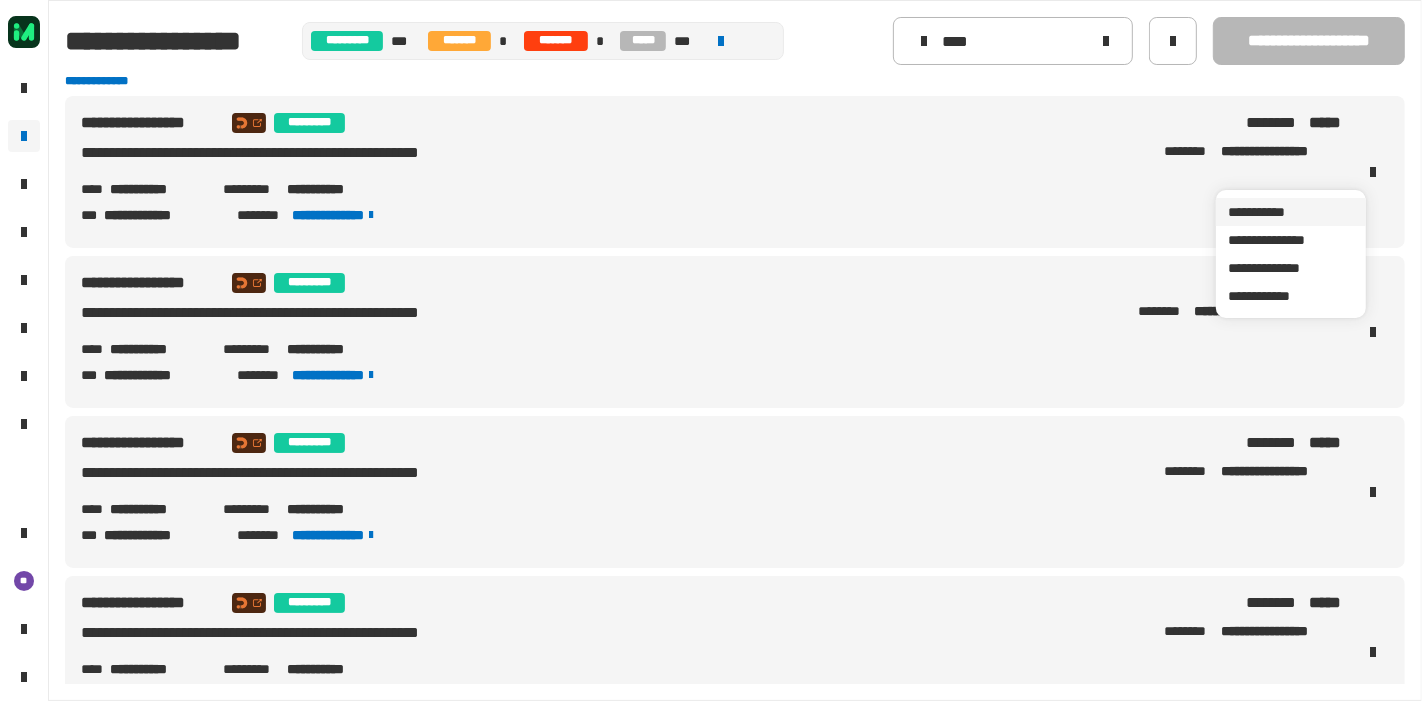 click on "**********" at bounding box center (1291, 212) 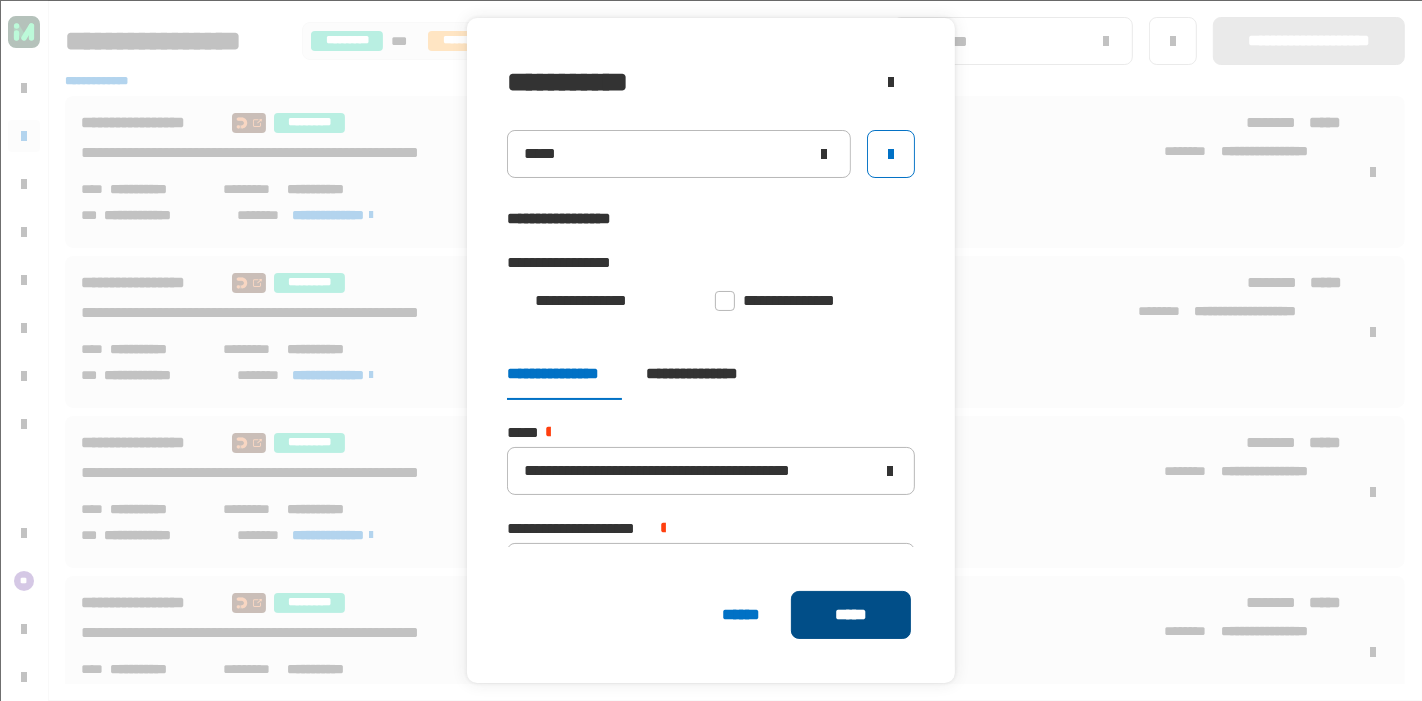 click on "*****" 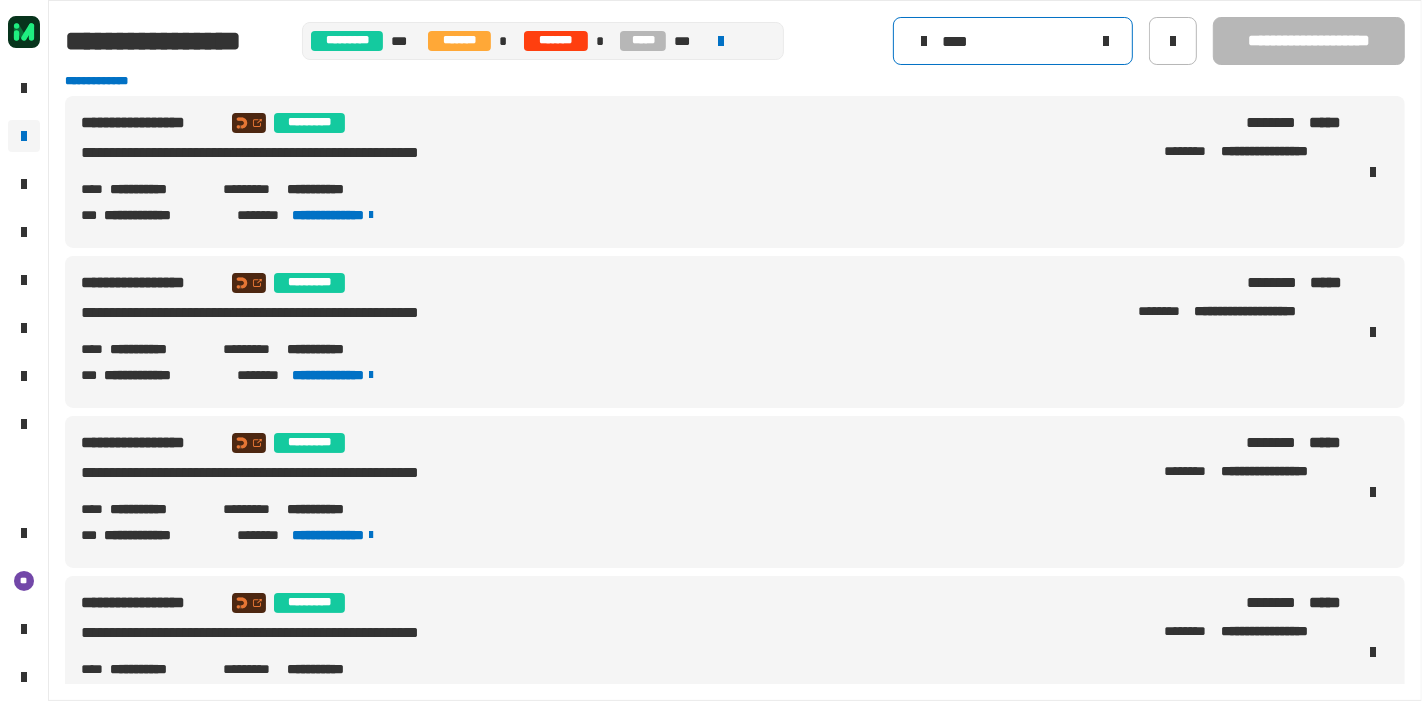 click on "****" 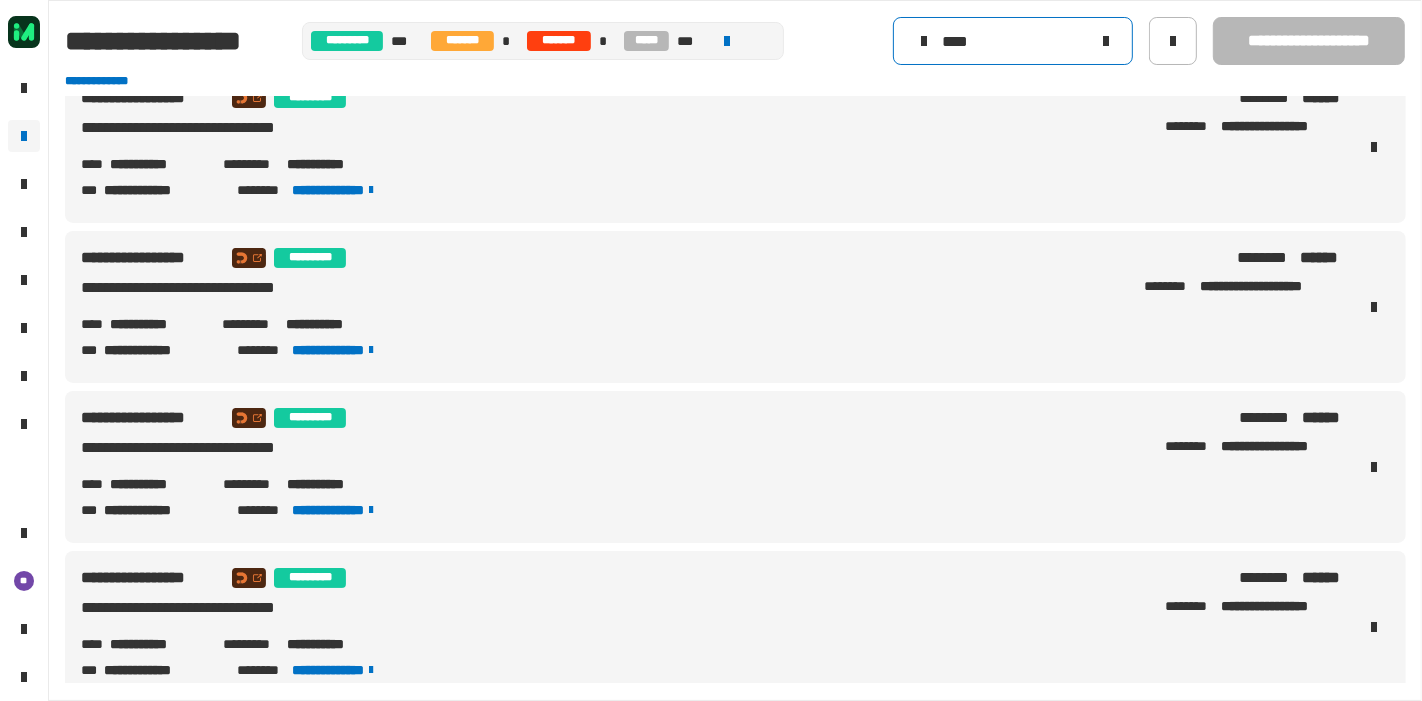 scroll, scrollTop: 0, scrollLeft: 0, axis: both 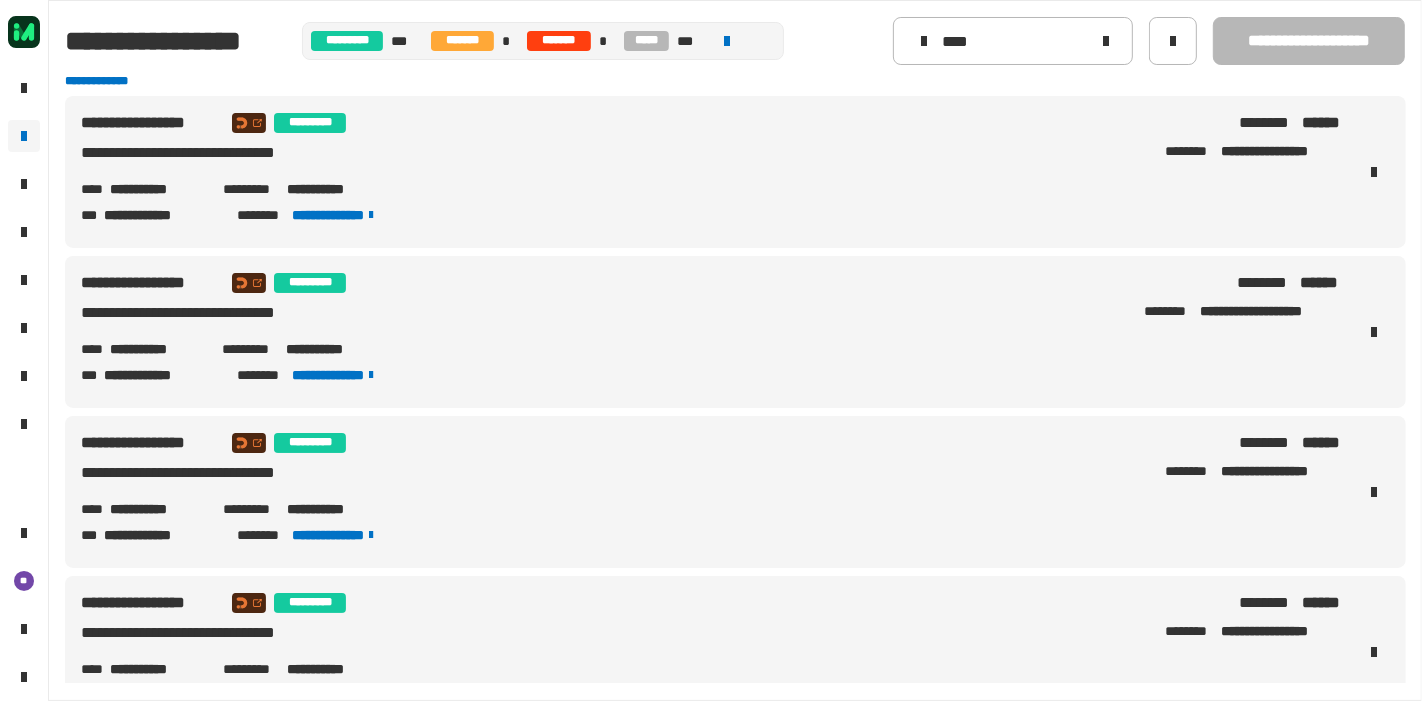 click on "**********" at bounding box center (655, 283) 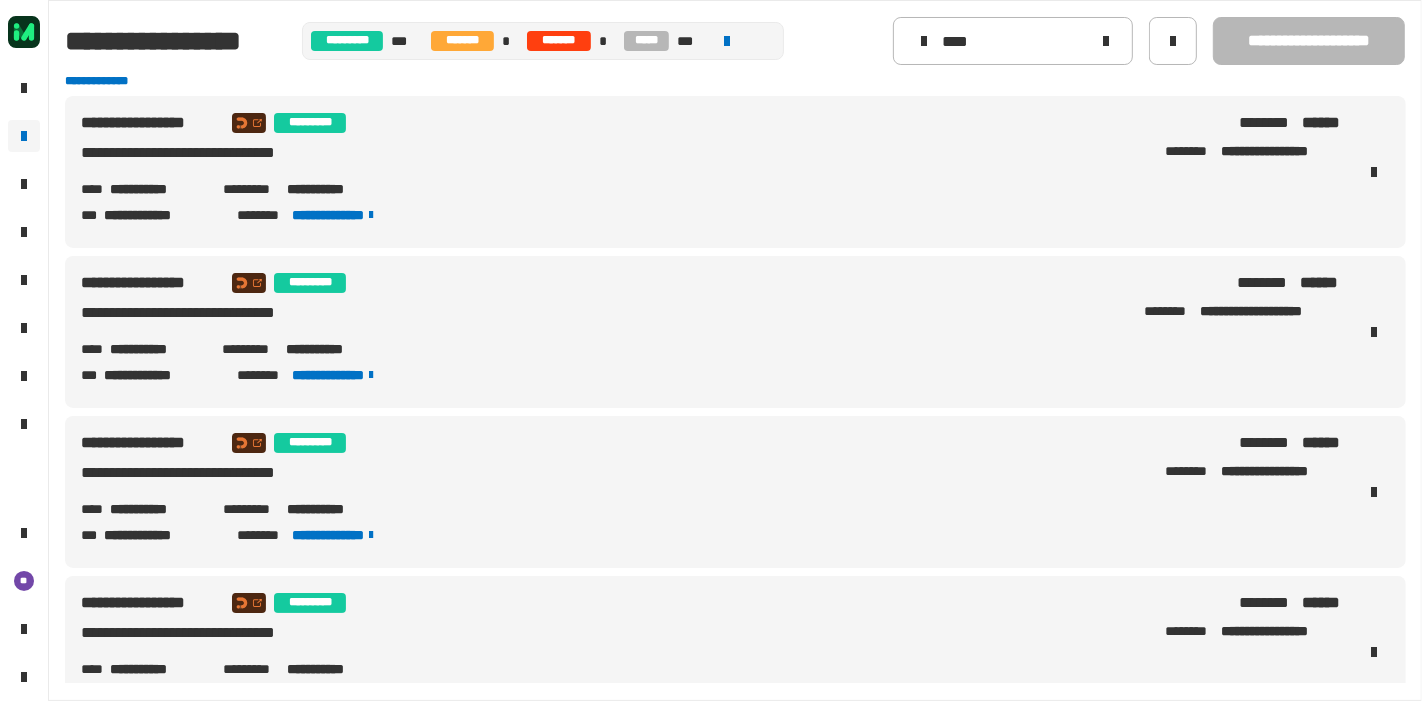 click on "**********" 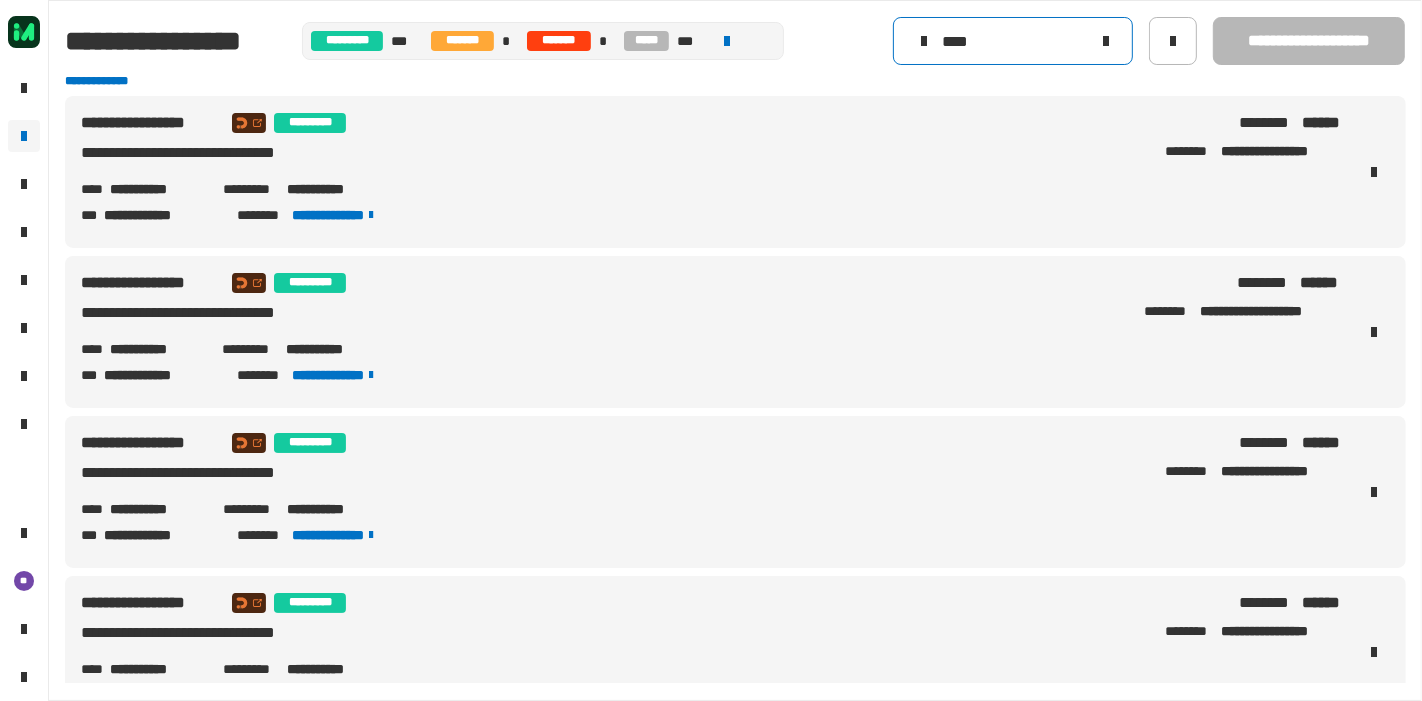 click on "****" 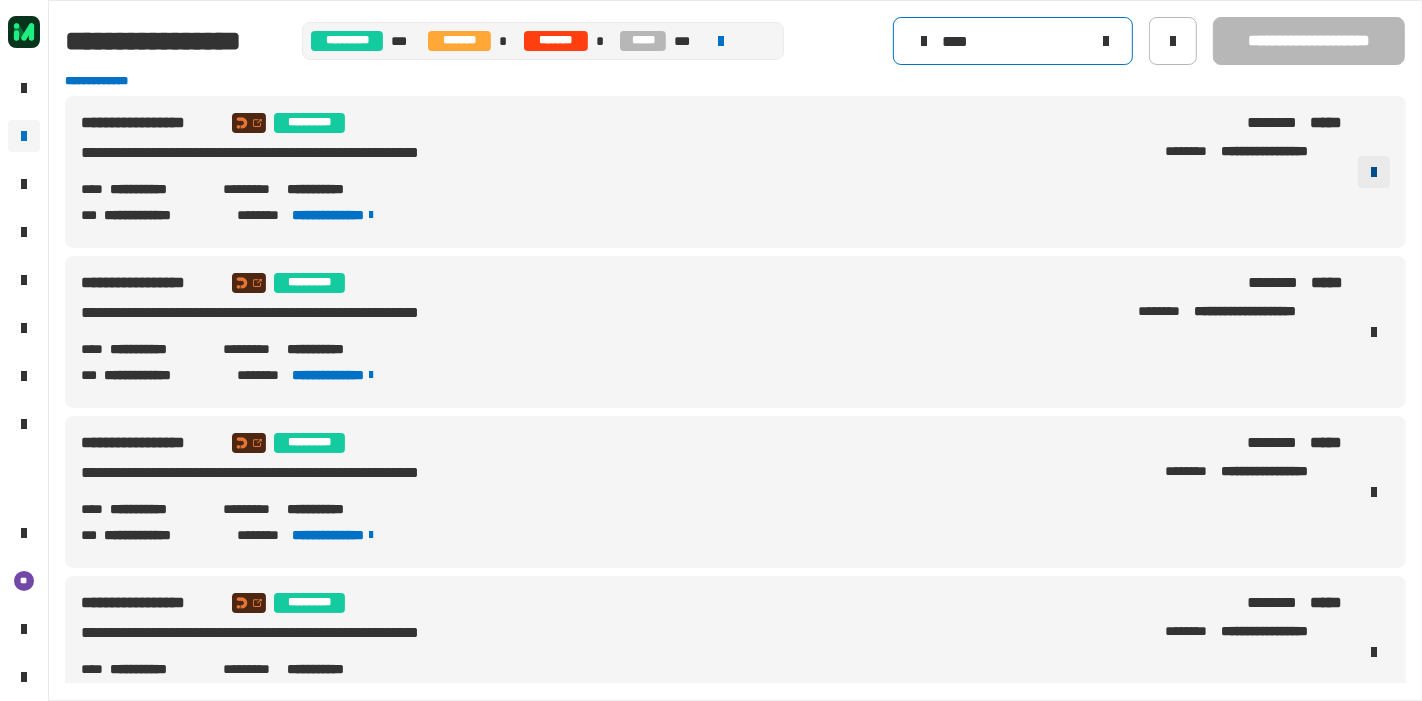 type on "****" 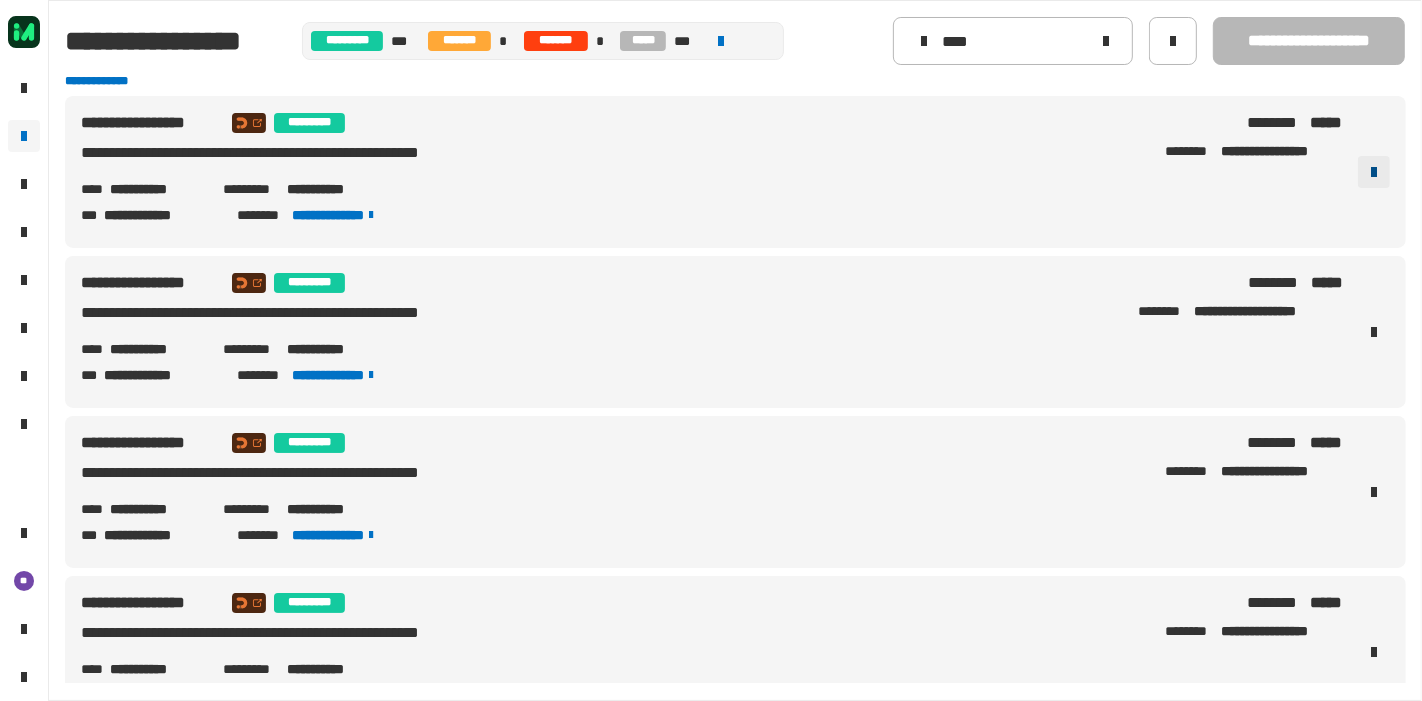 click at bounding box center [1374, 172] 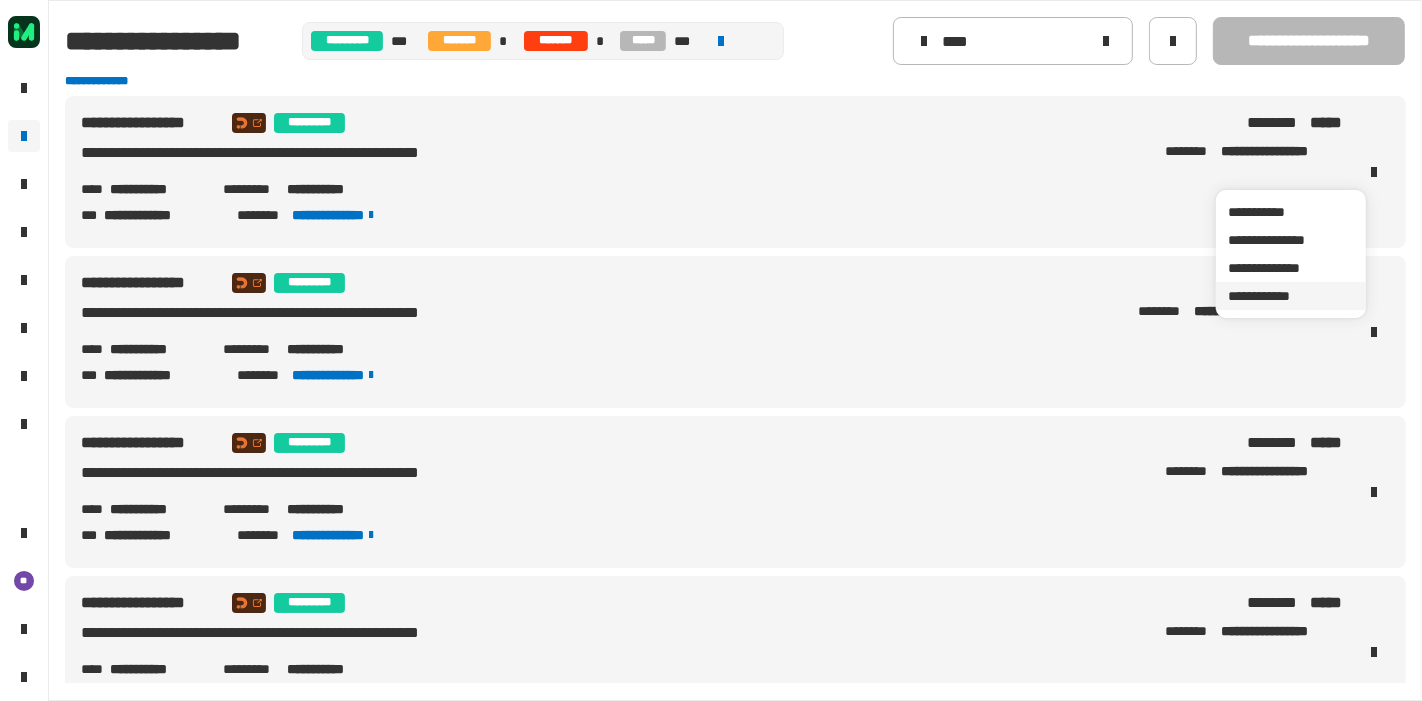 click on "**********" at bounding box center [1291, 296] 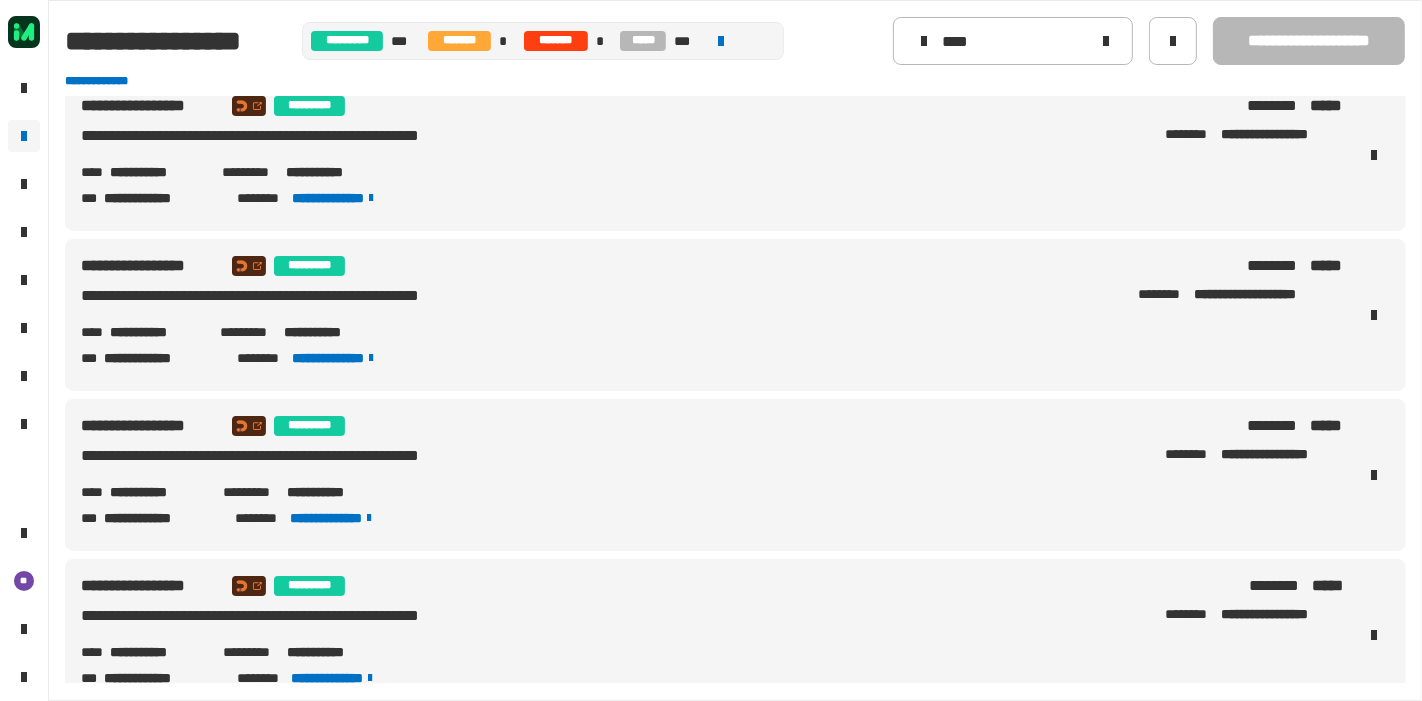 scroll, scrollTop: 0, scrollLeft: 0, axis: both 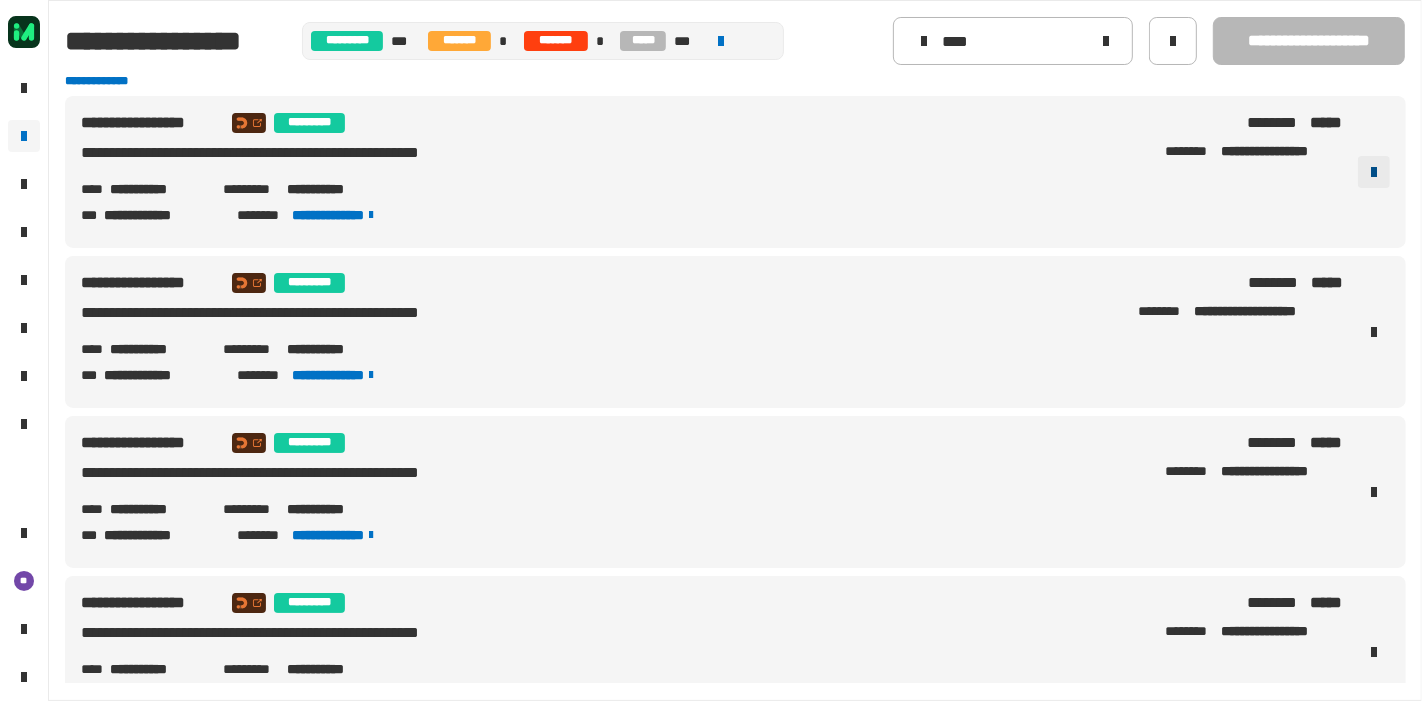 click at bounding box center (1374, 172) 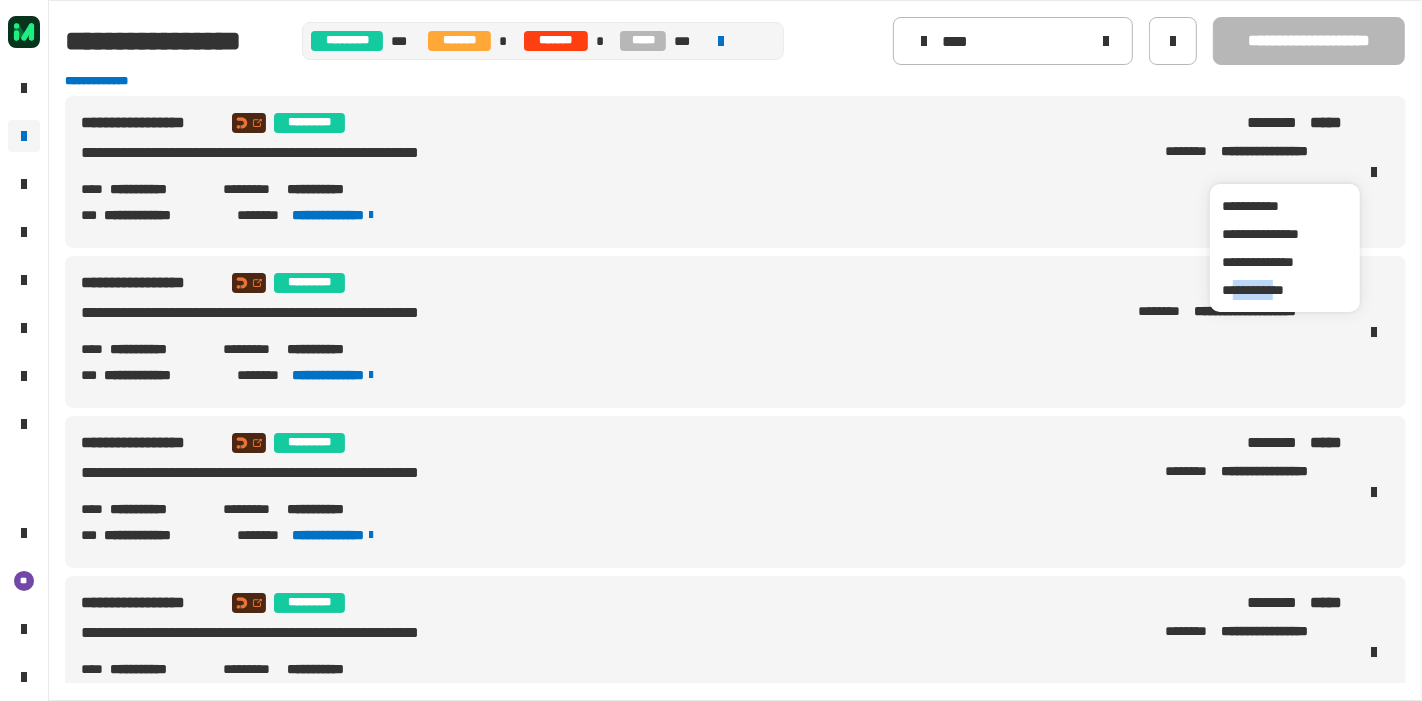 drag, startPoint x: 1292, startPoint y: 290, endPoint x: 1239, endPoint y: 306, distance: 55.362442 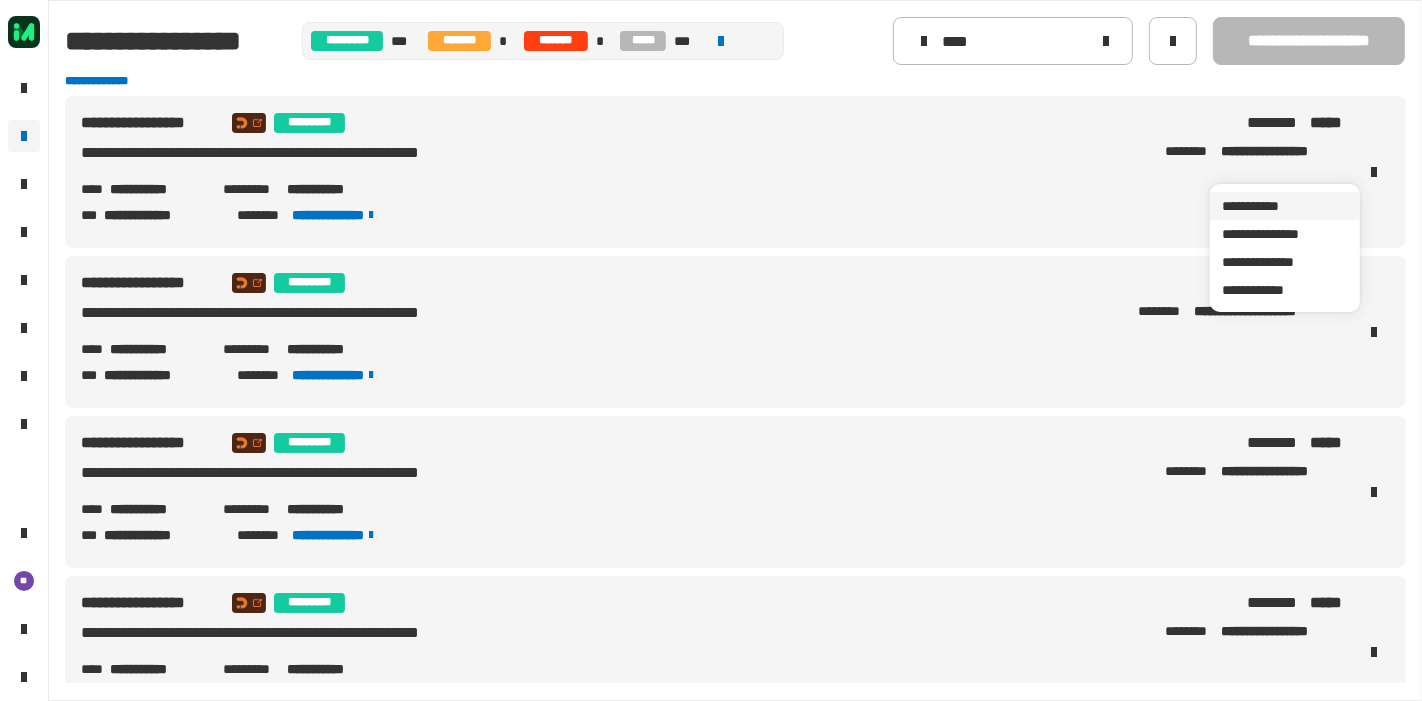 click on "**********" at bounding box center [1285, 206] 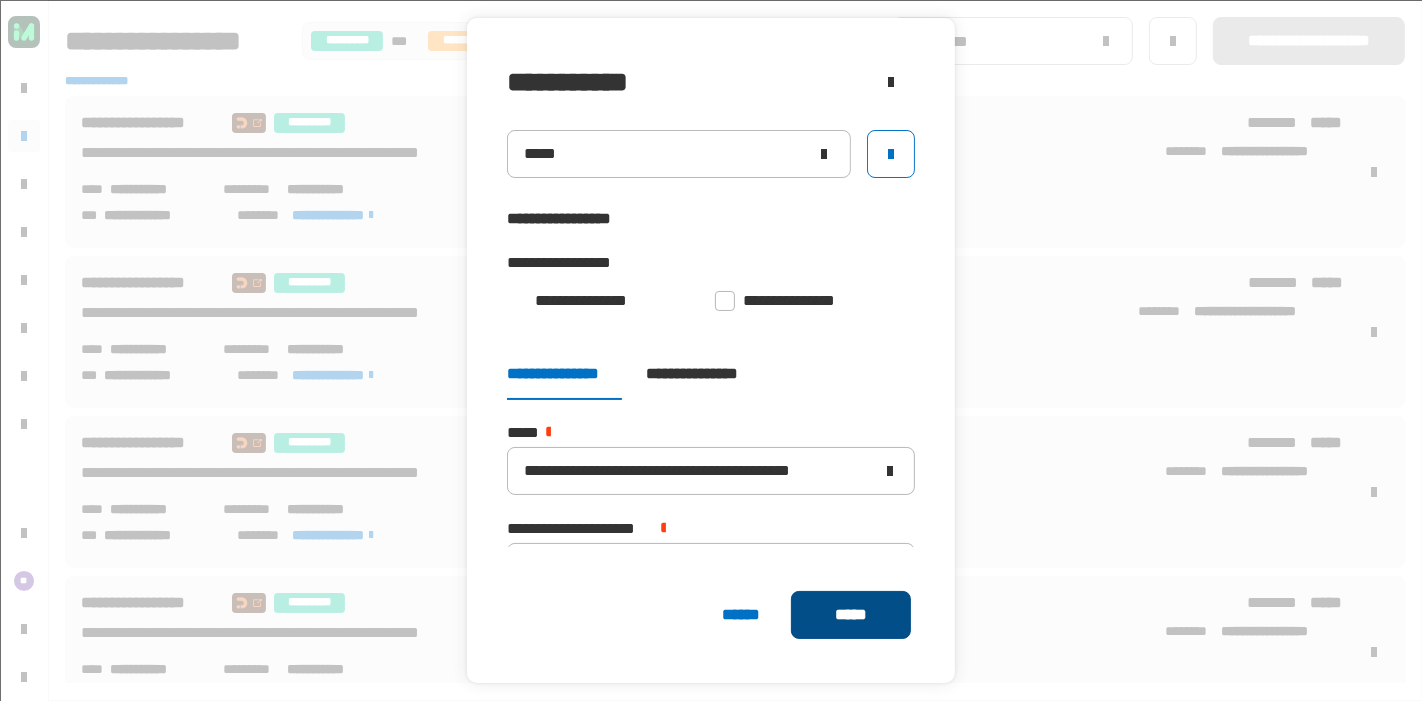 click on "*****" 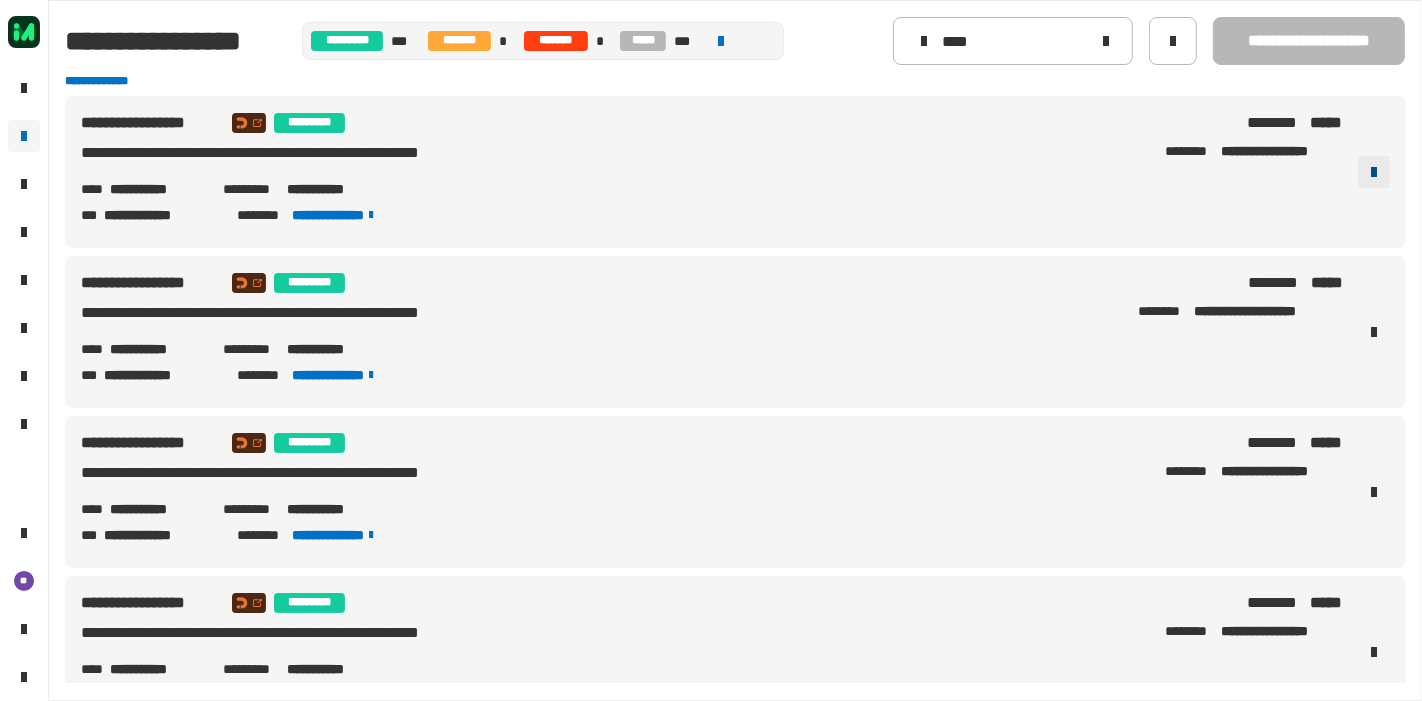 click at bounding box center (1374, 172) 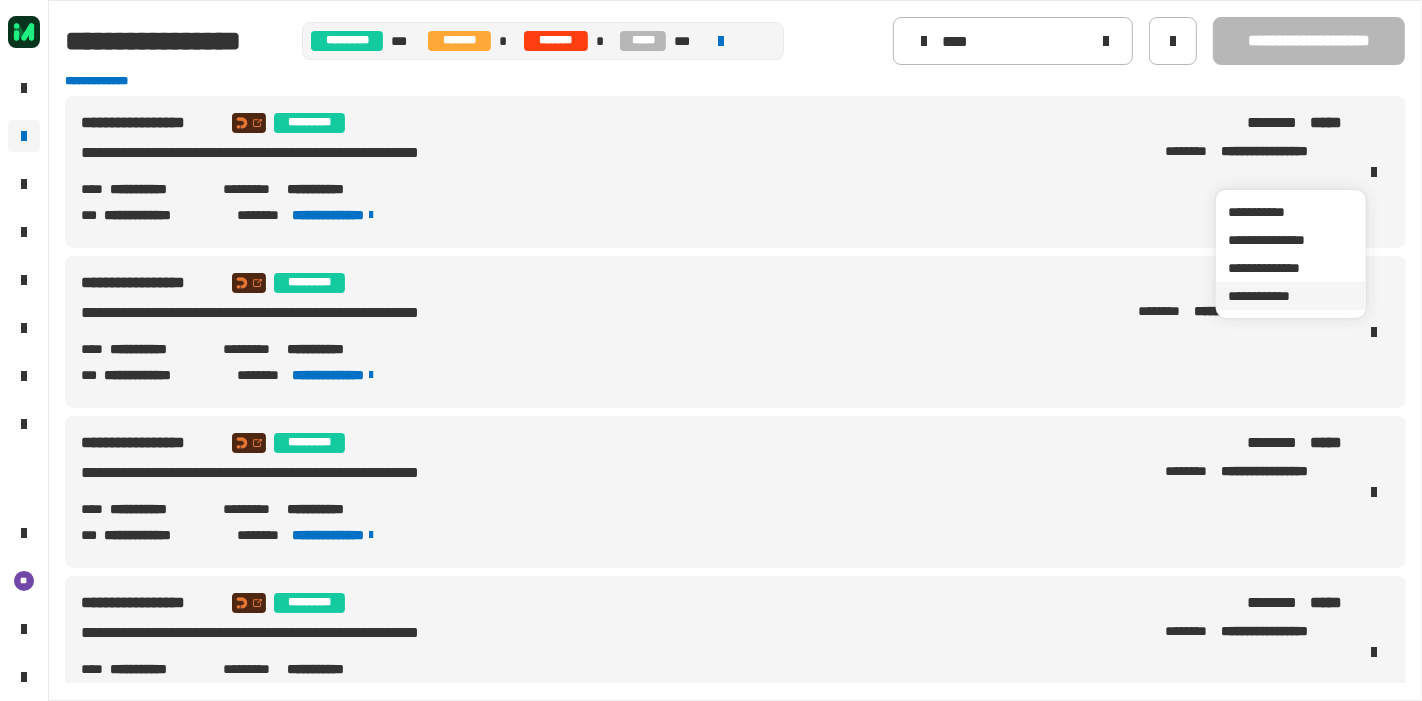 click on "**********" at bounding box center [1291, 296] 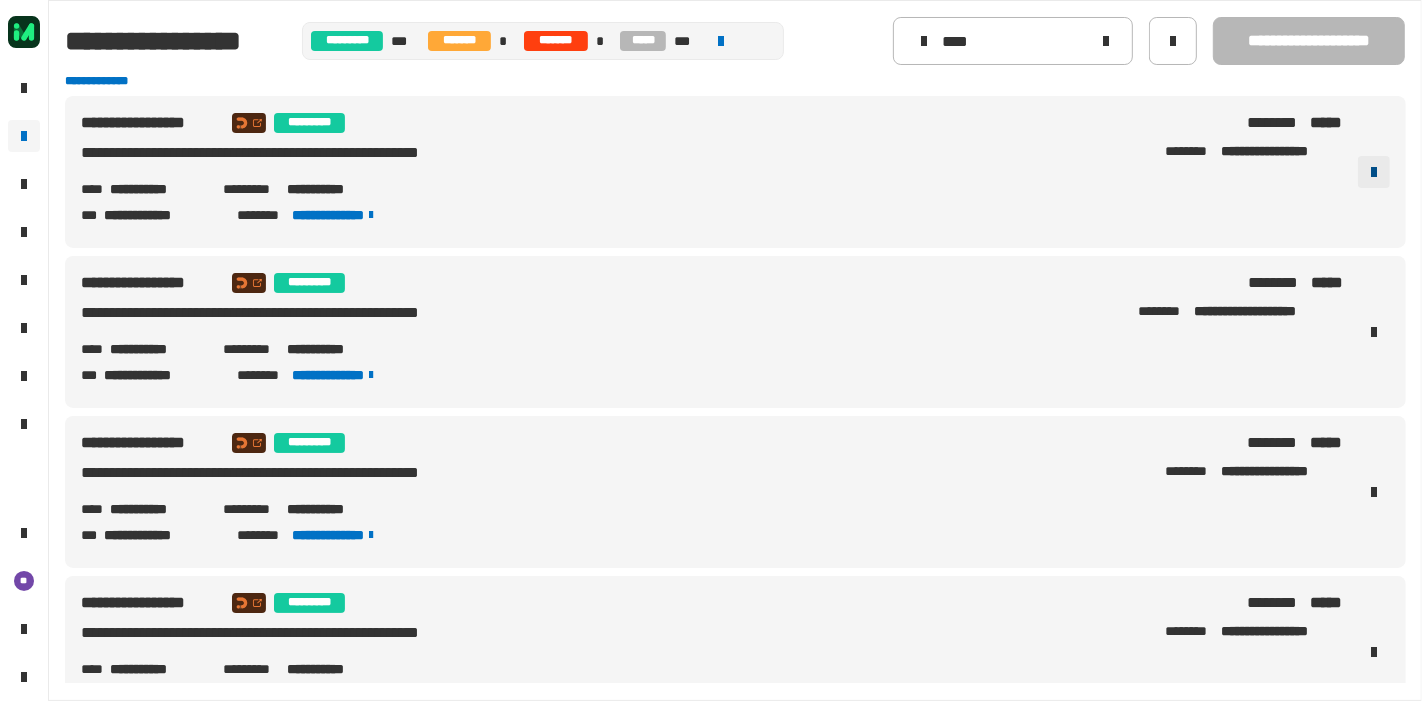 click at bounding box center [1374, 172] 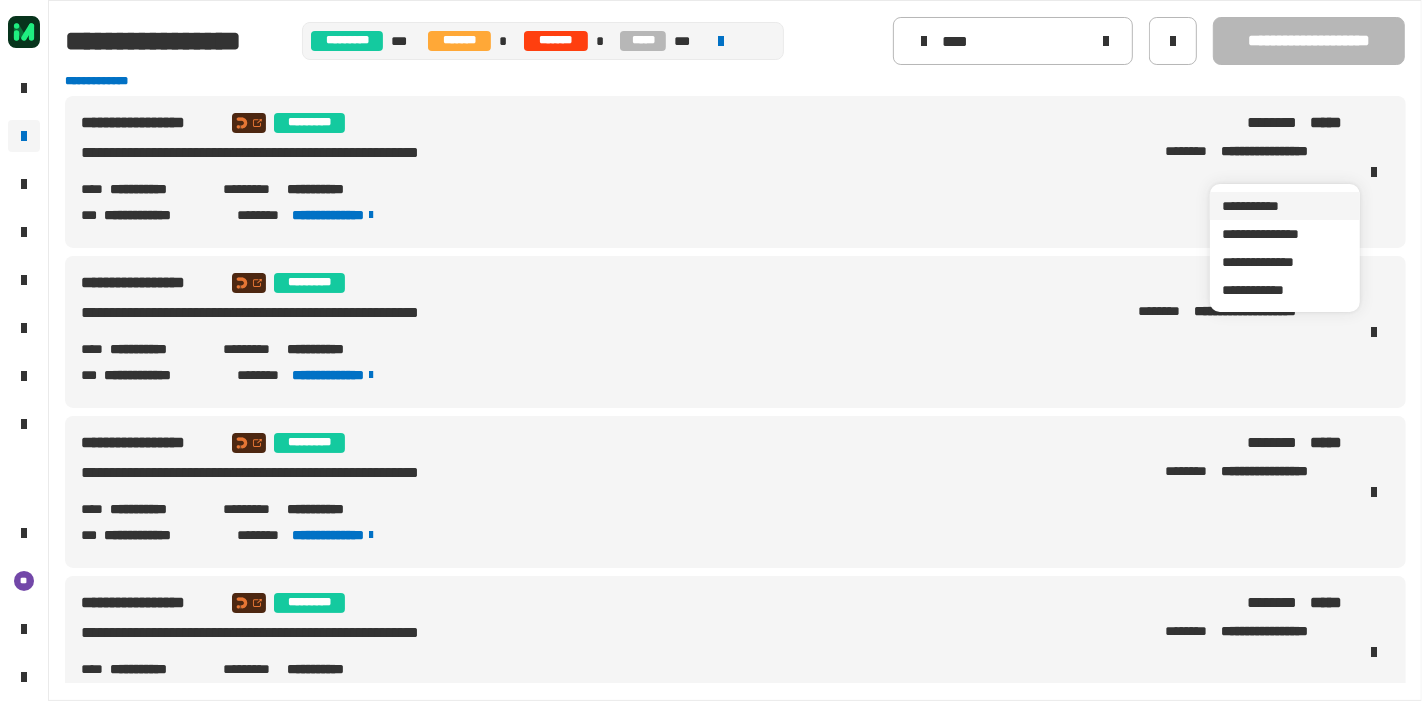 click on "**********" at bounding box center (1285, 206) 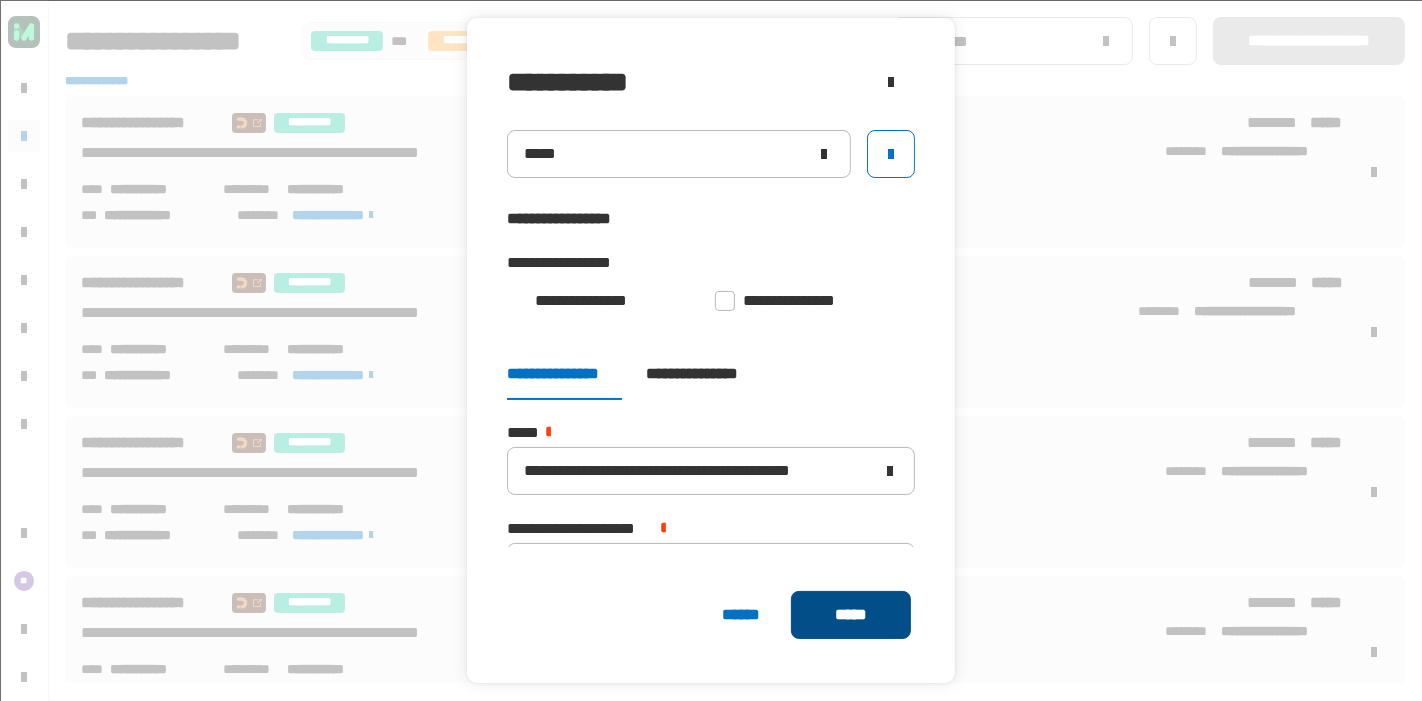 click on "*****" 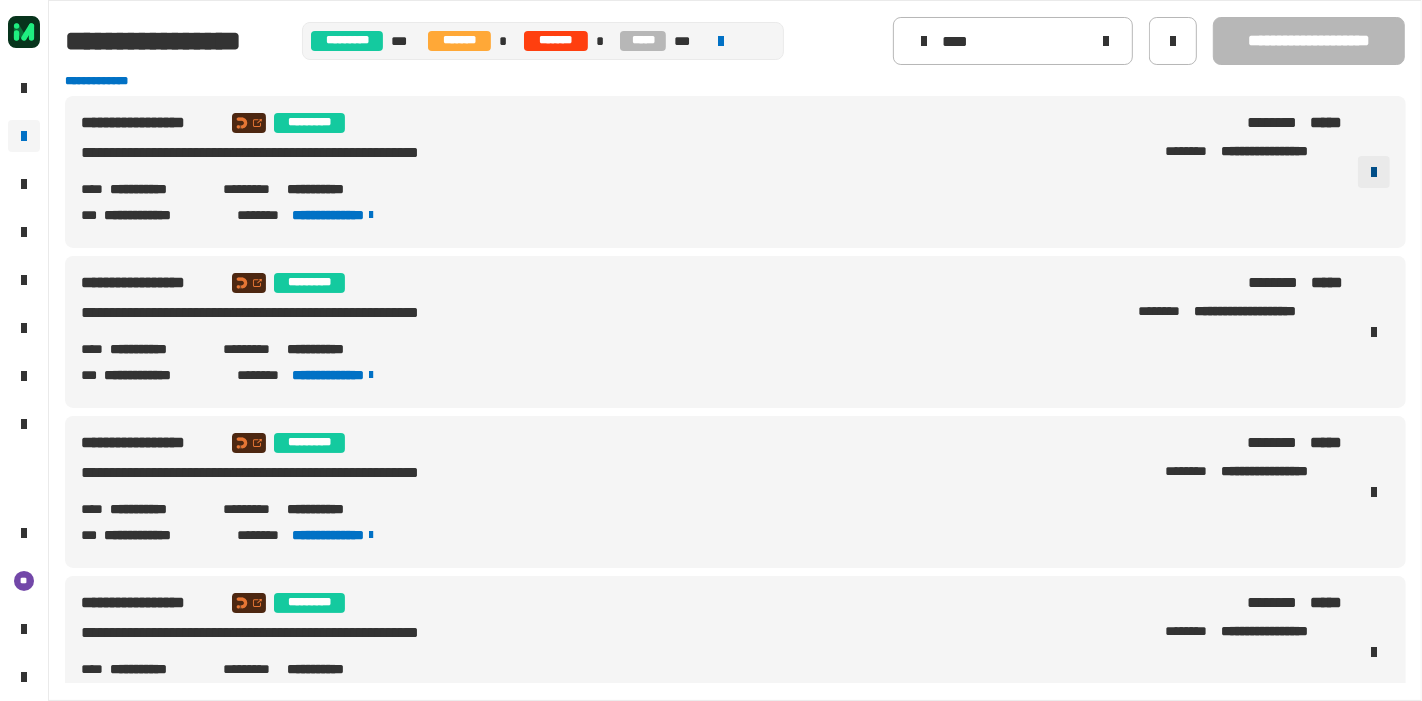 click at bounding box center (1374, 172) 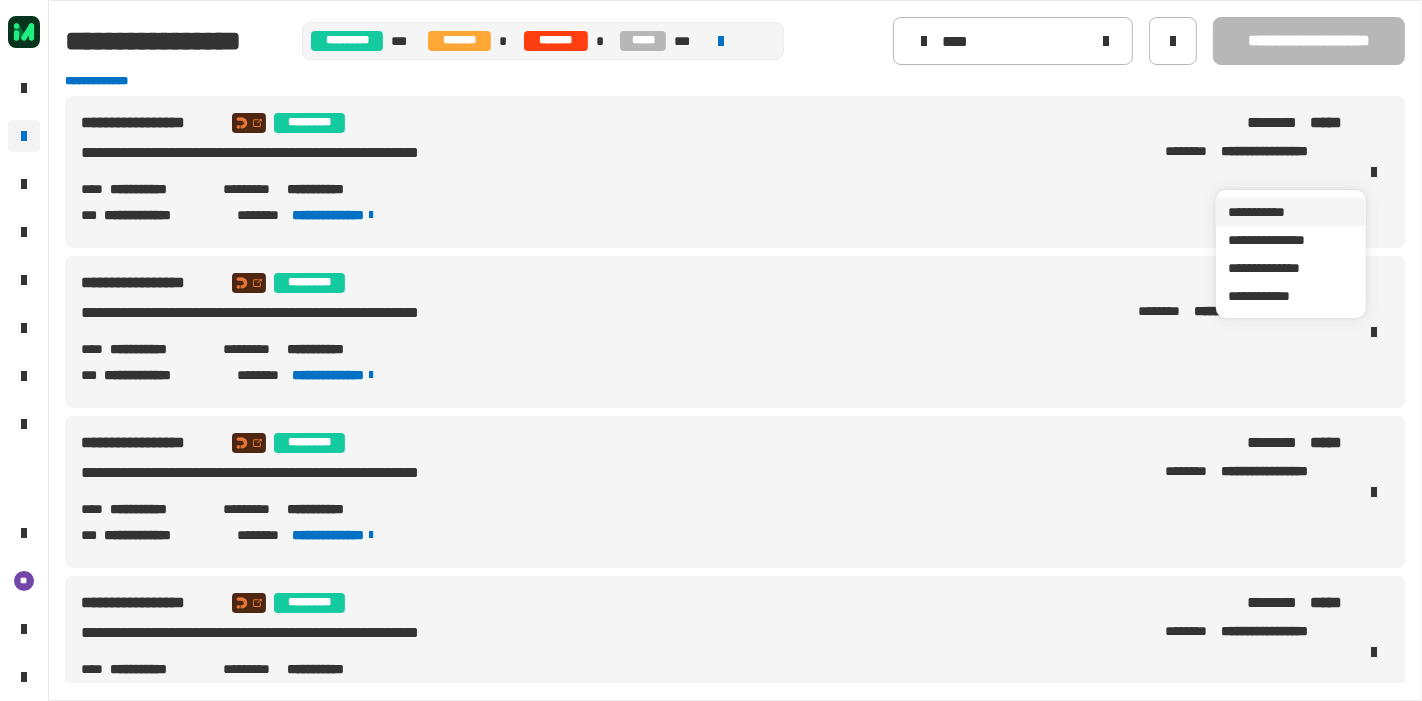 click on "**********" at bounding box center (1291, 212) 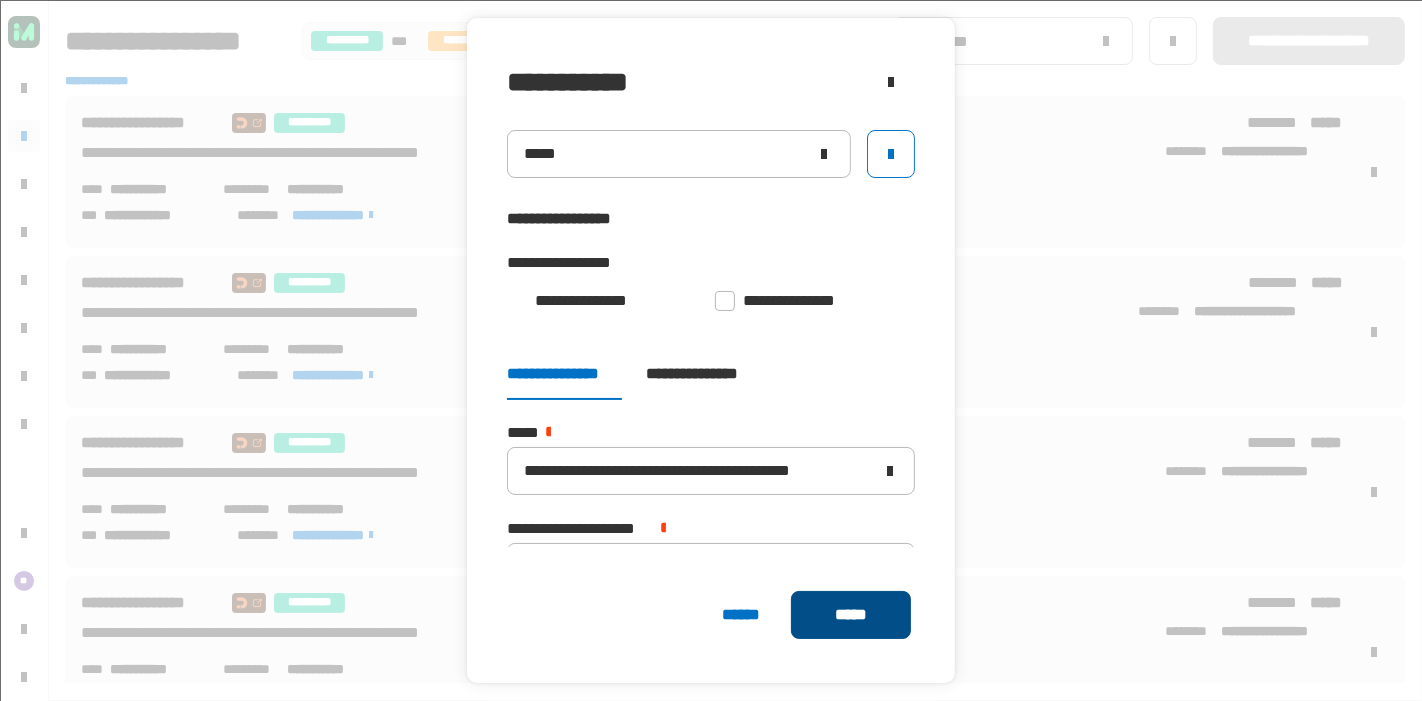 click on "*****" 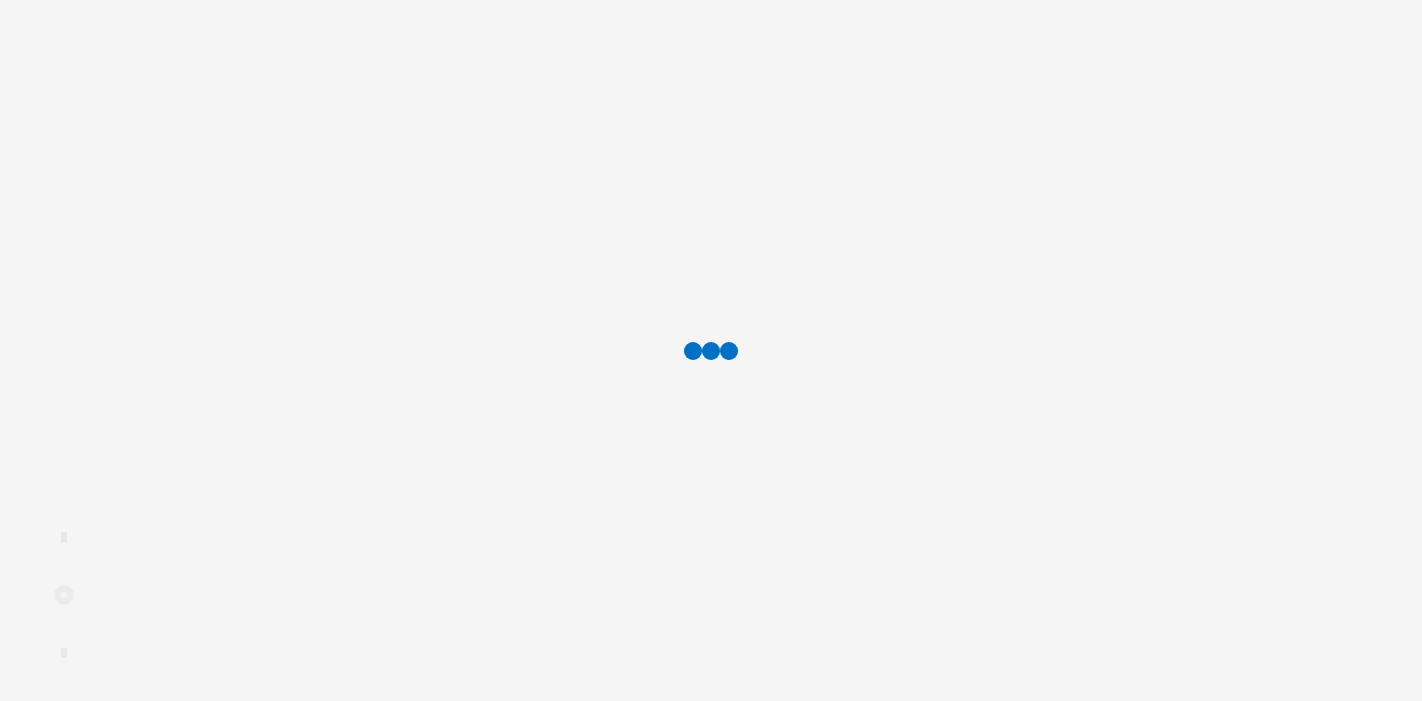 scroll, scrollTop: 0, scrollLeft: 0, axis: both 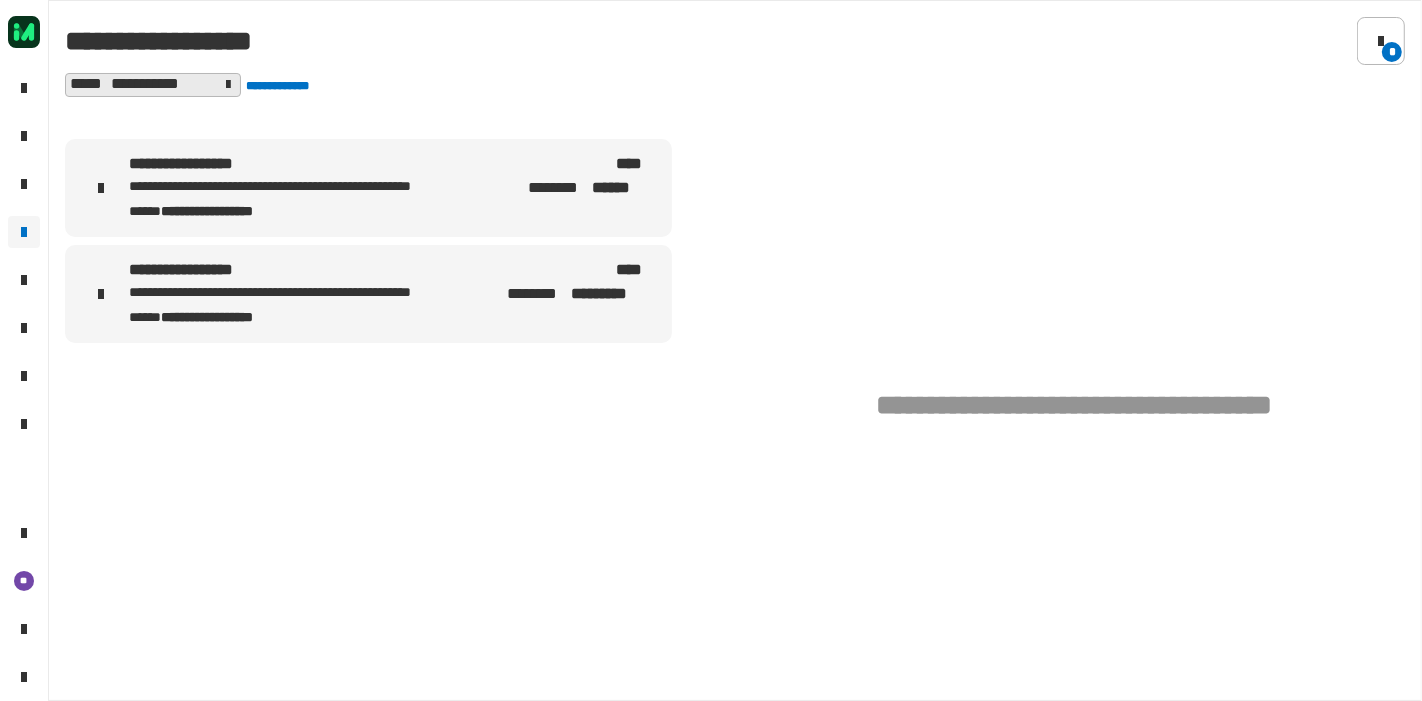 click on "**********" at bounding box center [368, 188] 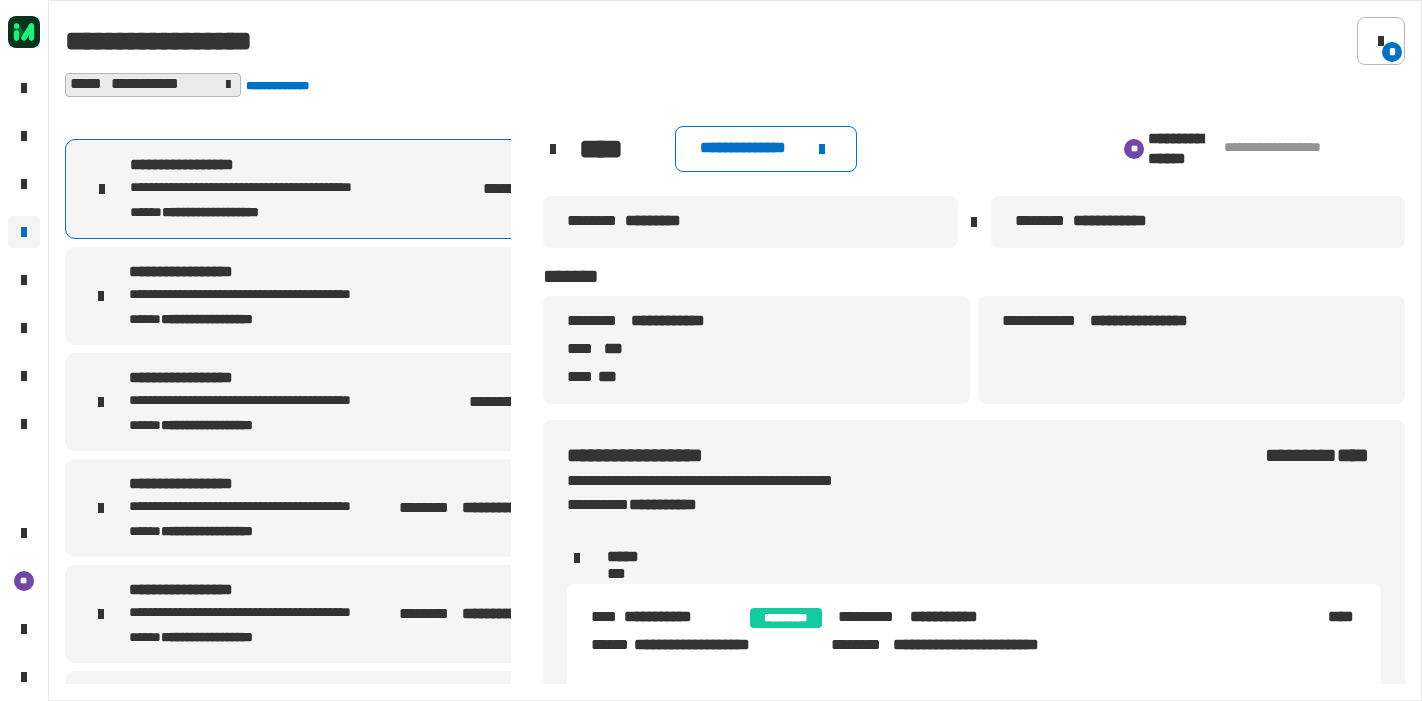 scroll, scrollTop: 0, scrollLeft: 0, axis: both 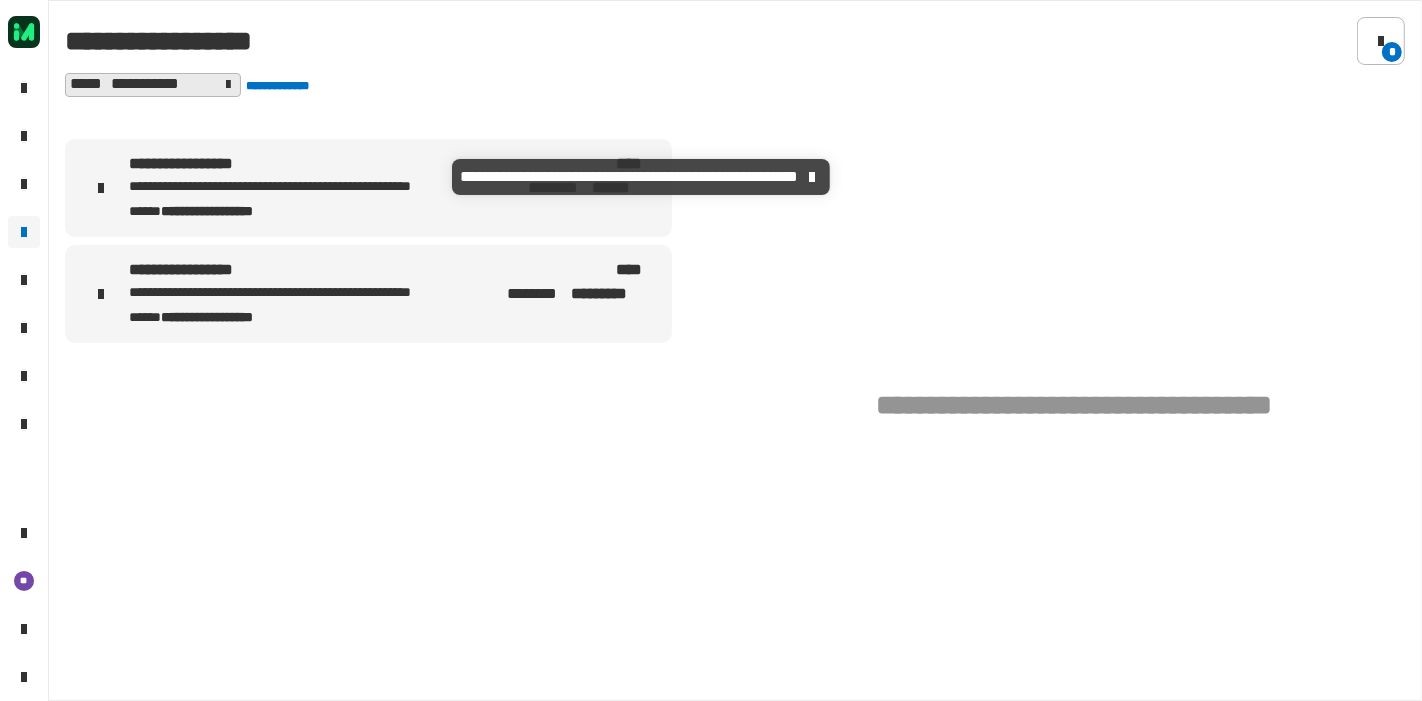 click on "**********" at bounding box center [290, 187] 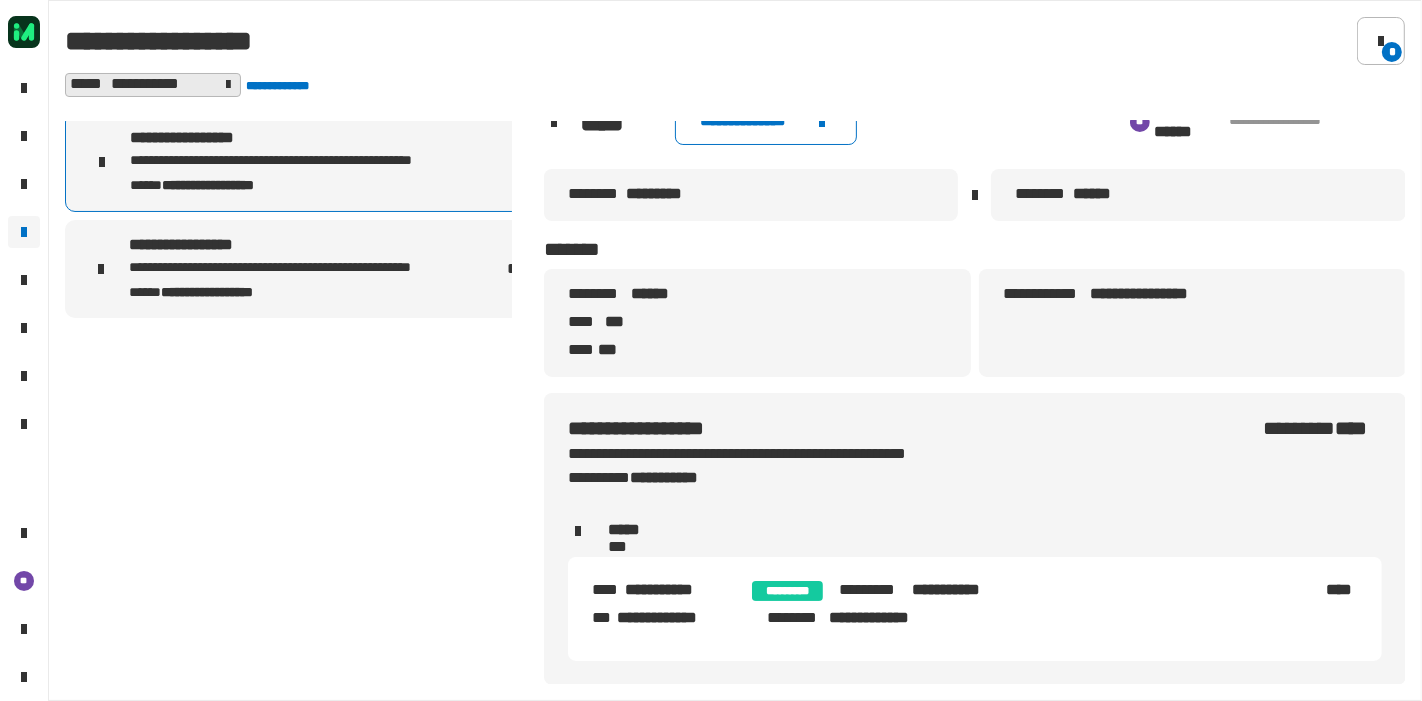 scroll, scrollTop: 0, scrollLeft: 0, axis: both 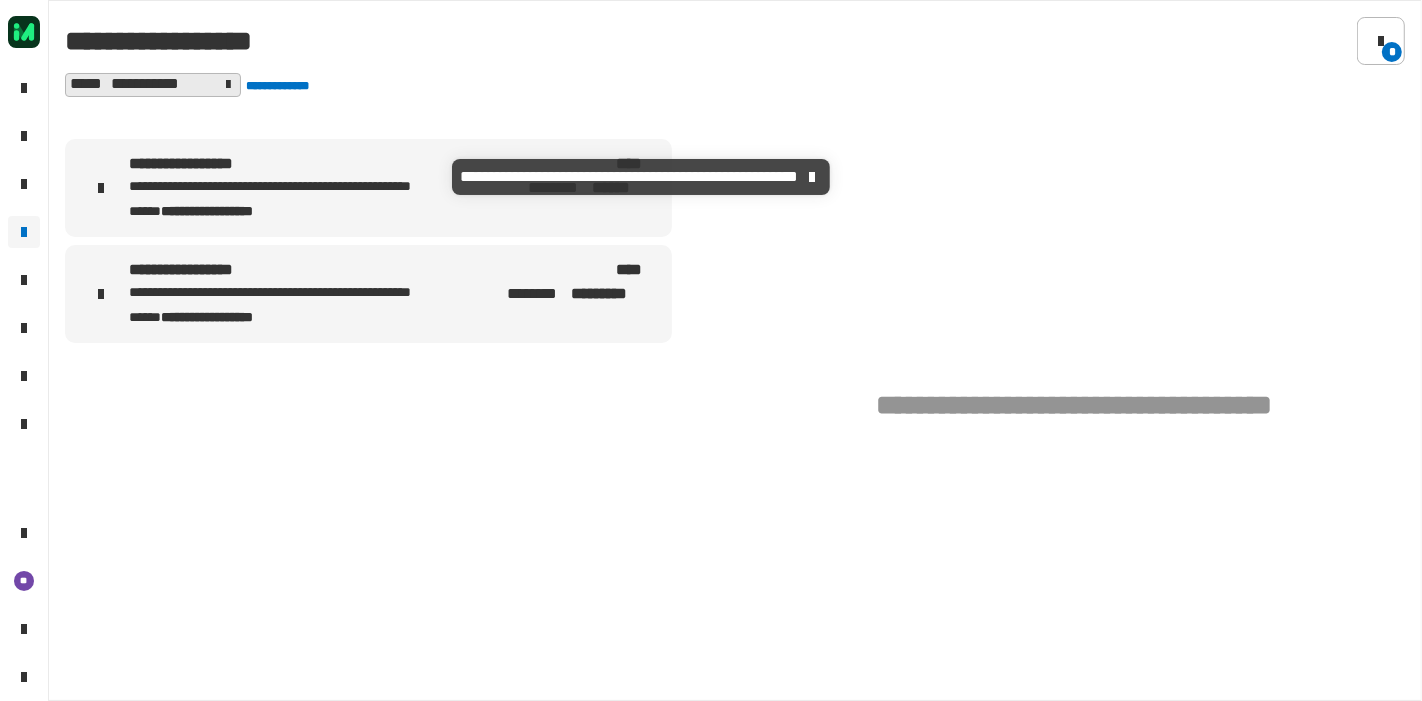 click on "**********" at bounding box center (290, 187) 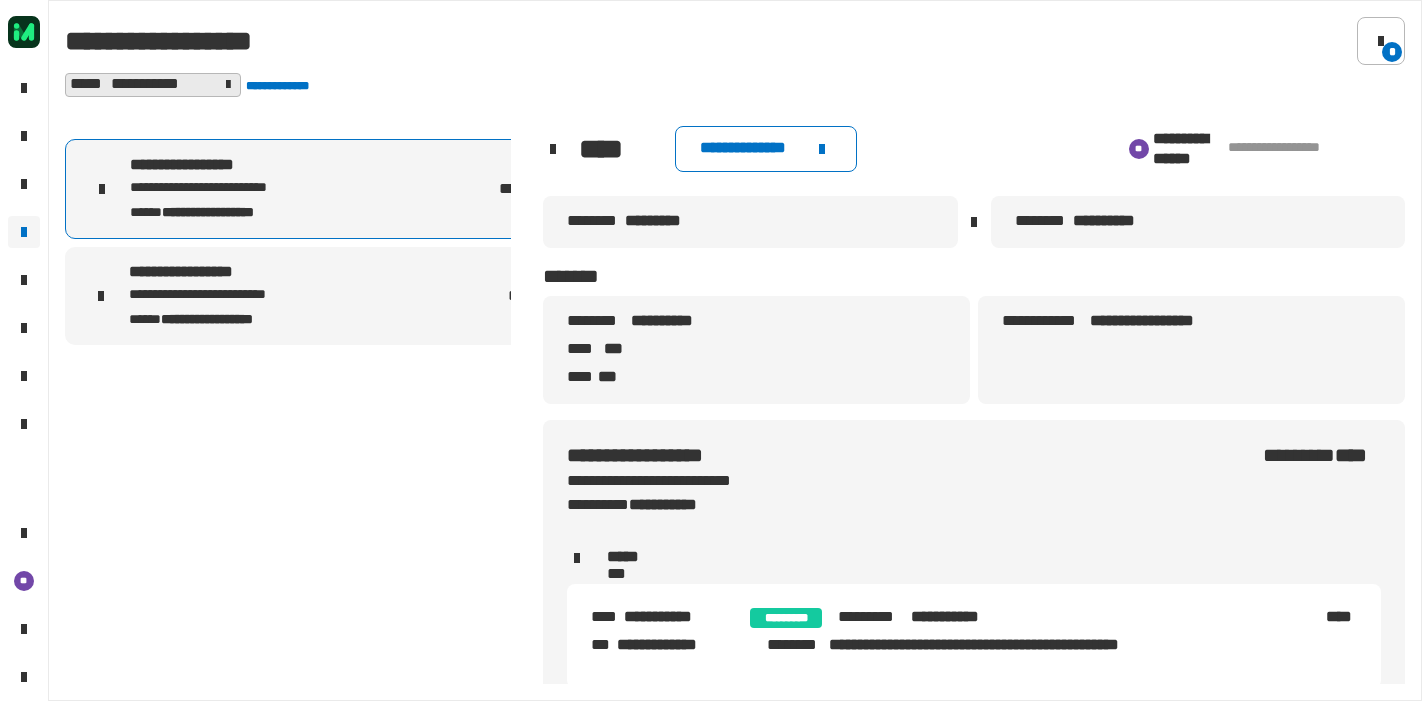 scroll, scrollTop: 0, scrollLeft: 0, axis: both 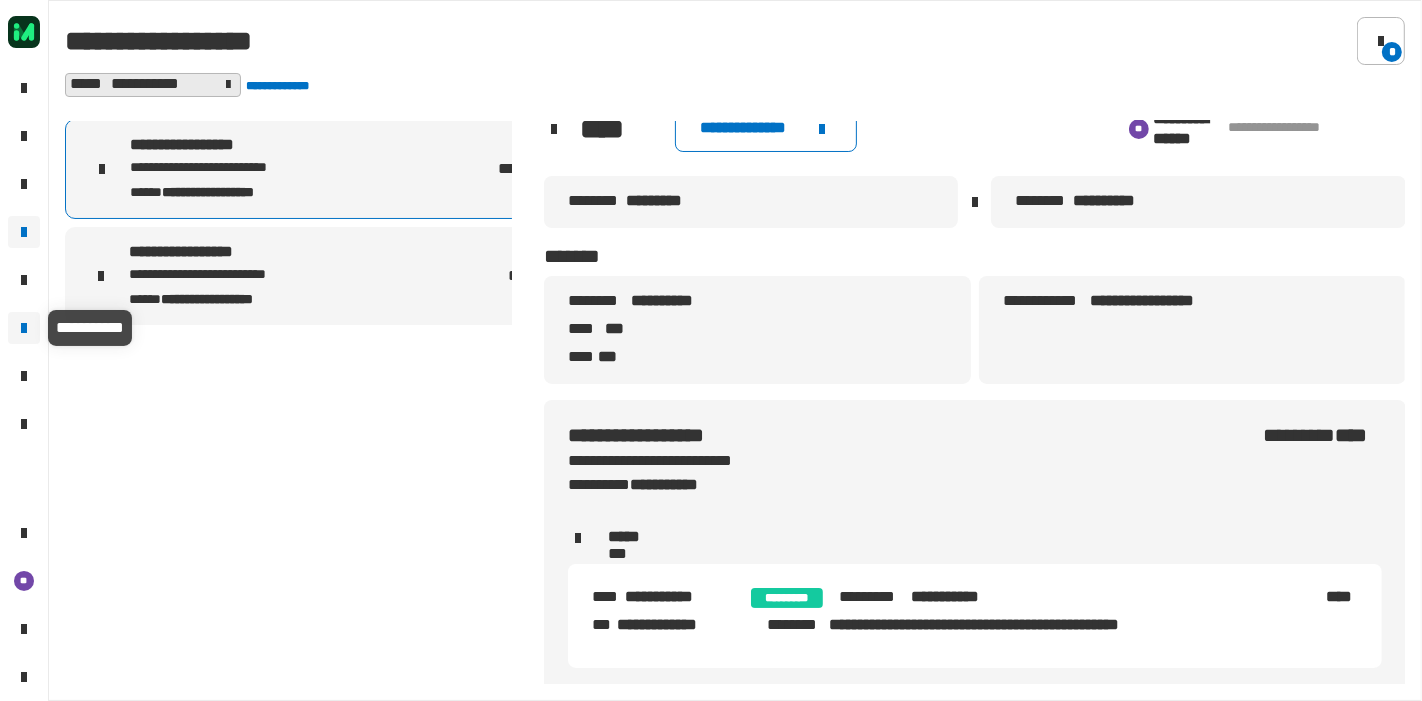 click 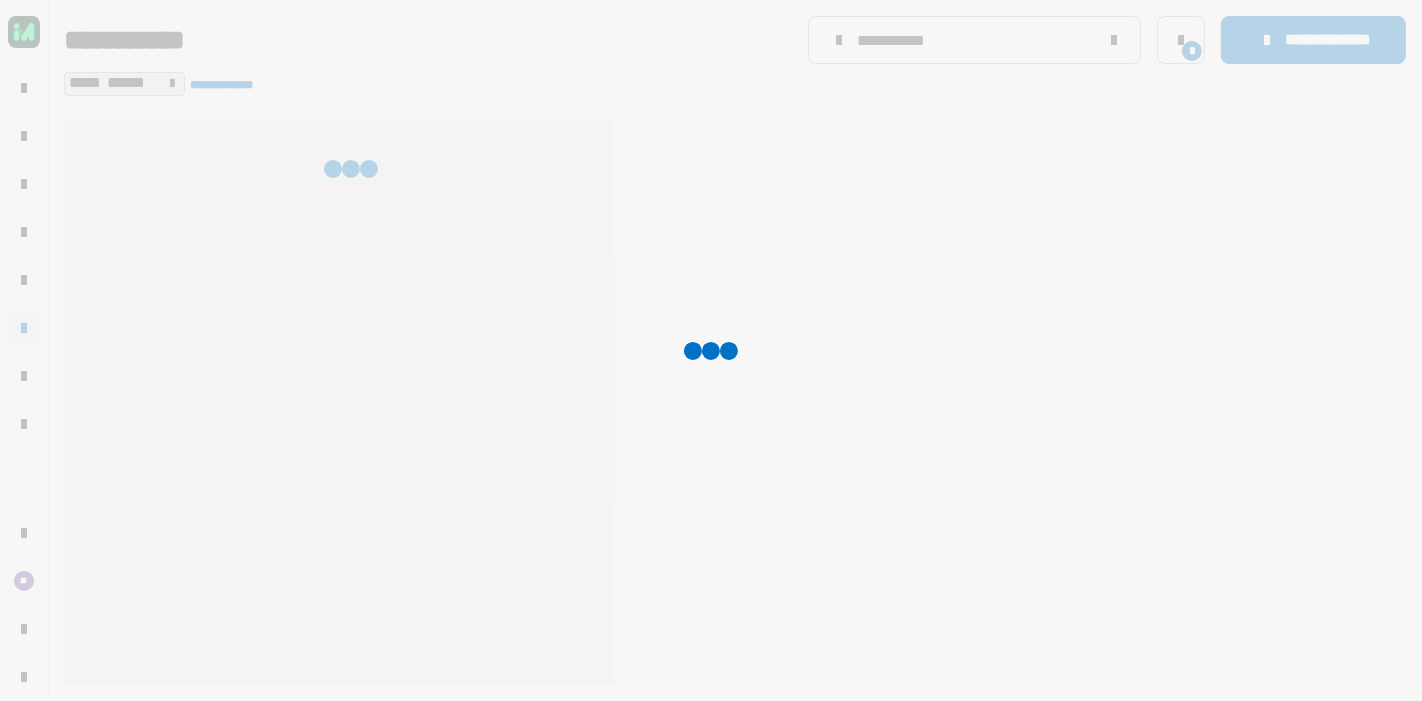 click 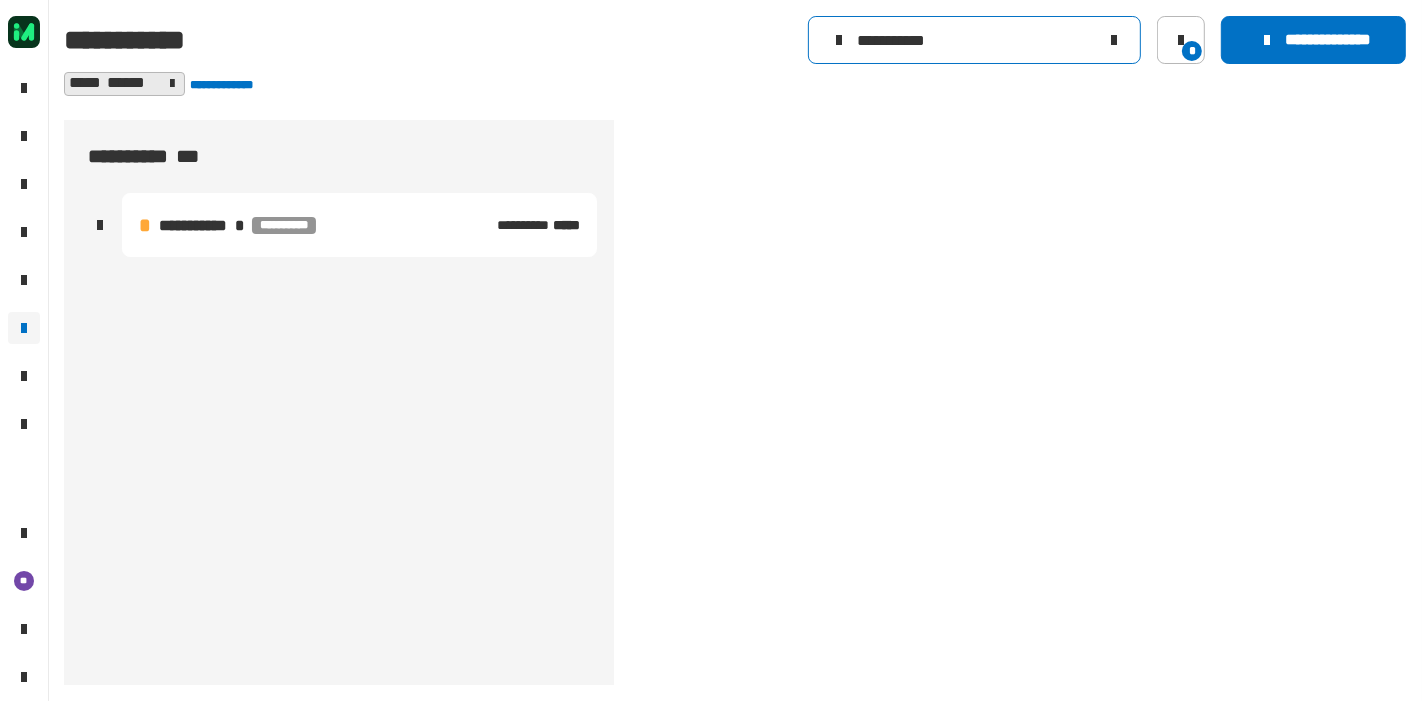 click on "**********" 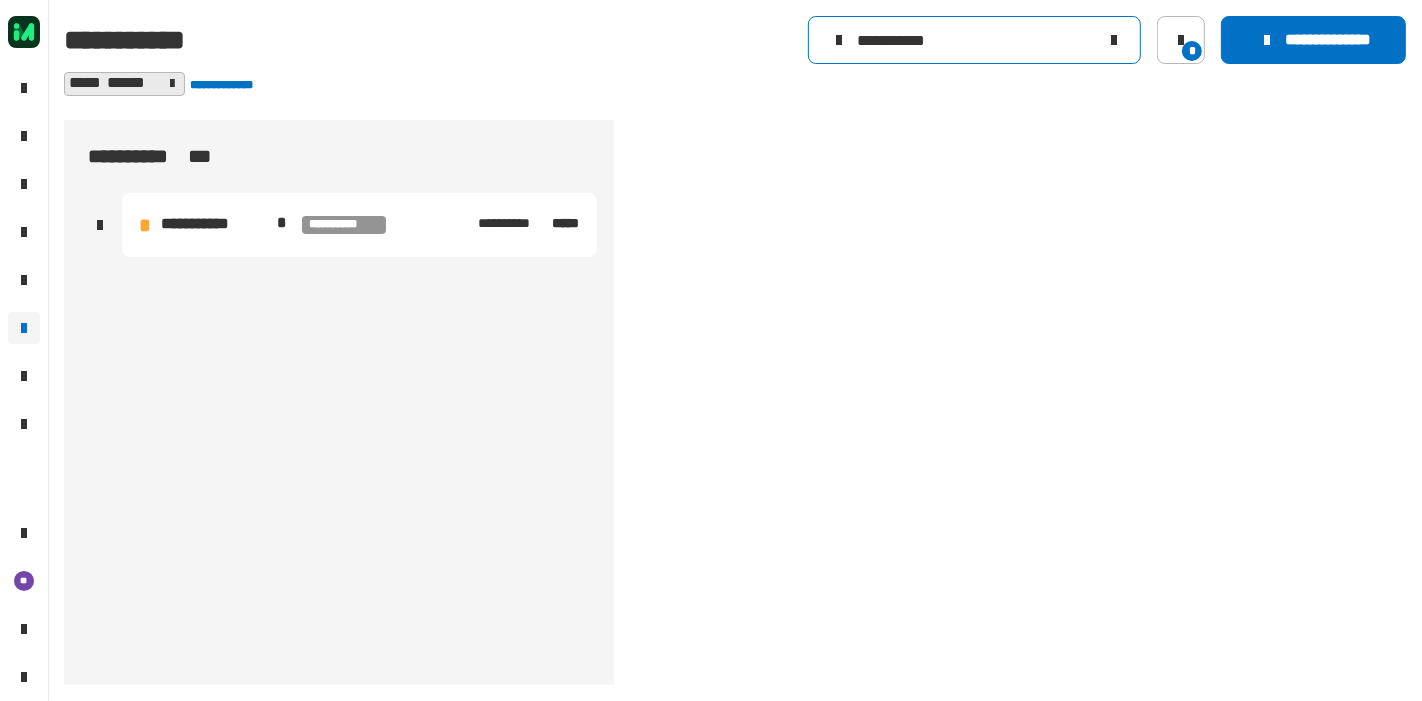 click on "**********" 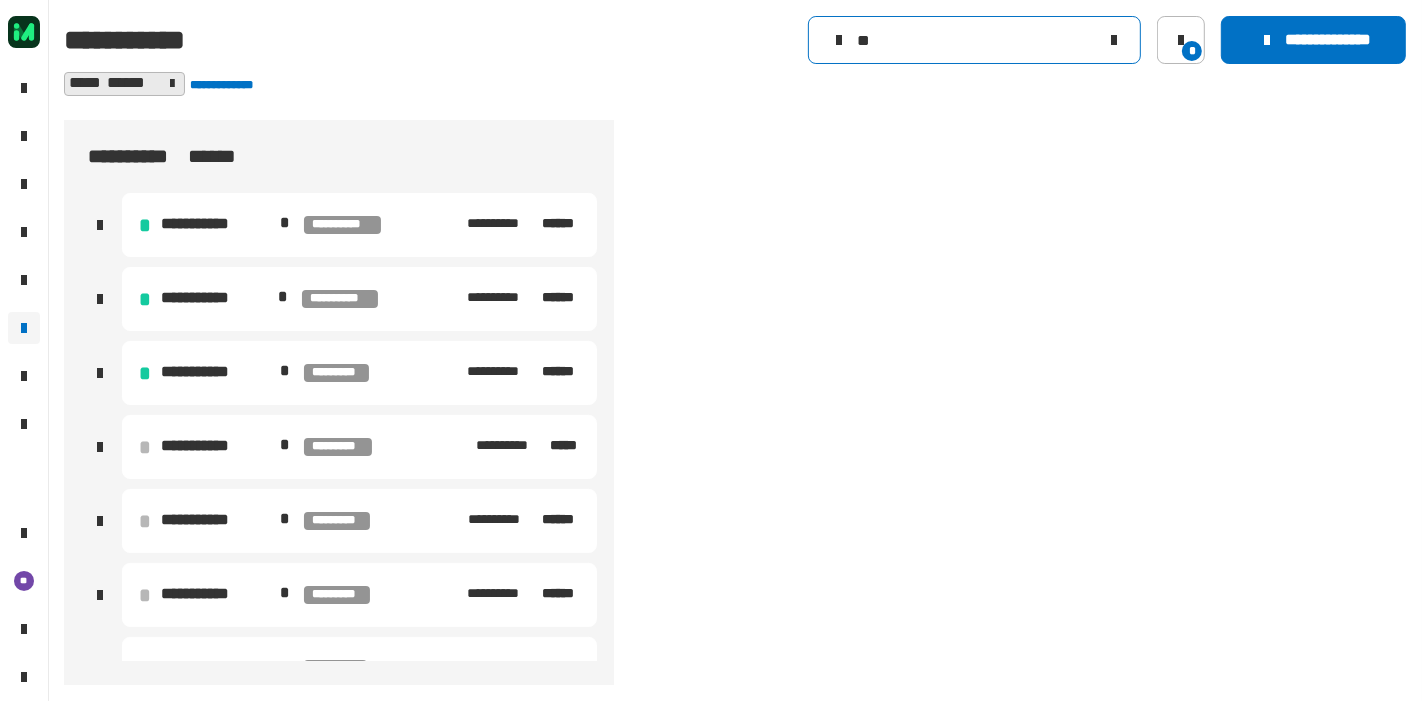 type on "*" 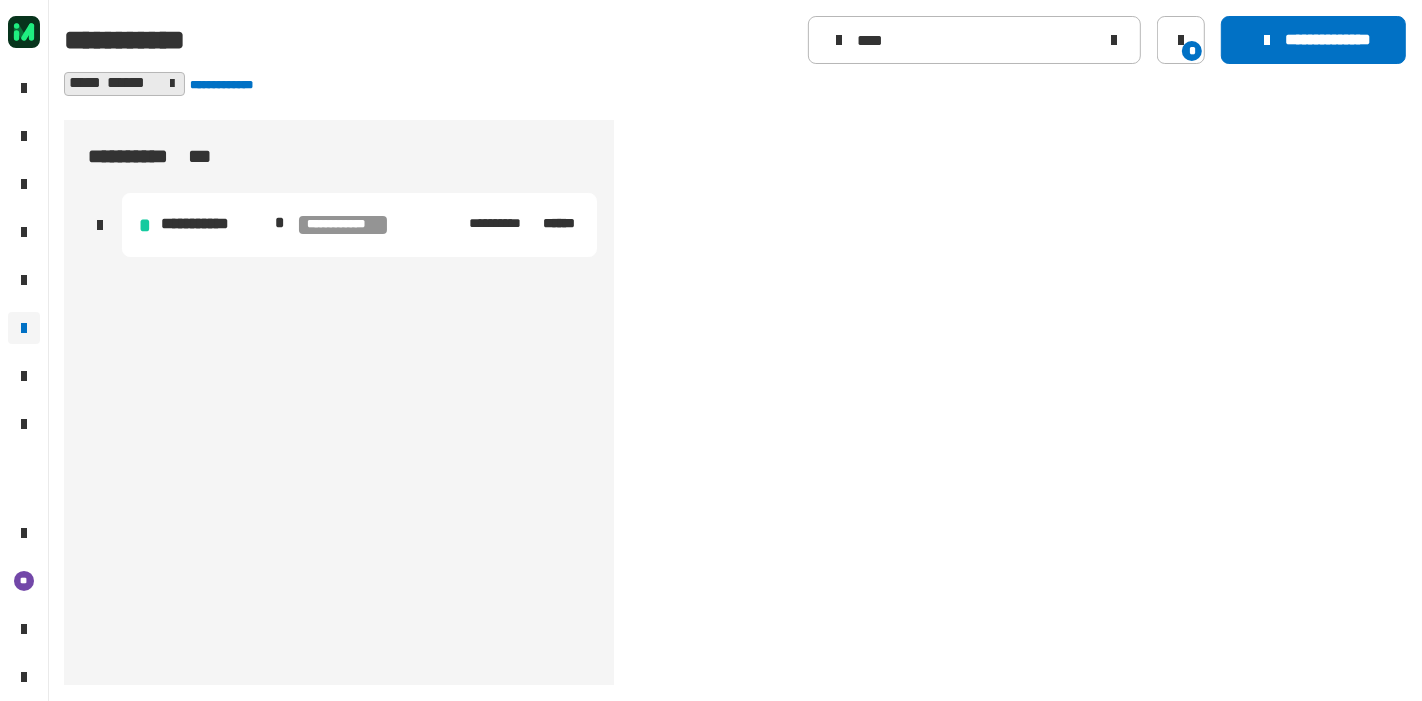 click on "John Doe lives at 123 Main St, Anytown, CA." at bounding box center [359, 225] 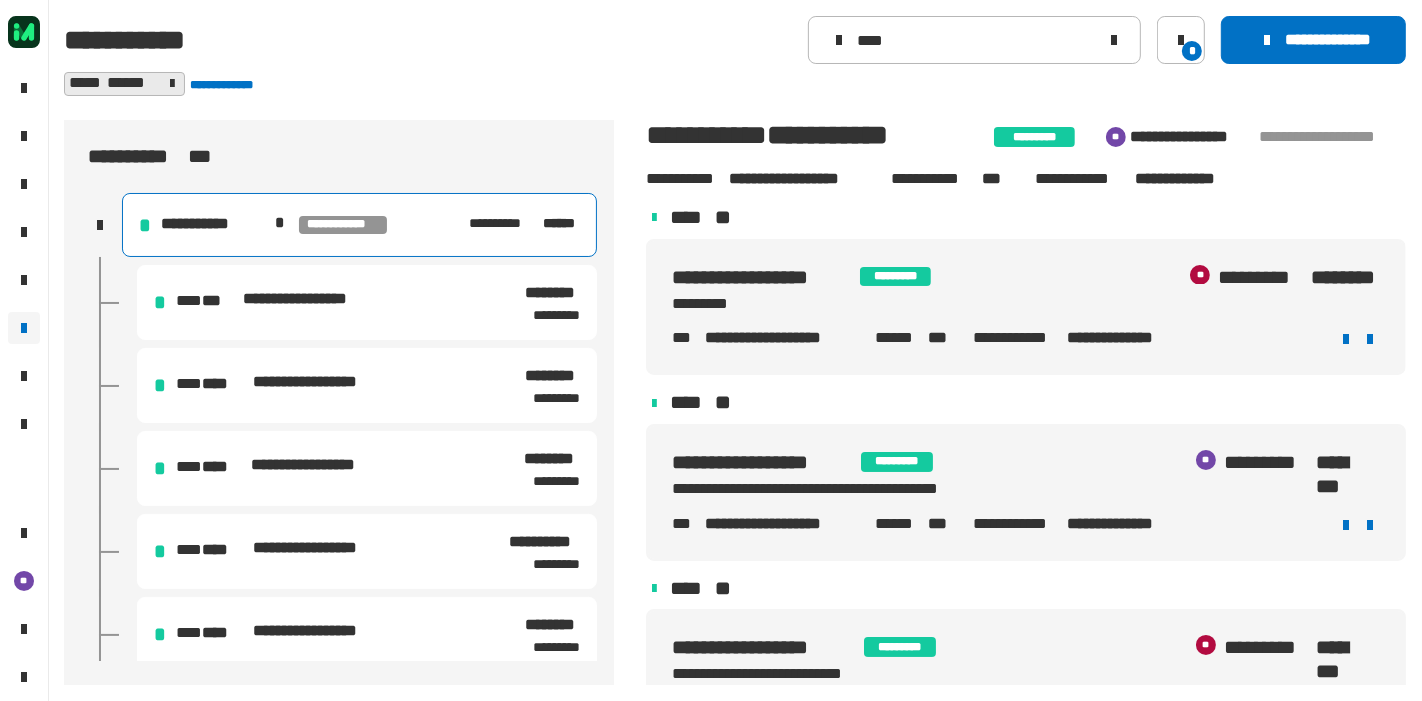 click 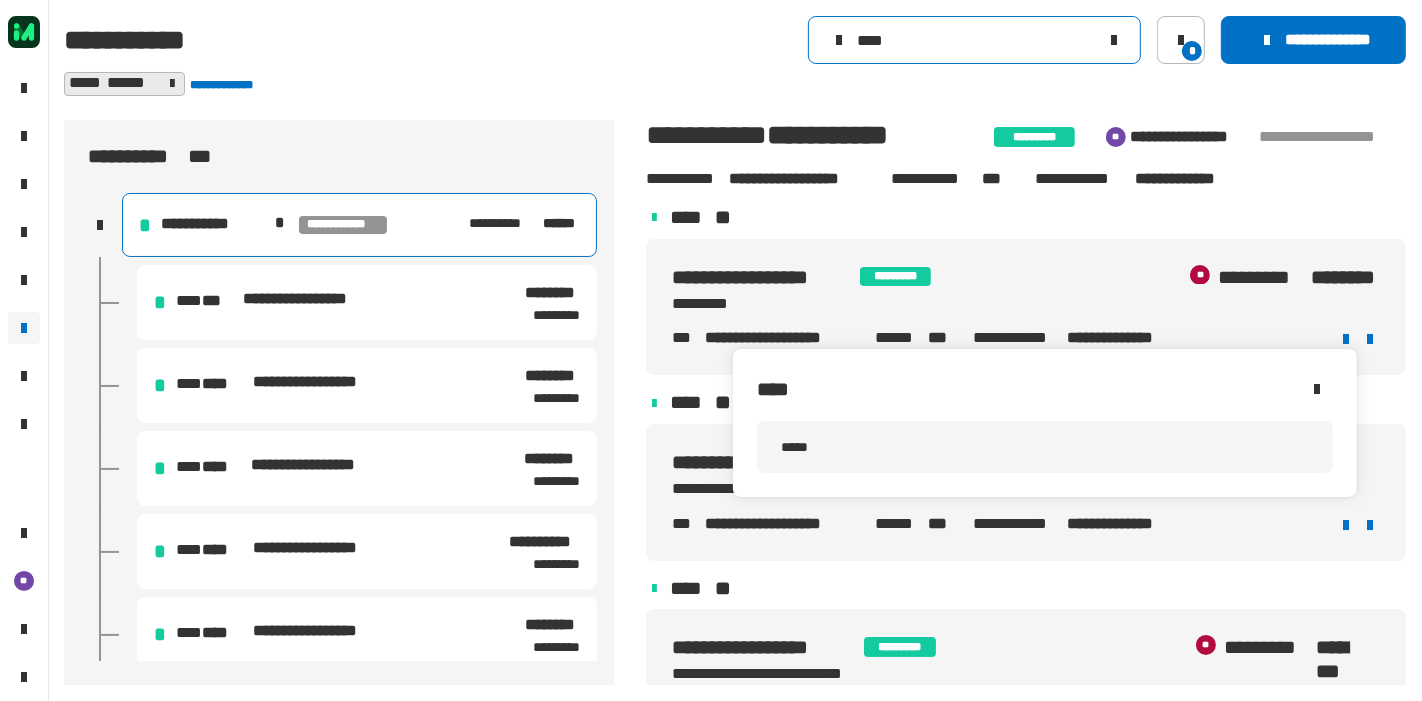 click on "****" 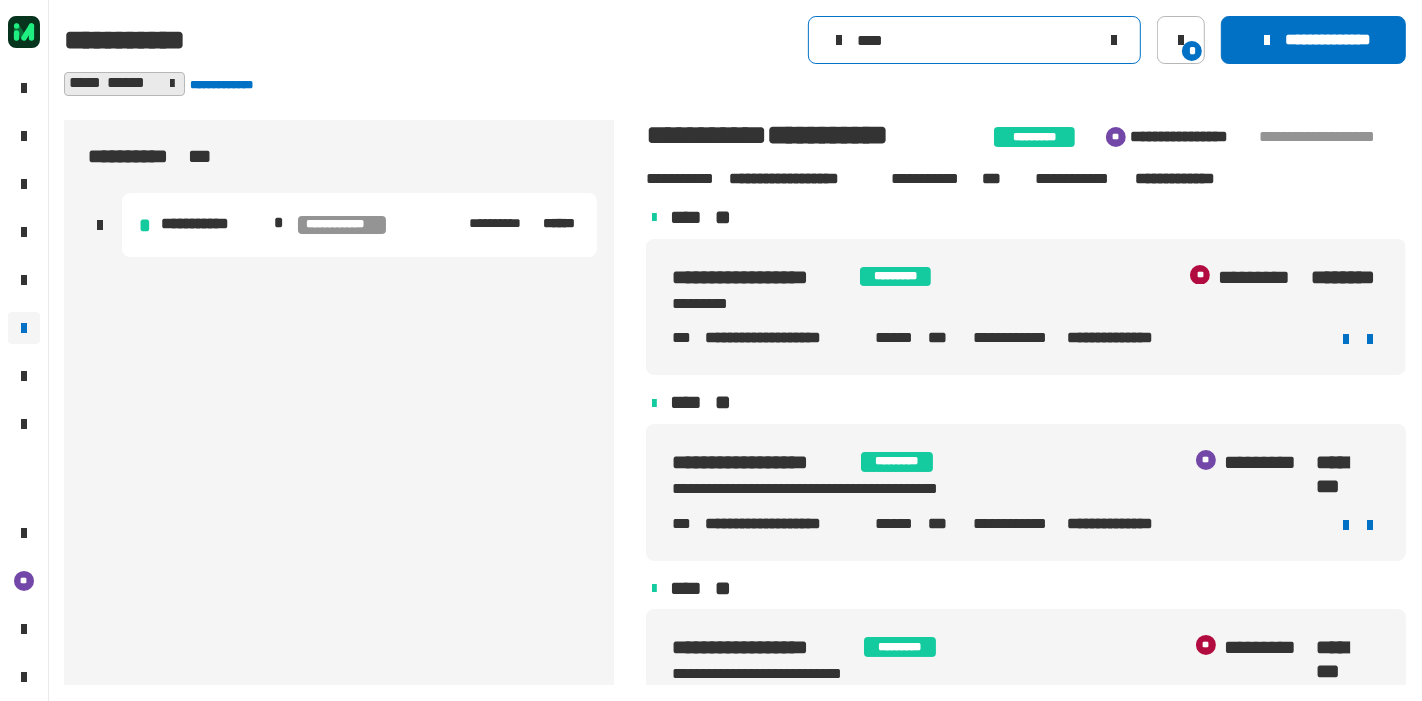 type on "****" 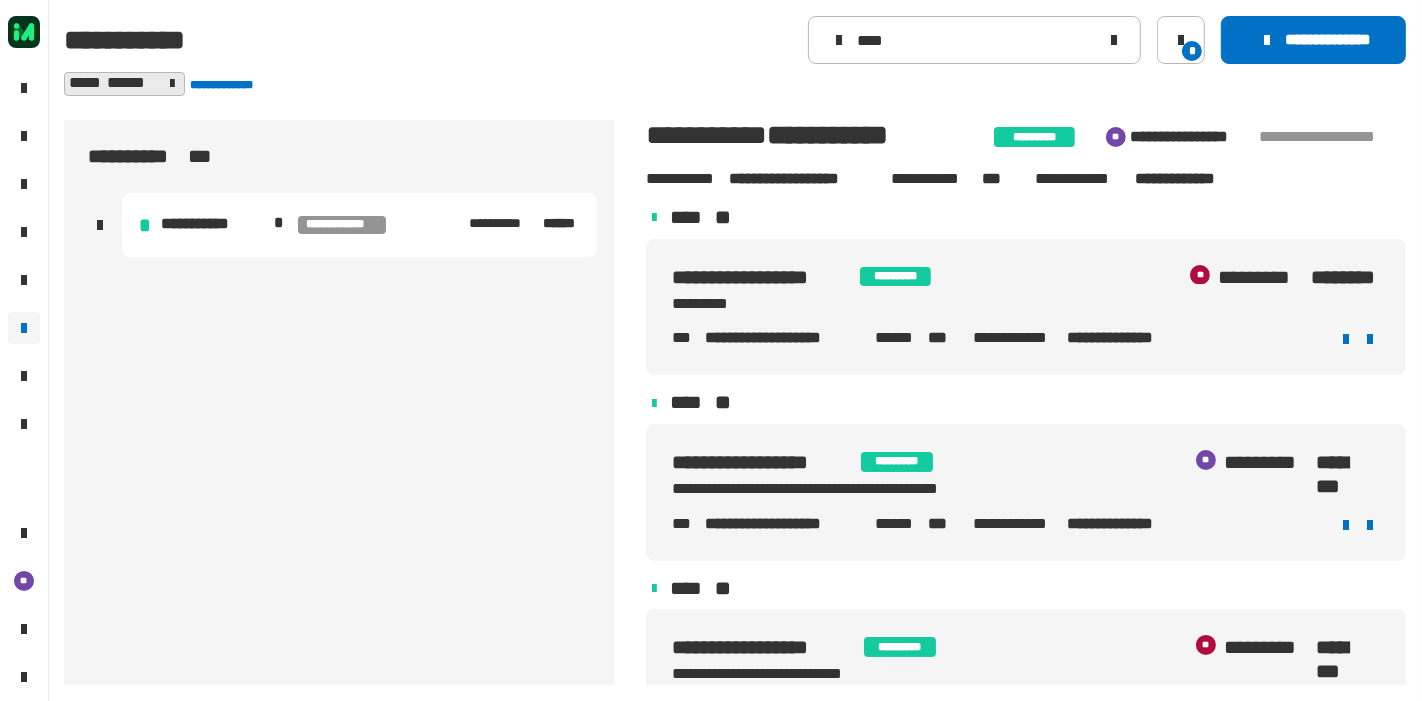 click on "**********" at bounding box center [359, 225] 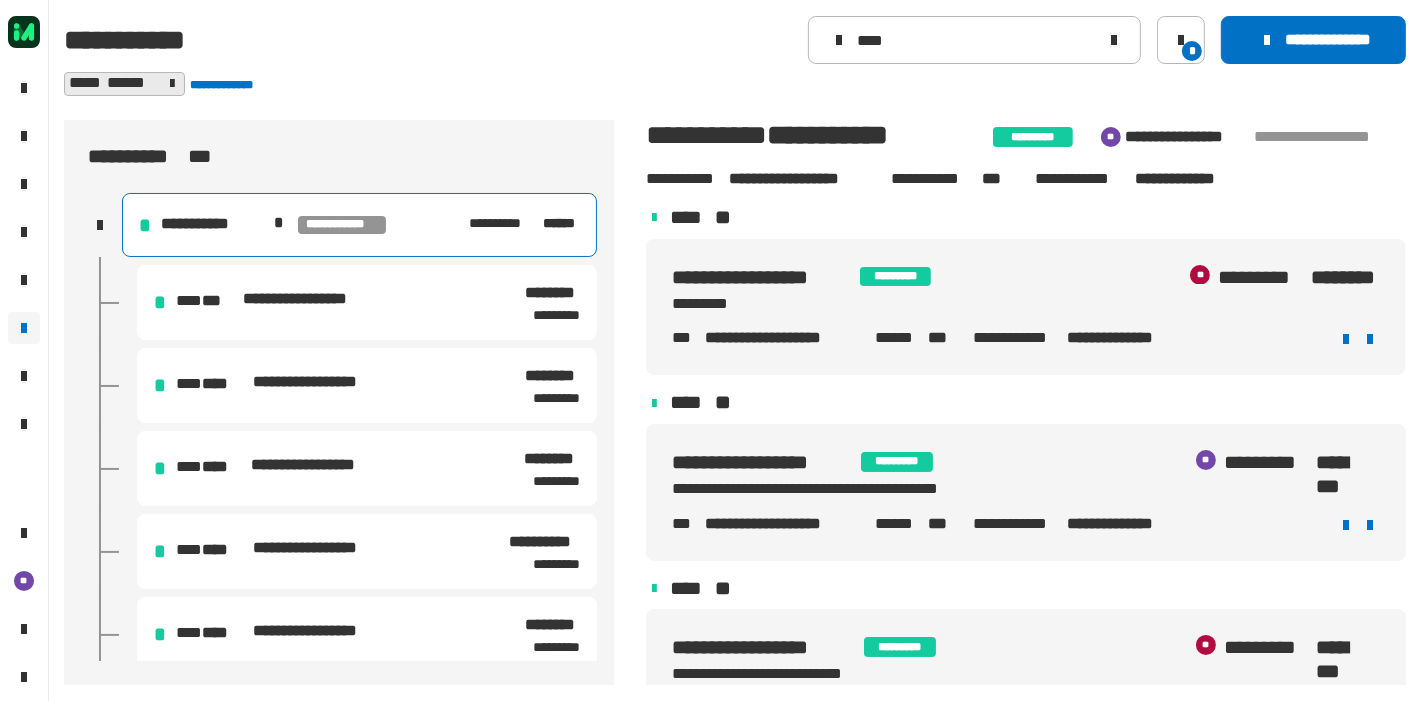 click 